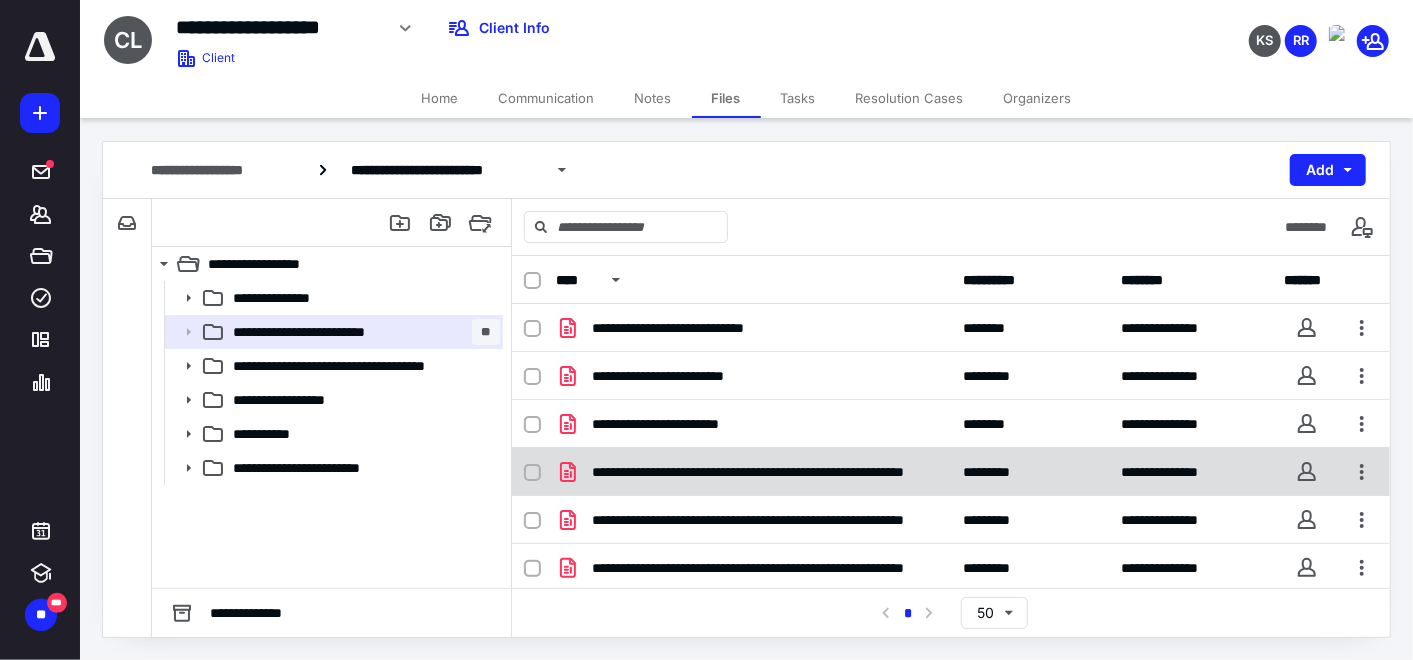scroll, scrollTop: 0, scrollLeft: 0, axis: both 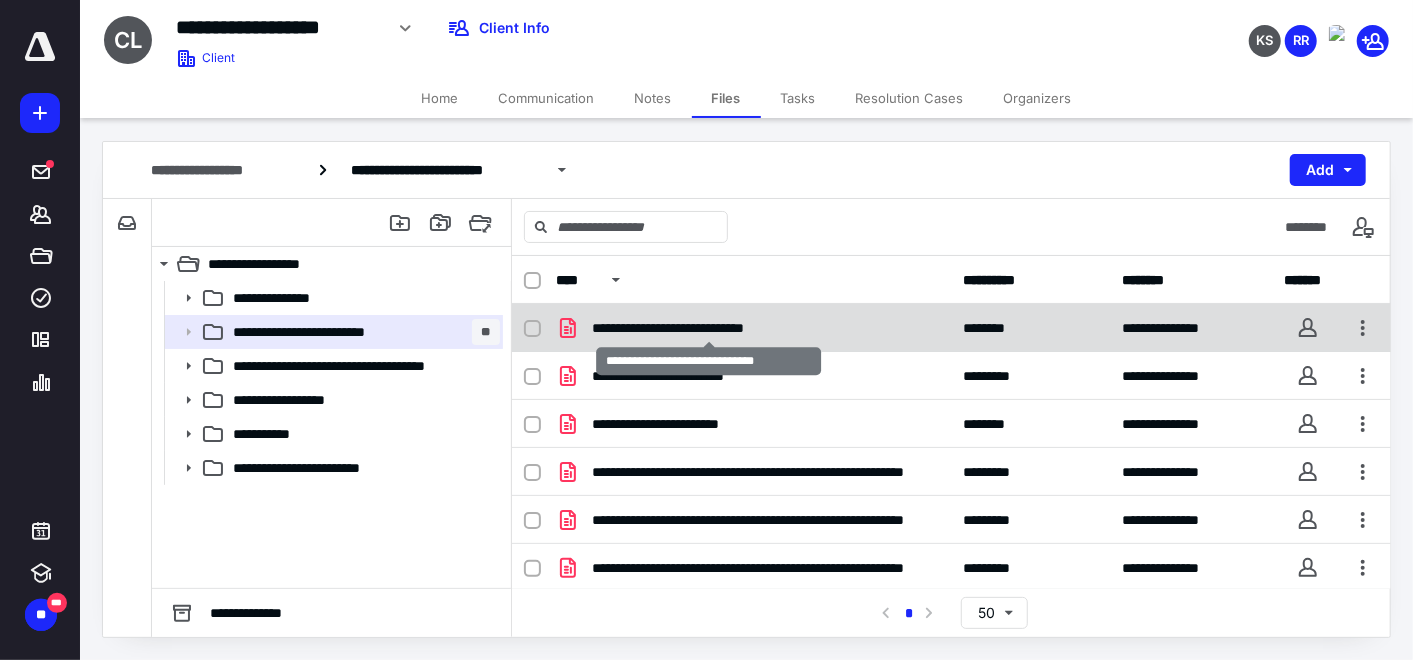 click on "**********" at bounding box center [710, 328] 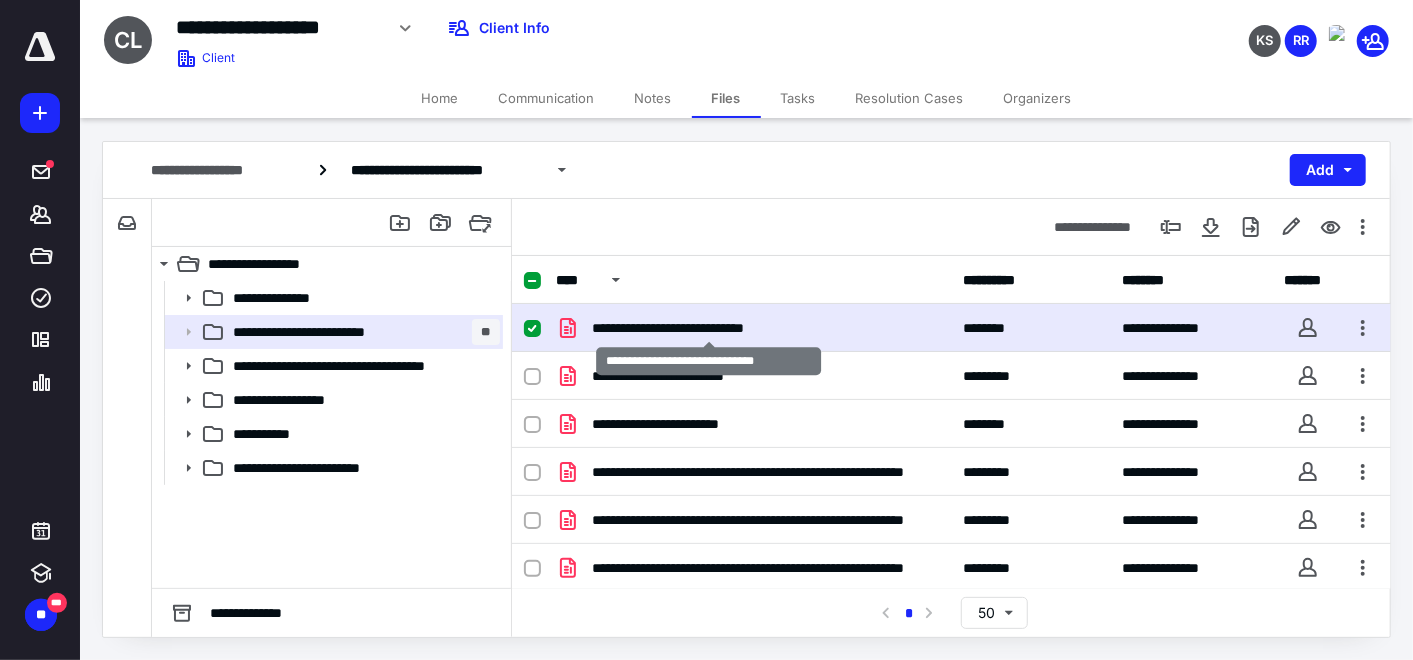 click on "**********" at bounding box center (710, 328) 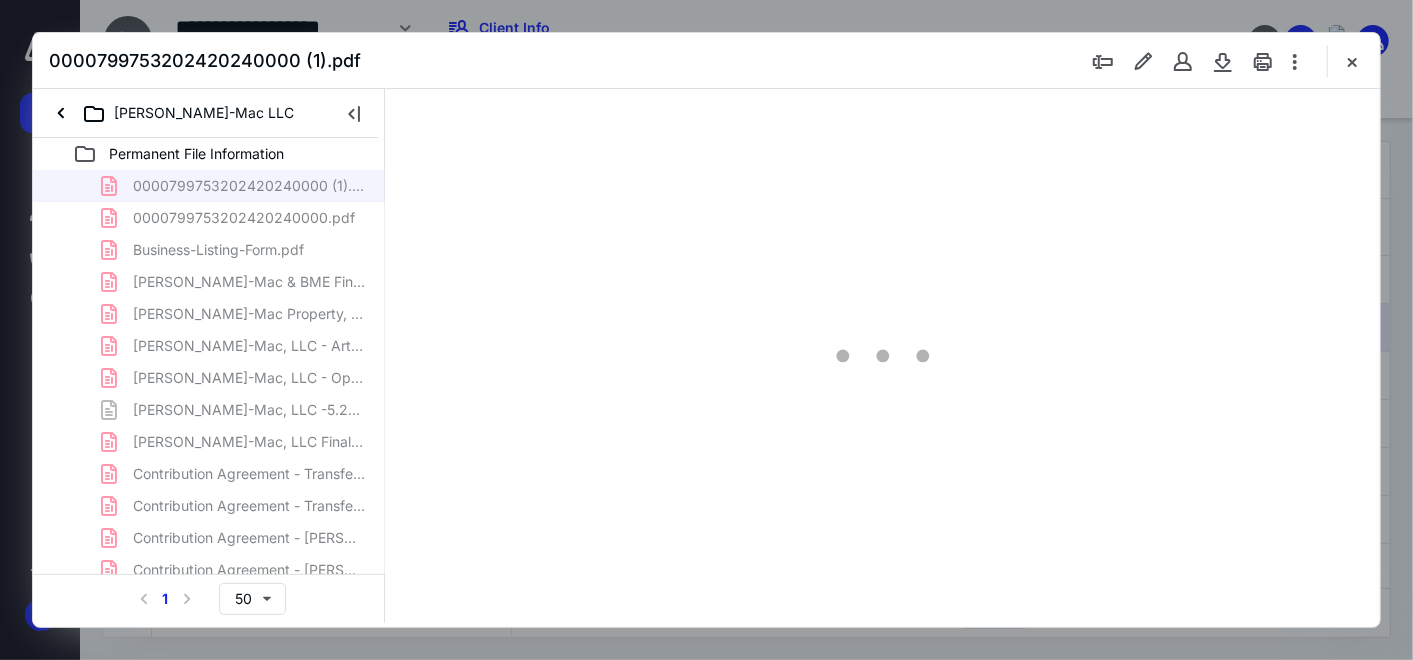 scroll, scrollTop: 0, scrollLeft: 0, axis: both 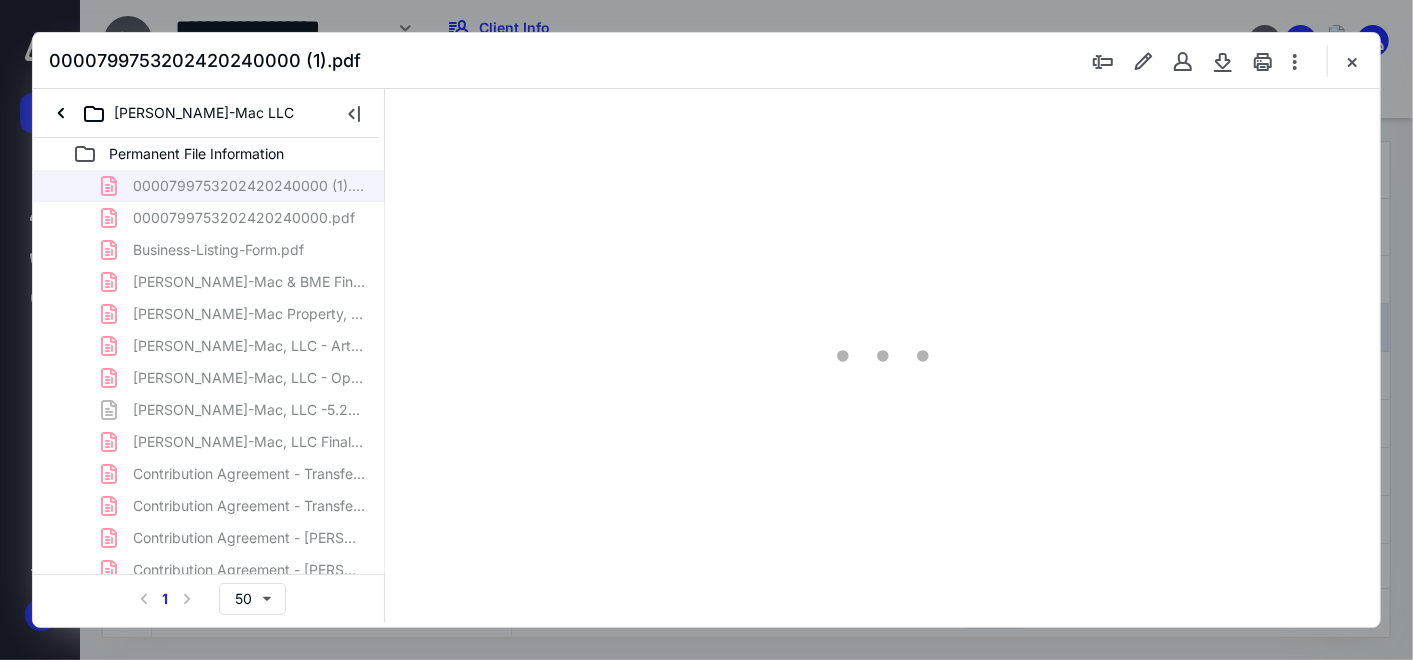 type on "159" 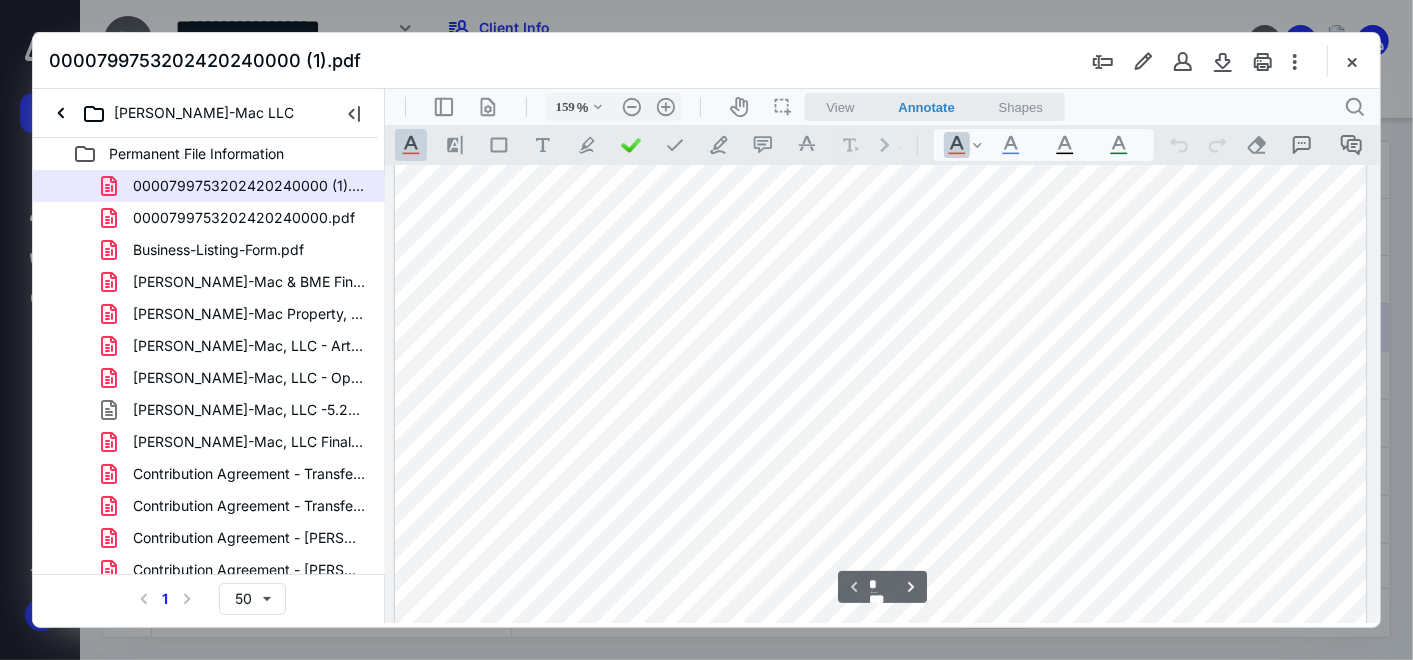 scroll, scrollTop: 444, scrollLeft: 0, axis: vertical 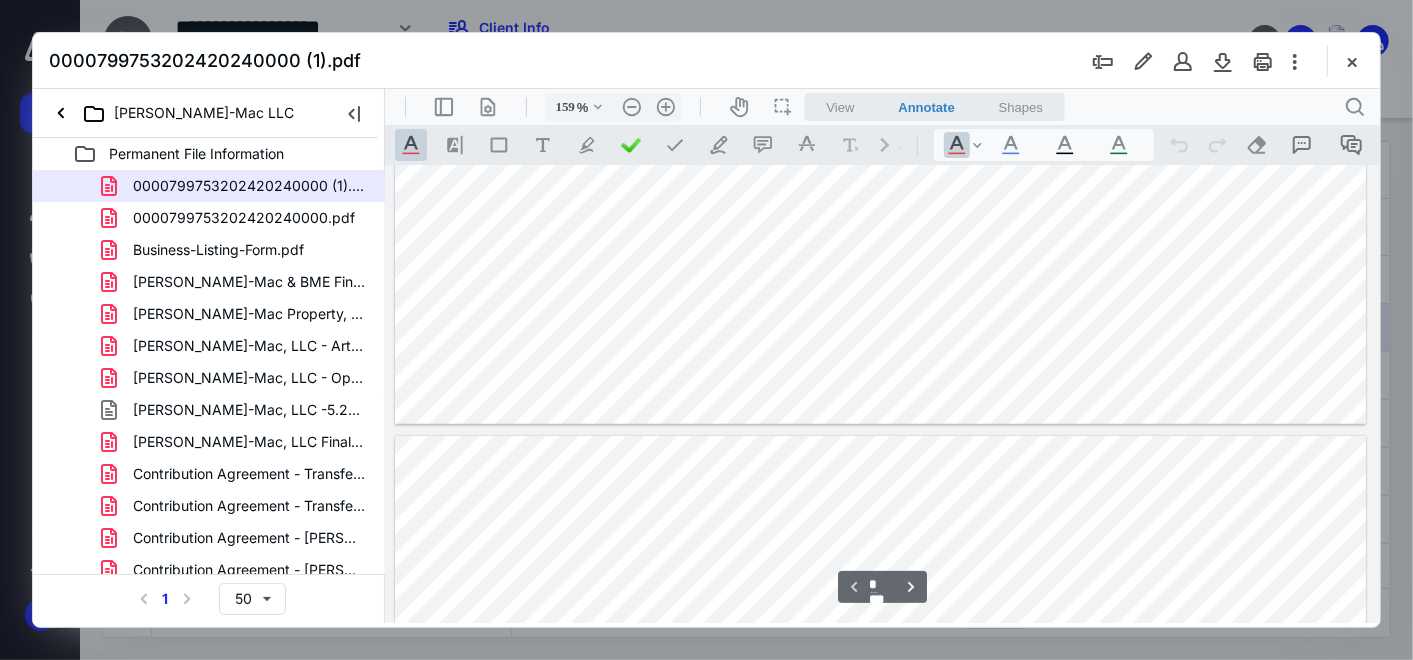 type on "*" 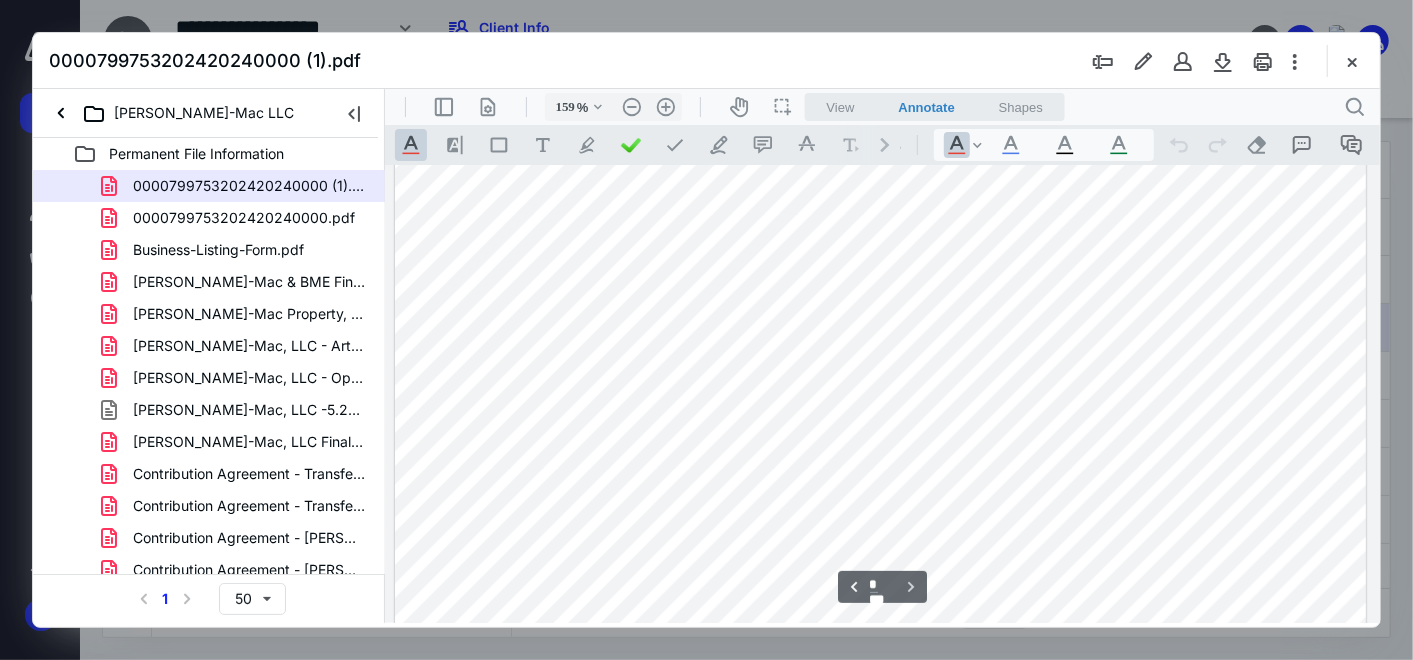 scroll, scrollTop: 1777, scrollLeft: 0, axis: vertical 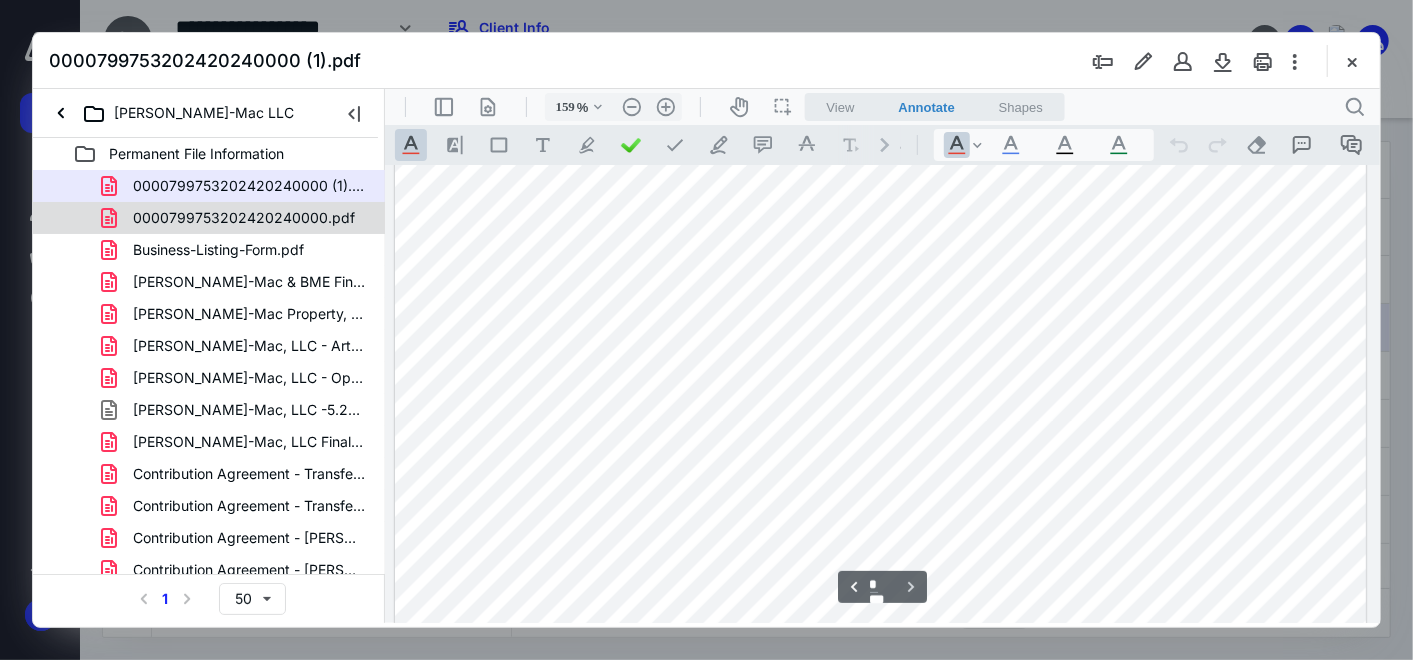 click on "0000799753202420240000.pdf" at bounding box center [244, 218] 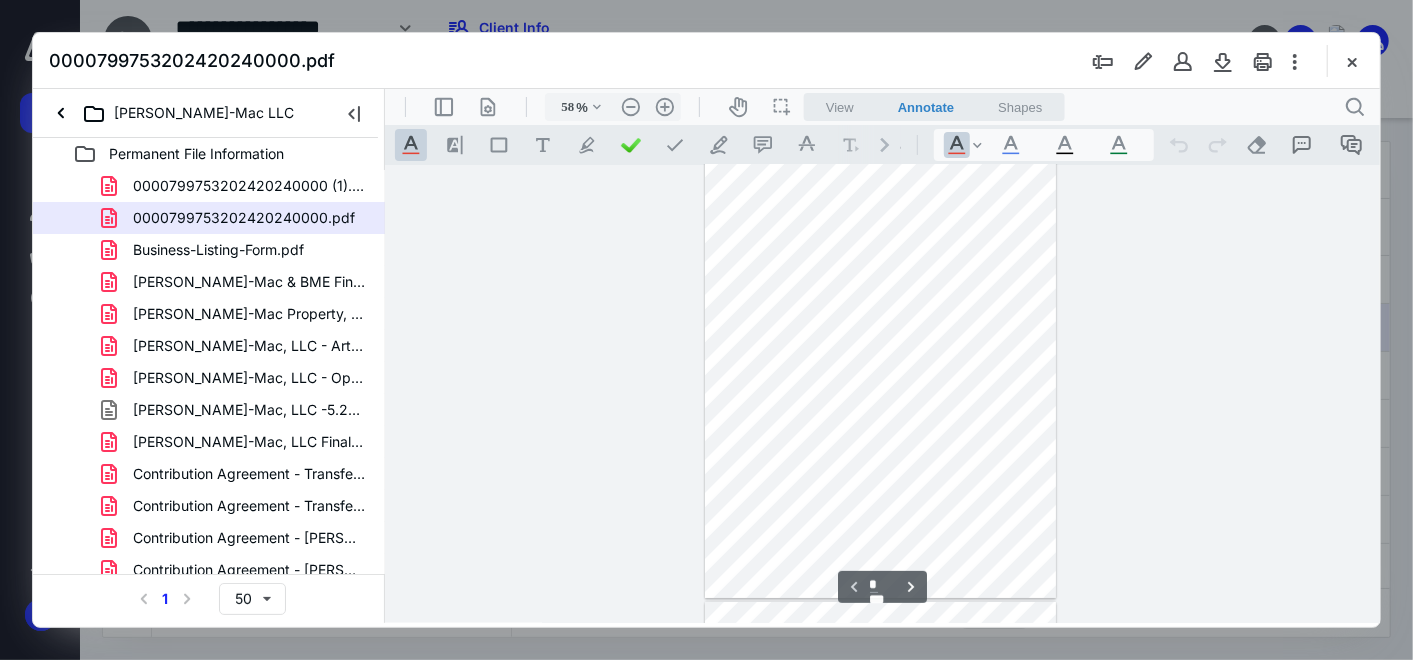 scroll, scrollTop: 0, scrollLeft: 0, axis: both 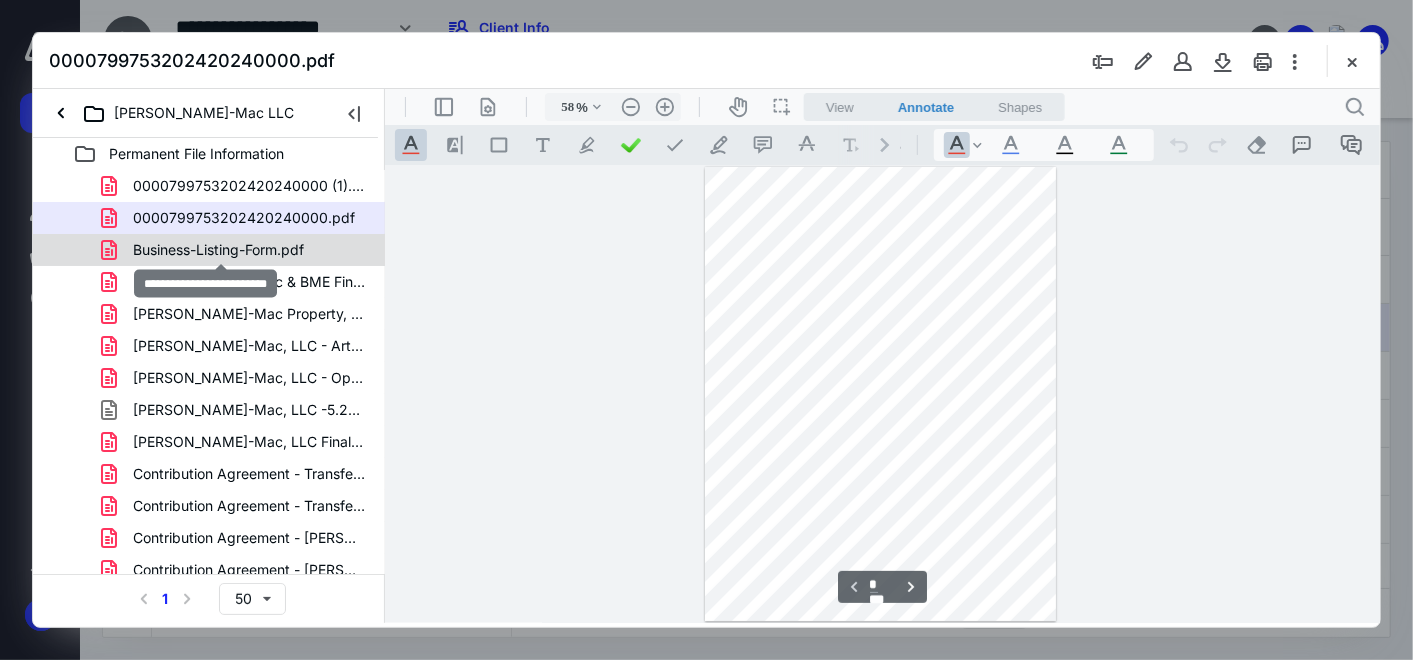 click on "Business-Listing-Form.pdf" at bounding box center (218, 250) 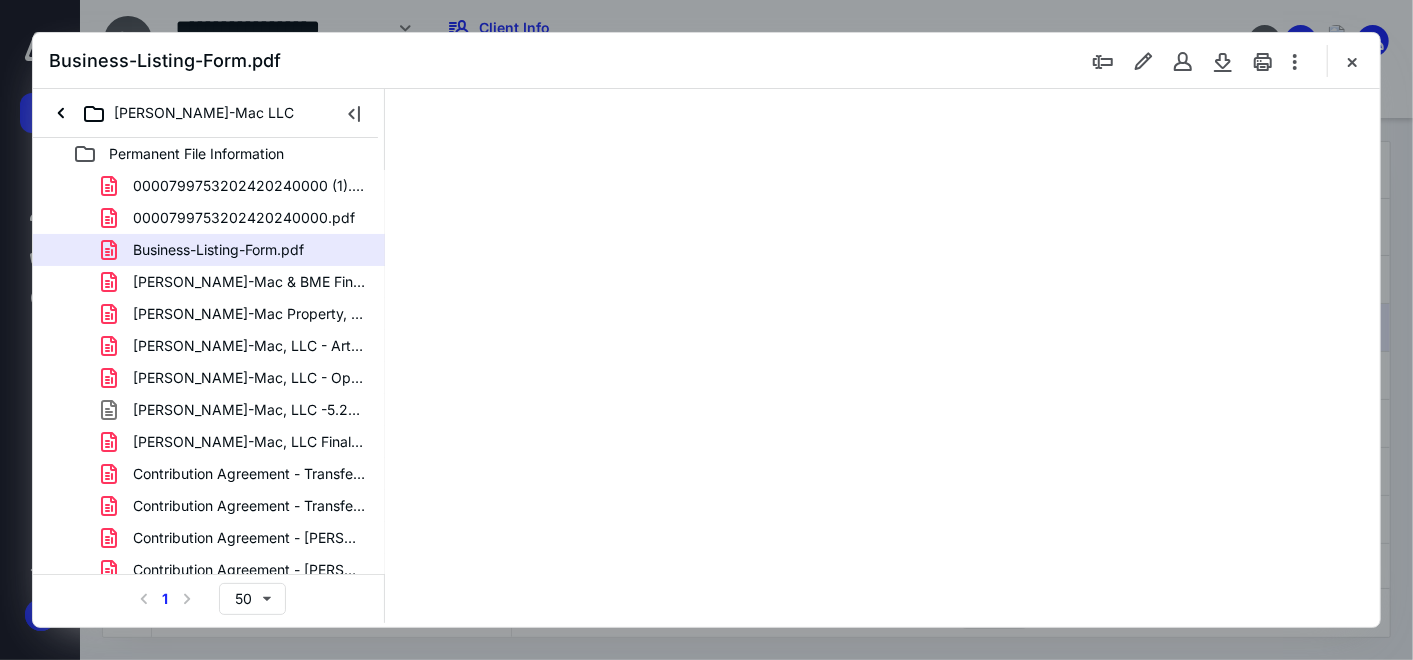 type on "58" 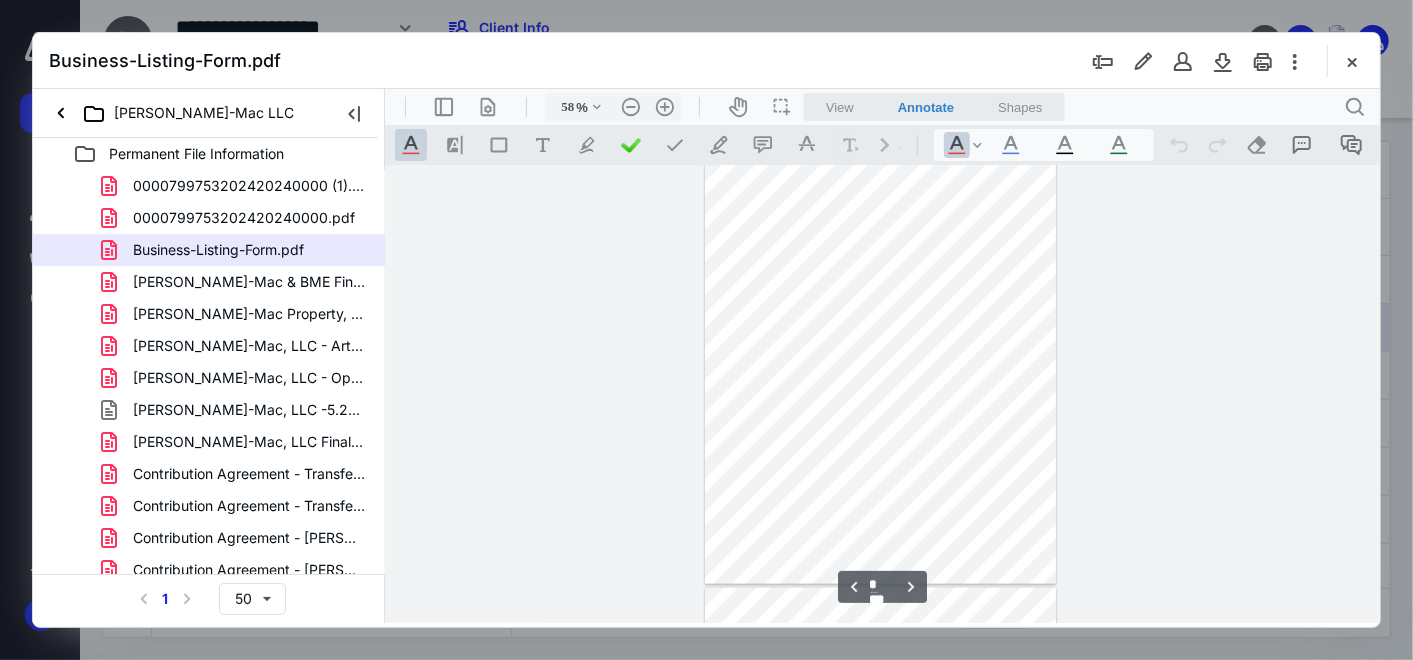 type on "*" 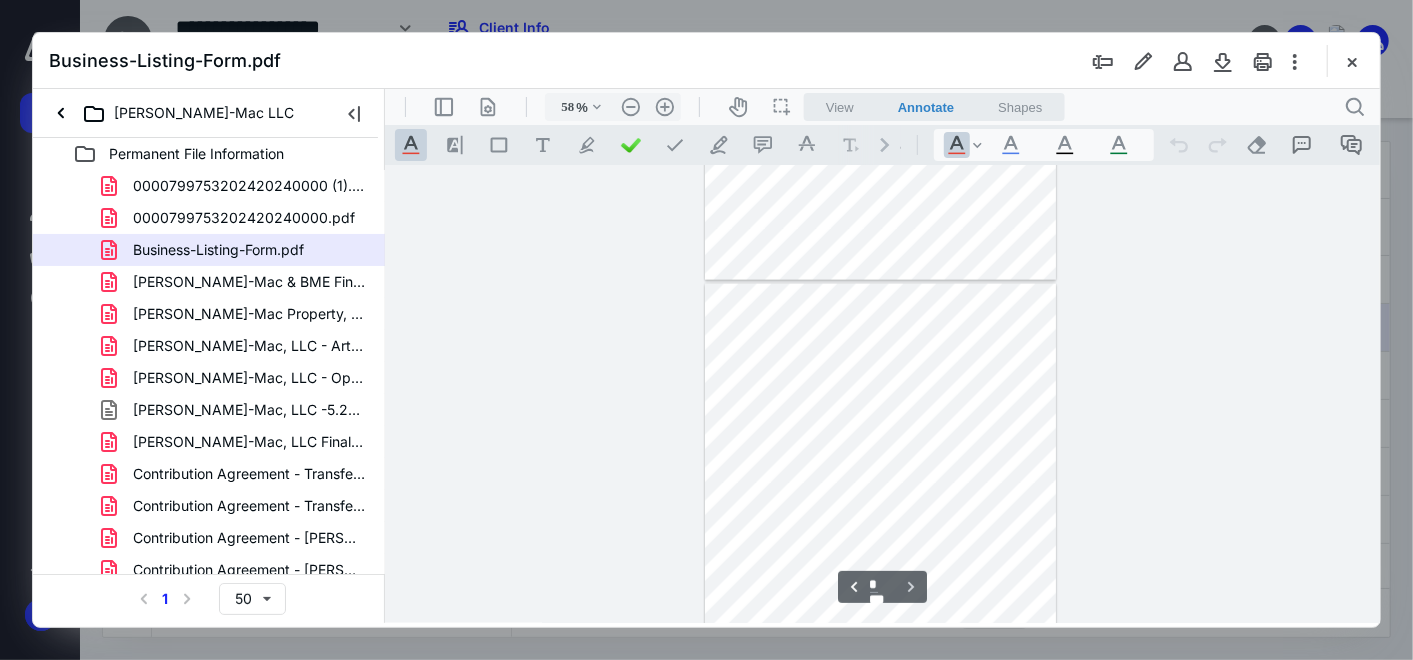 scroll, scrollTop: 1831, scrollLeft: 0, axis: vertical 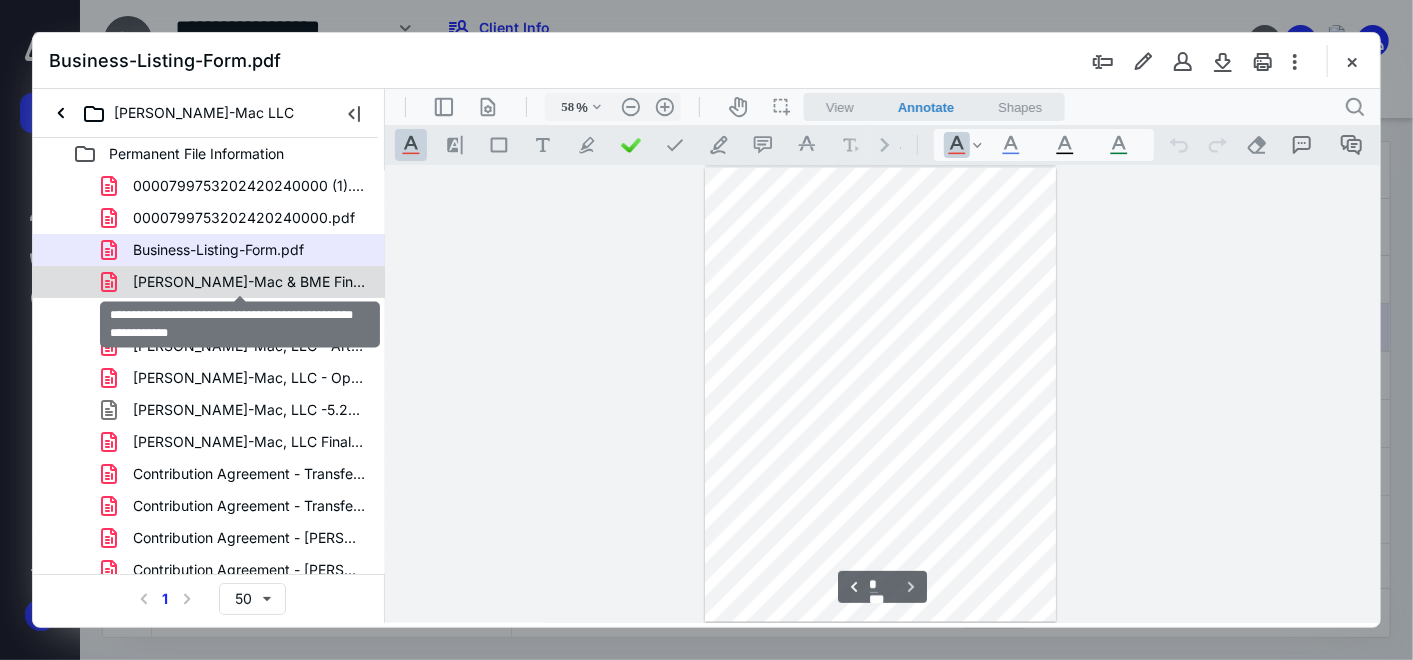 click on "[PERSON_NAME]-Mac & BME Final Valuation Report of 100% Contro.pdf" at bounding box center [249, 282] 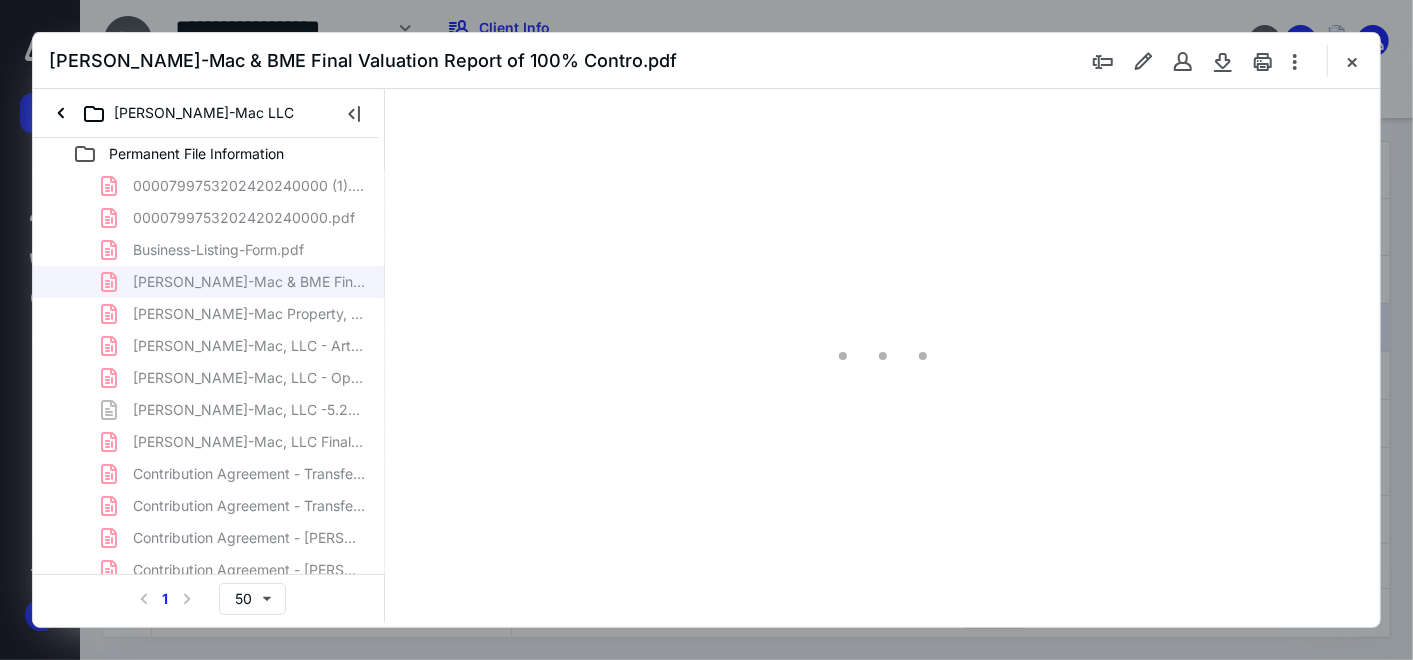 type on "58" 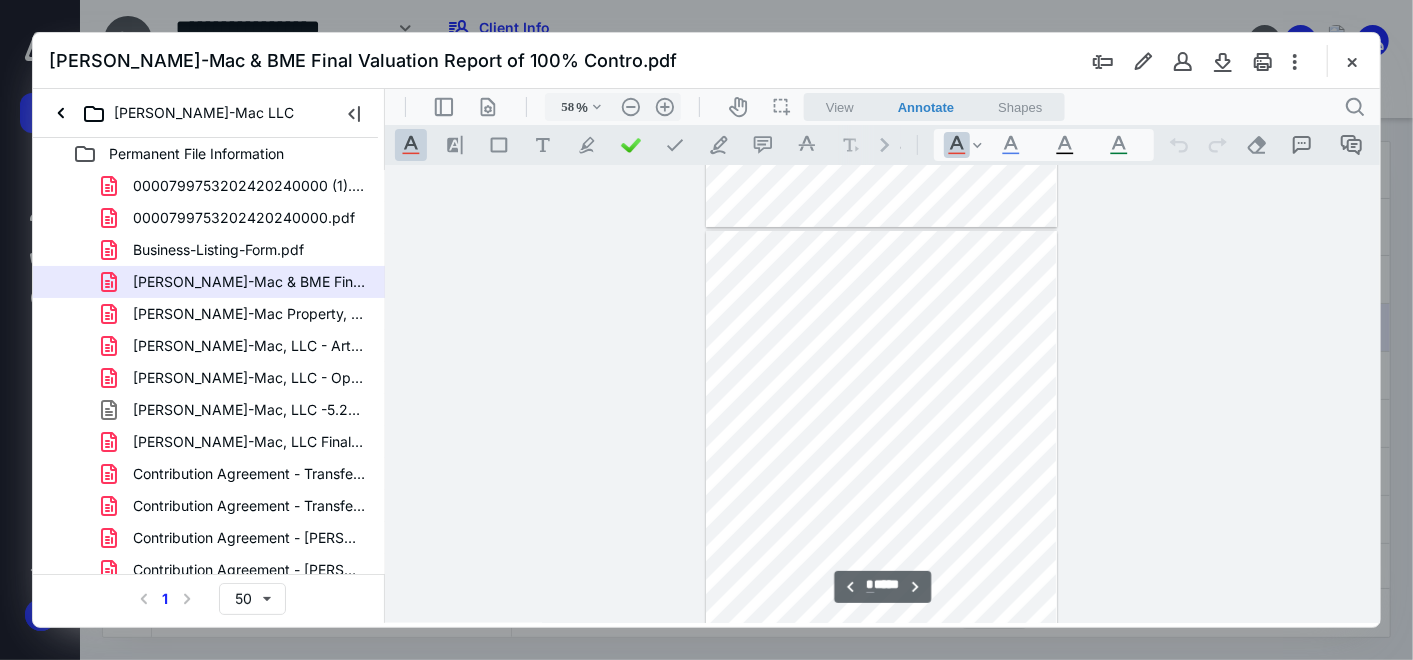 scroll, scrollTop: 411, scrollLeft: 0, axis: vertical 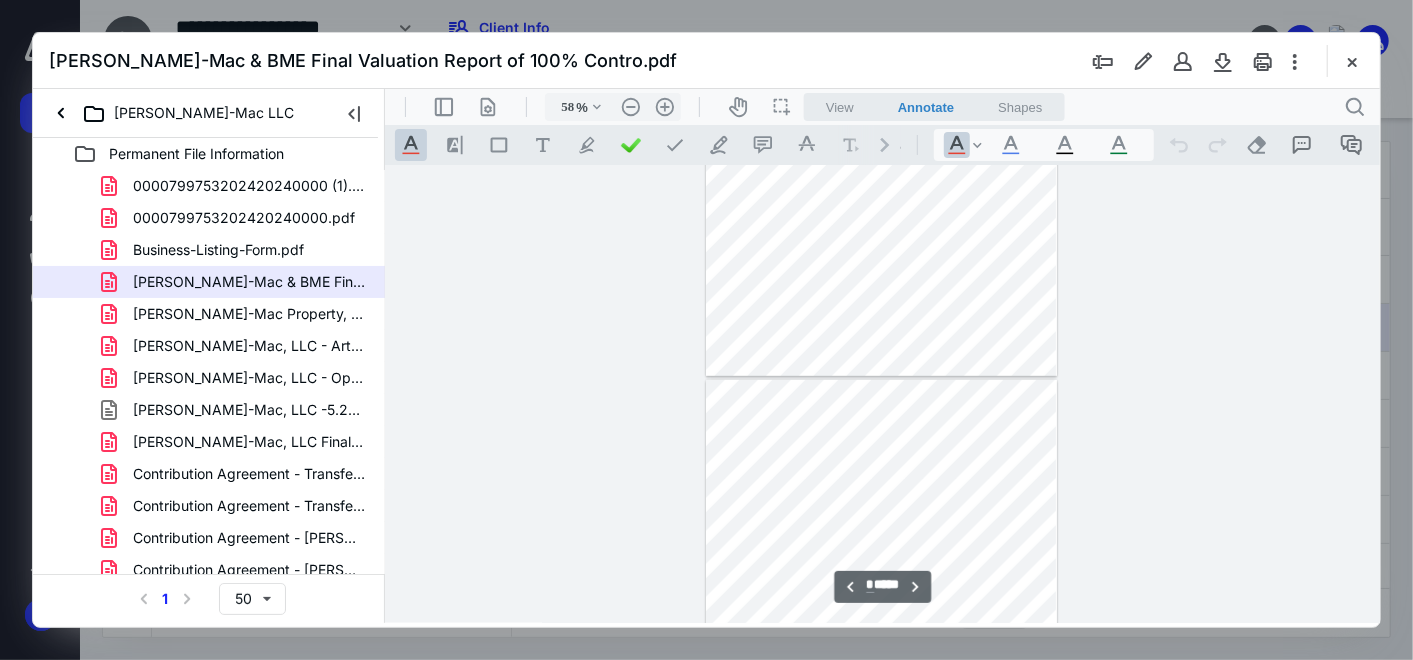 type on "*" 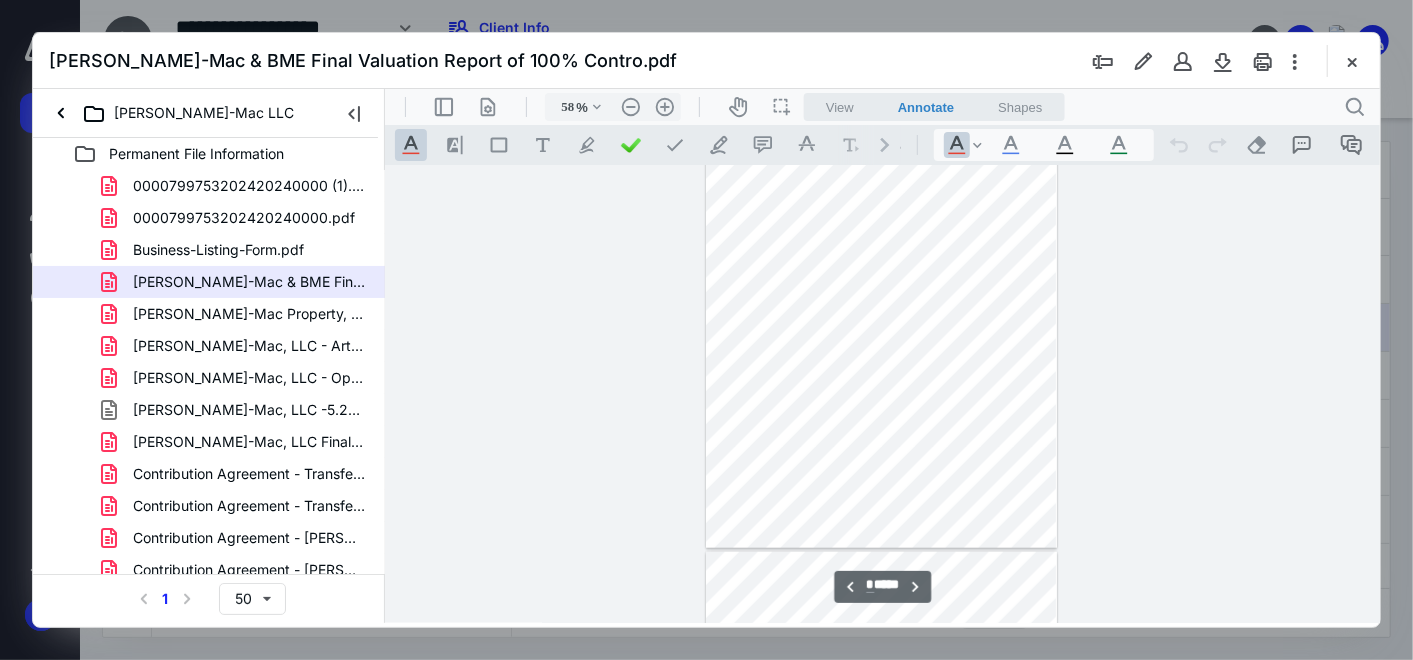 scroll, scrollTop: 1077, scrollLeft: 0, axis: vertical 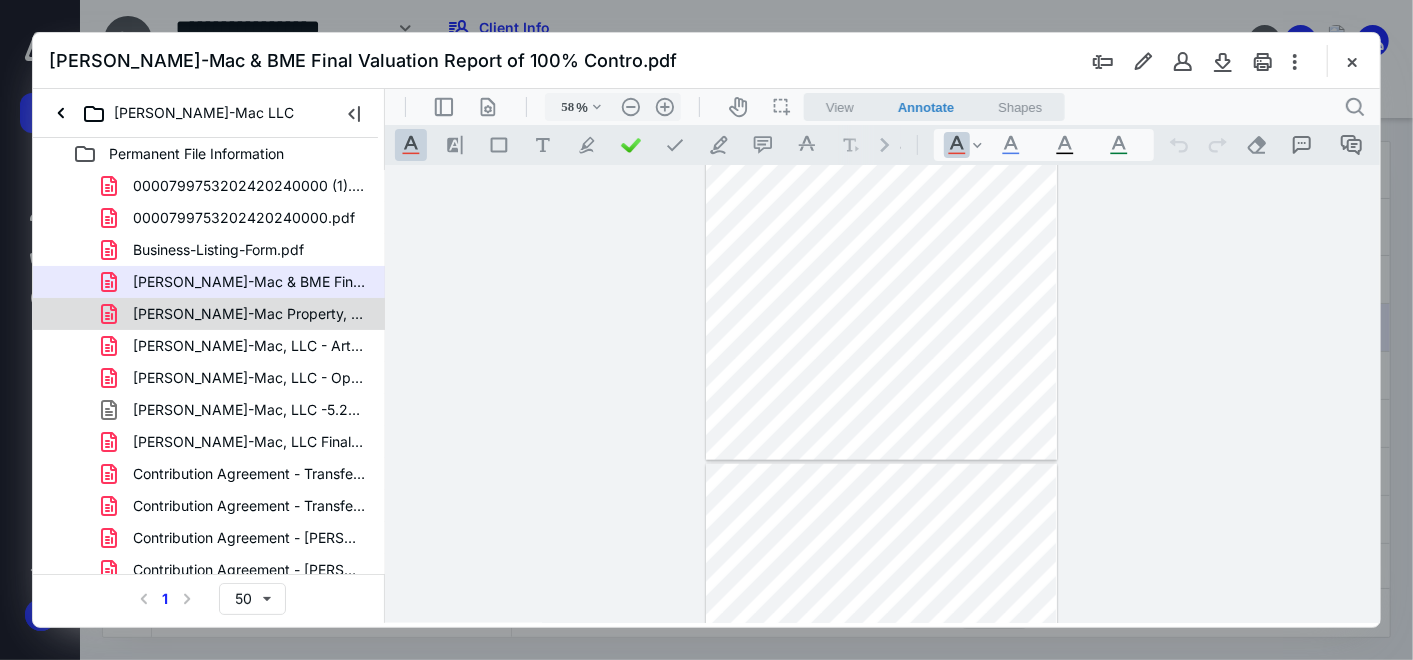 click on "[PERSON_NAME]-Mac Property, LLC - Operating Agreement - Execu.pdf" at bounding box center (249, 314) 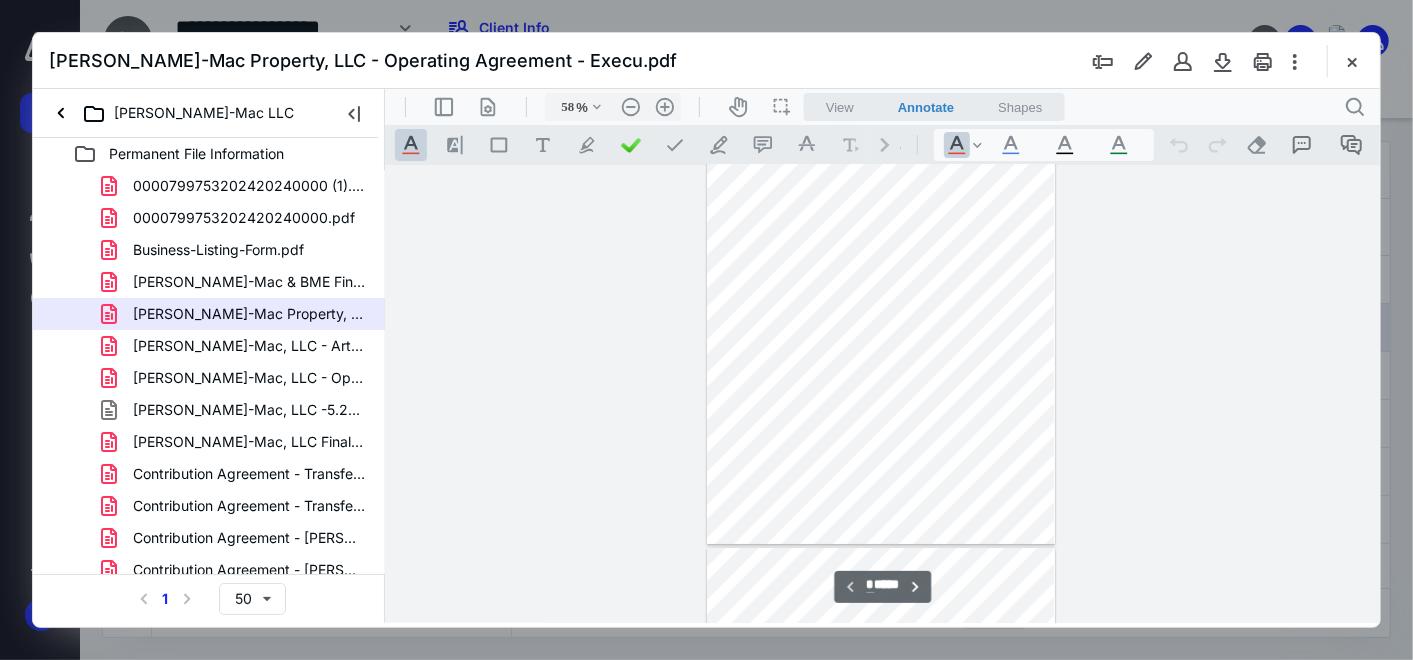 scroll, scrollTop: 0, scrollLeft: 0, axis: both 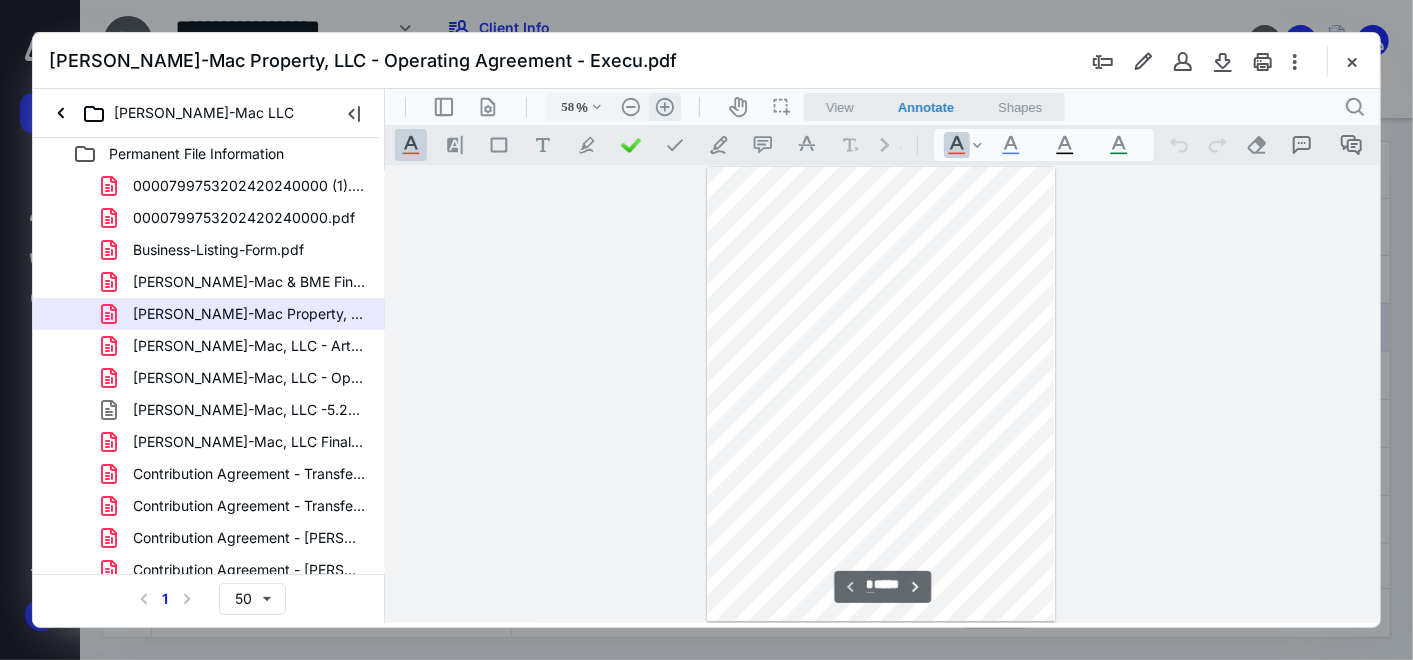 click on ".cls-1{fill:#abb0c4;} icon - header - zoom - in - line" at bounding box center (664, 106) 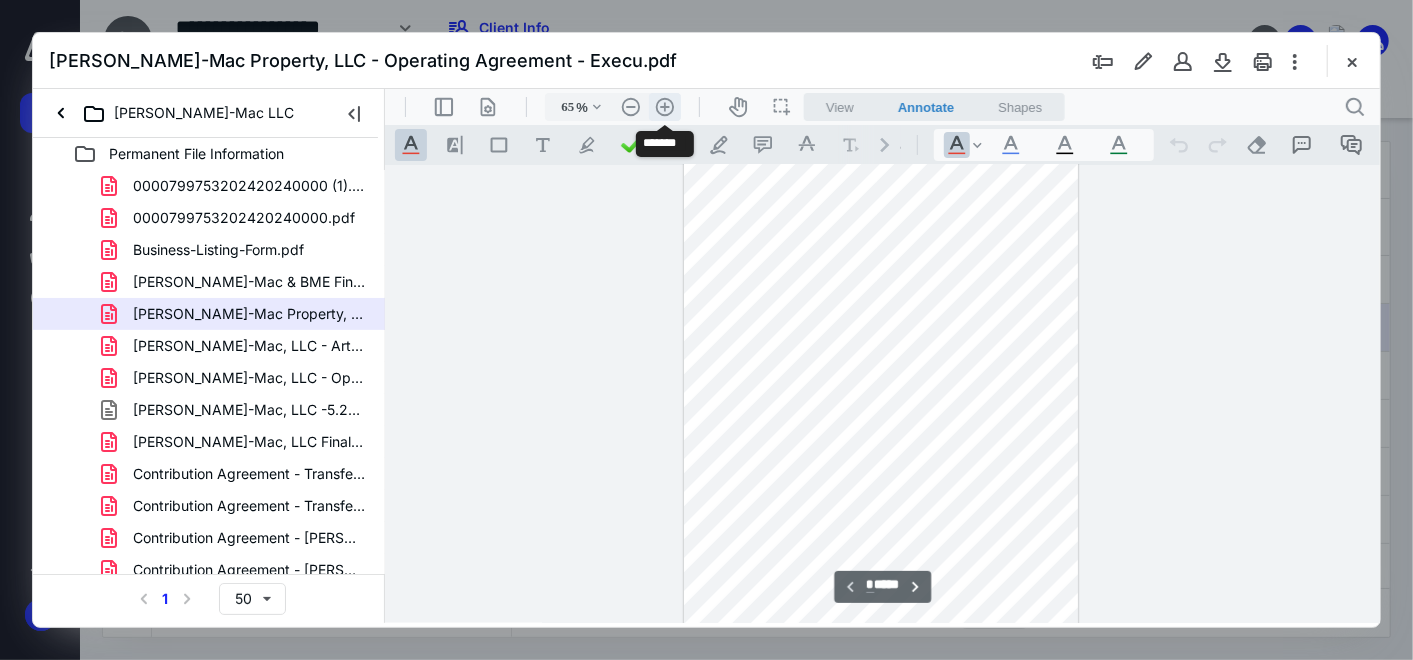 click on ".cls-1{fill:#abb0c4;} icon - header - zoom - in - line" at bounding box center (664, 106) 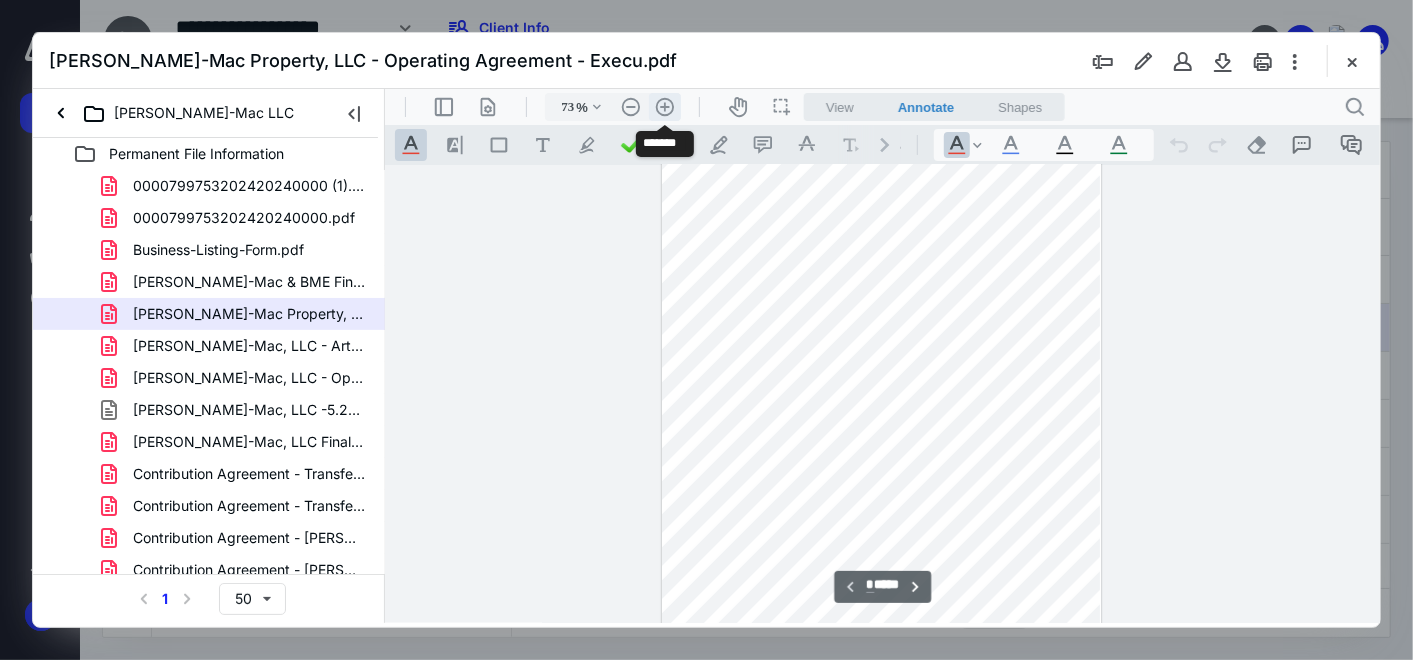 click on ".cls-1{fill:#abb0c4;} icon - header - zoom - in - line" at bounding box center [664, 106] 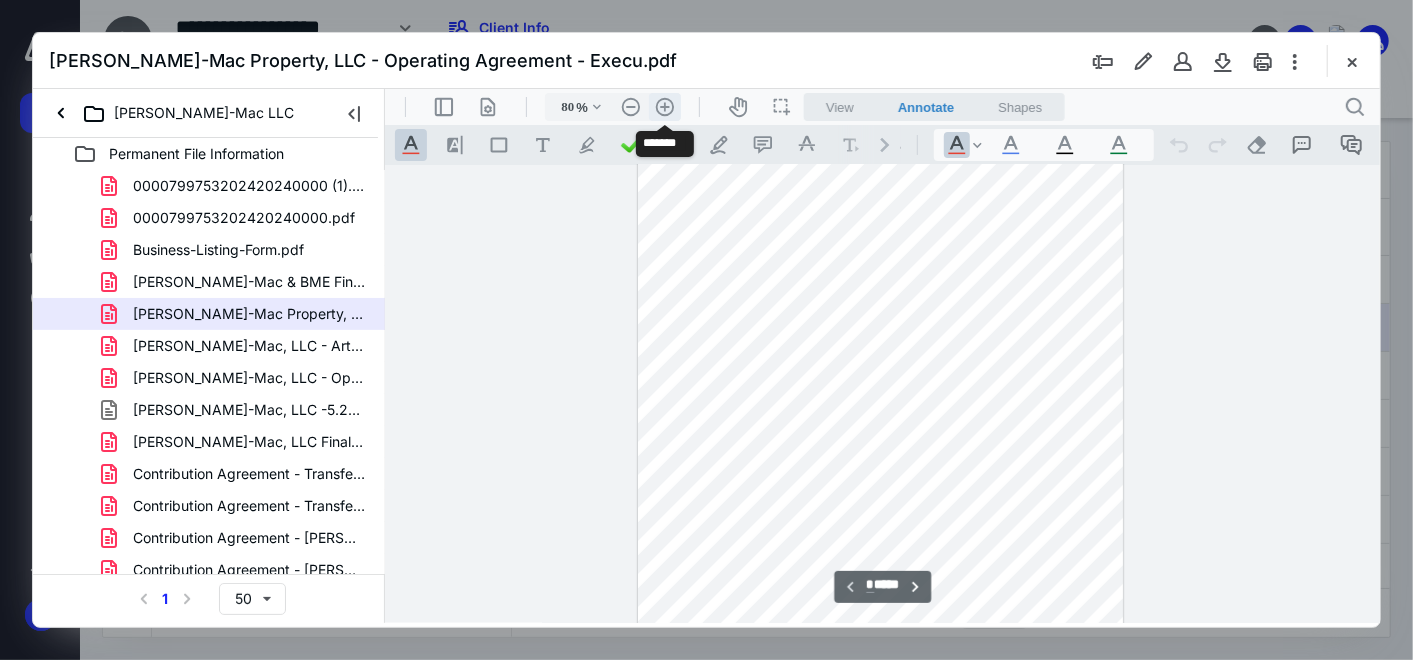 click on ".cls-1{fill:#abb0c4;} icon - header - zoom - in - line" at bounding box center (664, 106) 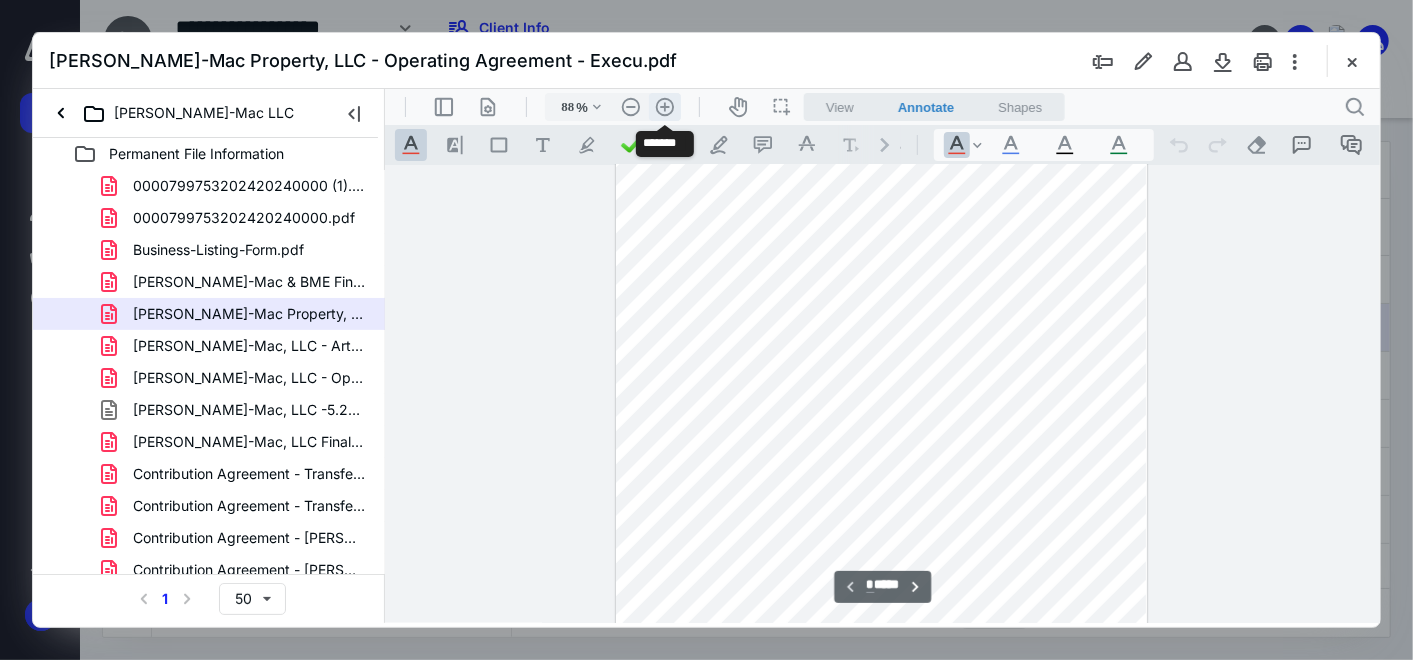 click on ".cls-1{fill:#abb0c4;} icon - header - zoom - in - line" at bounding box center (664, 106) 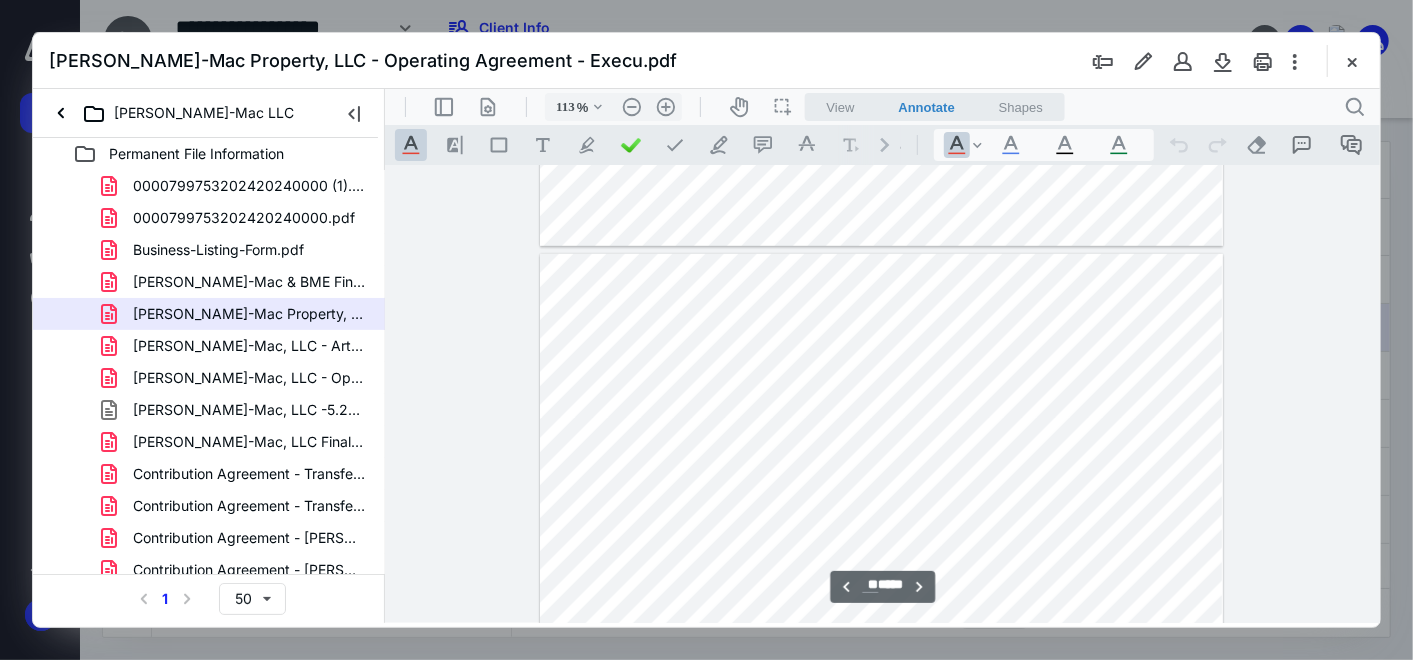 scroll, scrollTop: 22222, scrollLeft: 0, axis: vertical 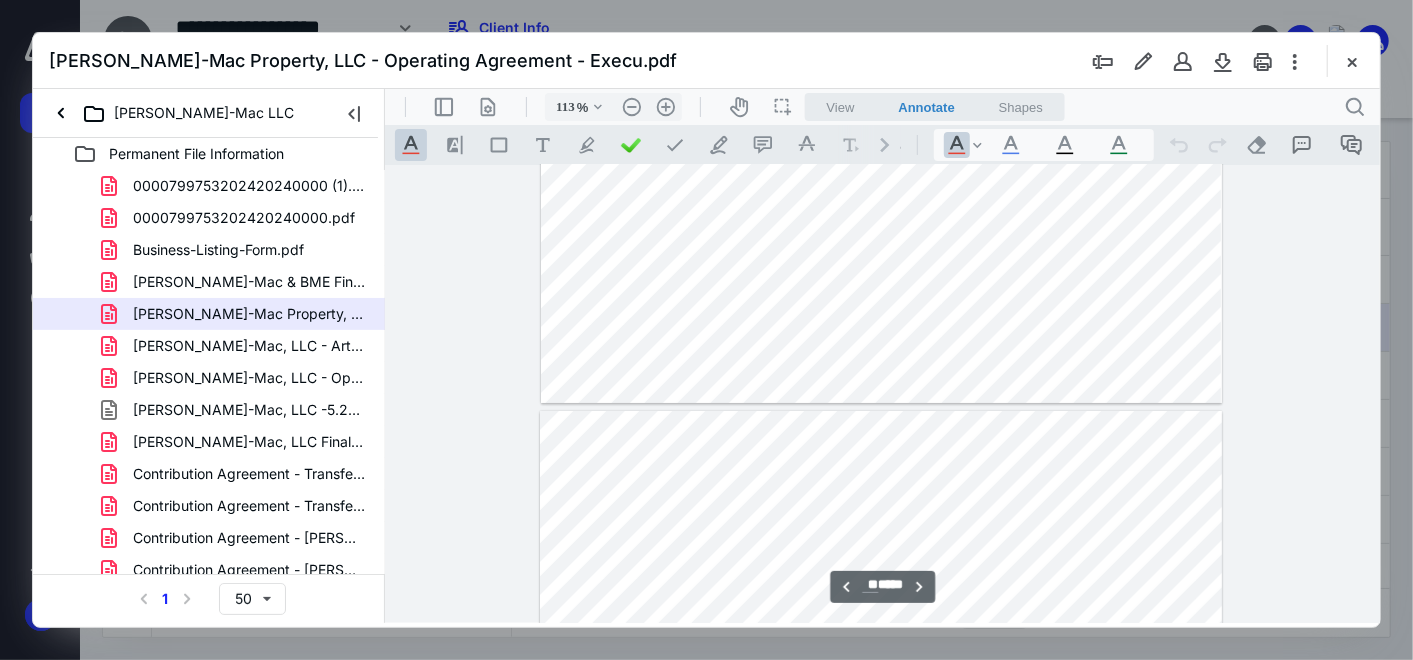 type on "**" 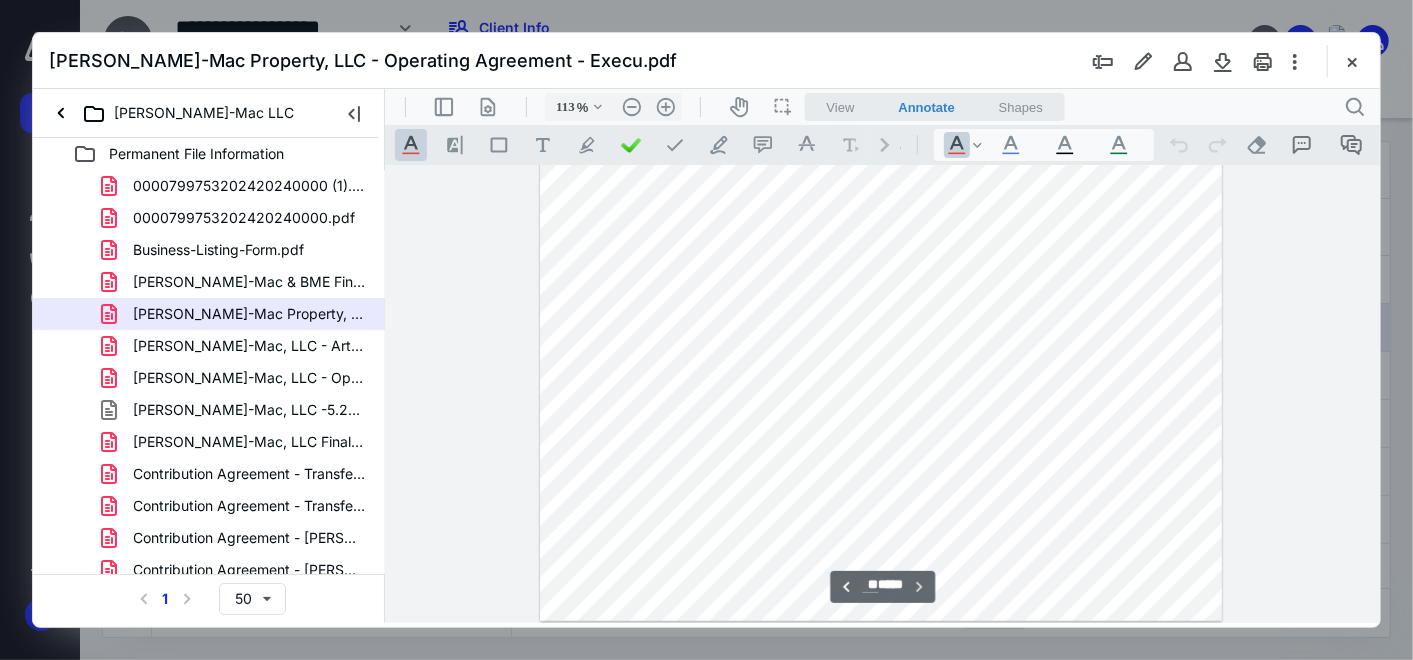 scroll, scrollTop: 26117, scrollLeft: 0, axis: vertical 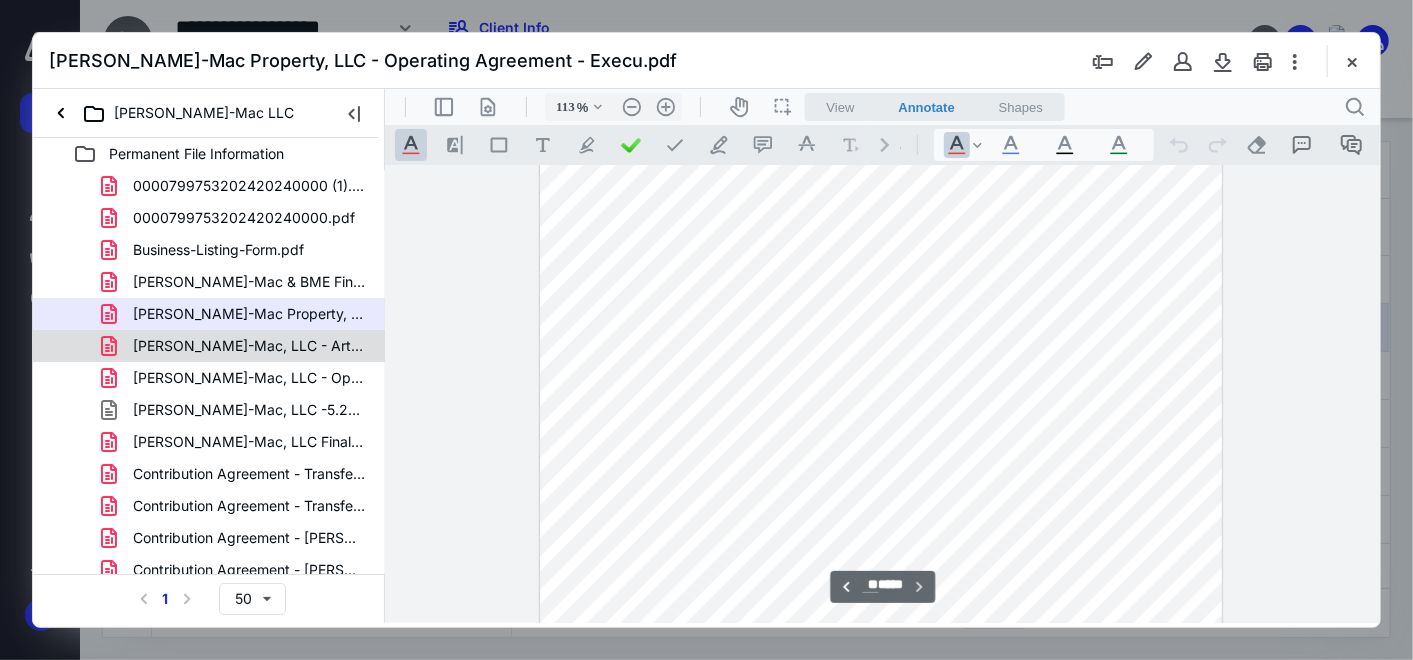 click on "[PERSON_NAME]-Mac, LLC - Articles of Organization - Filed 3.2.pdf" at bounding box center [249, 346] 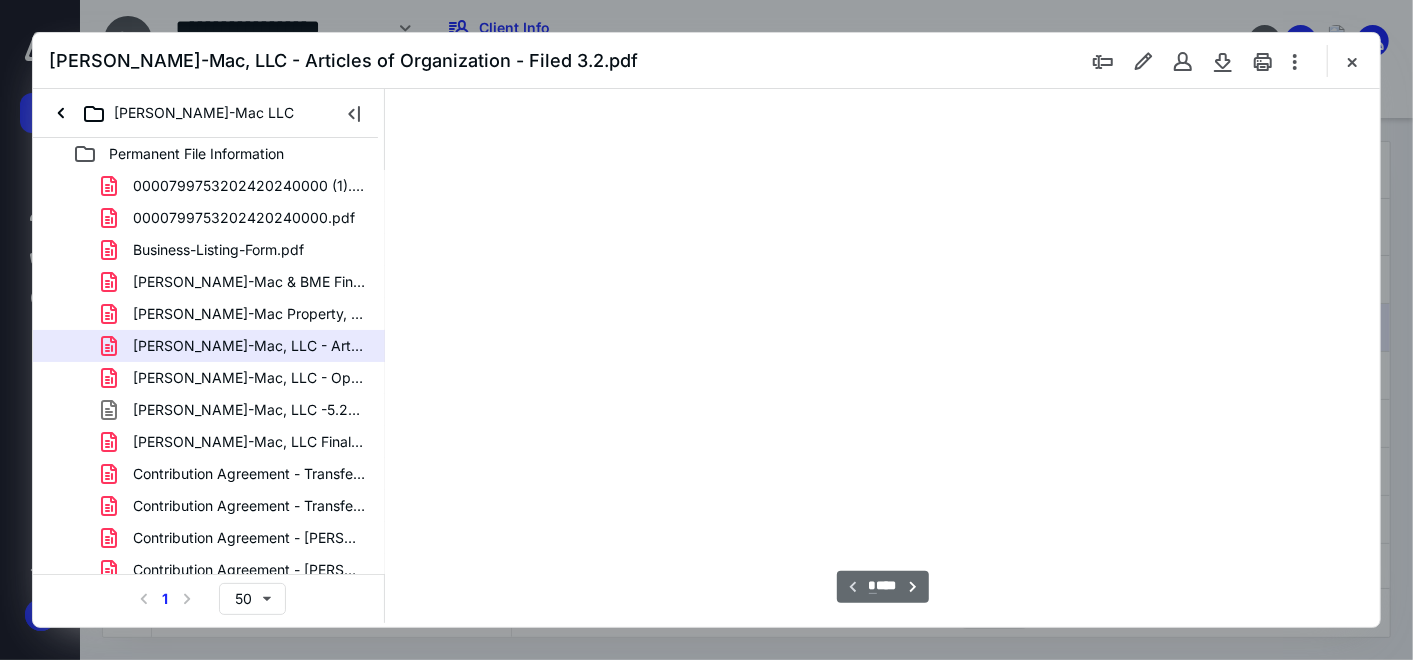 type on "59" 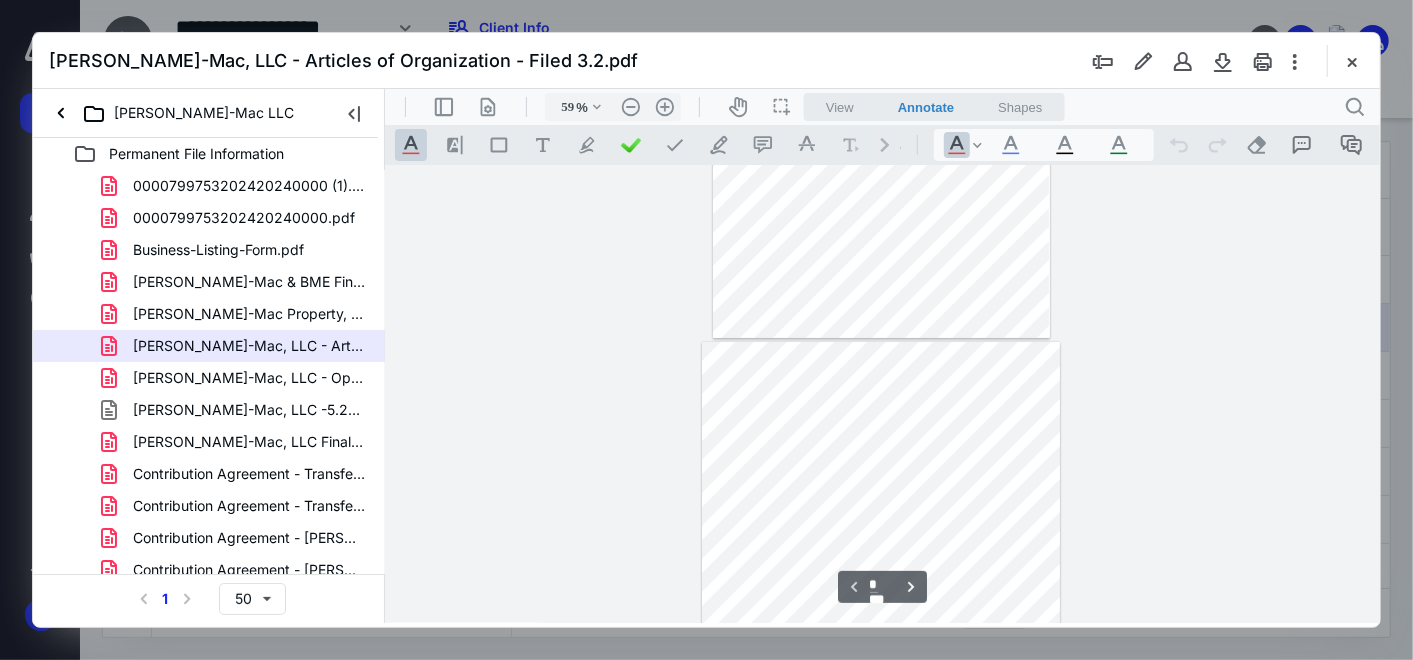 type on "*" 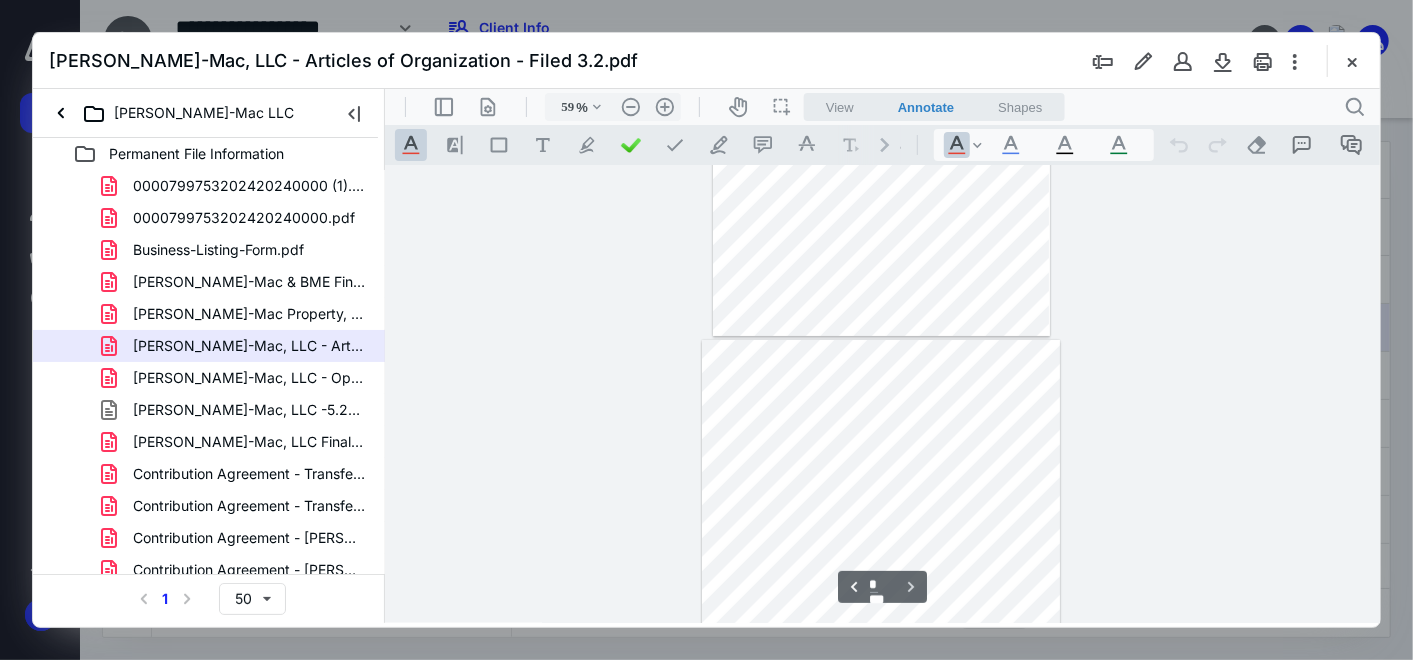 scroll, scrollTop: 467, scrollLeft: 0, axis: vertical 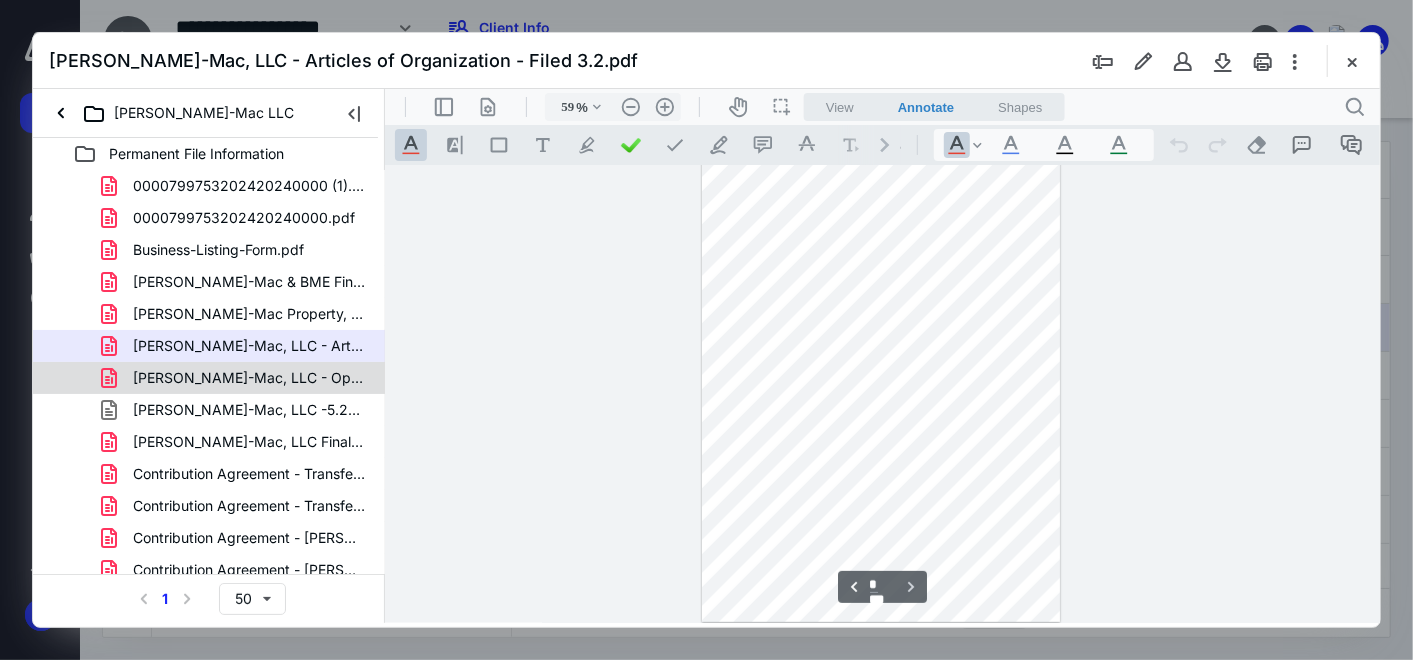 click on "[PERSON_NAME]-Mac, LLC - Operating Agreement - Executed 4.8.2.pdf" at bounding box center (249, 378) 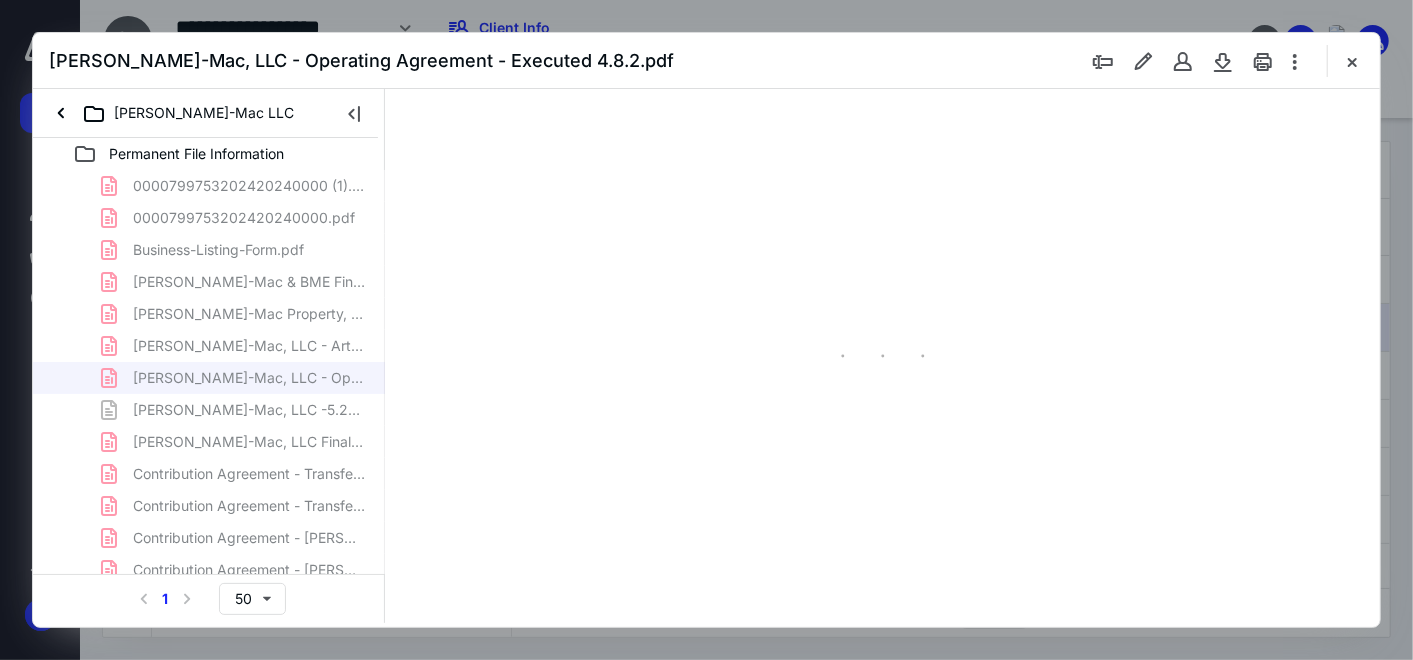 scroll, scrollTop: 77, scrollLeft: 0, axis: vertical 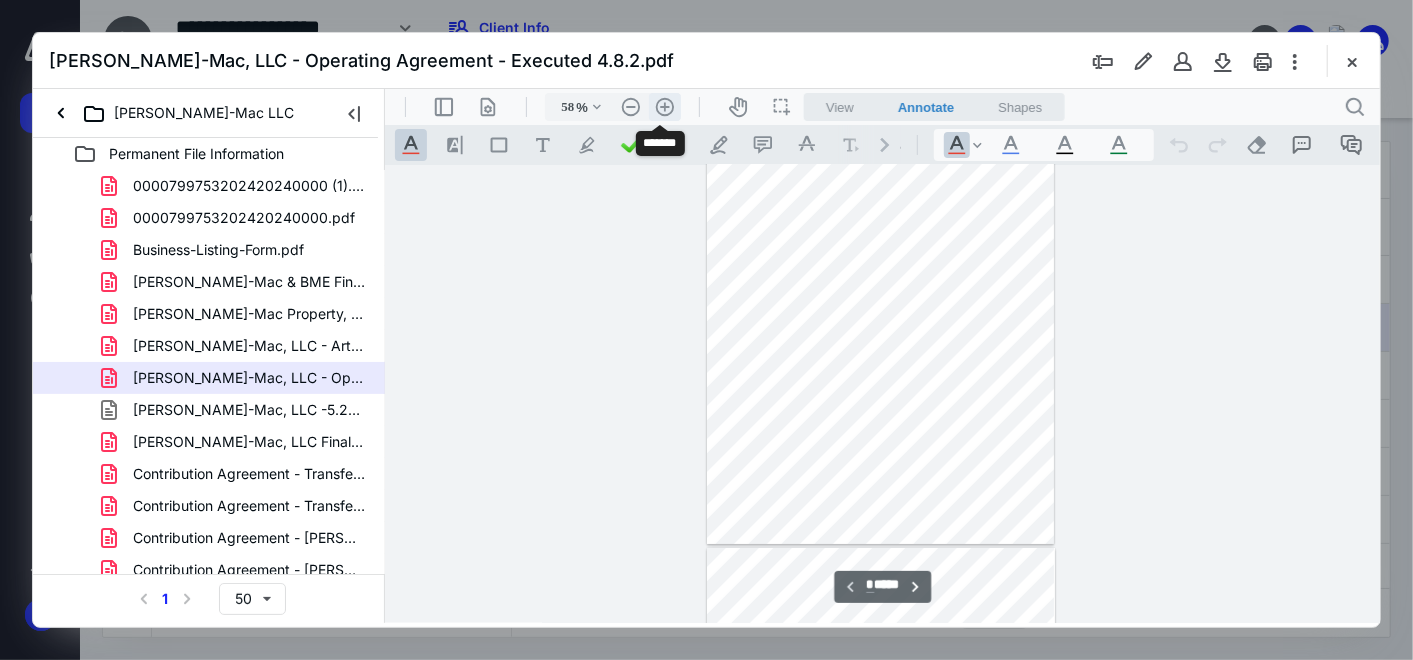 click on ".cls-1{fill:#abb0c4;} icon - header - zoom - in - line" at bounding box center (664, 106) 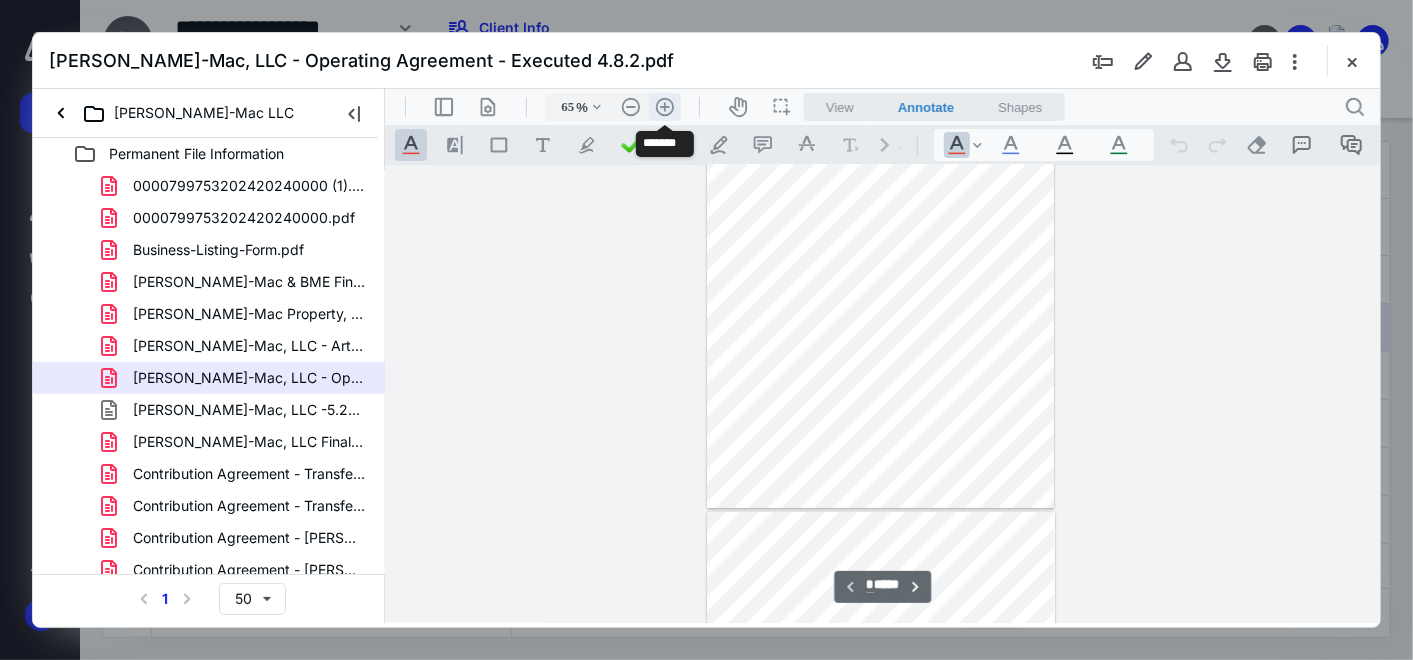 click on ".cls-1{fill:#abb0c4;} icon - header - zoom - in - line" at bounding box center (664, 106) 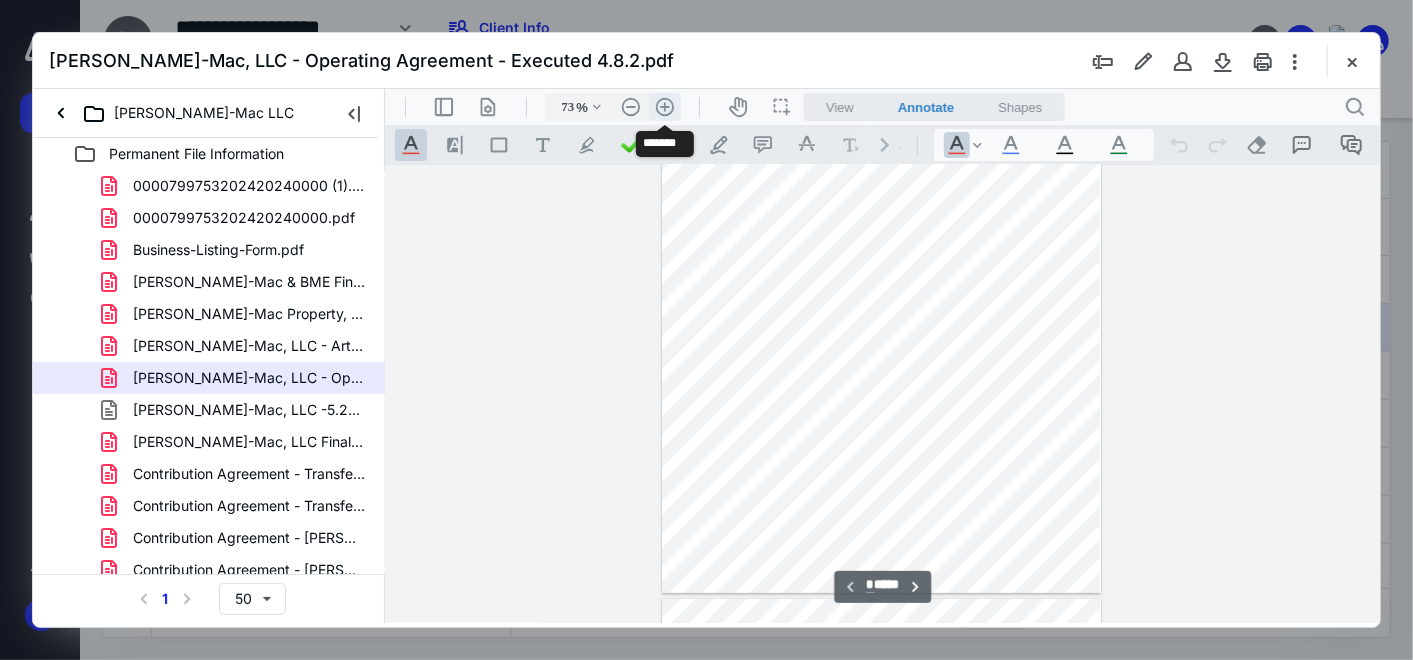 click on ".cls-1{fill:#abb0c4;} icon - header - zoom - in - line" at bounding box center [664, 106] 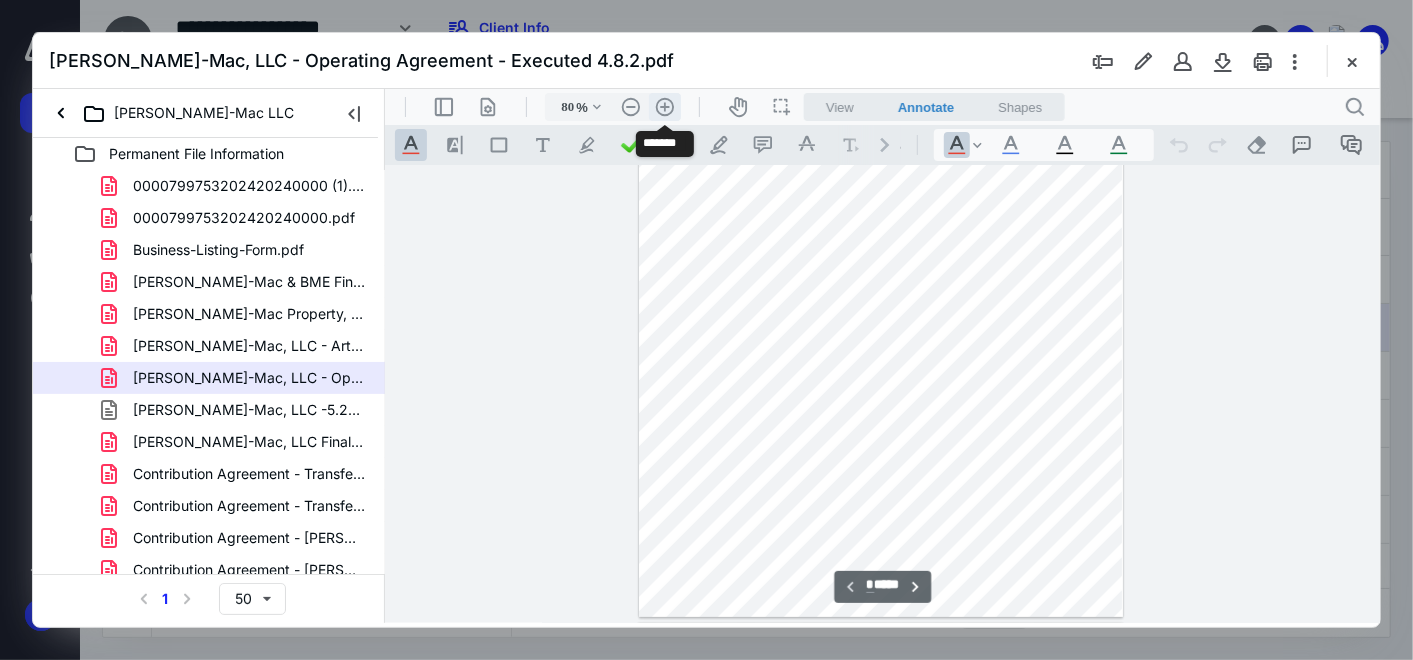 click on ".cls-1{fill:#abb0c4;} icon - header - zoom - in - line" at bounding box center (664, 106) 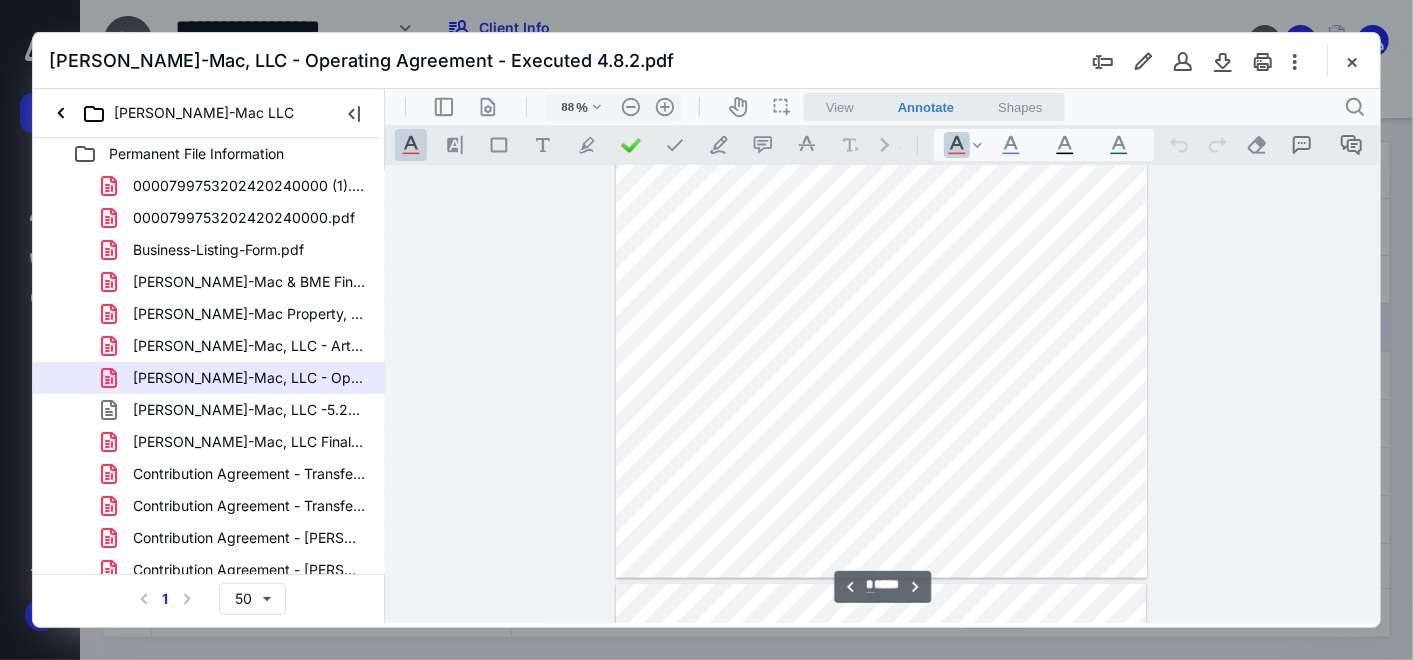 scroll, scrollTop: 997, scrollLeft: 0, axis: vertical 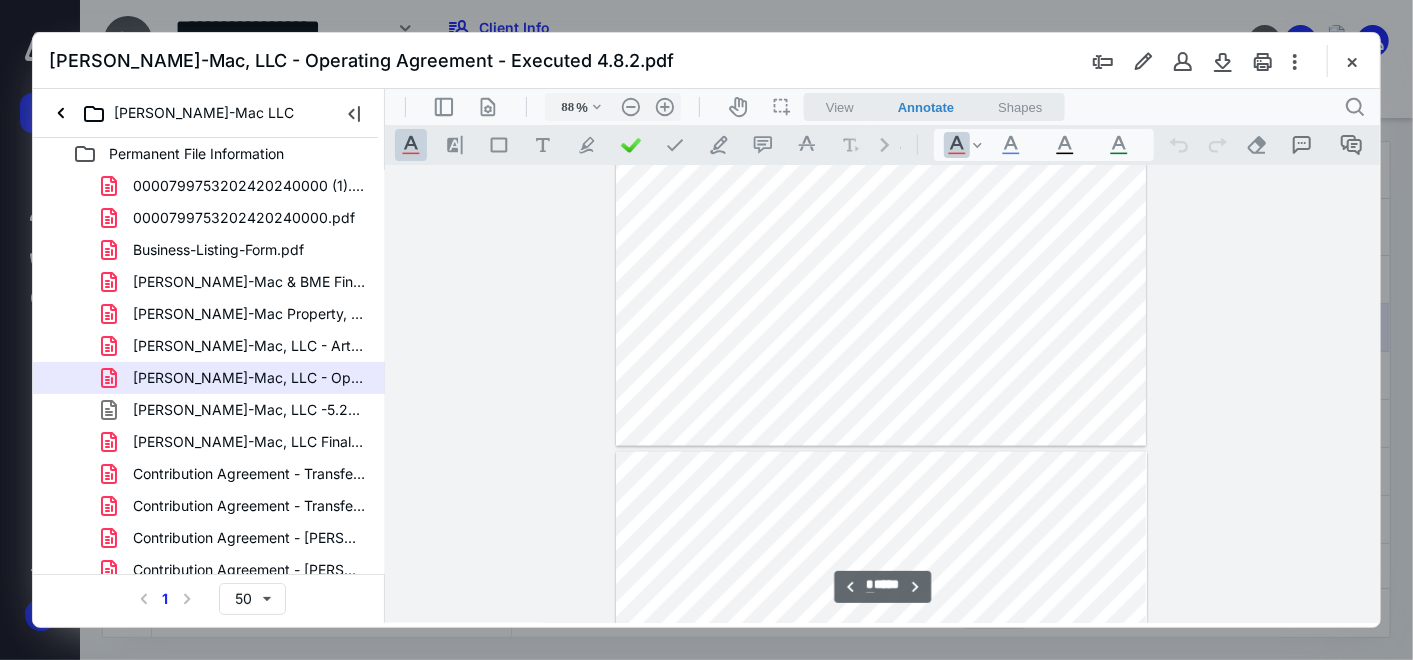 type on "*" 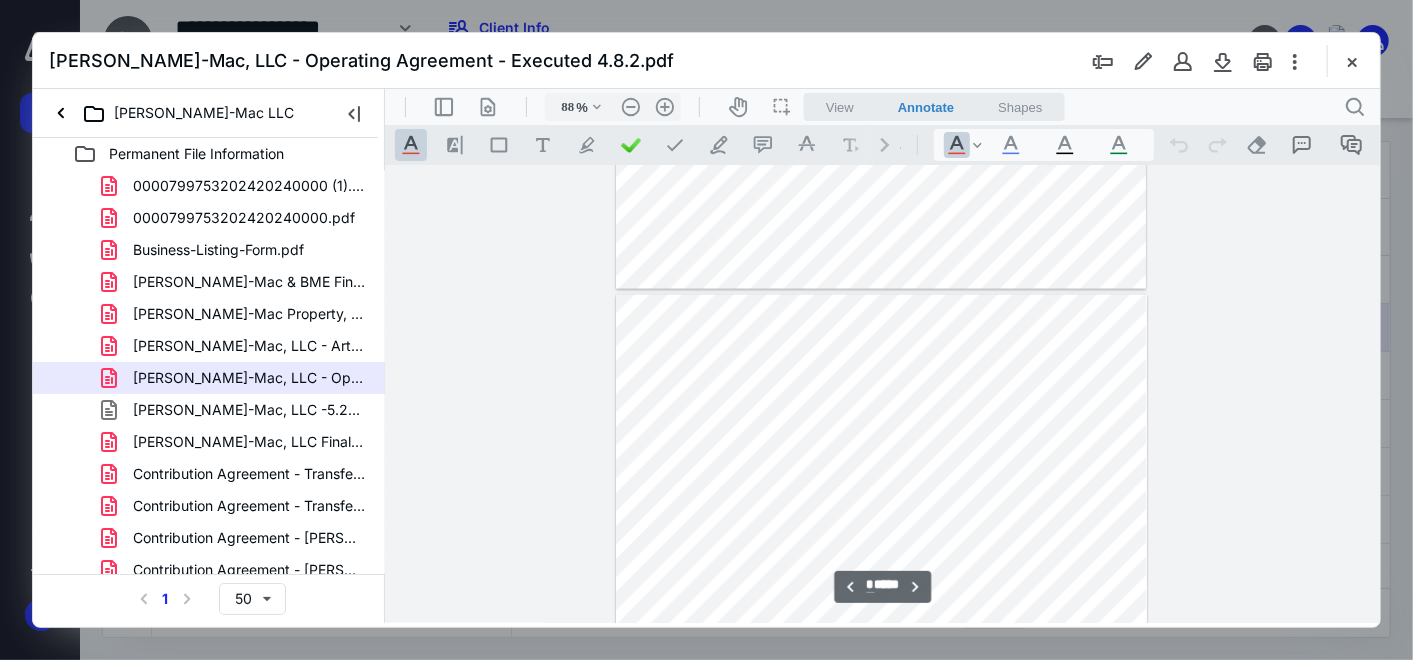 scroll, scrollTop: 1997, scrollLeft: 0, axis: vertical 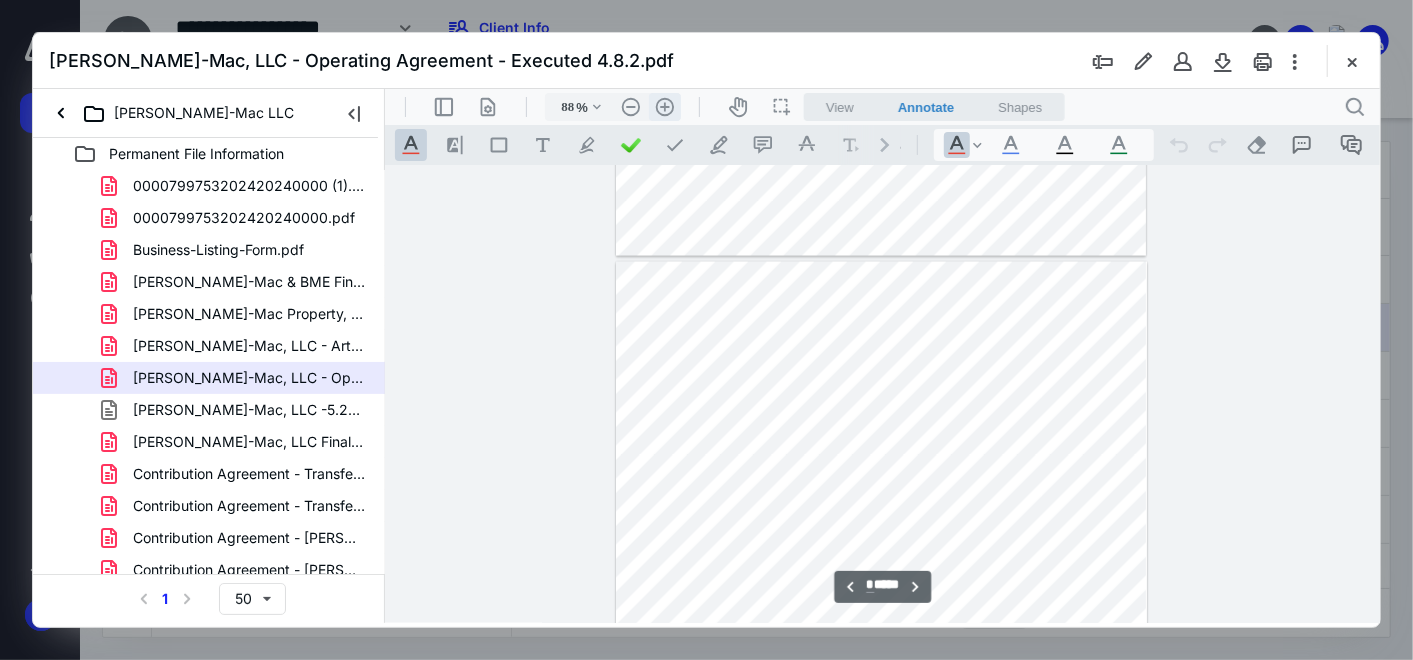click on ".cls-1{fill:#abb0c4;} icon - header - zoom - in - line" at bounding box center (664, 106) 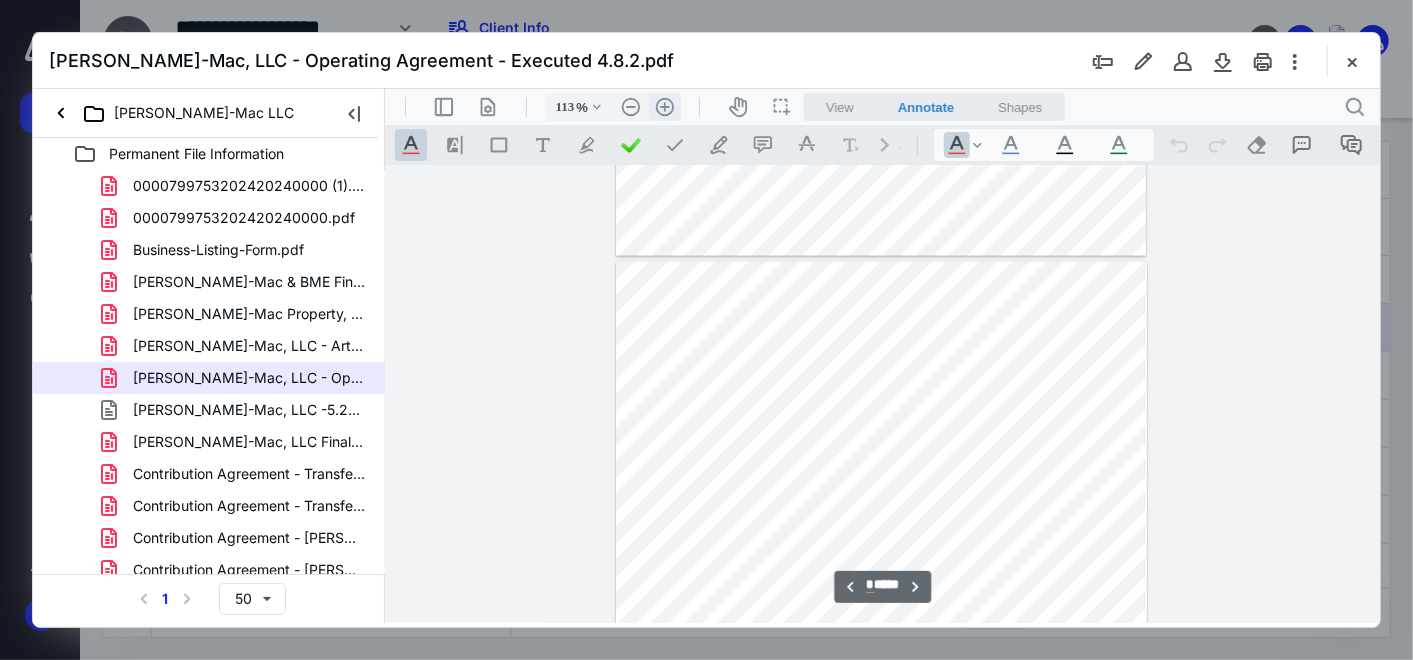 click on ".cls-1{fill:#abb0c4;} icon - header - zoom - in - line" at bounding box center [664, 106] 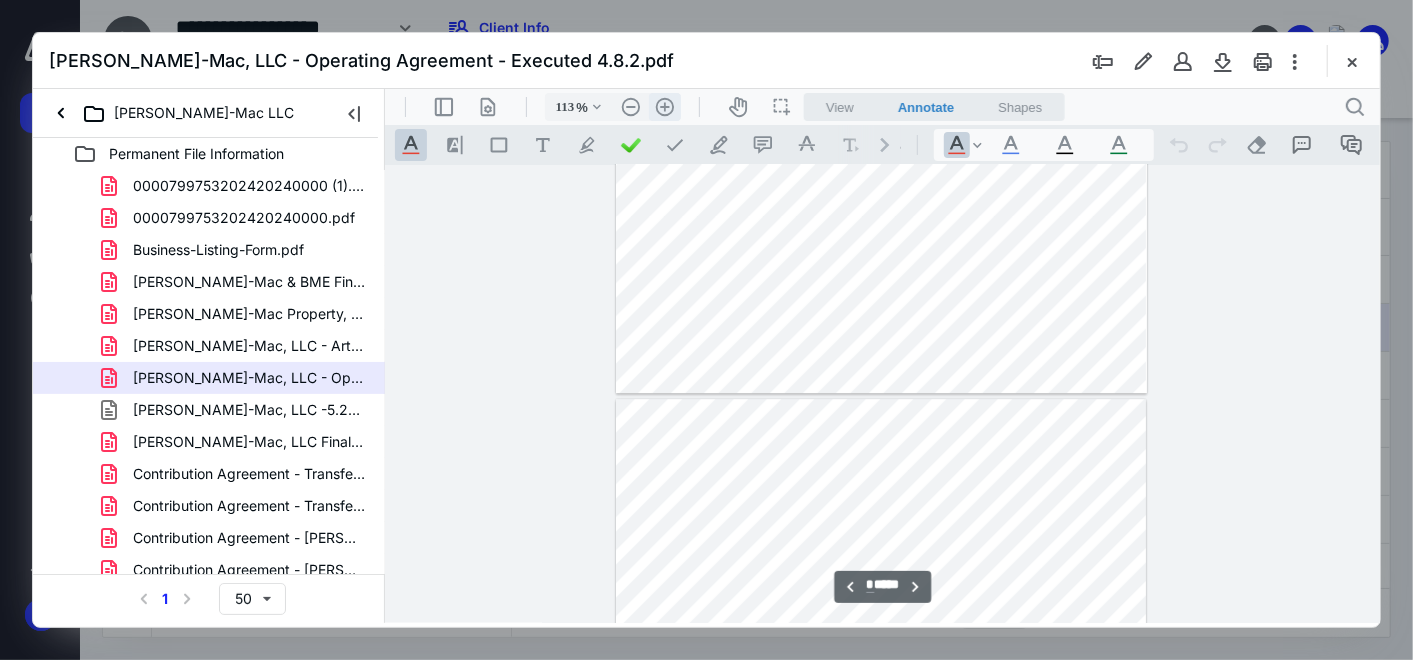 type on "138" 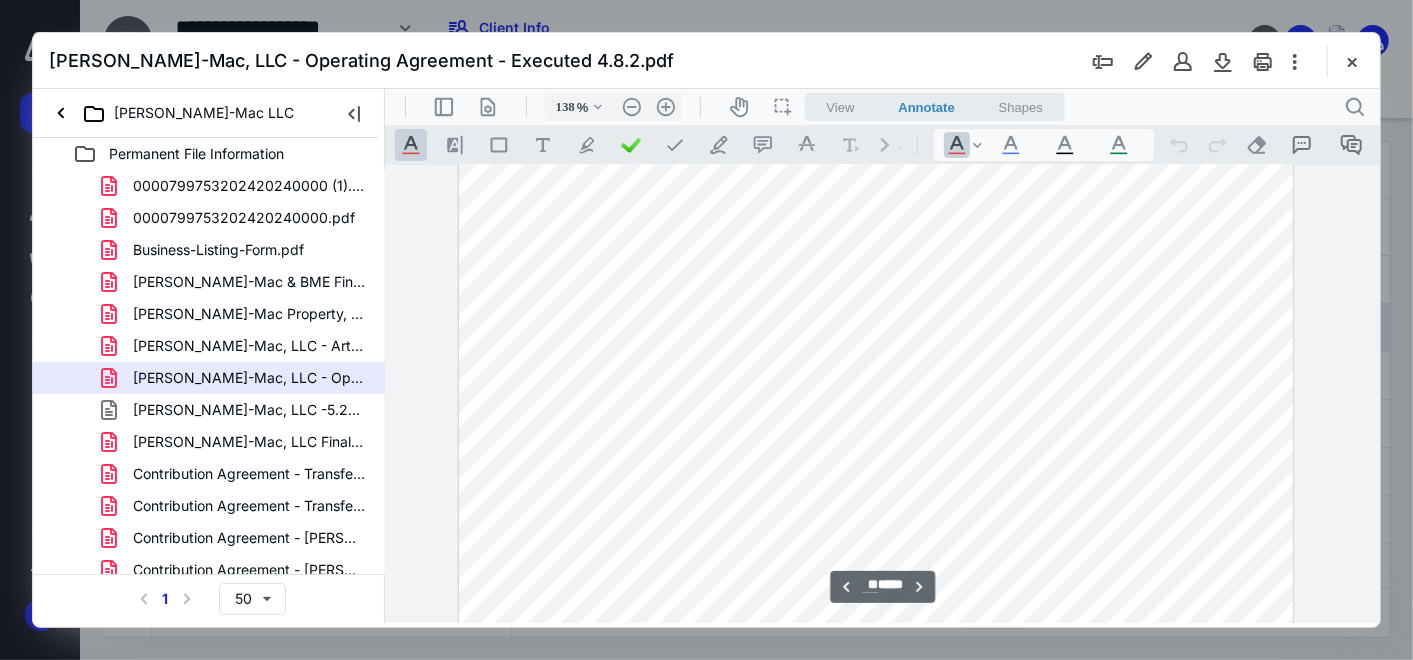 scroll, scrollTop: 32141, scrollLeft: 57, axis: both 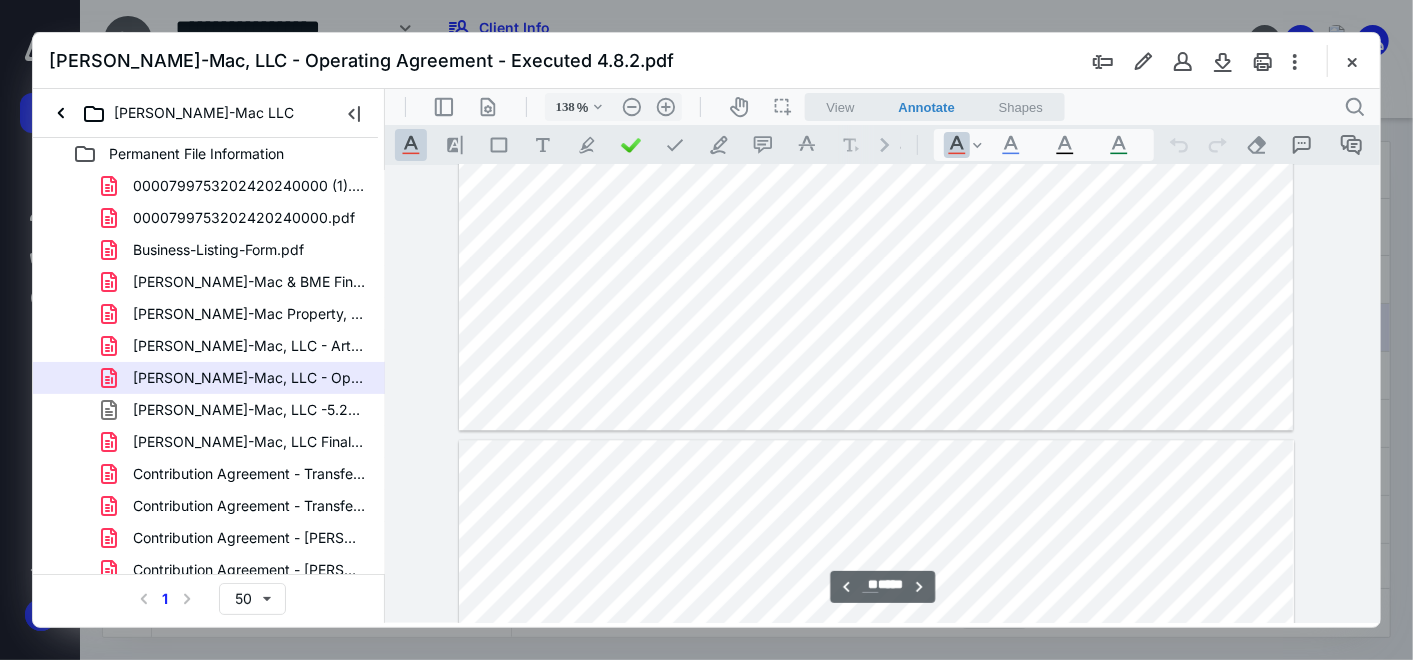 type on "**" 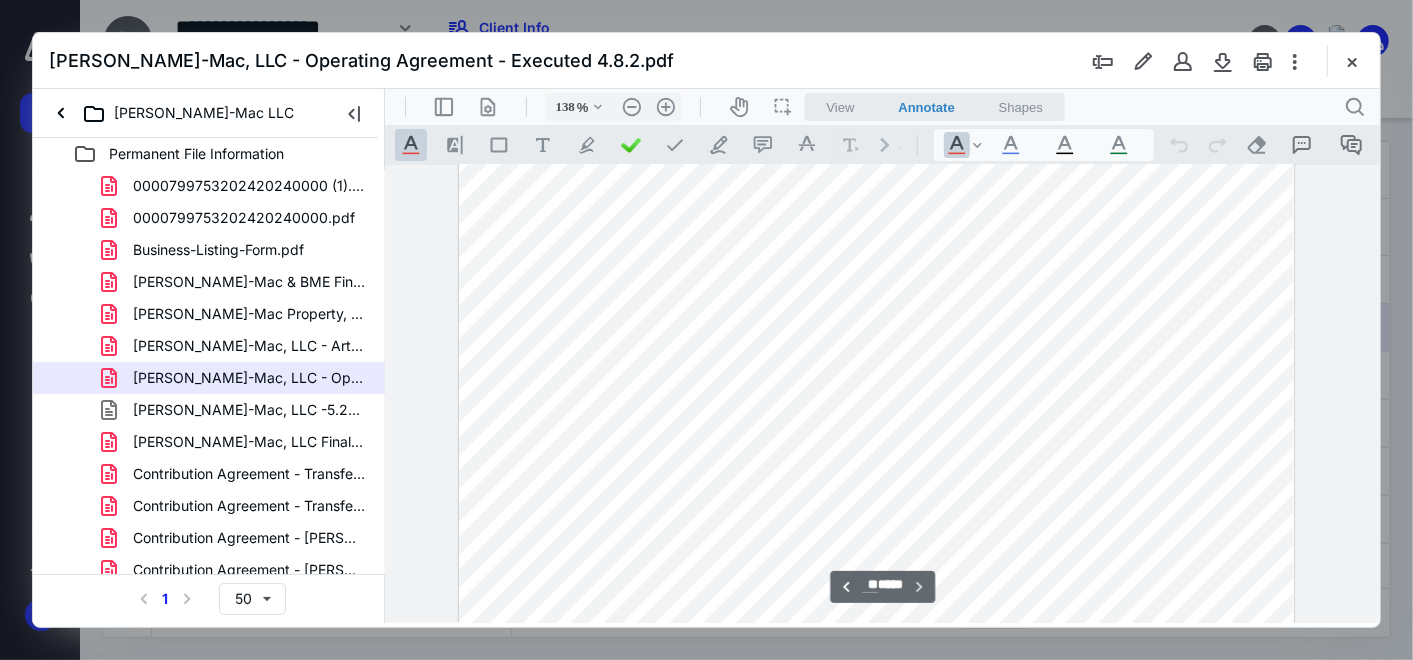 scroll, scrollTop: 33286, scrollLeft: 57, axis: both 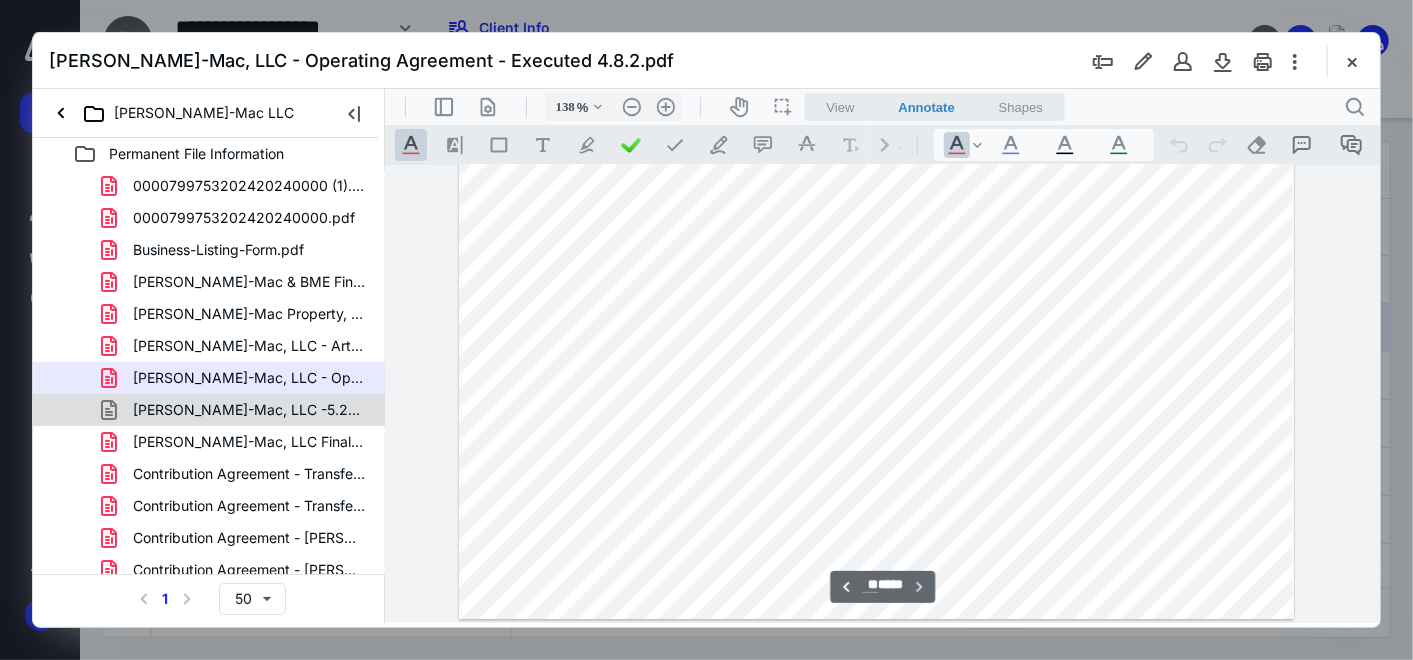 click on "[PERSON_NAME]-Mac, LLC -5.22.2024.qbm" at bounding box center (249, 410) 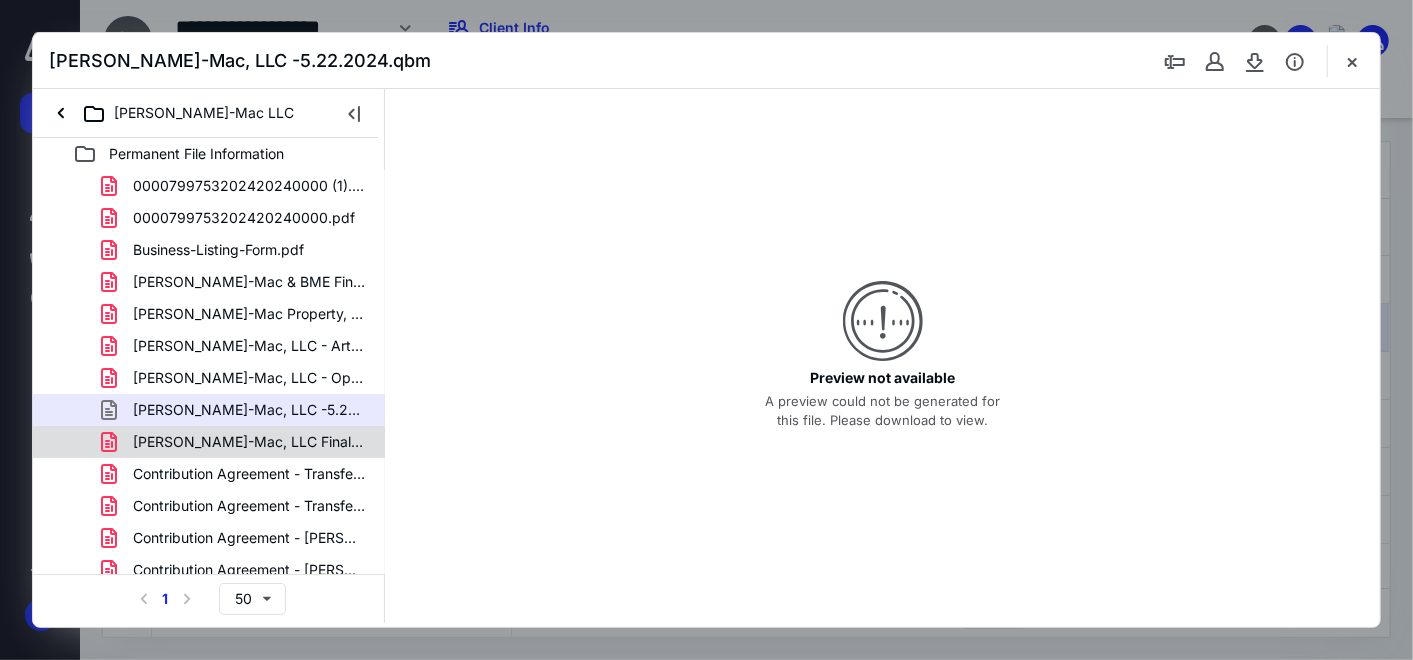 click on "[PERSON_NAME]-Mac, LLC Final Valuation Report of a 100% Pref..pdf" at bounding box center [249, 442] 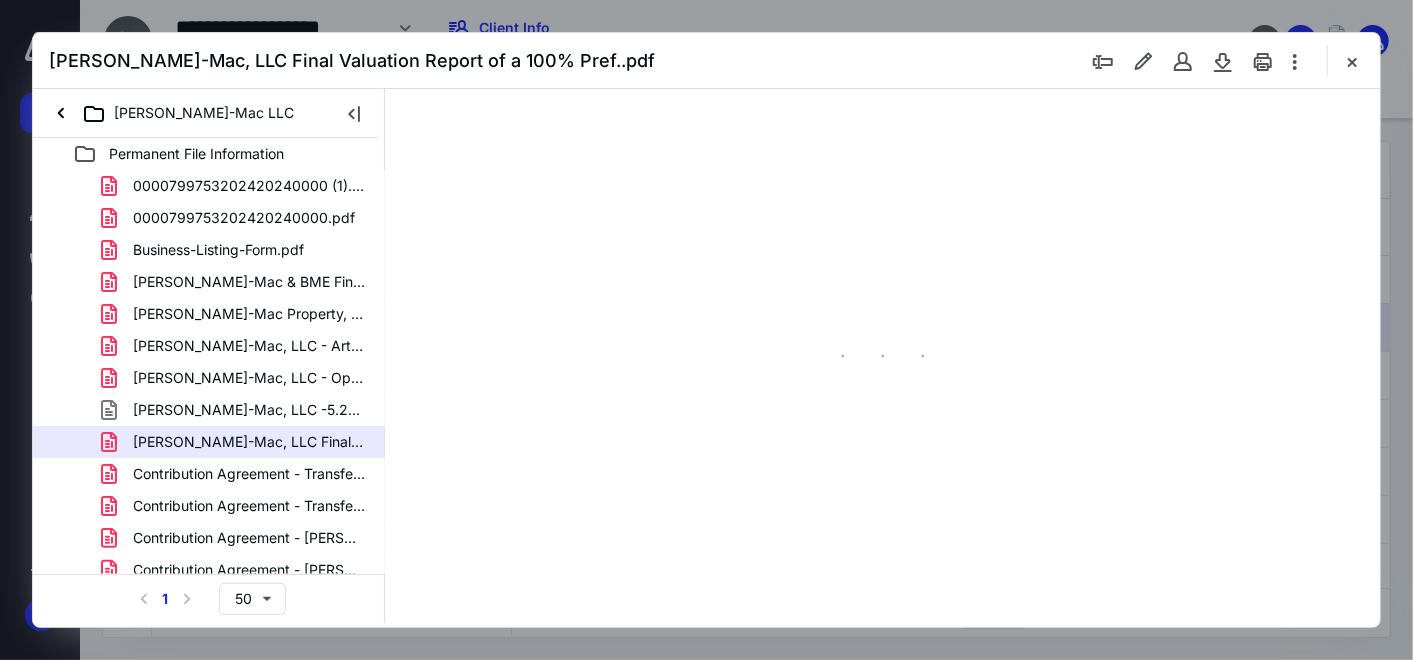 scroll, scrollTop: 77, scrollLeft: 0, axis: vertical 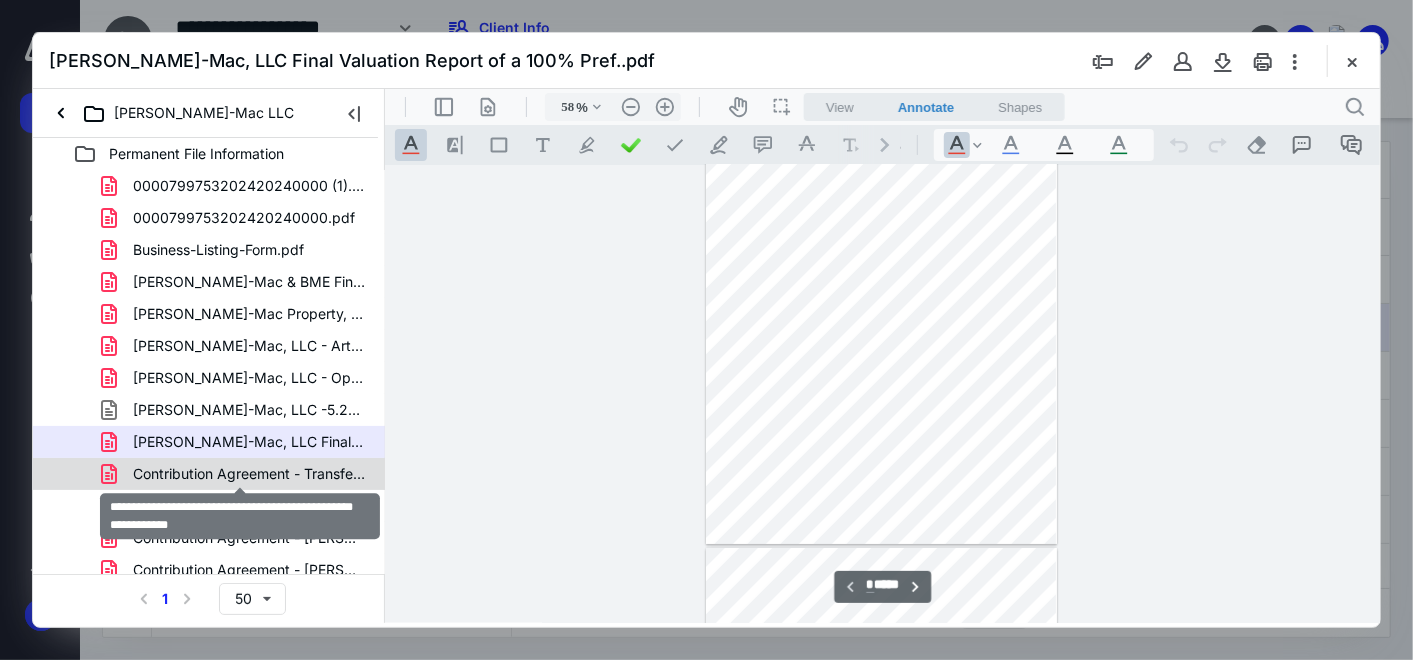 click on "Contribution Agreement - Transferor Opco to Opco - Execute.pdf" at bounding box center [249, 474] 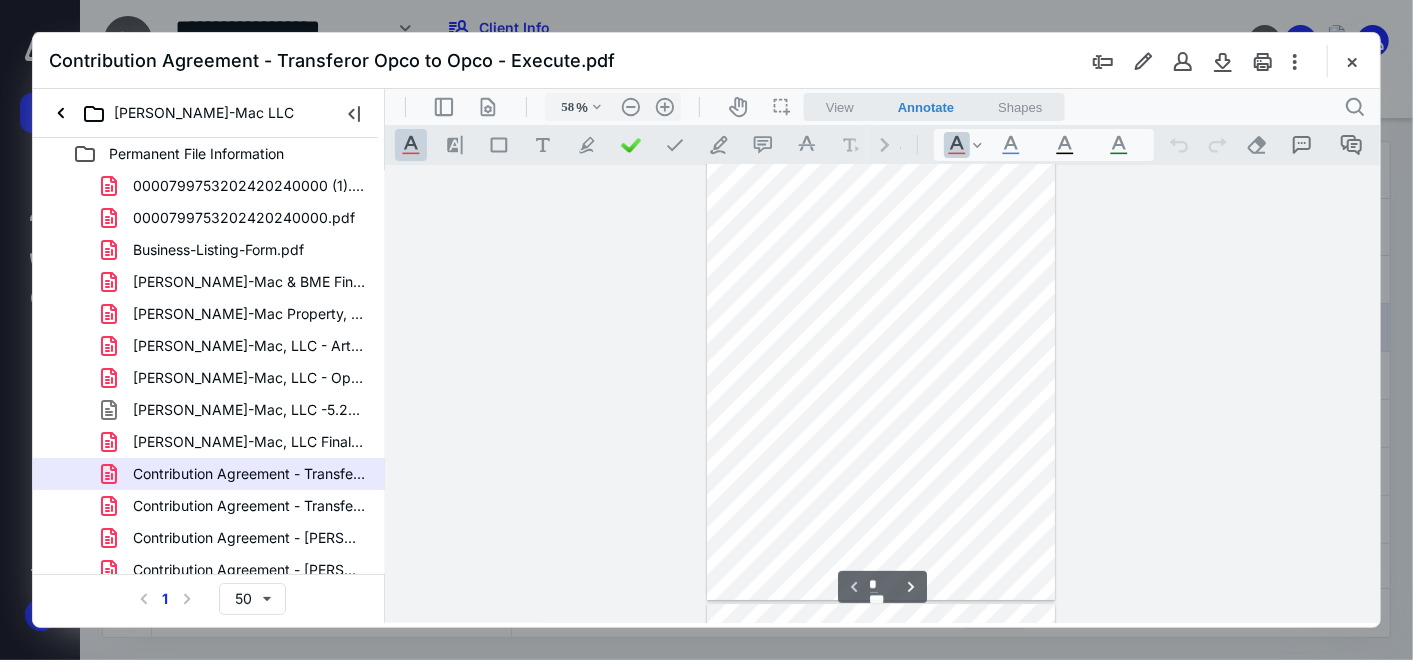 scroll, scrollTop: 0, scrollLeft: 0, axis: both 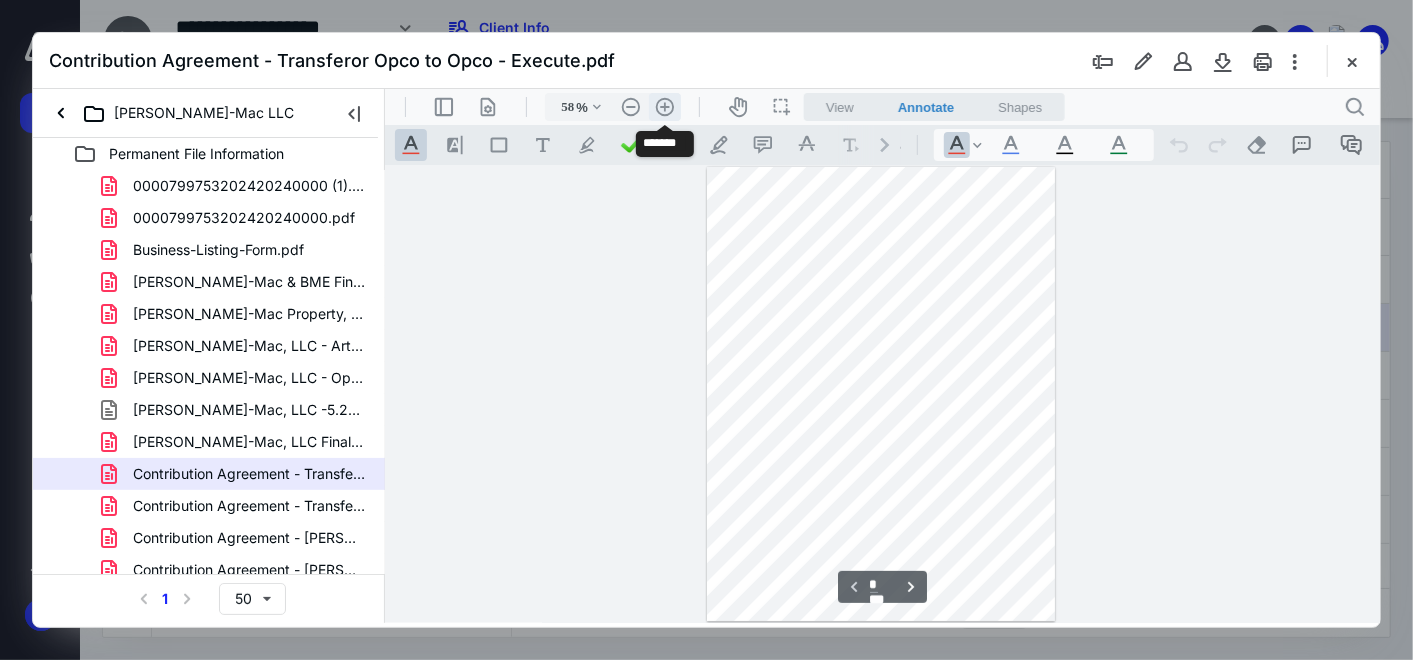 click on ".cls-1{fill:#abb0c4;} icon - header - zoom - in - line" at bounding box center [664, 106] 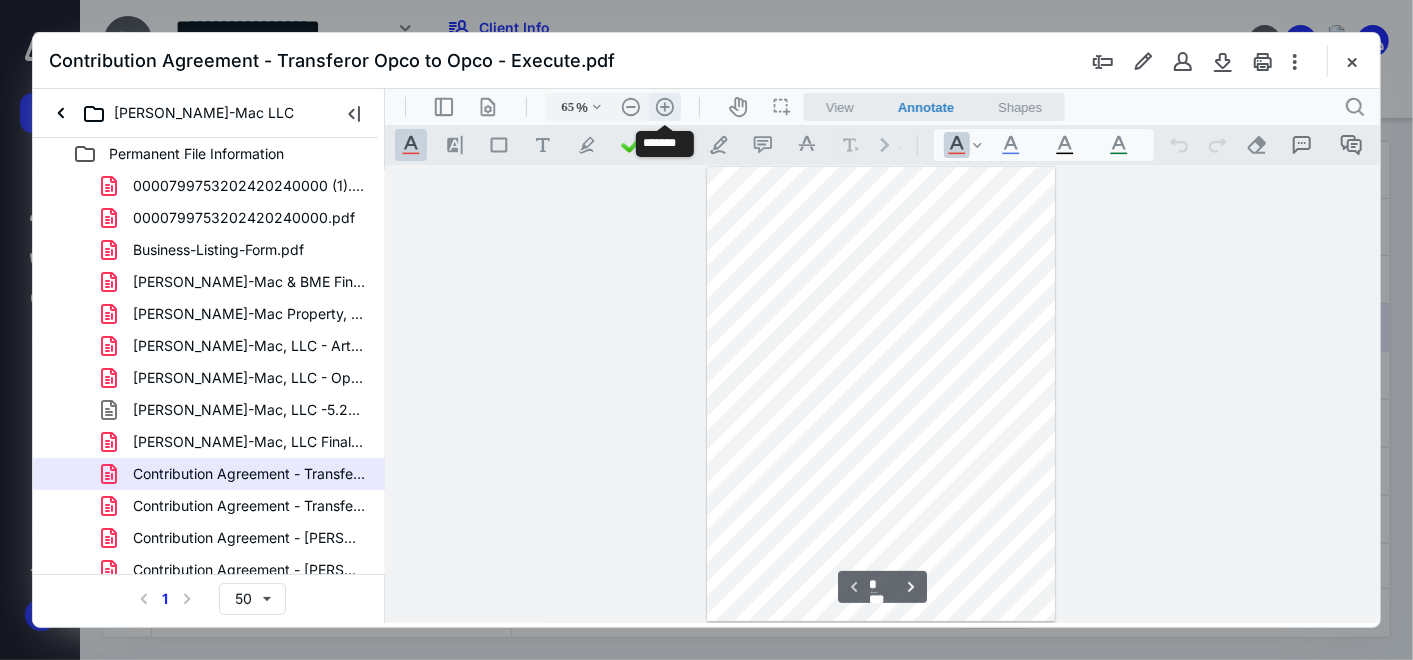 click on ".cls-1{fill:#abb0c4;} icon - header - zoom - in - line" at bounding box center [664, 106] 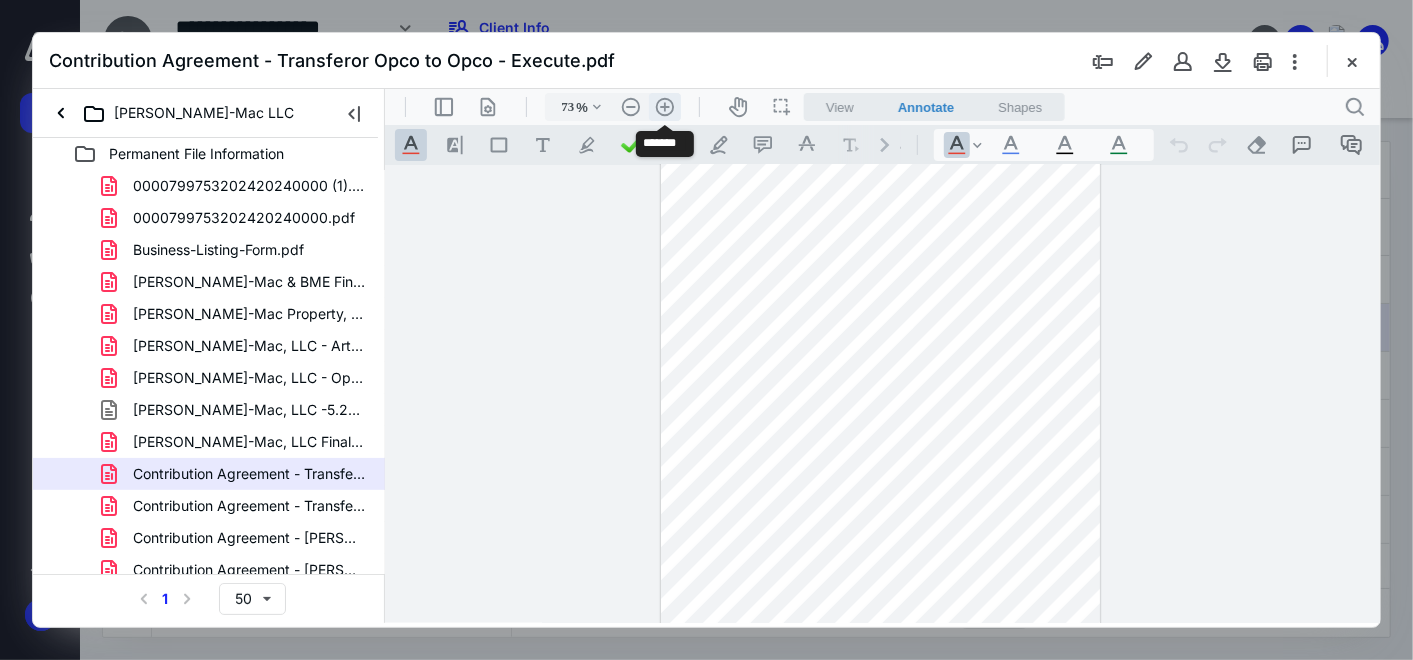 click on ".cls-1{fill:#abb0c4;} icon - header - zoom - in - line" at bounding box center (664, 106) 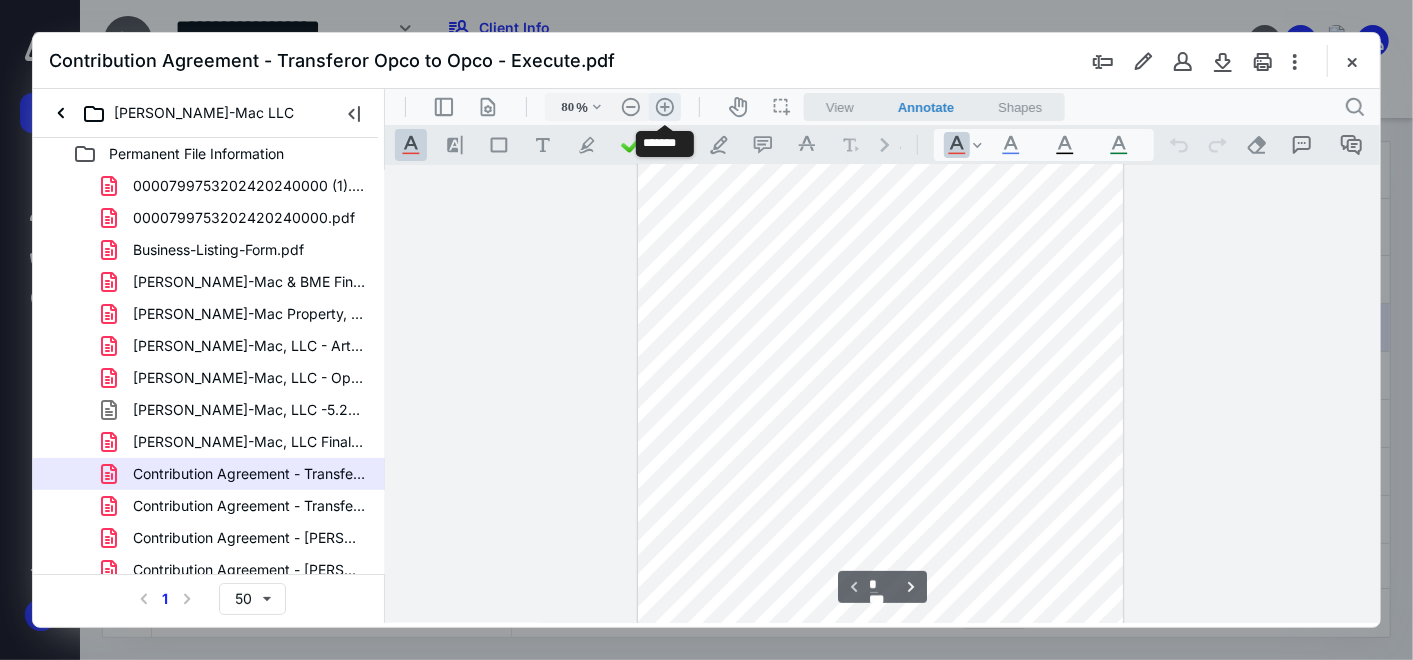 click on ".cls-1{fill:#abb0c4;} icon - header - zoom - in - line" at bounding box center [664, 106] 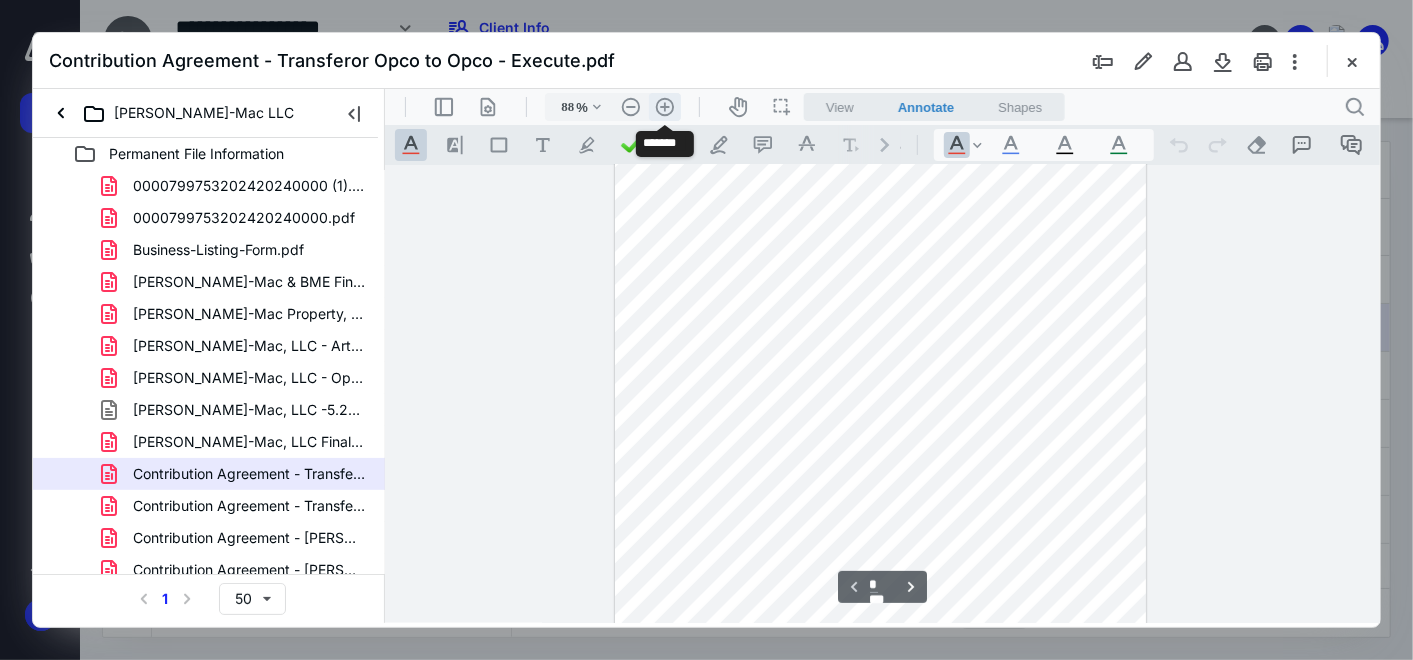 click on ".cls-1{fill:#abb0c4;} icon - header - zoom - in - line" at bounding box center [664, 106] 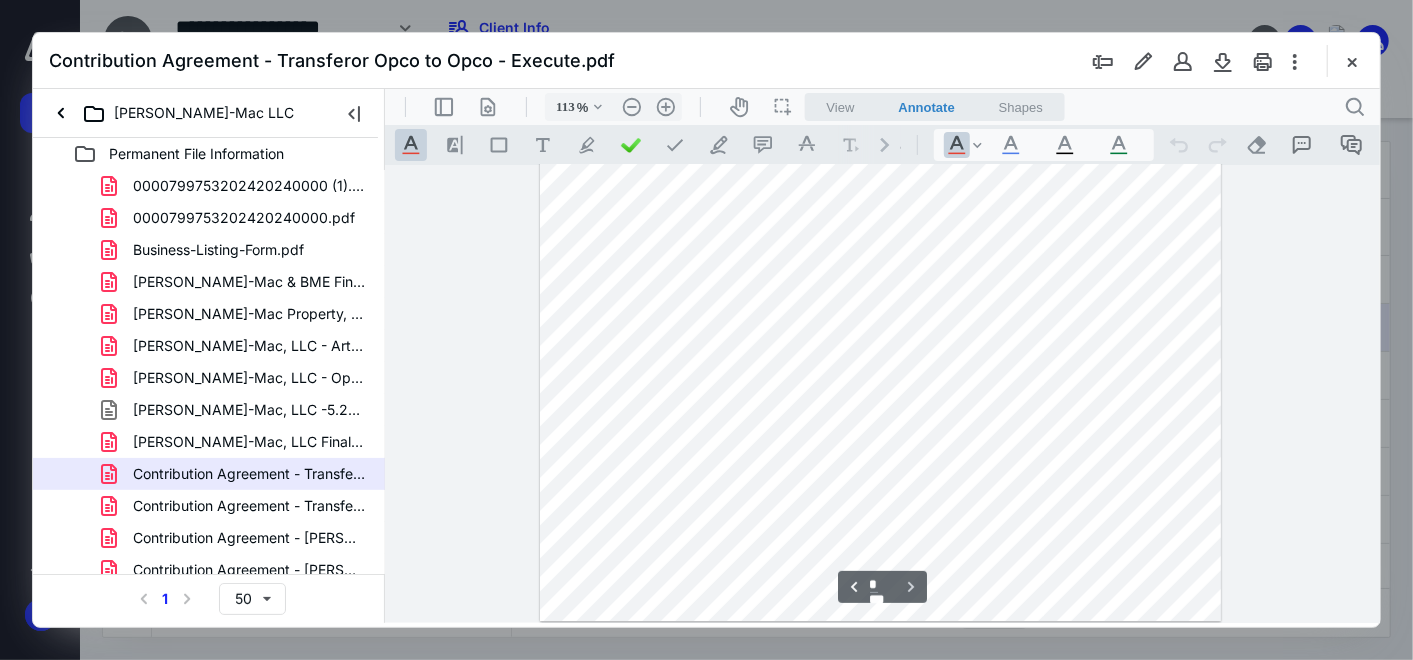 scroll, scrollTop: 3359, scrollLeft: 0, axis: vertical 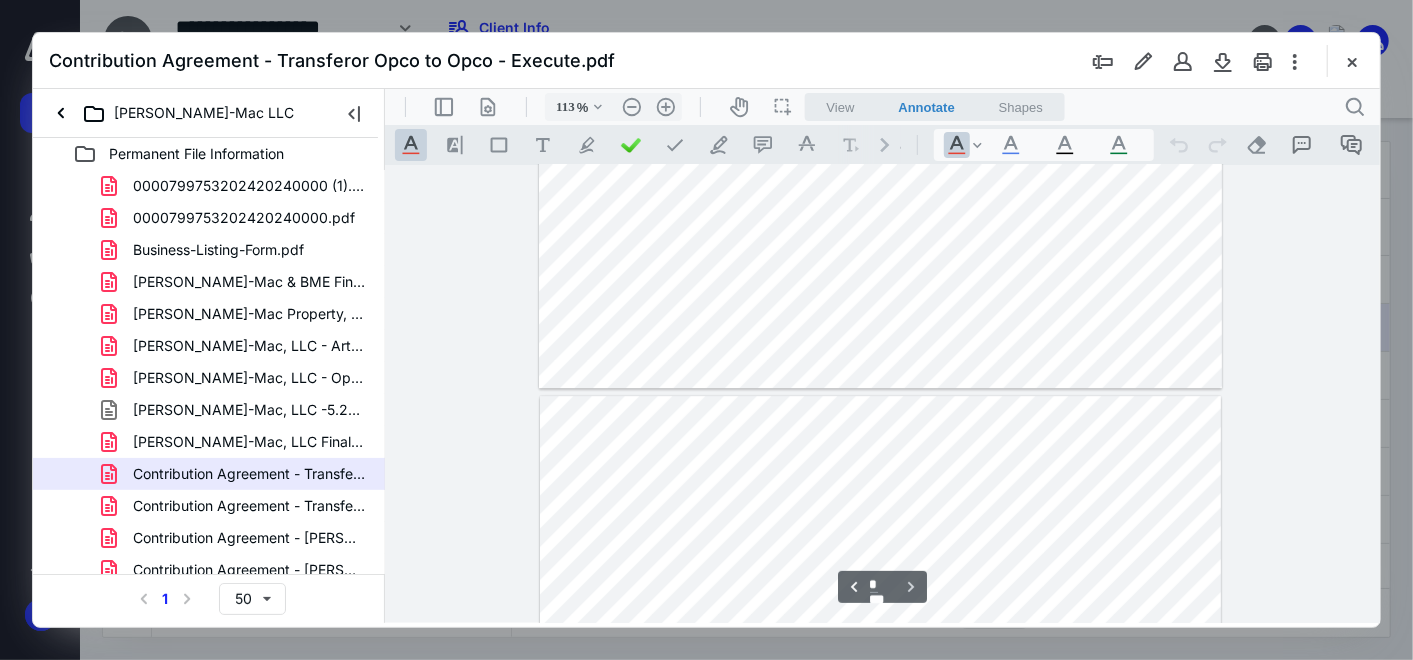 type on "*" 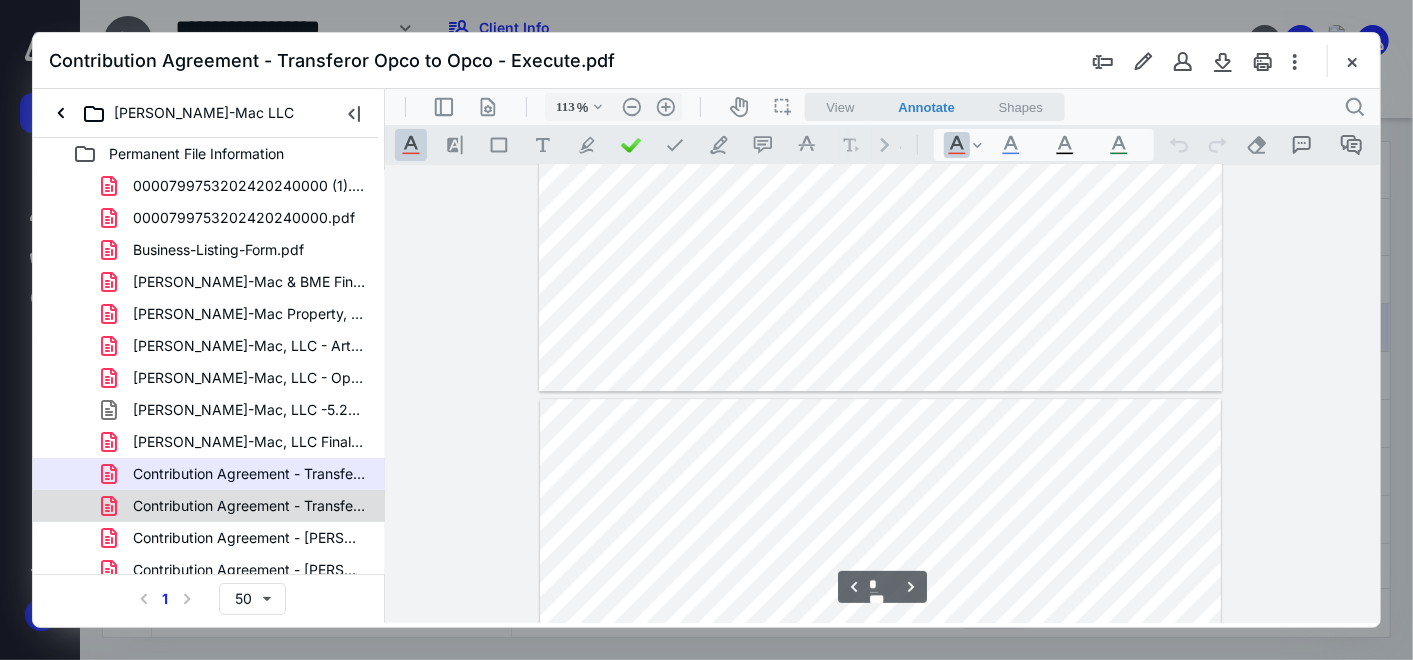 click on "Contribution Agreement - Transferor Propco to Propco - Exe.pdf" at bounding box center [249, 506] 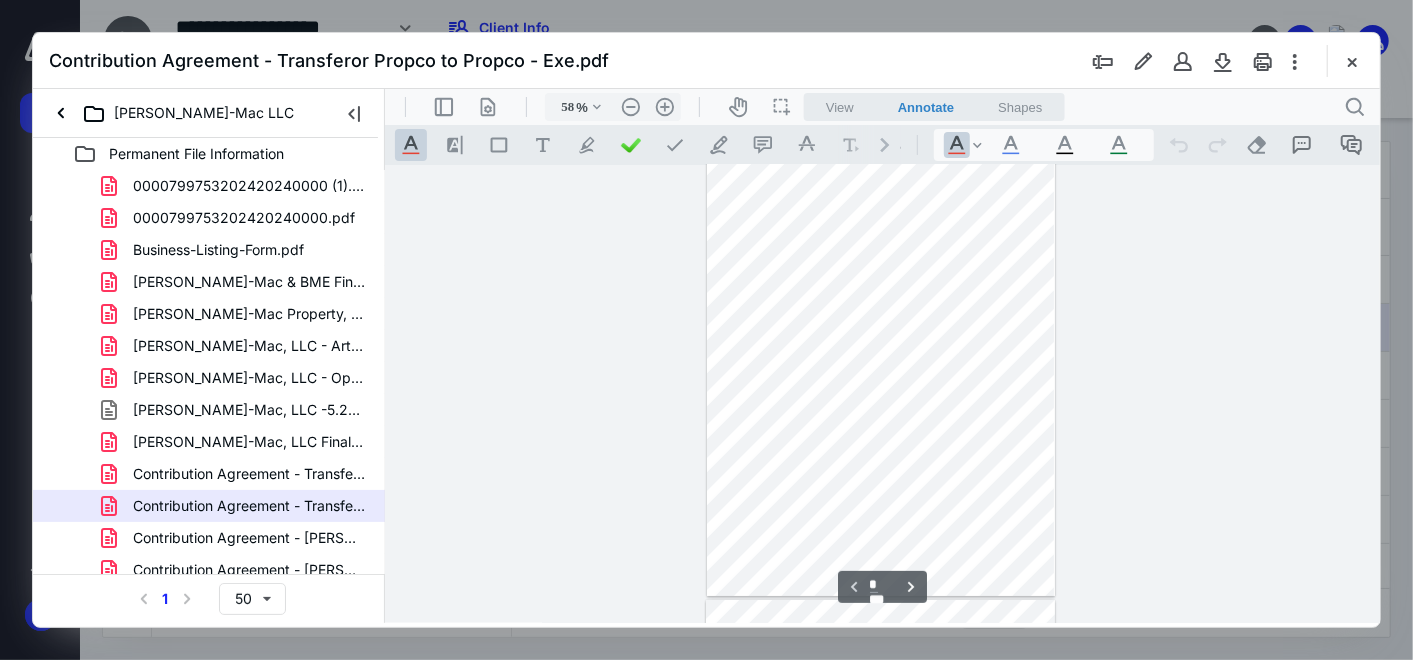 scroll, scrollTop: 0, scrollLeft: 0, axis: both 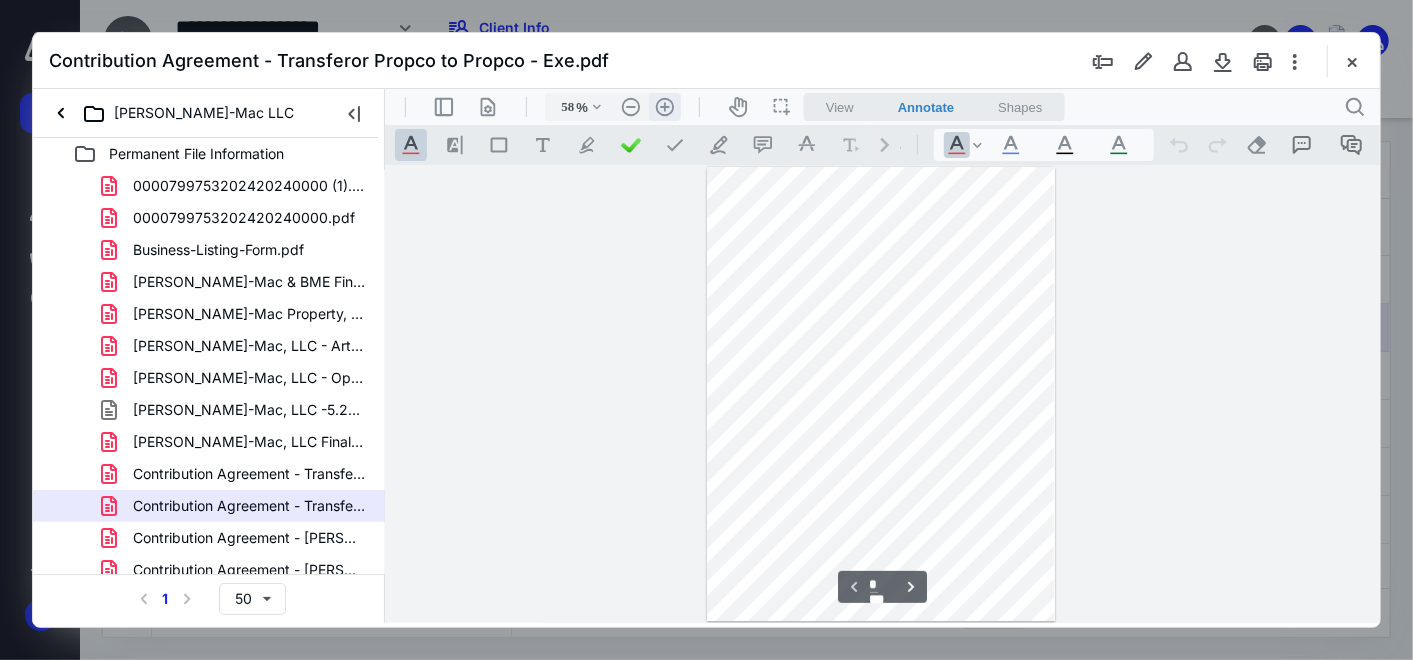 click on ".cls-1{fill:#abb0c4;} icon - header - zoom - in - line" at bounding box center [664, 106] 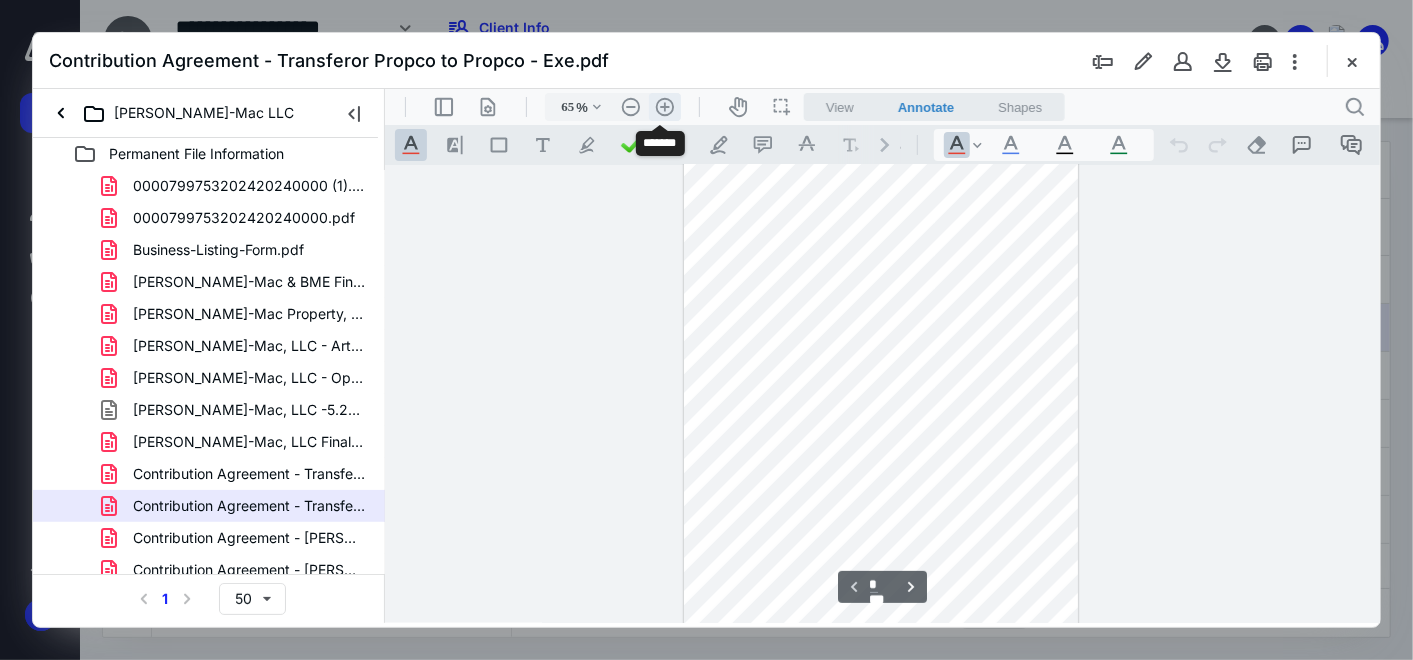 click on ".cls-1{fill:#abb0c4;} icon - header - zoom - in - line" at bounding box center (664, 106) 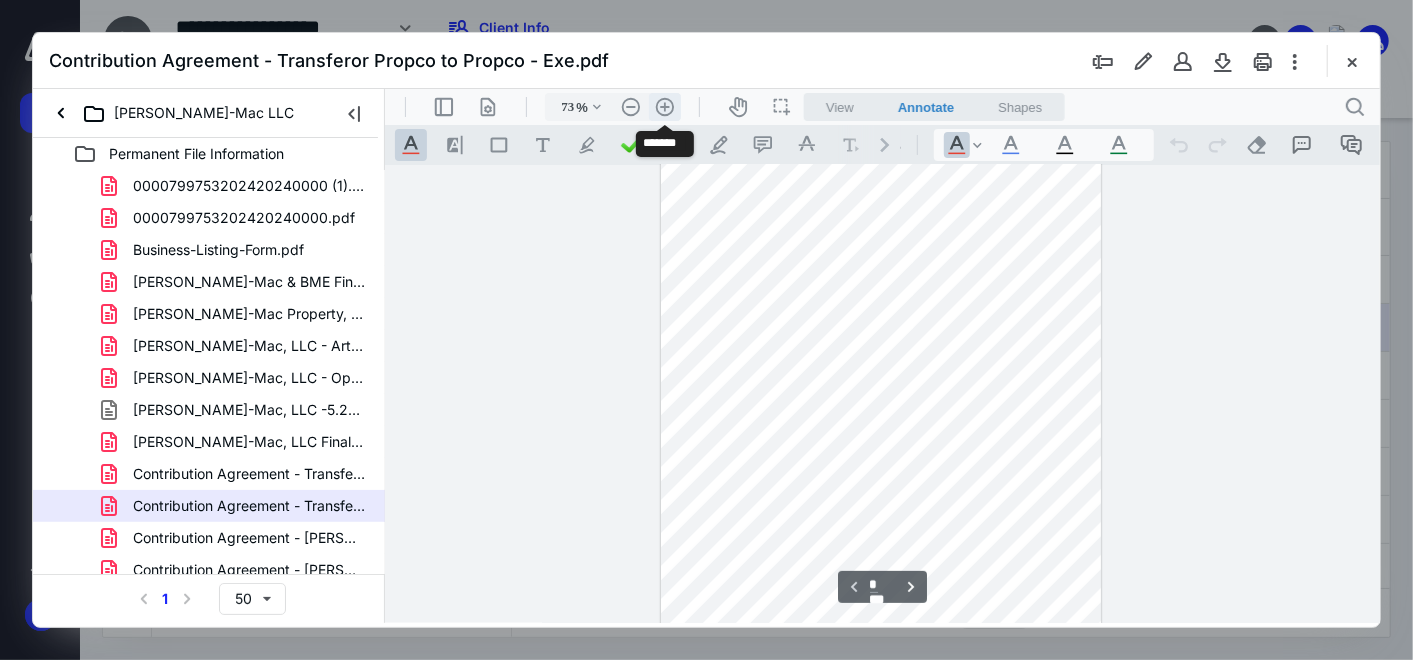 click on ".cls-1{fill:#abb0c4;} icon - header - zoom - in - line" at bounding box center (664, 106) 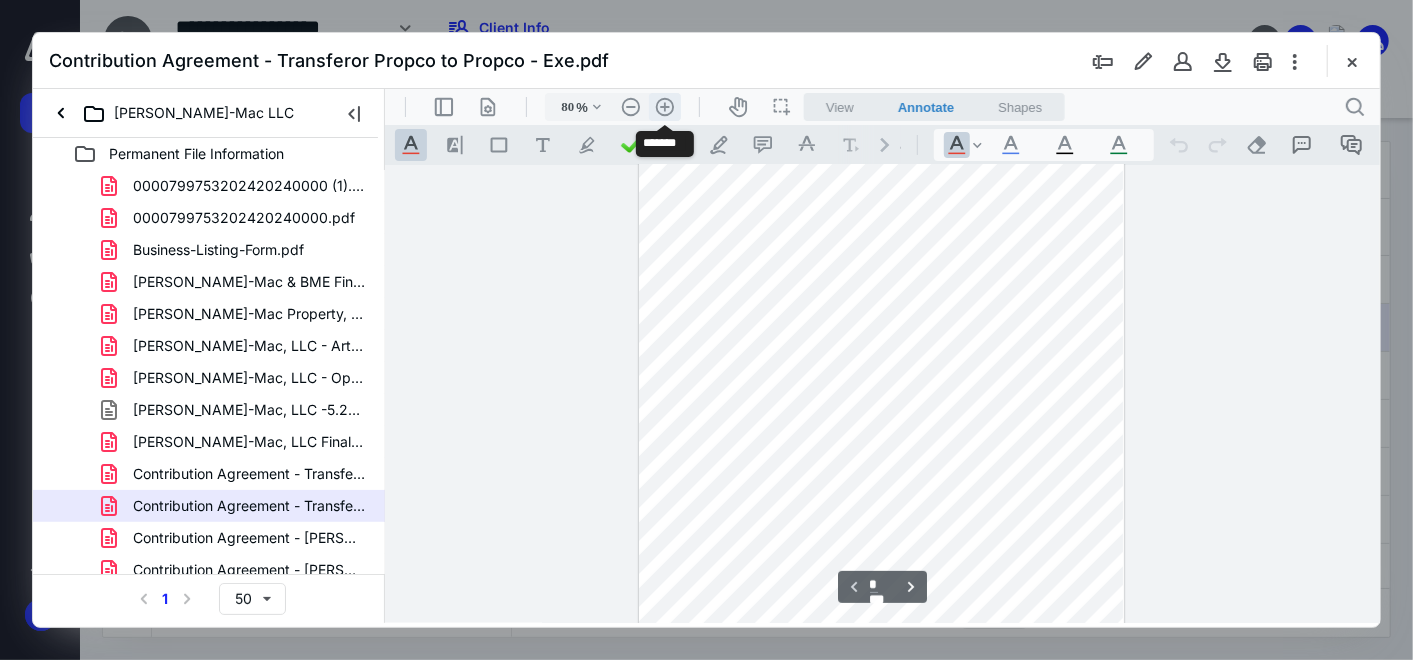 click on ".cls-1{fill:#abb0c4;} icon - header - zoom - in - line" at bounding box center (664, 106) 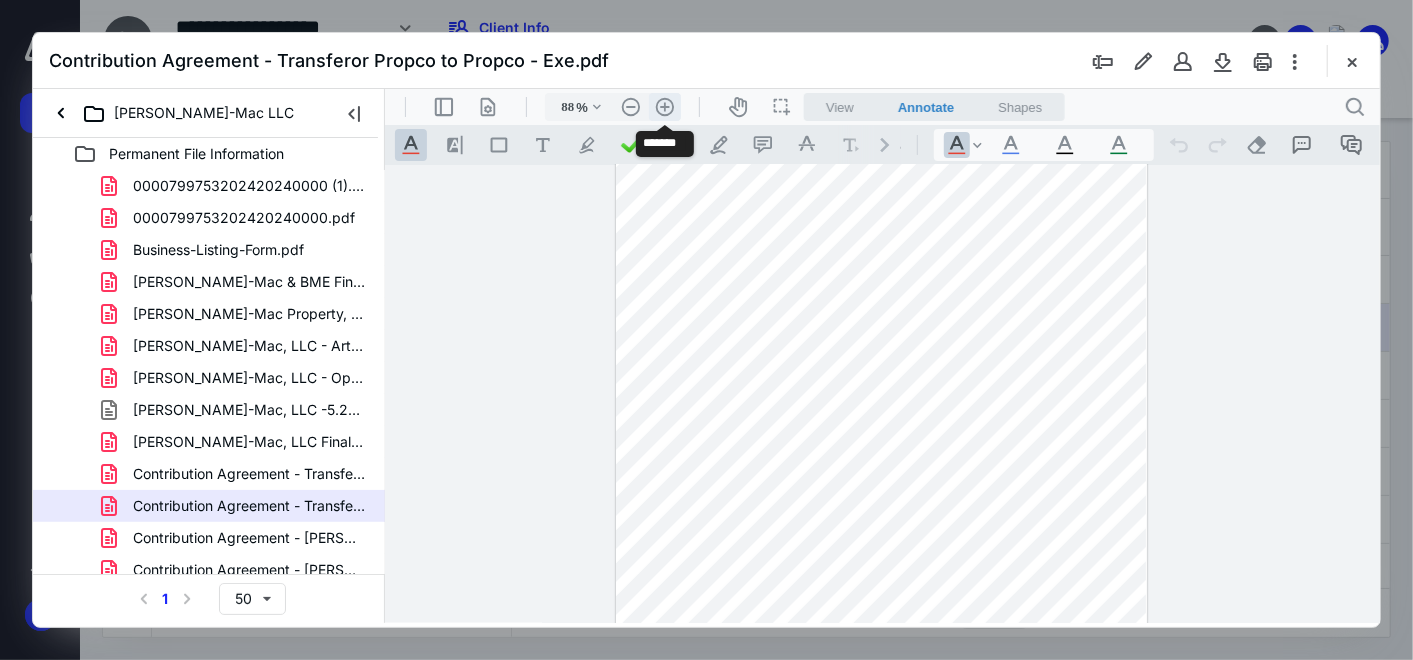 click on ".cls-1{fill:#abb0c4;} icon - header - zoom - in - line" at bounding box center (664, 106) 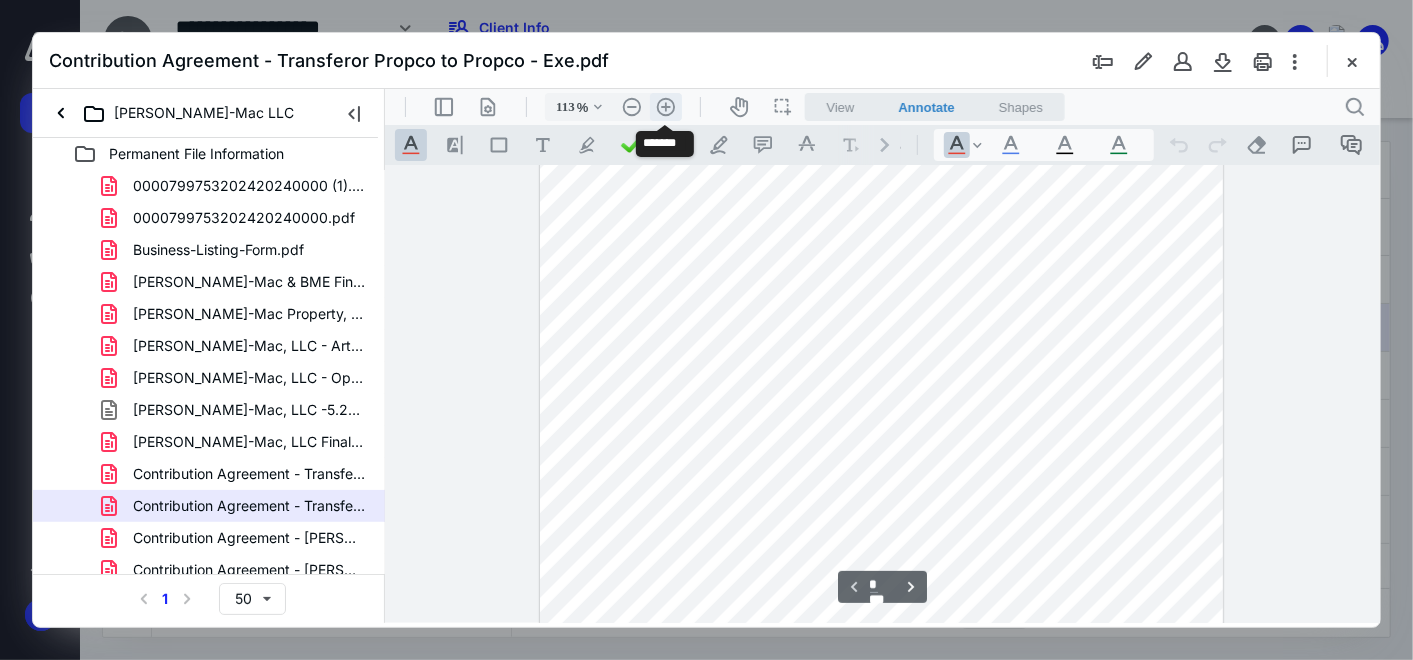 click on ".cls-1{fill:#abb0c4;} icon - header - zoom - in - line" at bounding box center (665, 106) 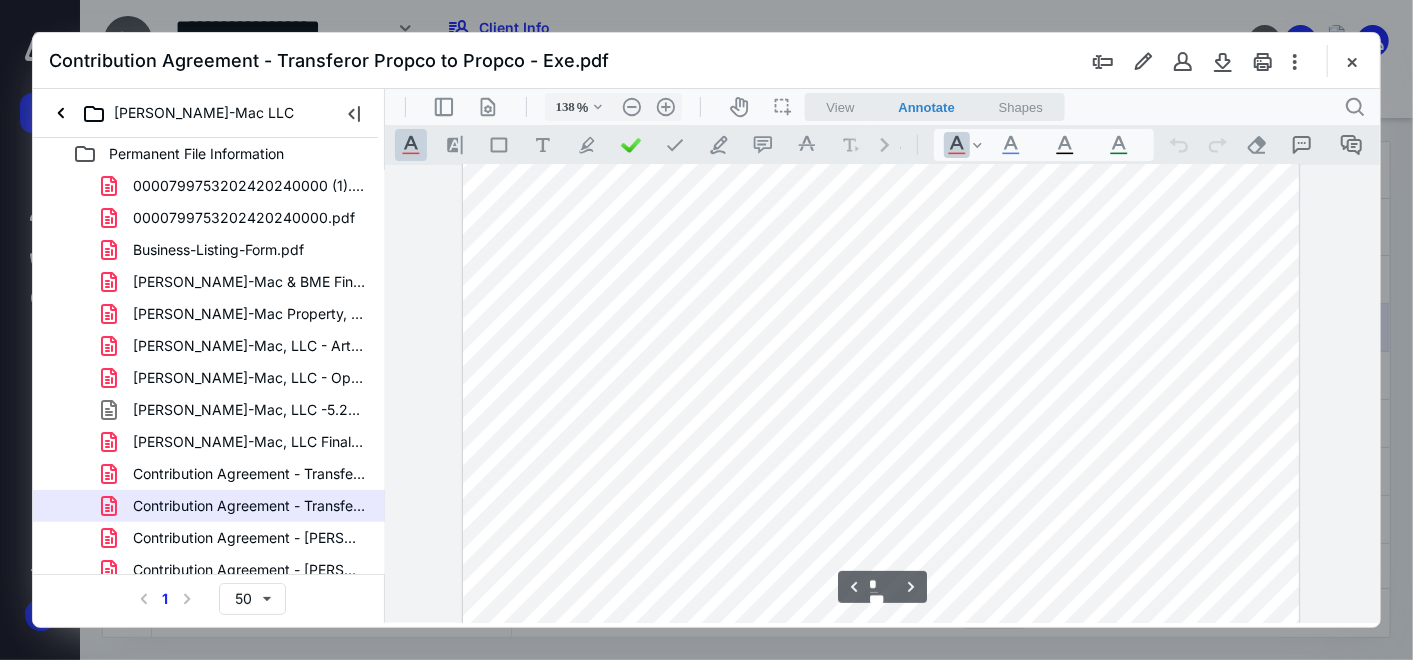 scroll, scrollTop: 4333, scrollLeft: 0, axis: vertical 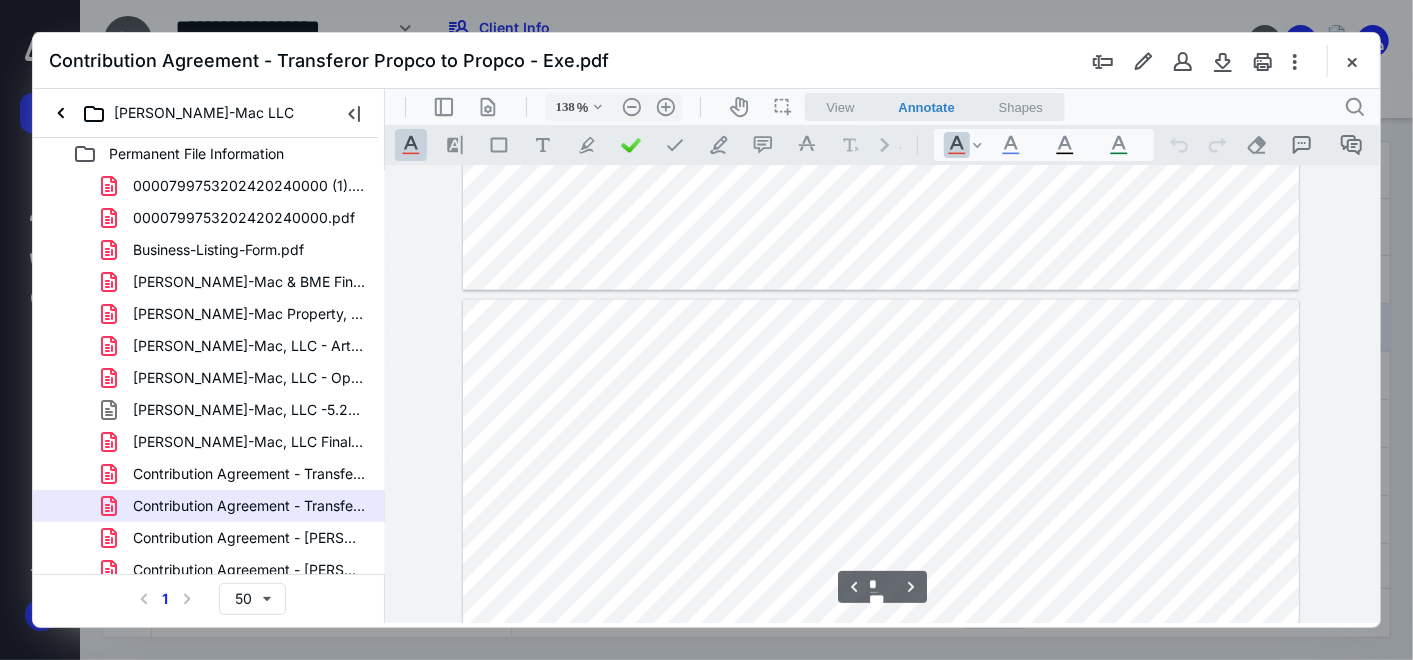 type on "*" 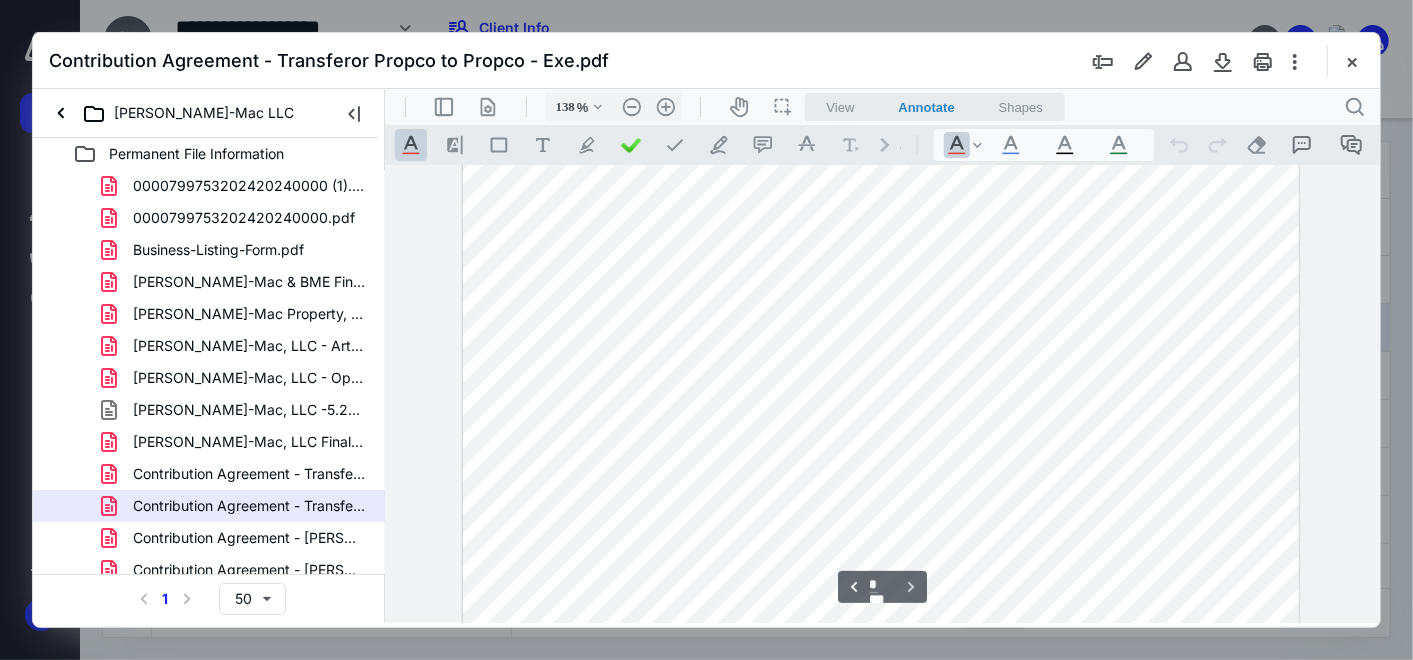 scroll, scrollTop: 6128, scrollLeft: 0, axis: vertical 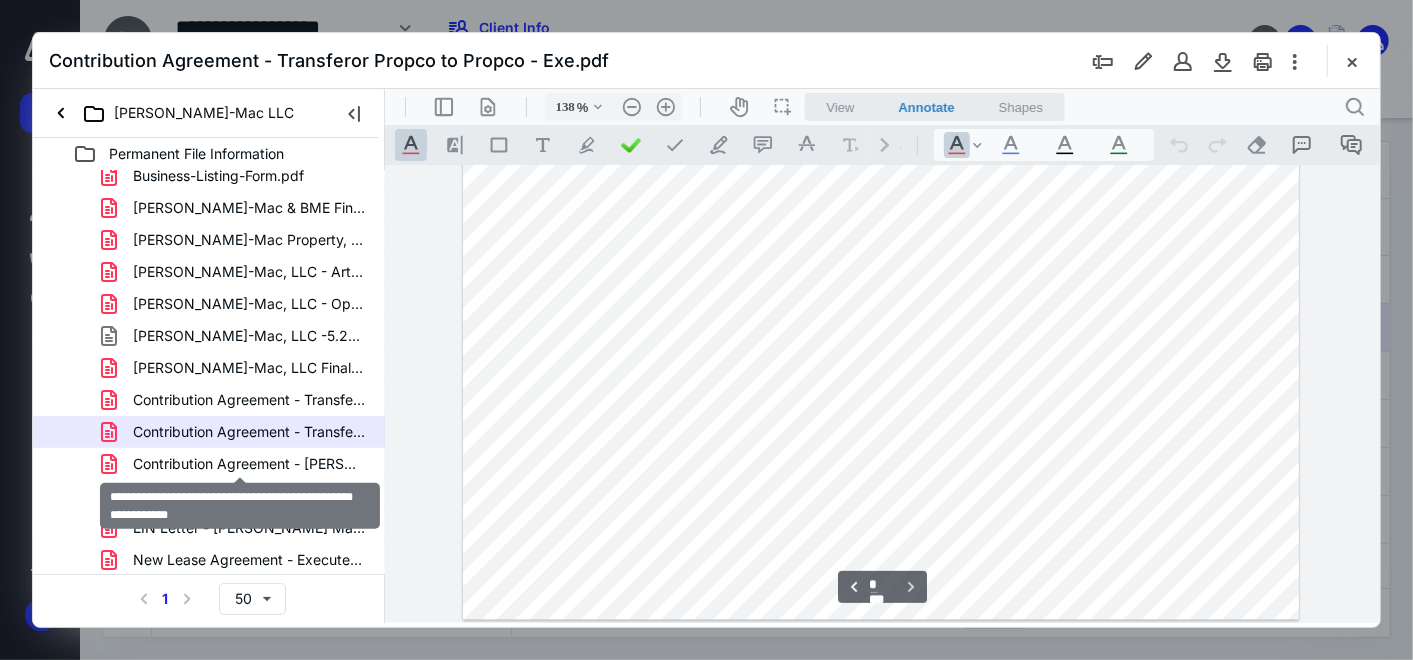 click on "Contribution Agreement - [PERSON_NAME] to Opco - Executed [DATE].pdf" at bounding box center (249, 464) 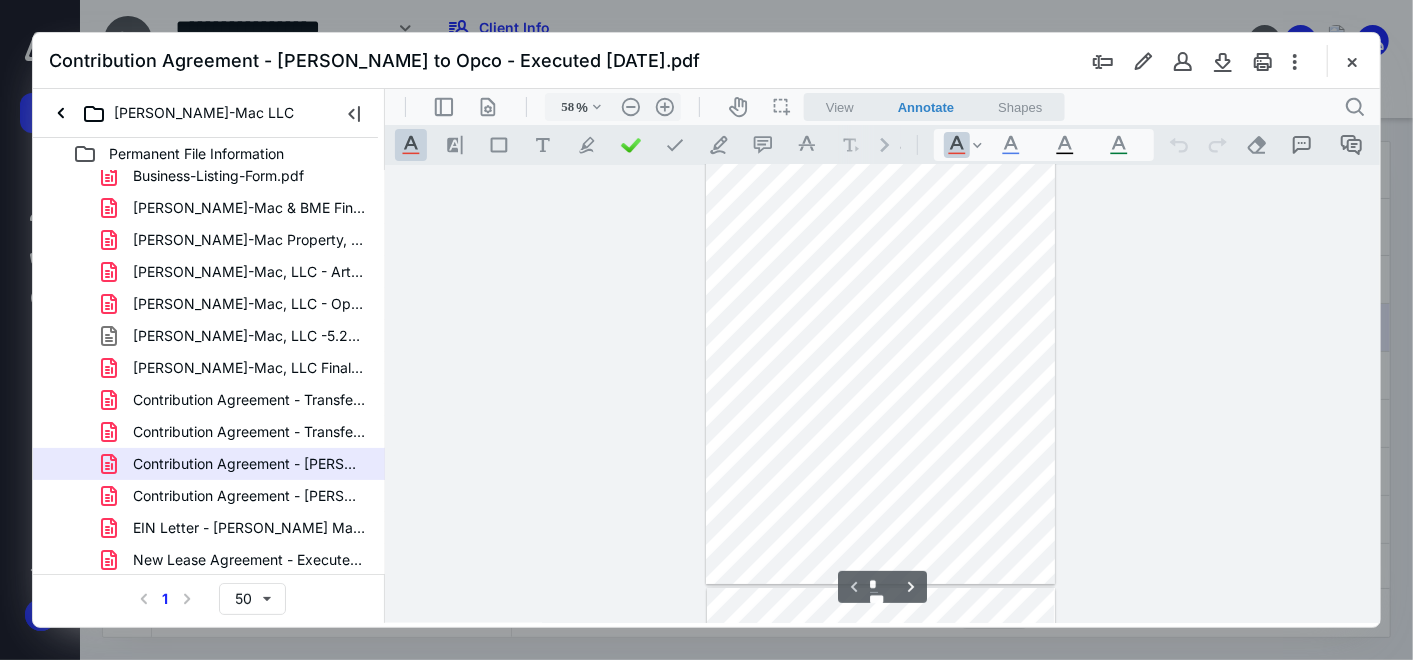 scroll, scrollTop: 0, scrollLeft: 0, axis: both 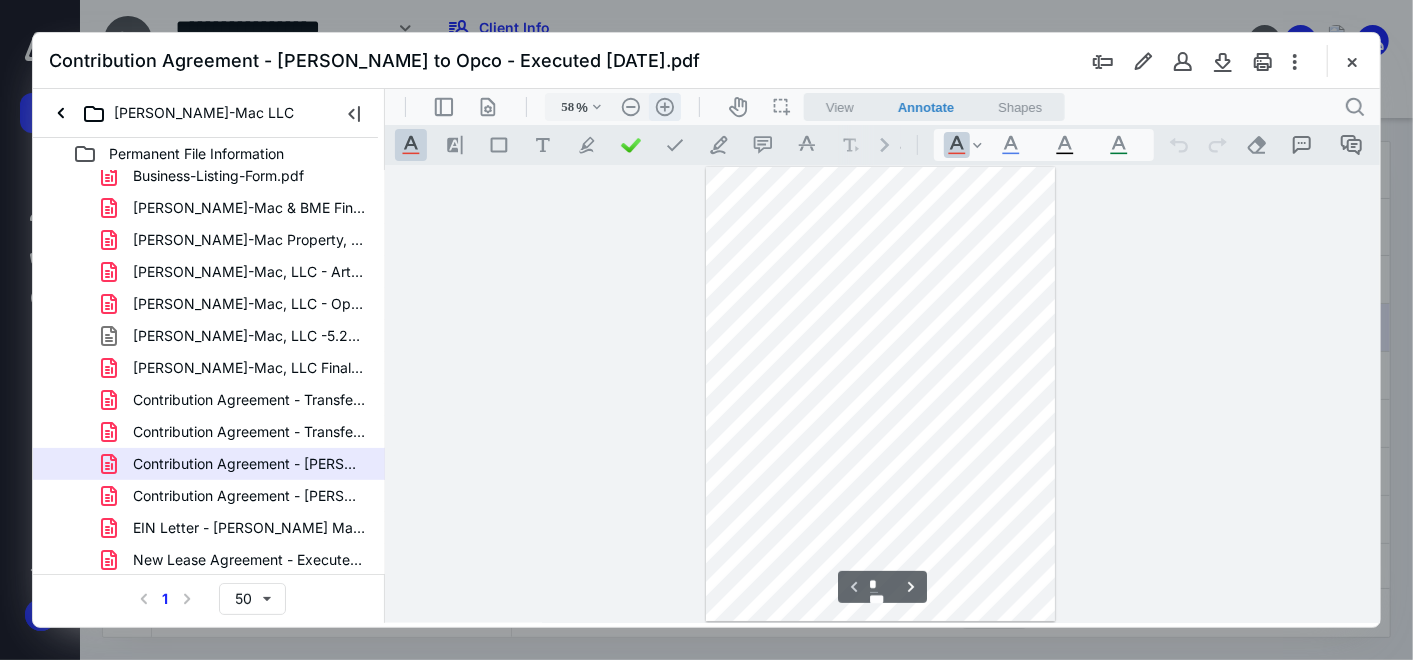 click on ".cls-1{fill:#abb0c4;} icon - header - zoom - in - line" at bounding box center [664, 106] 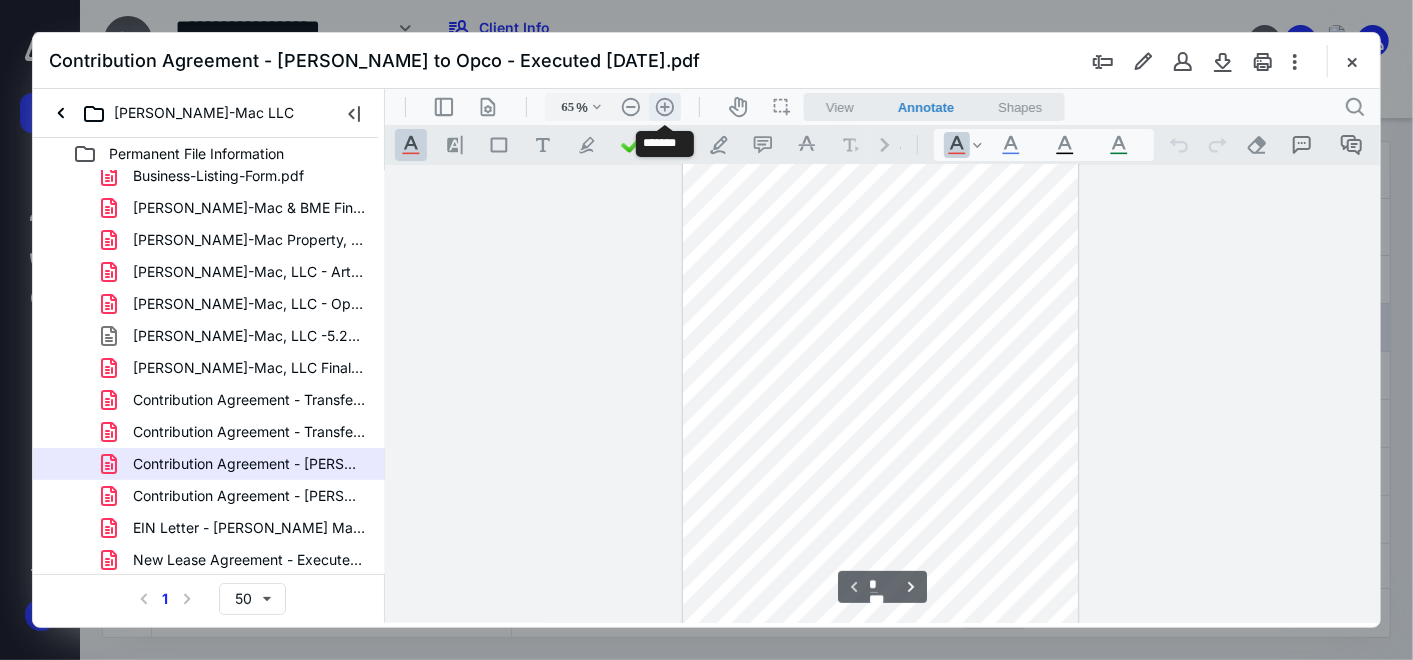click on ".cls-1{fill:#abb0c4;} icon - header - zoom - in - line" at bounding box center (664, 106) 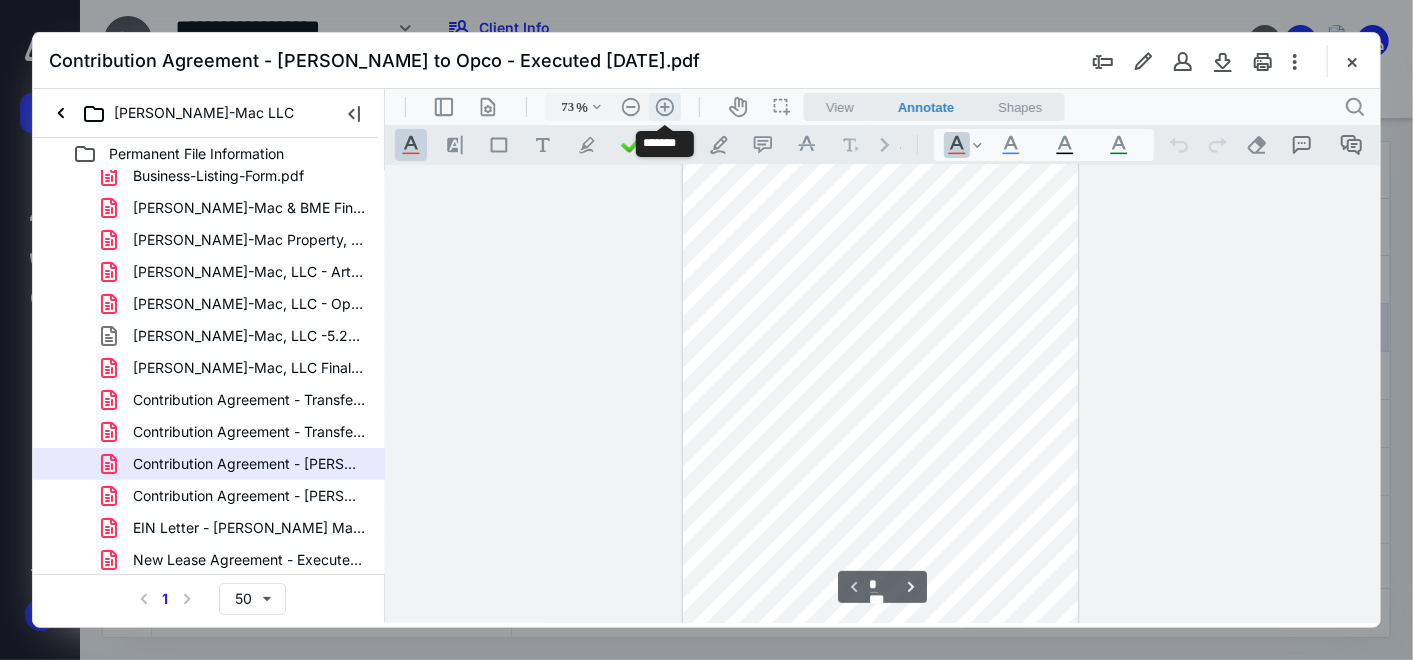 click on ".cls-1{fill:#abb0c4;} icon - header - zoom - in - line" at bounding box center [664, 106] 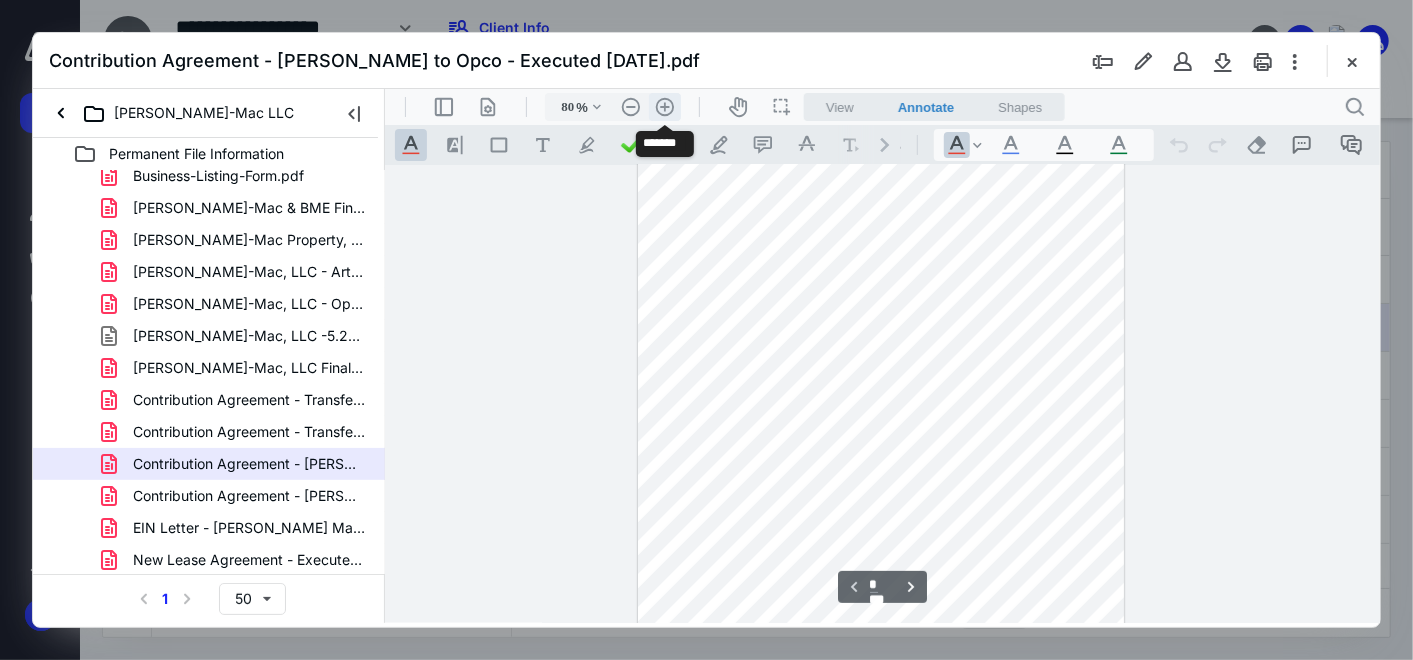 click on ".cls-1{fill:#abb0c4;} icon - header - zoom - in - line" at bounding box center [664, 106] 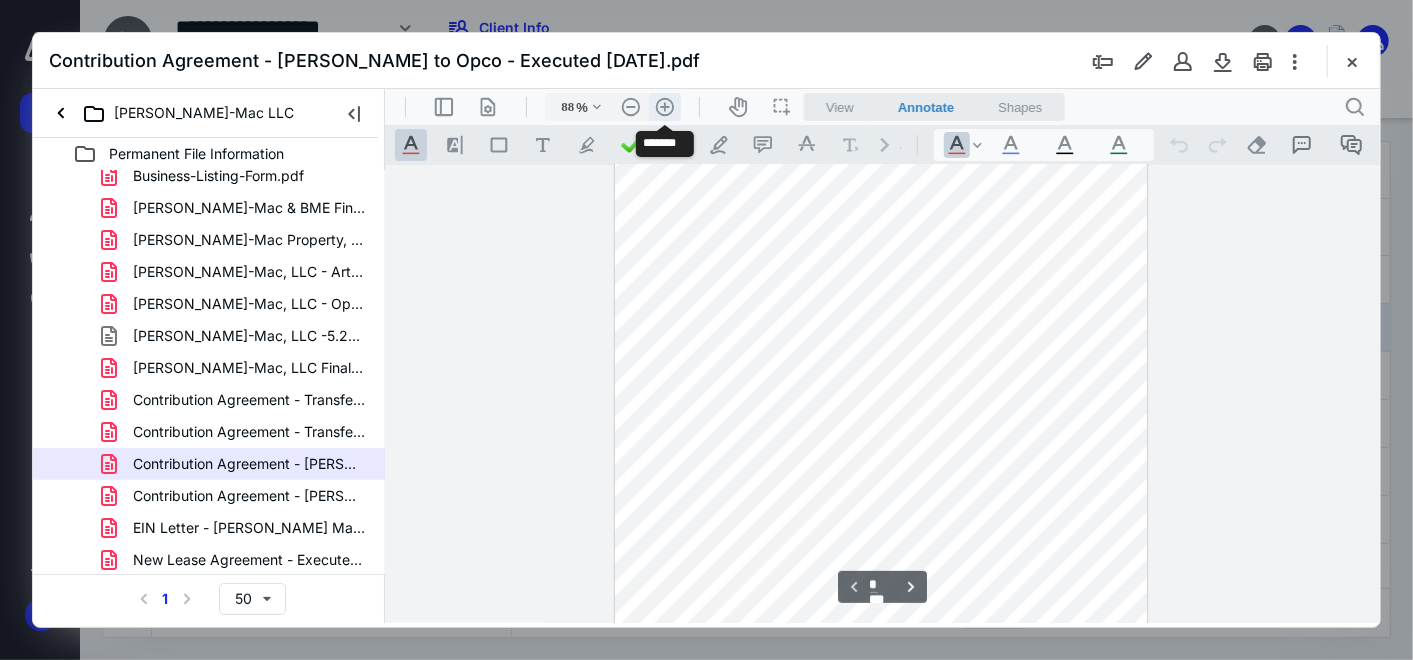 click on ".cls-1{fill:#abb0c4;} icon - header - zoom - in - line" at bounding box center [664, 106] 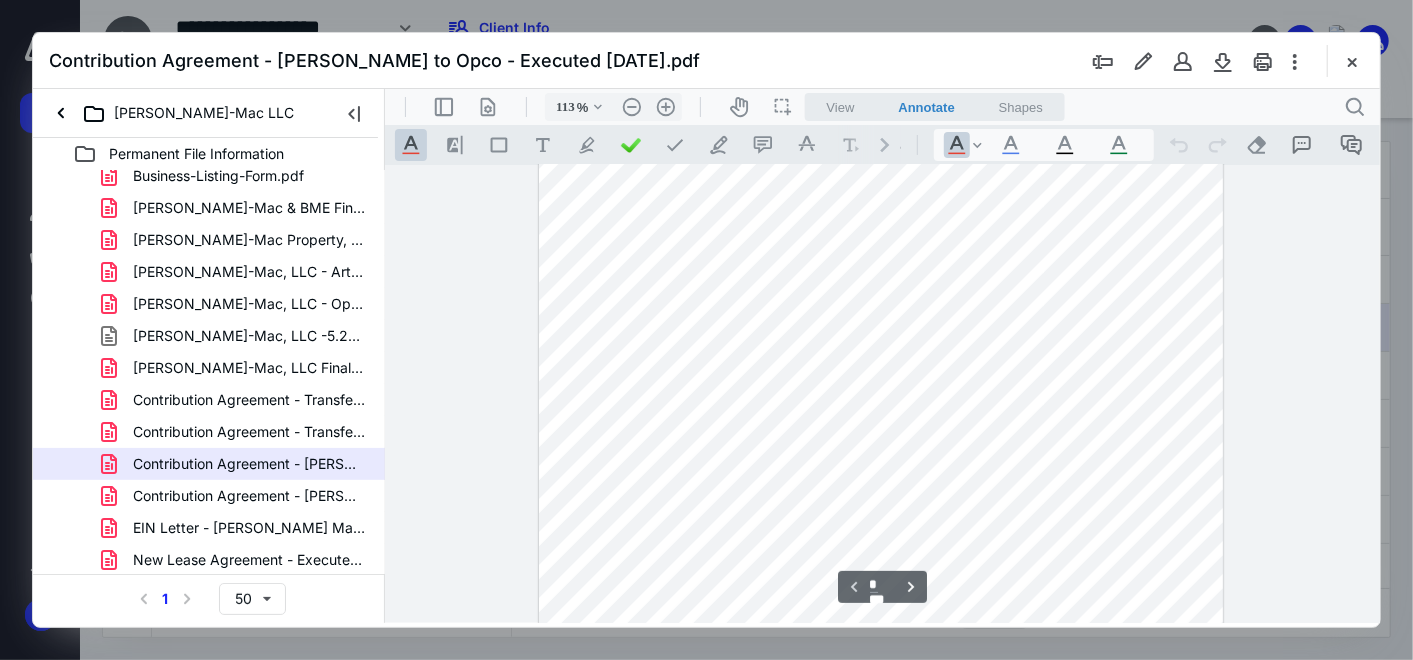 scroll, scrollTop: 0, scrollLeft: 0, axis: both 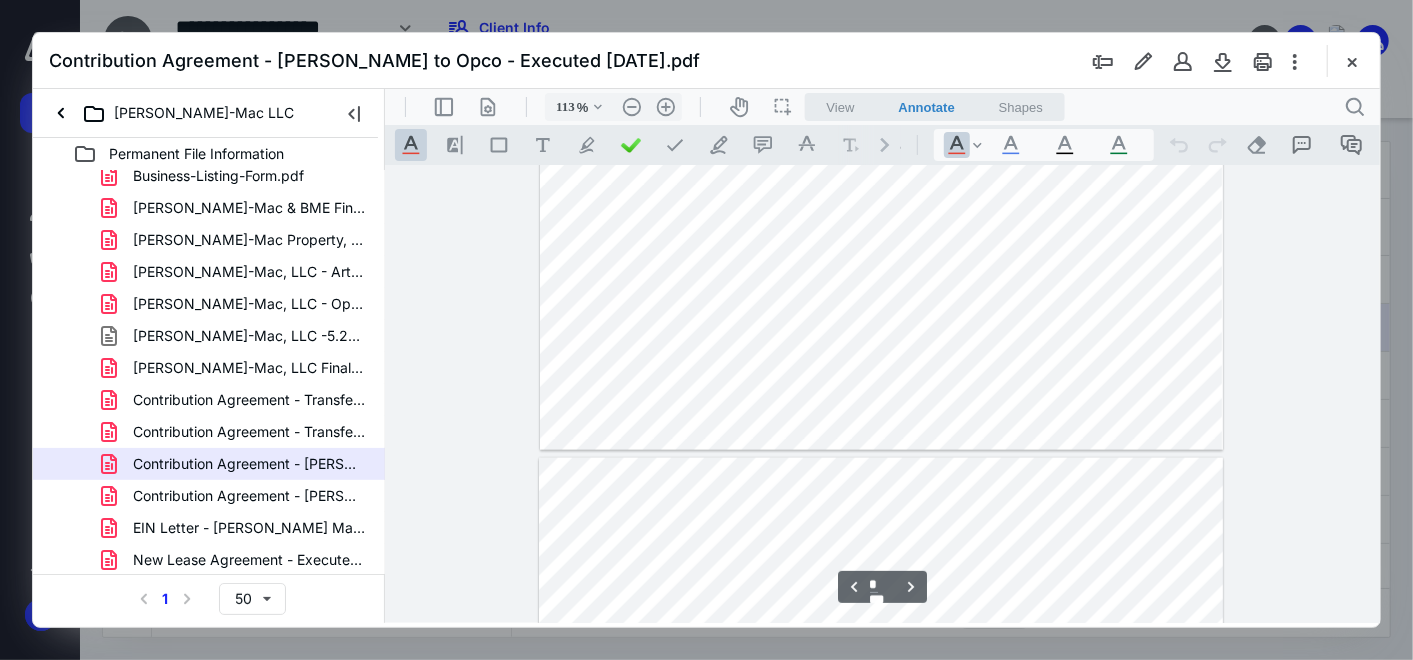 type on "*" 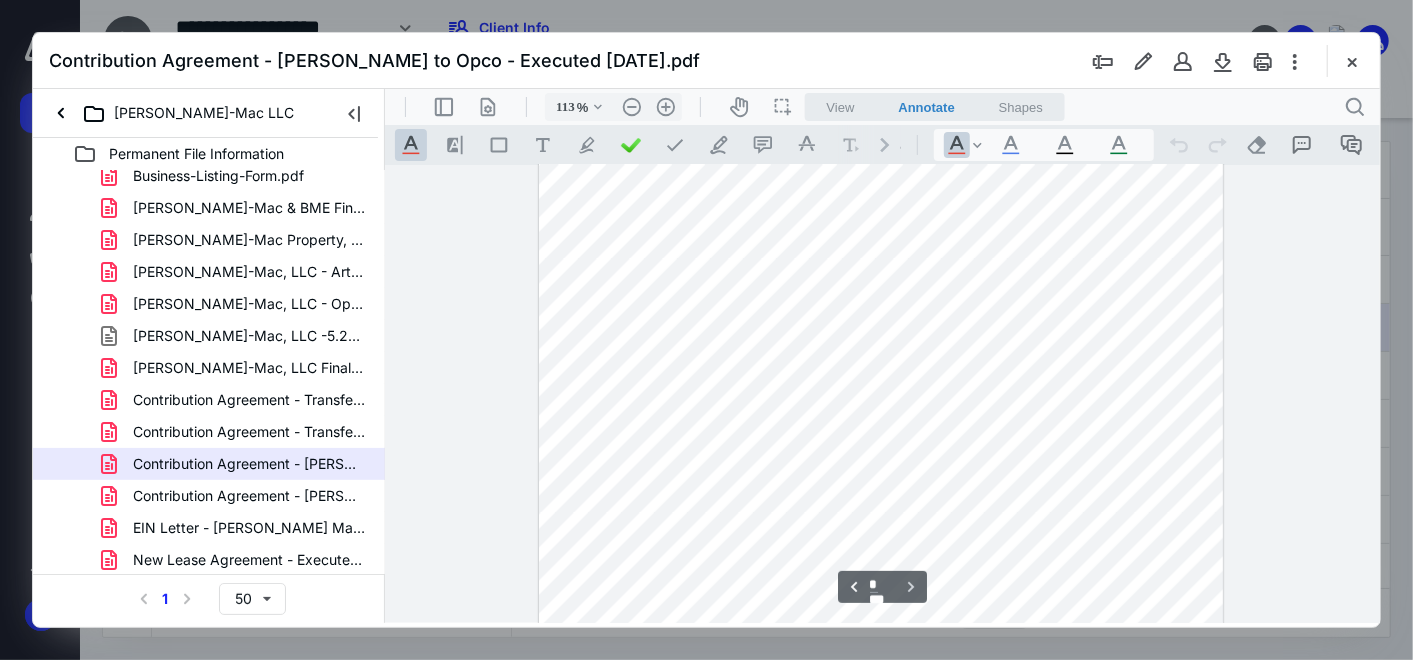 scroll, scrollTop: 2234, scrollLeft: 0, axis: vertical 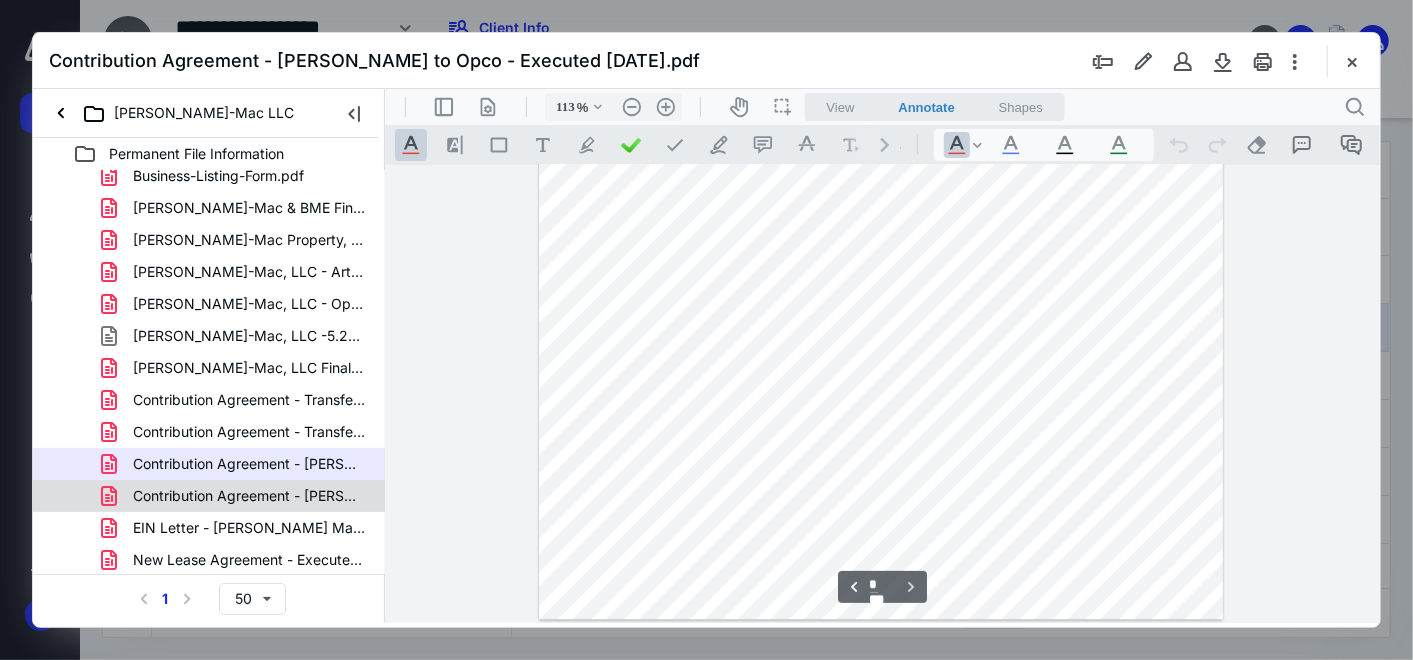 click on "Contribution Agreement - [PERSON_NAME] to Propco - Executed 4.8..pdf" at bounding box center (249, 496) 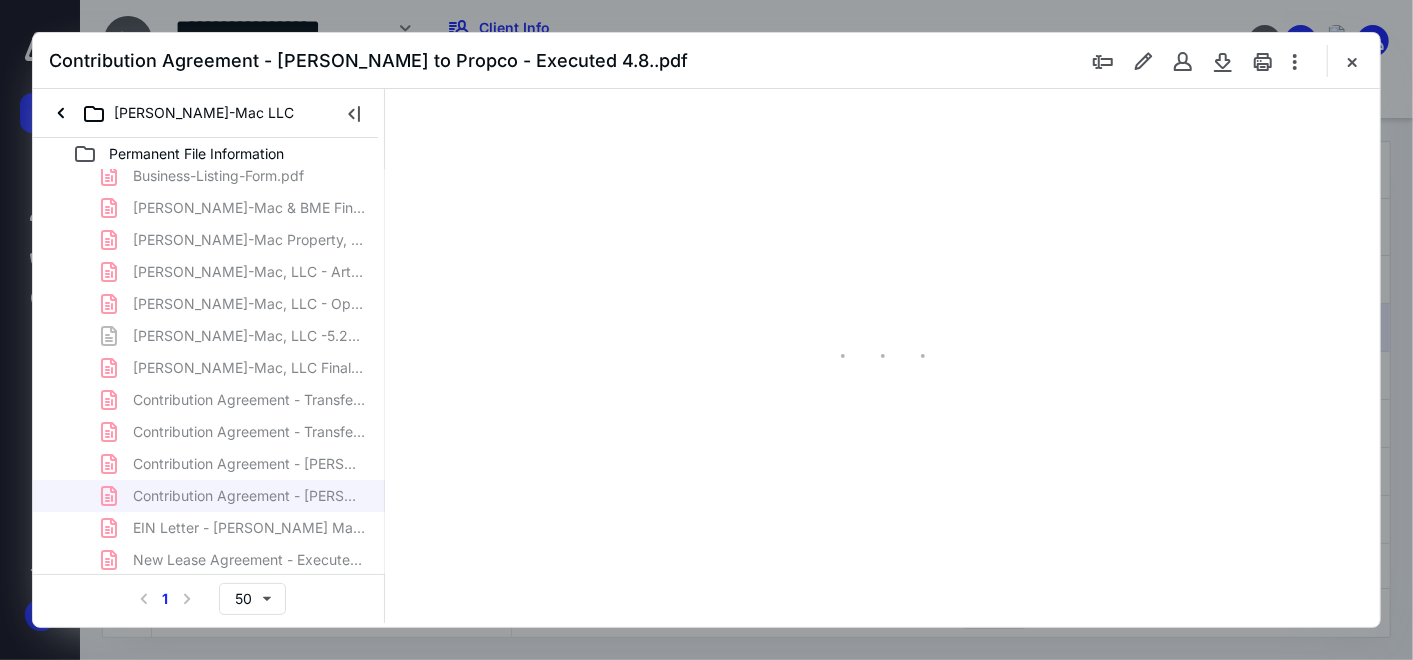 scroll, scrollTop: 77, scrollLeft: 0, axis: vertical 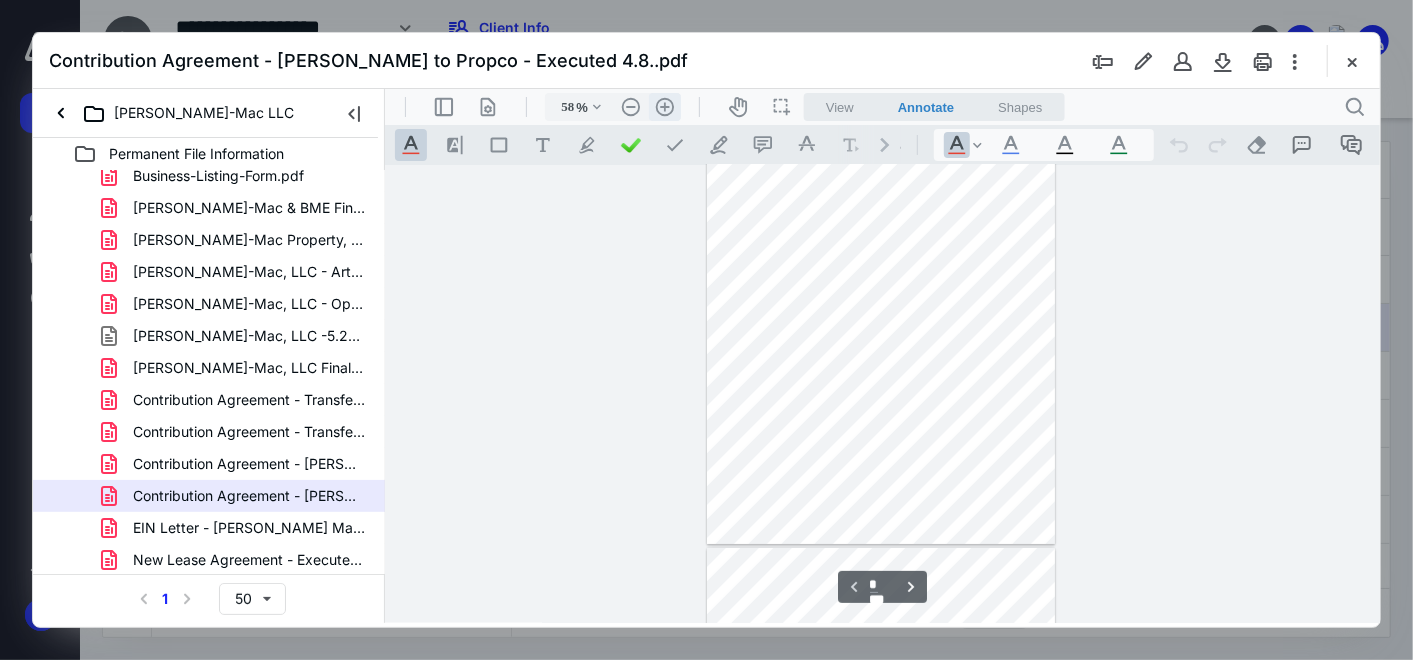 click on ".cls-1{fill:#abb0c4;} icon - header - zoom - in - line" at bounding box center [664, 106] 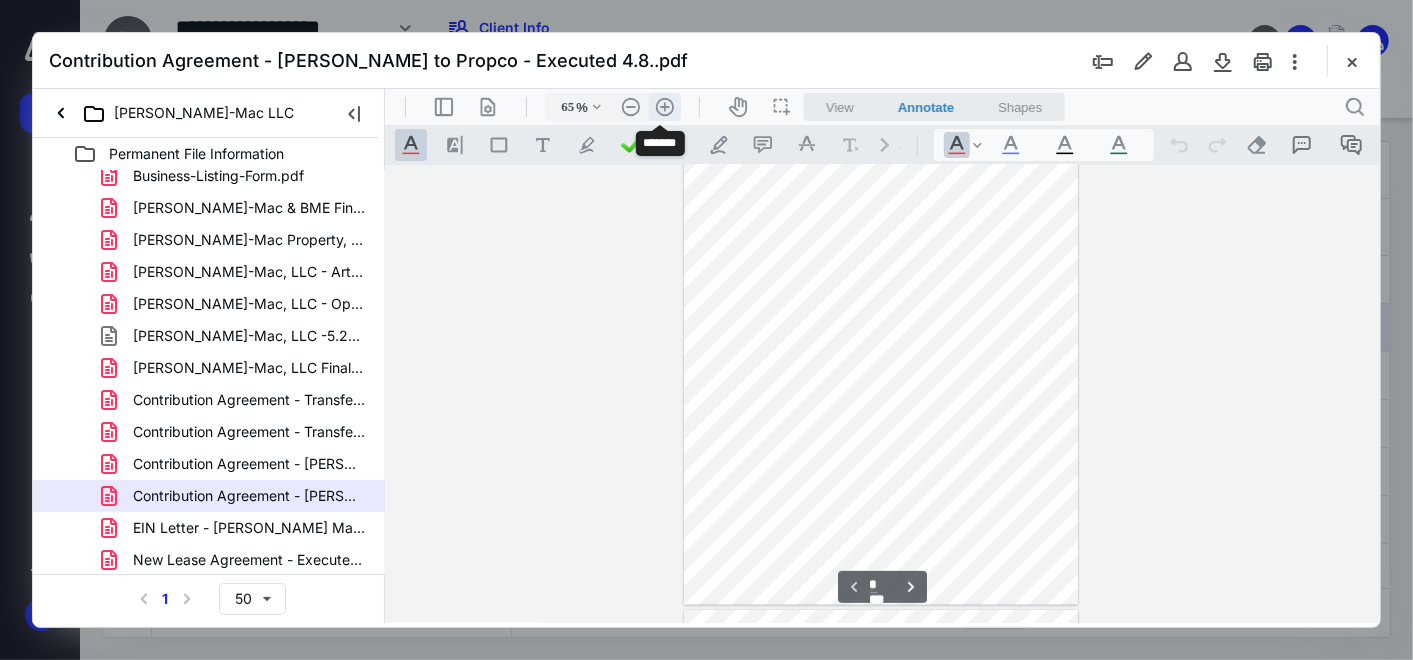 click on ".cls-1{fill:#abb0c4;} icon - header - zoom - in - line" at bounding box center (664, 106) 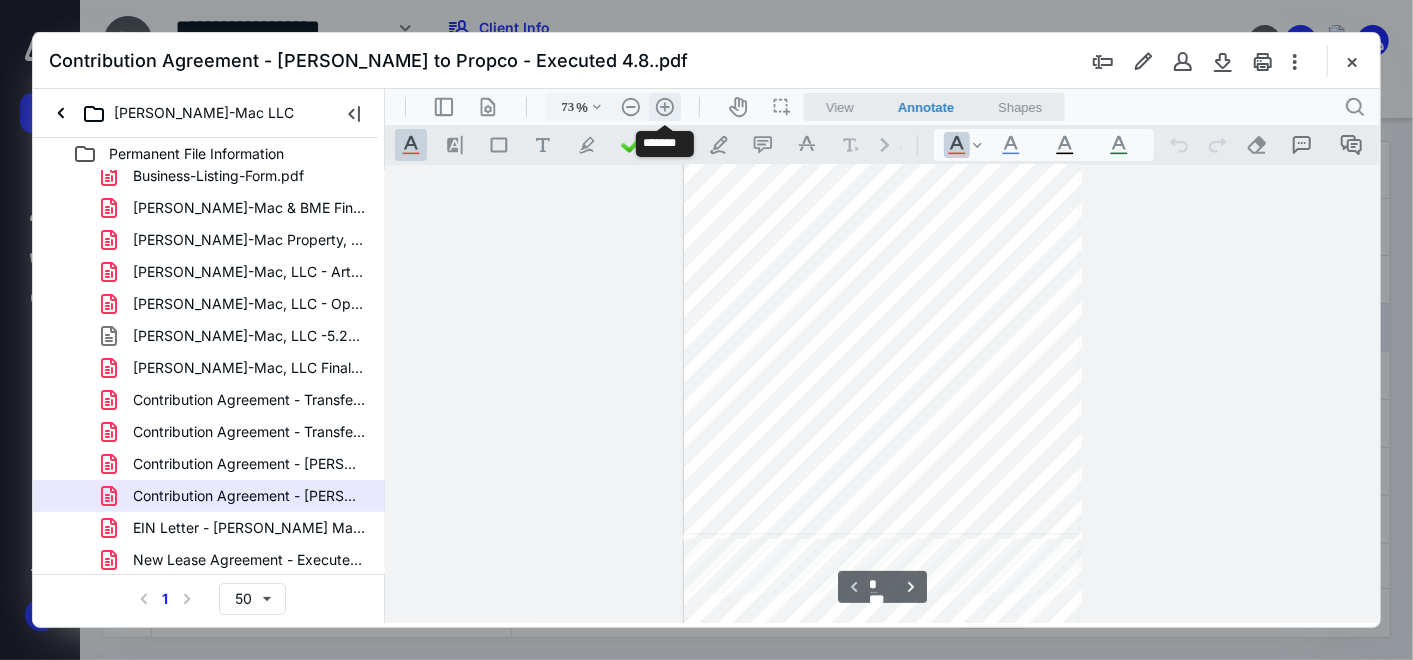 click on ".cls-1{fill:#abb0c4;} icon - header - zoom - in - line" at bounding box center [664, 106] 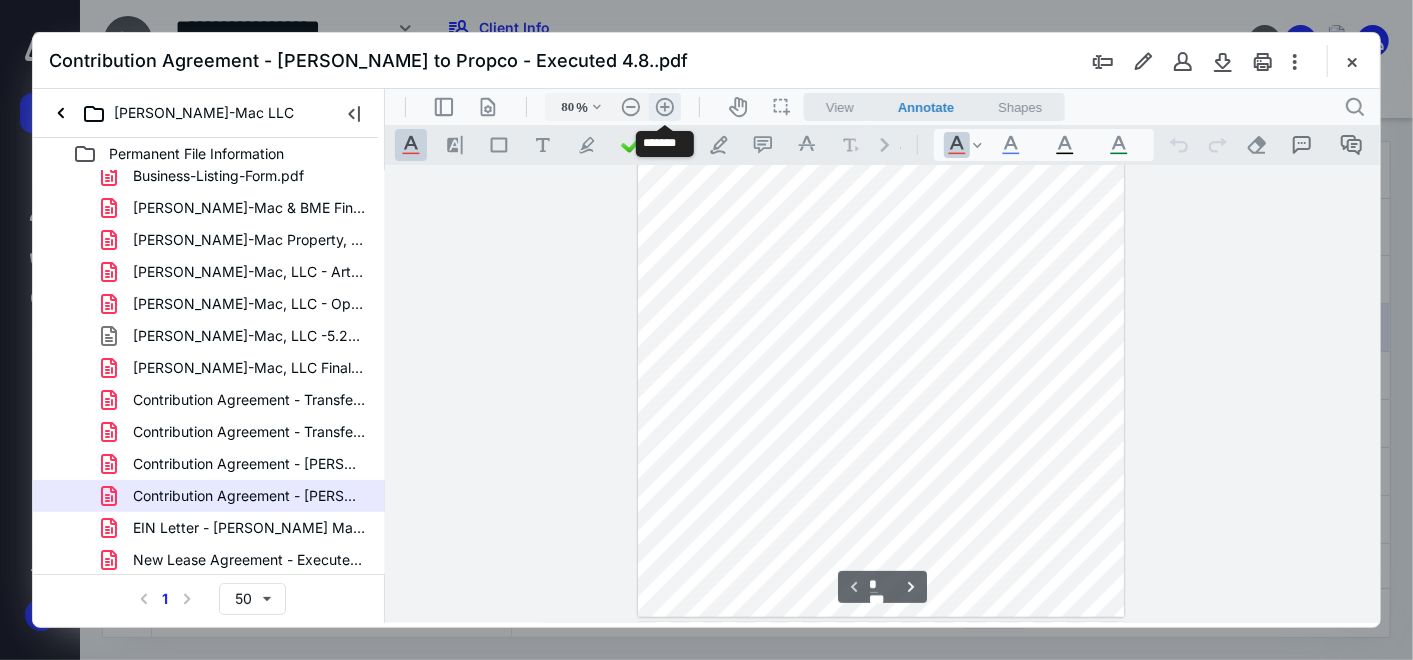 click on ".cls-1{fill:#abb0c4;} icon - header - zoom - in - line" at bounding box center (664, 106) 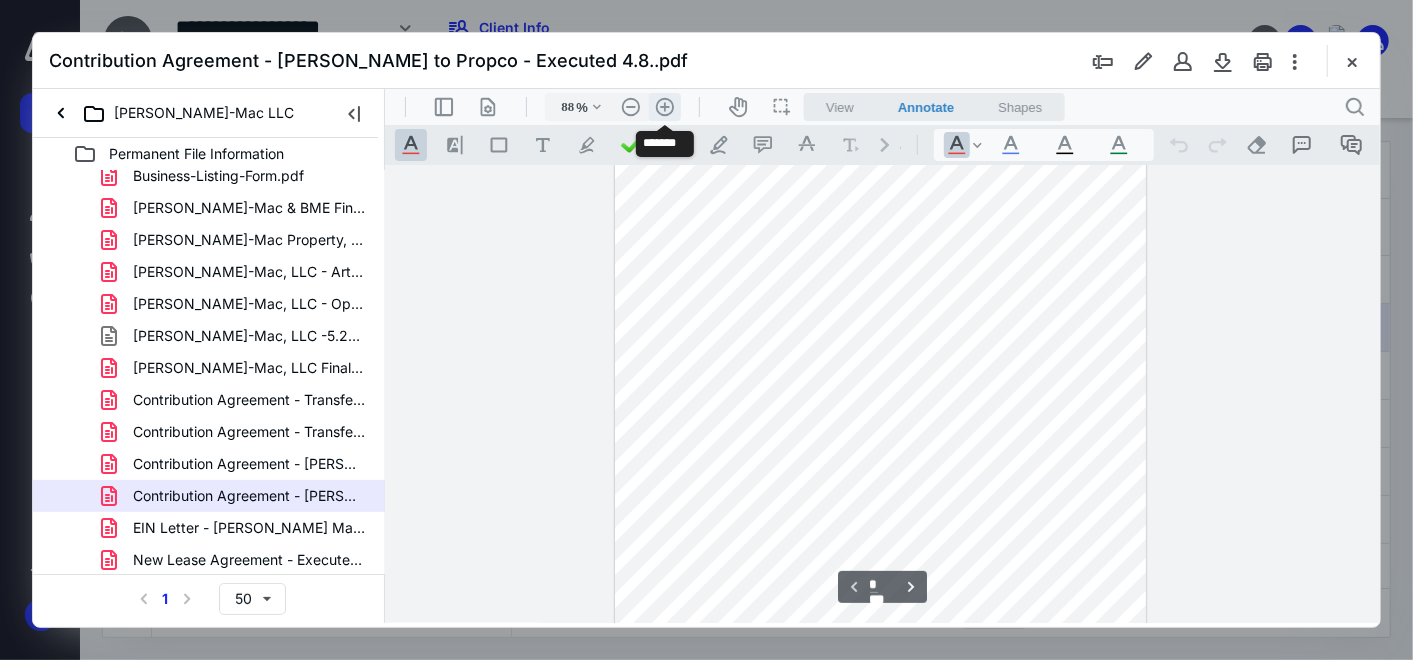 click on ".cls-1{fill:#abb0c4;} icon - header - zoom - in - line" at bounding box center [664, 106] 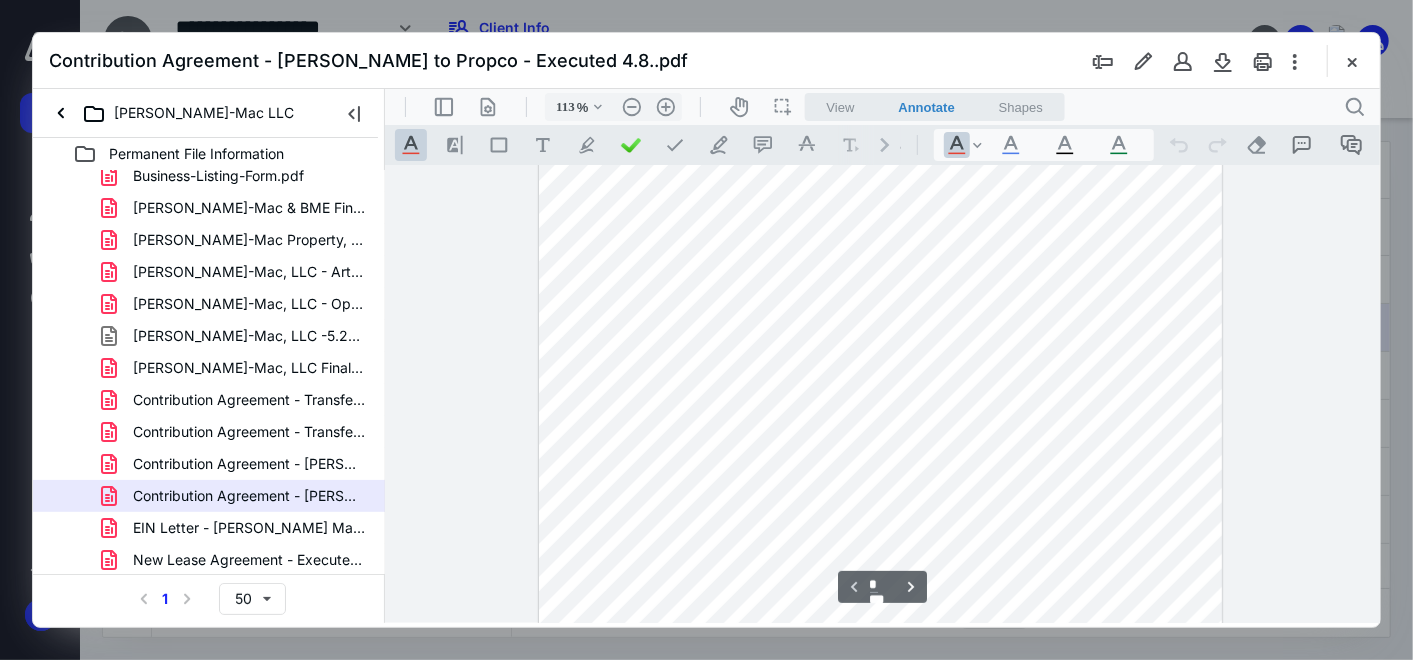 scroll, scrollTop: 0, scrollLeft: 0, axis: both 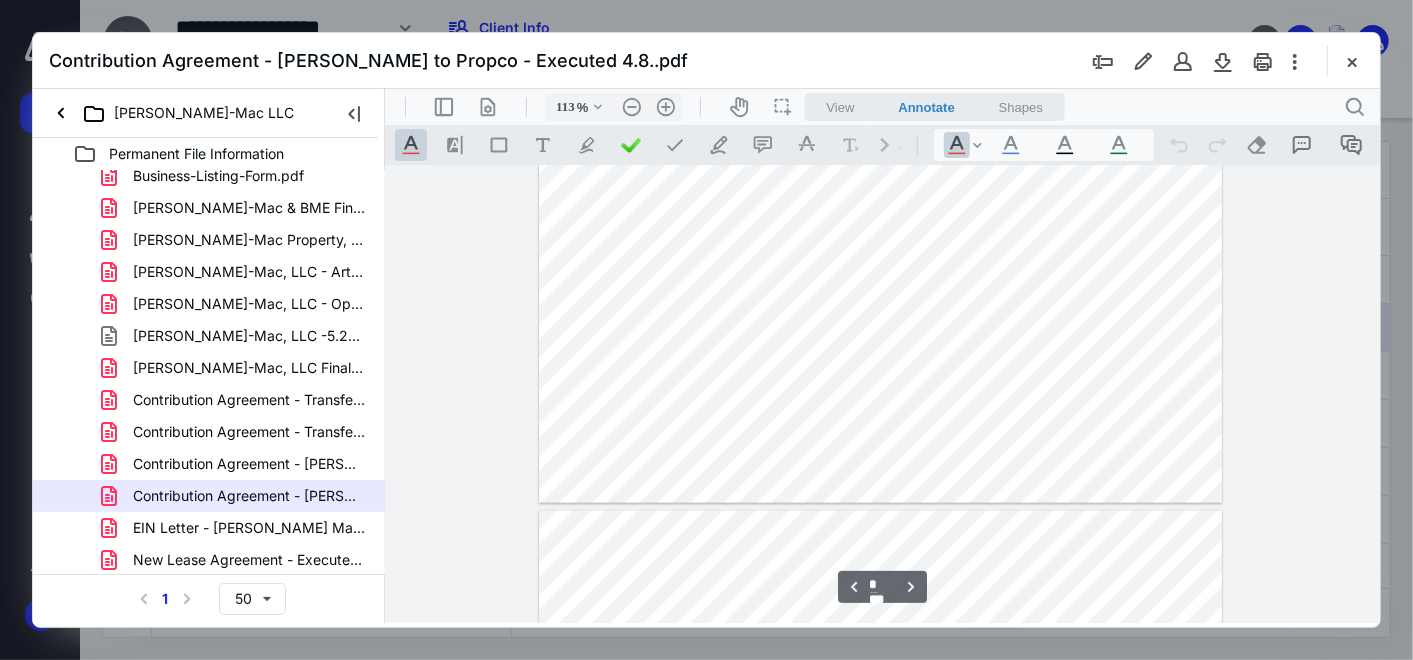type on "*" 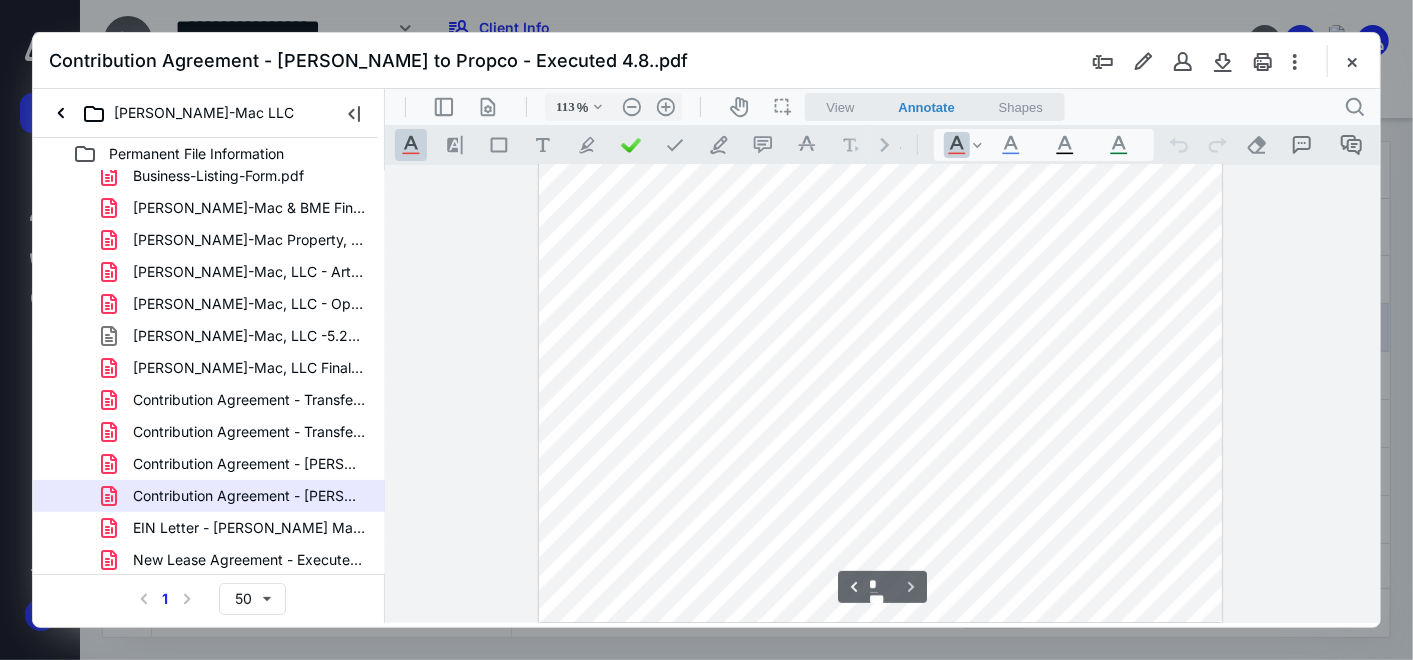 scroll, scrollTop: 2234, scrollLeft: 0, axis: vertical 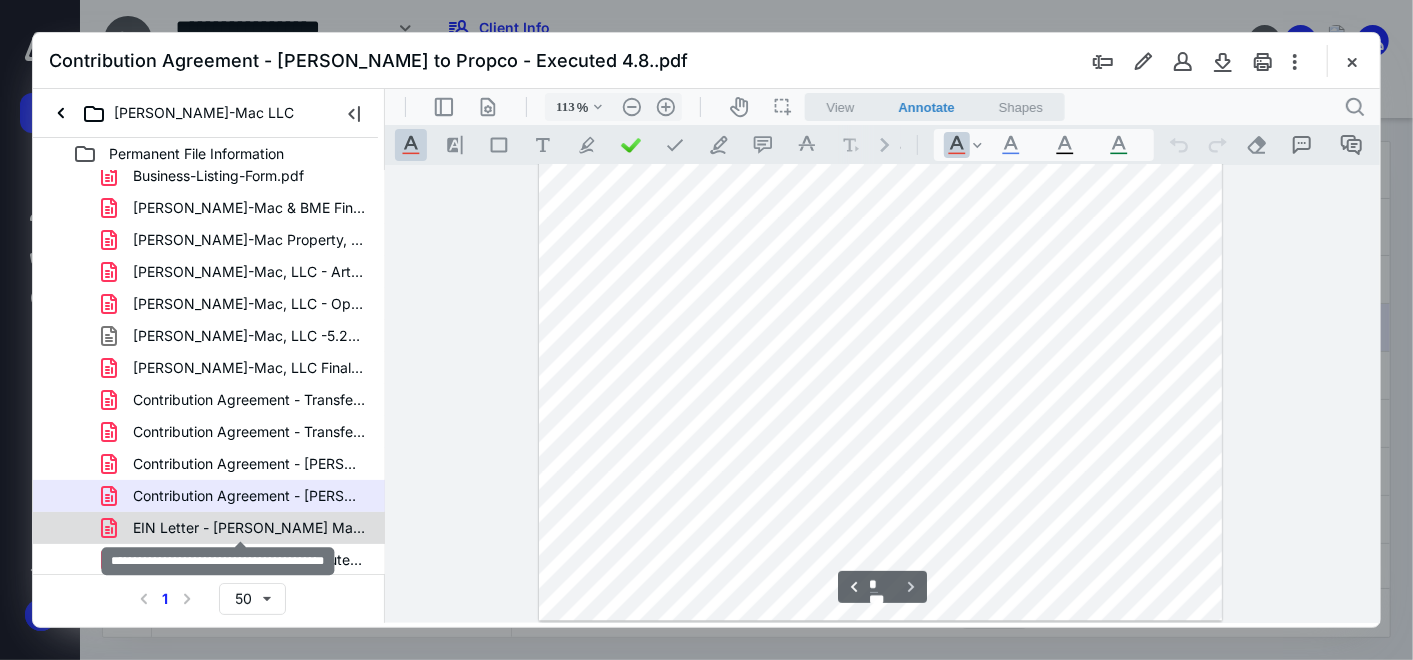 click on "EIN Letter - [PERSON_NAME] Mac ([DATE]).pdf" at bounding box center [249, 528] 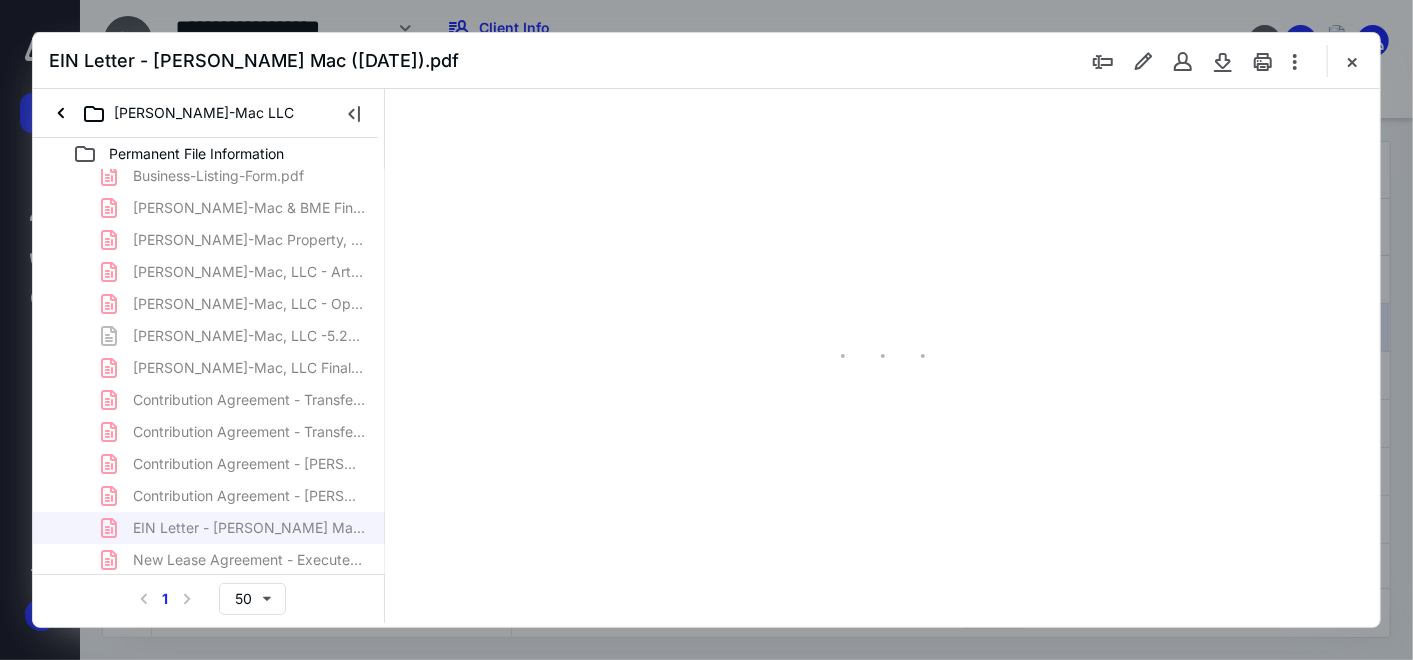 scroll, scrollTop: 77, scrollLeft: 0, axis: vertical 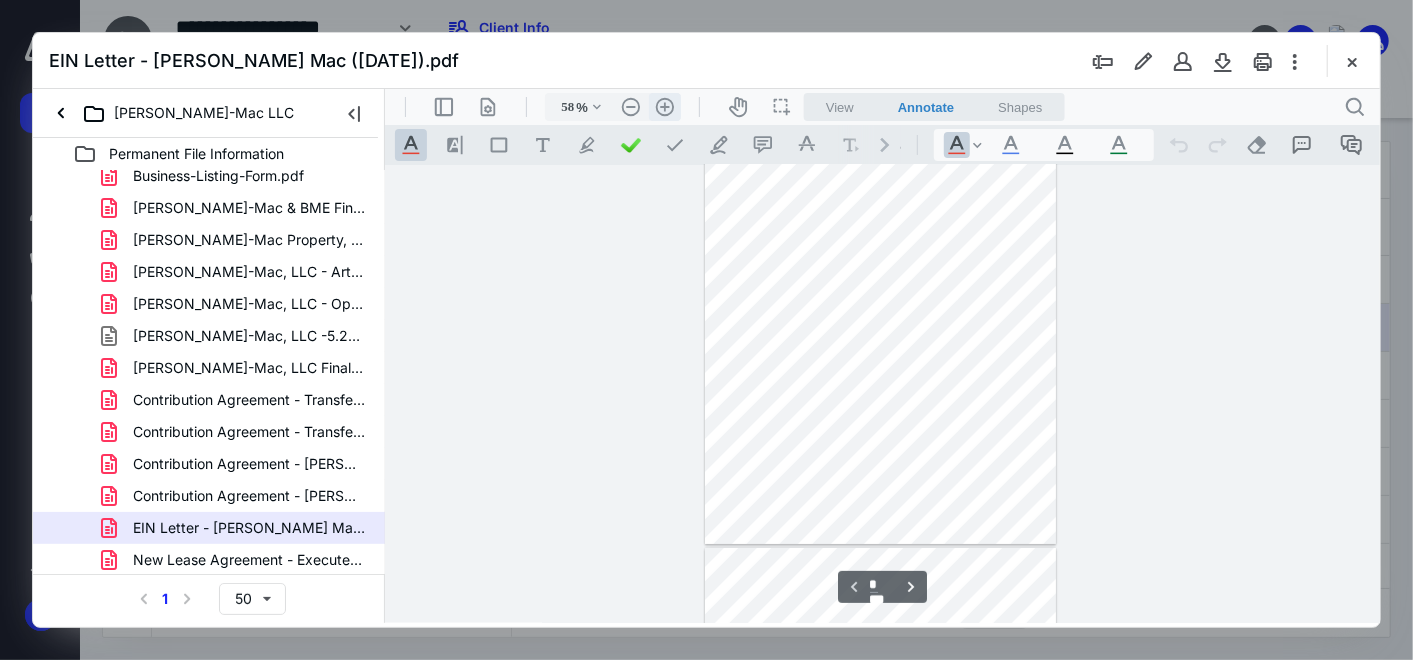 click on ".cls-1{fill:#abb0c4;} icon - header - zoom - in - line" at bounding box center (664, 106) 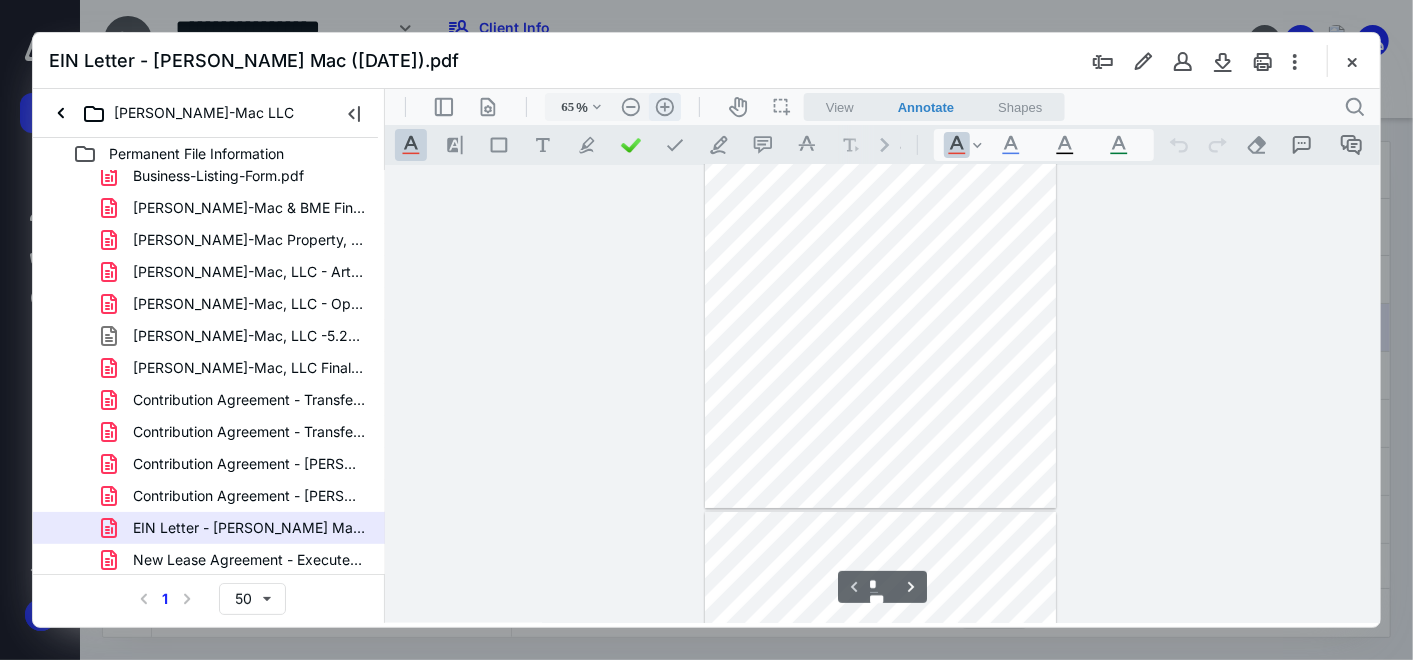 click on ".cls-1{fill:#abb0c4;} icon - header - zoom - in - line" at bounding box center (664, 106) 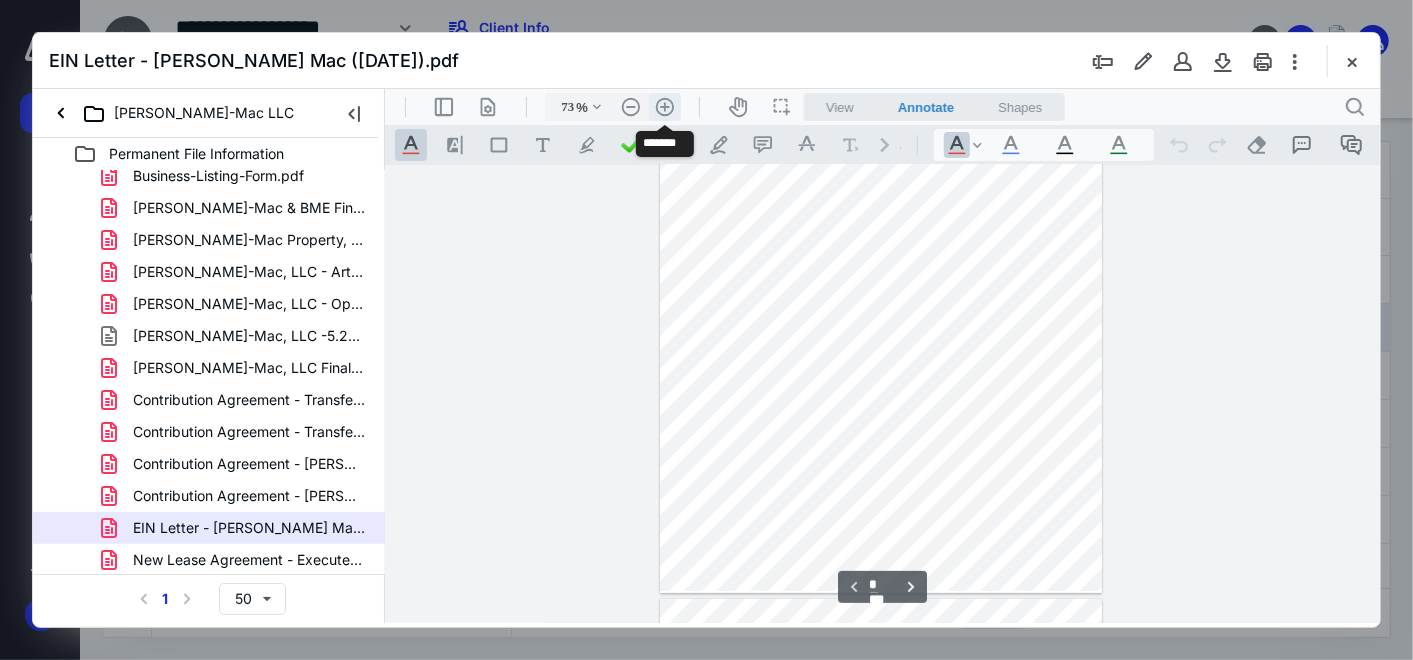 click on ".cls-1{fill:#abb0c4;} icon - header - zoom - in - line" at bounding box center [664, 106] 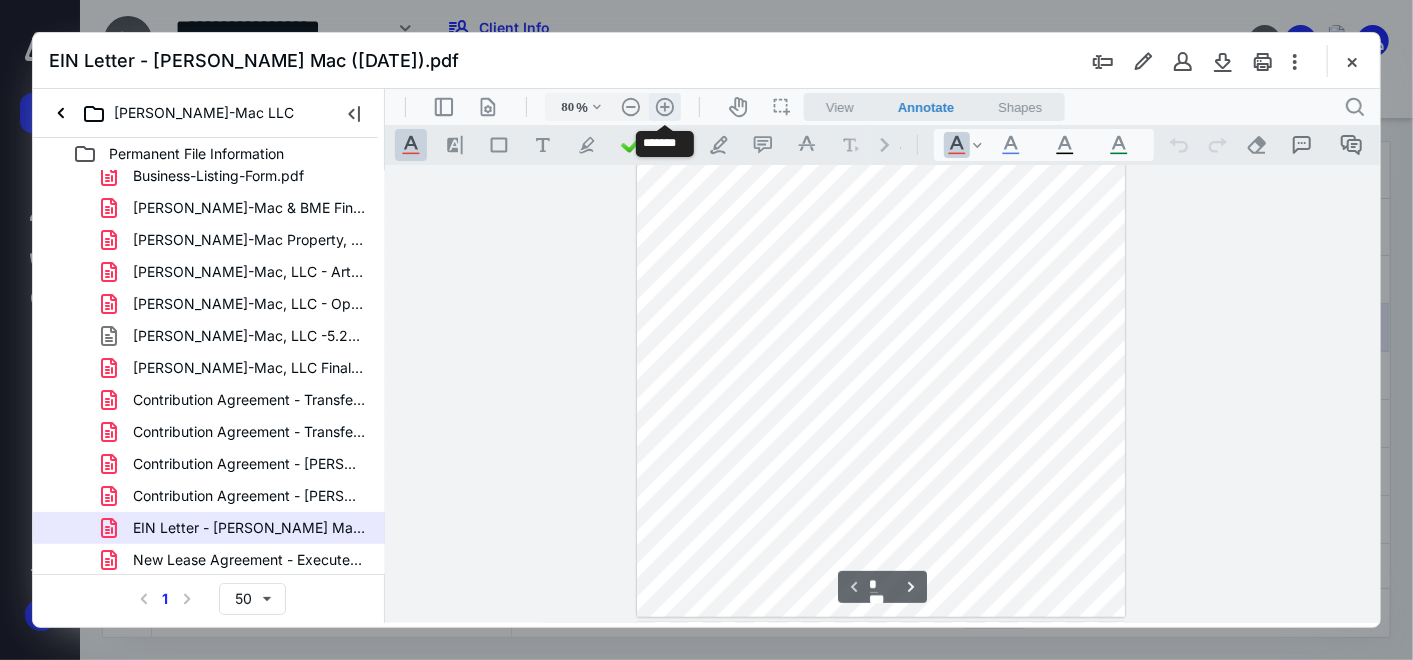 click on ".cls-1{fill:#abb0c4;} icon - header - zoom - in - line" at bounding box center [664, 106] 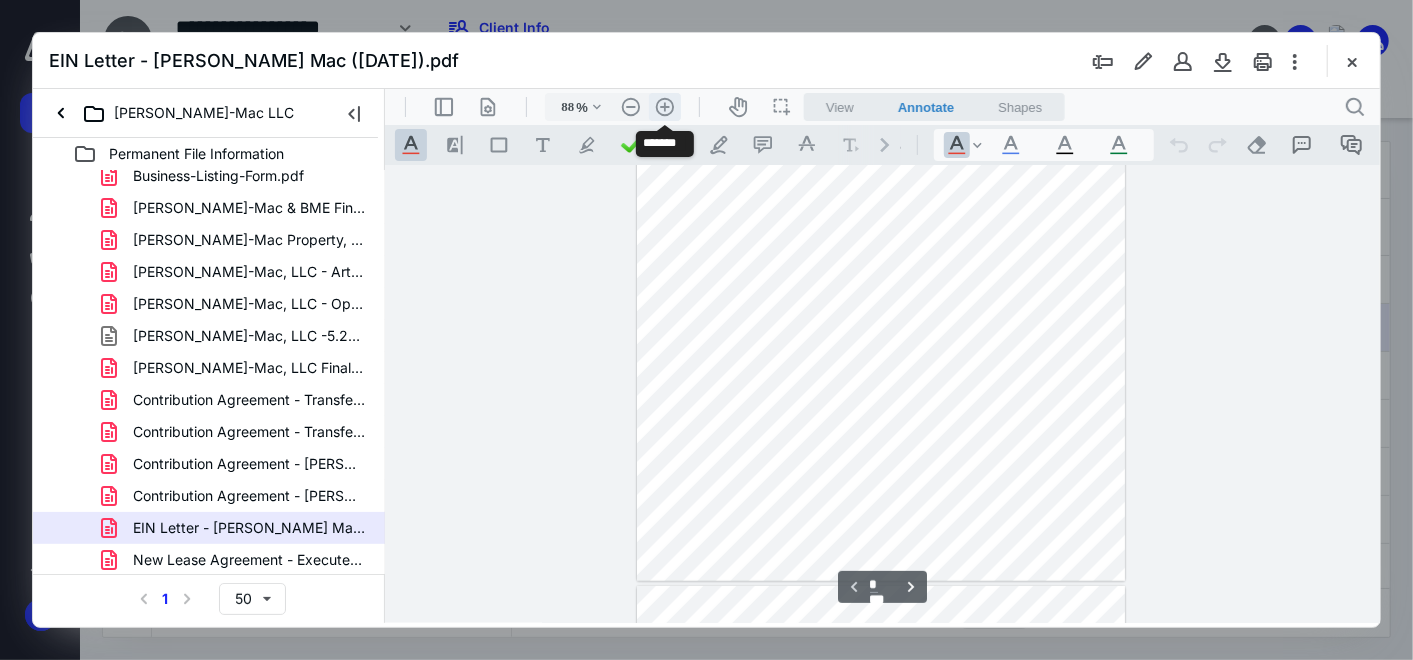click on ".cls-1{fill:#abb0c4;} icon - header - zoom - in - line" at bounding box center (664, 106) 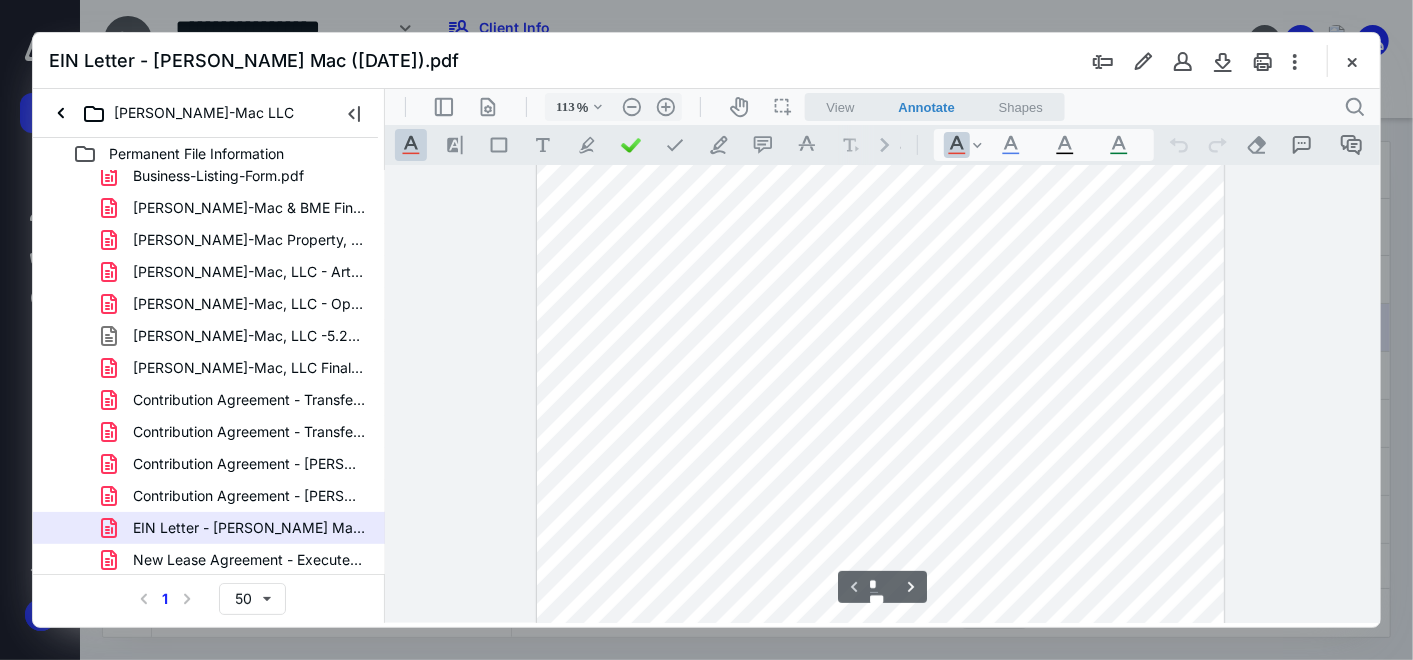 scroll, scrollTop: 0, scrollLeft: 0, axis: both 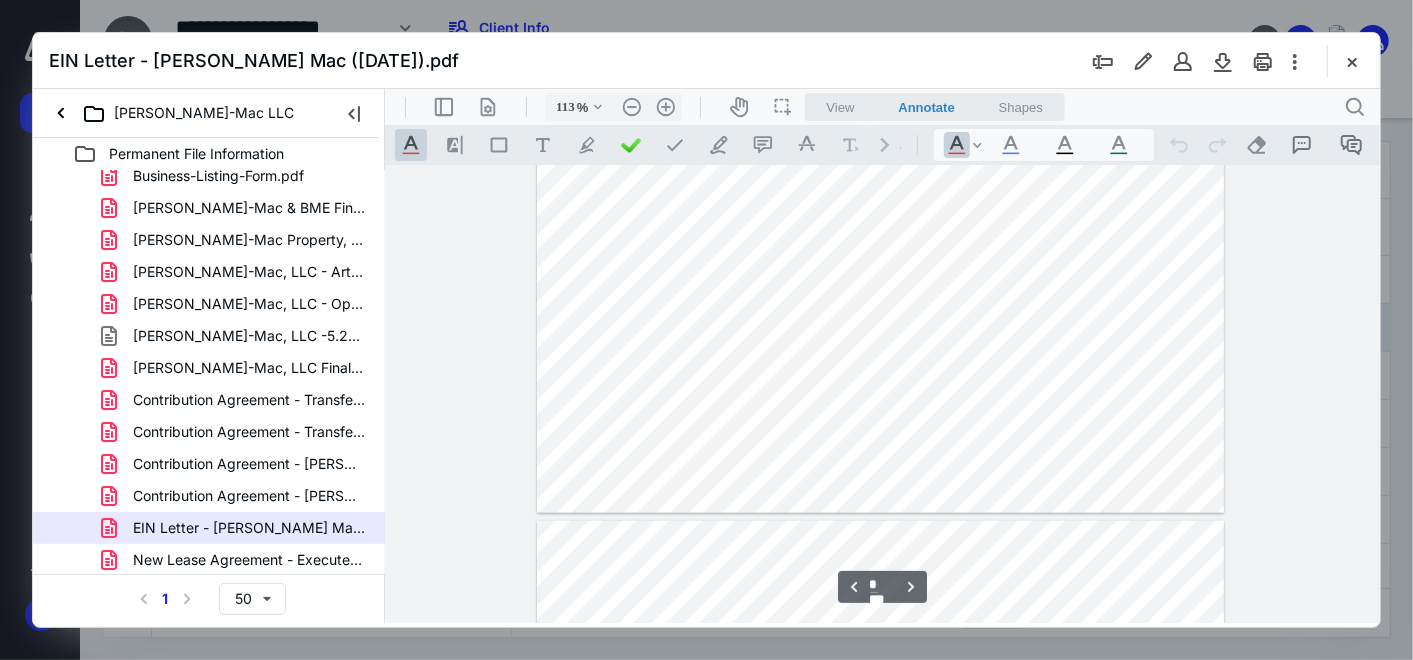 type on "*" 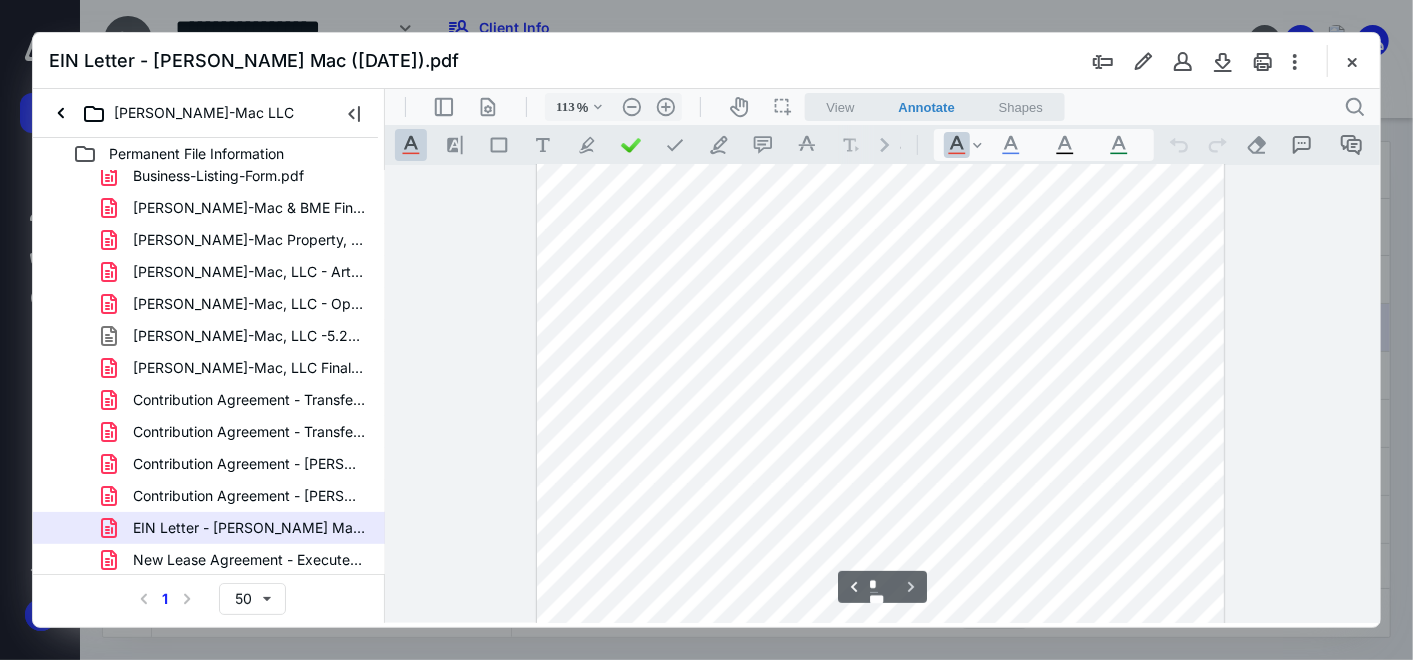 scroll, scrollTop: 2234, scrollLeft: 0, axis: vertical 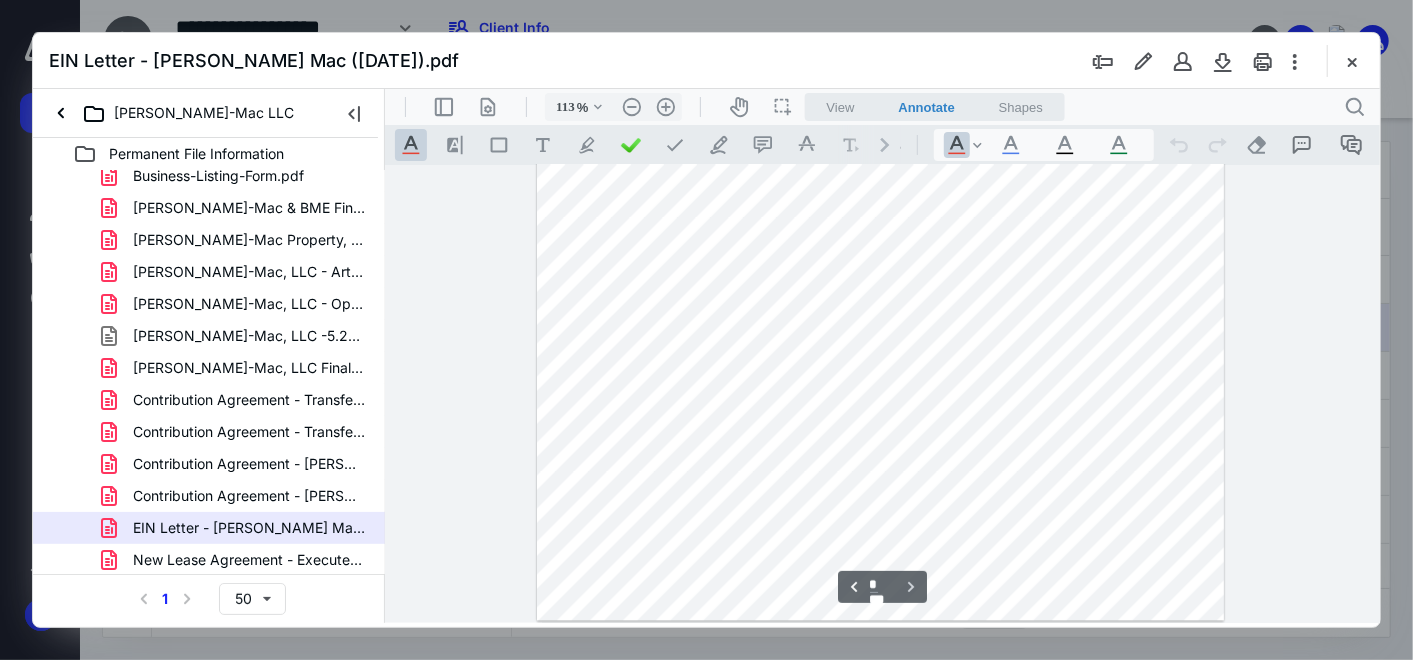 click on "New Lease Agreement - Executed [DATE].pdf" at bounding box center (249, 560) 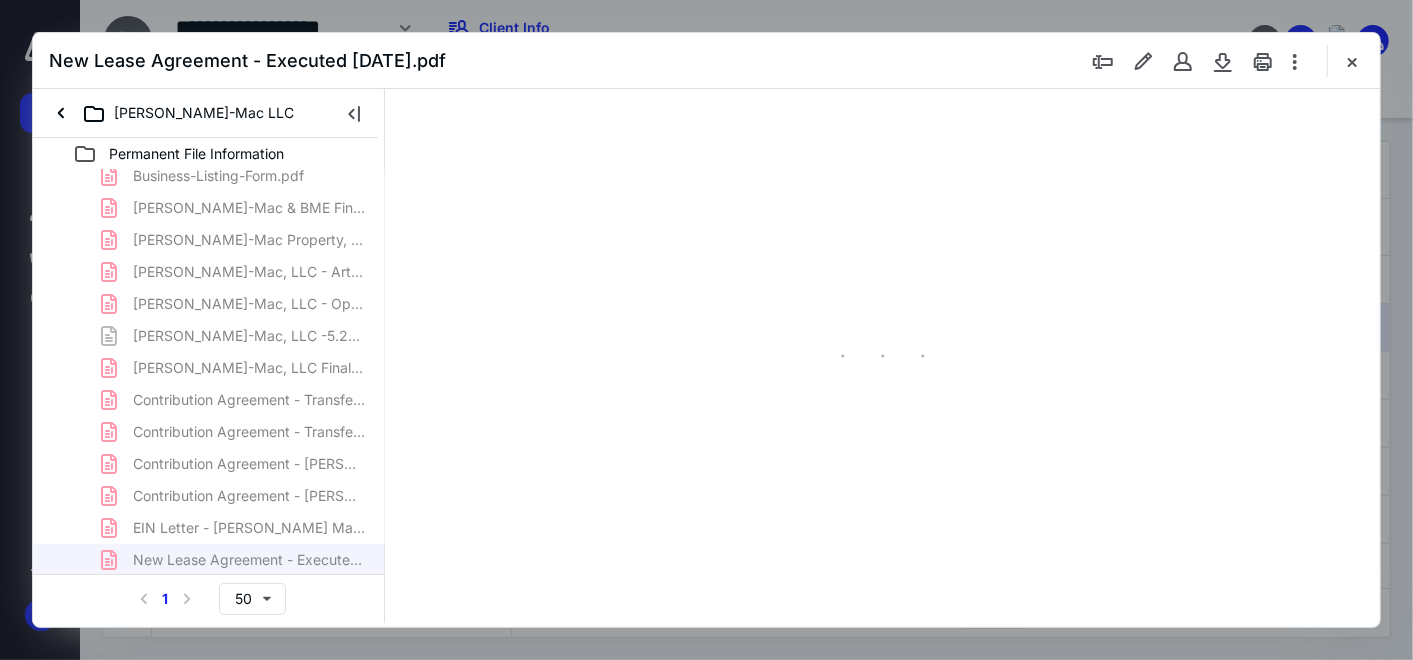 scroll, scrollTop: 77, scrollLeft: 0, axis: vertical 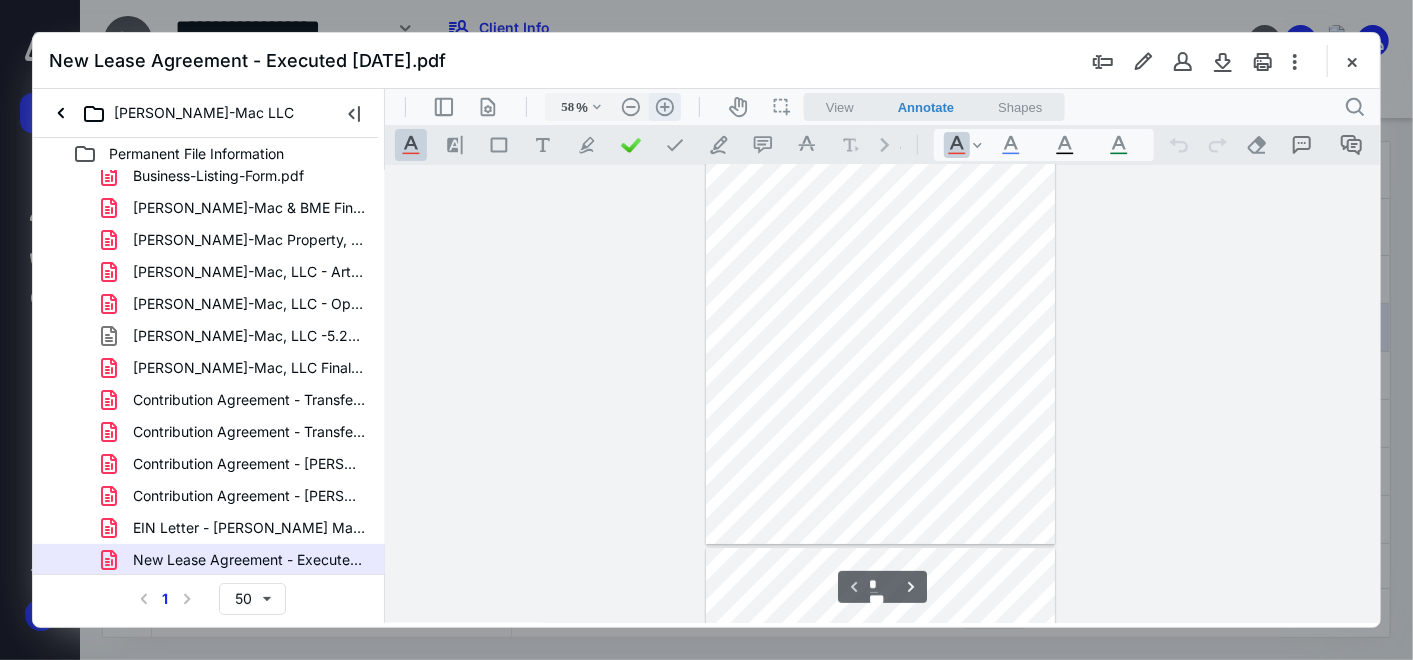 click on ".cls-1{fill:#abb0c4;} icon - header - zoom - in - line" at bounding box center [664, 106] 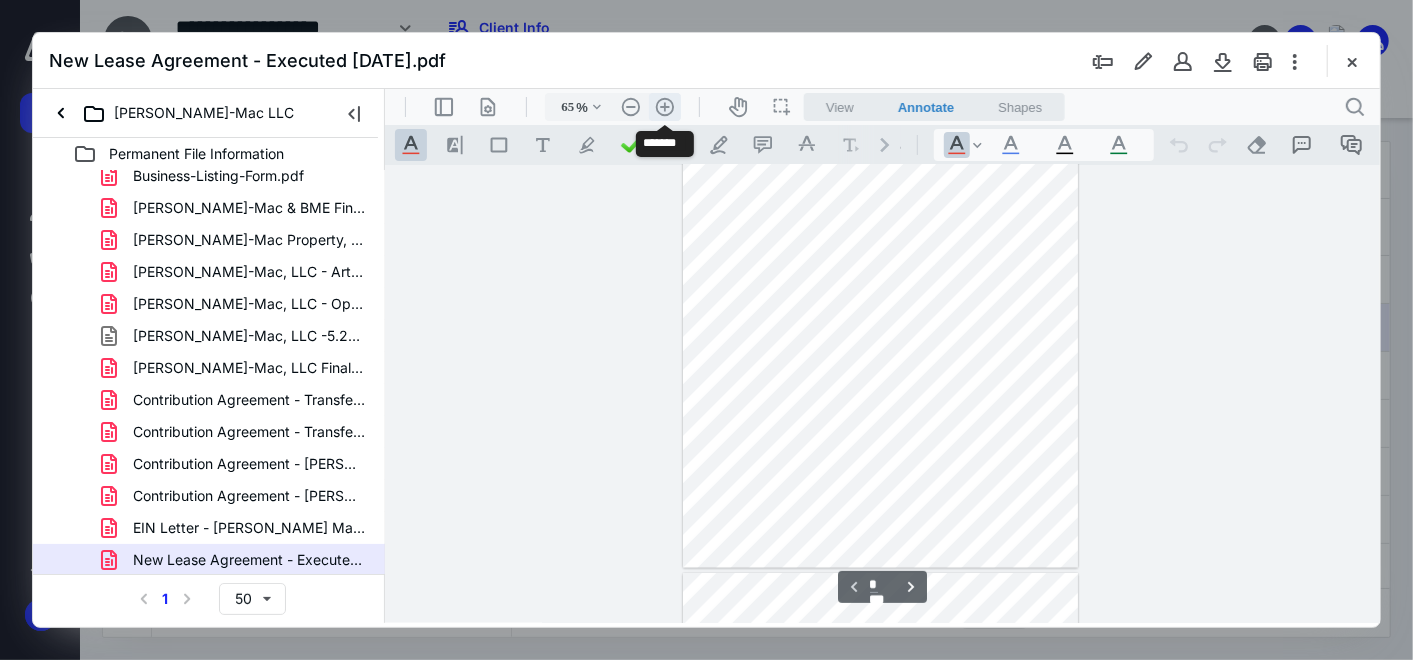 click on ".cls-1{fill:#abb0c4;} icon - header - zoom - in - line" at bounding box center (664, 106) 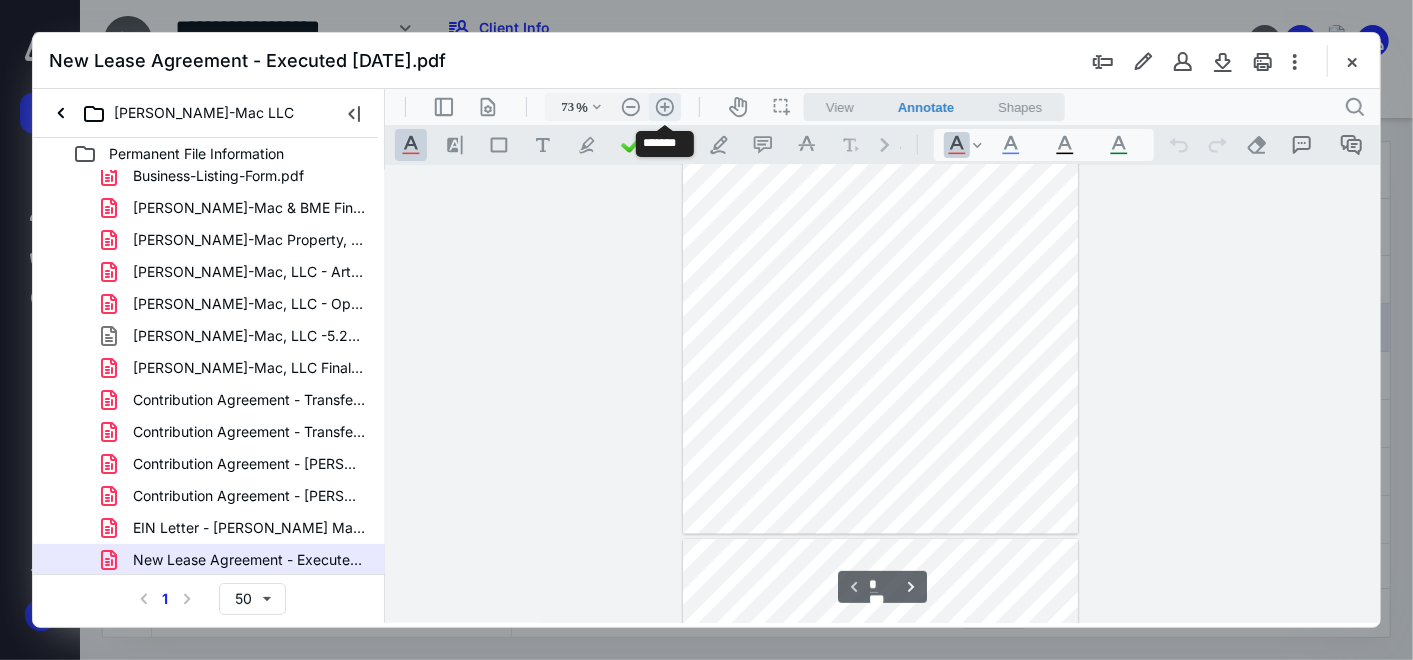 click on ".cls-1{fill:#abb0c4;} icon - header - zoom - in - line" at bounding box center (664, 106) 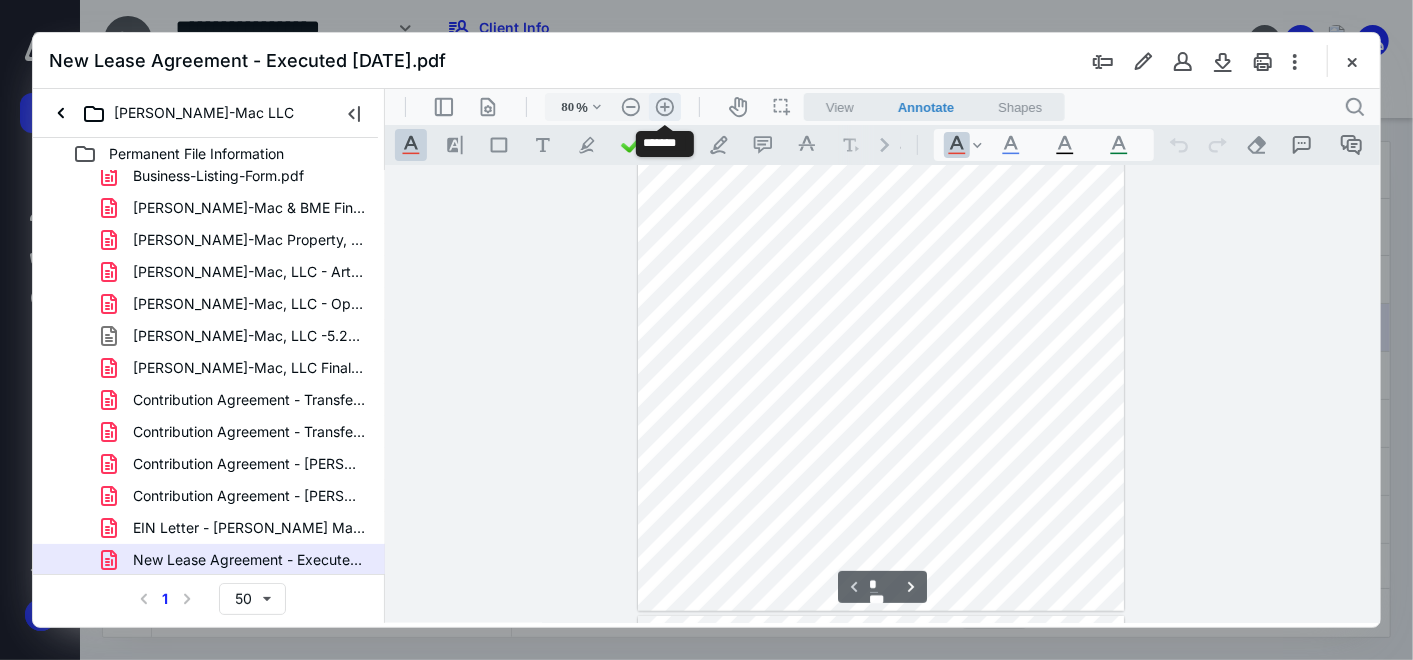 click on ".cls-1{fill:#abb0c4;} icon - header - zoom - in - line" at bounding box center (664, 106) 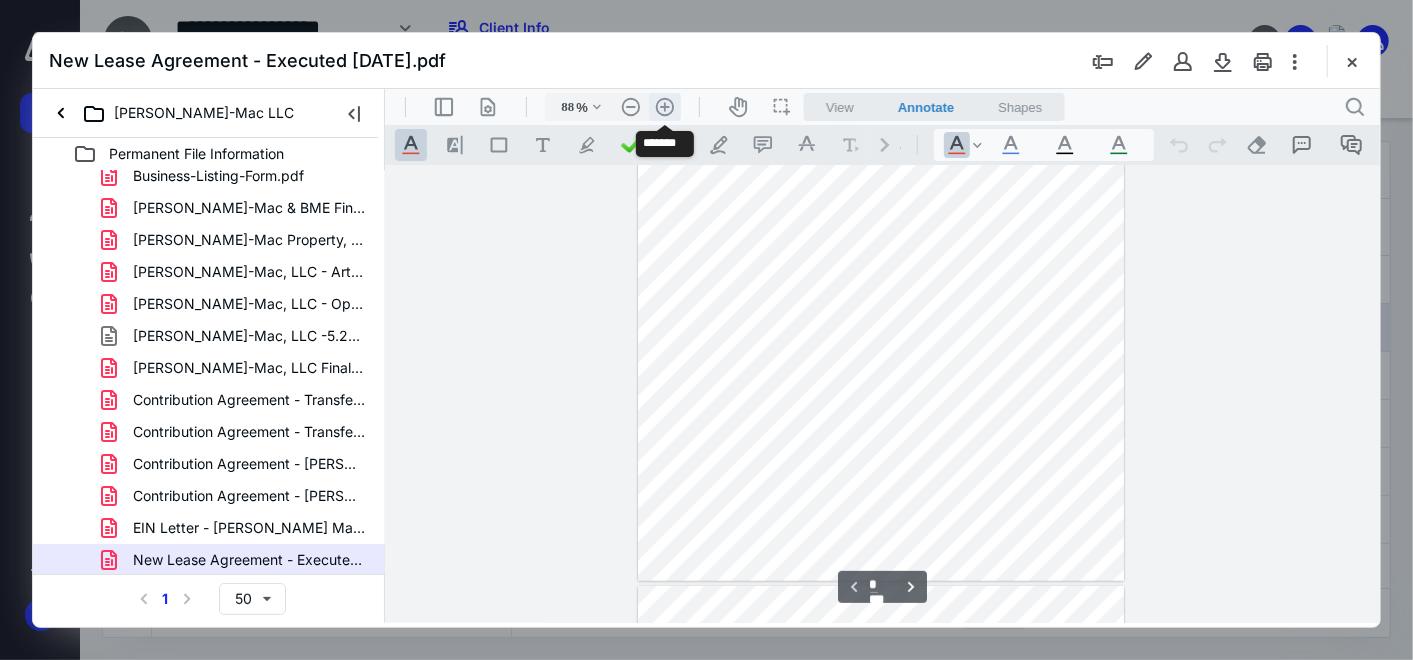 click on ".cls-1{fill:#abb0c4;} icon - header - zoom - in - line" at bounding box center [664, 106] 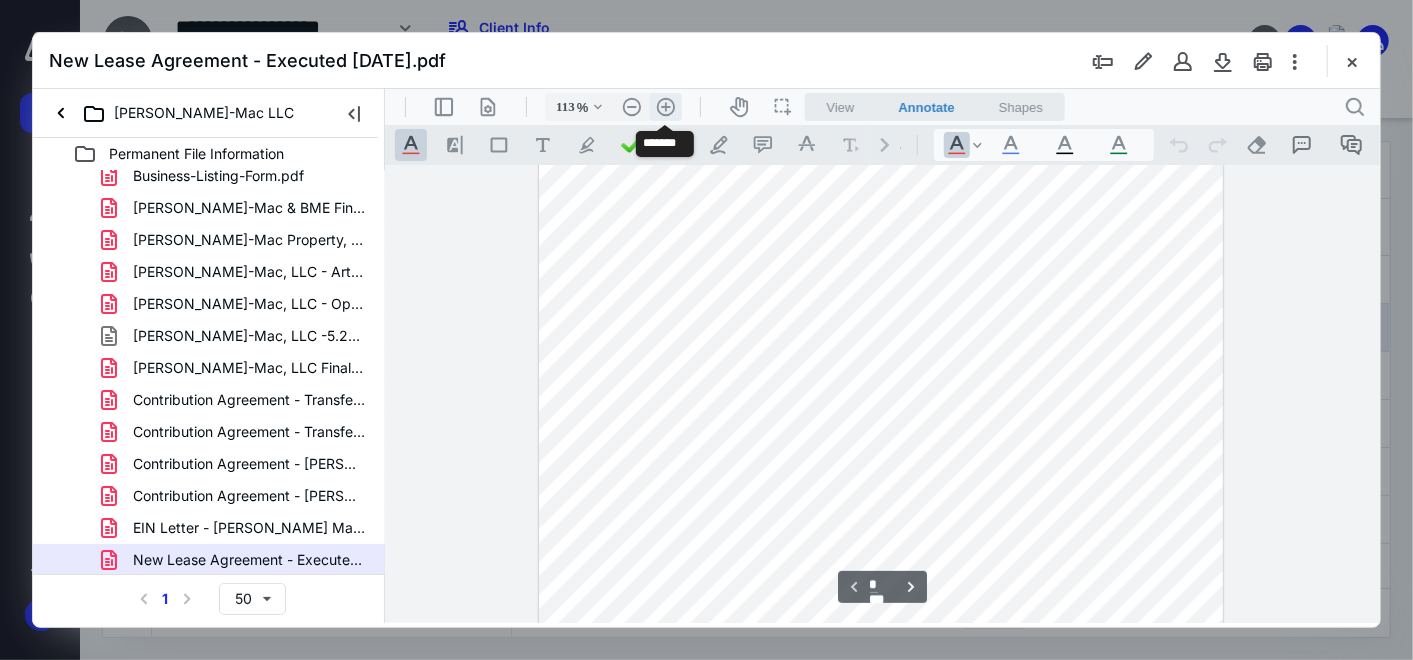 click on ".cls-1{fill:#abb0c4;} icon - header - zoom - in - line" at bounding box center [665, 106] 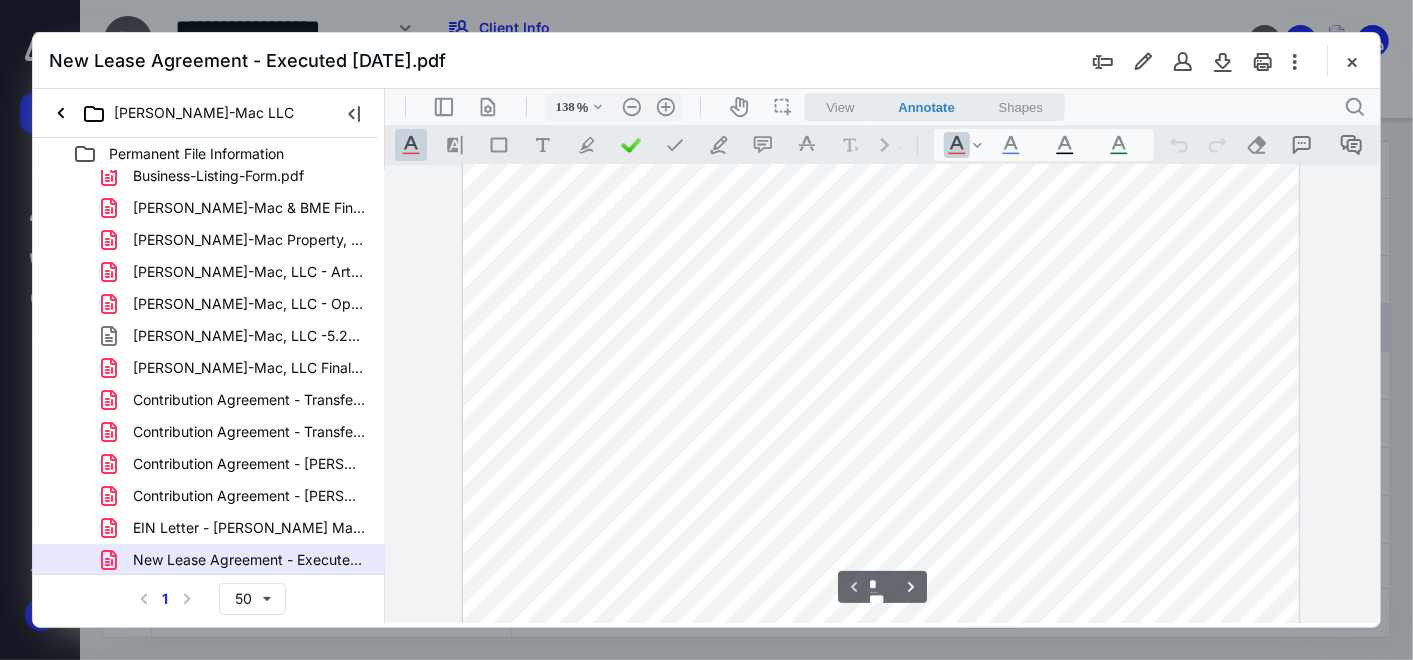 scroll, scrollTop: 222, scrollLeft: 0, axis: vertical 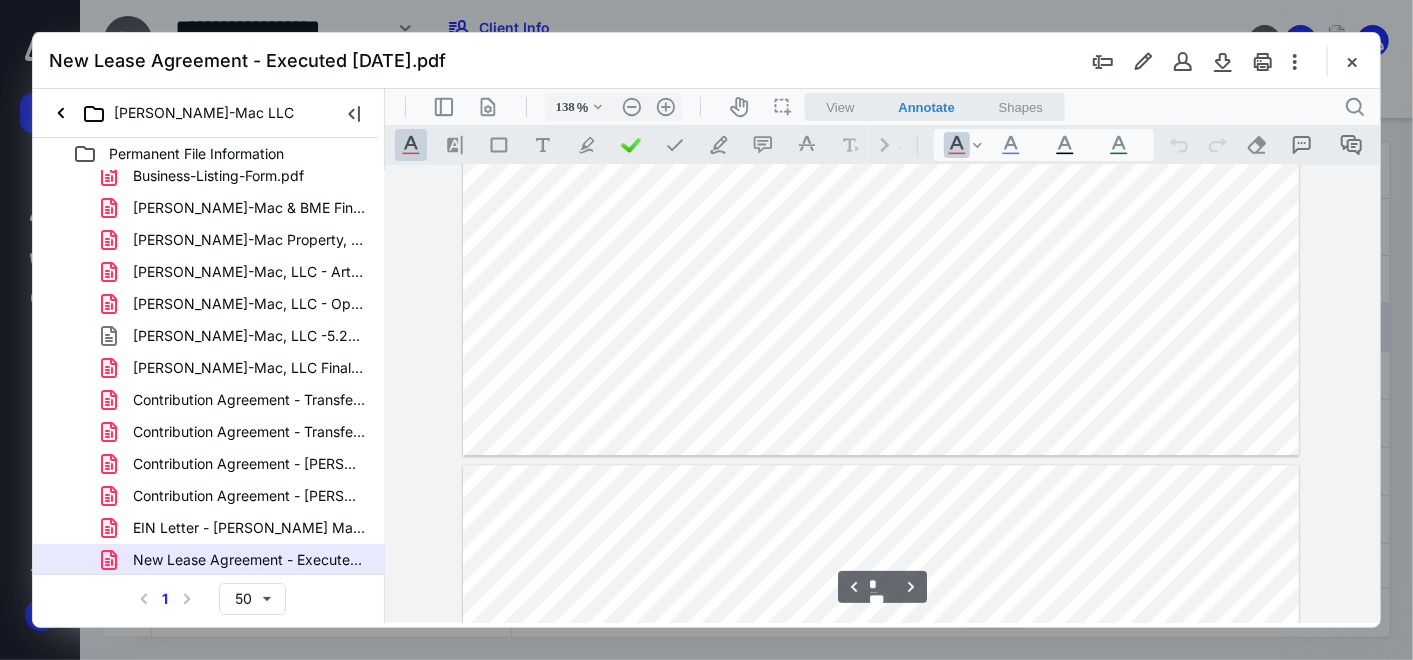 type on "*" 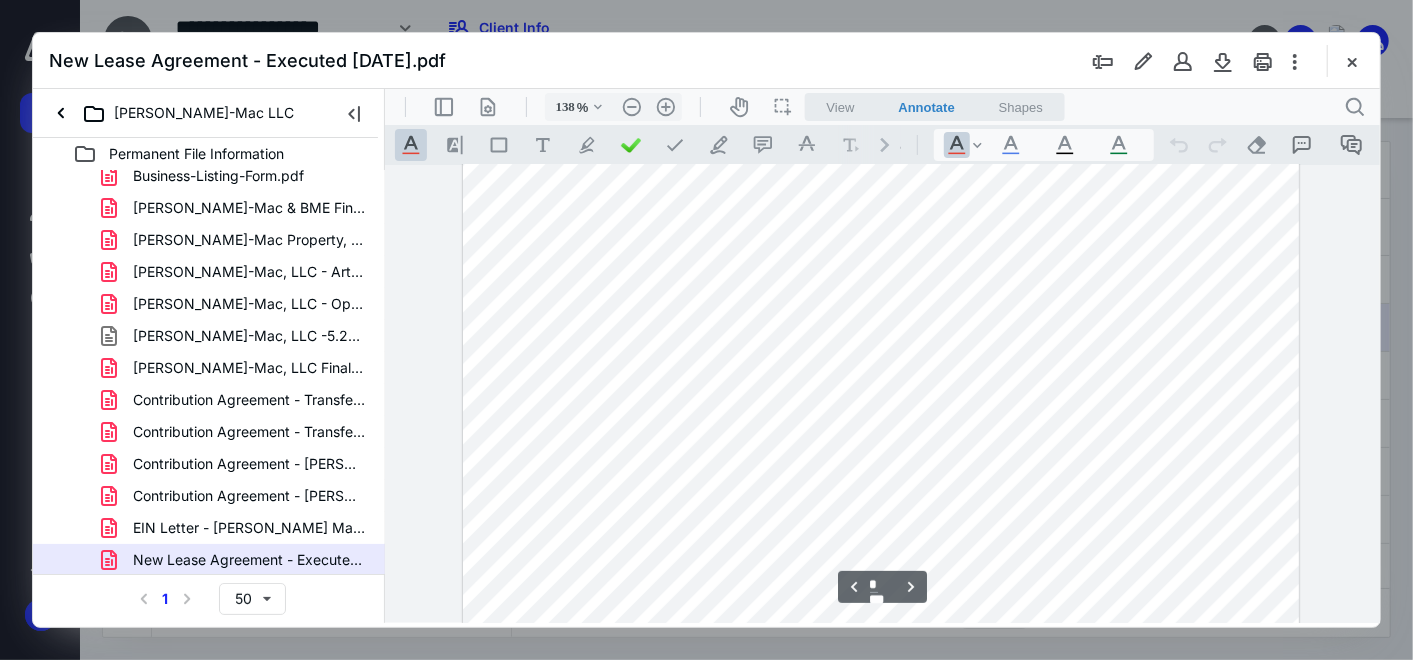 scroll, scrollTop: 3555, scrollLeft: 0, axis: vertical 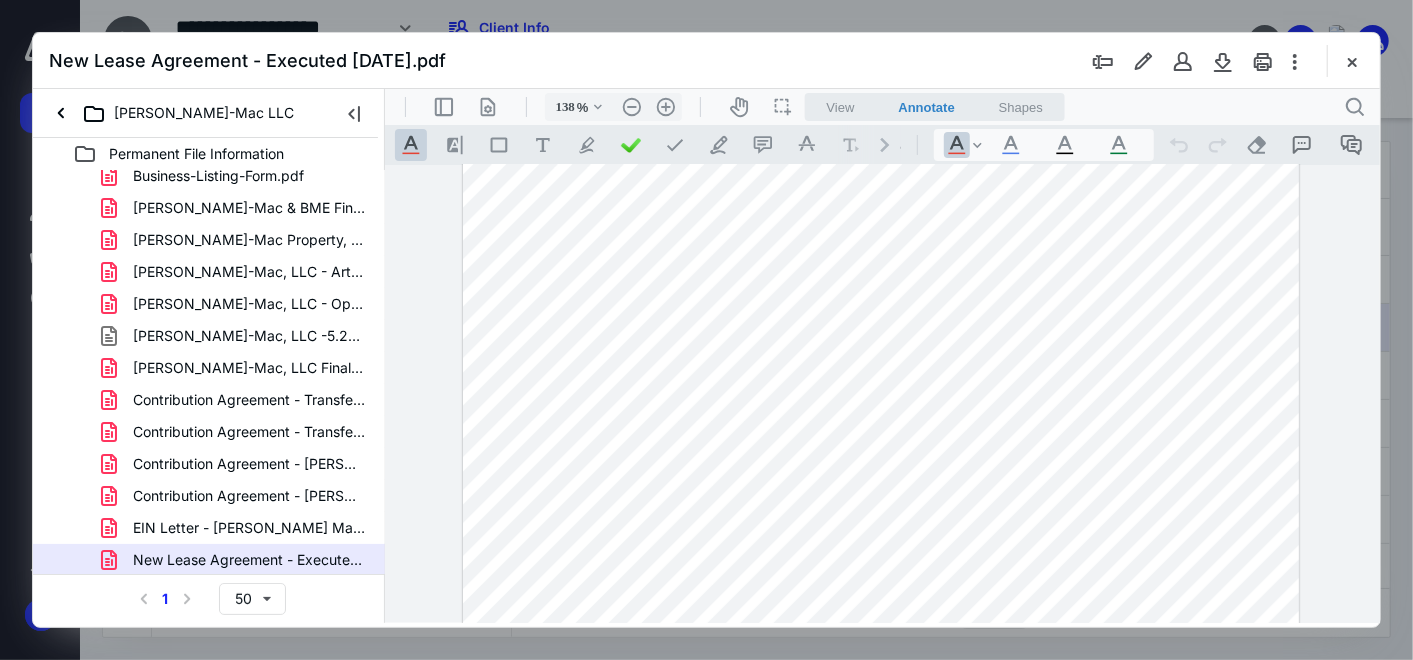 click on "[PERSON_NAME]-Mac Property, LLC - Operating Agreement - Execu.pdf" at bounding box center (249, 240) 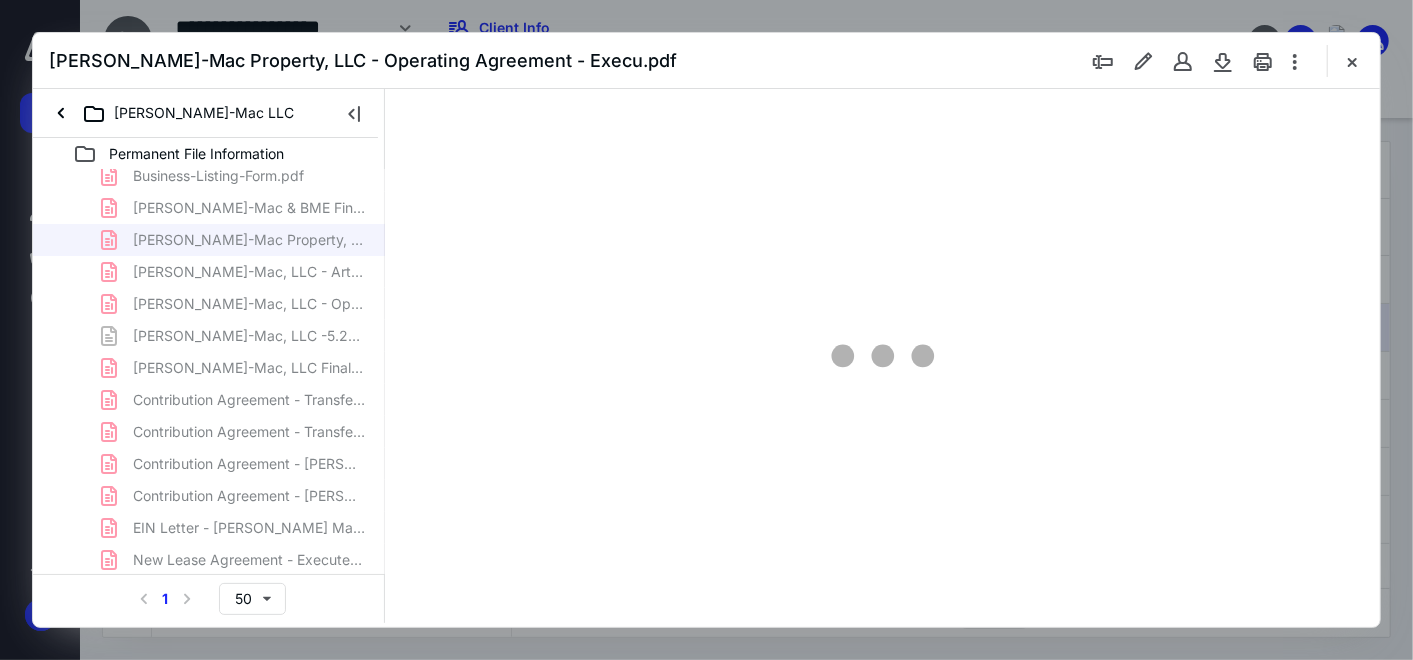 type on "58" 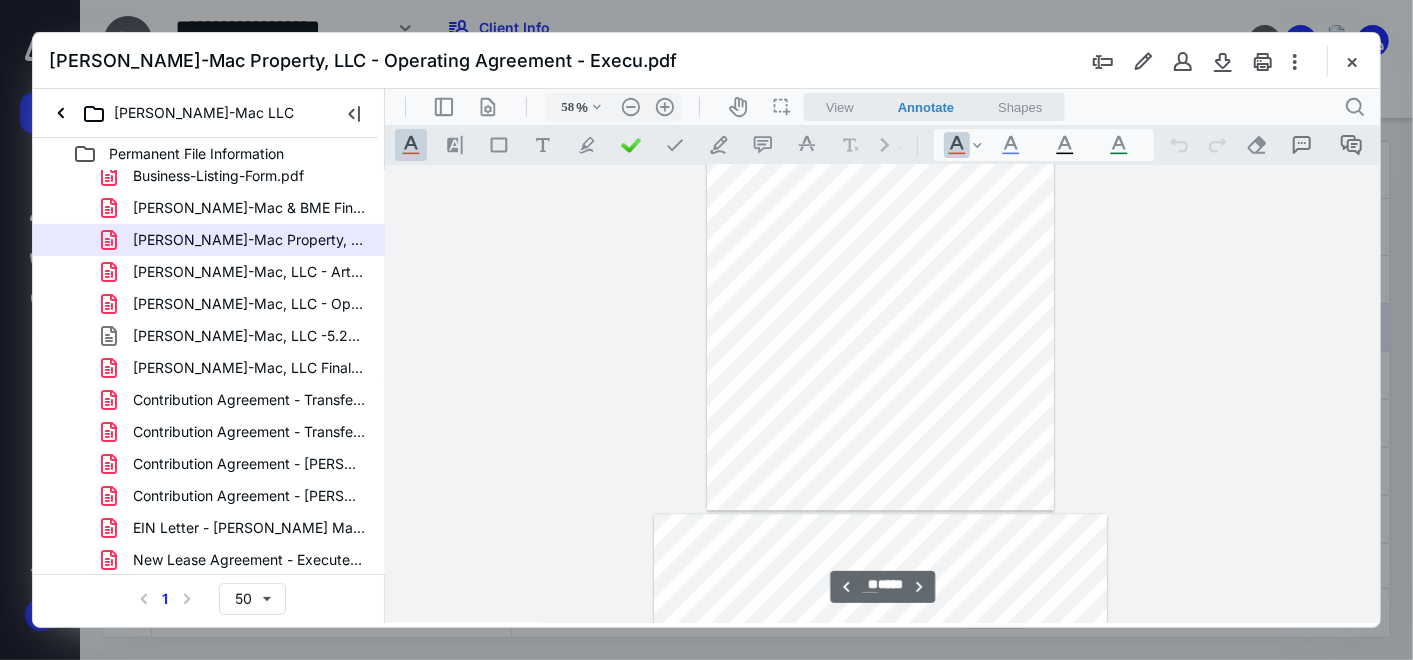 type on "**" 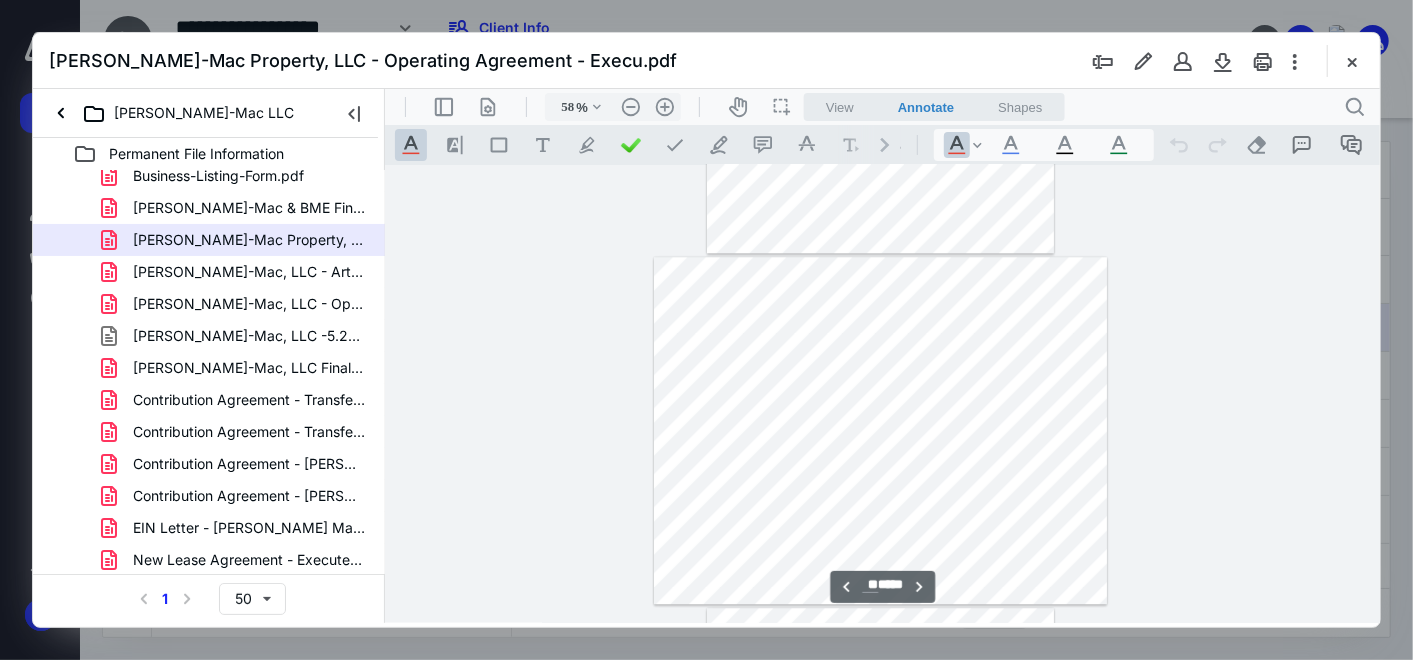scroll, scrollTop: 7188, scrollLeft: 0, axis: vertical 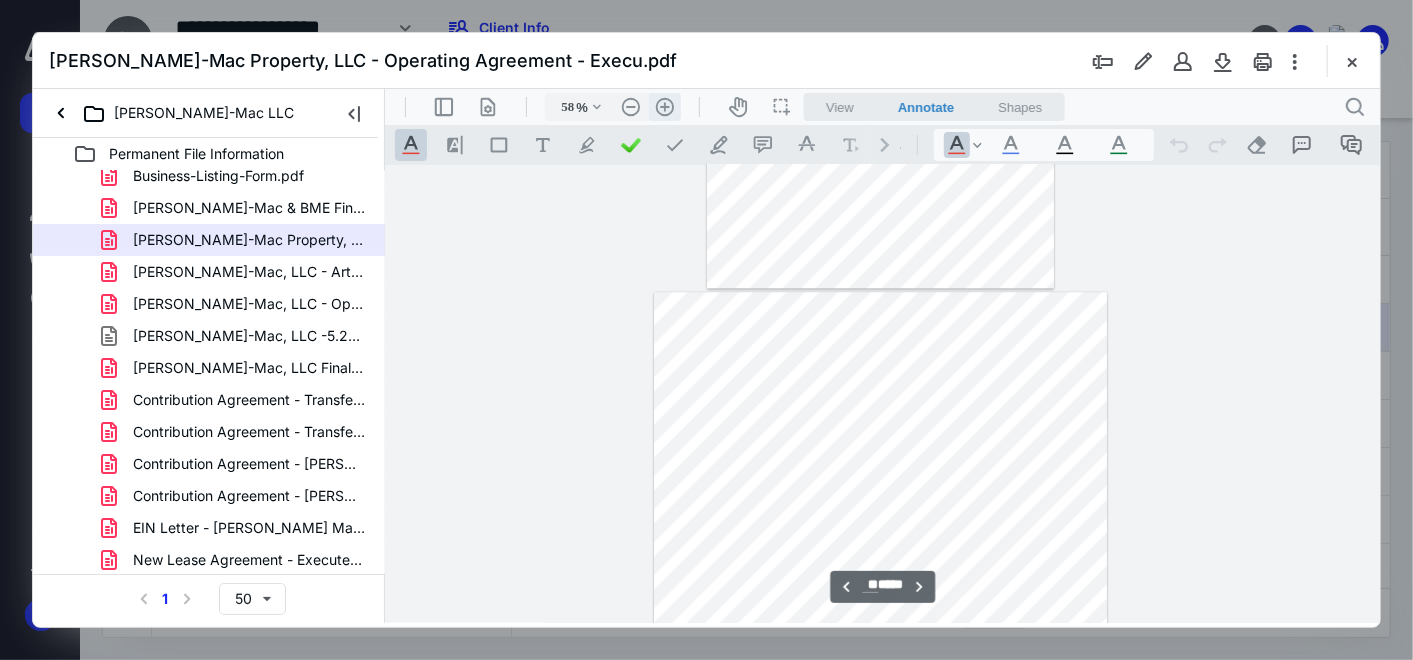 click on ".cls-1{fill:#abb0c4;} icon - header - zoom - in - line" at bounding box center [664, 106] 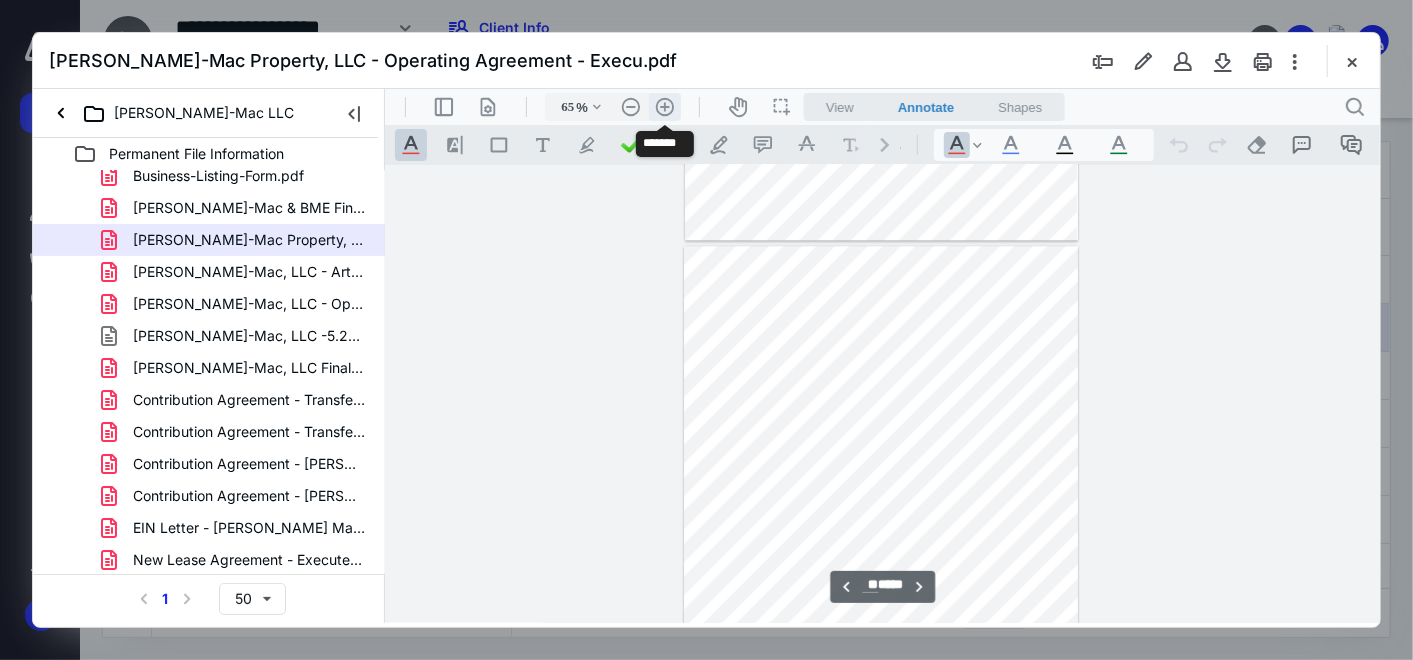 click on ".cls-1{fill:#abb0c4;} icon - header - zoom - in - line" at bounding box center (664, 106) 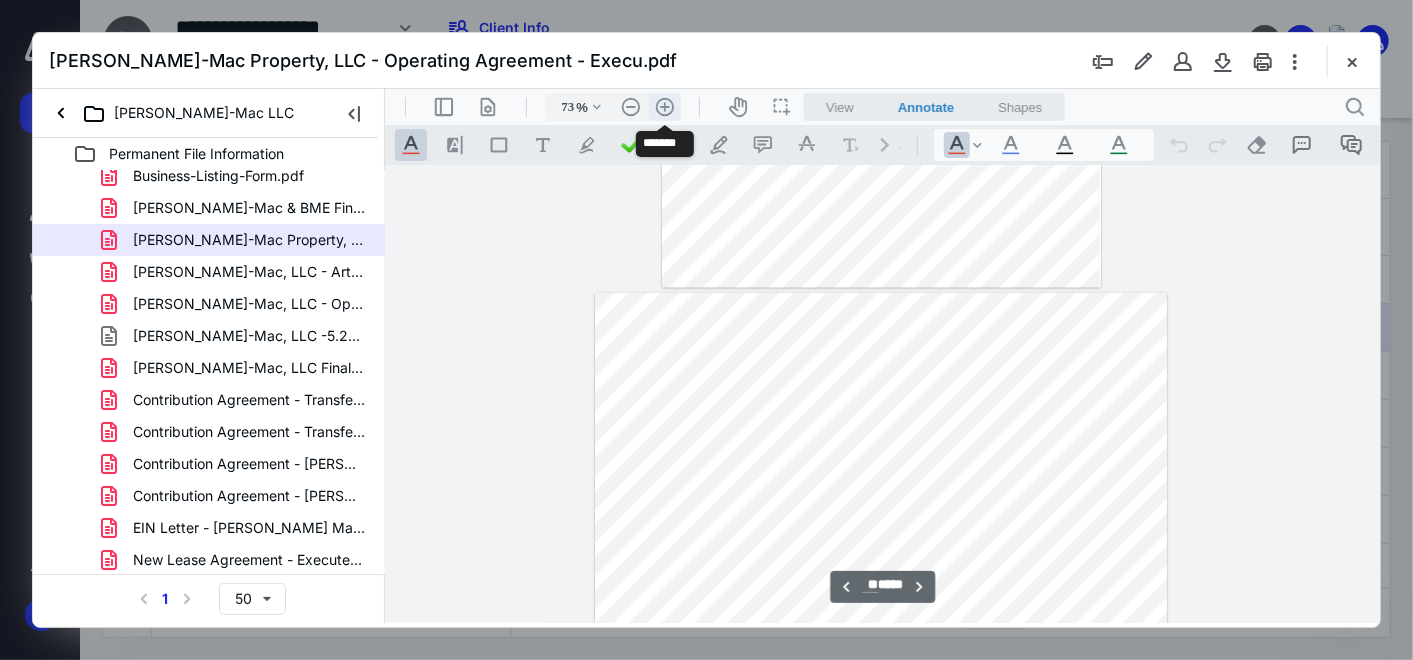 click on ".cls-1{fill:#abb0c4;} icon - header - zoom - in - line" at bounding box center [664, 106] 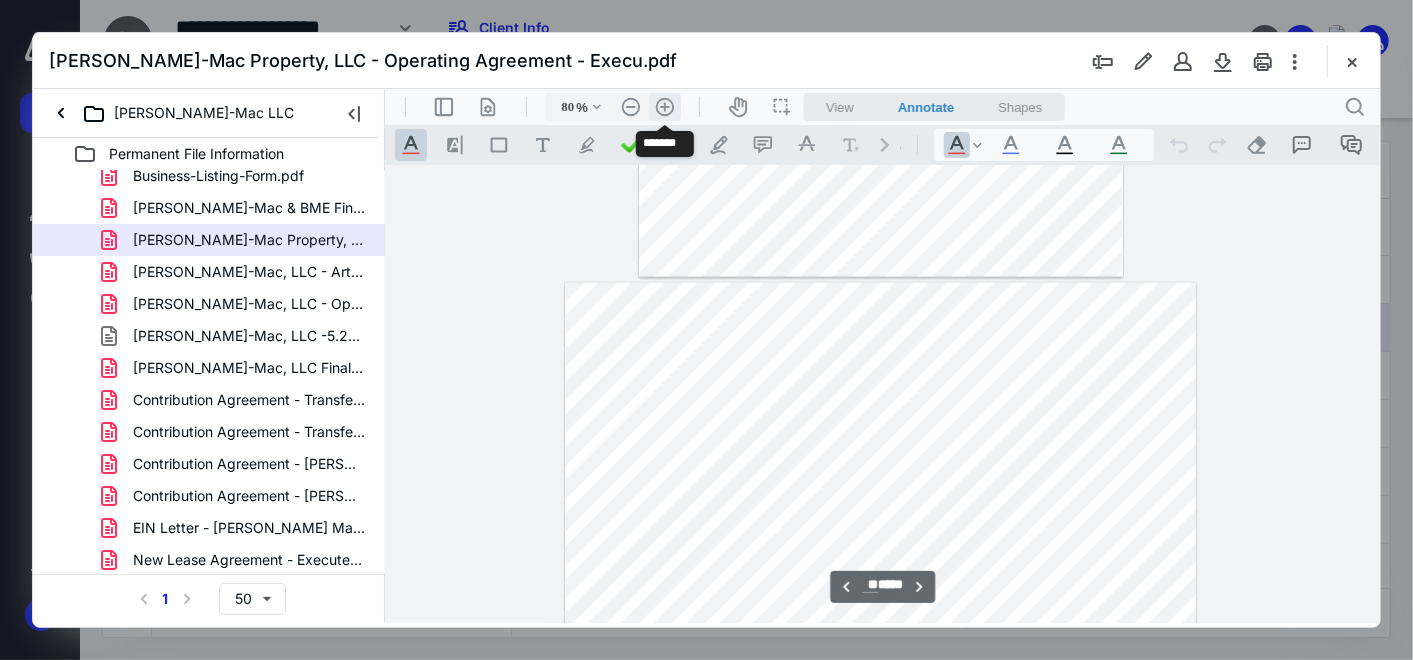 click on ".cls-1{fill:#abb0c4;} icon - header - zoom - in - line" at bounding box center (664, 106) 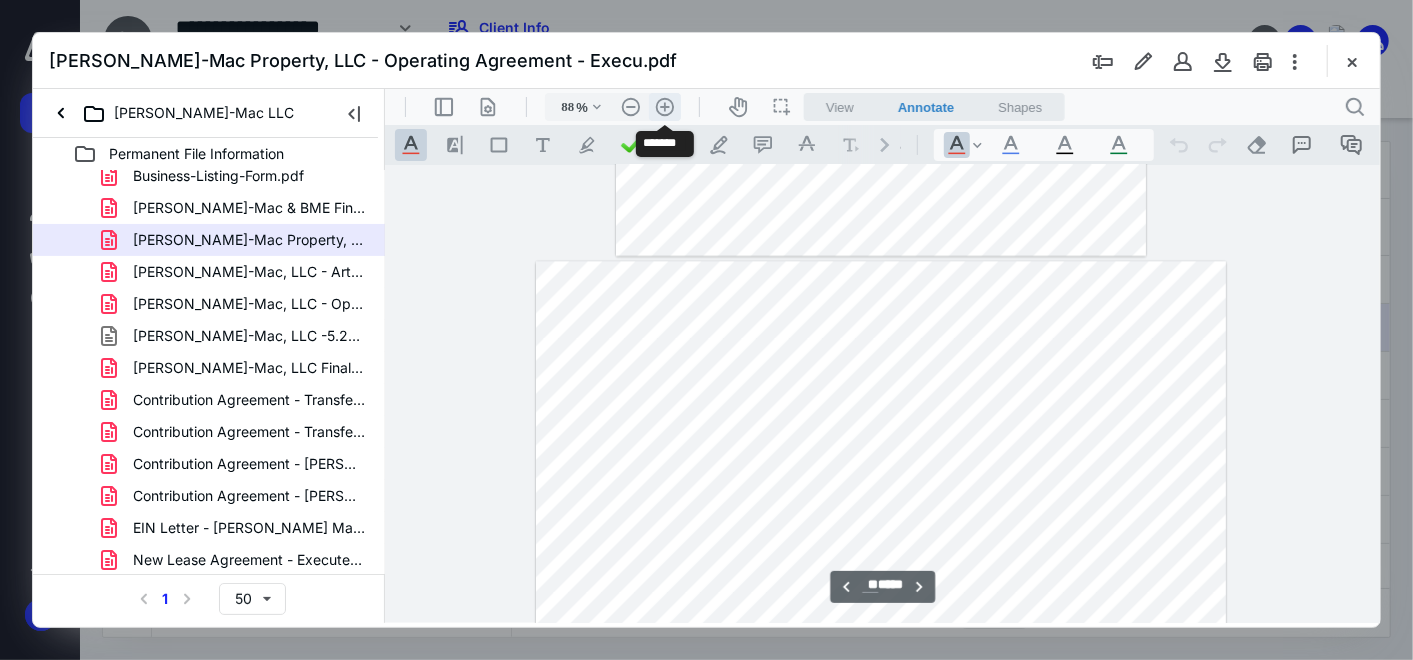 click on ".cls-1{fill:#abb0c4;} icon - header - zoom - in - line" at bounding box center (664, 106) 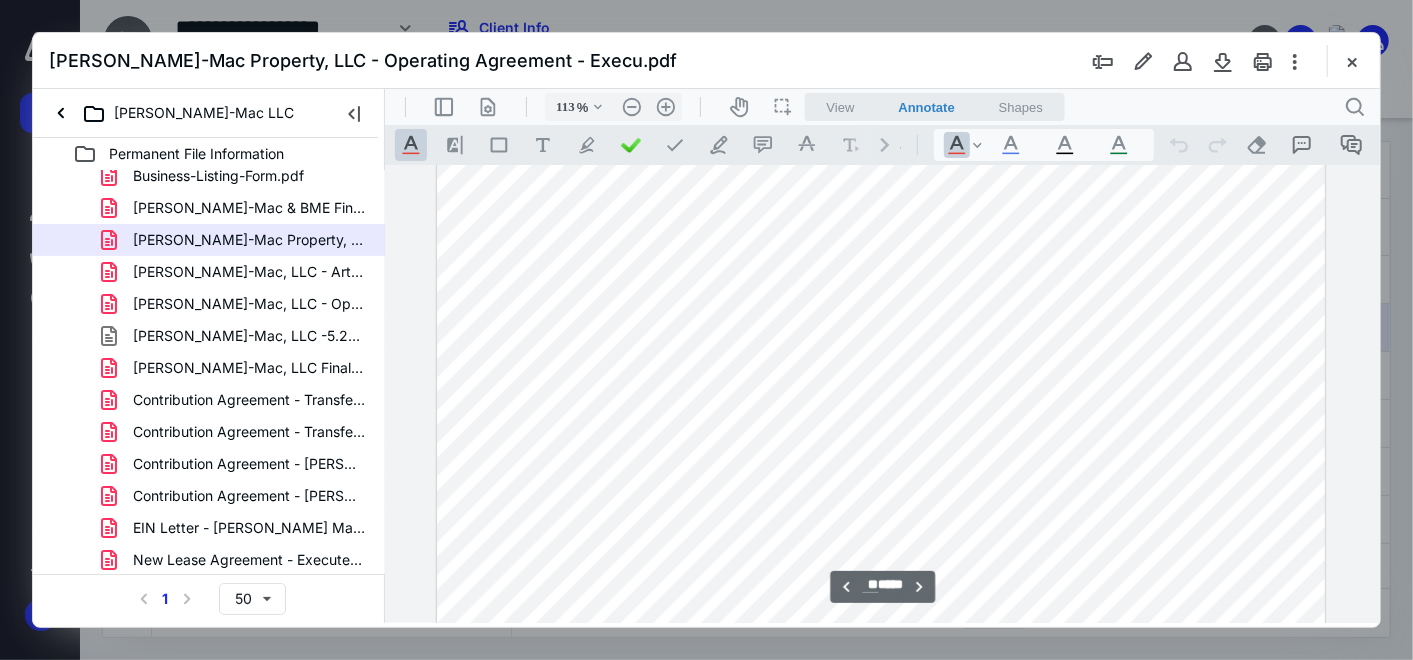 scroll, scrollTop: 14394, scrollLeft: 0, axis: vertical 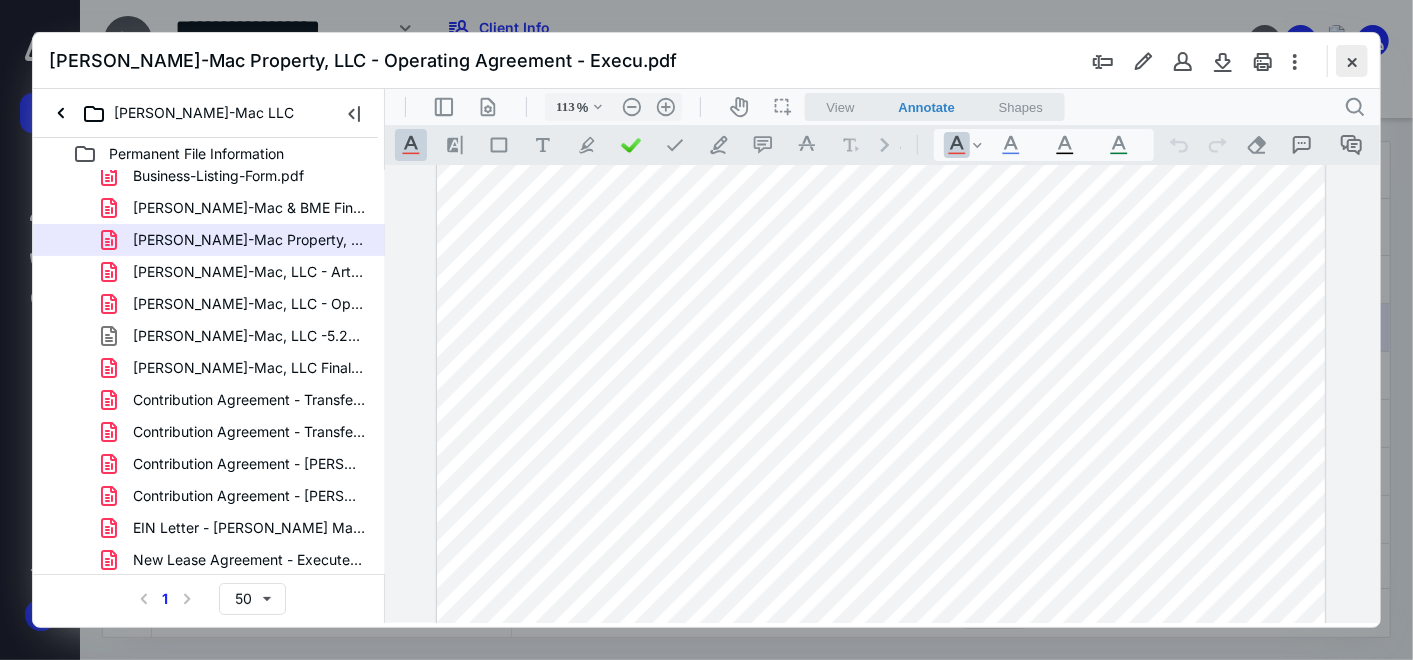 click at bounding box center (1352, 61) 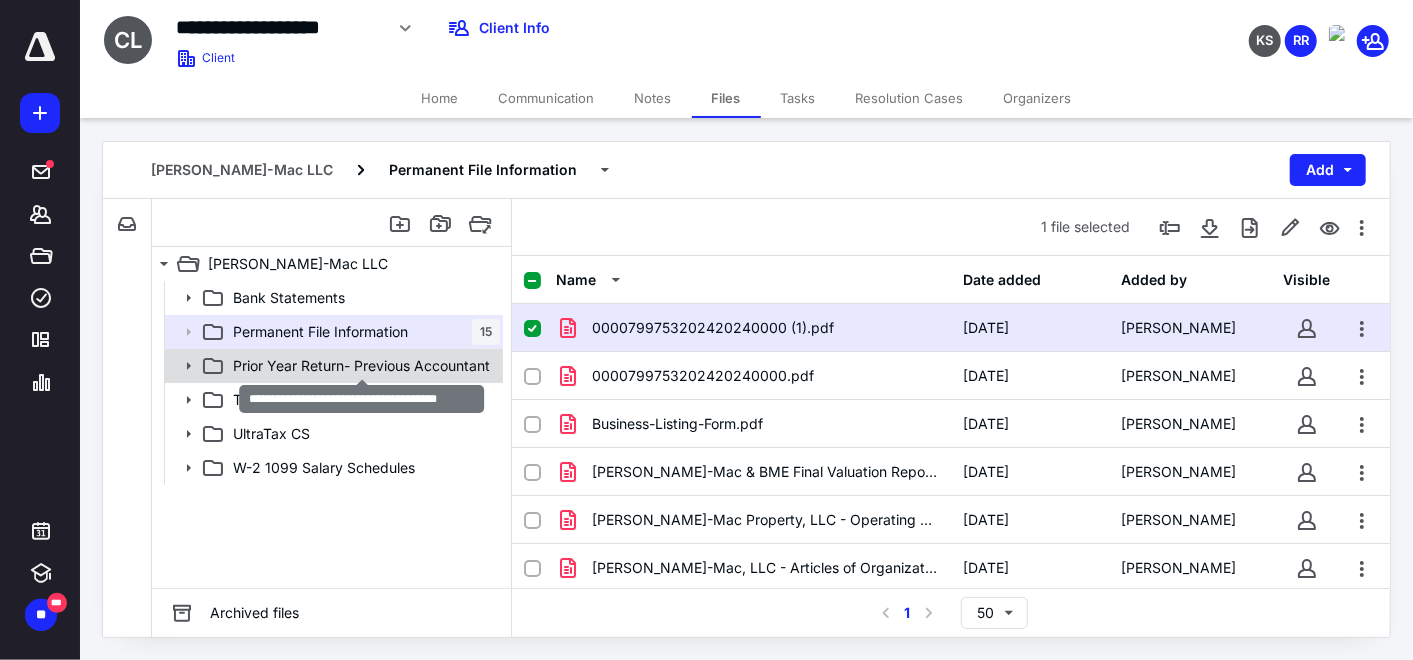click on "Prior Year Return- Previous Accountant" at bounding box center [361, 366] 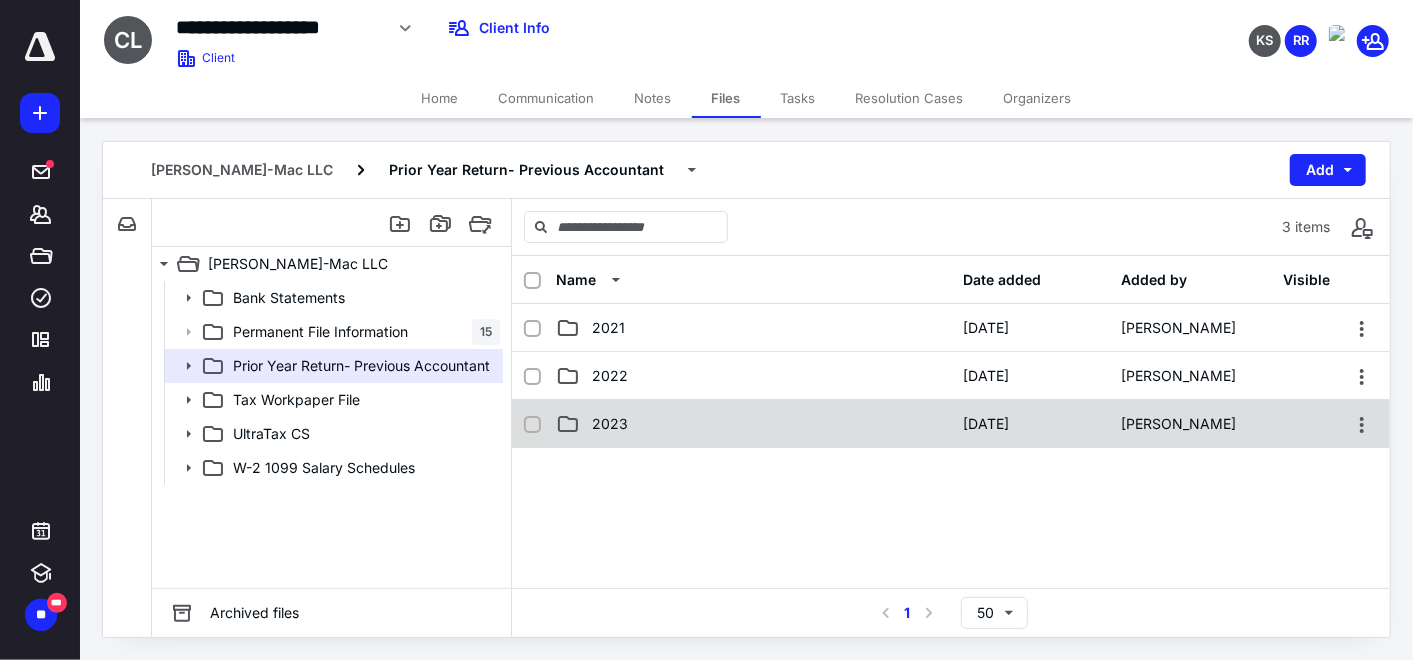 click on "2023" at bounding box center [753, 424] 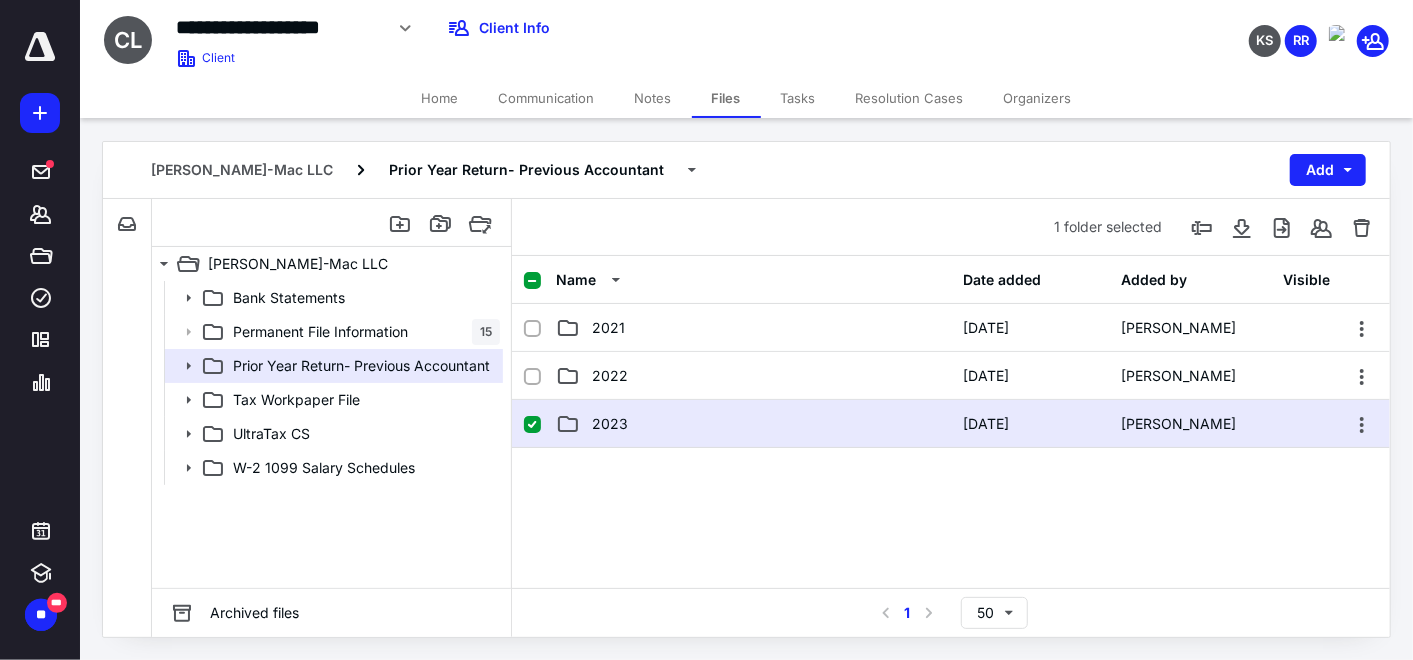 click on "2023" at bounding box center (753, 424) 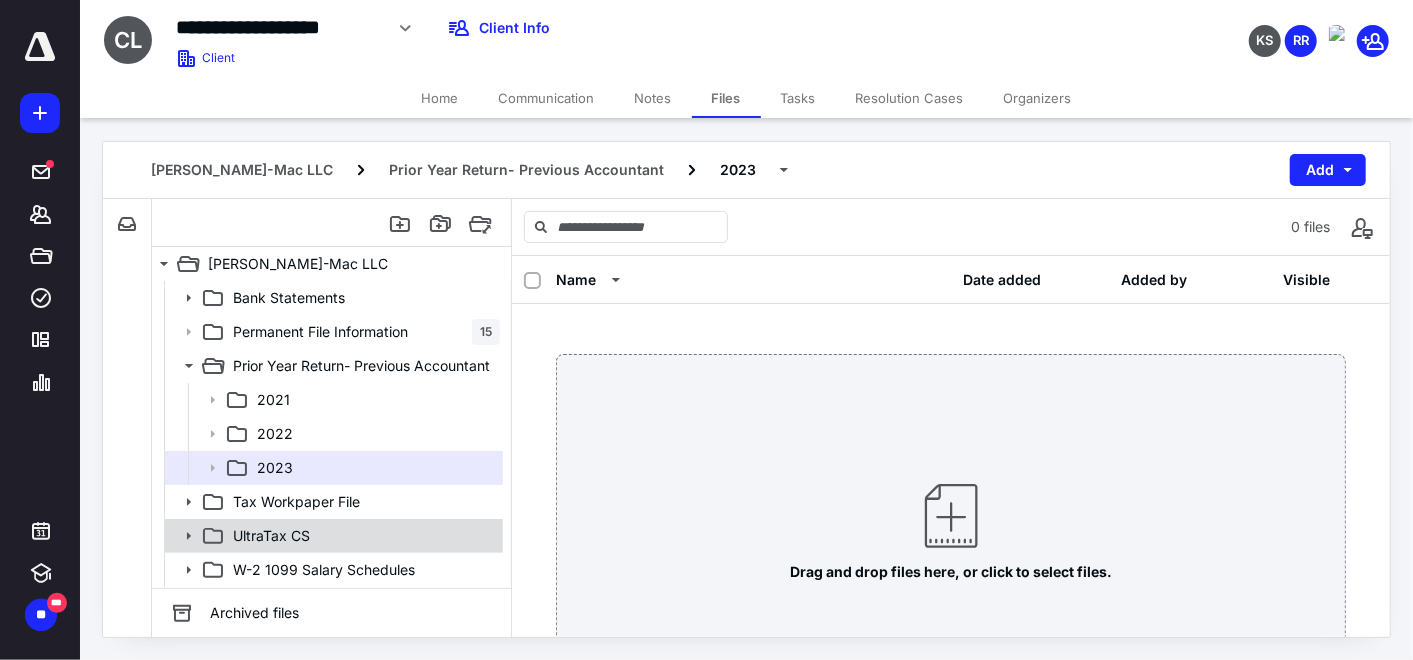 click on "UltraTax CS" at bounding box center [362, 536] 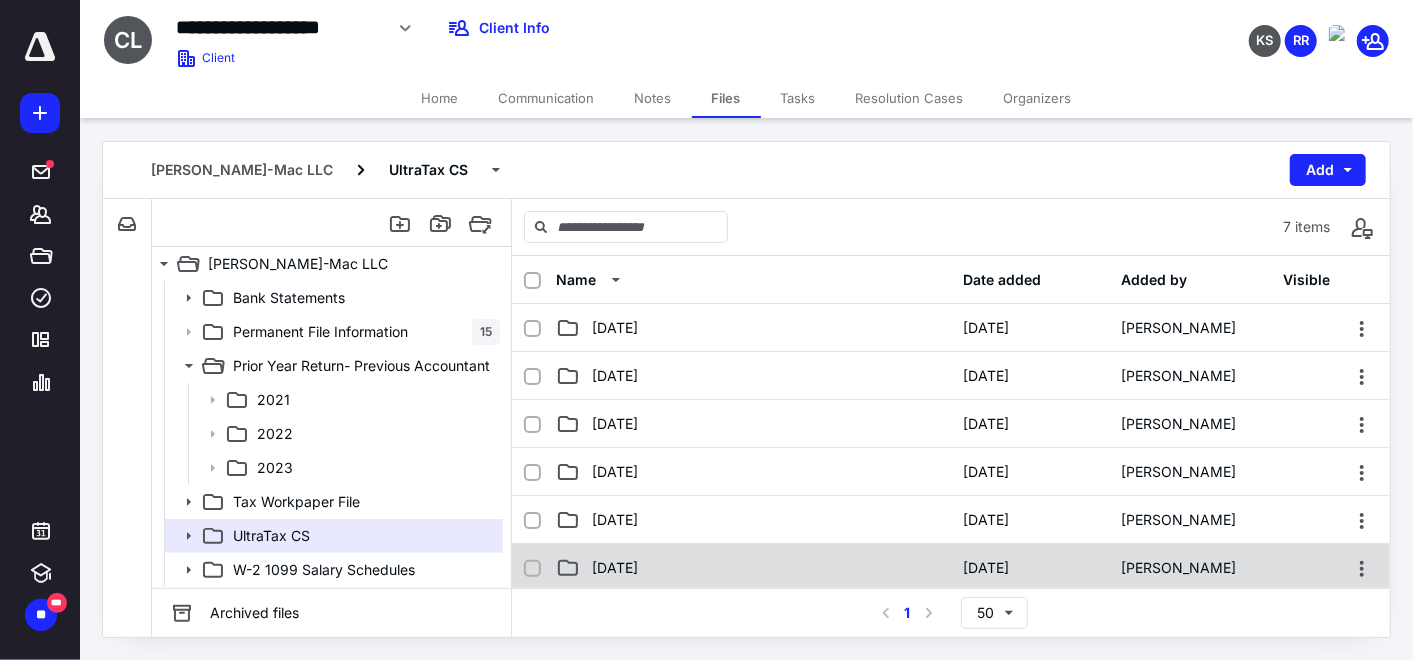 click on "[DATE]" at bounding box center [753, 568] 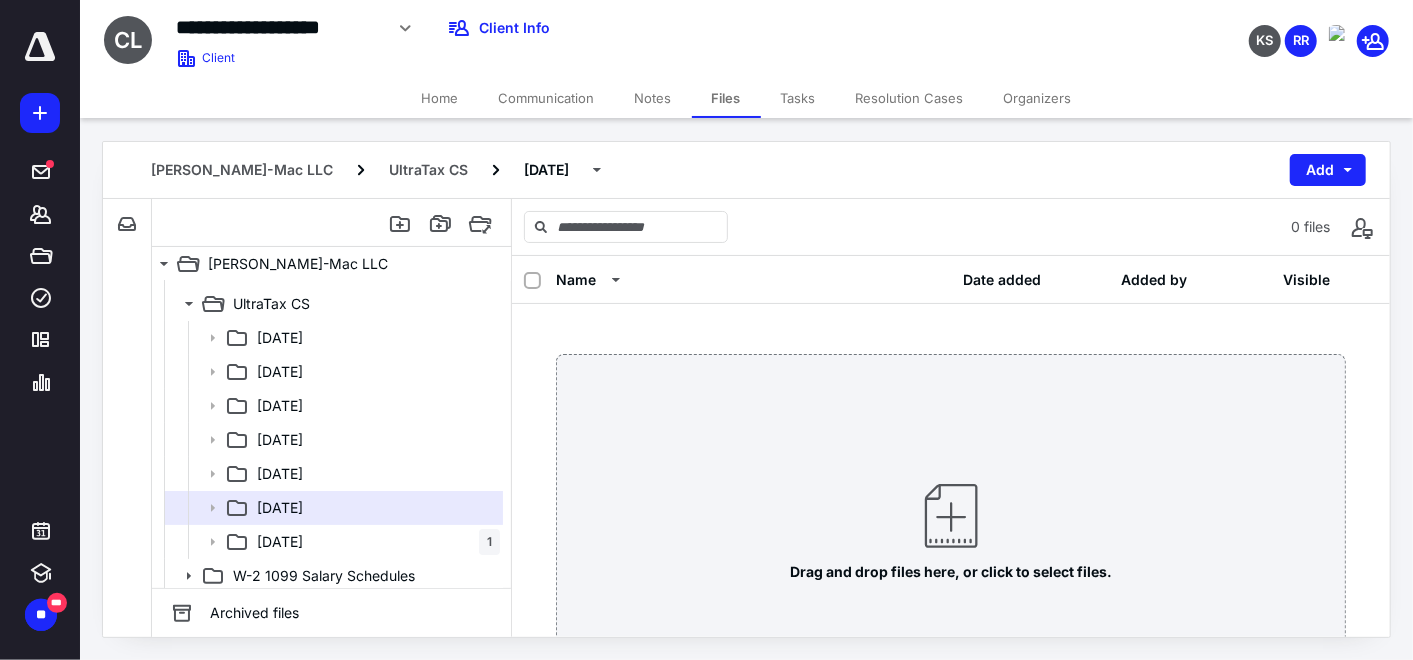 scroll, scrollTop: 235, scrollLeft: 0, axis: vertical 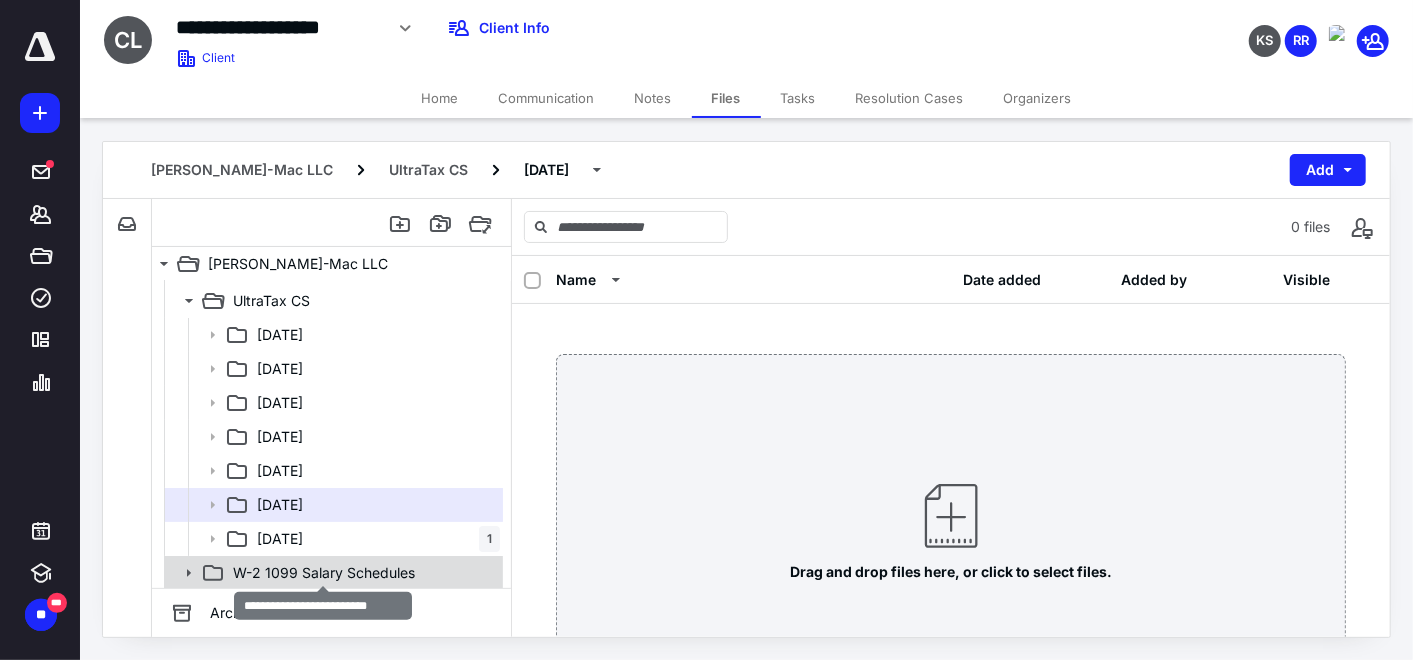 click on "W-2 1099 Salary Schedules" at bounding box center (324, 573) 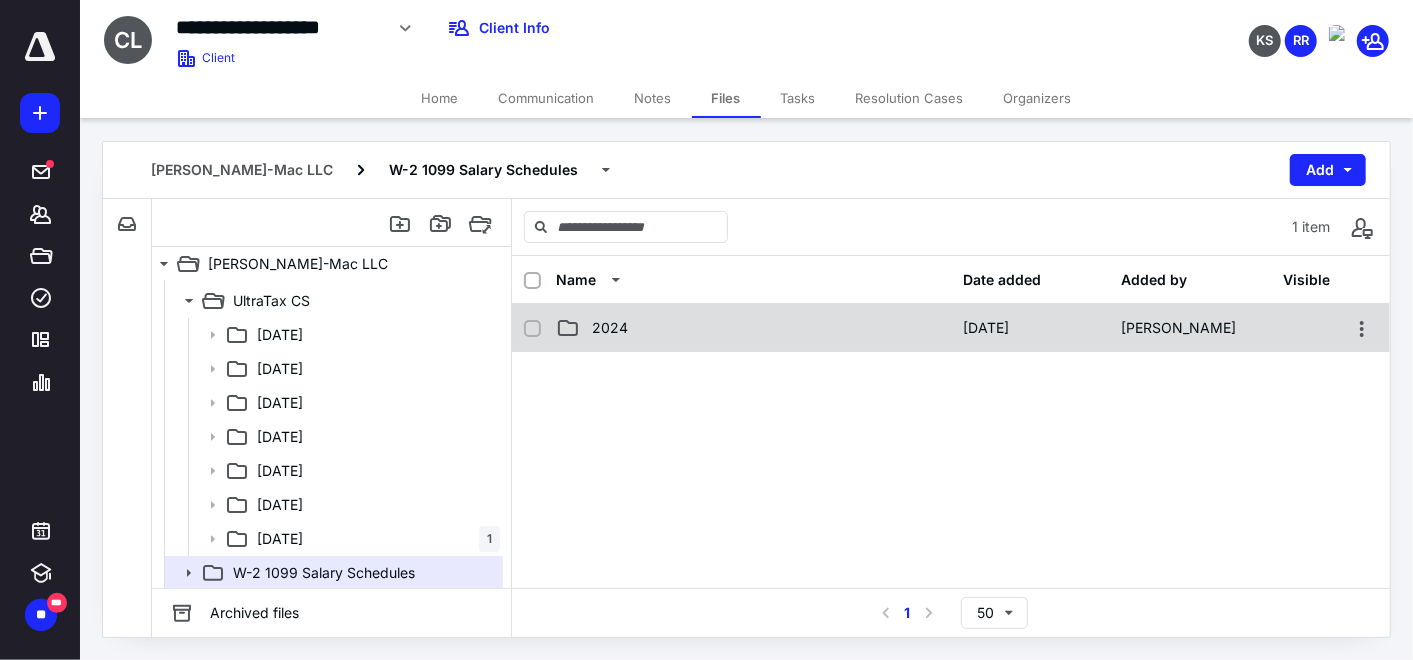 click on "2024" at bounding box center (753, 328) 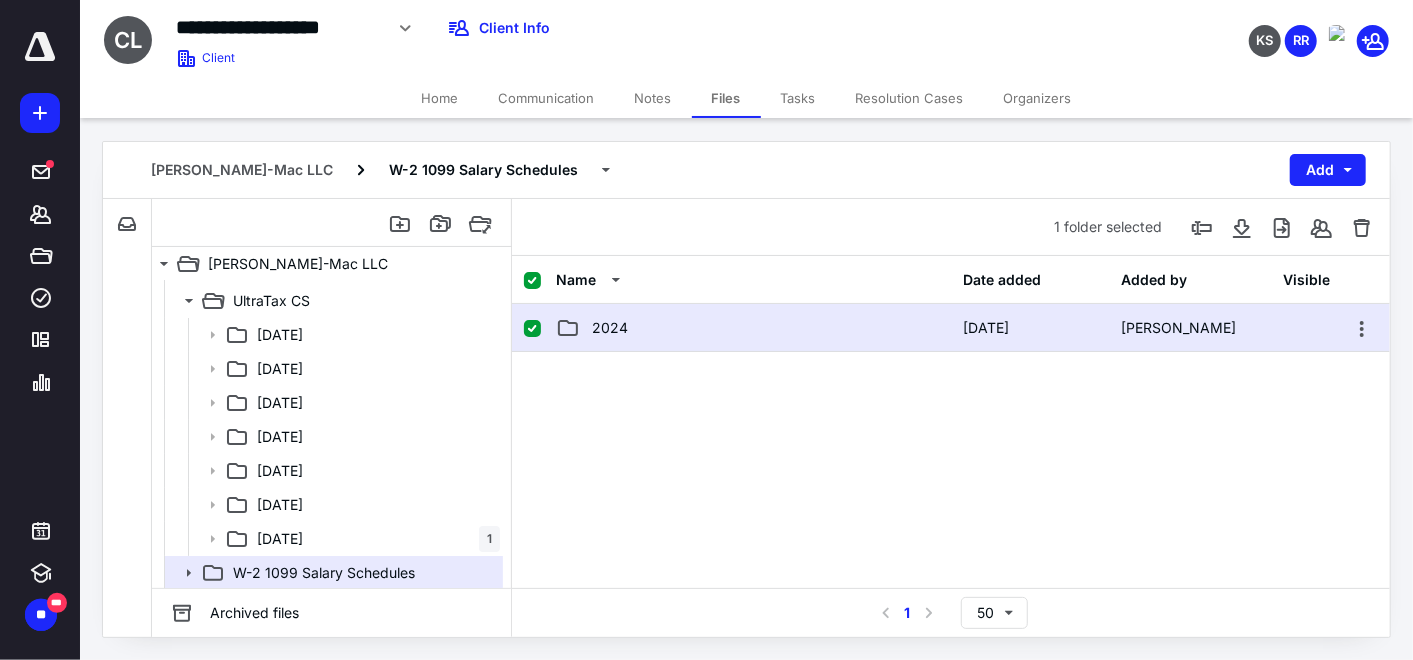 click on "2024" at bounding box center (753, 328) 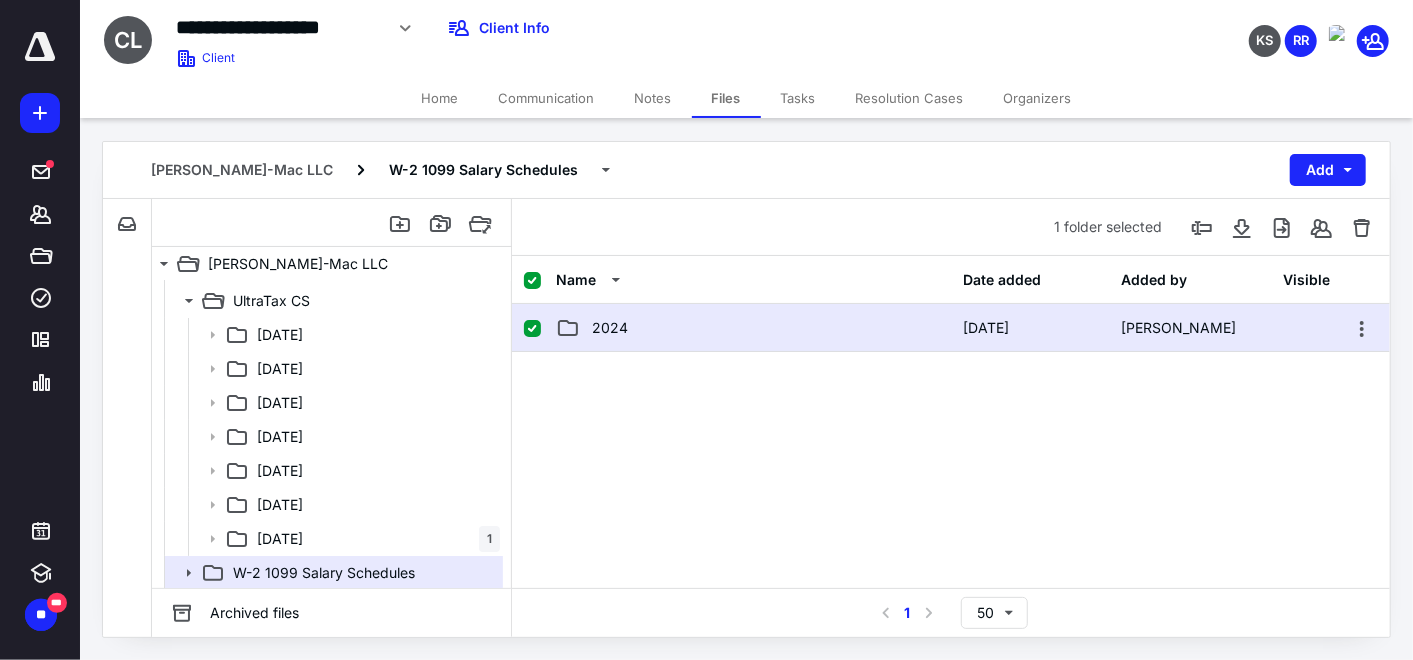 checkbox on "false" 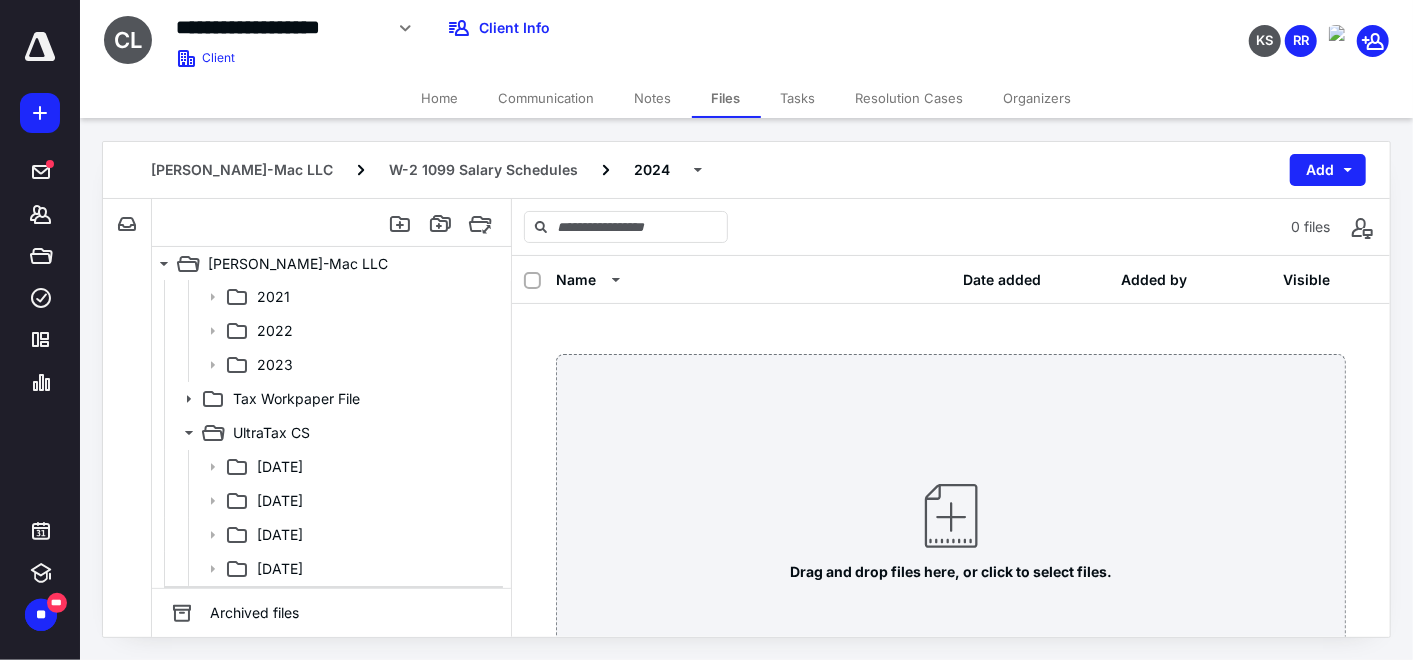 scroll, scrollTop: 0, scrollLeft: 0, axis: both 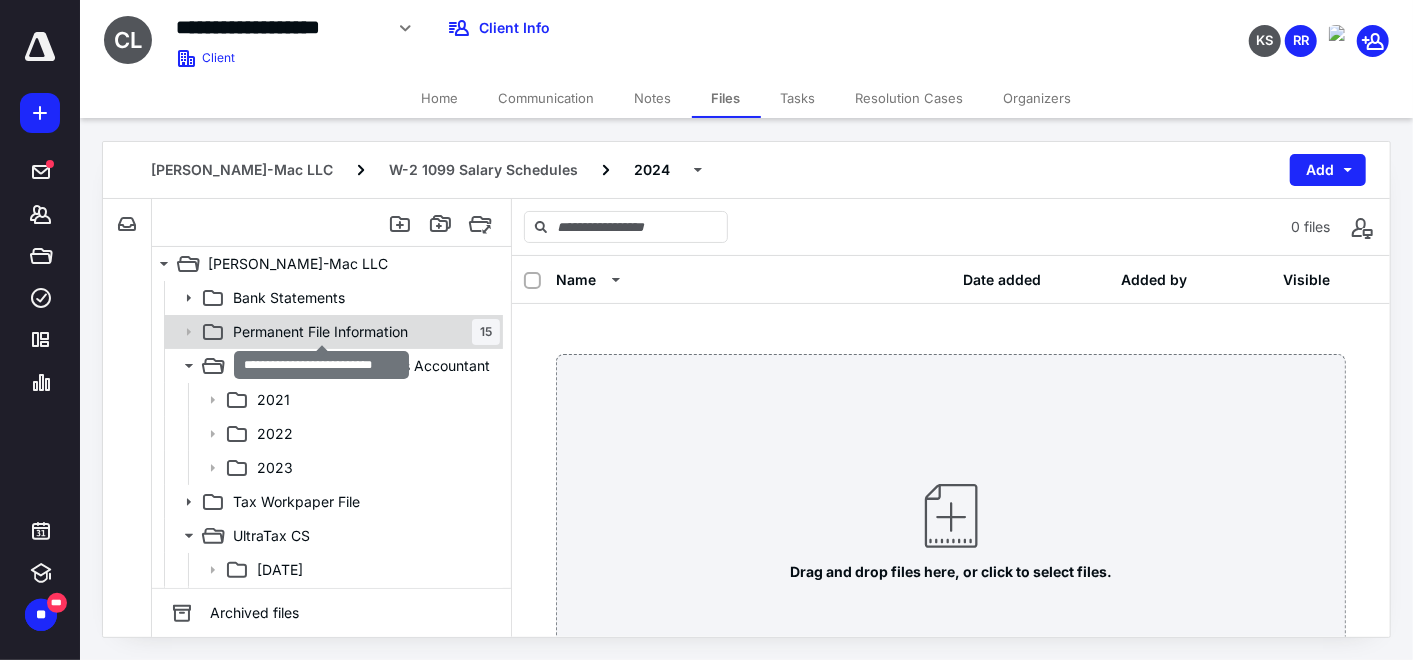 click on "Permanent File Information" at bounding box center [320, 332] 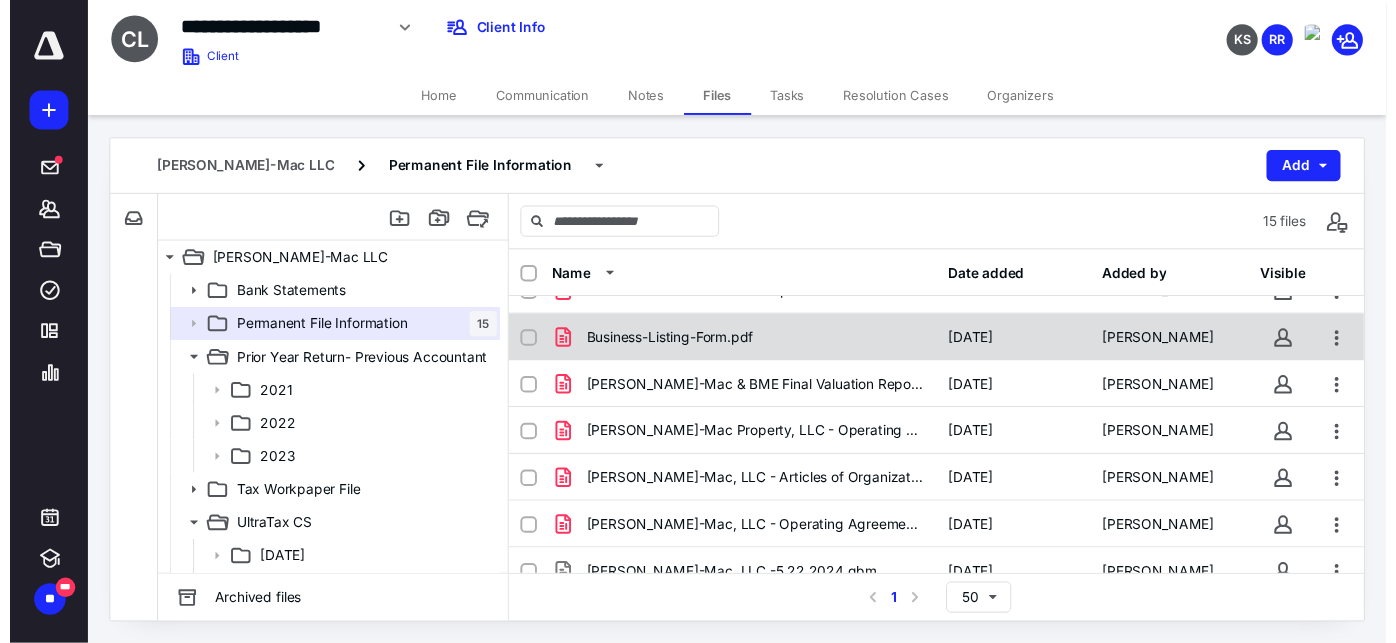 scroll, scrollTop: 111, scrollLeft: 0, axis: vertical 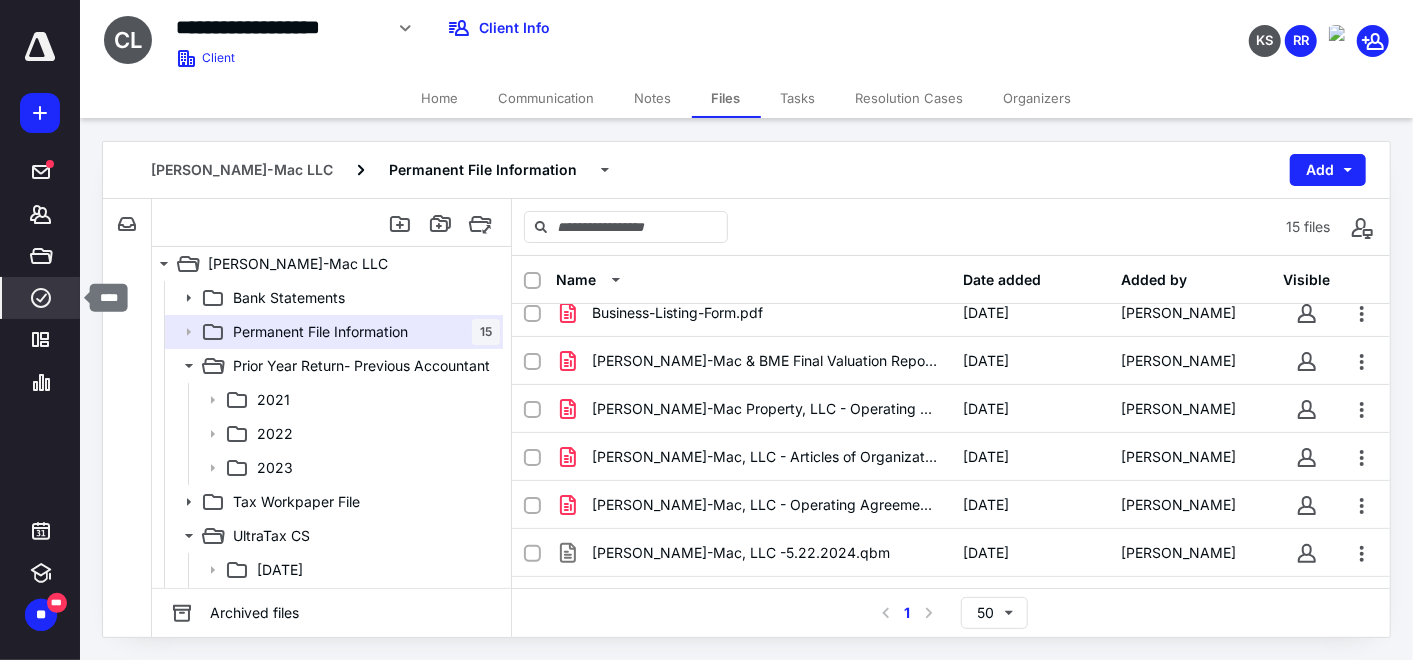 click 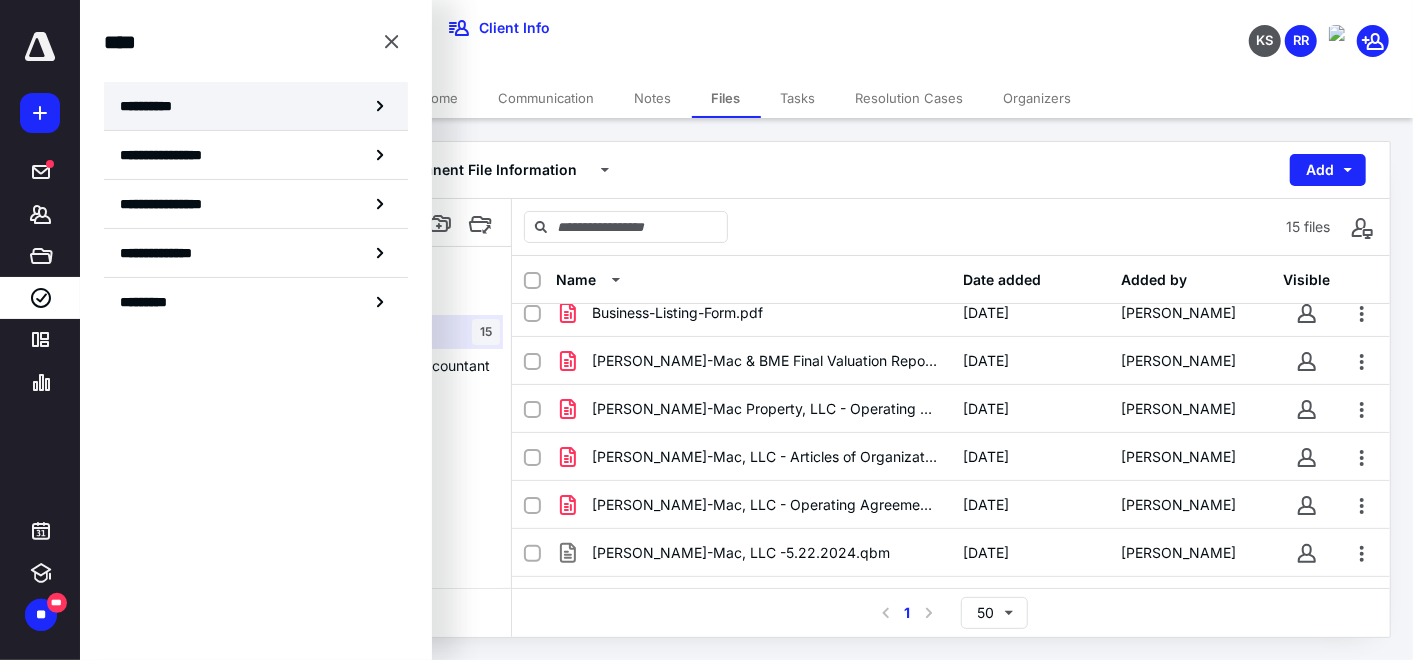 click on "**********" at bounding box center (256, 106) 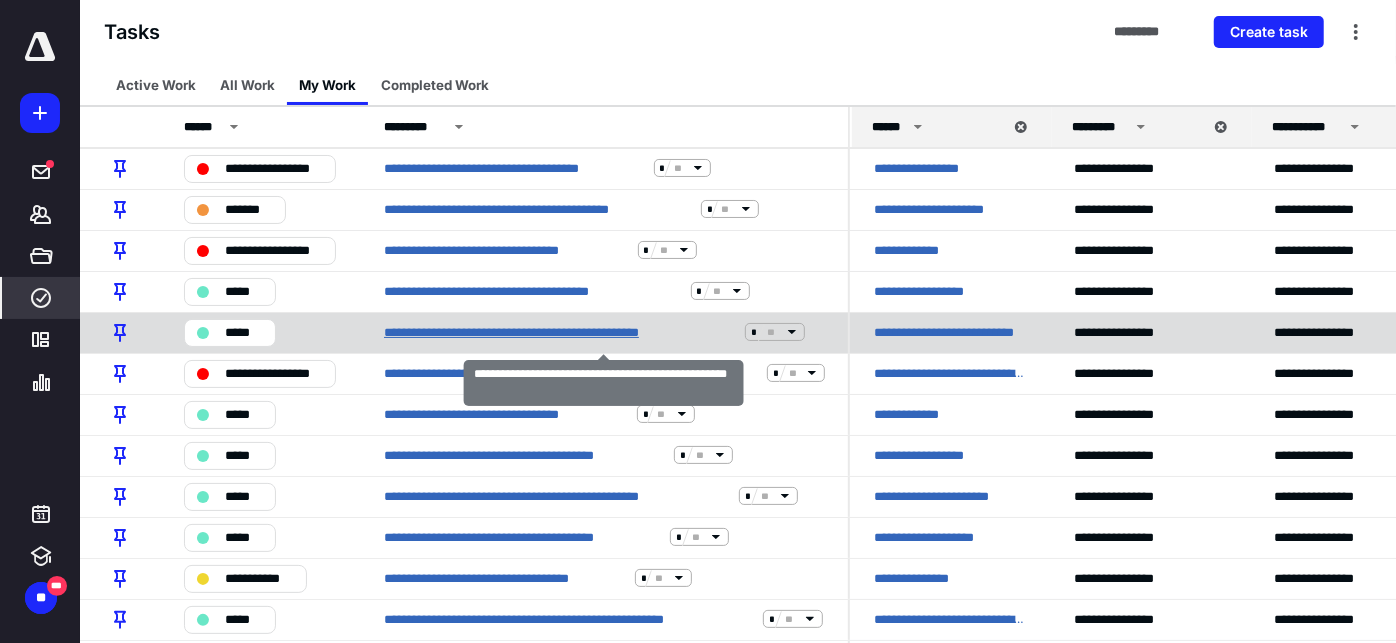 scroll, scrollTop: 111, scrollLeft: 0, axis: vertical 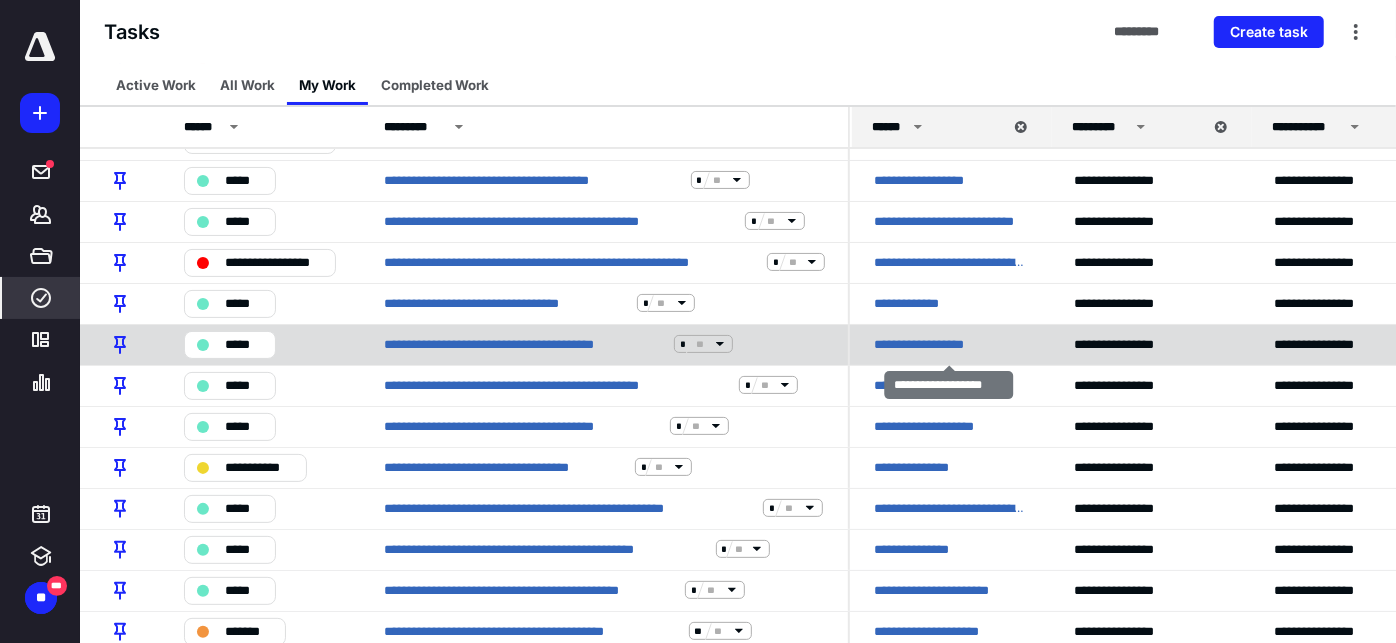 click on "**********" at bounding box center [933, 344] 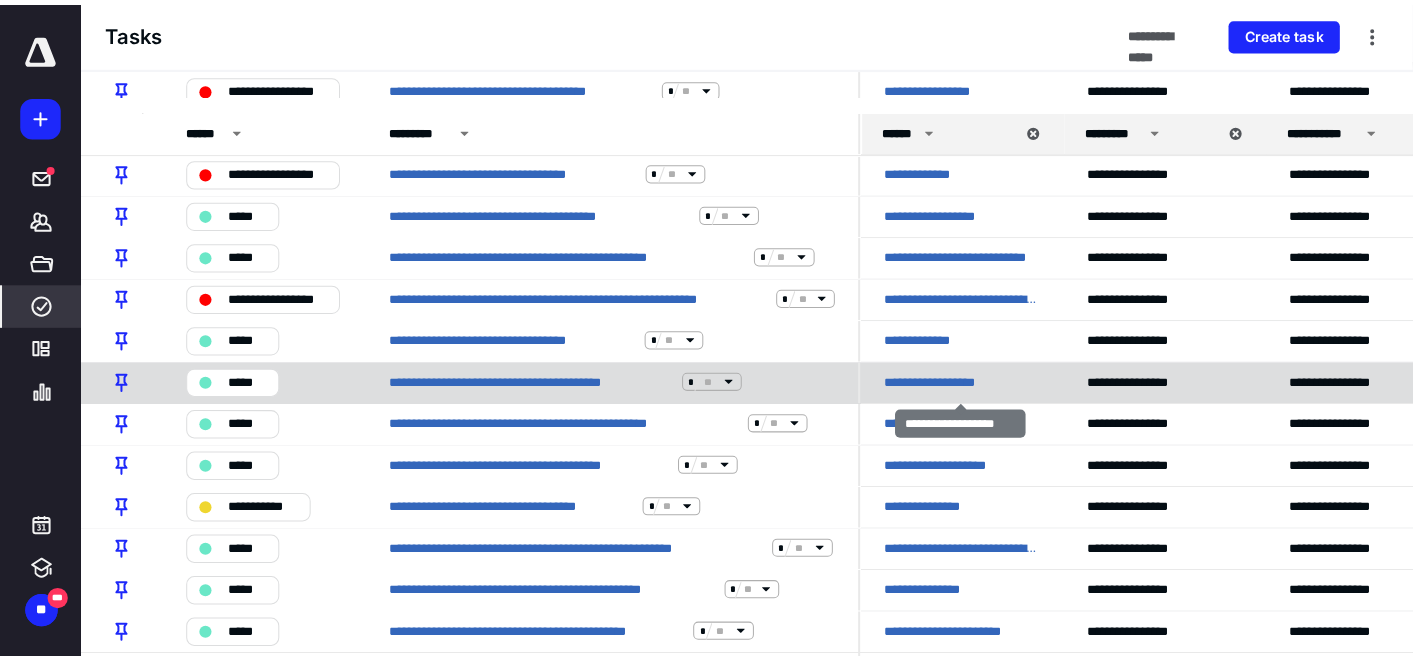 scroll, scrollTop: 0, scrollLeft: 0, axis: both 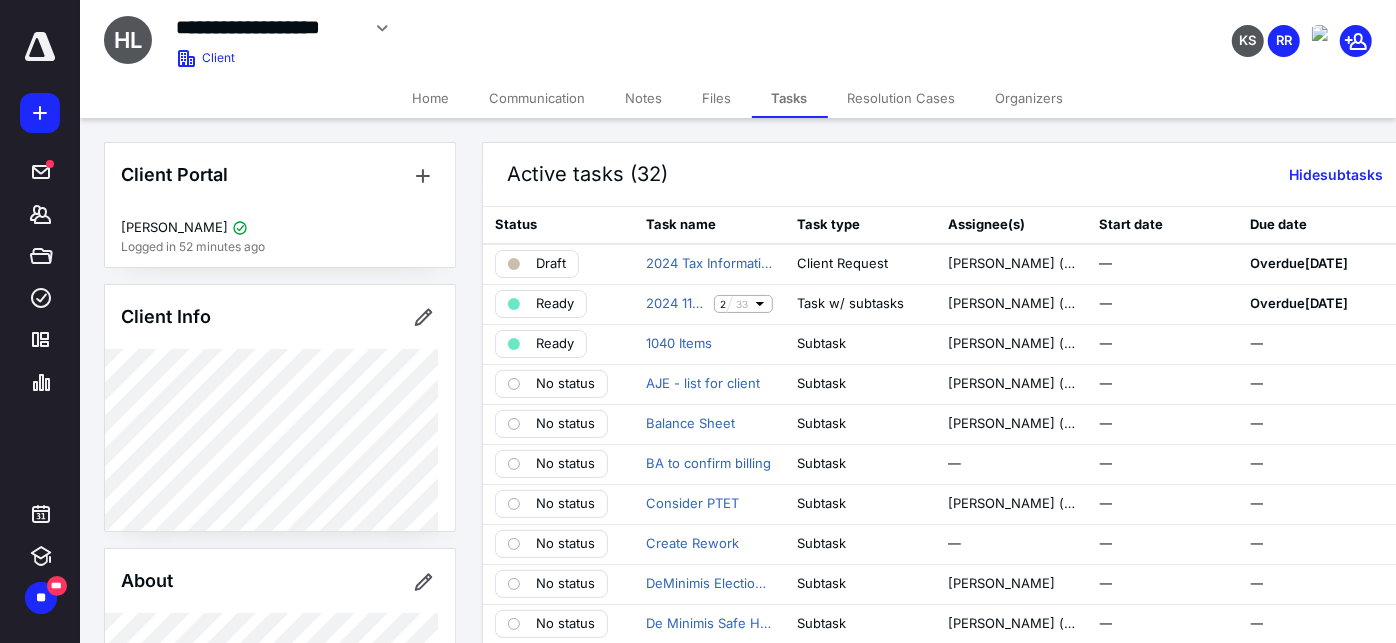 click on "Files" at bounding box center [717, 98] 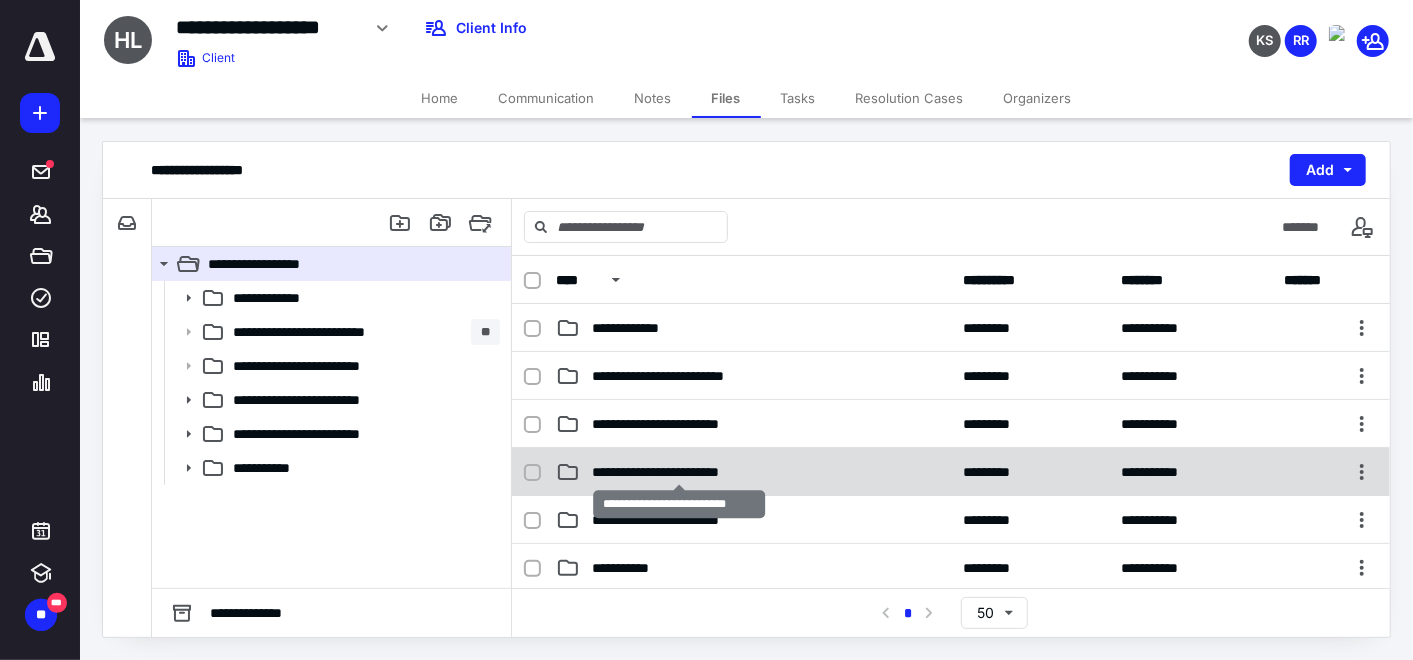 click on "**********" at bounding box center [679, 472] 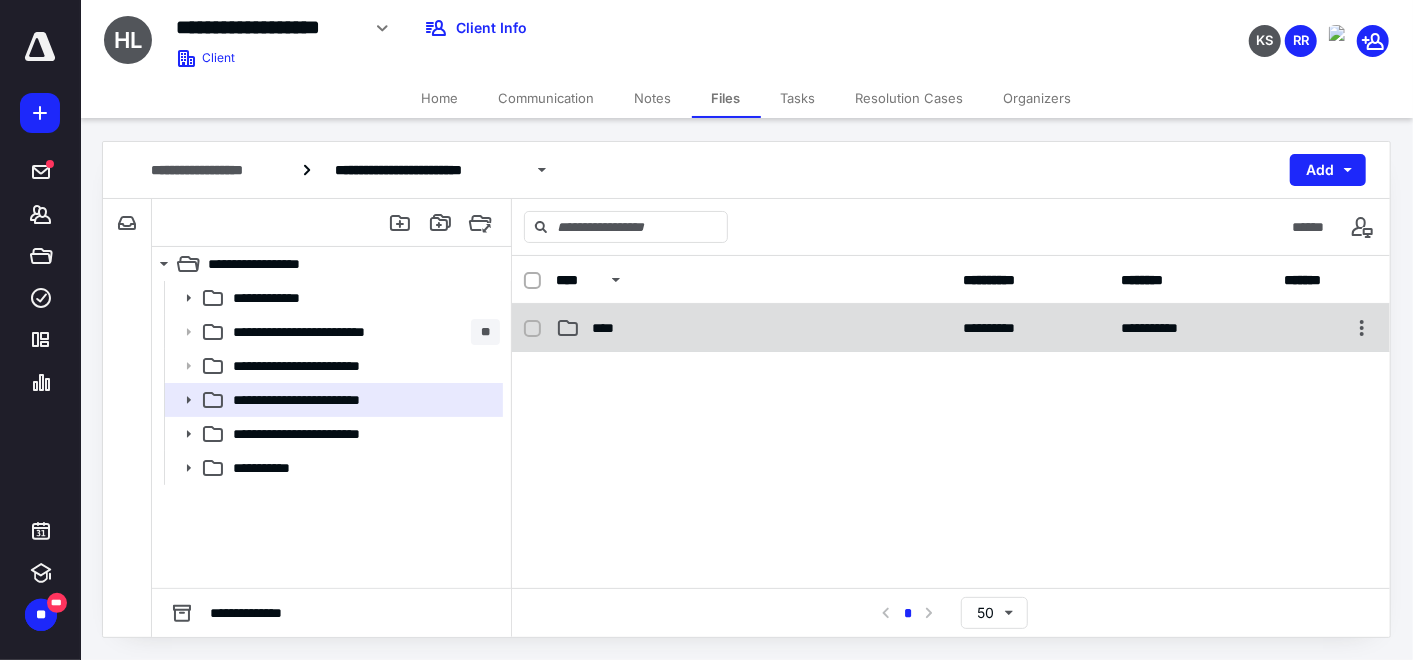 click on "****" at bounding box center [753, 328] 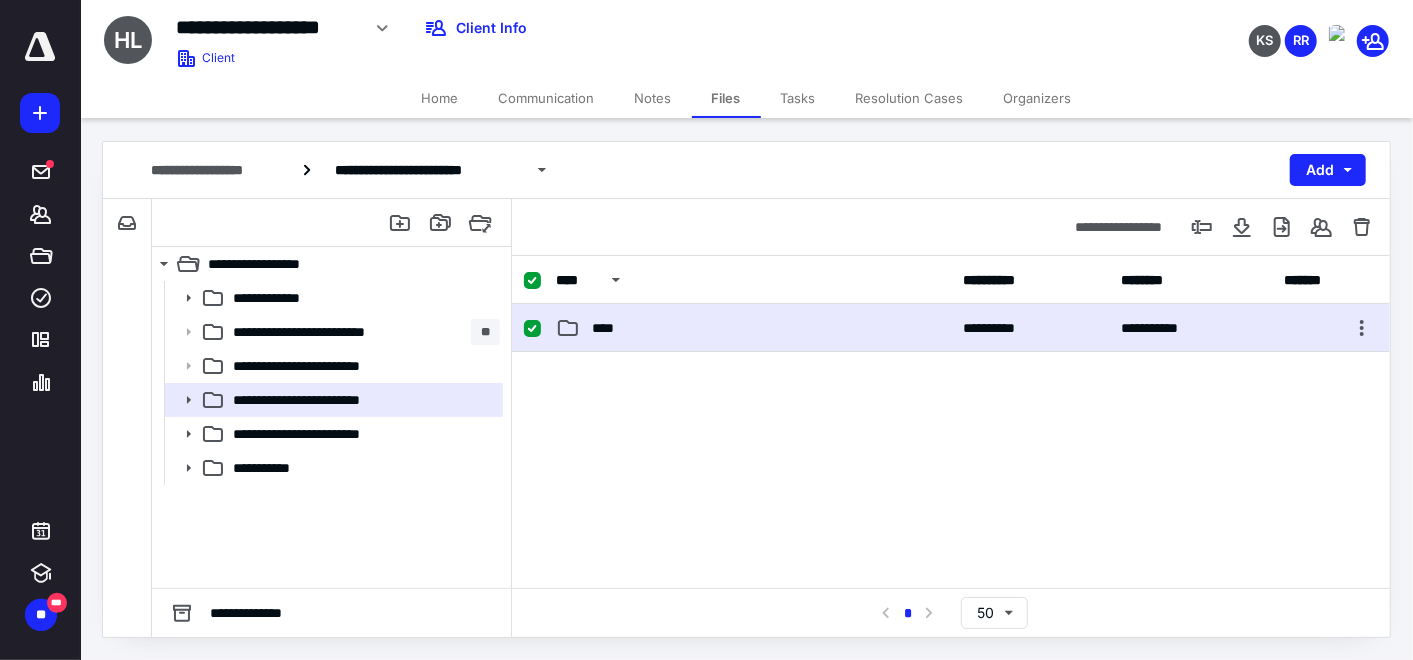 click on "****" at bounding box center [753, 328] 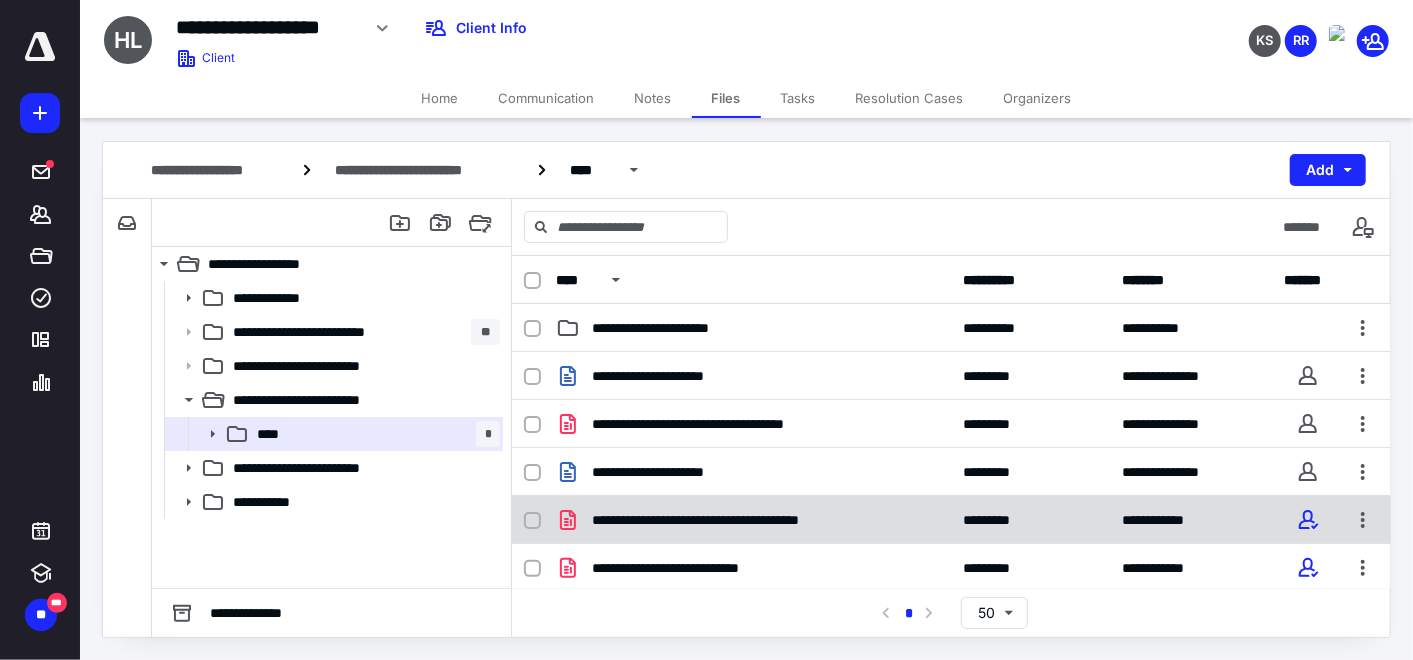 scroll, scrollTop: 0, scrollLeft: 0, axis: both 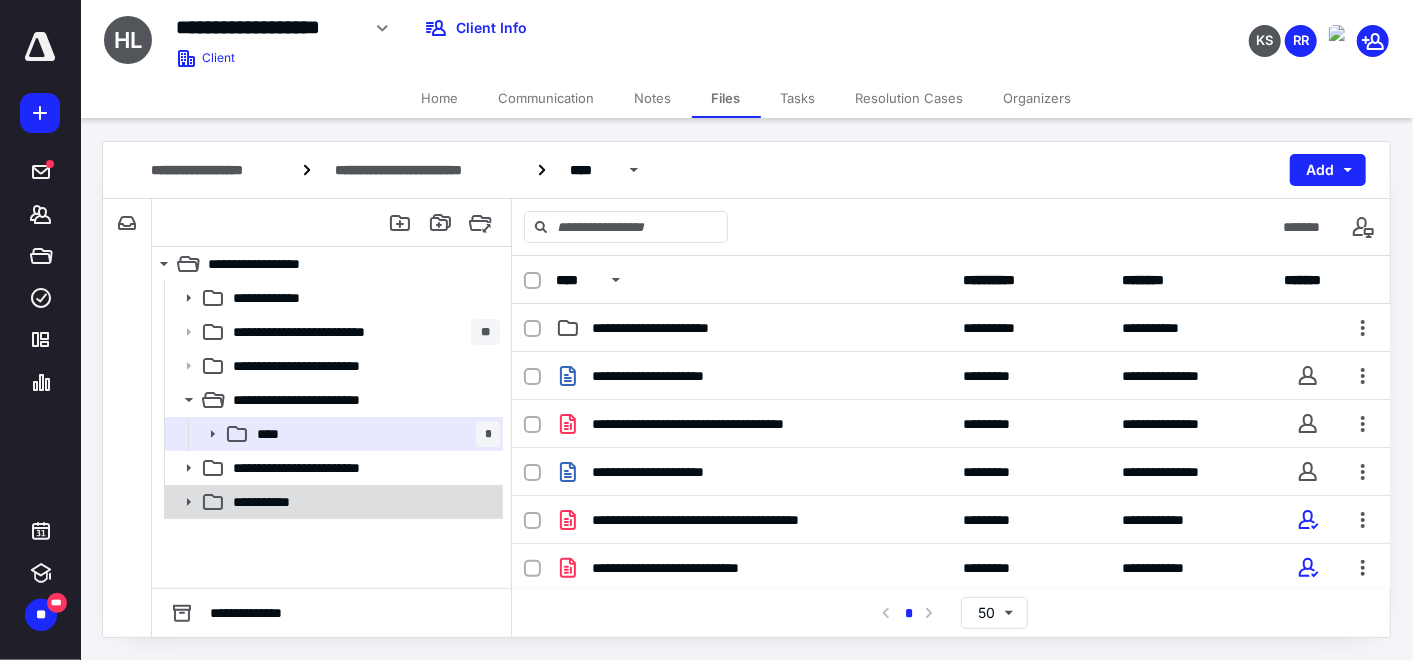 click on "**********" at bounding box center (362, 502) 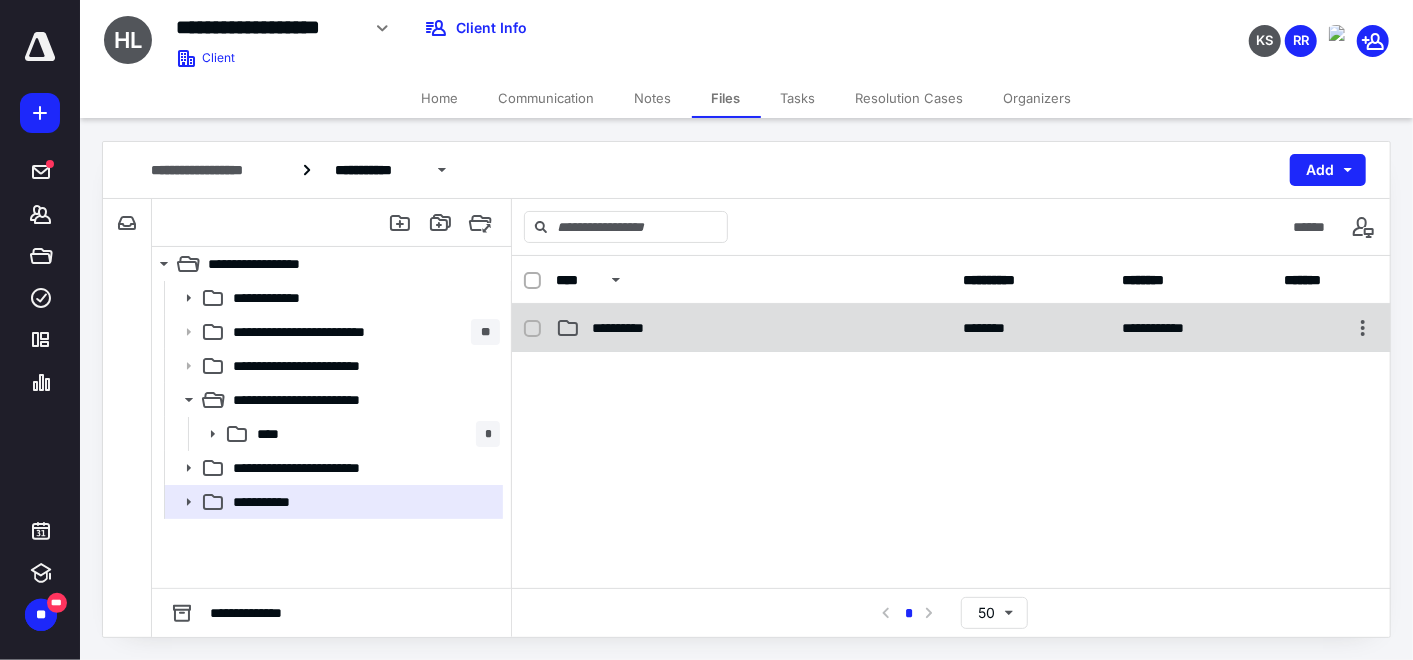 click on "**********" at bounding box center [630, 328] 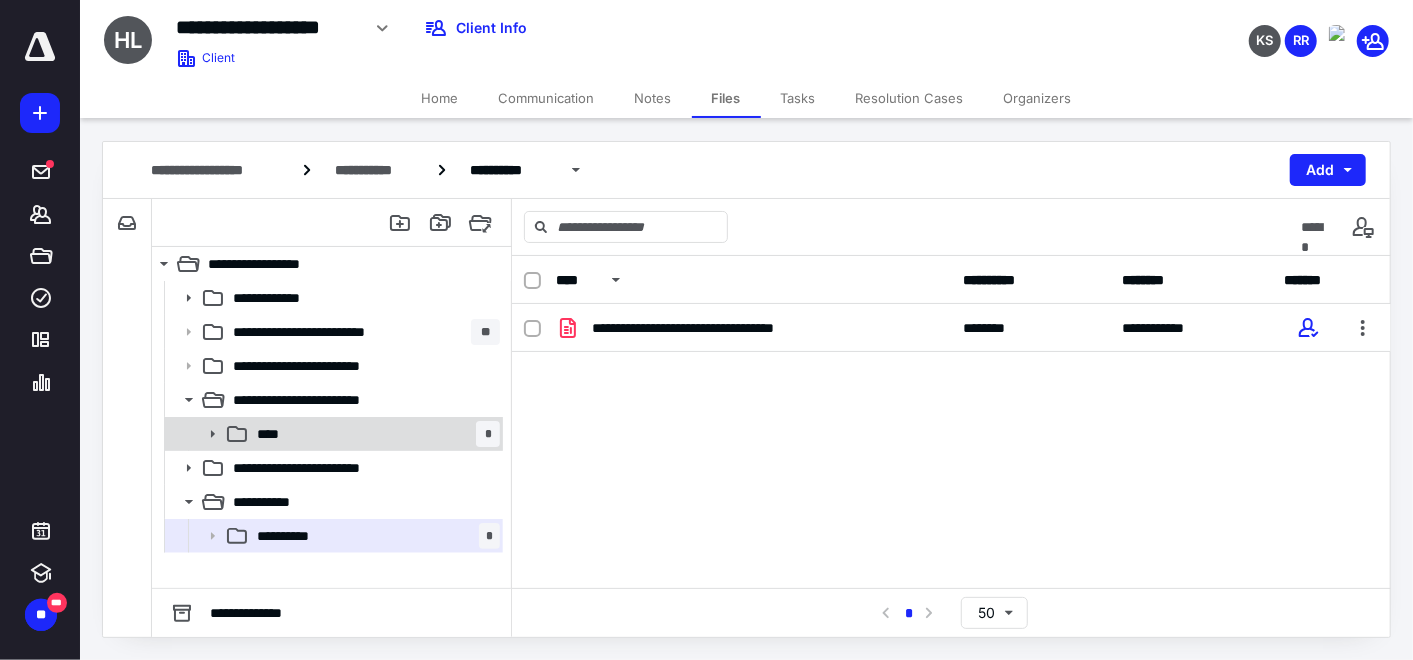 click on "**** *" at bounding box center (374, 434) 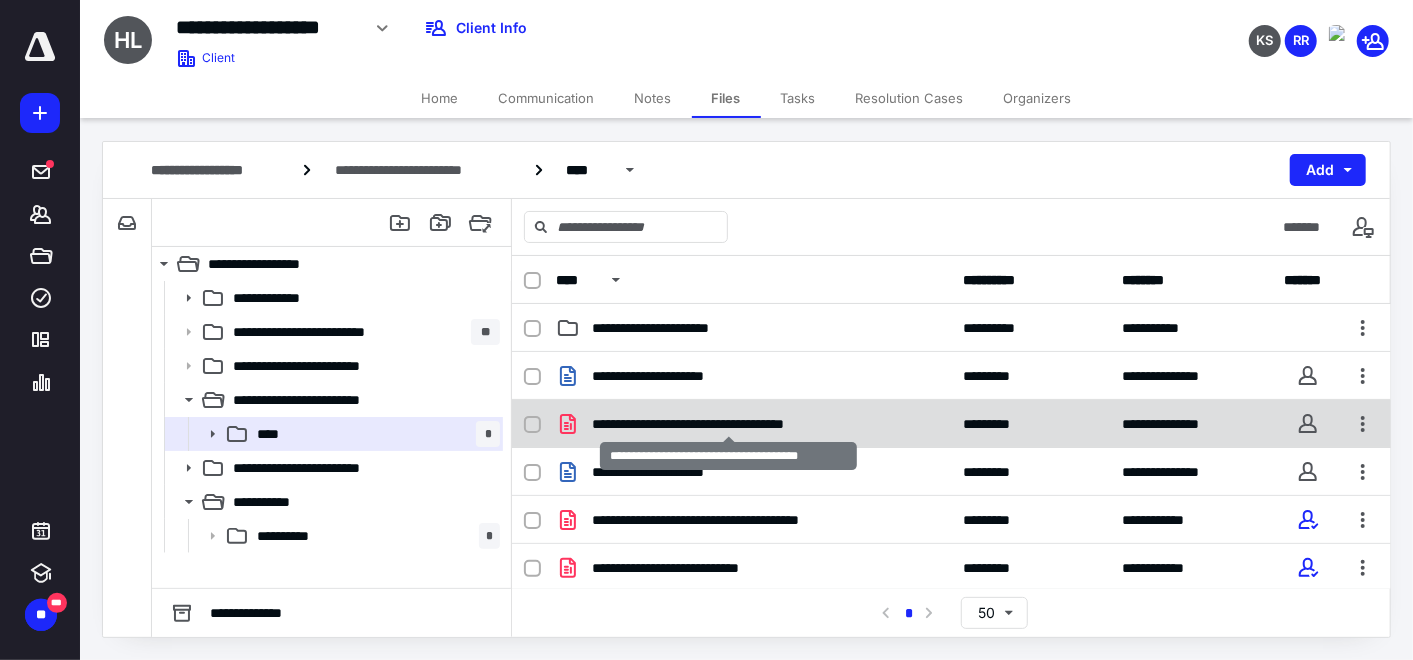 click on "**********" at bounding box center (729, 424) 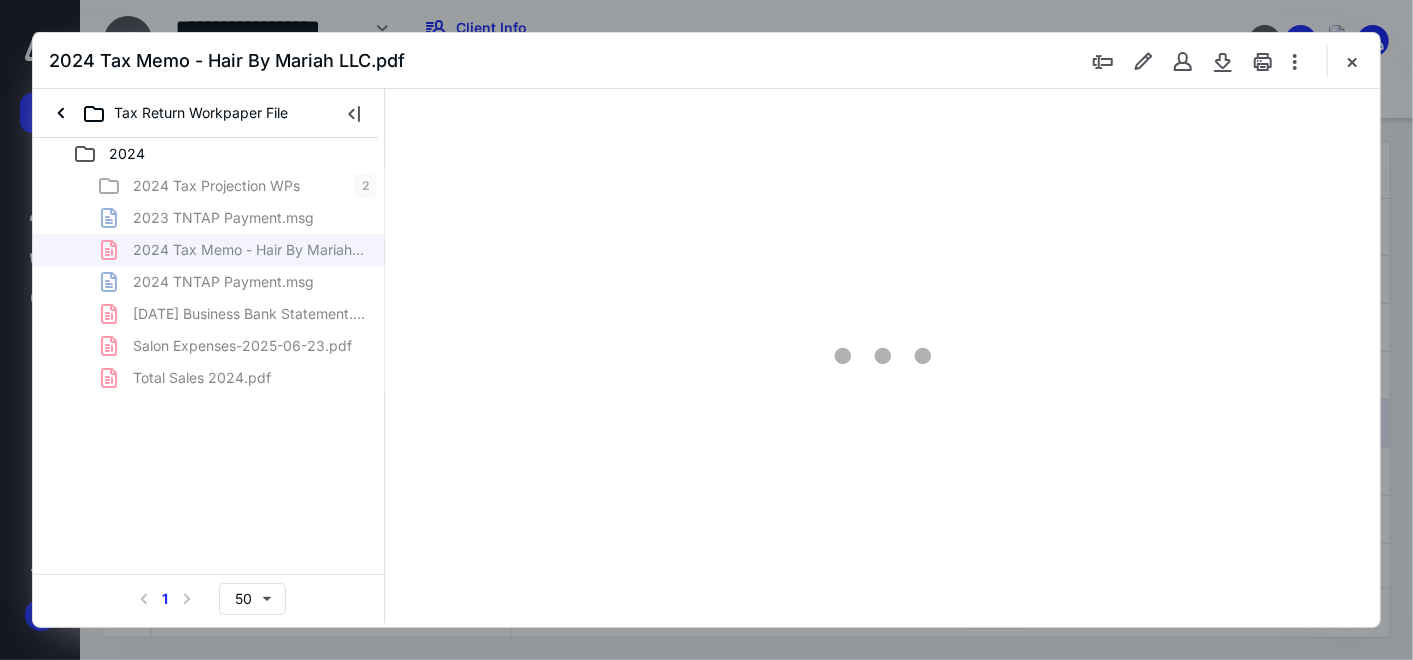 scroll, scrollTop: 0, scrollLeft: 0, axis: both 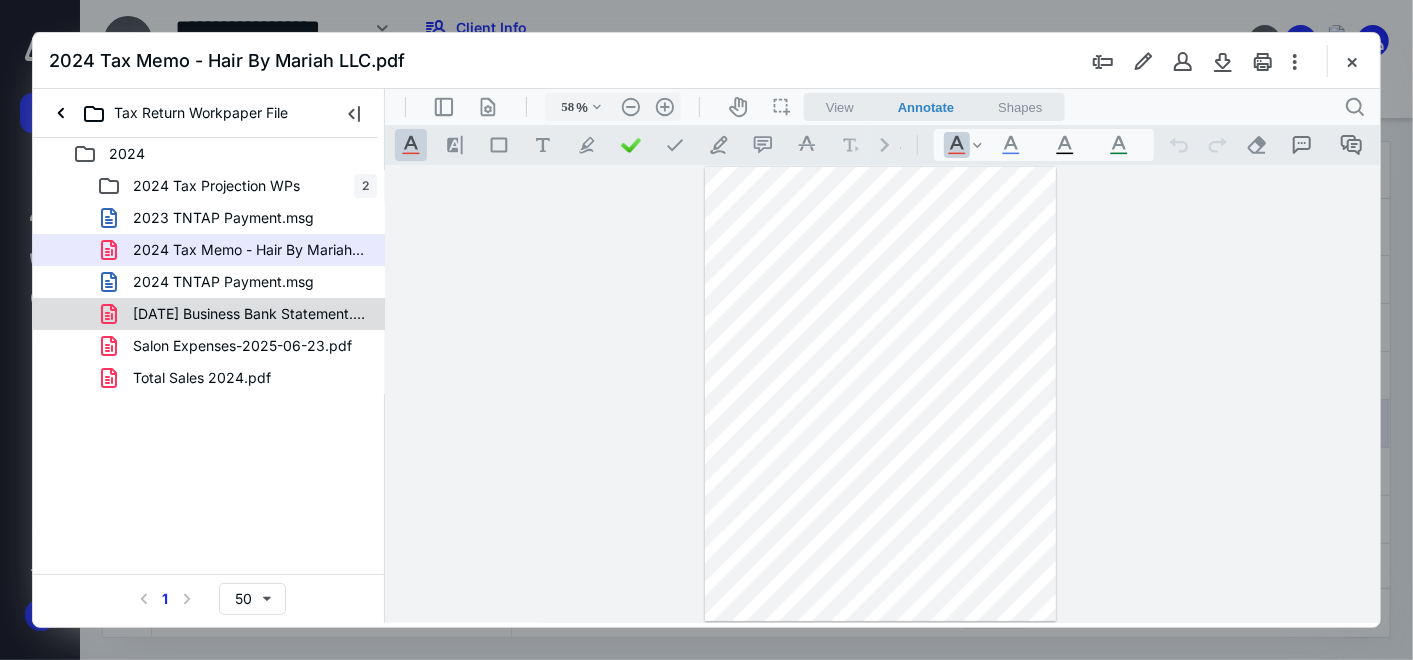 click on "[DATE] Business Bank Statement.pdf" at bounding box center (249, 314) 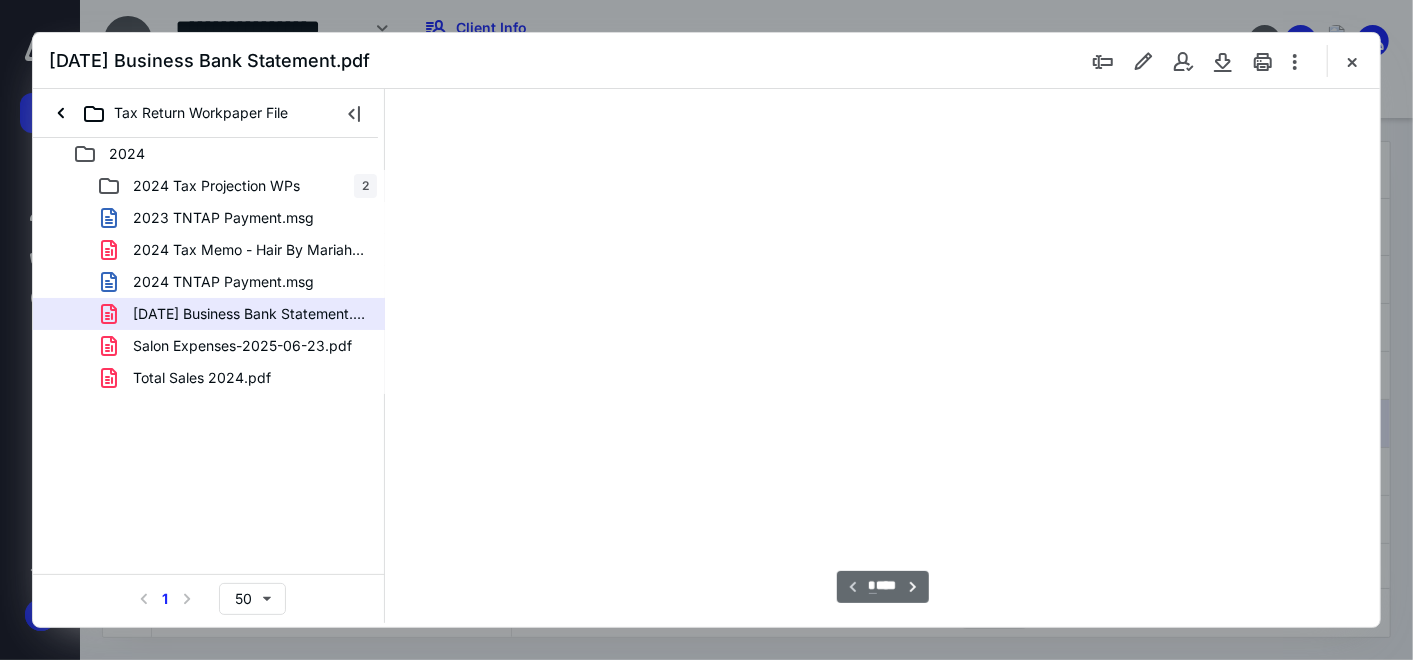 scroll, scrollTop: 77, scrollLeft: 0, axis: vertical 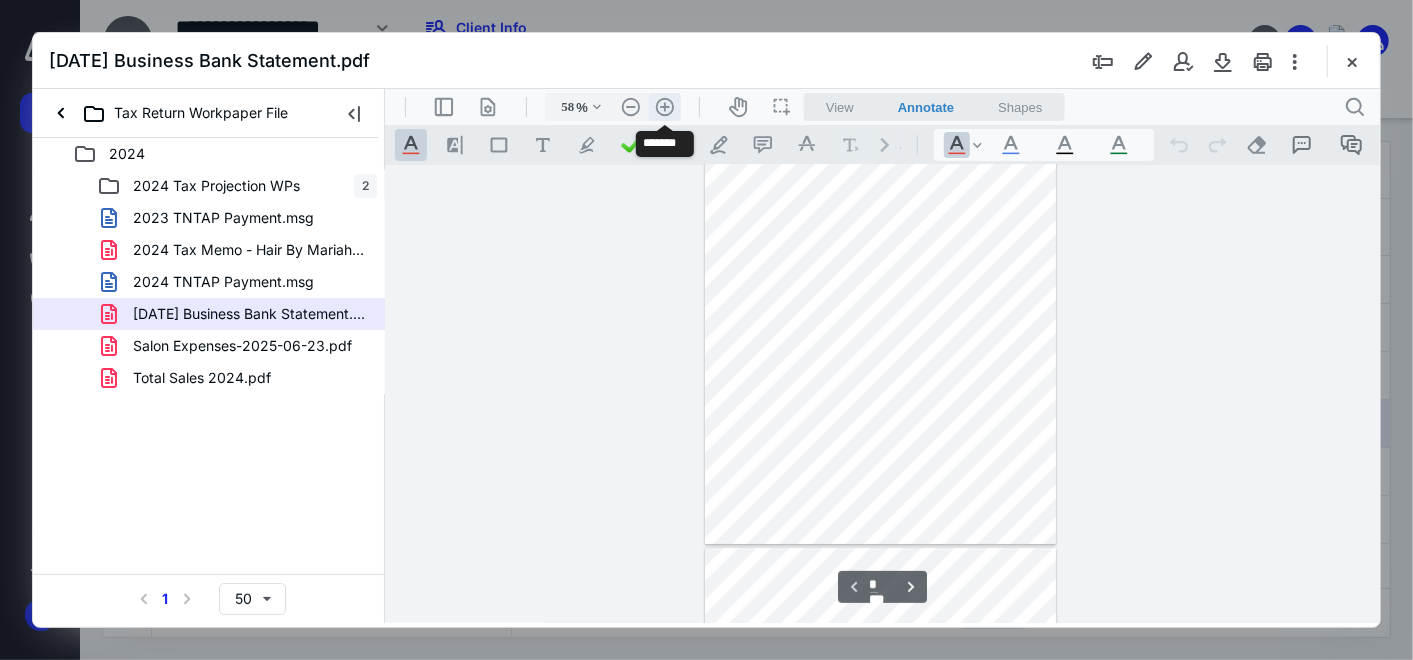 click on ".cls-1{fill:#abb0c4;} icon - header - zoom - in - line" at bounding box center (664, 106) 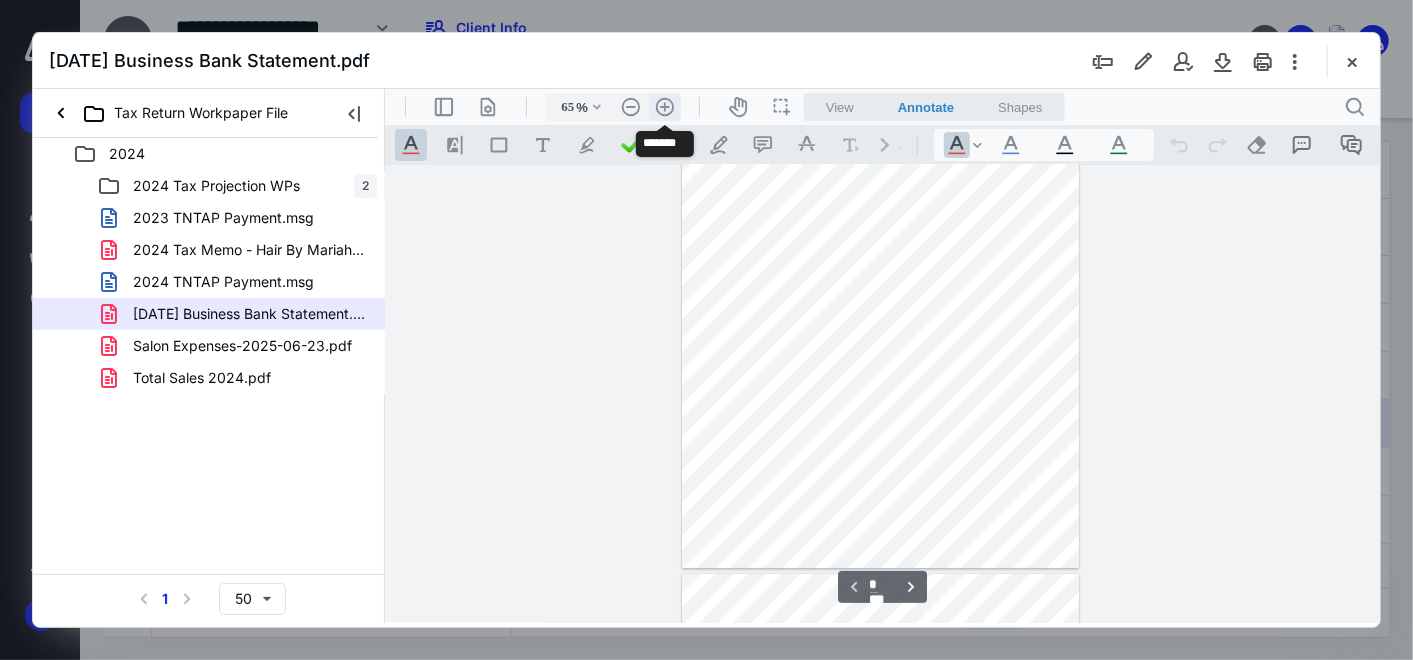 click on ".cls-1{fill:#abb0c4;} icon - header - zoom - in - line" at bounding box center (664, 106) 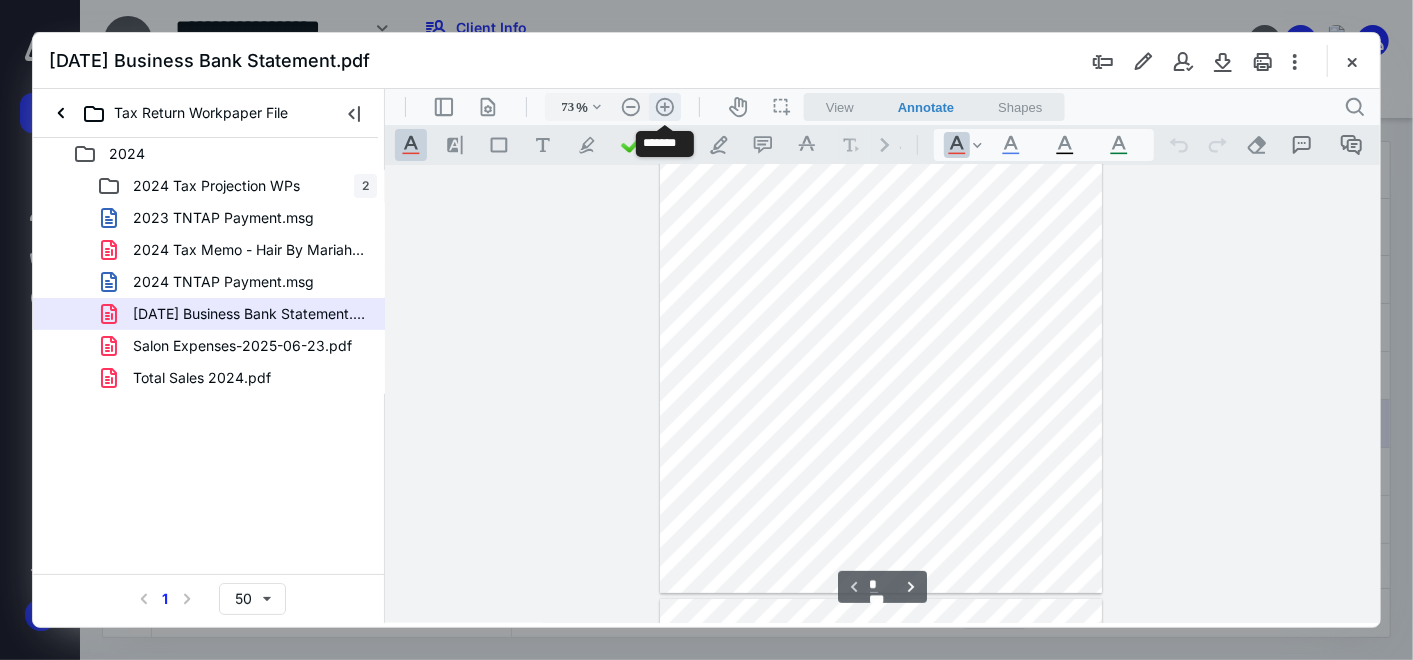 click on ".cls-1{fill:#abb0c4;} icon - header - zoom - in - line" at bounding box center (664, 106) 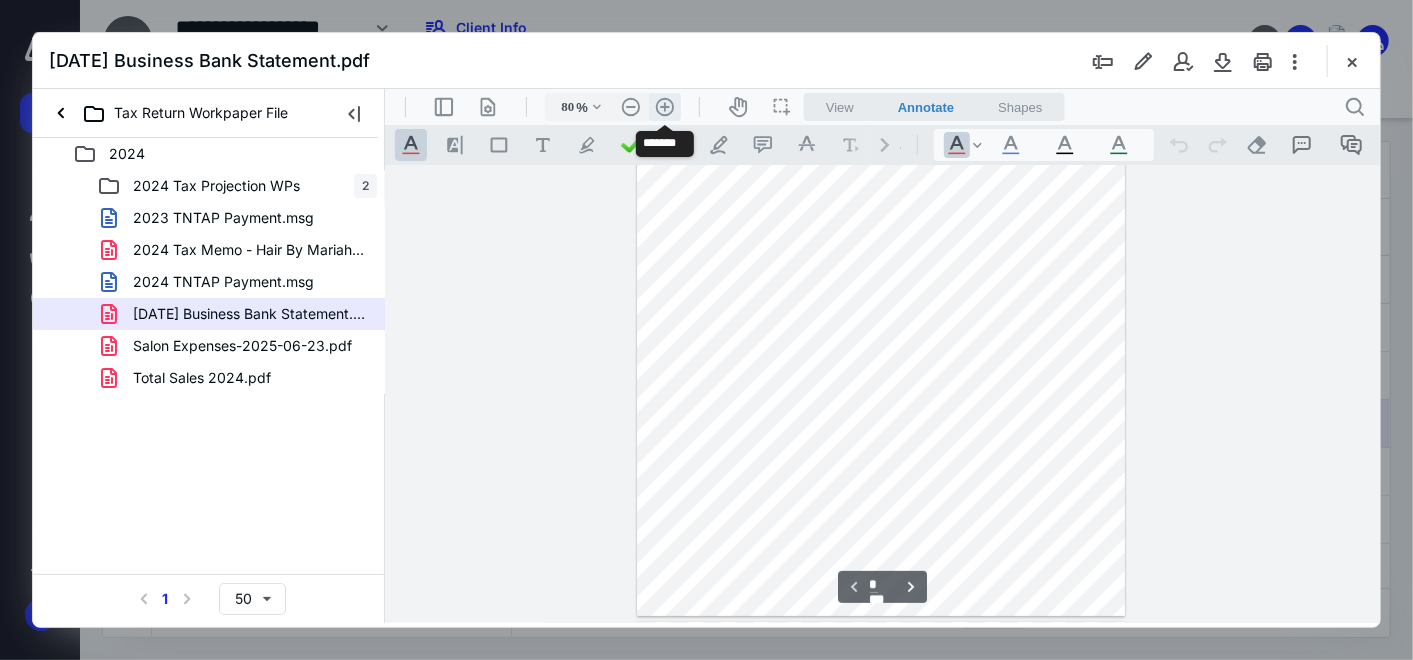 click on ".cls-1{fill:#abb0c4;} icon - header - zoom - in - line" at bounding box center [664, 106] 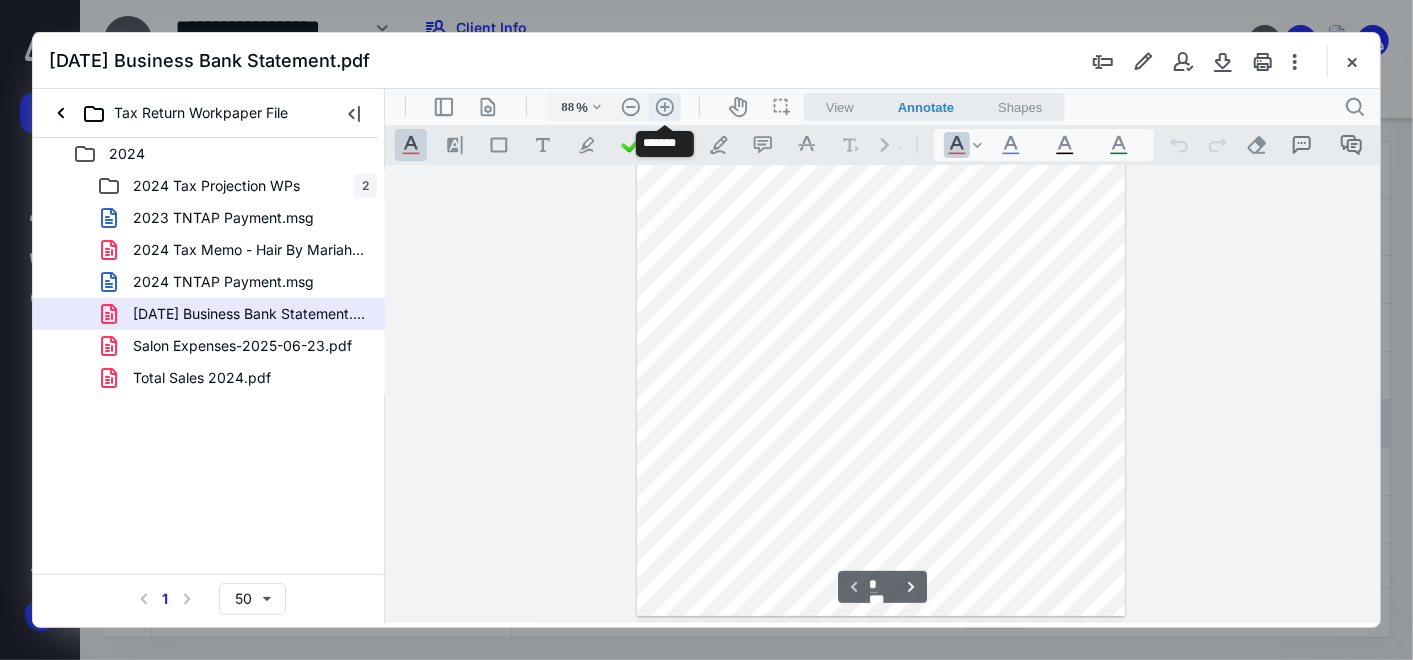 scroll, scrollTop: 220, scrollLeft: 0, axis: vertical 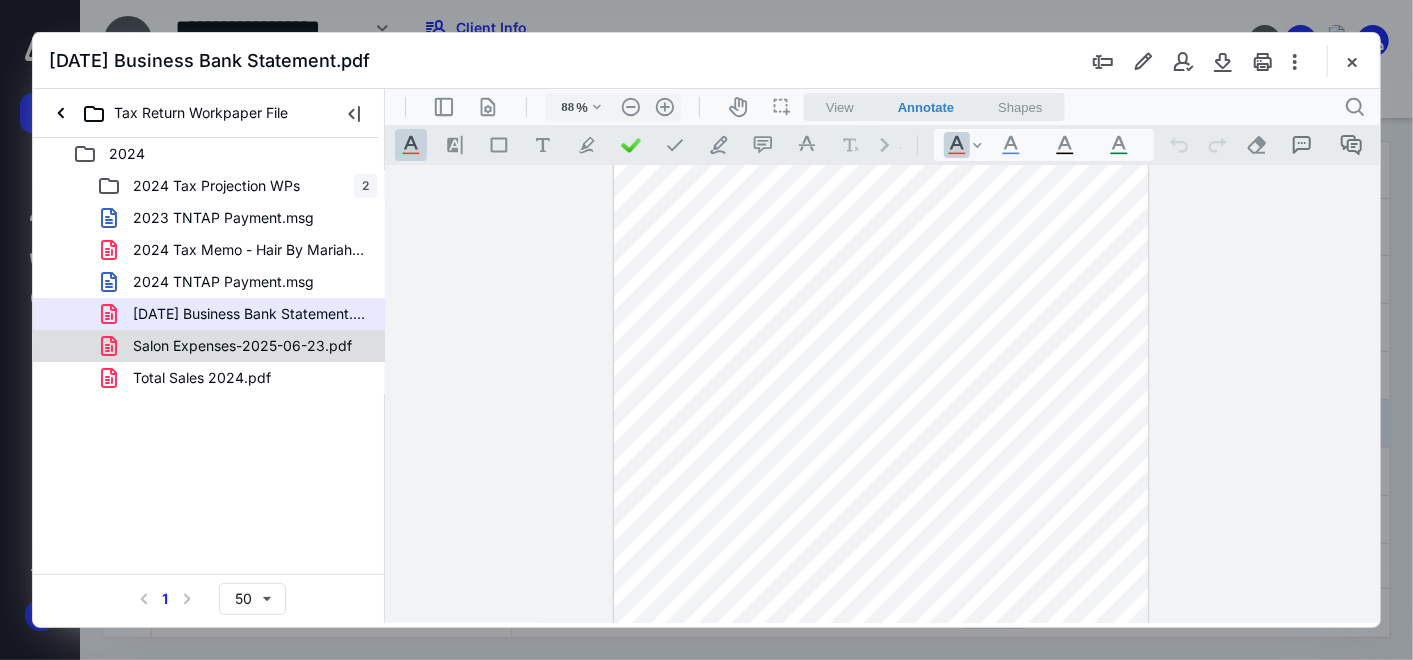 click on "Salon Expenses-2025-06-23.pdf" at bounding box center (242, 346) 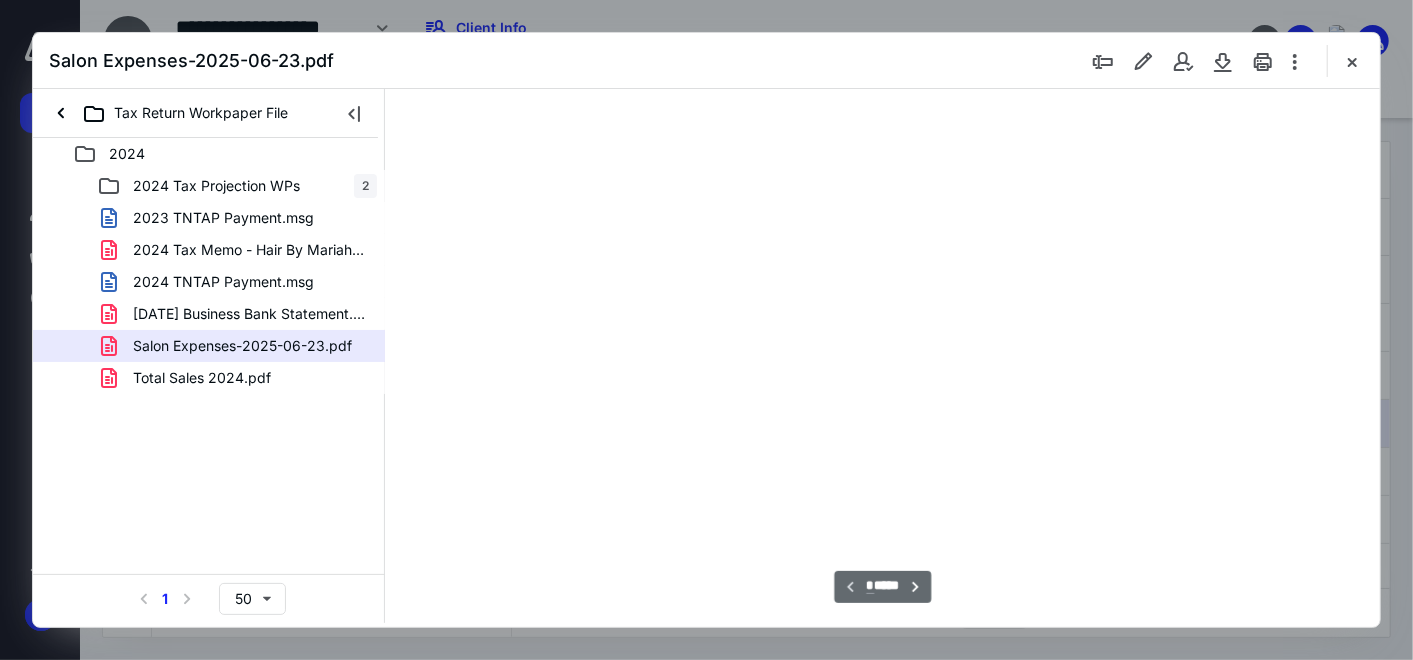 scroll, scrollTop: 77, scrollLeft: 0, axis: vertical 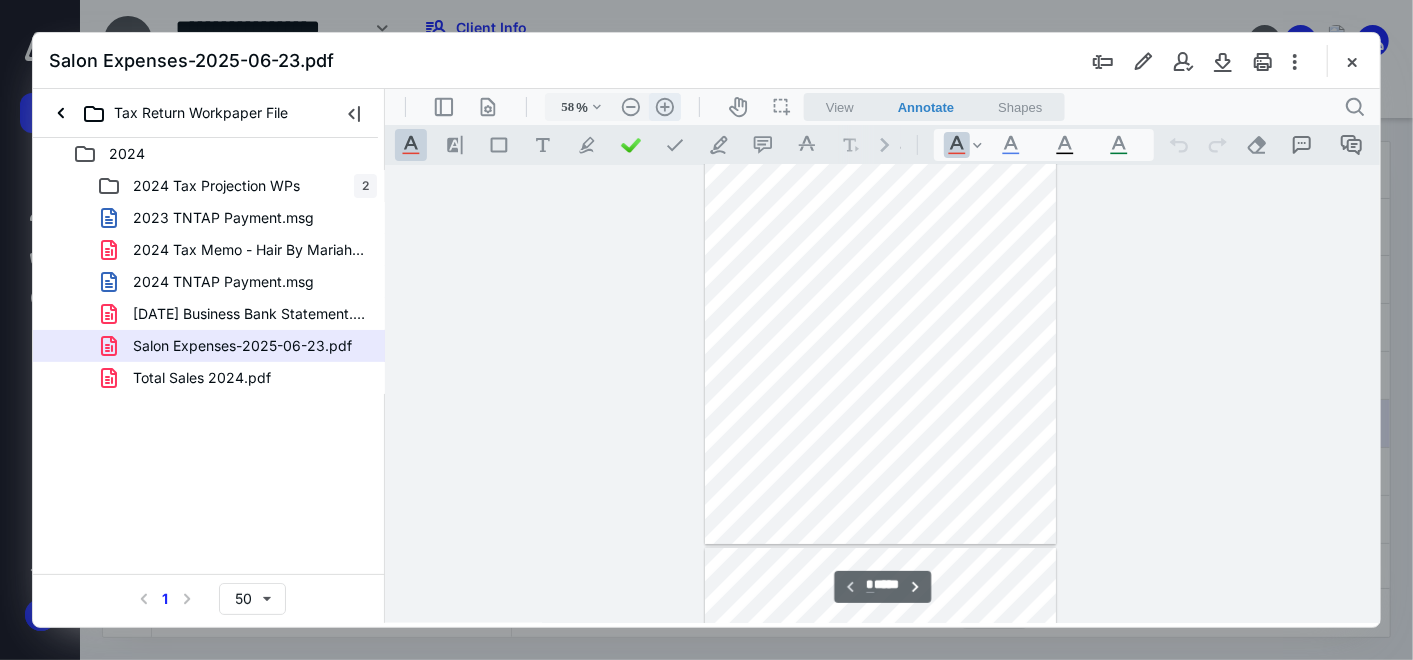click on ".cls-1{fill:#abb0c4;} icon - header - zoom - in - line" at bounding box center [664, 106] 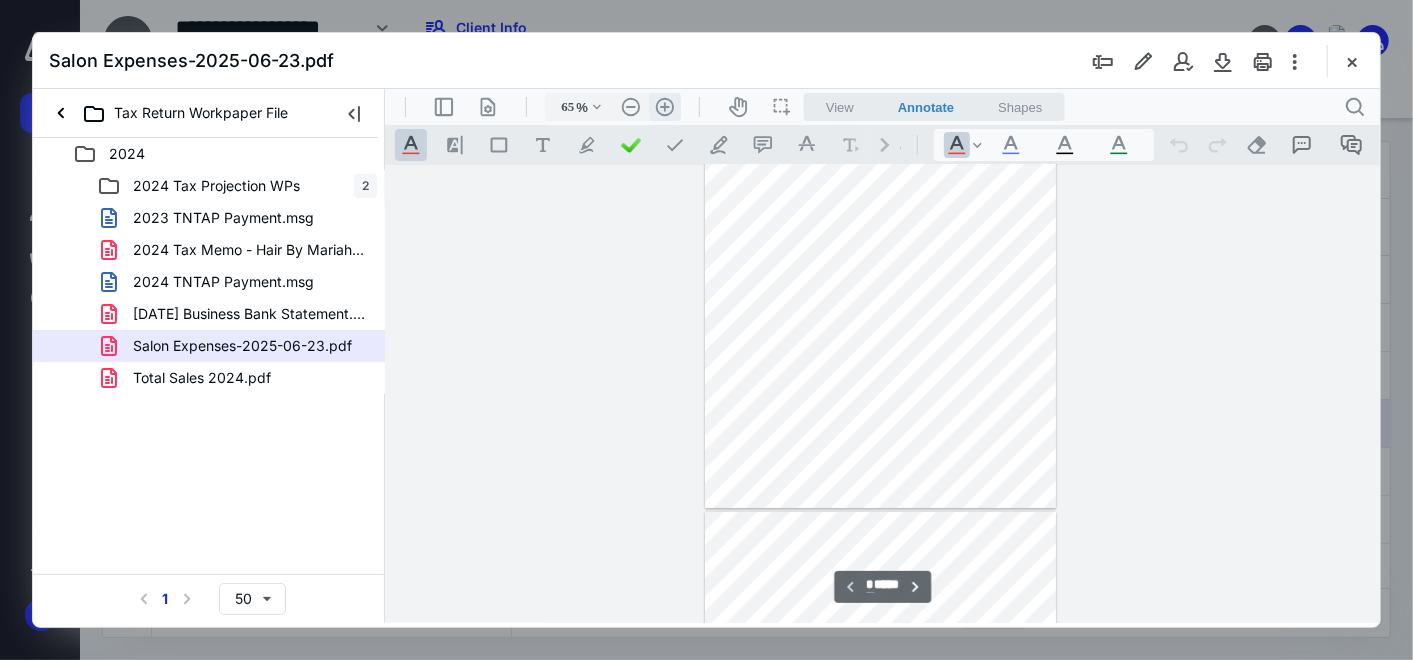 click on ".cls-1{fill:#abb0c4;} icon - header - zoom - in - line" at bounding box center [664, 106] 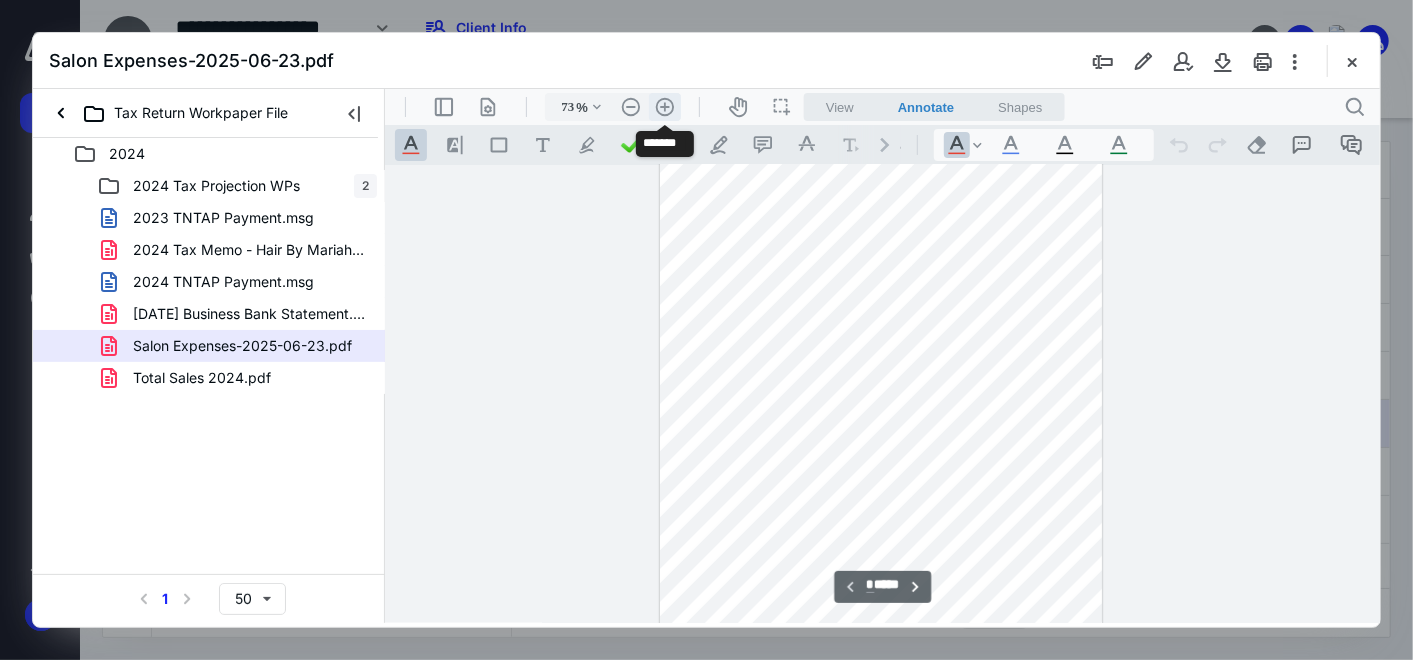 click on ".cls-1{fill:#abb0c4;} icon - header - zoom - in - line" at bounding box center [664, 106] 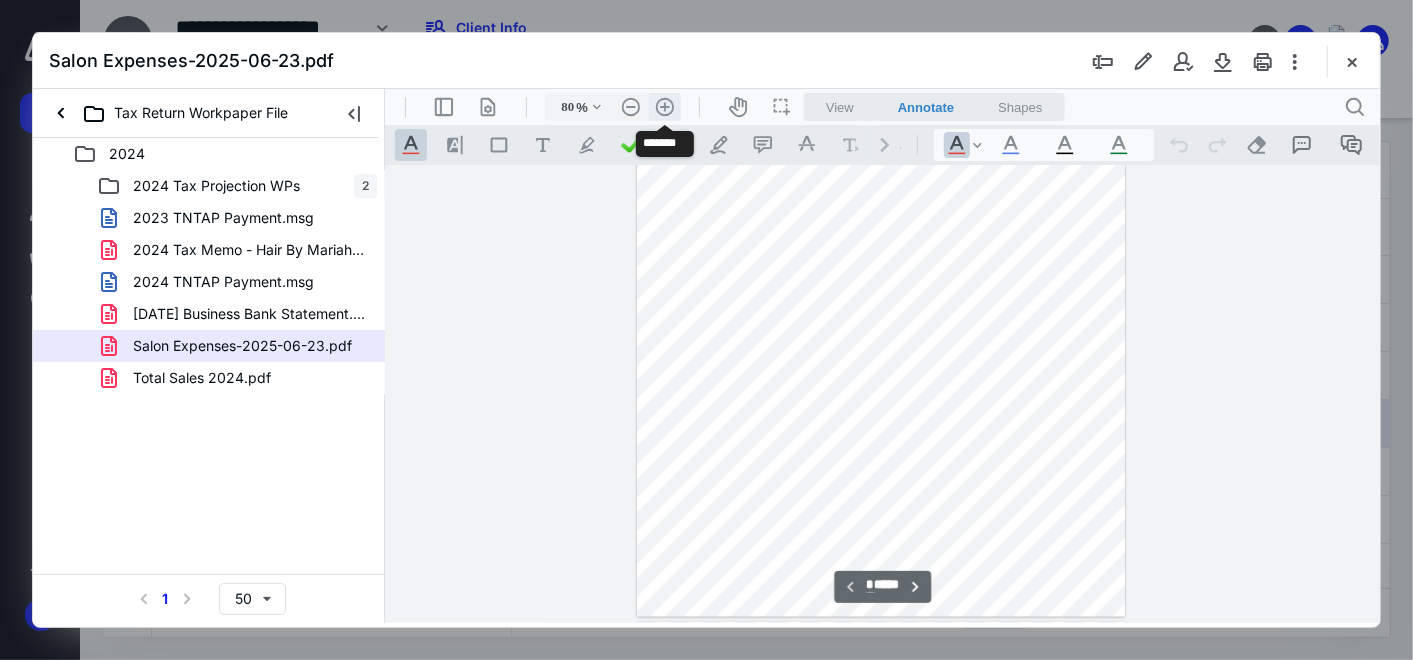 click on ".cls-1{fill:#abb0c4;} icon - header - zoom - in - line" at bounding box center [664, 106] 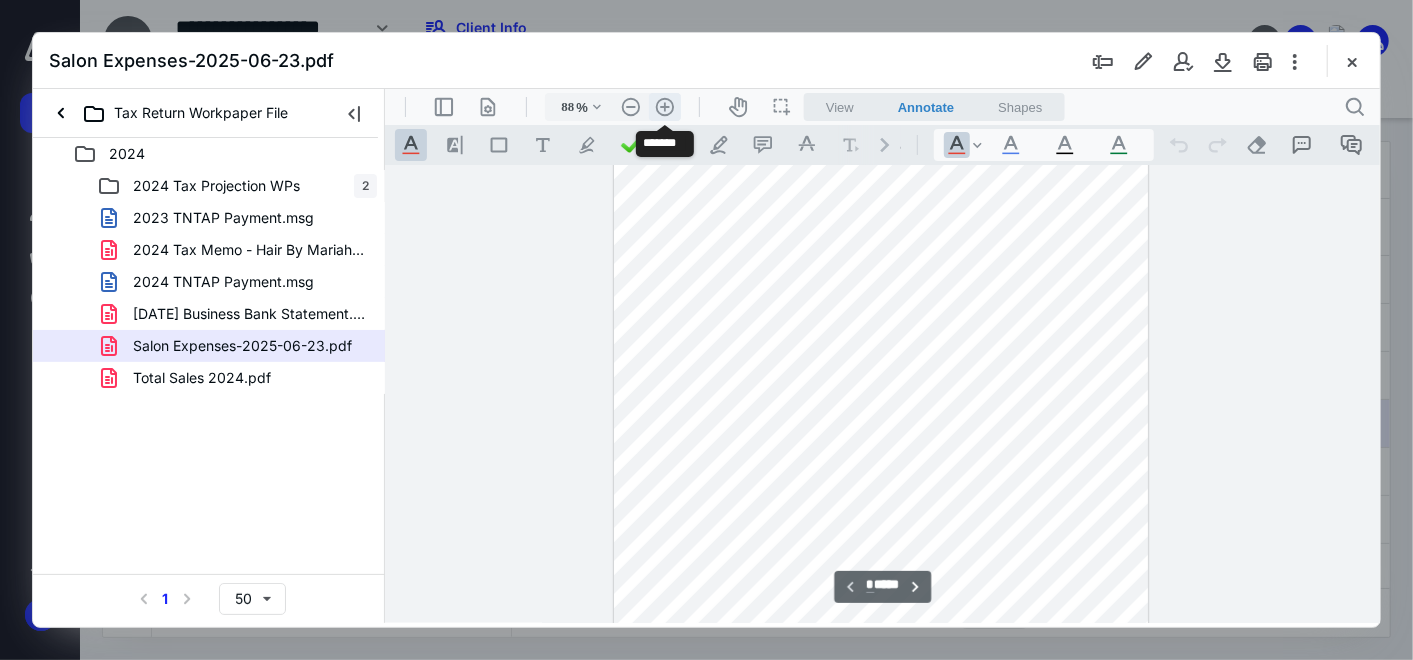 click on ".cls-1{fill:#abb0c4;} icon - header - zoom - in - line" at bounding box center [664, 106] 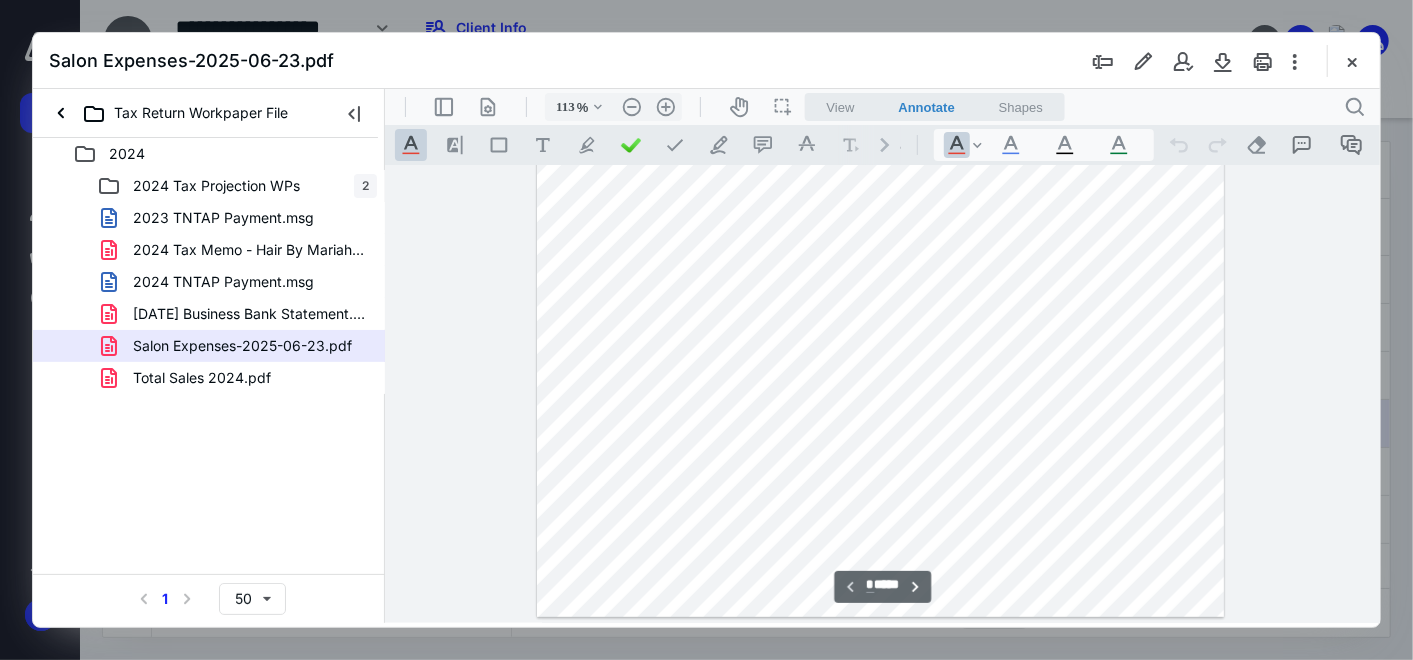 scroll, scrollTop: 448, scrollLeft: 0, axis: vertical 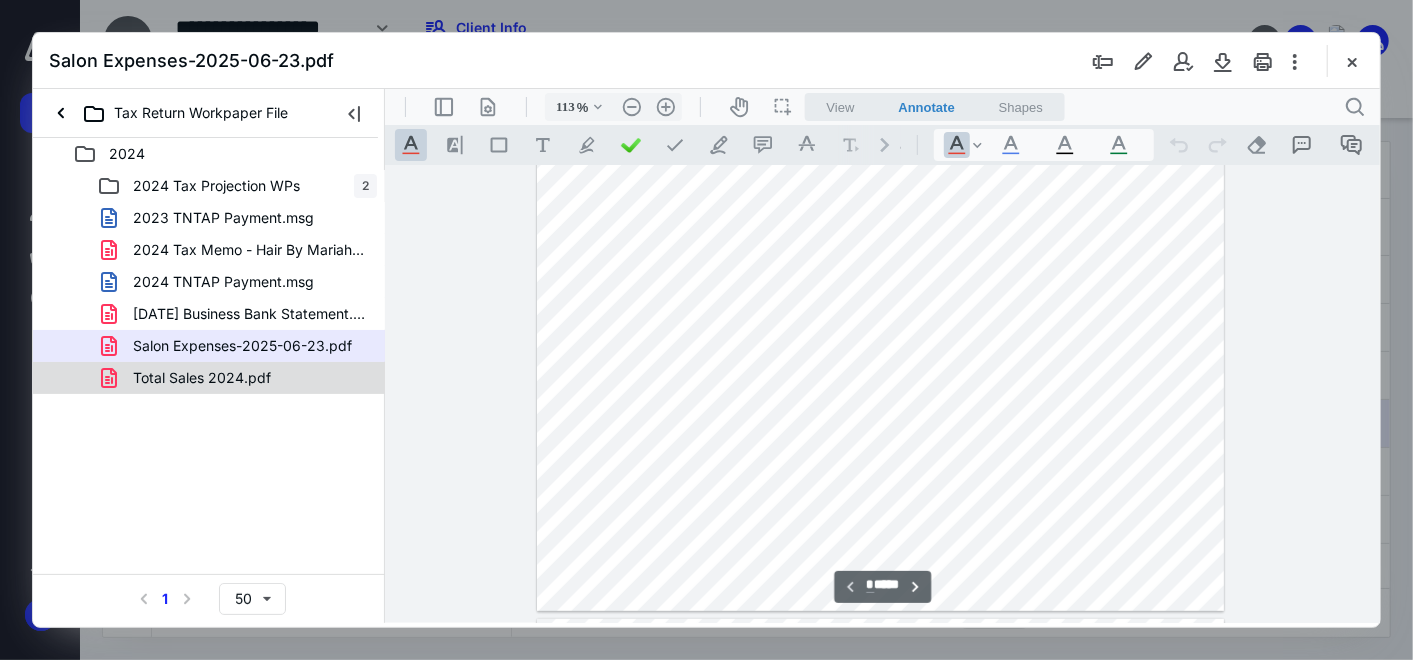 click on "Total Sales 2024.pdf" at bounding box center (202, 378) 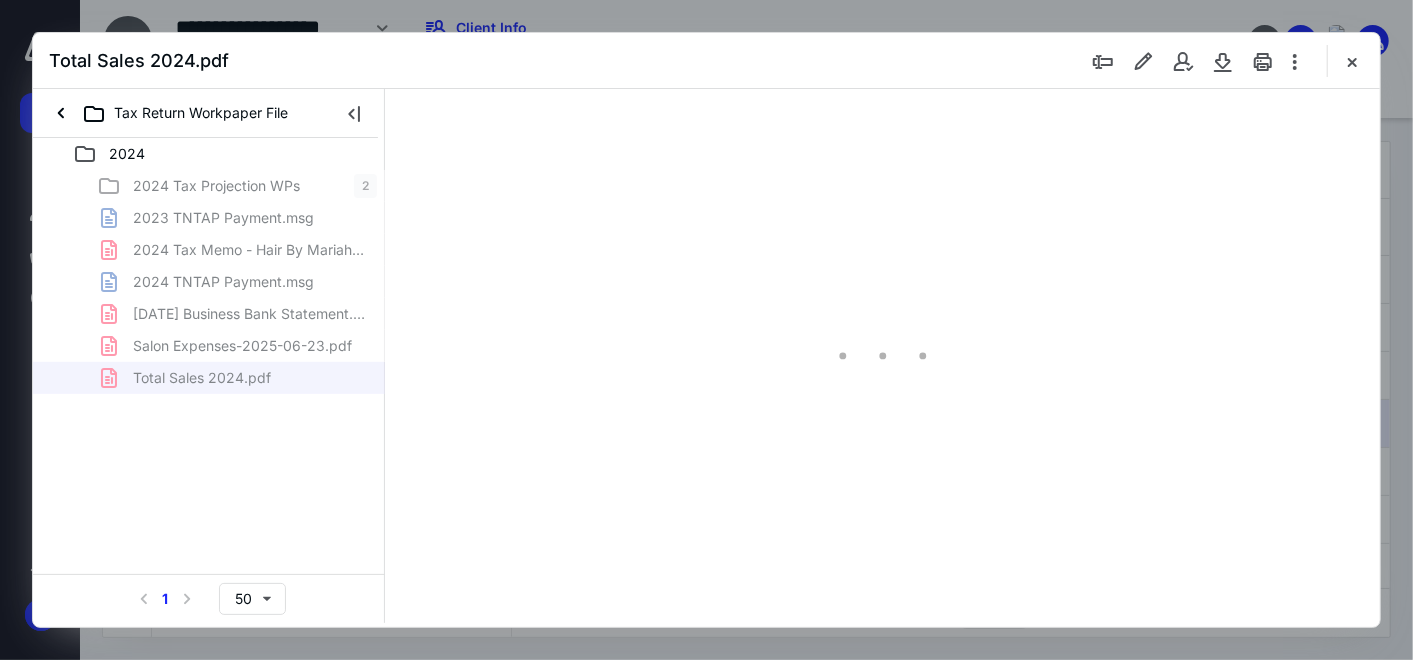 scroll, scrollTop: 0, scrollLeft: 0, axis: both 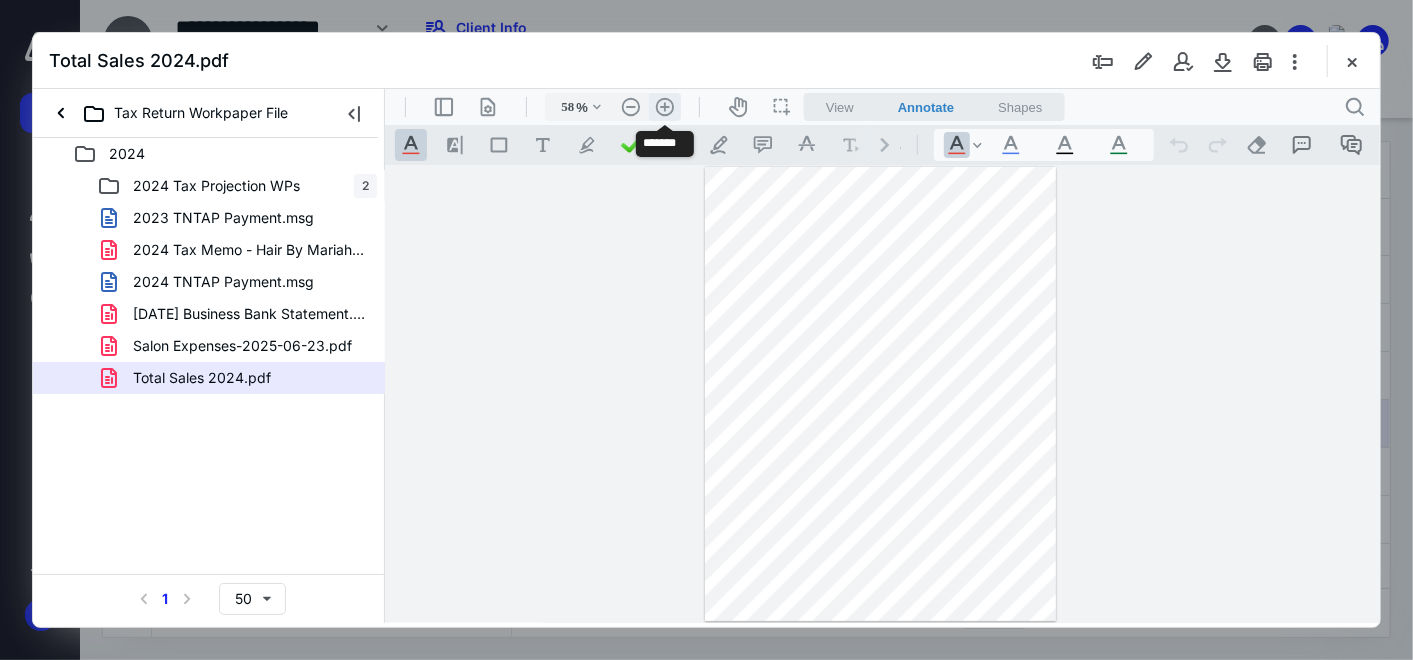 click on ".cls-1{fill:#abb0c4;} icon - header - zoom - in - line" at bounding box center [664, 106] 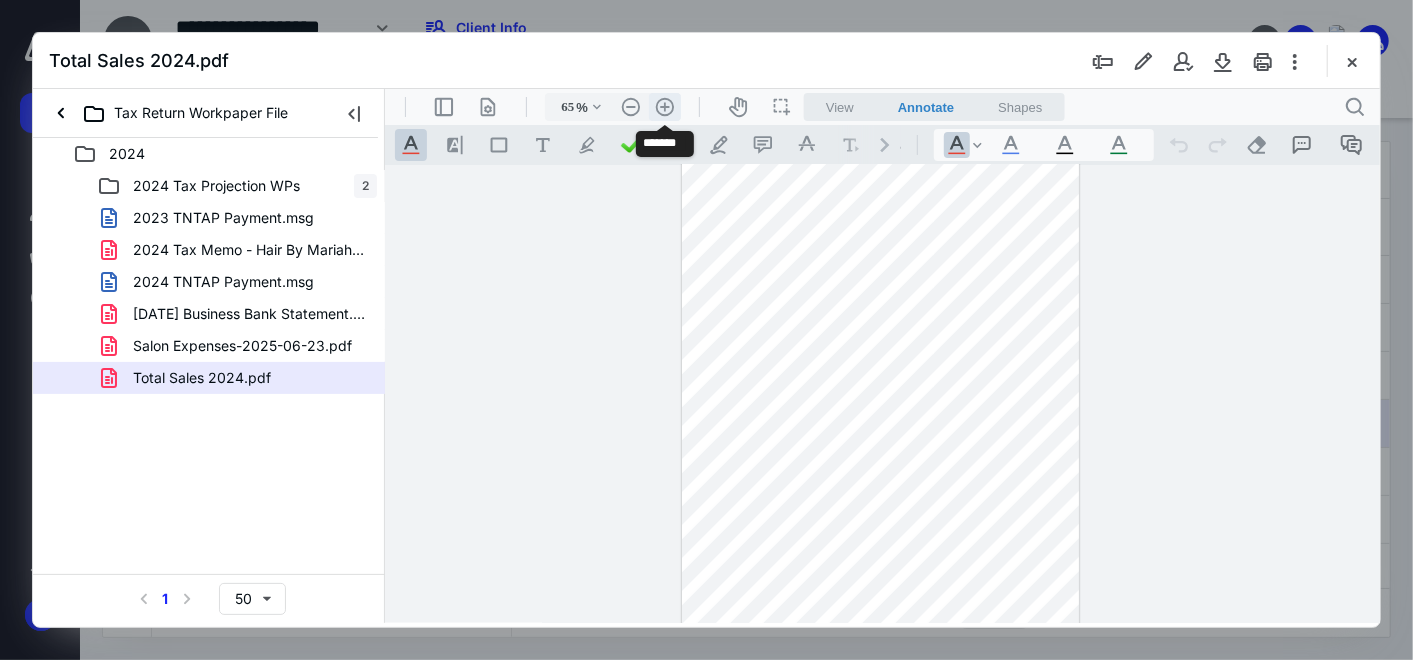 click on ".cls-1{fill:#abb0c4;} icon - header - zoom - in - line" at bounding box center (664, 106) 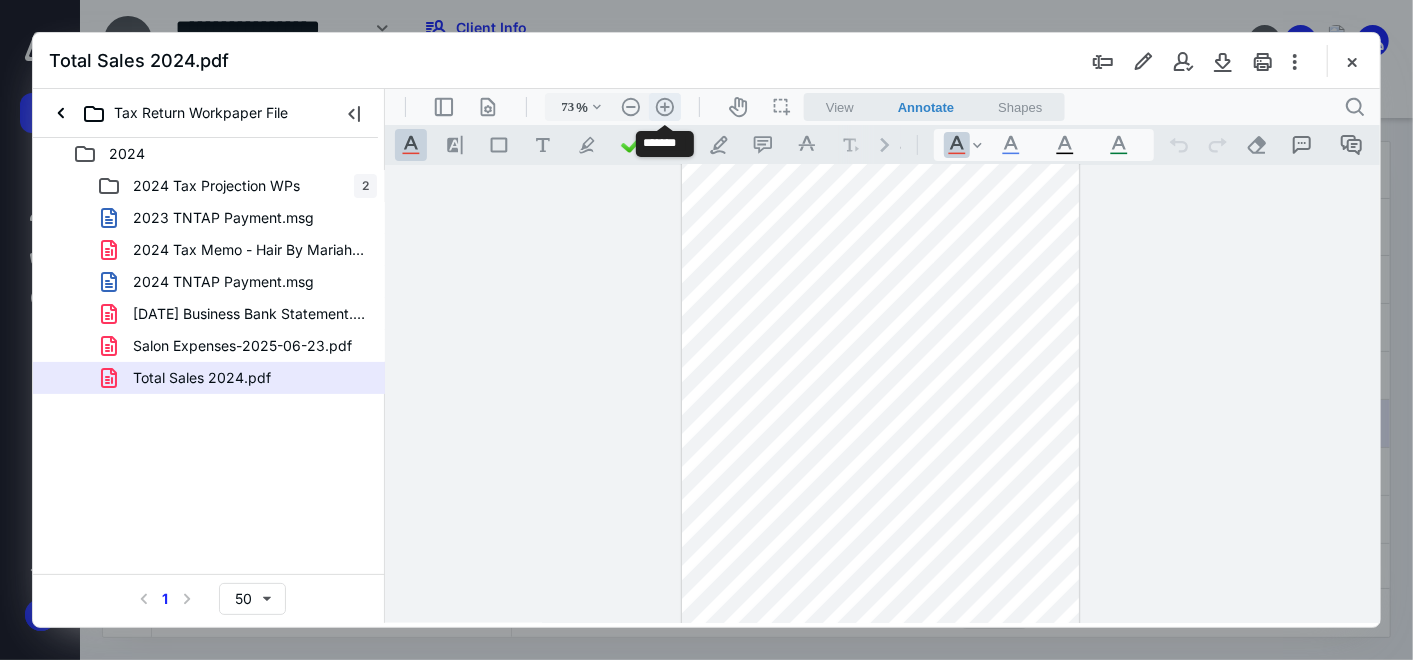 click on ".cls-1{fill:#abb0c4;} icon - header - zoom - in - line" at bounding box center [664, 106] 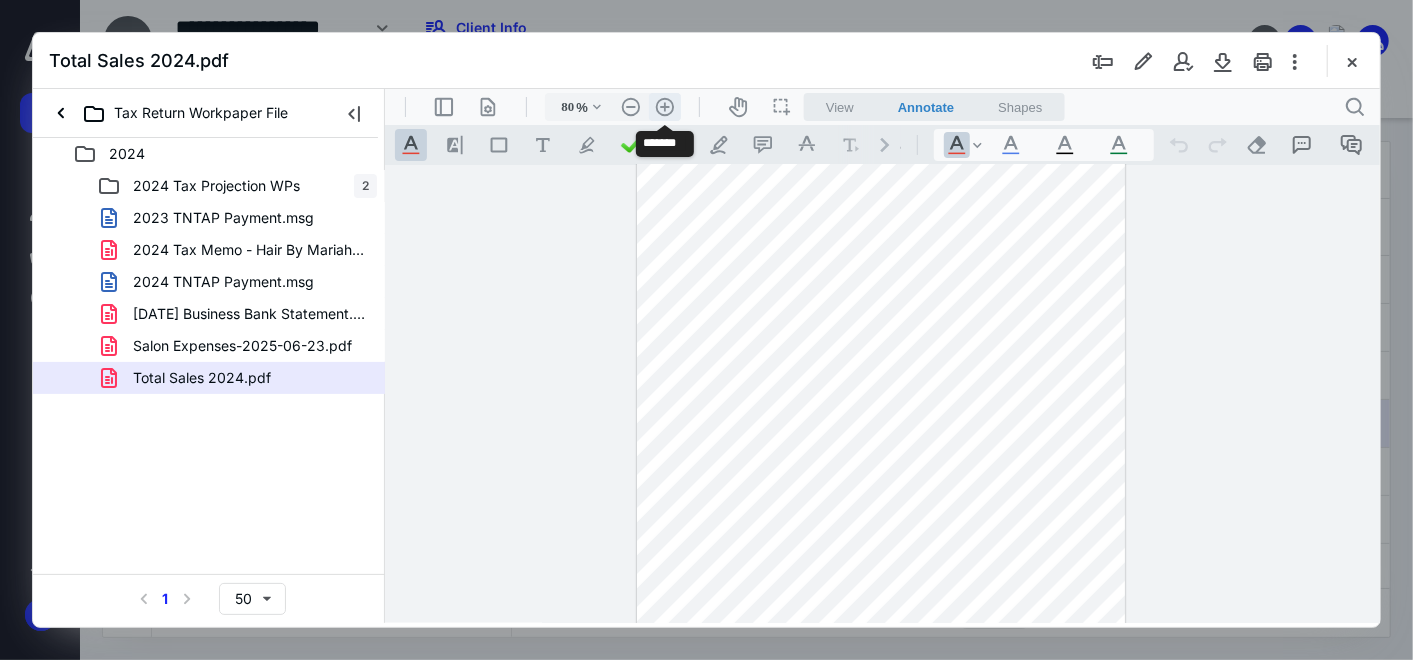 click on ".cls-1{fill:#abb0c4;} icon - header - zoom - in - line" at bounding box center (664, 106) 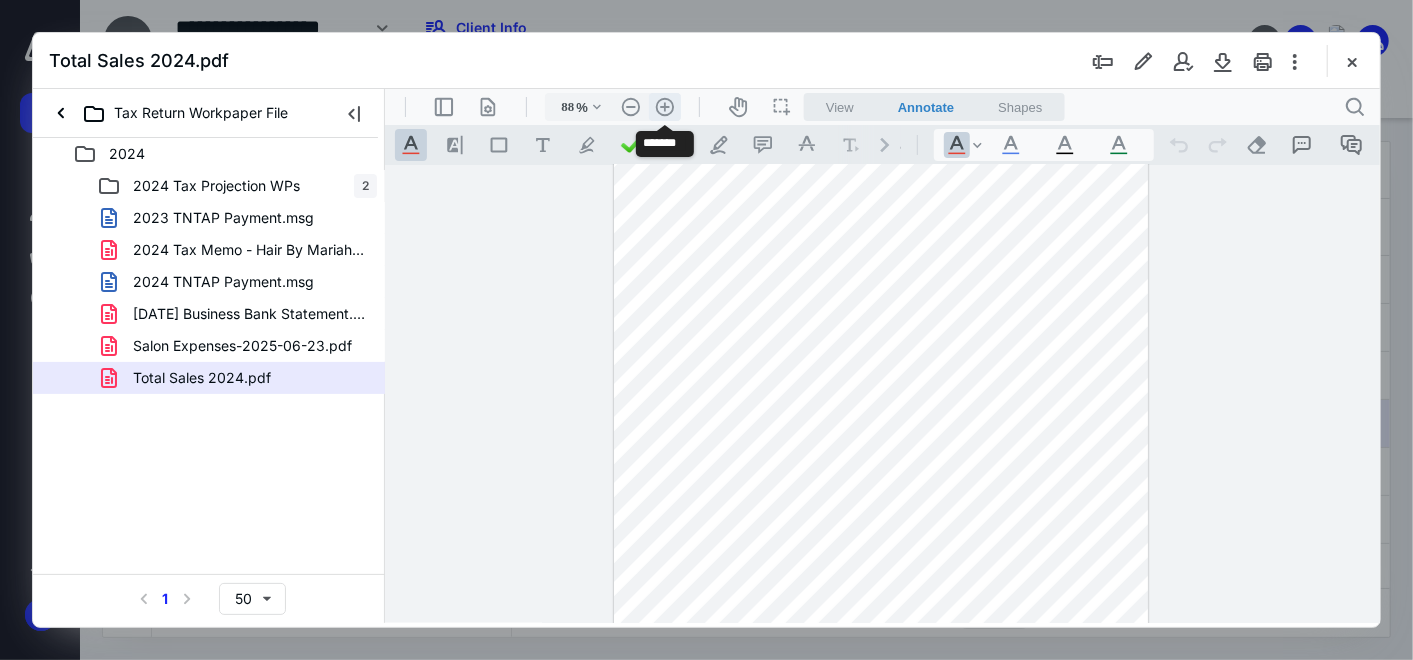 click on ".cls-1{fill:#abb0c4;} icon - header - zoom - in - line" at bounding box center (664, 106) 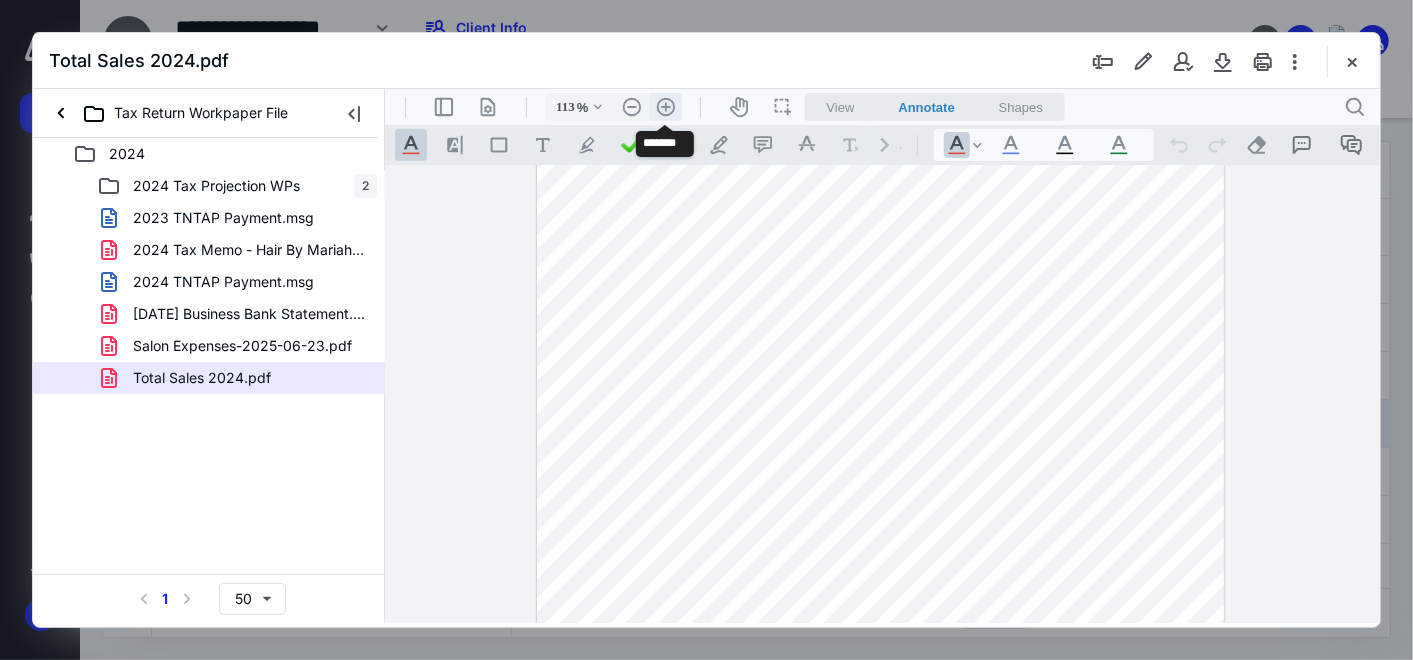 click on ".cls-1{fill:#abb0c4;} icon - header - zoom - in - line" at bounding box center (665, 106) 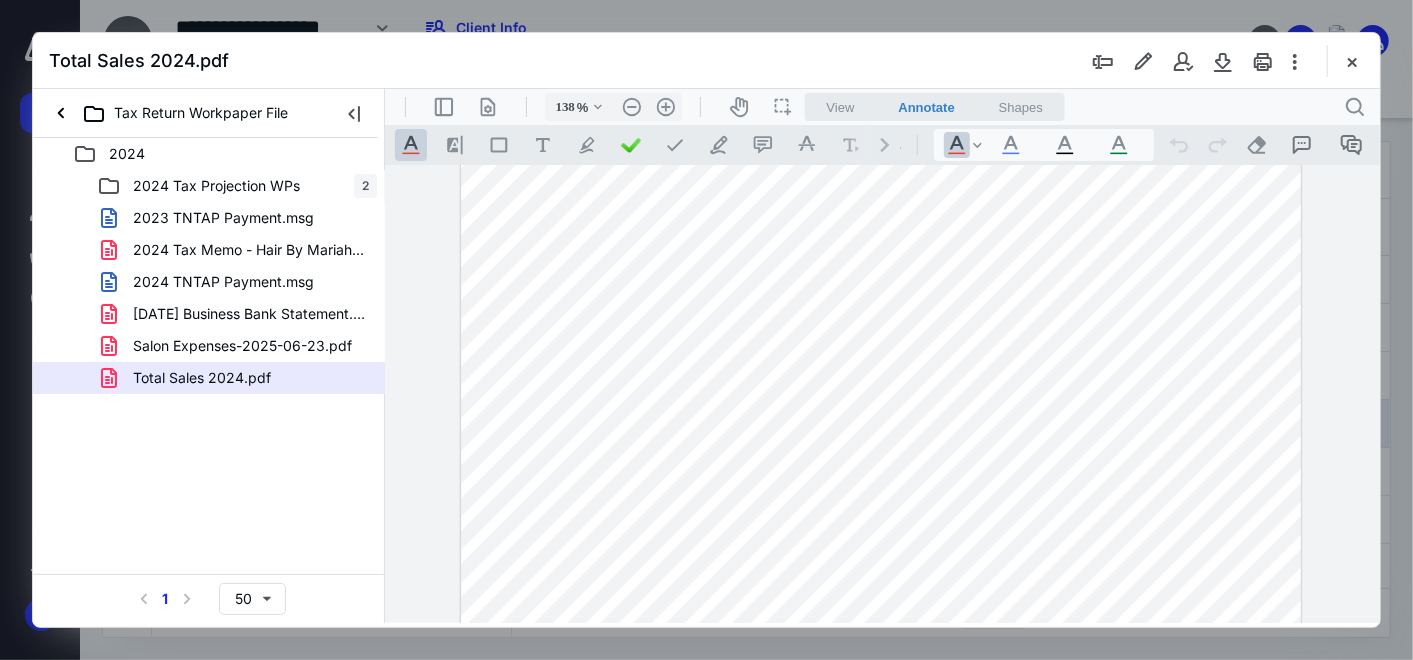 scroll, scrollTop: 0, scrollLeft: 0, axis: both 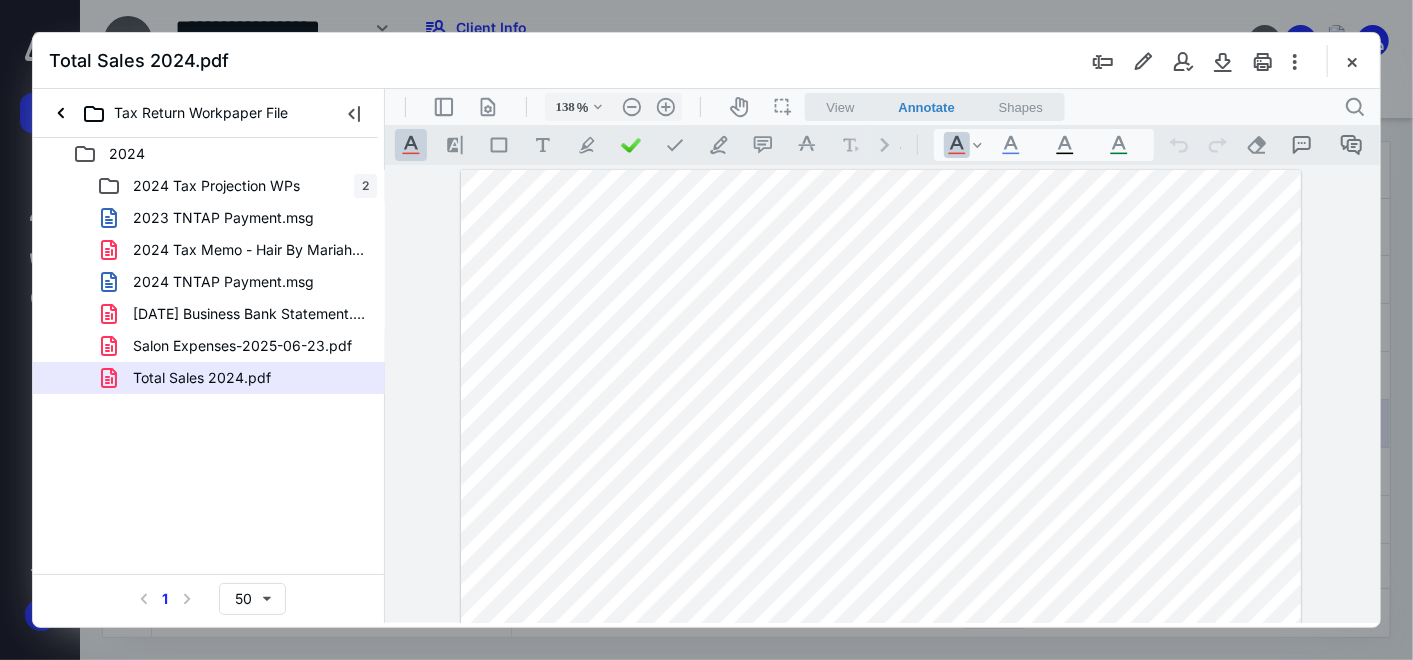 drag, startPoint x: 236, startPoint y: 314, endPoint x: 969, endPoint y: 382, distance: 736.1474 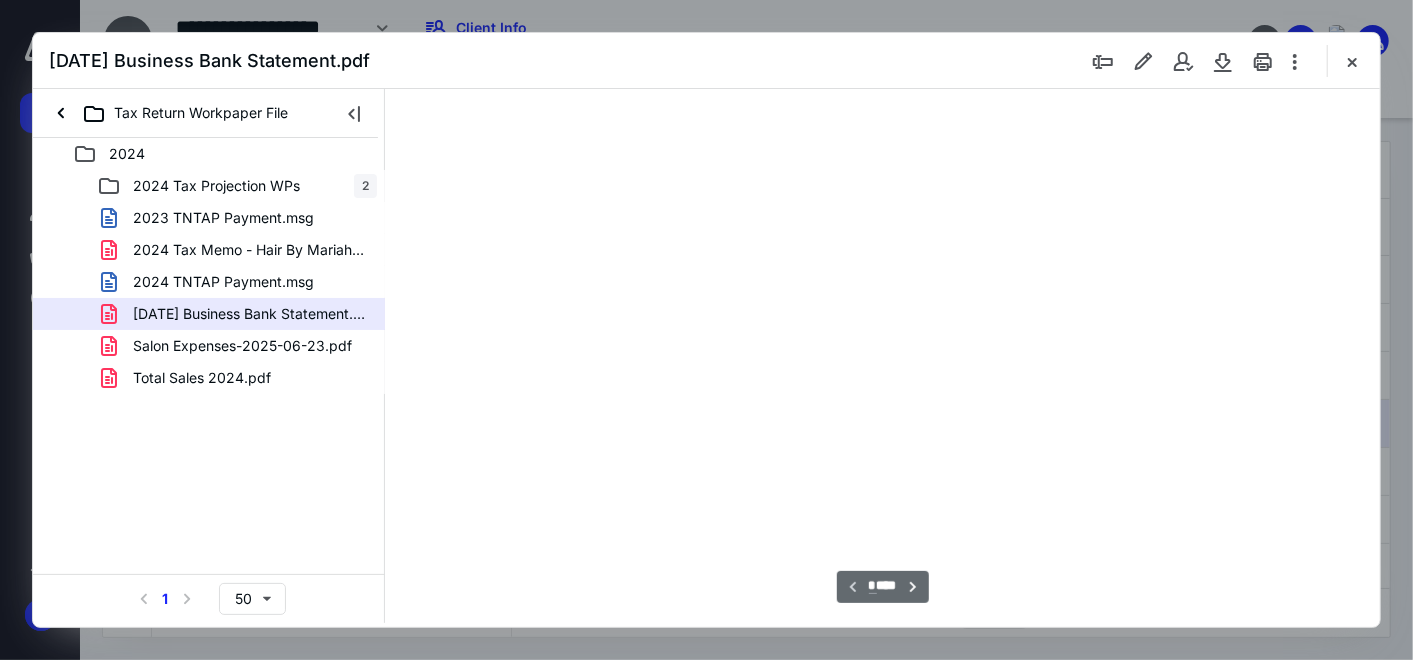 scroll, scrollTop: 77, scrollLeft: 0, axis: vertical 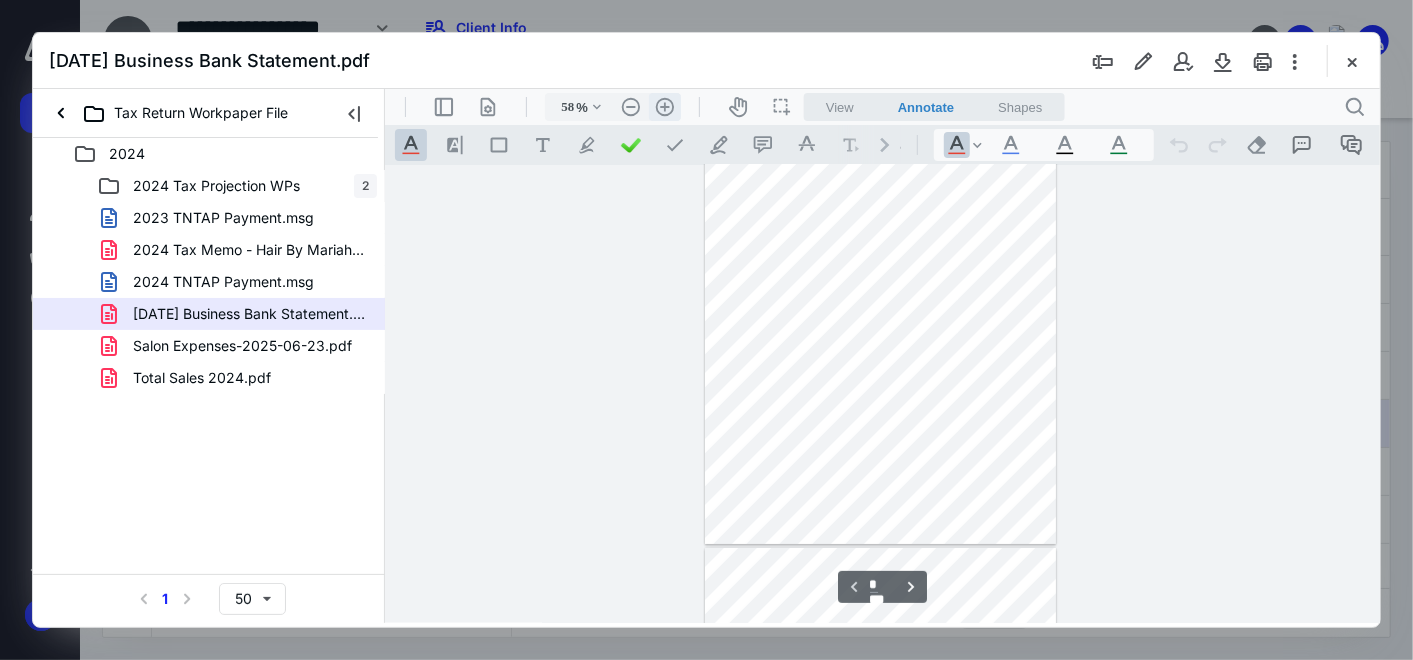 click on ".cls-1{fill:#abb0c4;} icon - header - zoom - in - line" at bounding box center [664, 106] 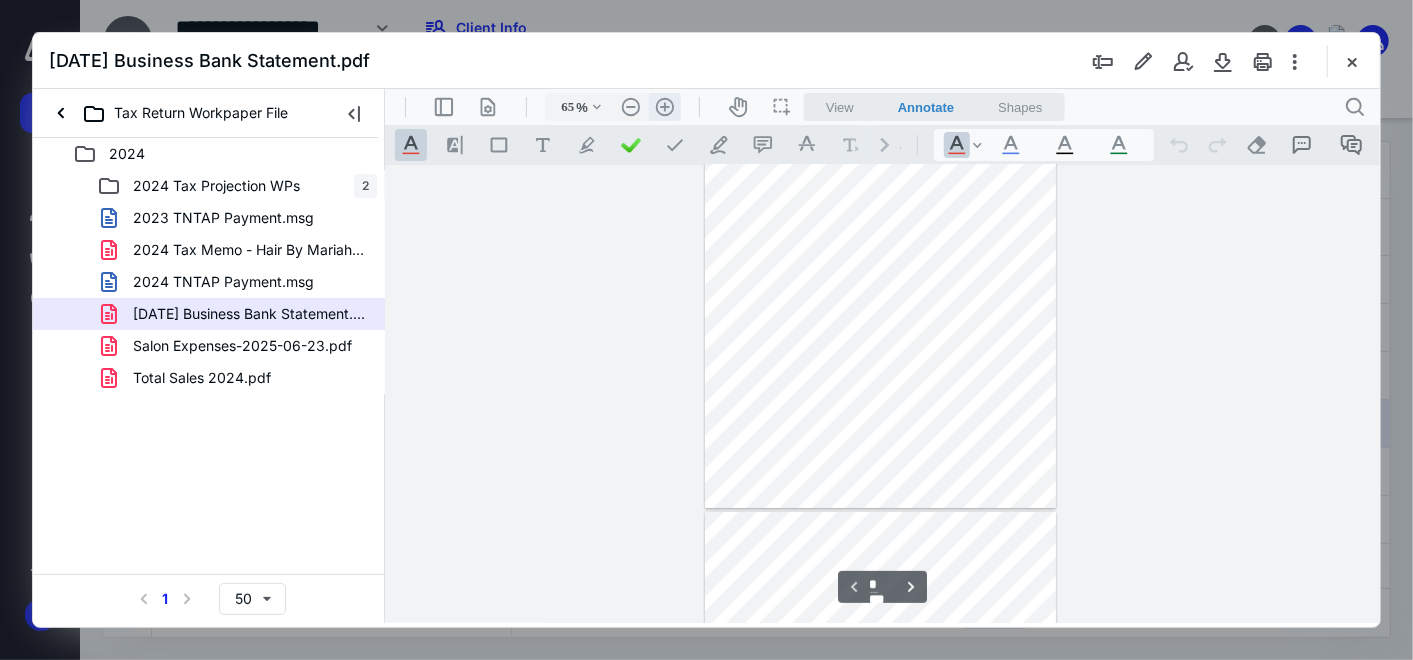 click on ".cls-1{fill:#abb0c4;} icon - header - zoom - in - line" at bounding box center (664, 106) 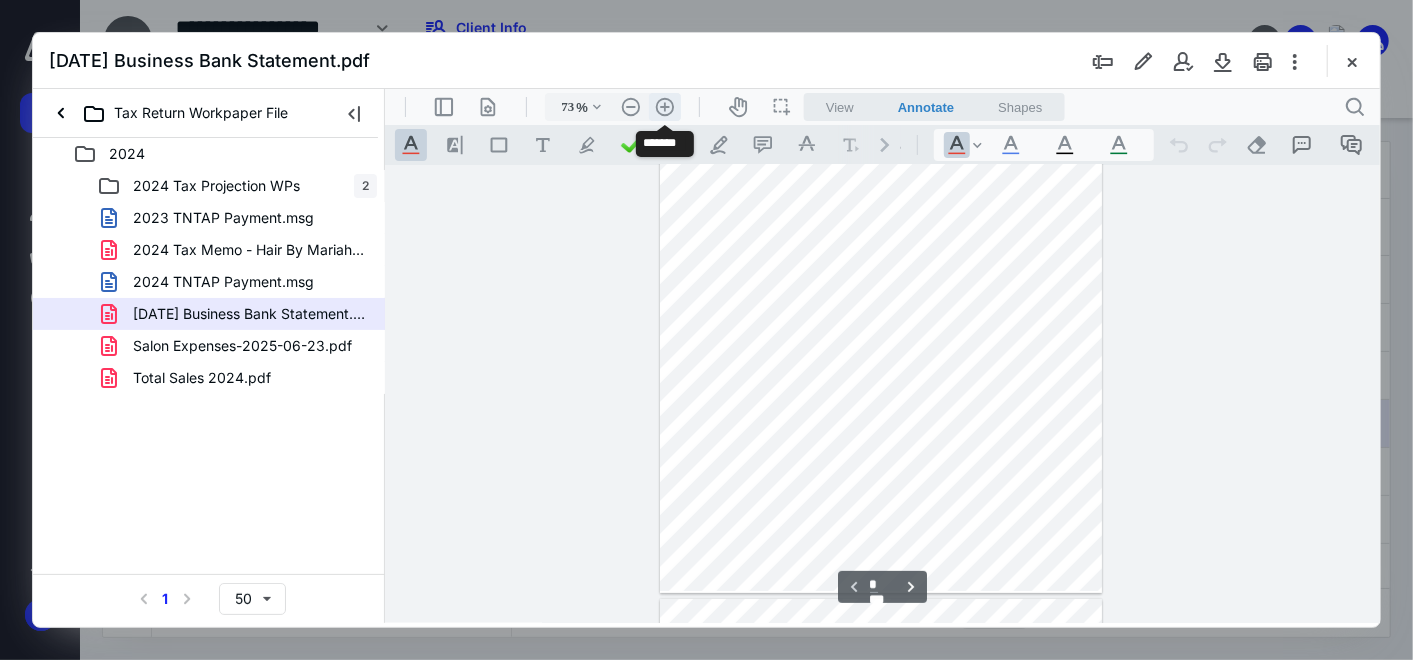 click on ".cls-1{fill:#abb0c4;} icon - header - zoom - in - line" at bounding box center (664, 106) 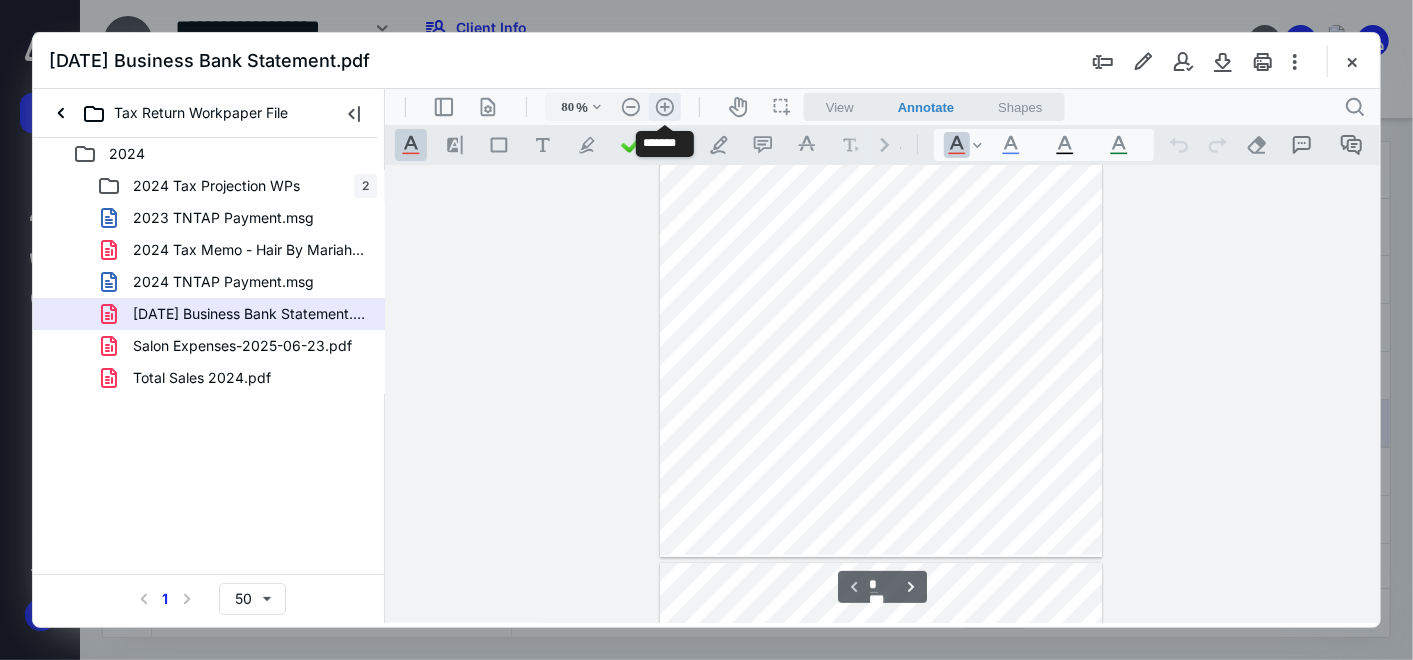 click on ".cls-1{fill:#abb0c4;} icon - header - zoom - in - line" at bounding box center (664, 106) 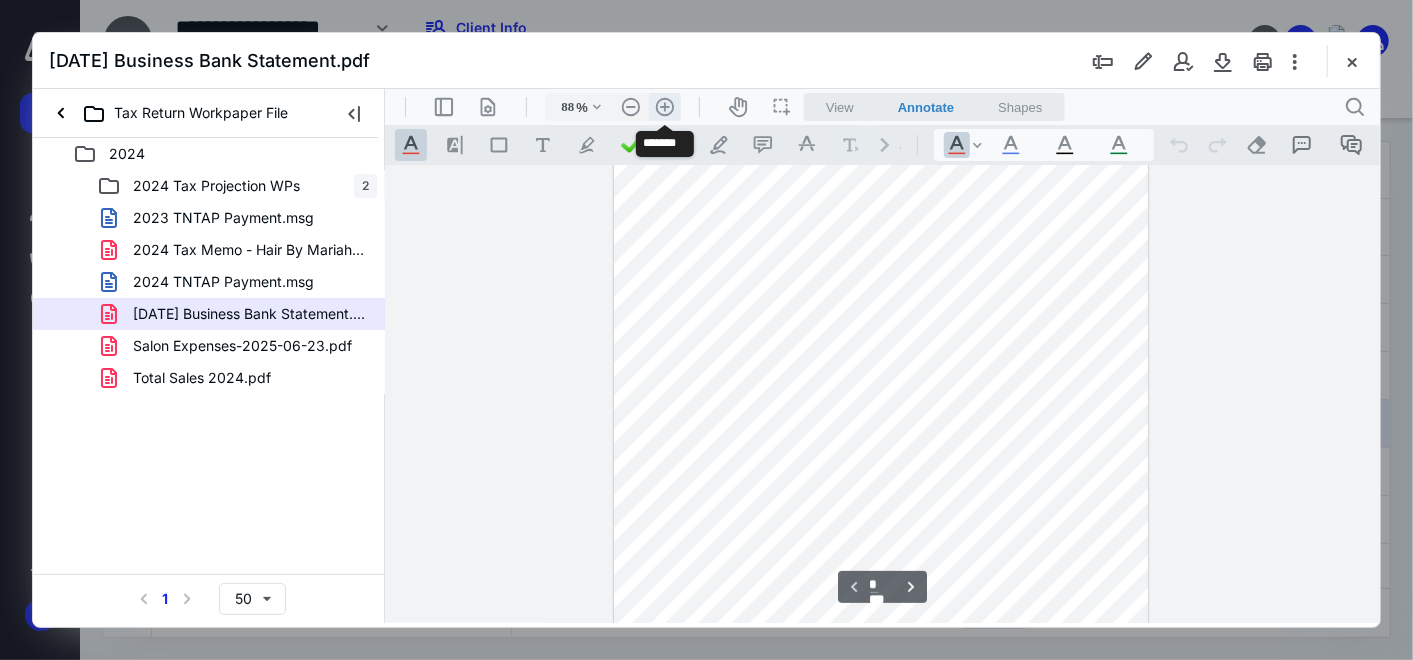 click on ".cls-1{fill:#abb0c4;} icon - header - zoom - in - line" at bounding box center (664, 106) 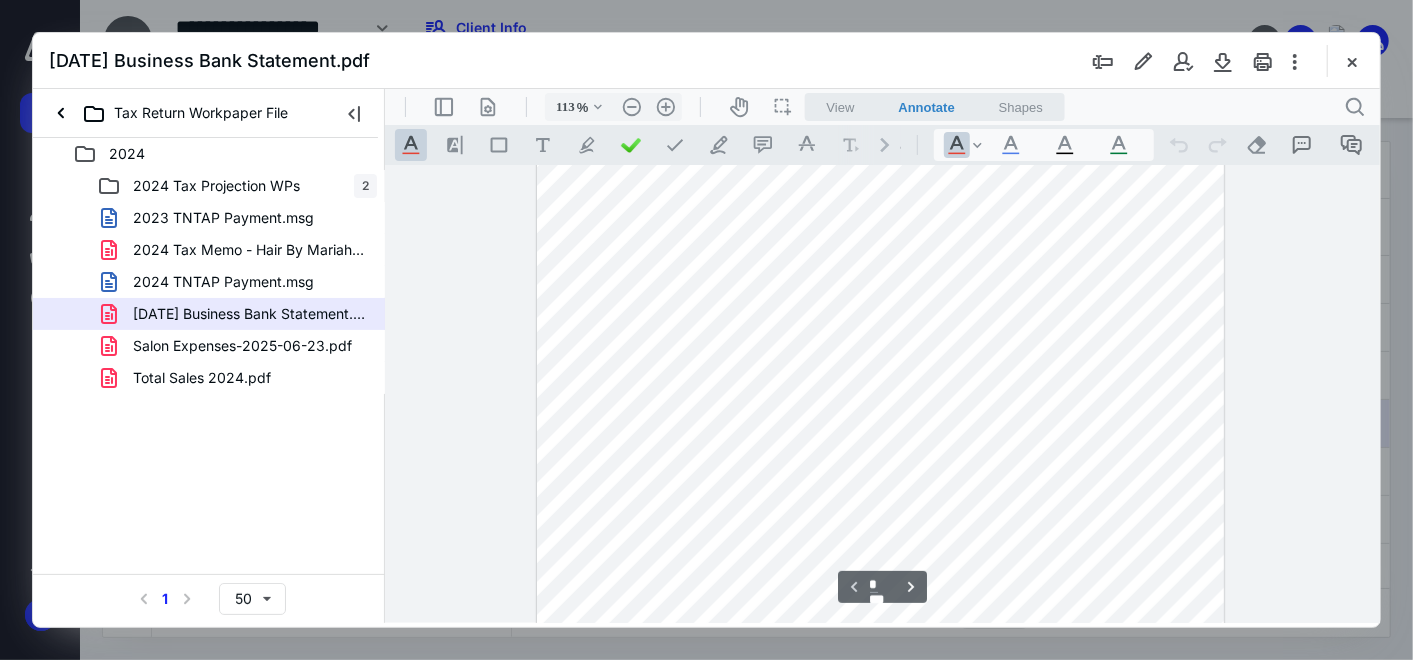 scroll, scrollTop: 448, scrollLeft: 0, axis: vertical 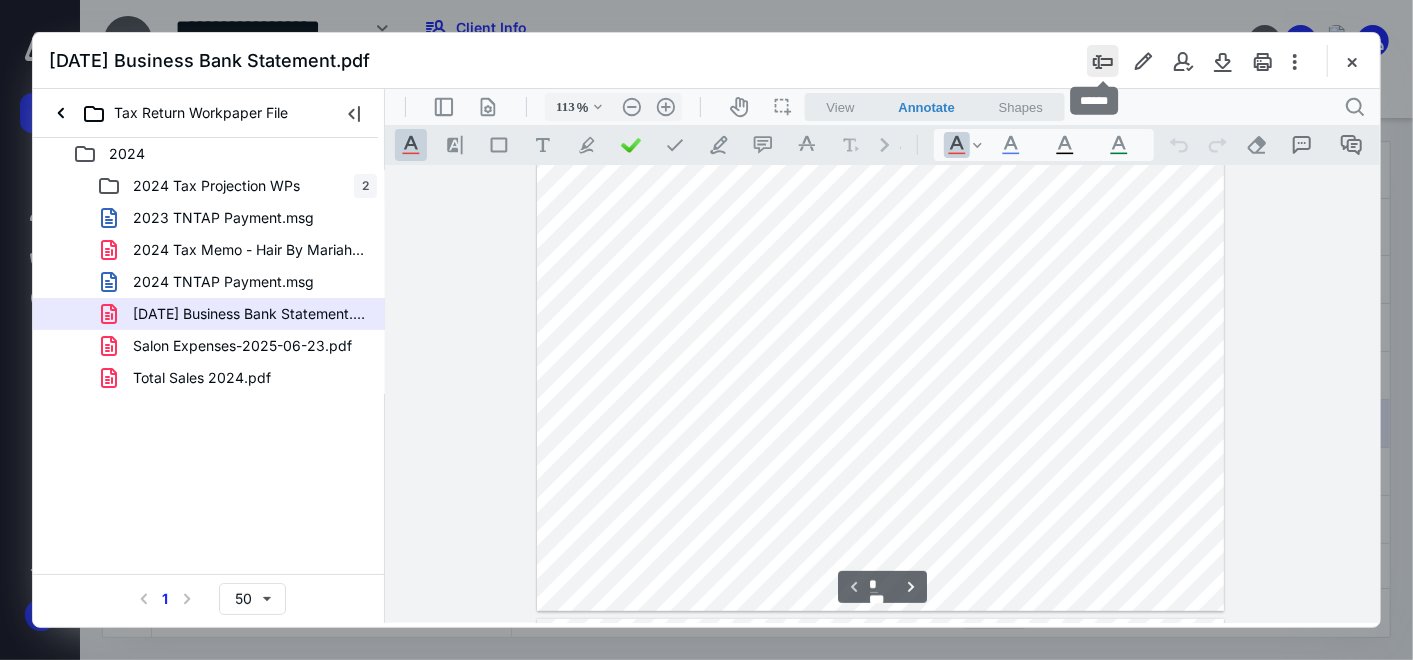click at bounding box center (1103, 61) 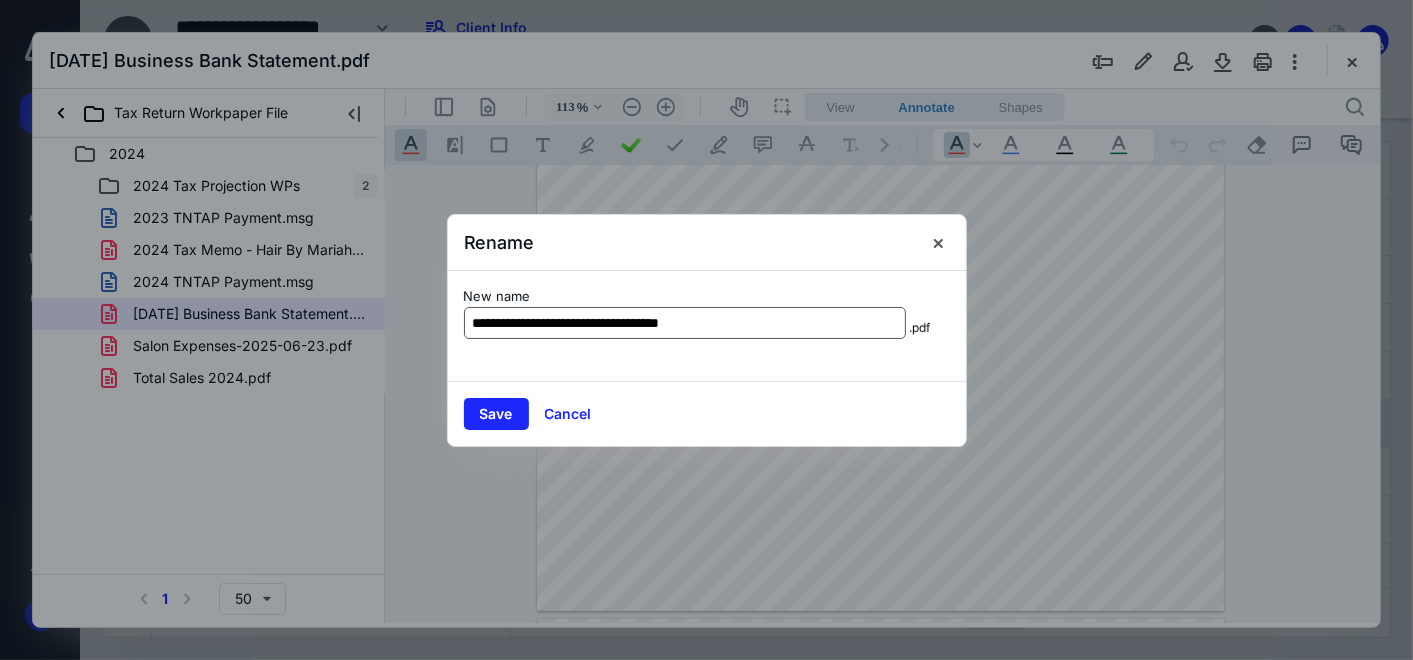 click on "**********" at bounding box center (685, 323) 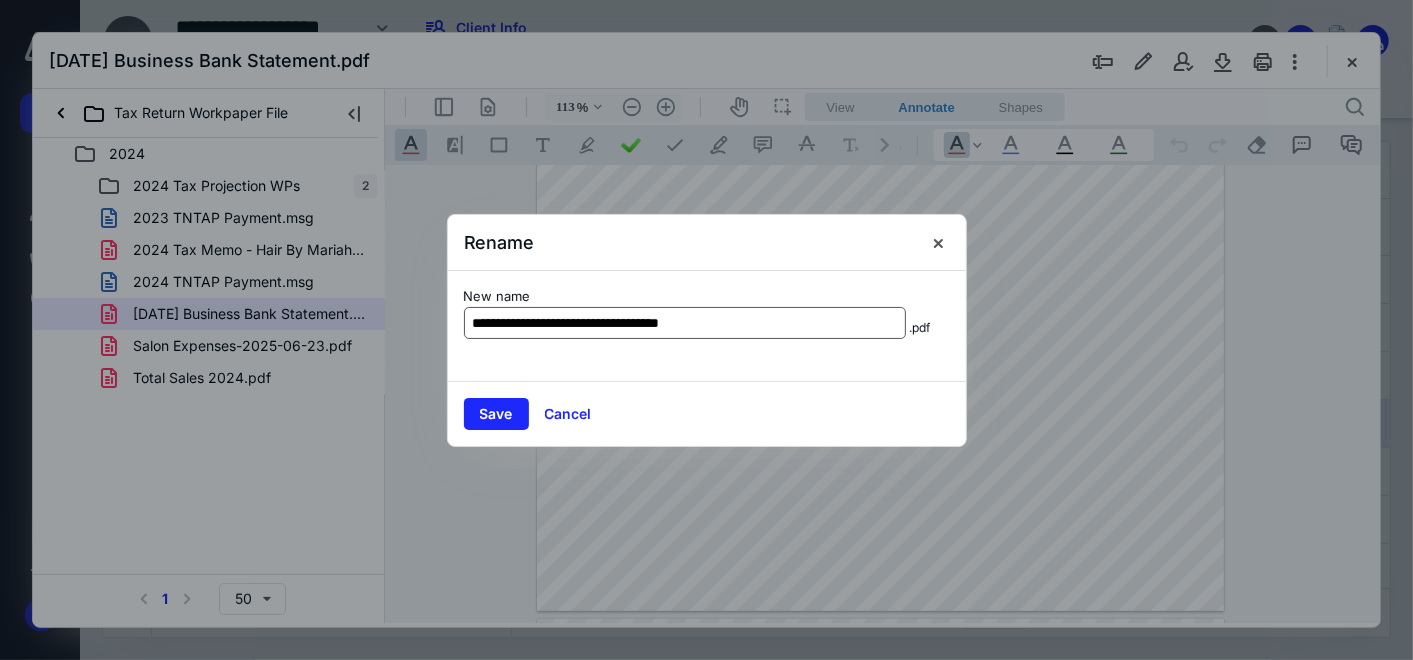 click on "**********" at bounding box center (685, 323) 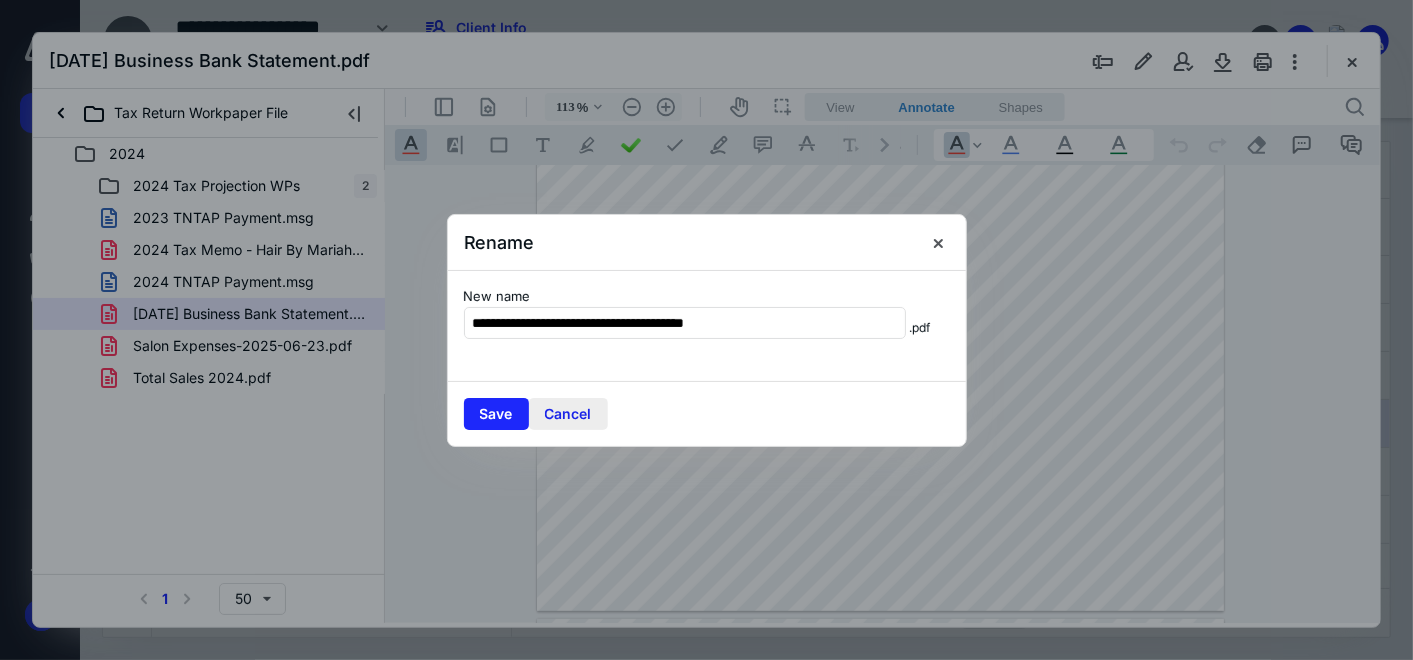 type on "**********" 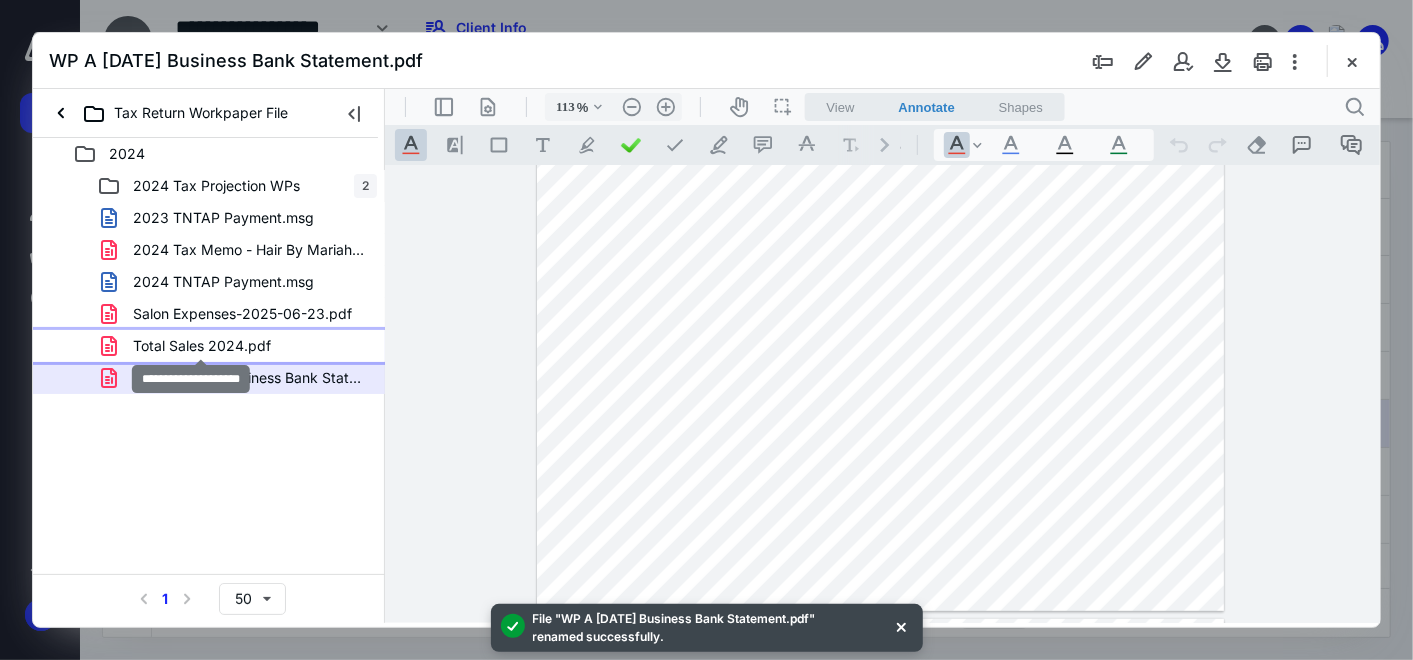click on "Total Sales 2024.pdf" at bounding box center (202, 346) 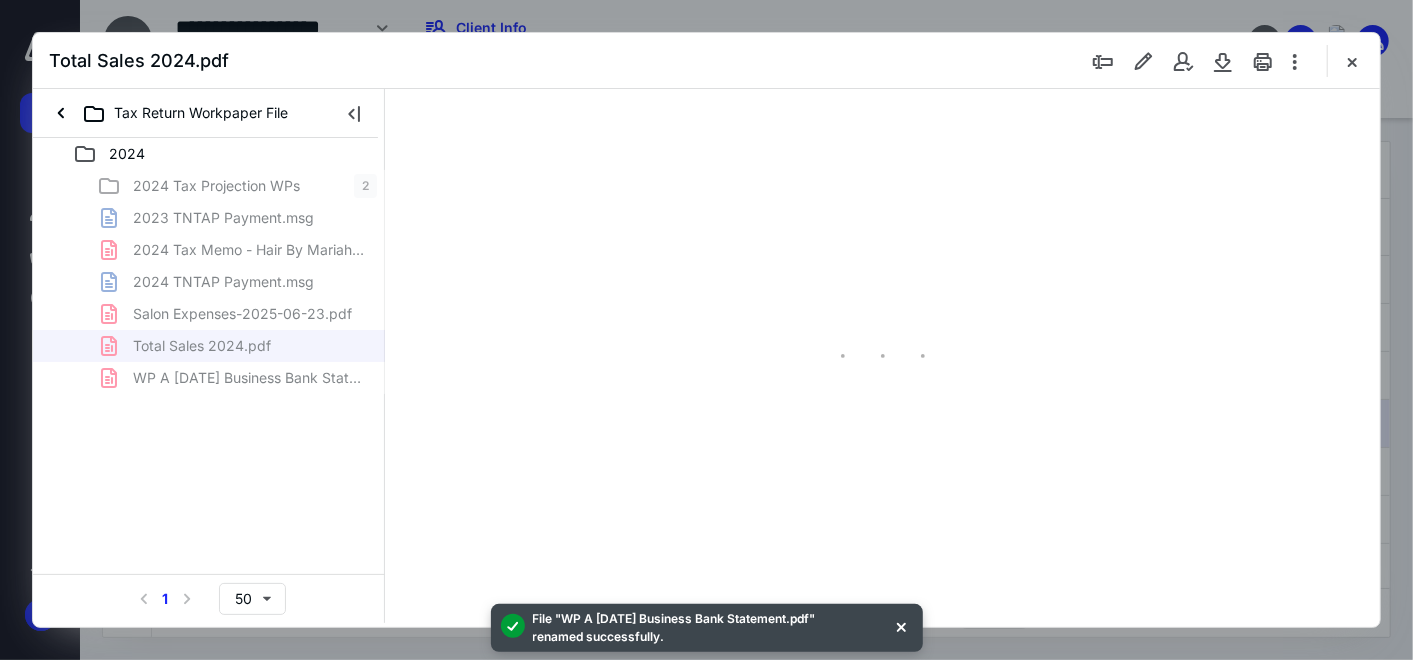 scroll, scrollTop: 0, scrollLeft: 0, axis: both 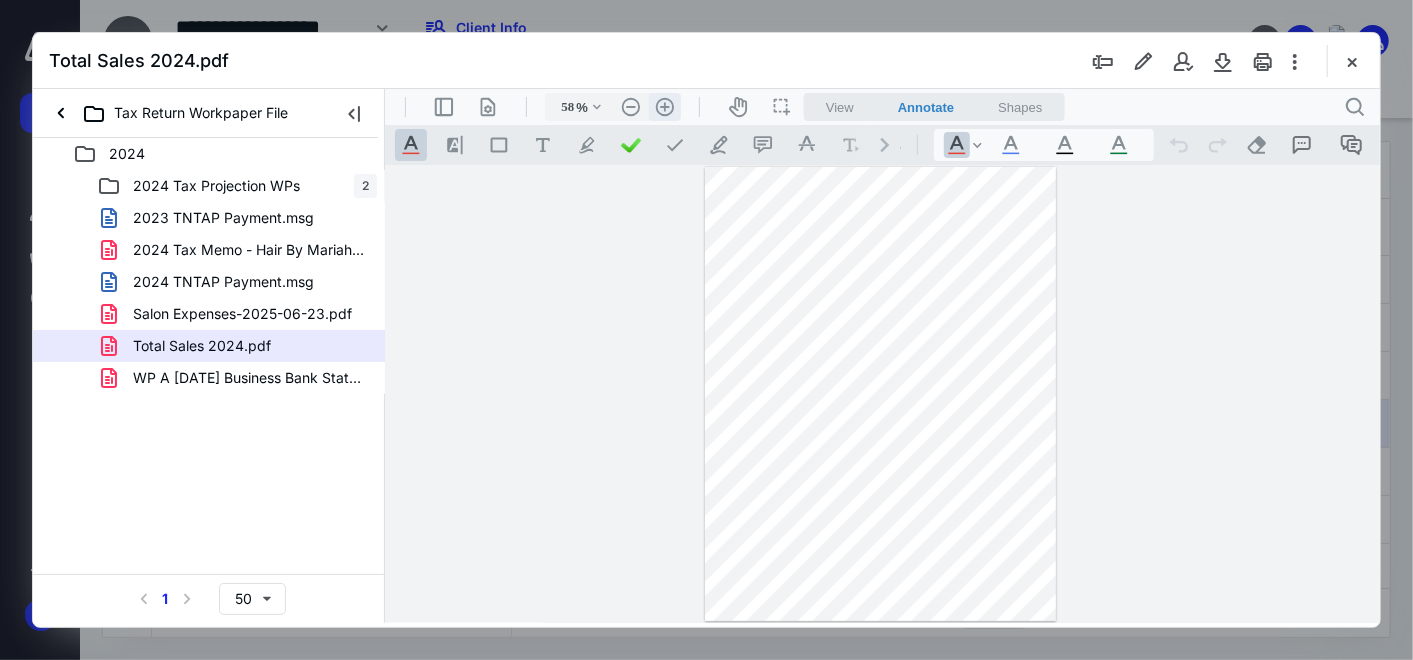 click on ".cls-1{fill:#abb0c4;} icon - header - zoom - in - line" at bounding box center [664, 106] 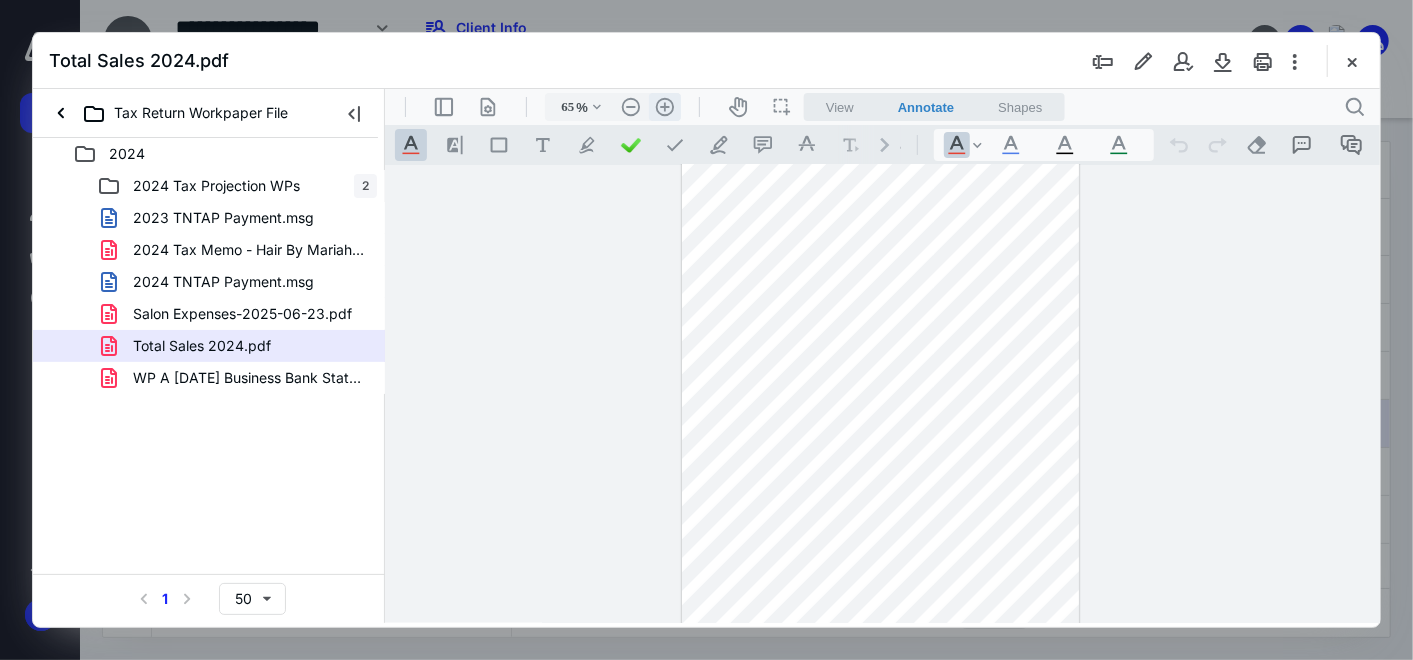 click on ".cls-1{fill:#abb0c4;} icon - header - zoom - in - line" at bounding box center [664, 106] 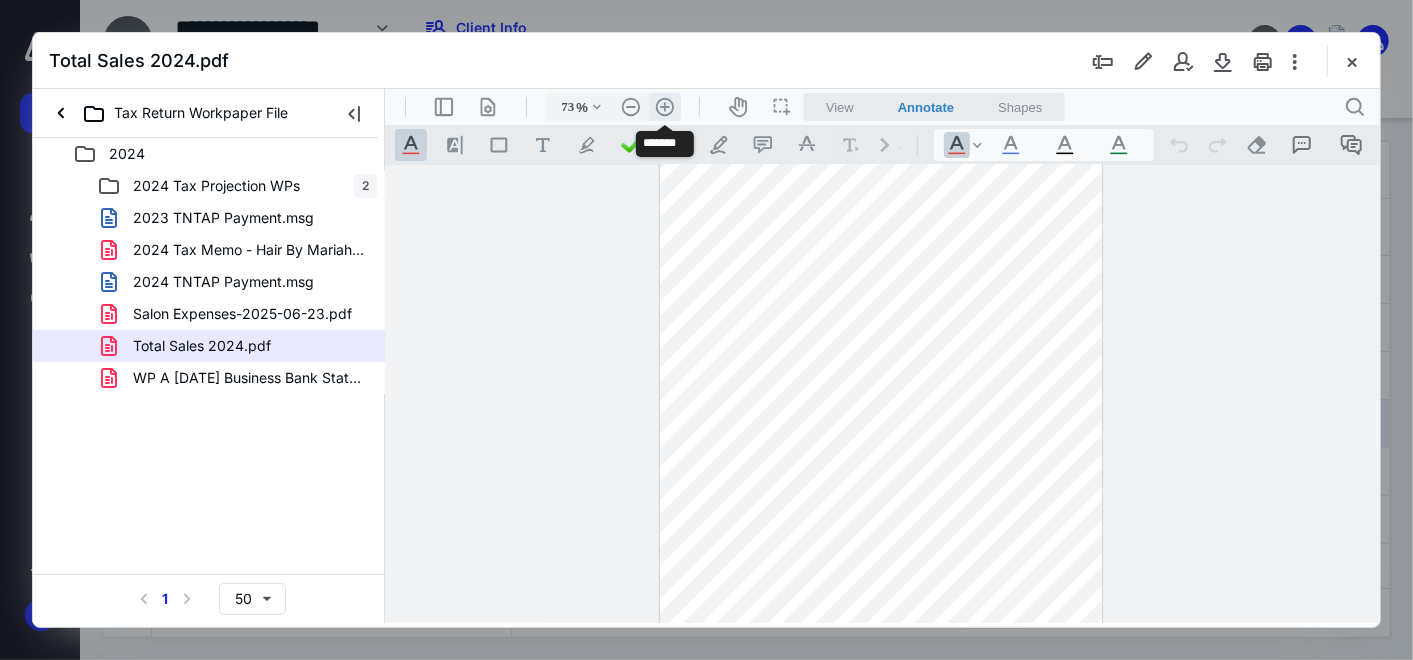 click on ".cls-1{fill:#abb0c4;} icon - header - zoom - in - line" at bounding box center (664, 106) 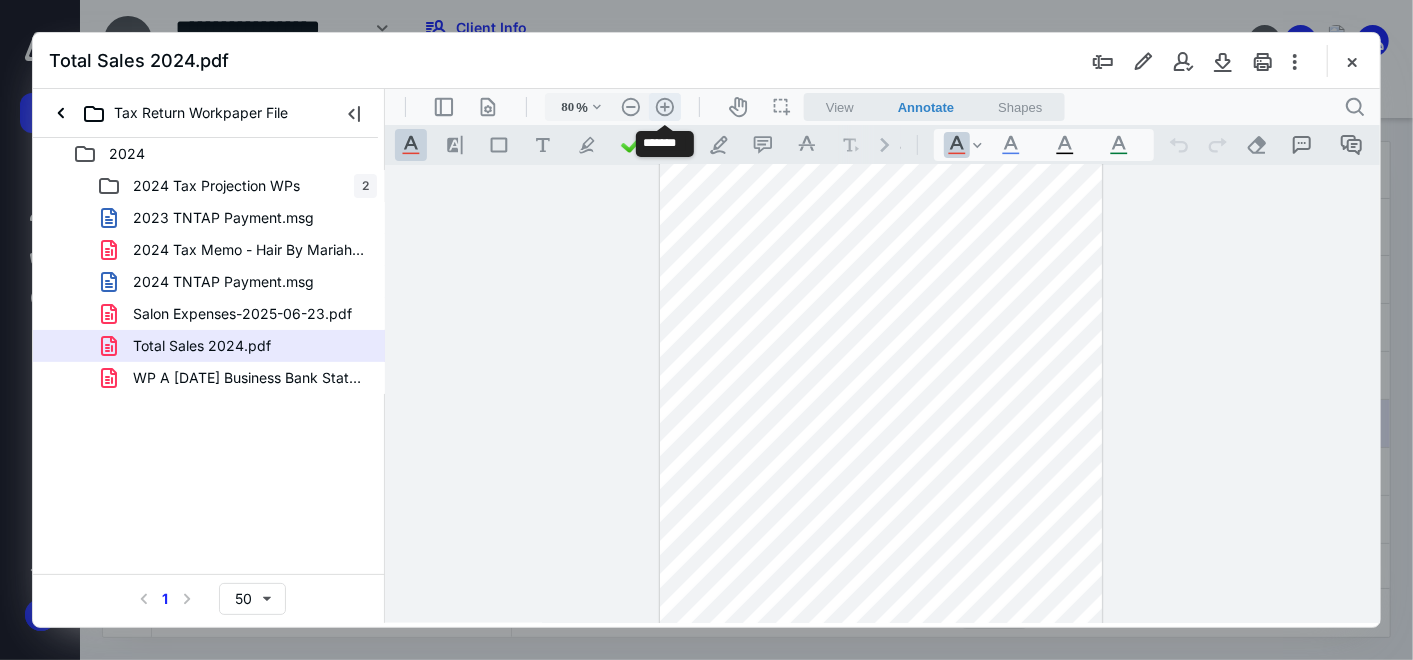 click on ".cls-1{fill:#abb0c4;} icon - header - zoom - in - line" at bounding box center (664, 106) 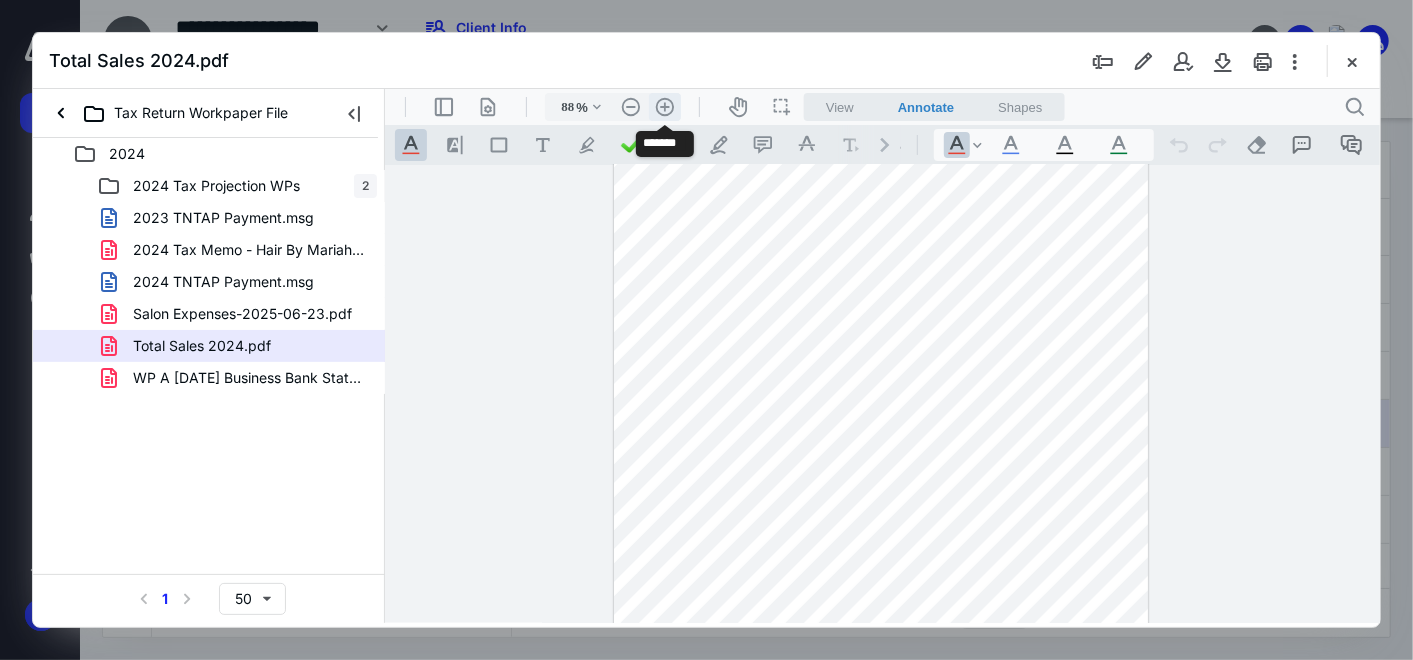 click on ".cls-1{fill:#abb0c4;} icon - header - zoom - in - line" at bounding box center (664, 106) 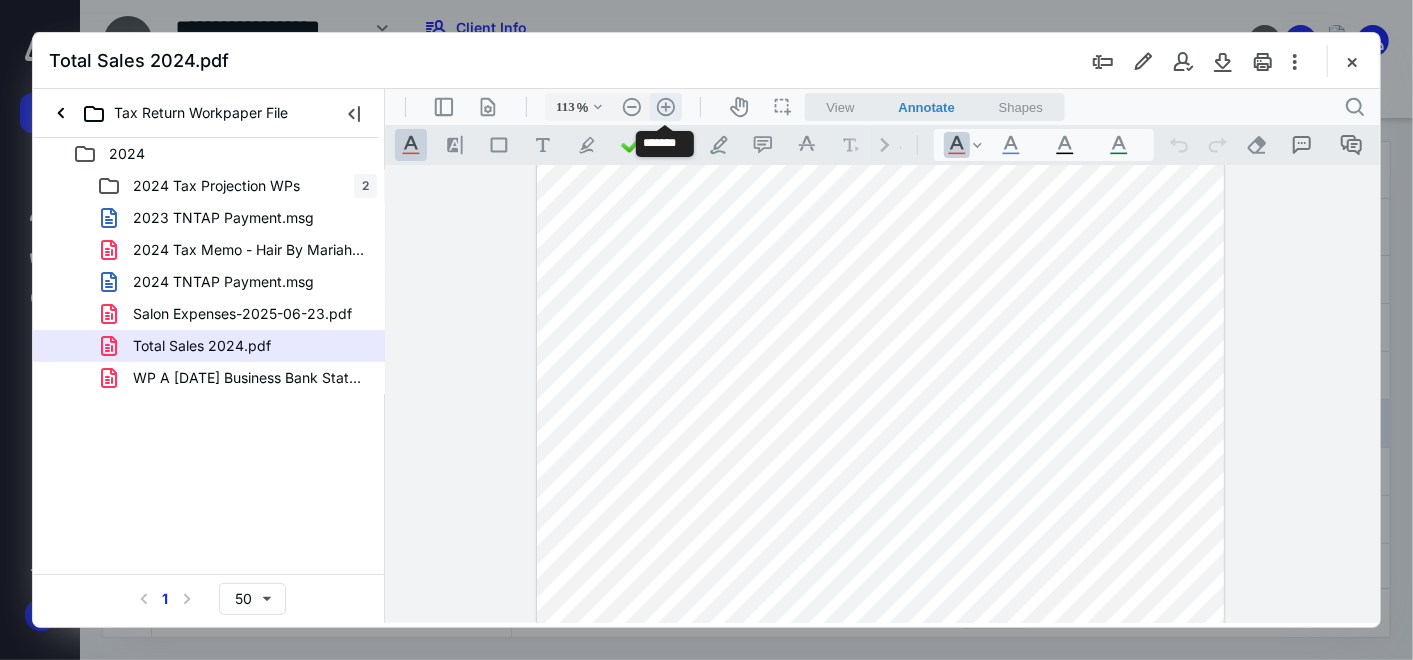 click on ".cls-1{fill:#abb0c4;} icon - header - zoom - in - line" at bounding box center [665, 106] 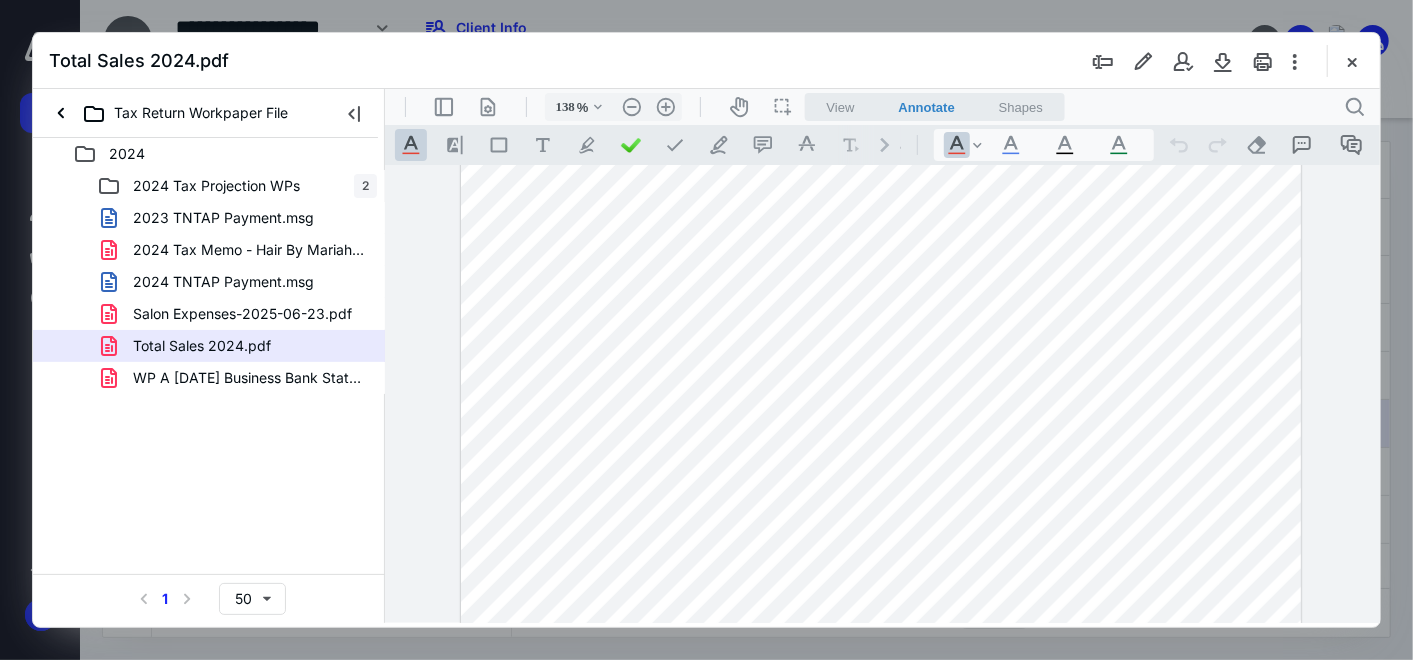 scroll, scrollTop: 490, scrollLeft: 0, axis: vertical 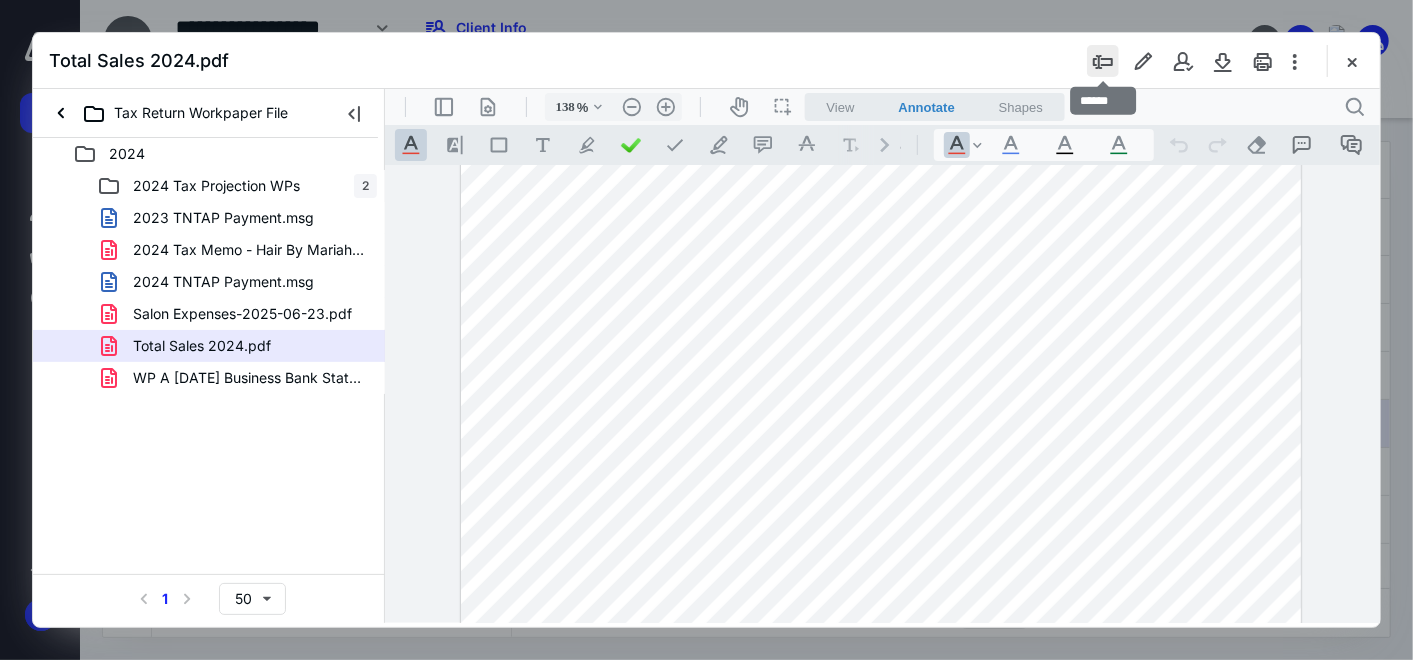 click at bounding box center [1103, 61] 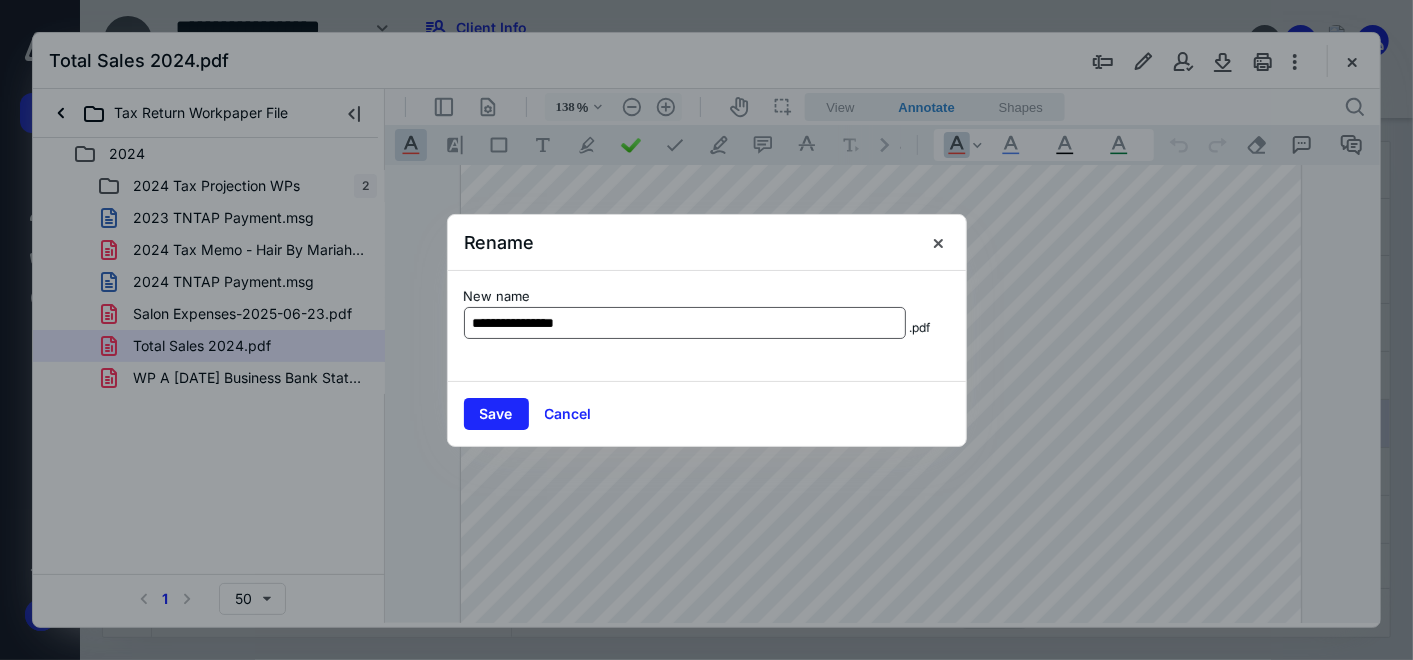click on "**********" at bounding box center (685, 323) 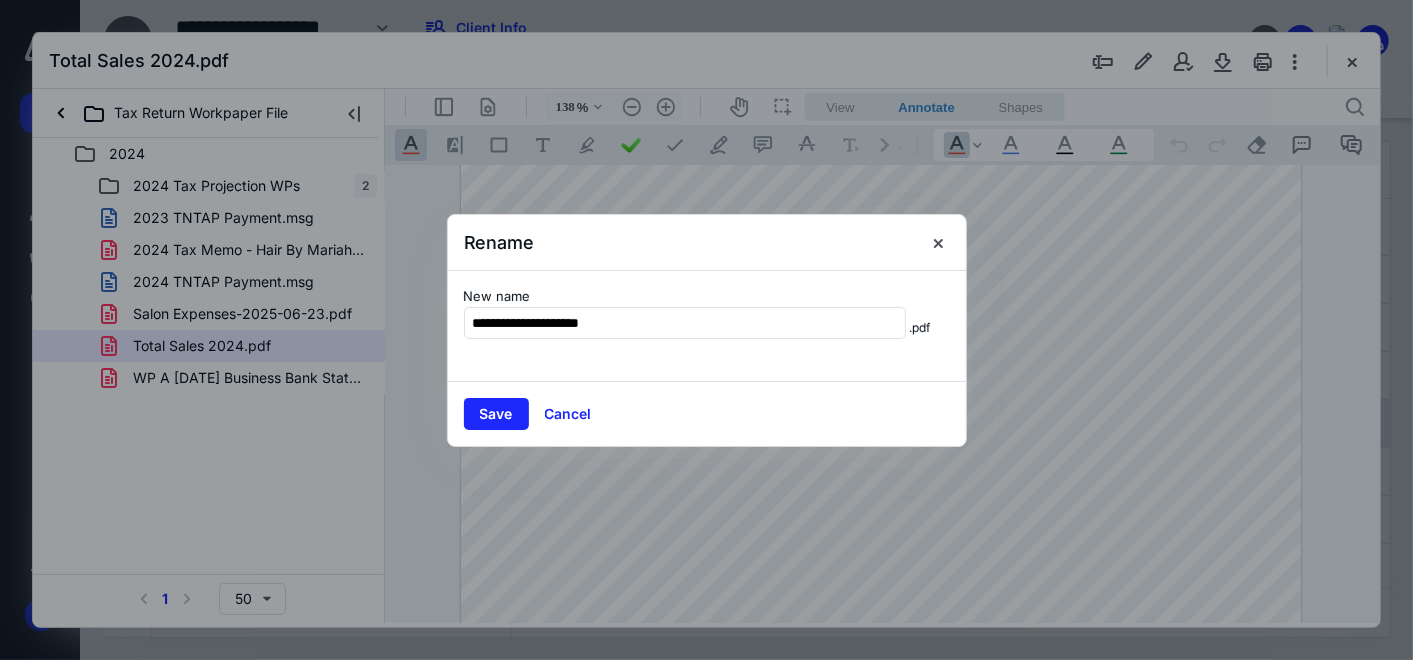 type on "**********" 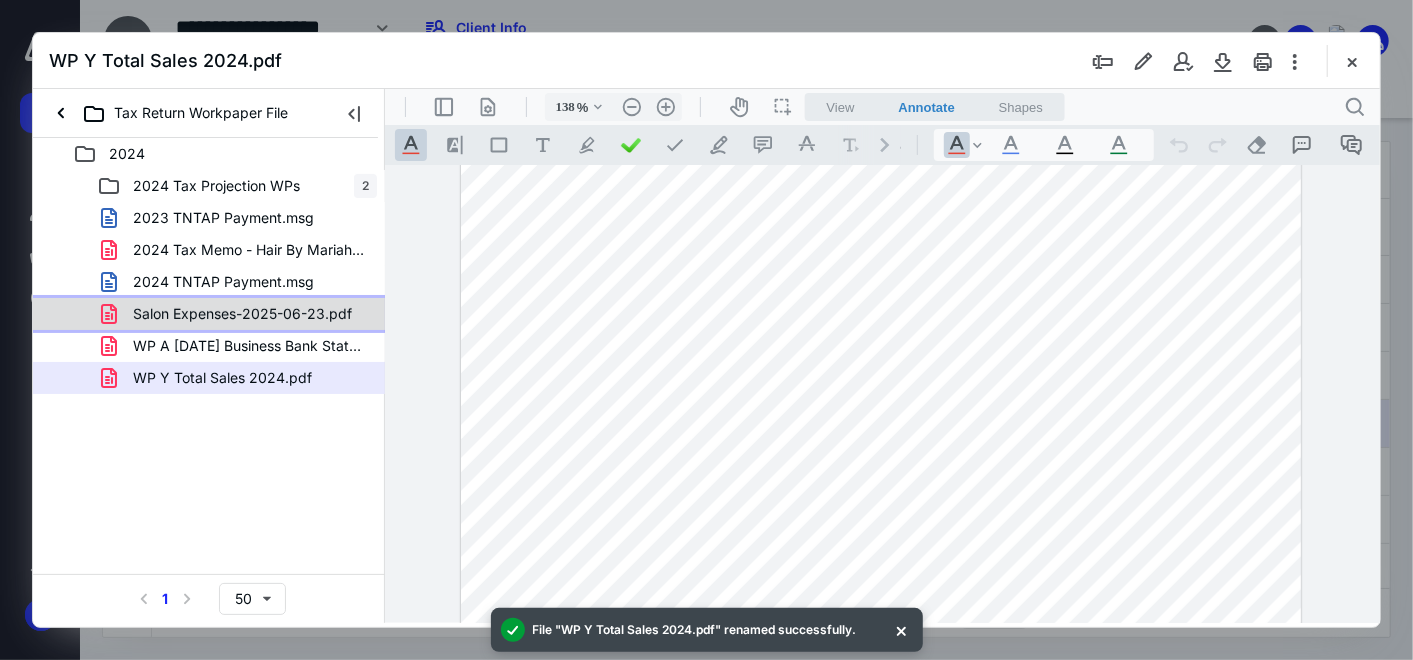 click on "Salon Expenses-2025-06-23.pdf" at bounding box center [242, 314] 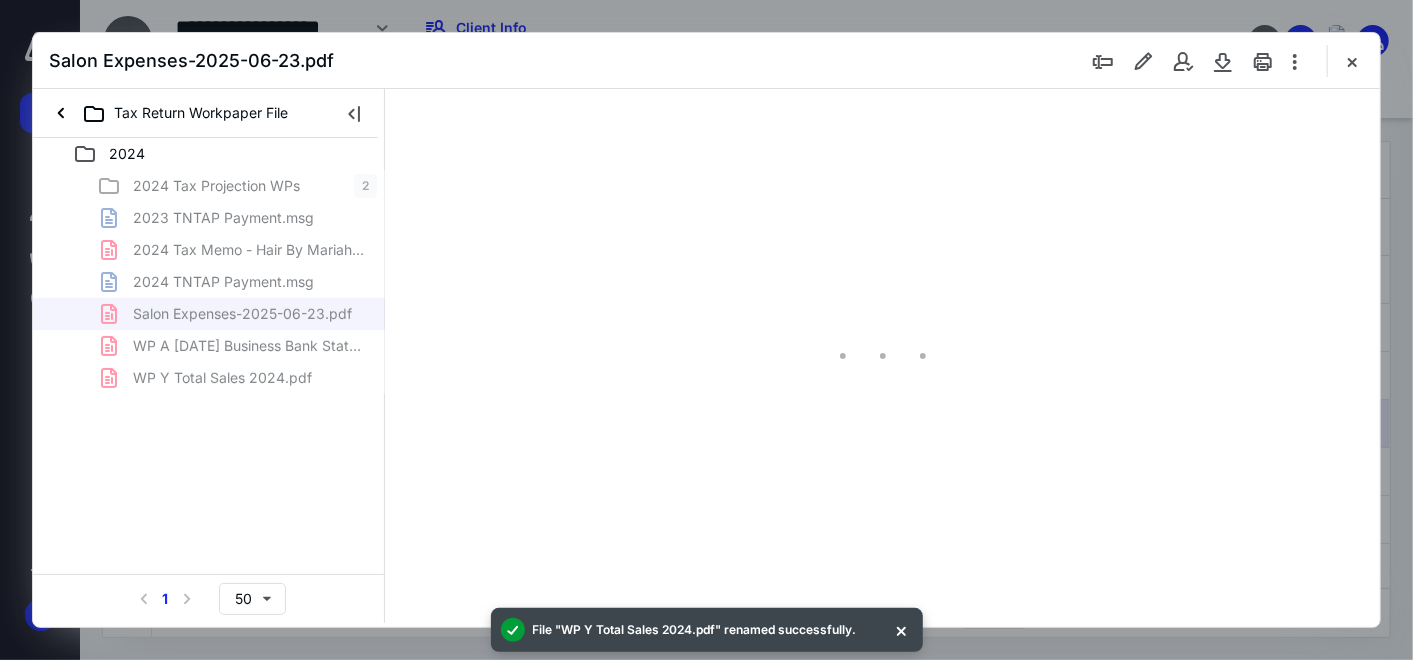 scroll, scrollTop: 77, scrollLeft: 0, axis: vertical 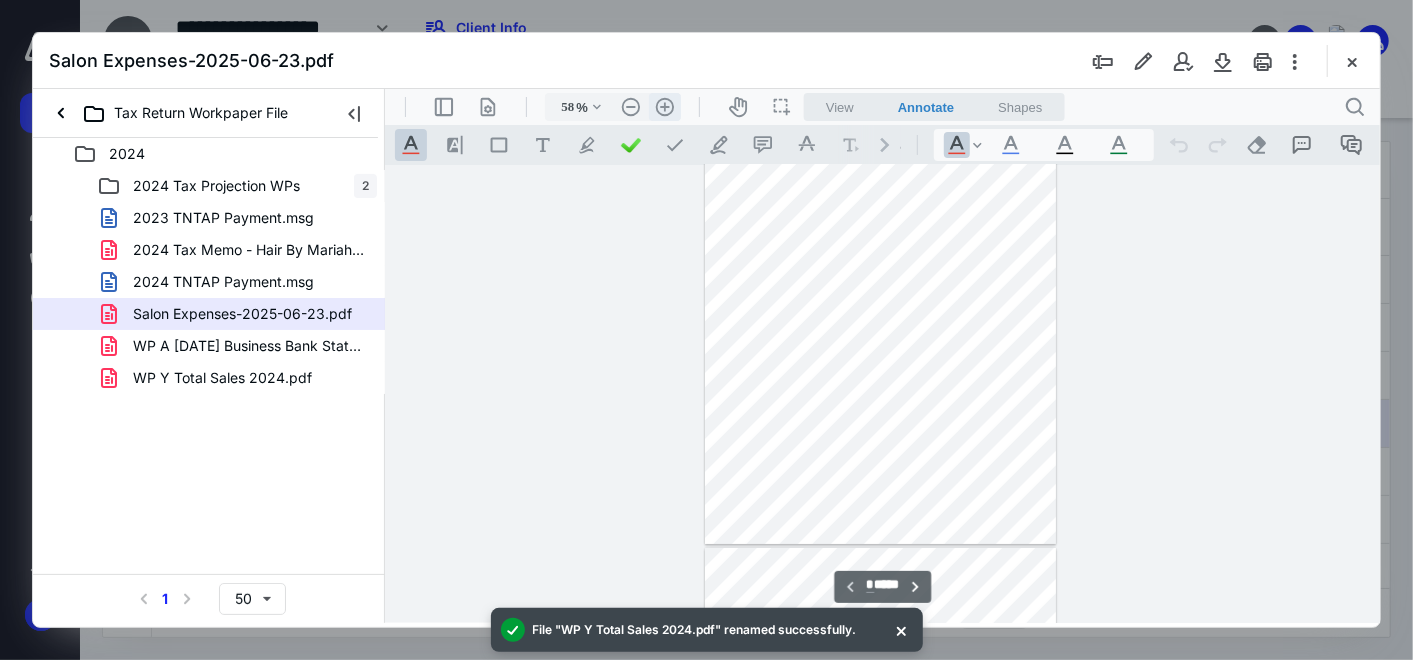 click on ".cls-1{fill:#abb0c4;} icon - header - zoom - in - line" at bounding box center (664, 106) 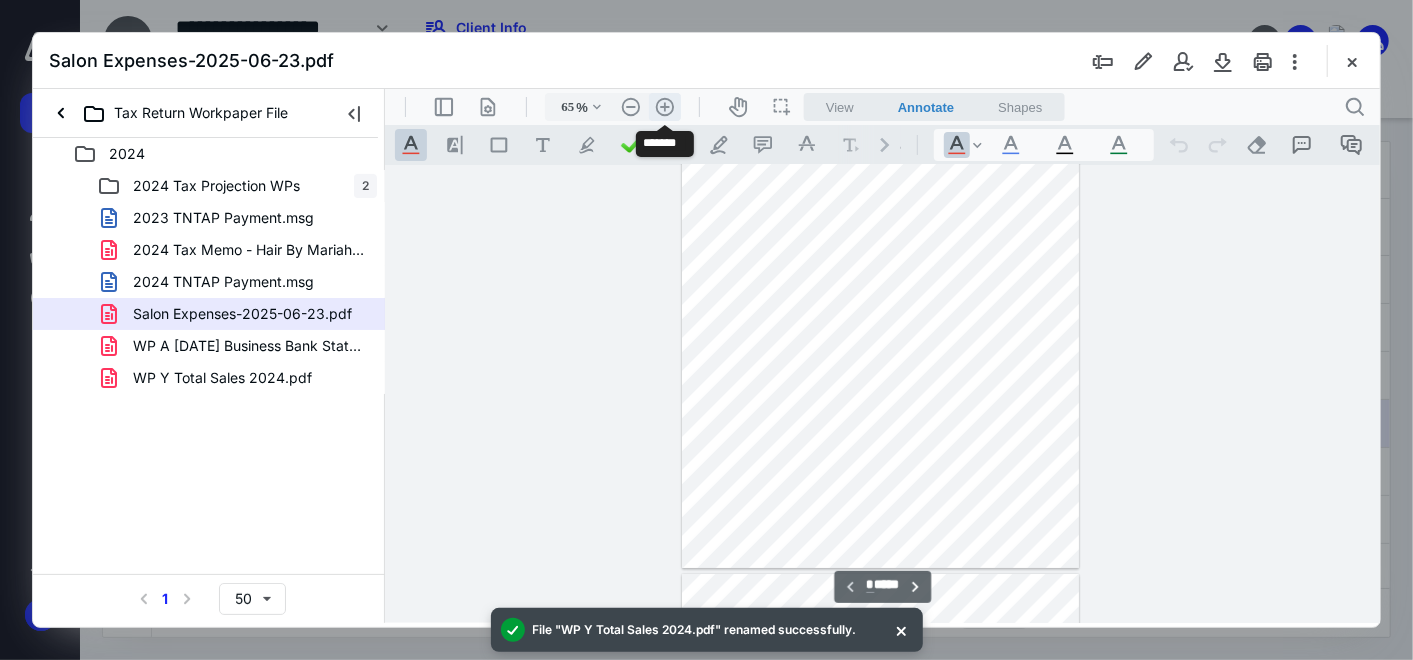 click on ".cls-1{fill:#abb0c4;} icon - header - zoom - in - line" at bounding box center (664, 106) 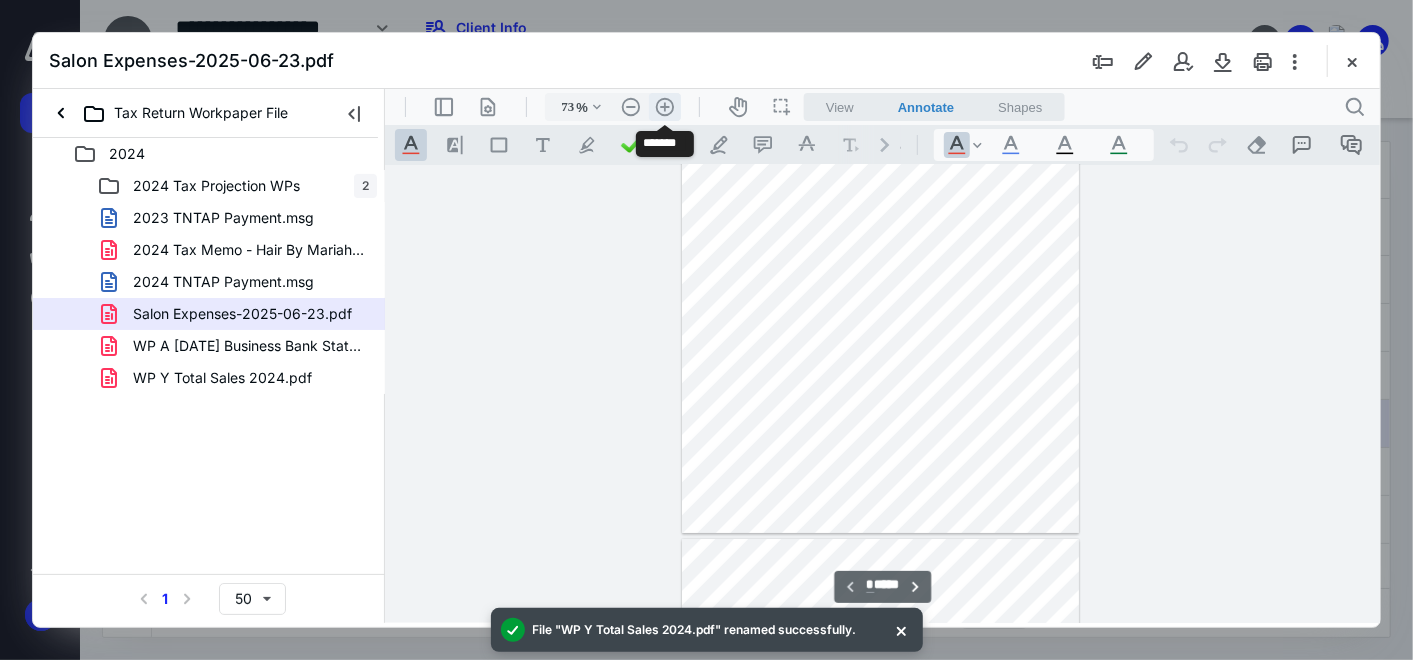 click on ".cls-1{fill:#abb0c4;} icon - header - zoom - in - line" at bounding box center (664, 106) 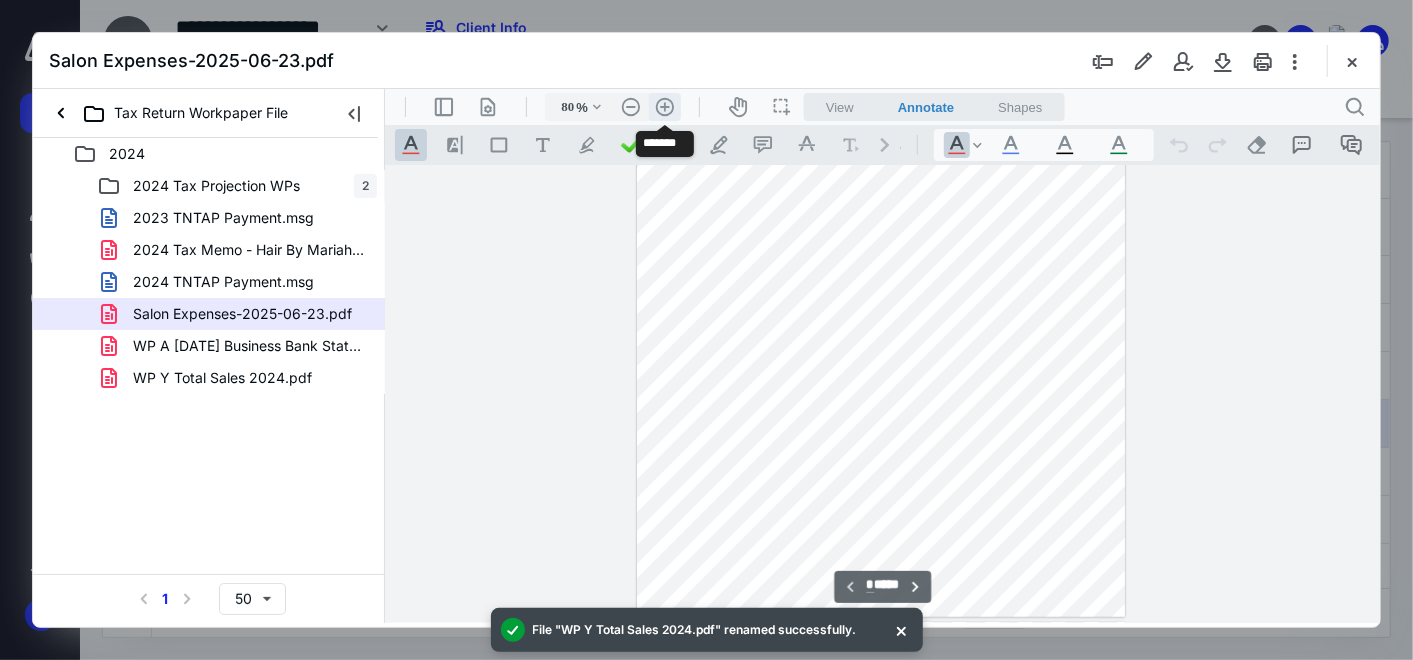 click on ".cls-1{fill:#abb0c4;} icon - header - zoom - in - line" at bounding box center (664, 106) 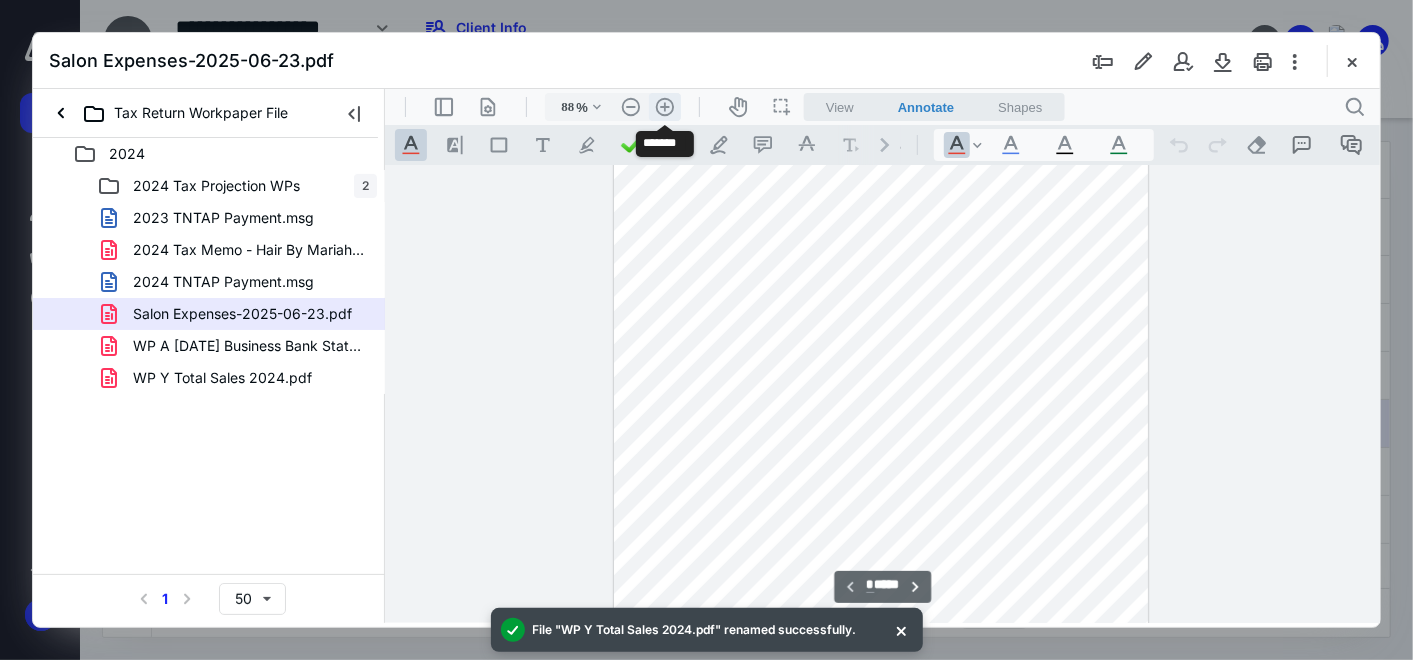 click on ".cls-1{fill:#abb0c4;} icon - header - zoom - in - line" at bounding box center (664, 106) 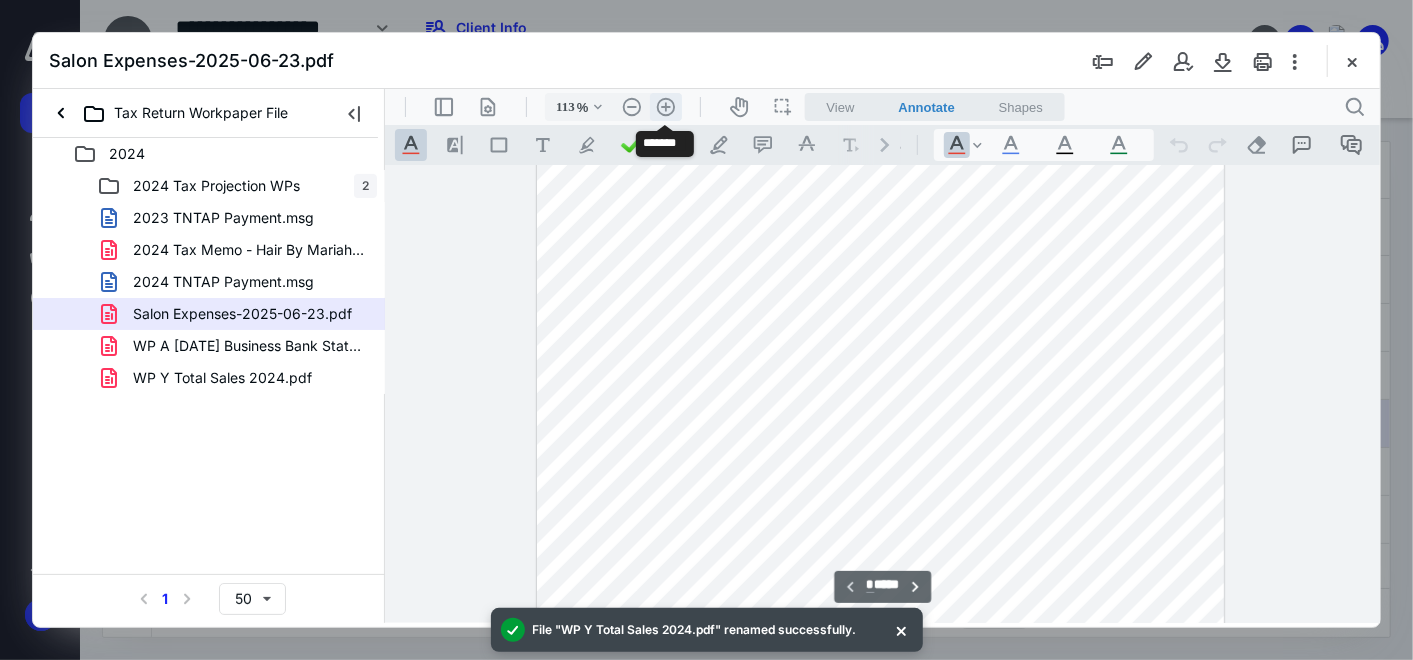 click on ".cls-1{fill:#abb0c4;} icon - header - zoom - in - line" at bounding box center [665, 106] 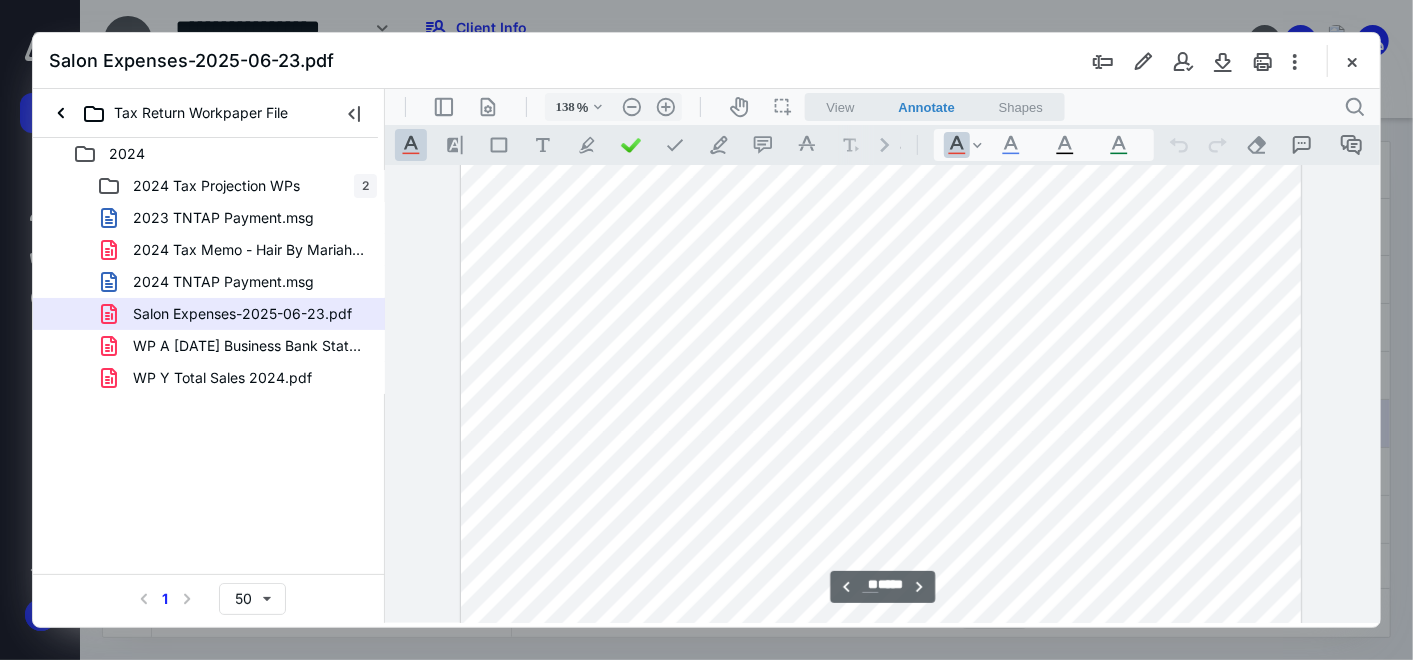 scroll, scrollTop: 10566, scrollLeft: 0, axis: vertical 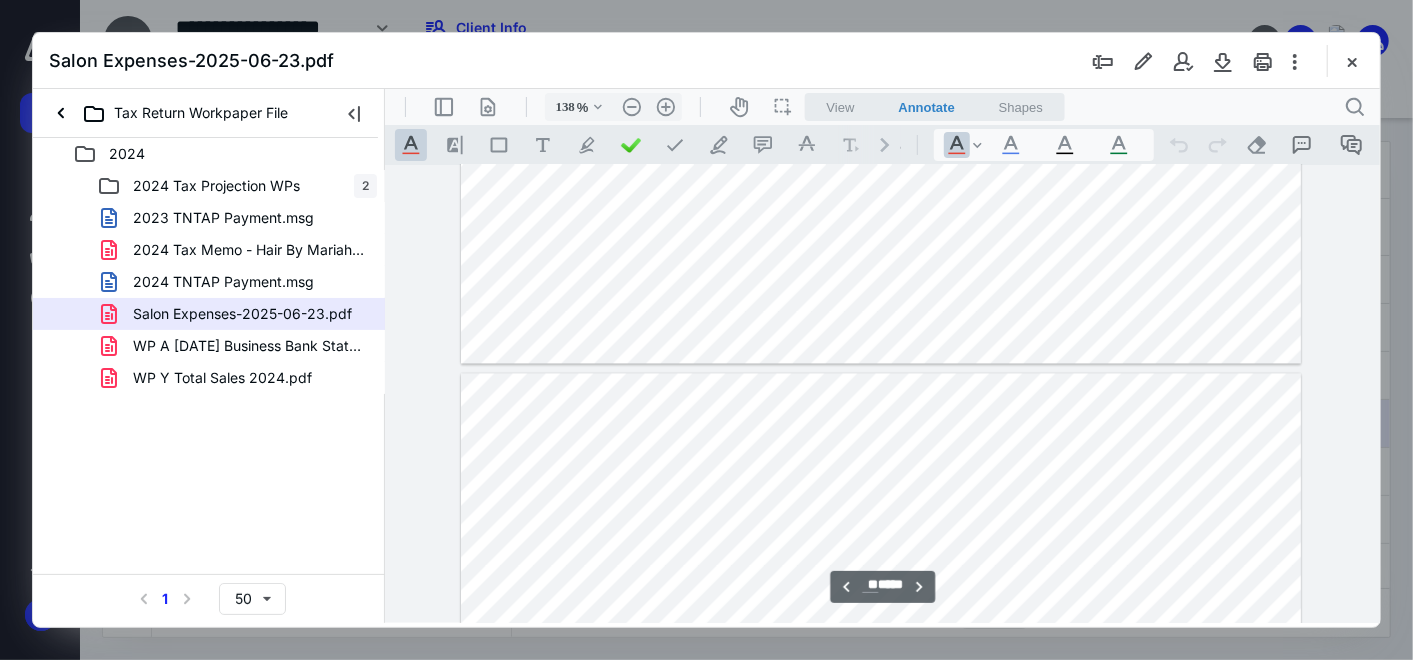 type on "**" 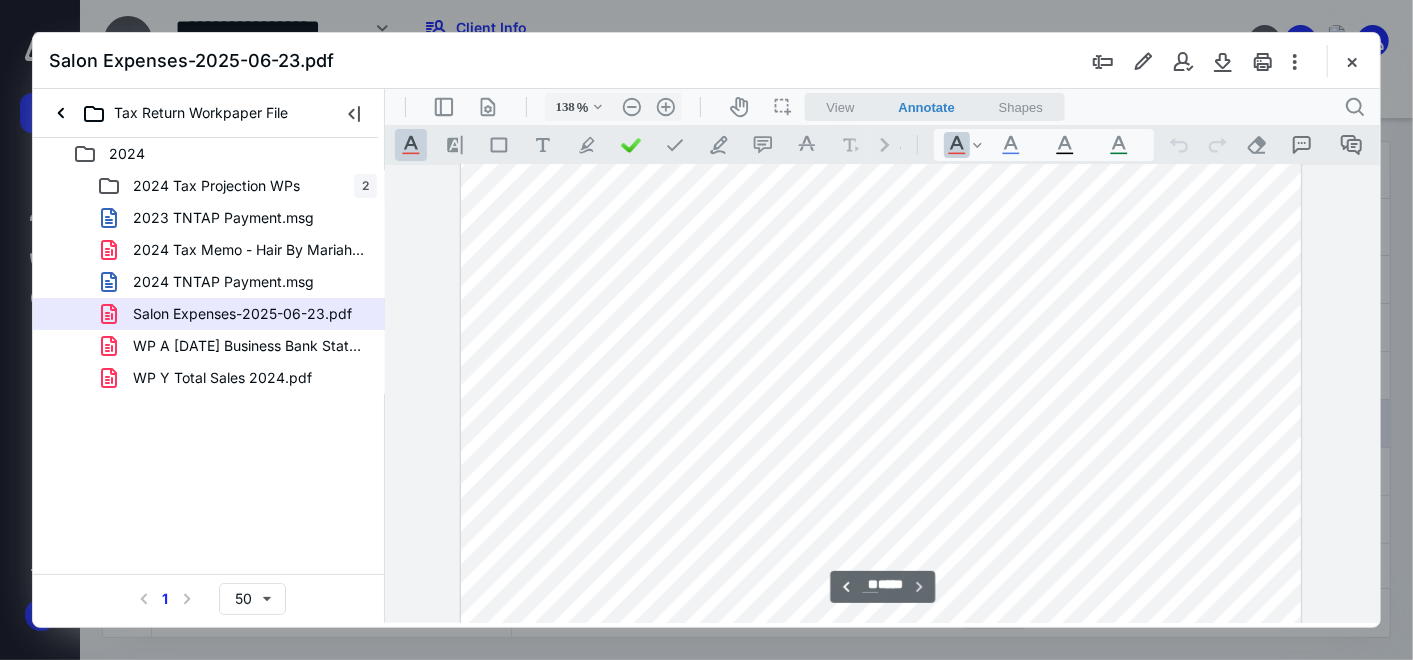 scroll, scrollTop: 11566, scrollLeft: 0, axis: vertical 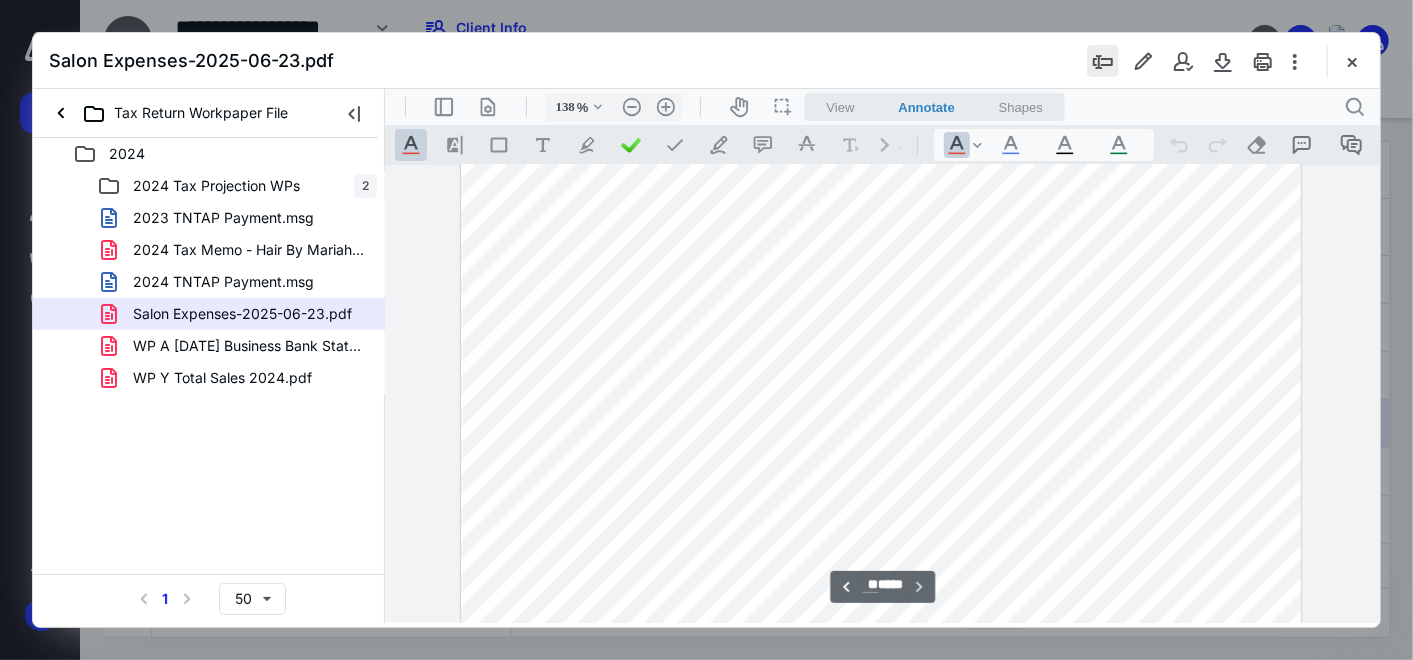 click at bounding box center [1103, 61] 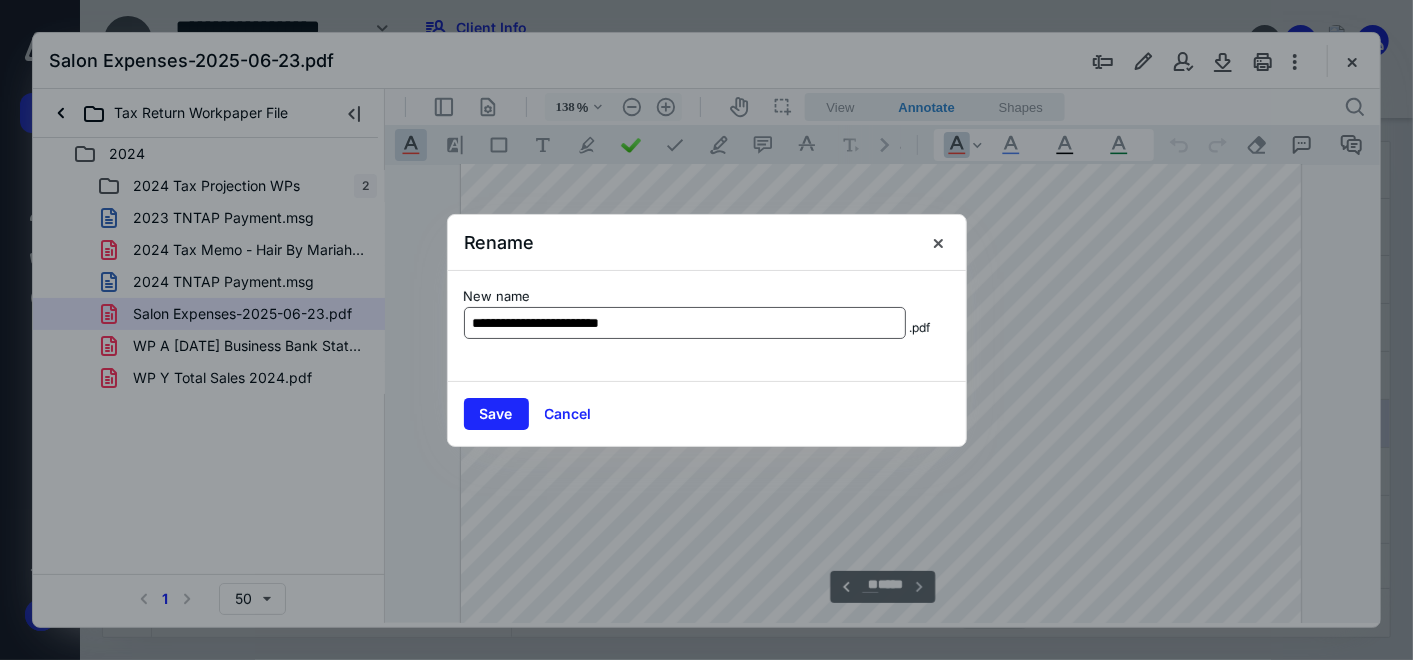 click on "**********" at bounding box center [685, 323] 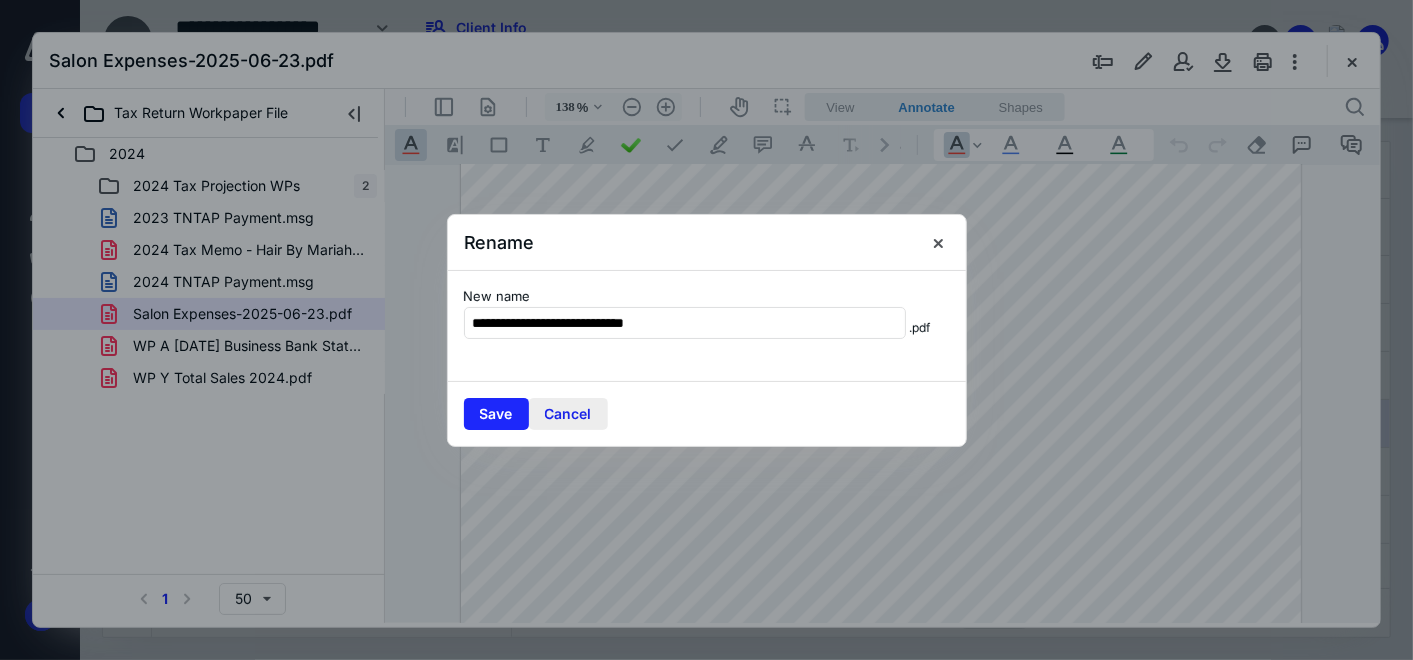 type on "**********" 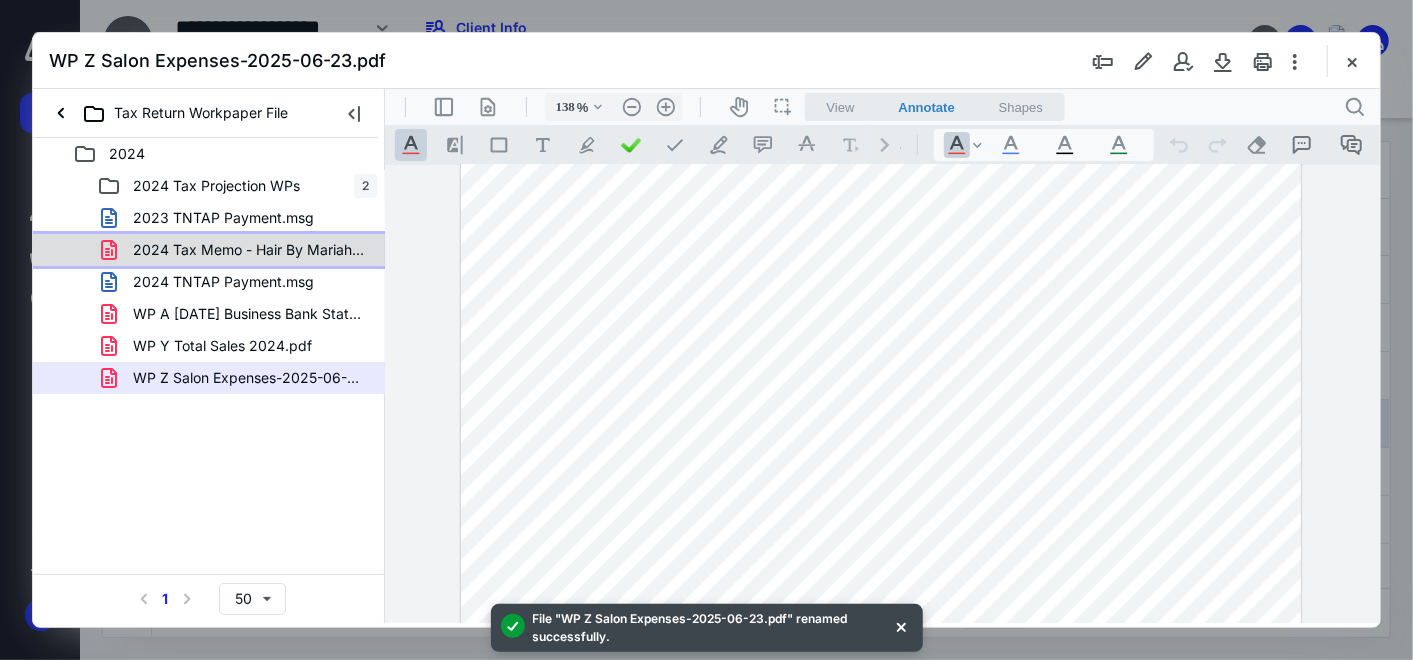 click on "2024 Tax Memo - Hair By Mariah LLC.pdf" at bounding box center [249, 250] 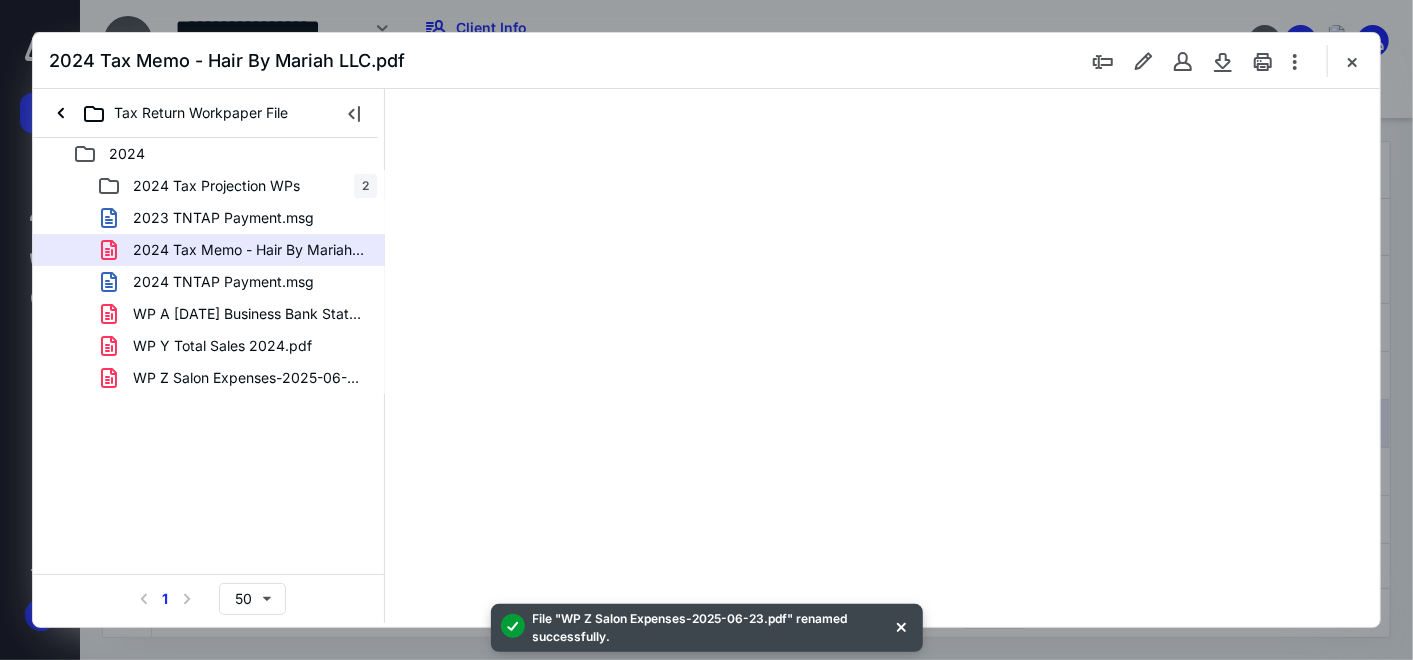 scroll, scrollTop: 0, scrollLeft: 0, axis: both 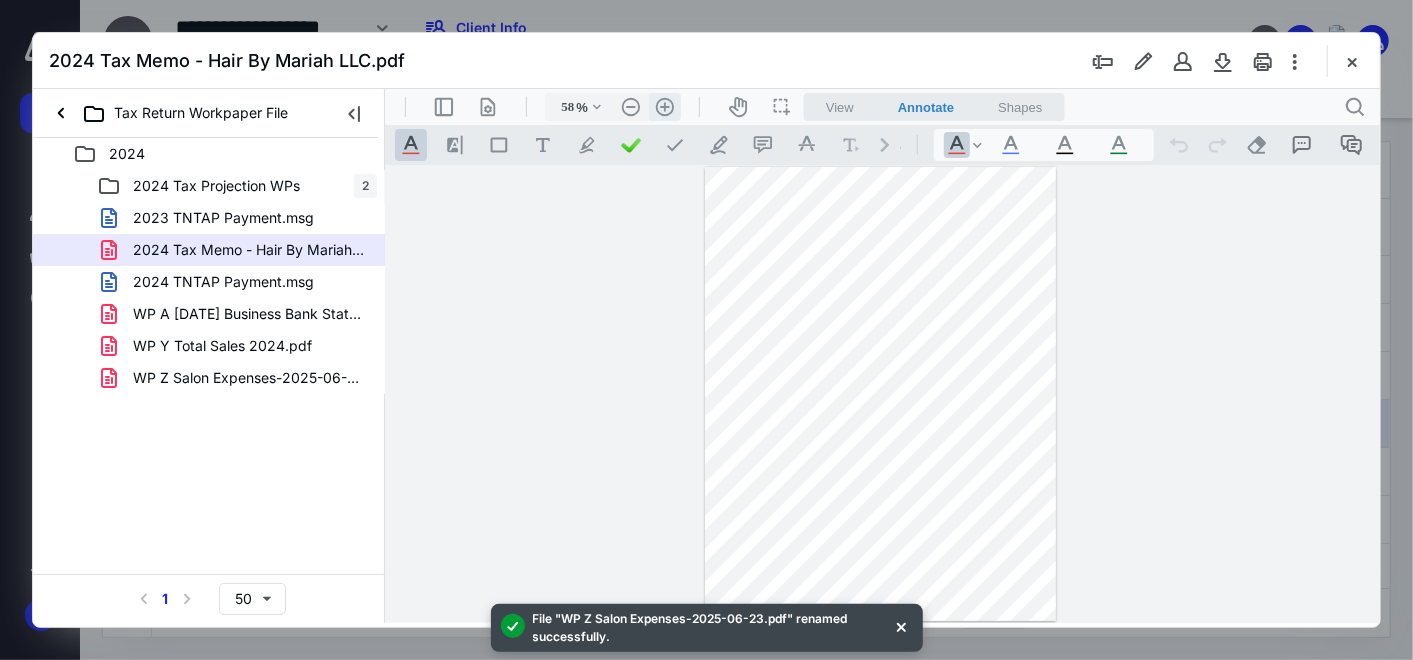 click on ".cls-1{fill:#abb0c4;} icon - header - zoom - in - line" at bounding box center (664, 106) 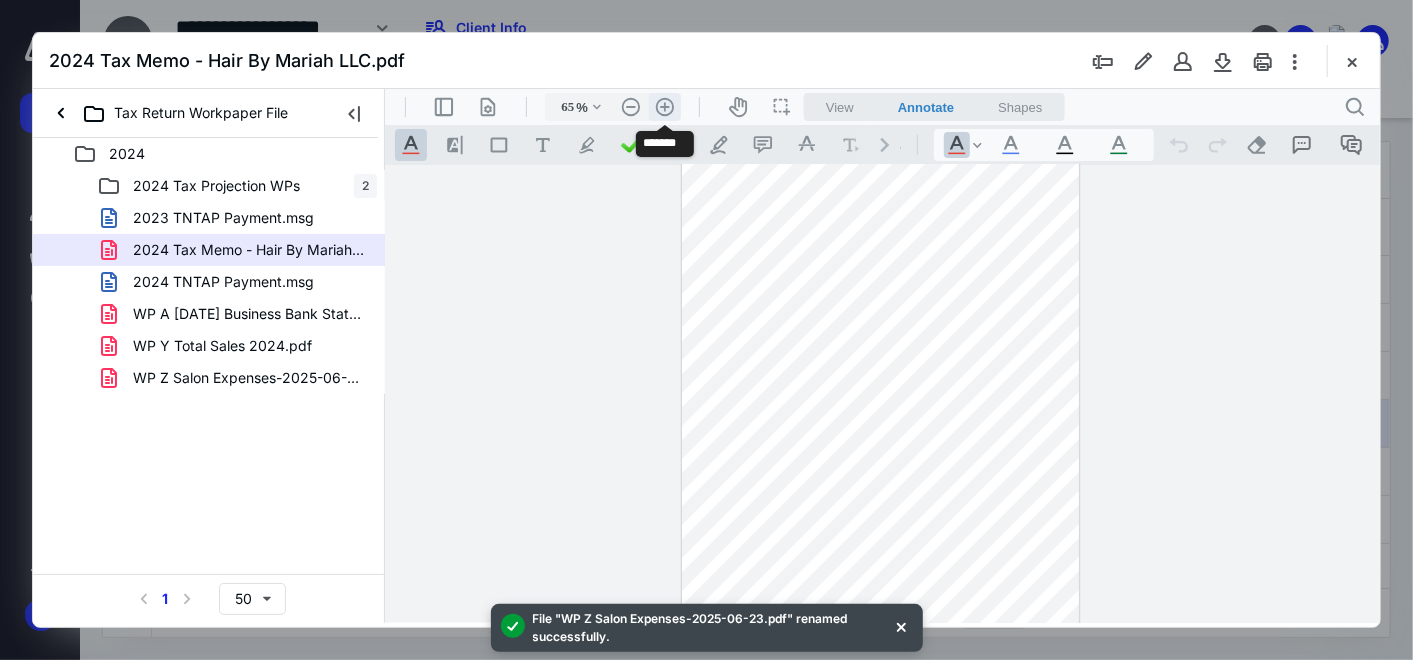 click on ".cls-1{fill:#abb0c4;} icon - header - zoom - in - line" at bounding box center (664, 106) 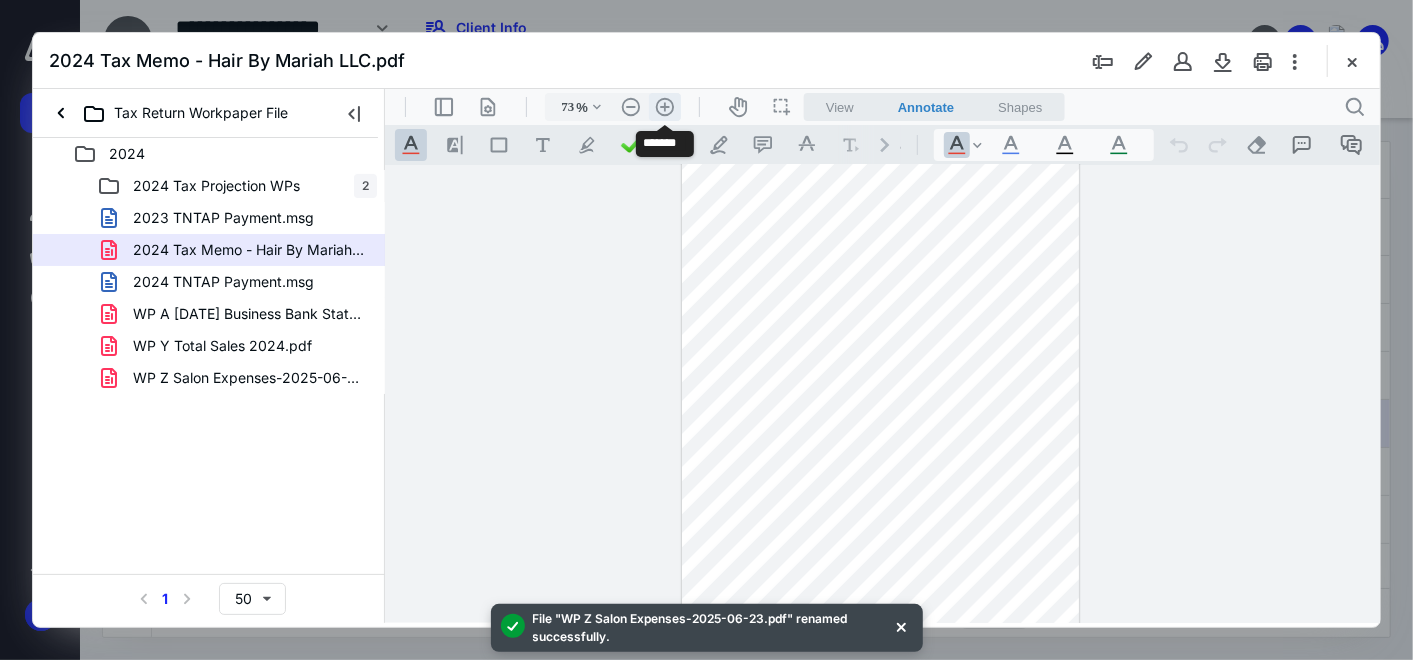 click on ".cls-1{fill:#abb0c4;} icon - header - zoom - in - line" at bounding box center (664, 106) 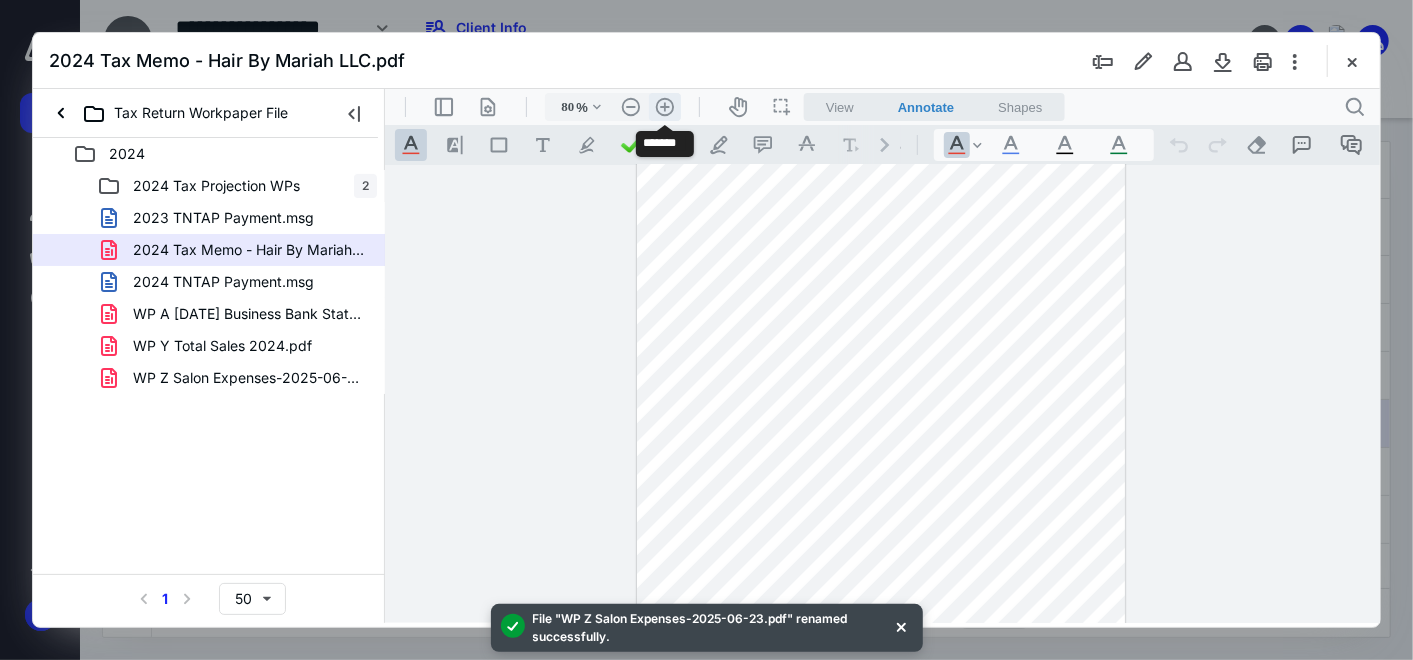 click on ".cls-1{fill:#abb0c4;} icon - header - zoom - in - line" at bounding box center (664, 106) 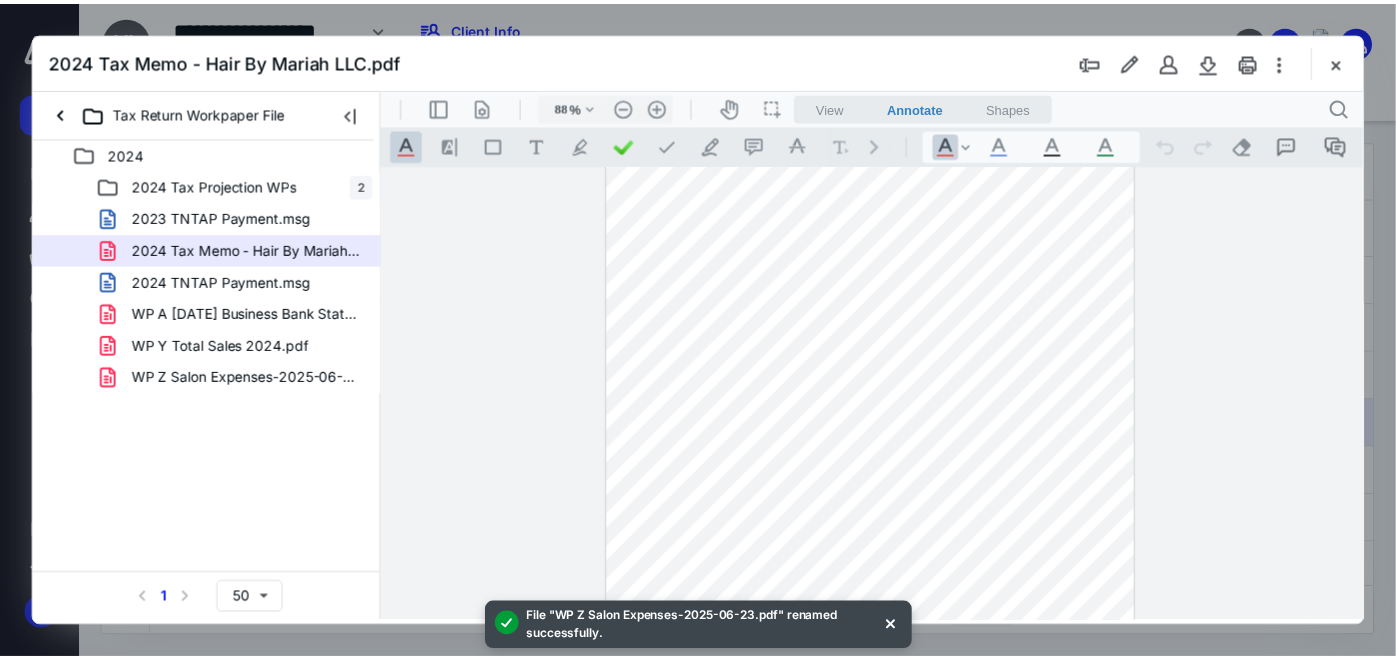 scroll, scrollTop: 0, scrollLeft: 0, axis: both 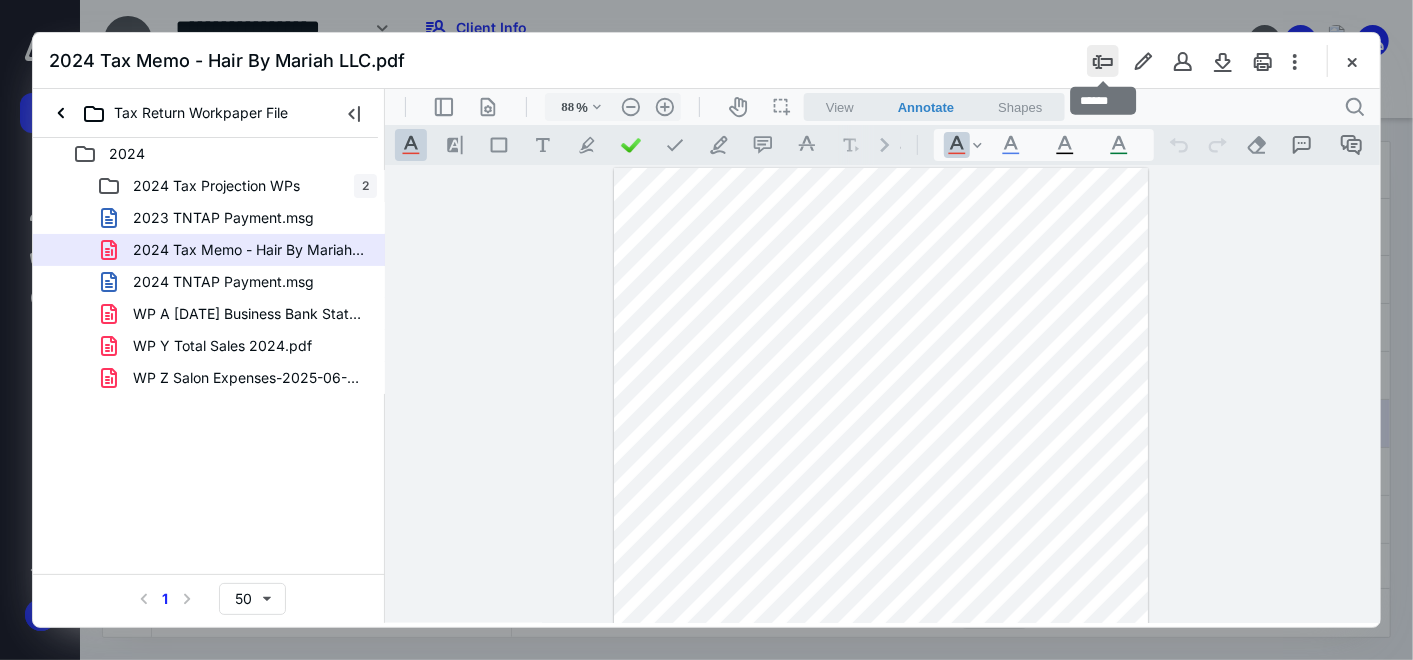 click at bounding box center [1103, 61] 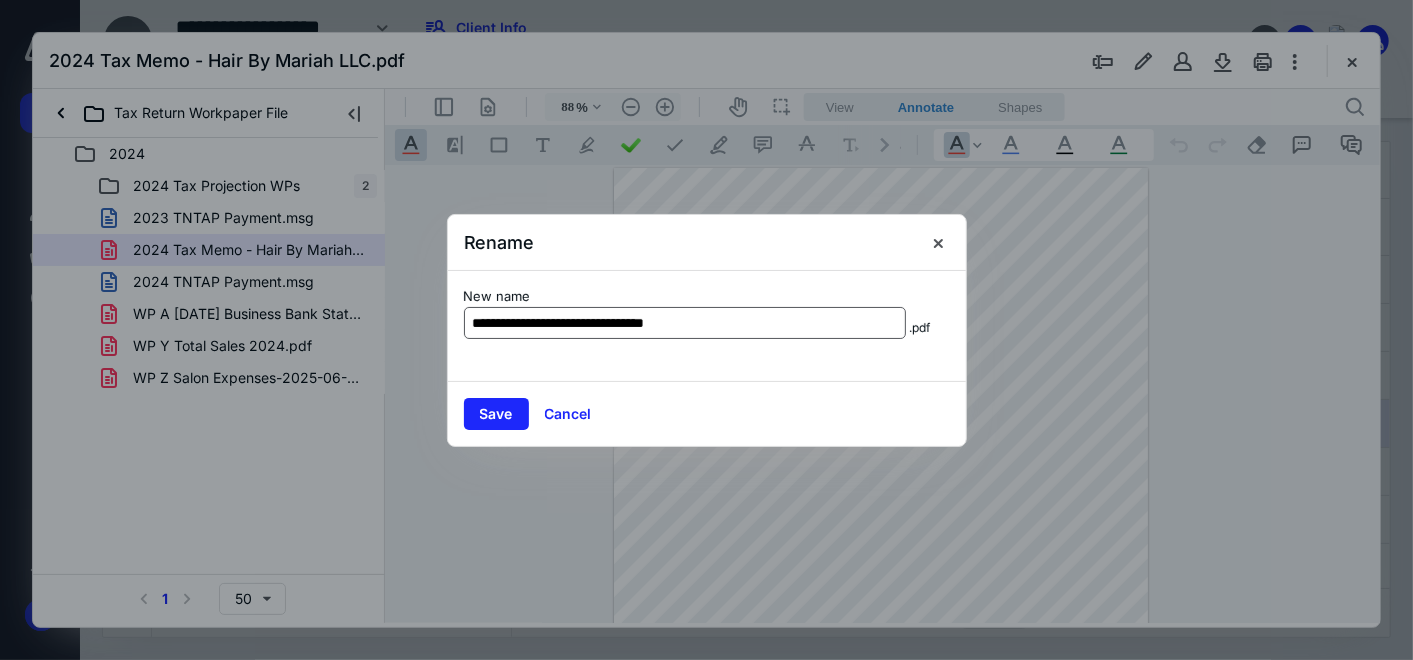 click on "**********" at bounding box center [685, 323] 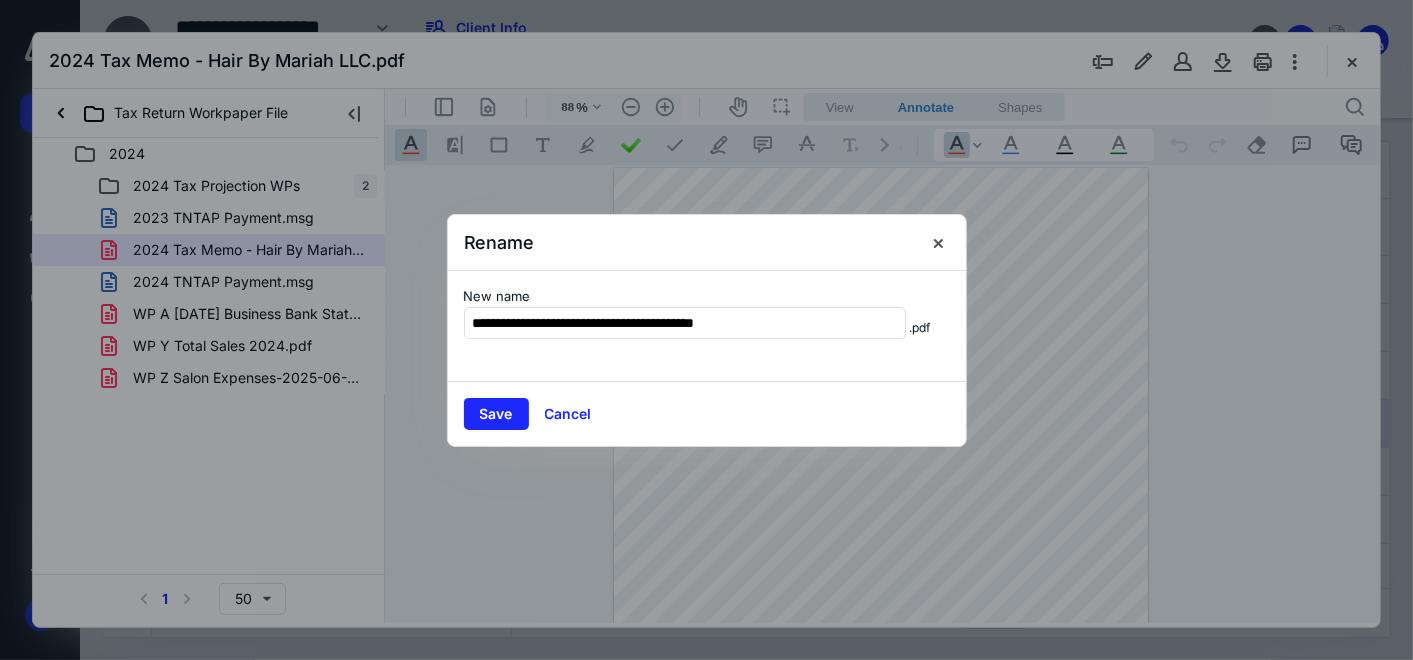 type on "**********" 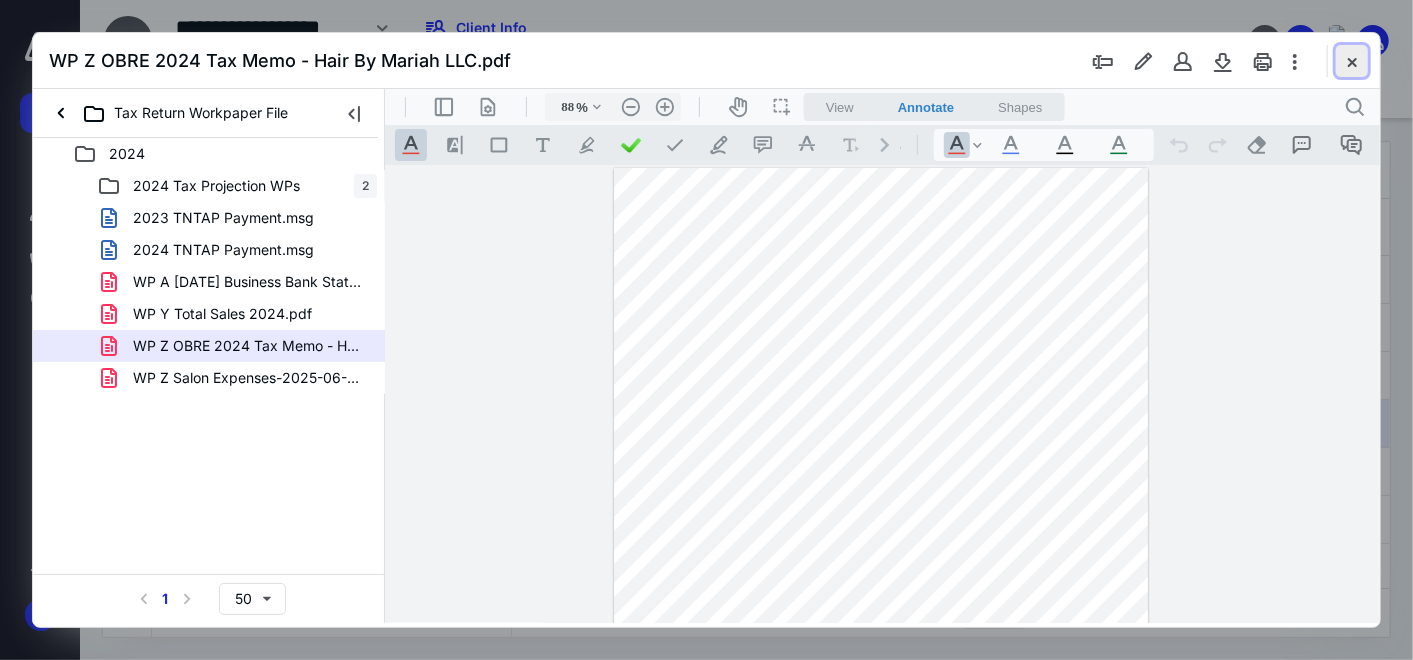 click at bounding box center (1352, 61) 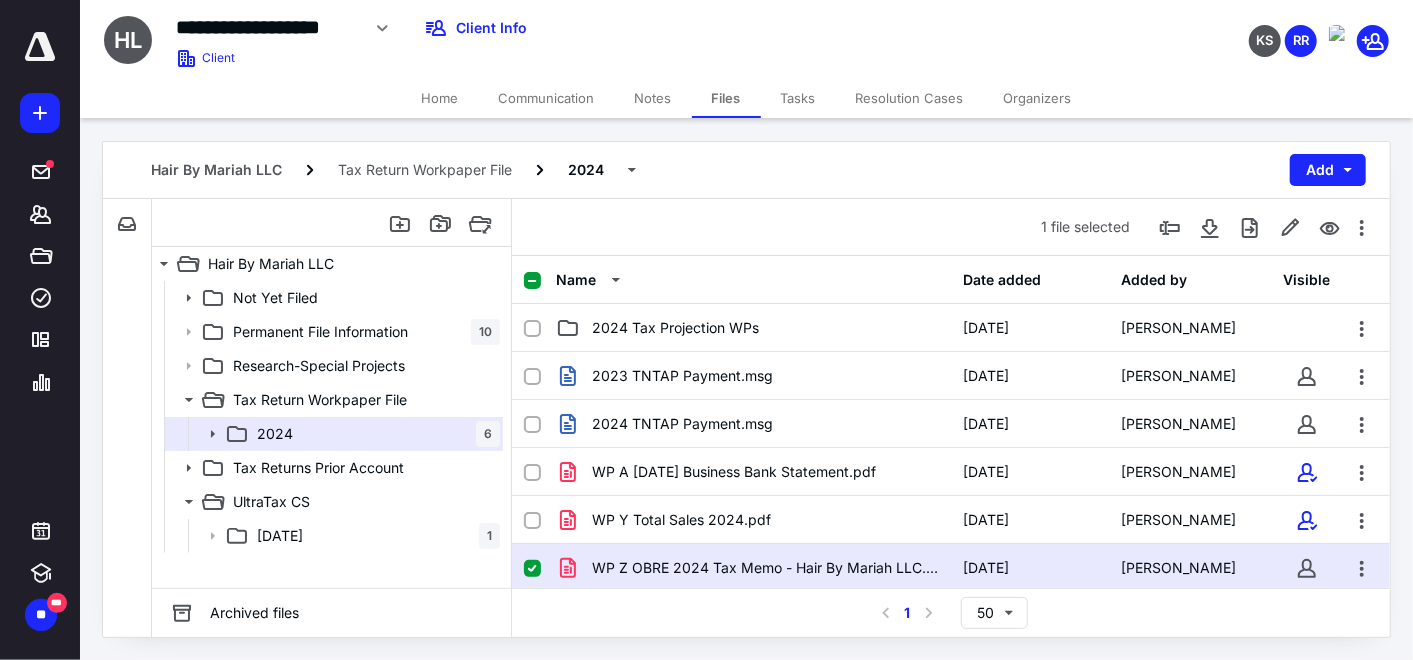 click on "Home" at bounding box center (440, 98) 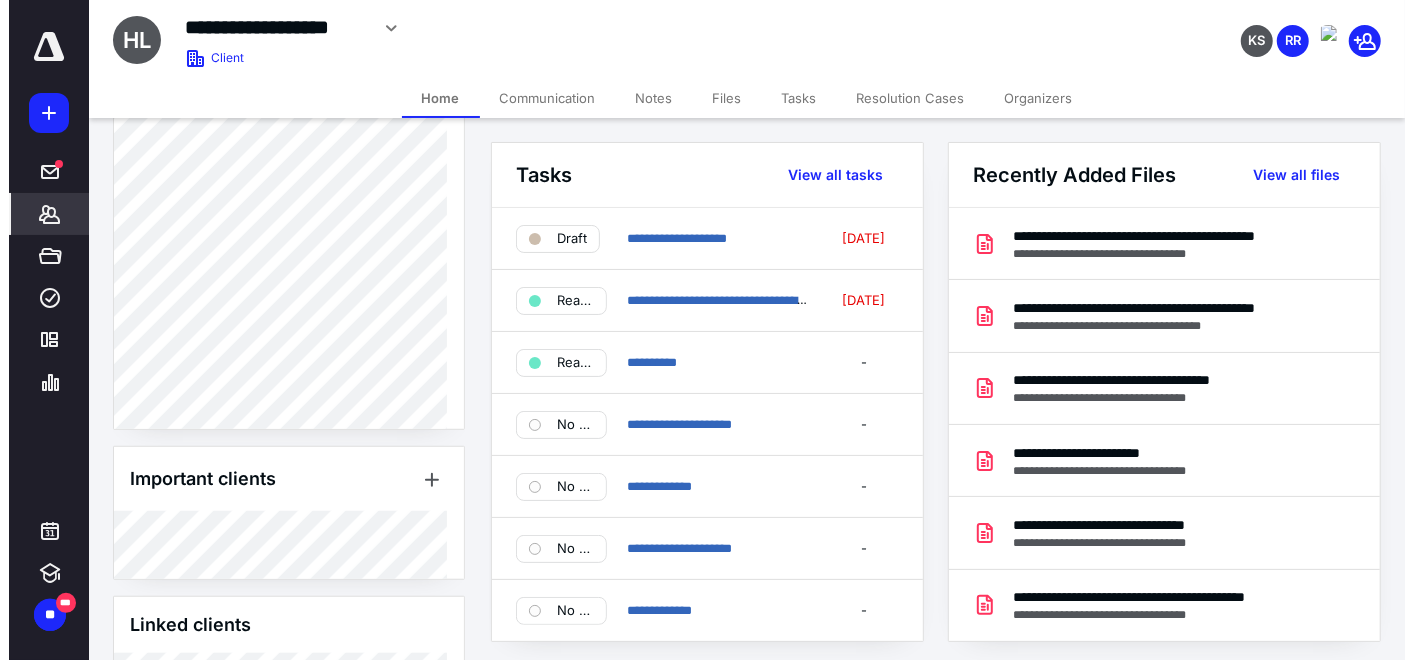 scroll, scrollTop: 1001, scrollLeft: 0, axis: vertical 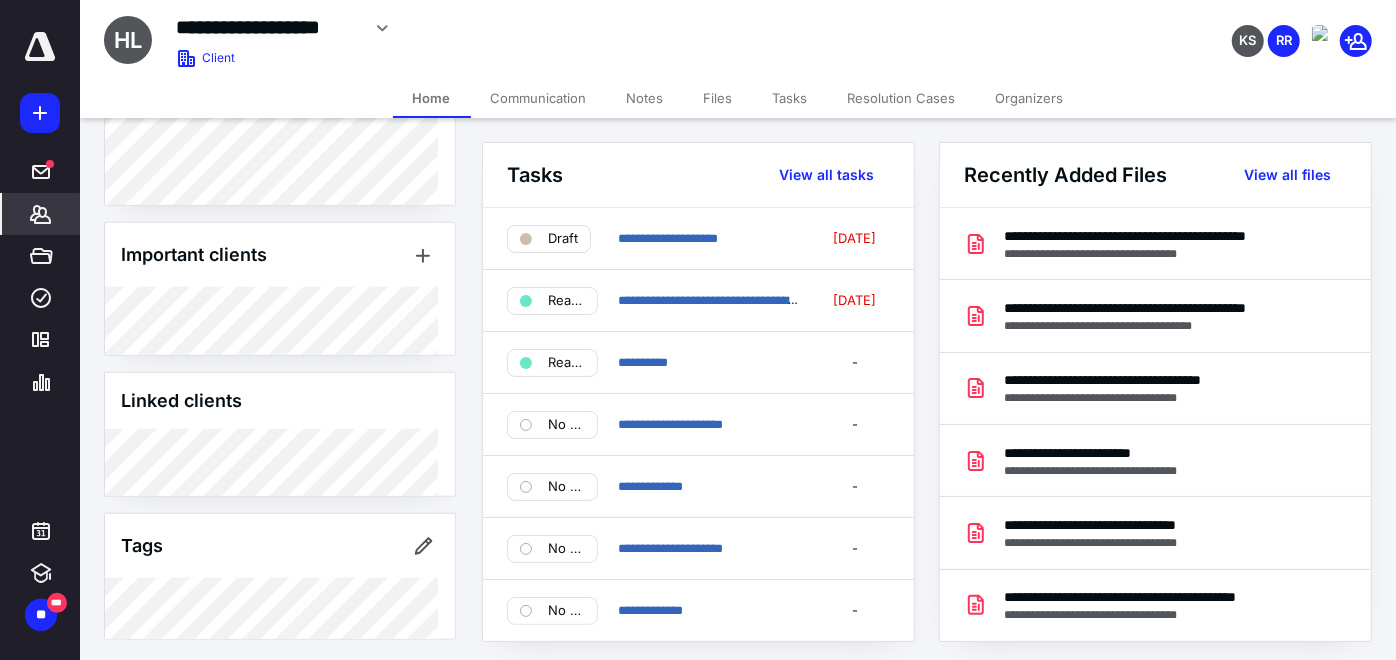 drag, startPoint x: 706, startPoint y: 92, endPoint x: 707, endPoint y: 105, distance: 13.038404 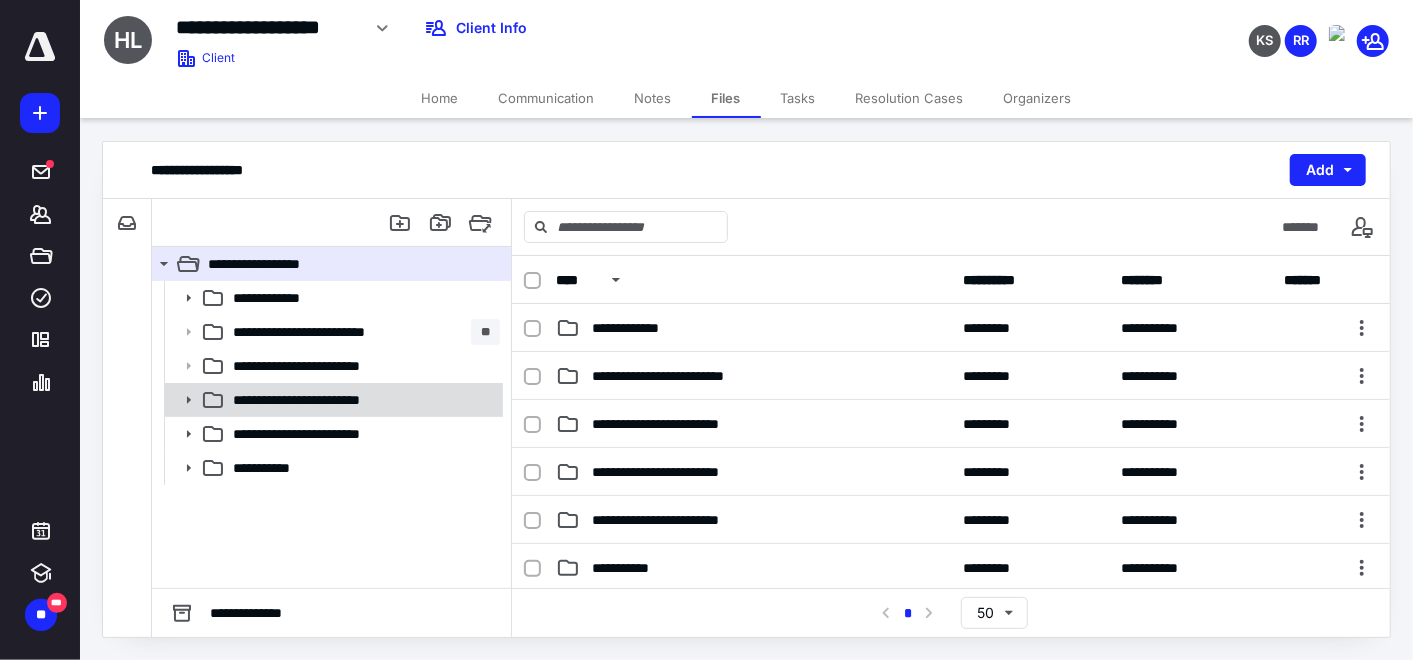 click on "**********" at bounding box center (320, 400) 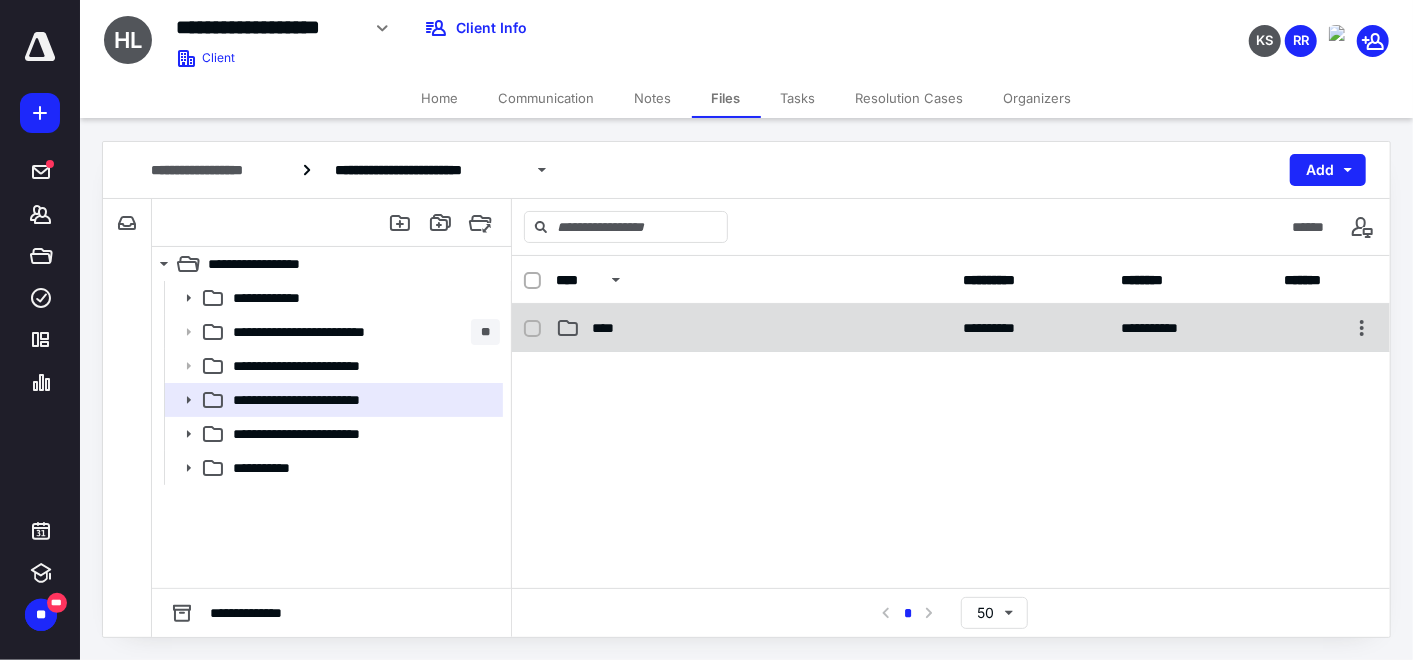 click on "****" at bounding box center (609, 328) 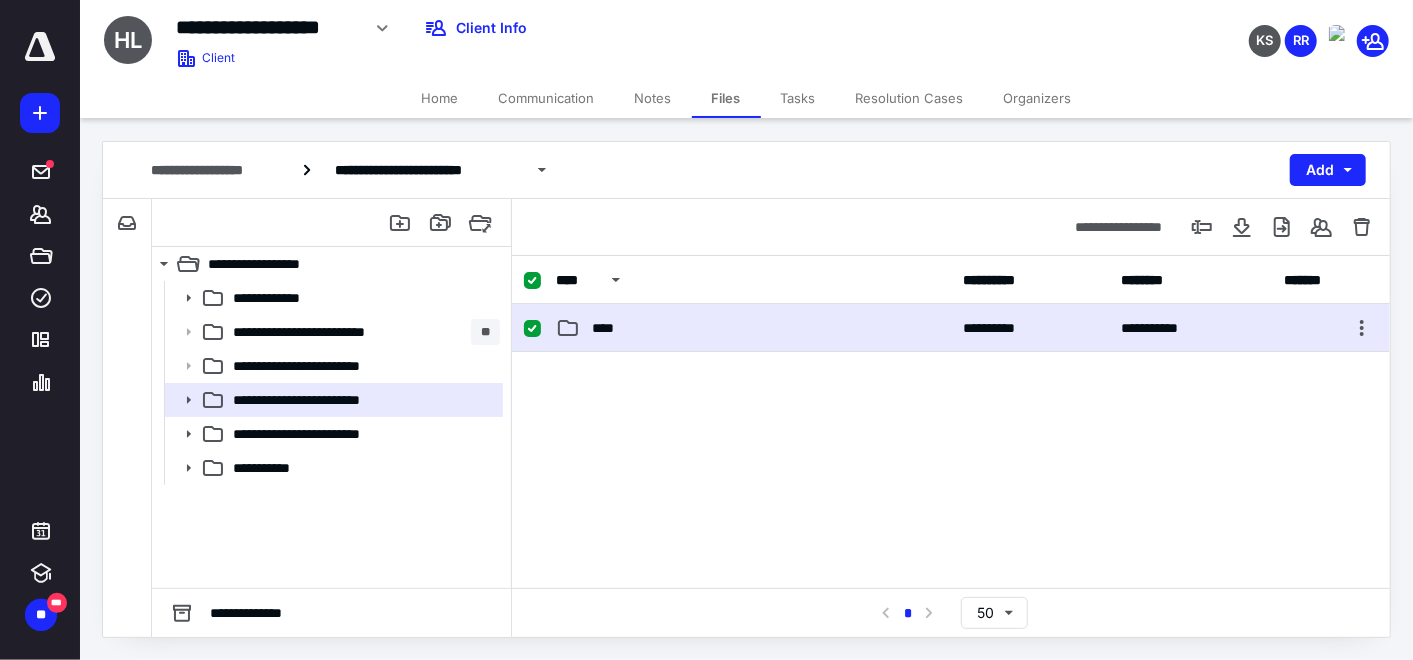 checkbox on "true" 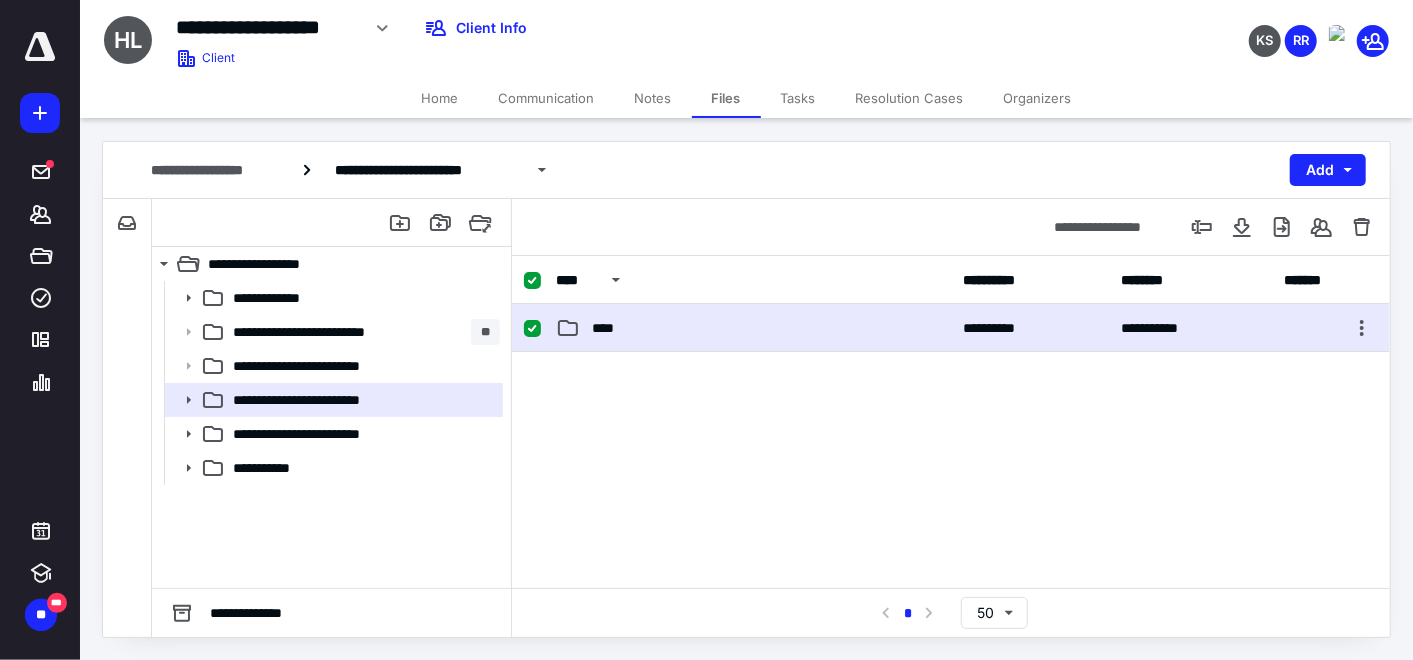 click on "****" at bounding box center (609, 328) 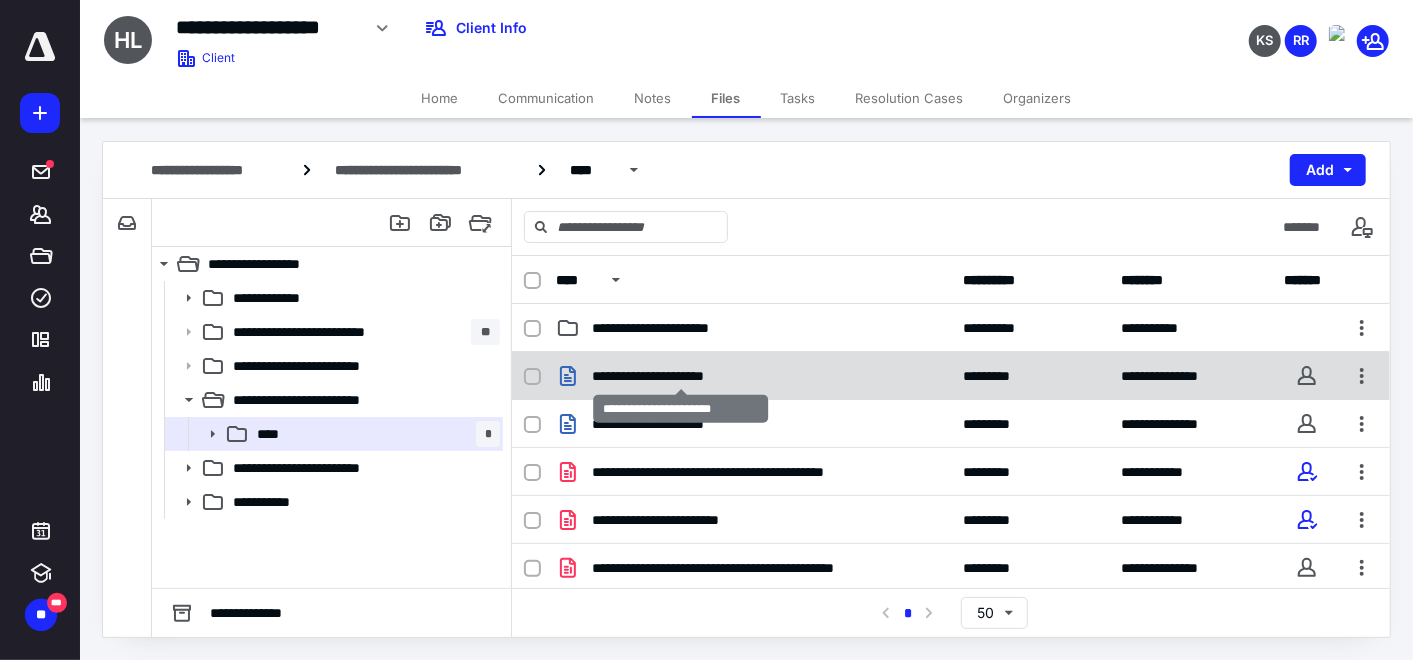 click on "**********" at bounding box center [681, 376] 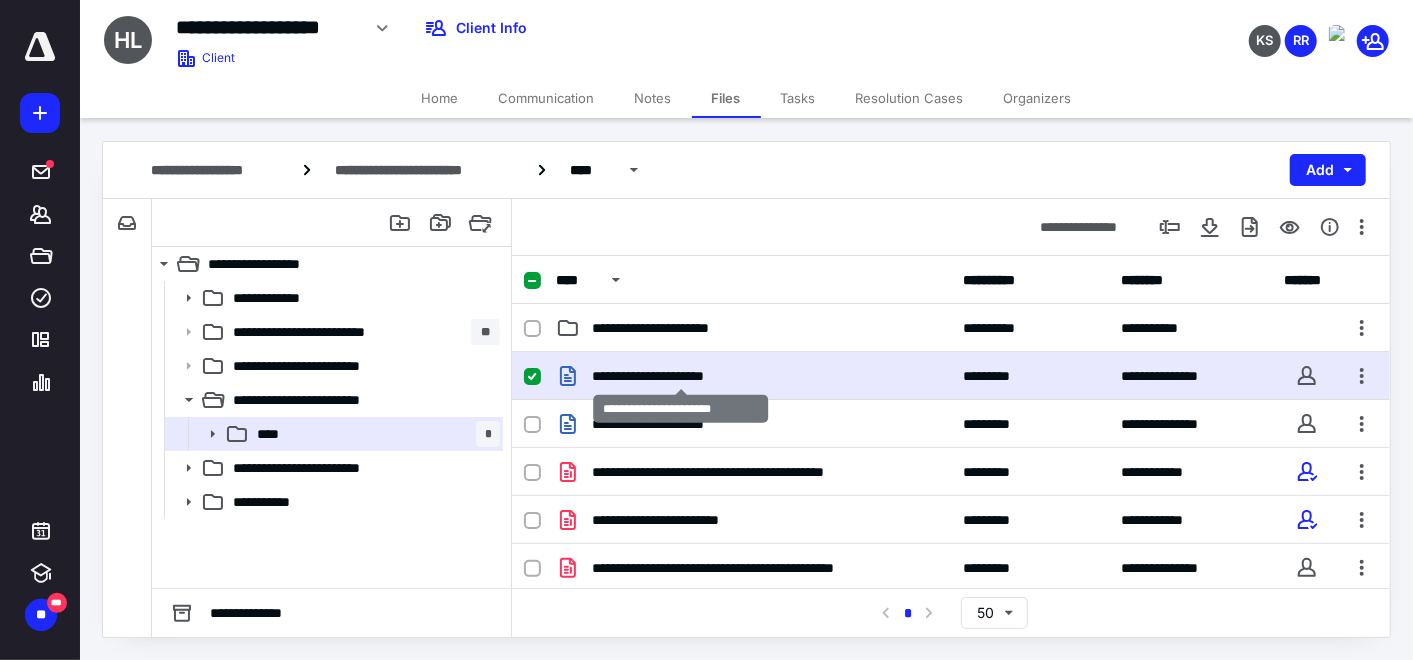 click on "**********" at bounding box center (681, 376) 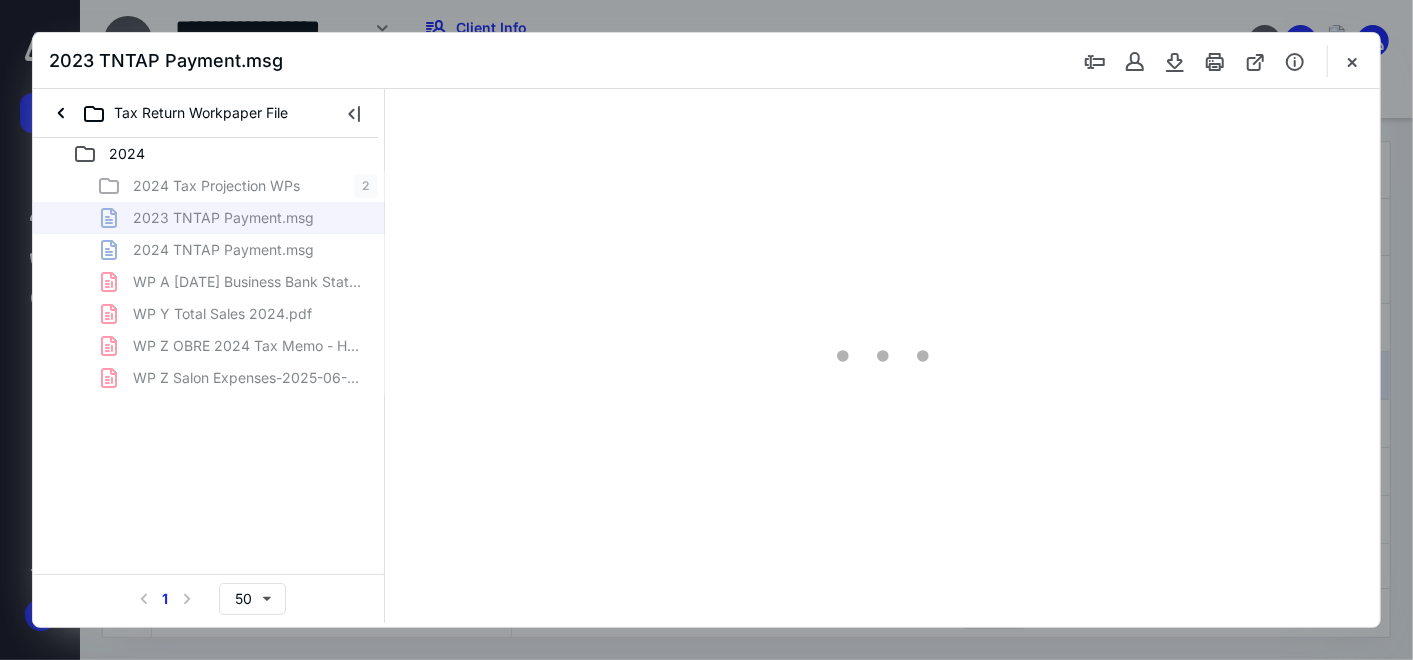 scroll, scrollTop: 0, scrollLeft: 0, axis: both 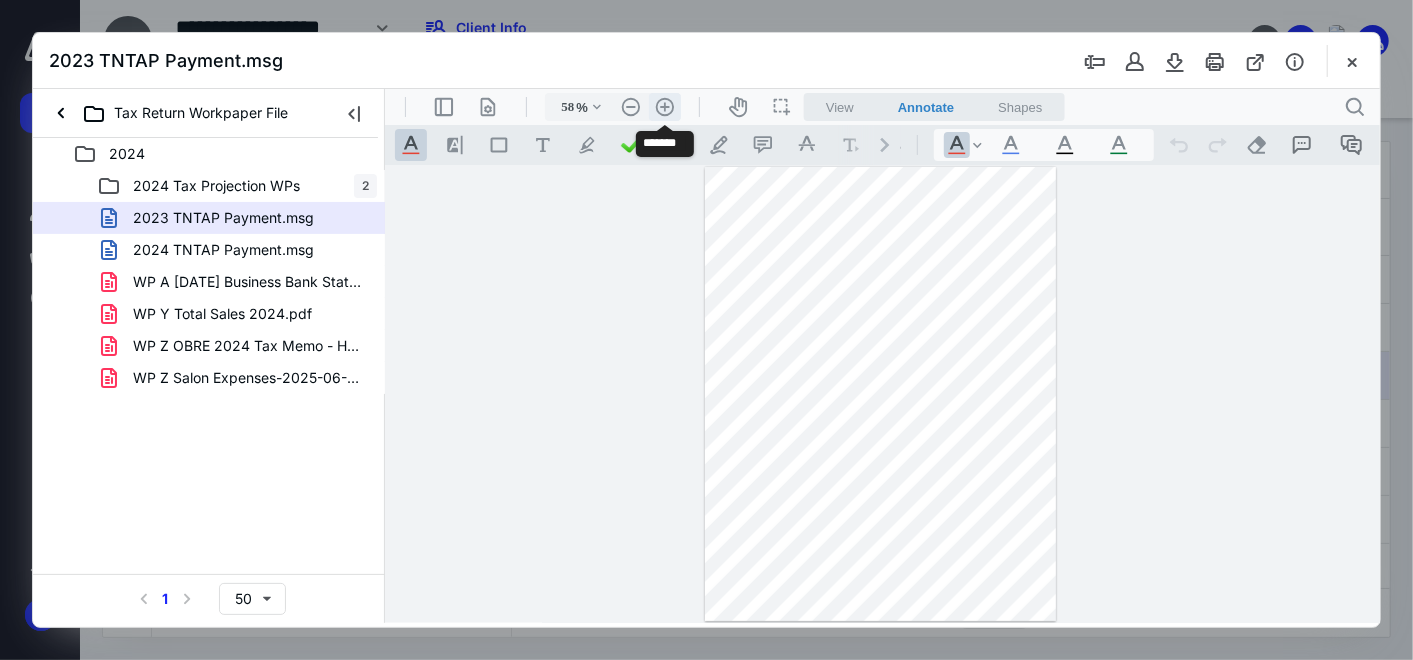 click on ".cls-1{fill:#abb0c4;} icon - header - zoom - in - line" at bounding box center [664, 106] 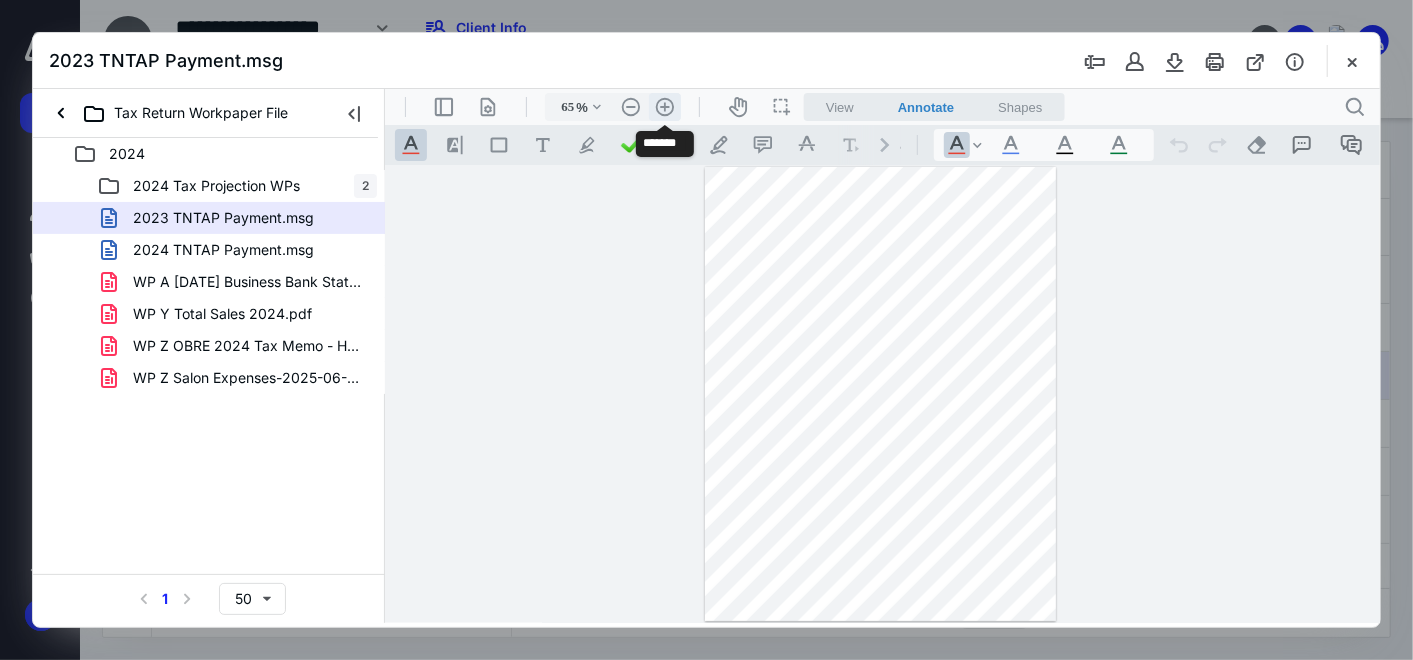 click on ".cls-1{fill:#abb0c4;} icon - header - zoom - in - line" at bounding box center [664, 106] 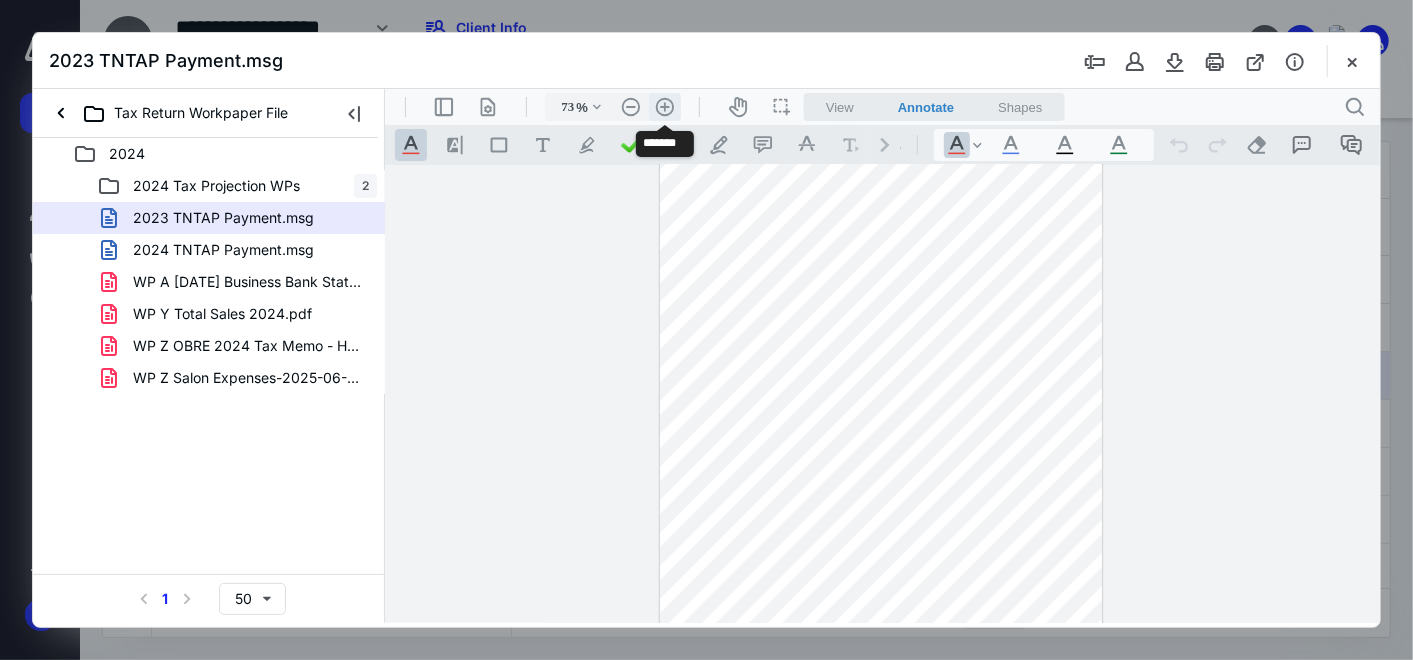 click on ".cls-1{fill:#abb0c4;} icon - header - zoom - in - line" at bounding box center [664, 106] 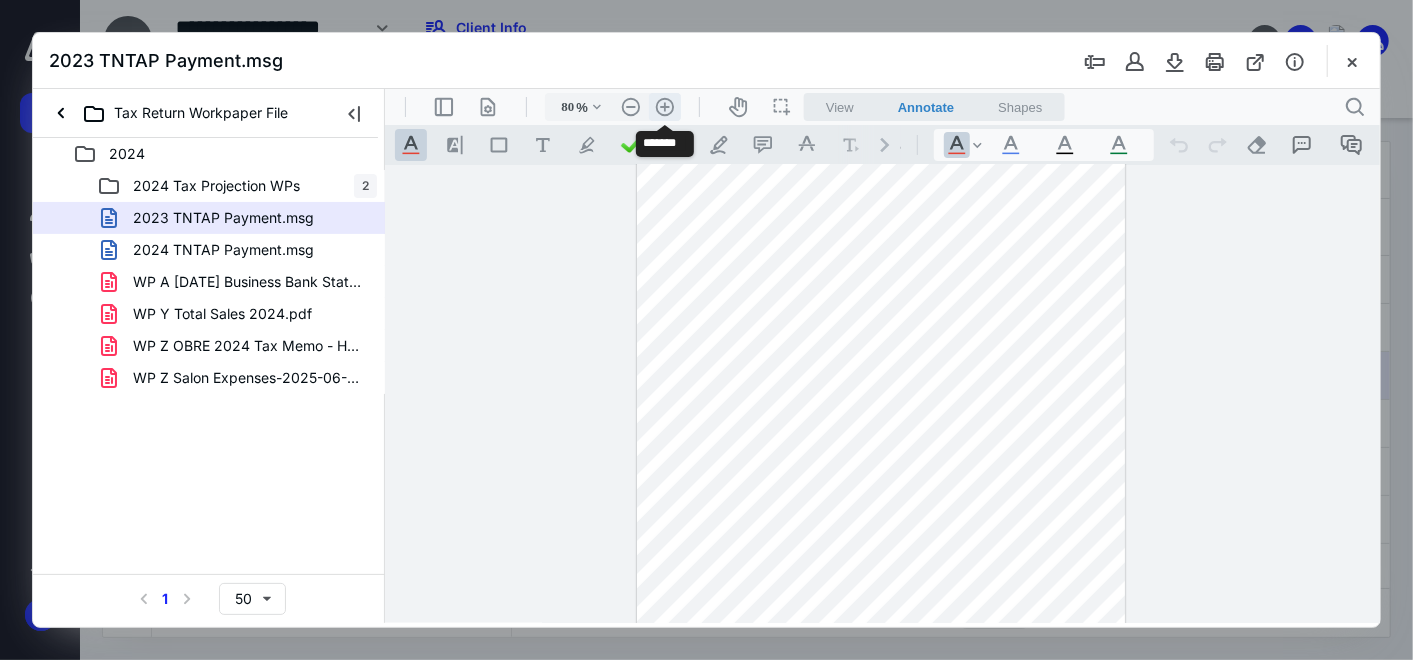 click on ".cls-1{fill:#abb0c4;} icon - header - zoom - in - line" at bounding box center [664, 106] 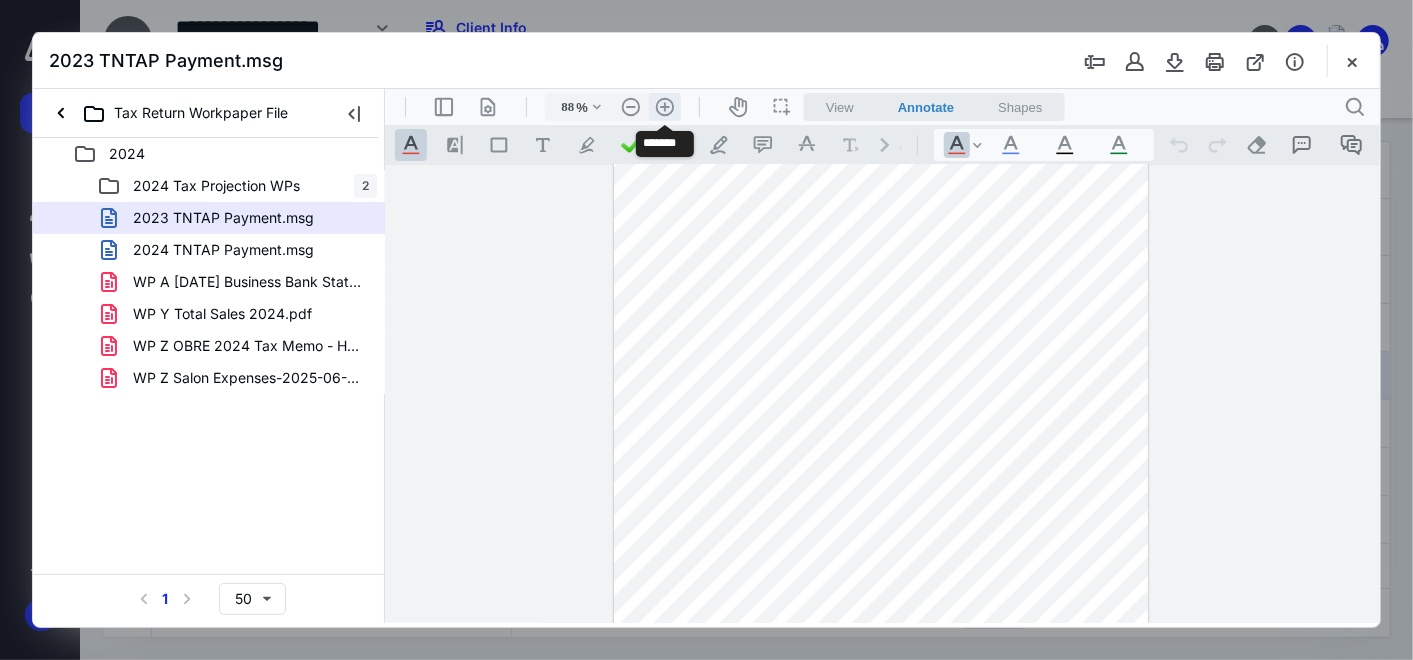 click on ".cls-1{fill:#abb0c4;} icon - header - zoom - in - line" at bounding box center (664, 106) 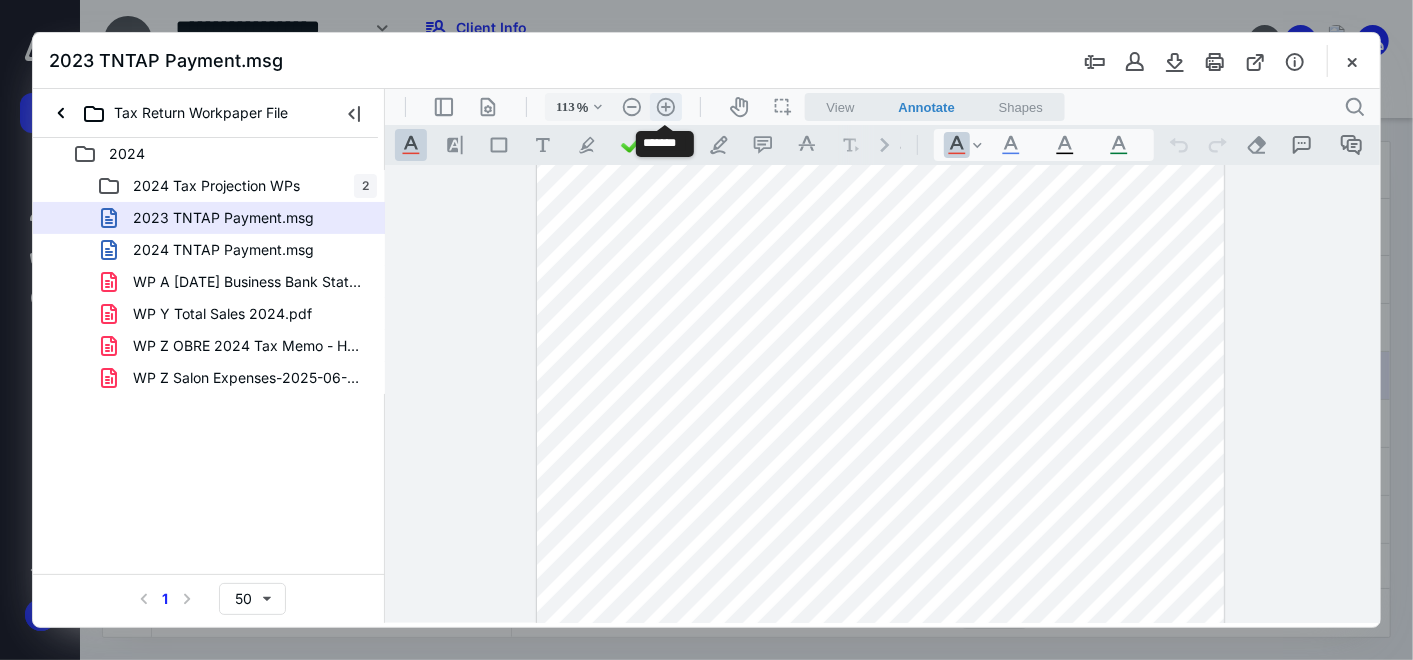 click on ".cls-1{fill:#abb0c4;} icon - header - zoom - in - line" at bounding box center [665, 106] 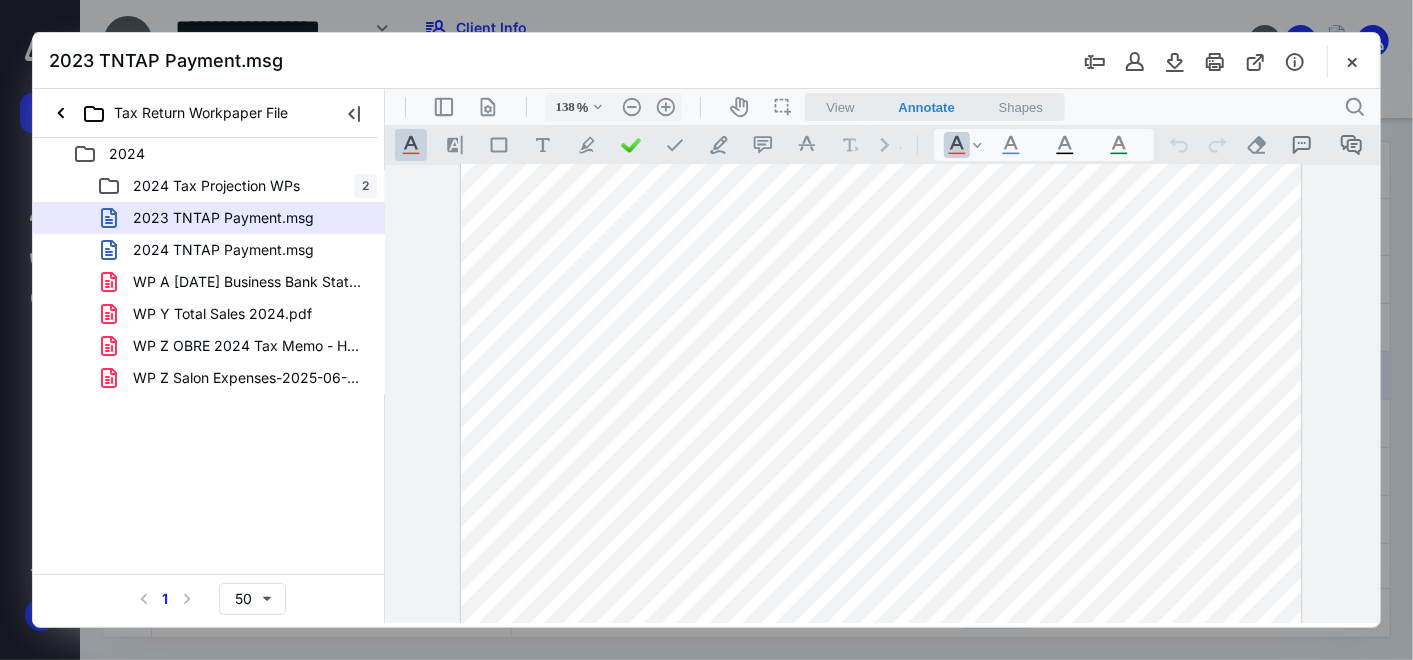 scroll, scrollTop: 268, scrollLeft: 0, axis: vertical 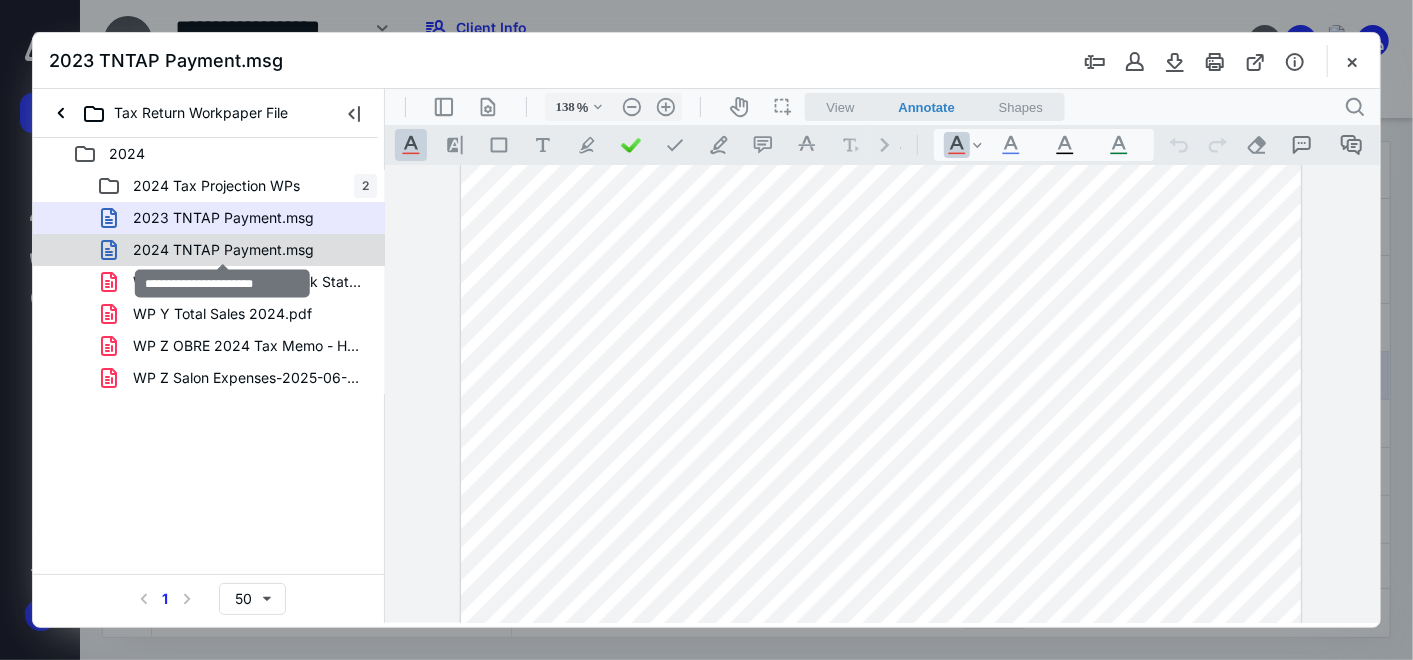 click on "2024 TNTAP Payment.msg" at bounding box center (223, 250) 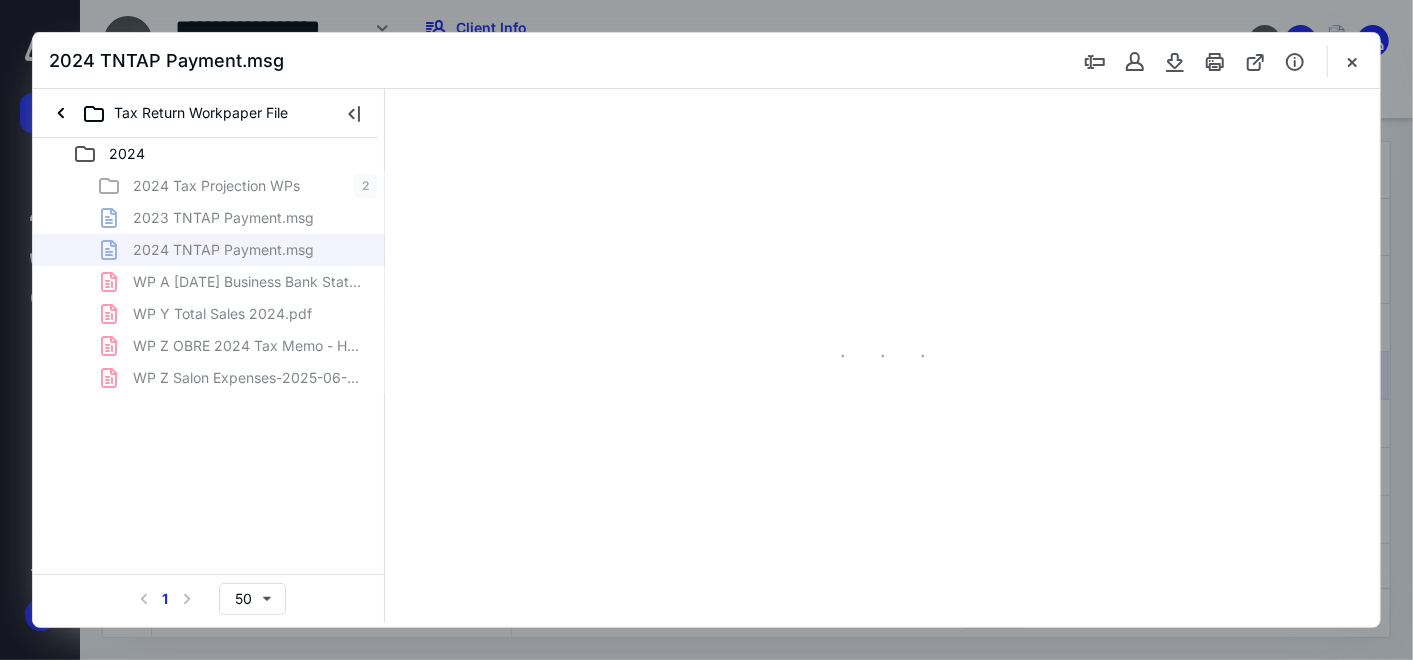scroll, scrollTop: 0, scrollLeft: 0, axis: both 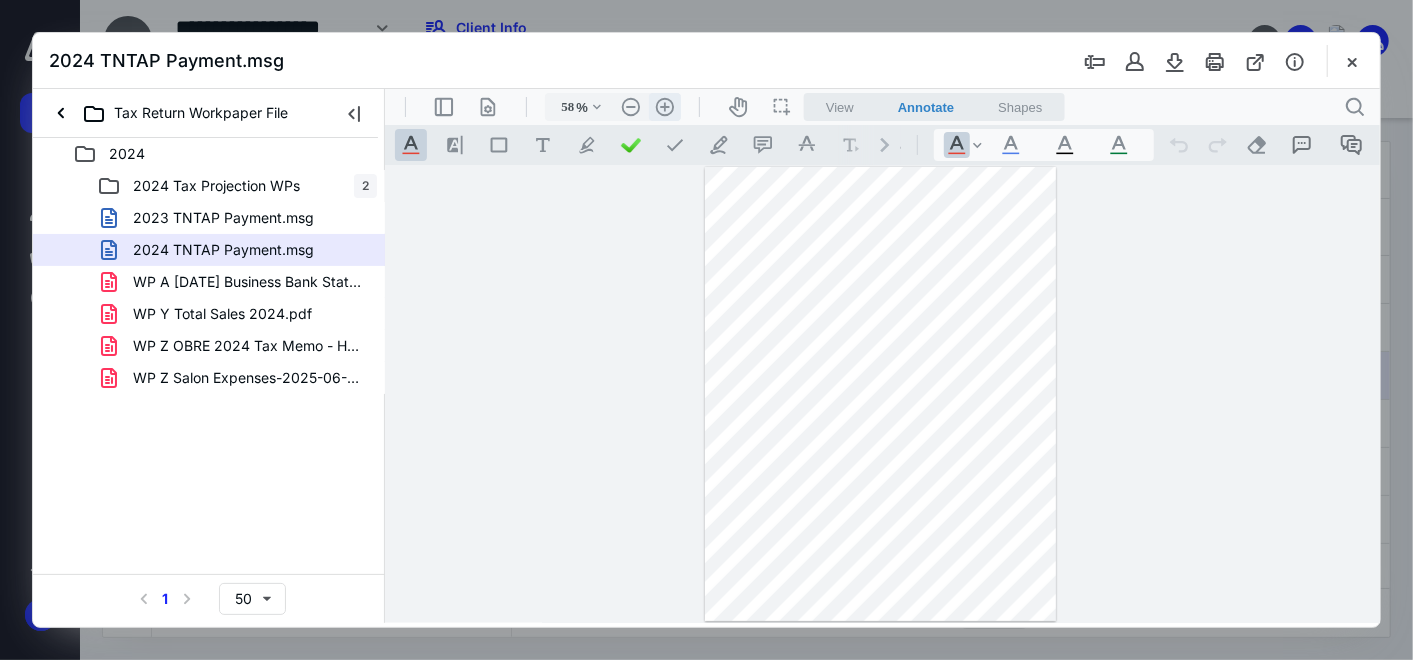 click on ".cls-1{fill:#abb0c4;} icon - header - zoom - in - line" at bounding box center (664, 106) 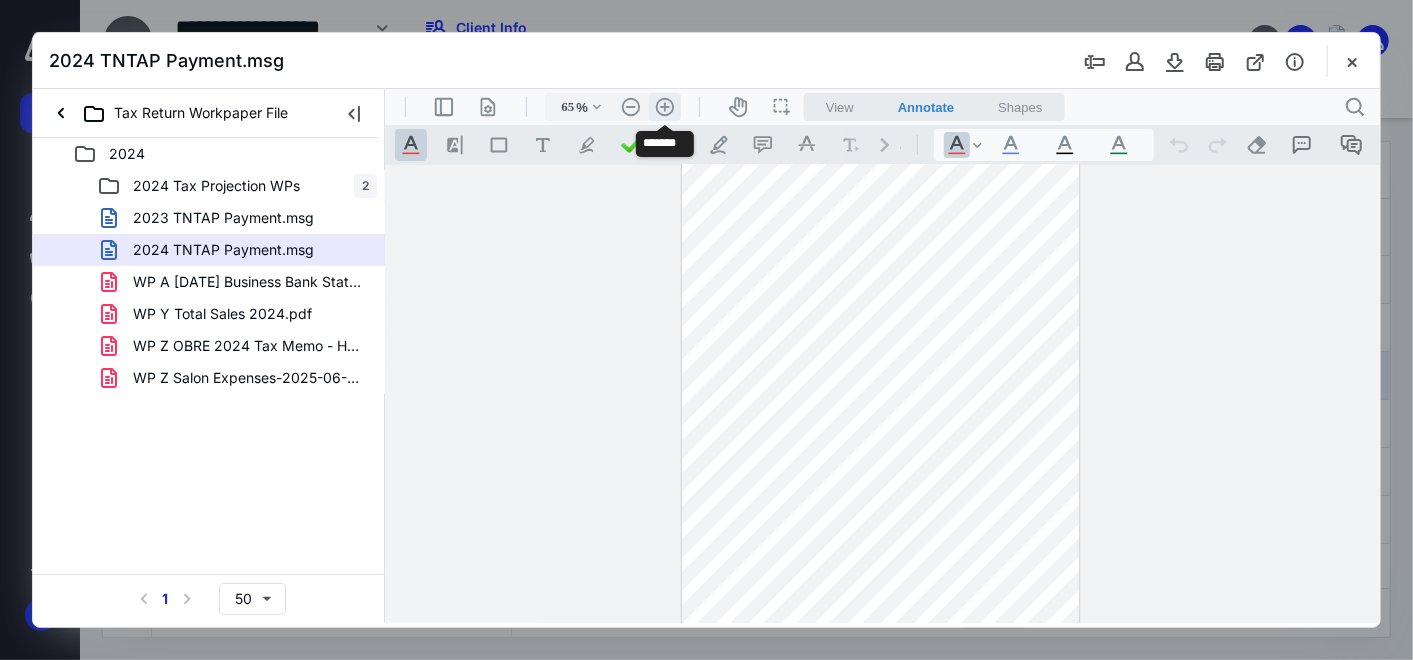 click on ".cls-1{fill:#abb0c4;} icon - header - zoom - in - line" at bounding box center [664, 106] 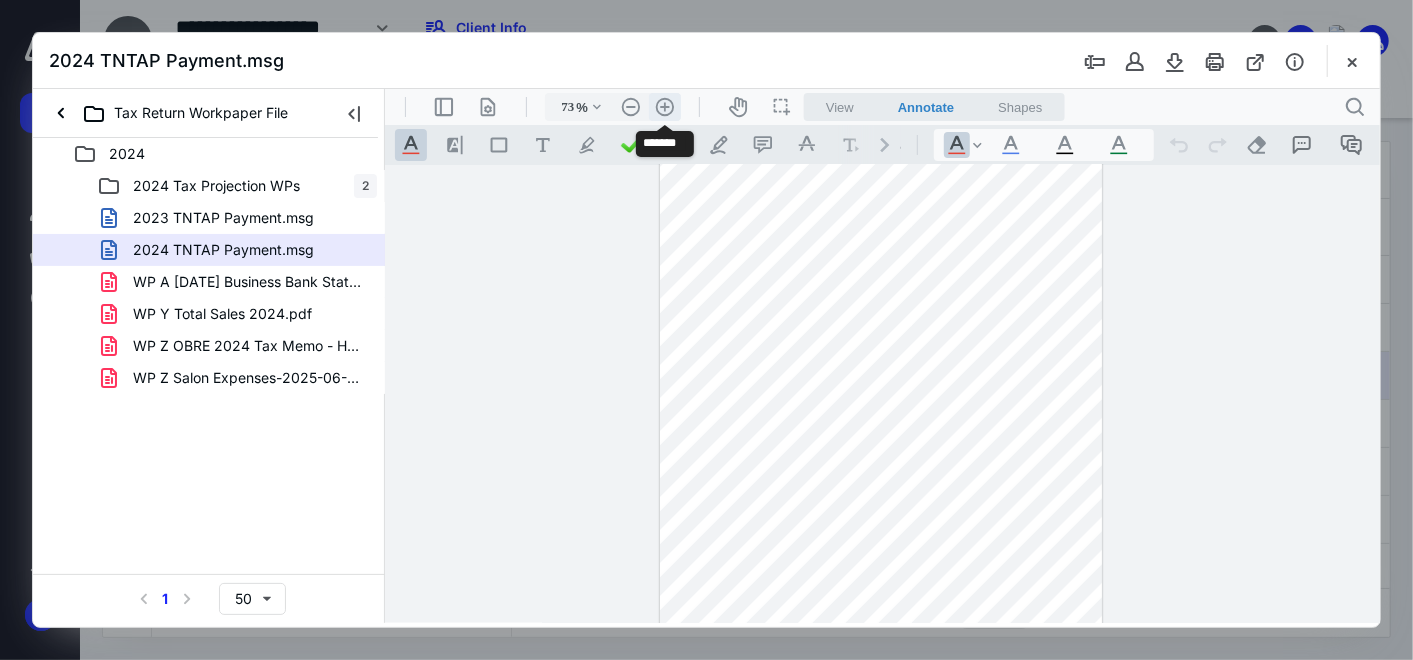click on ".cls-1{fill:#abb0c4;} icon - header - zoom - in - line" at bounding box center [664, 106] 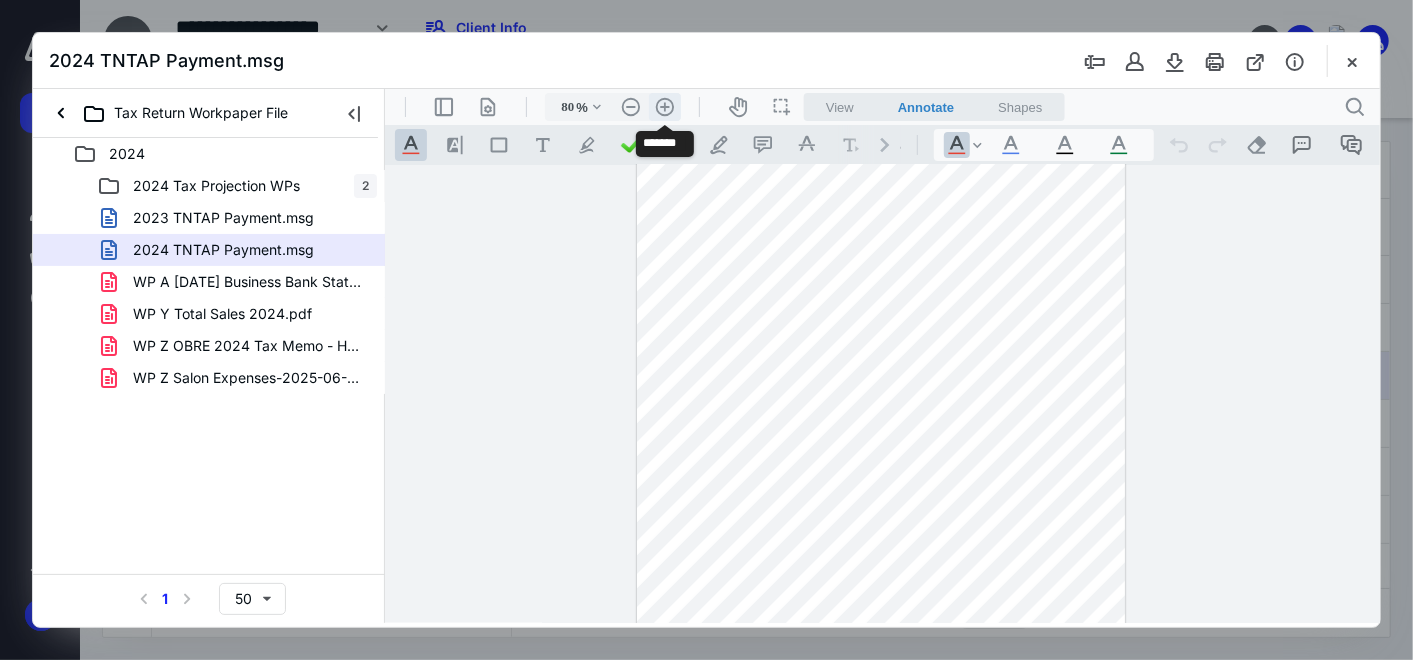 click on ".cls-1{fill:#abb0c4;} icon - header - zoom - in - line" at bounding box center (664, 106) 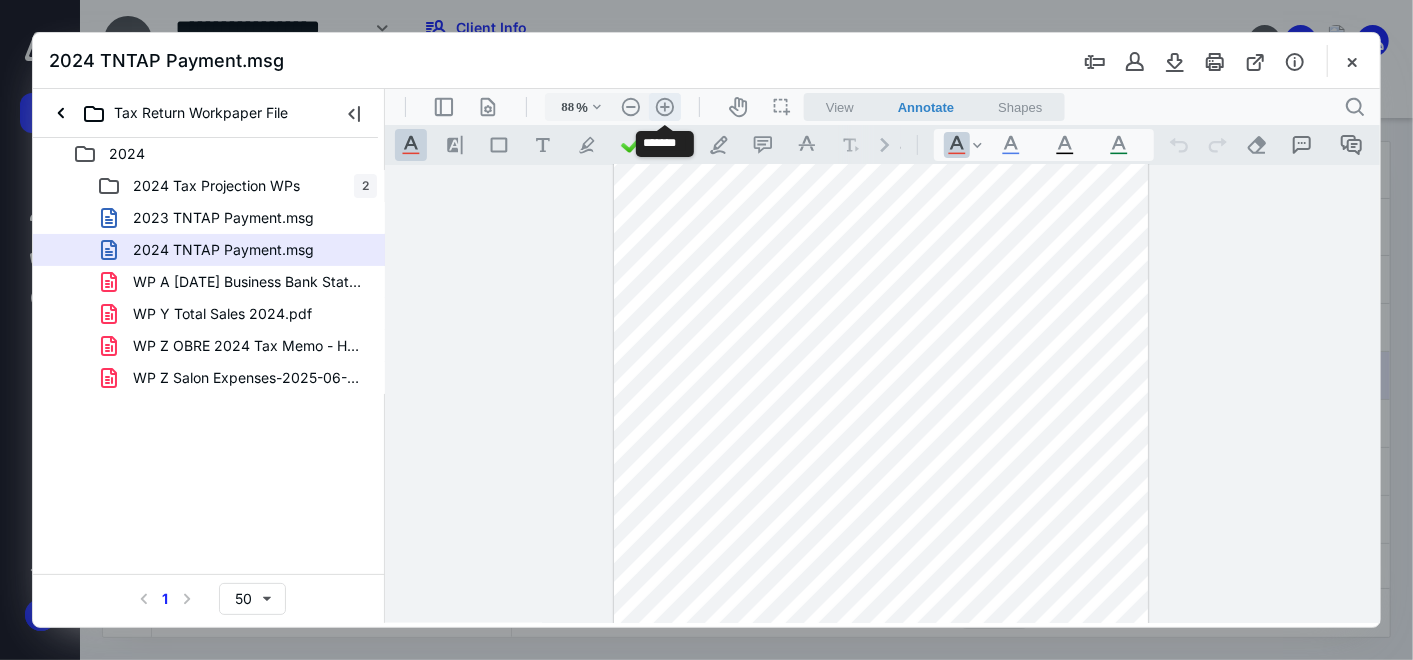 click on ".cls-1{fill:#abb0c4;} icon - header - zoom - in - line" at bounding box center (664, 106) 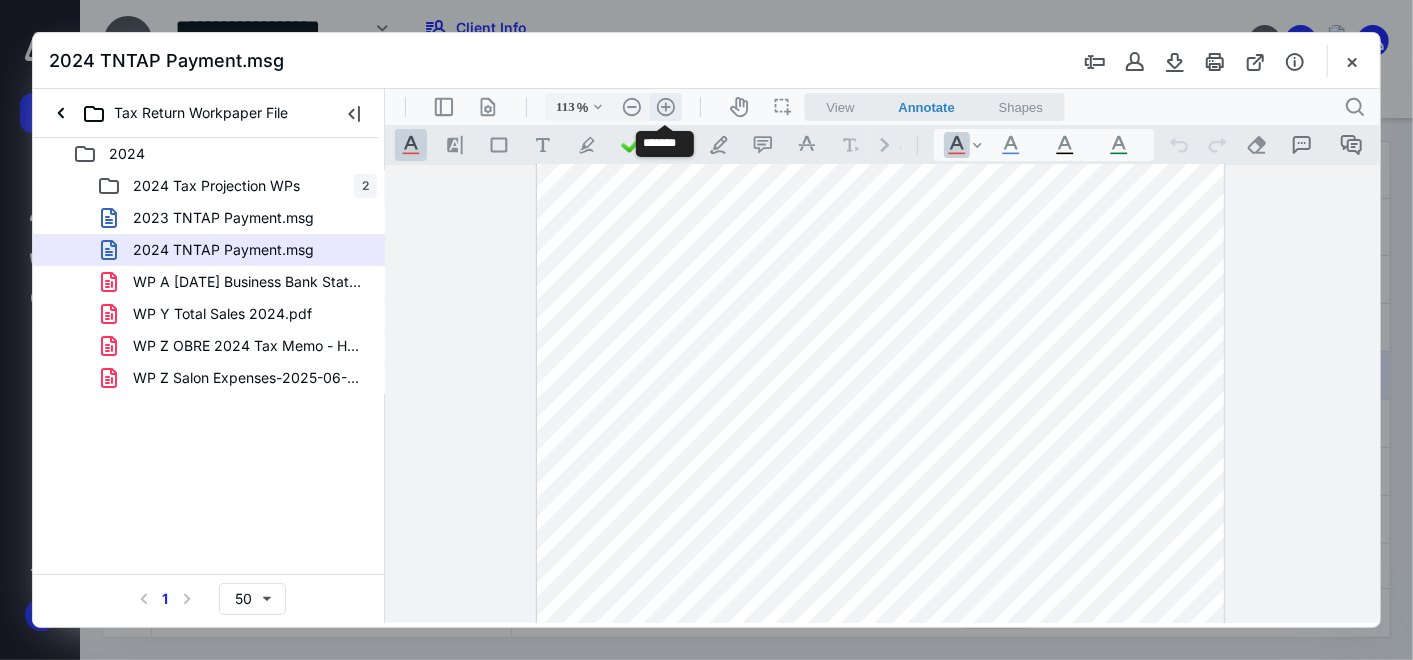 scroll, scrollTop: 184, scrollLeft: 0, axis: vertical 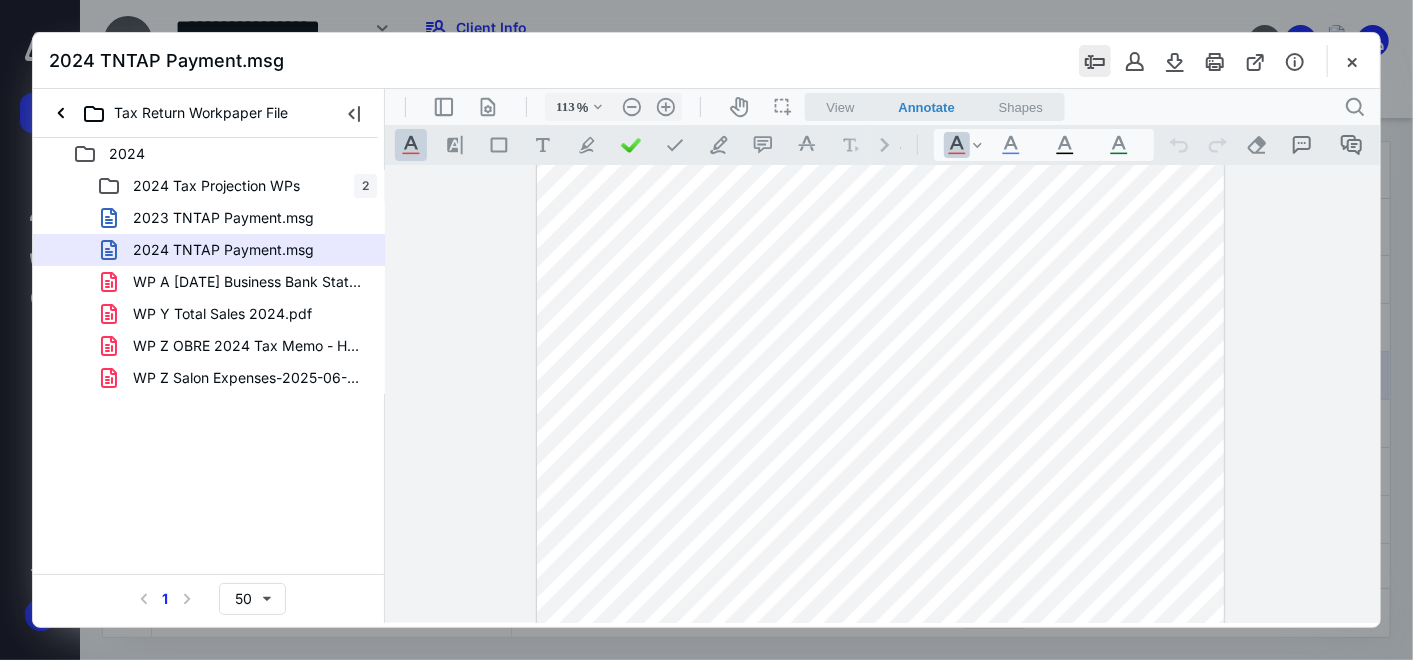 click at bounding box center (1095, 61) 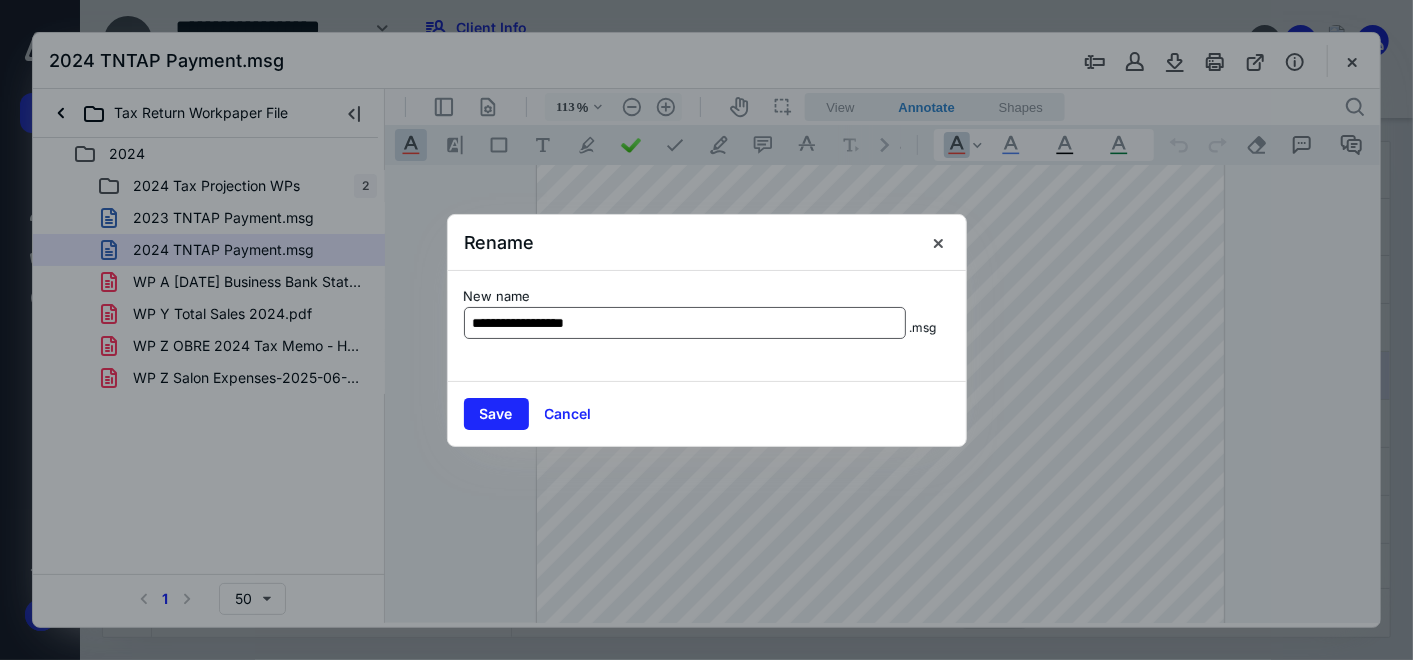 click on "**********" at bounding box center [685, 323] 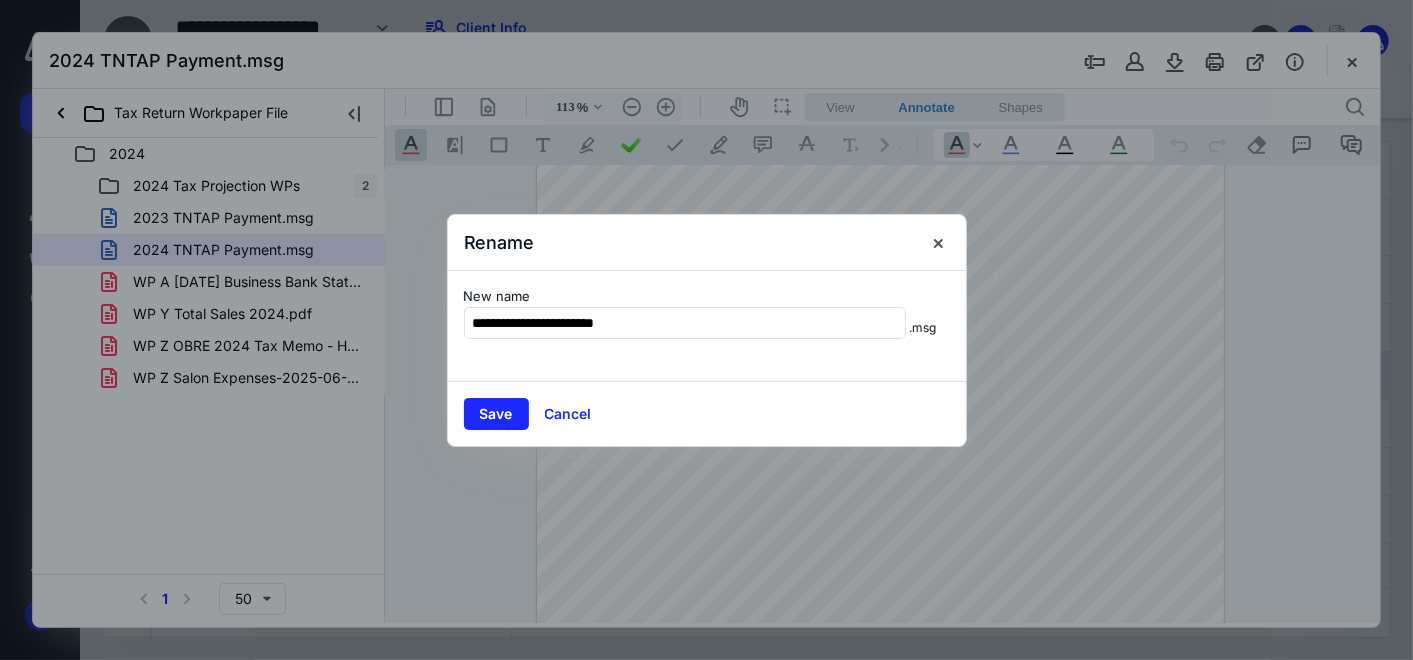 type on "**********" 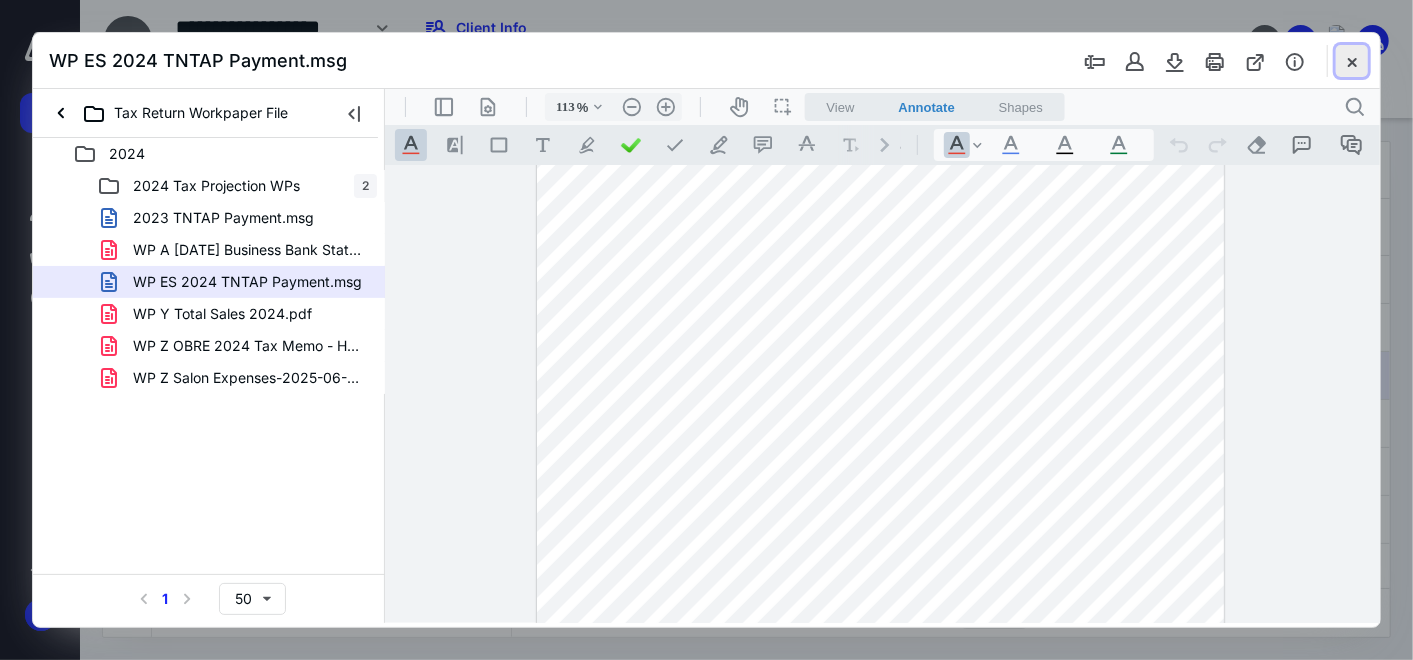 click at bounding box center [1352, 61] 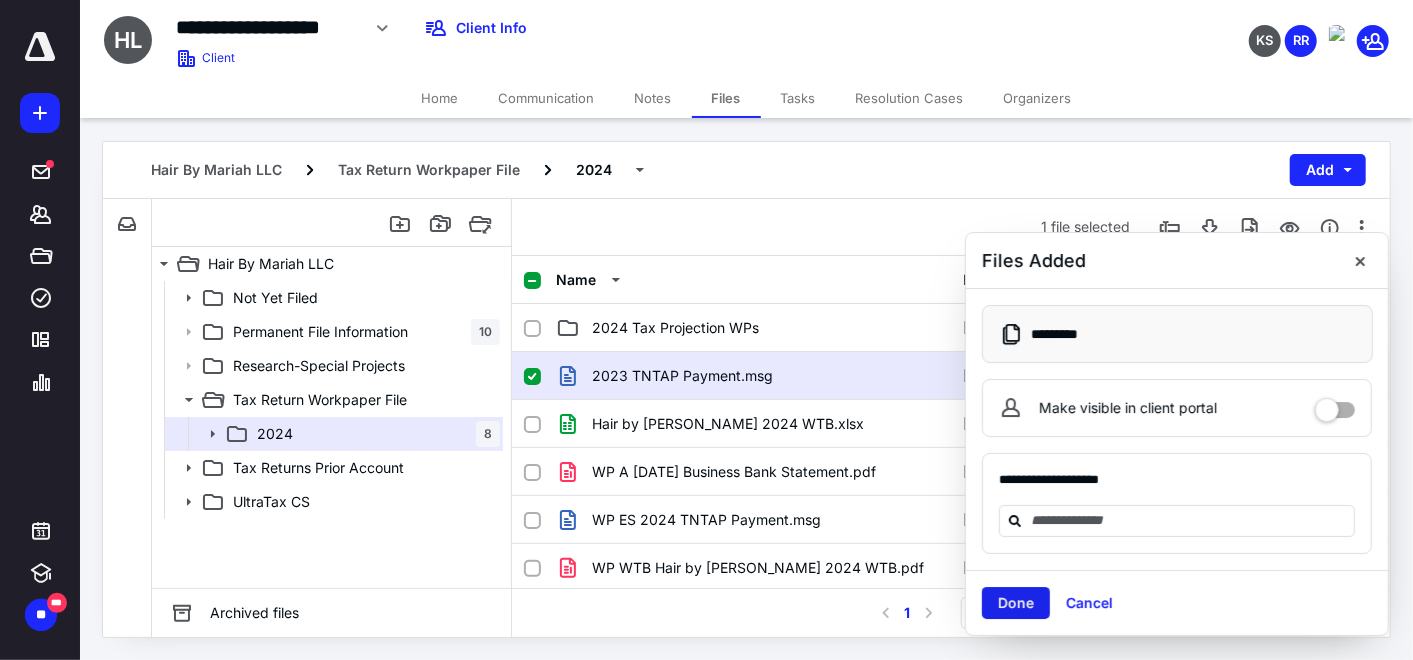 click on "Done" at bounding box center (1016, 603) 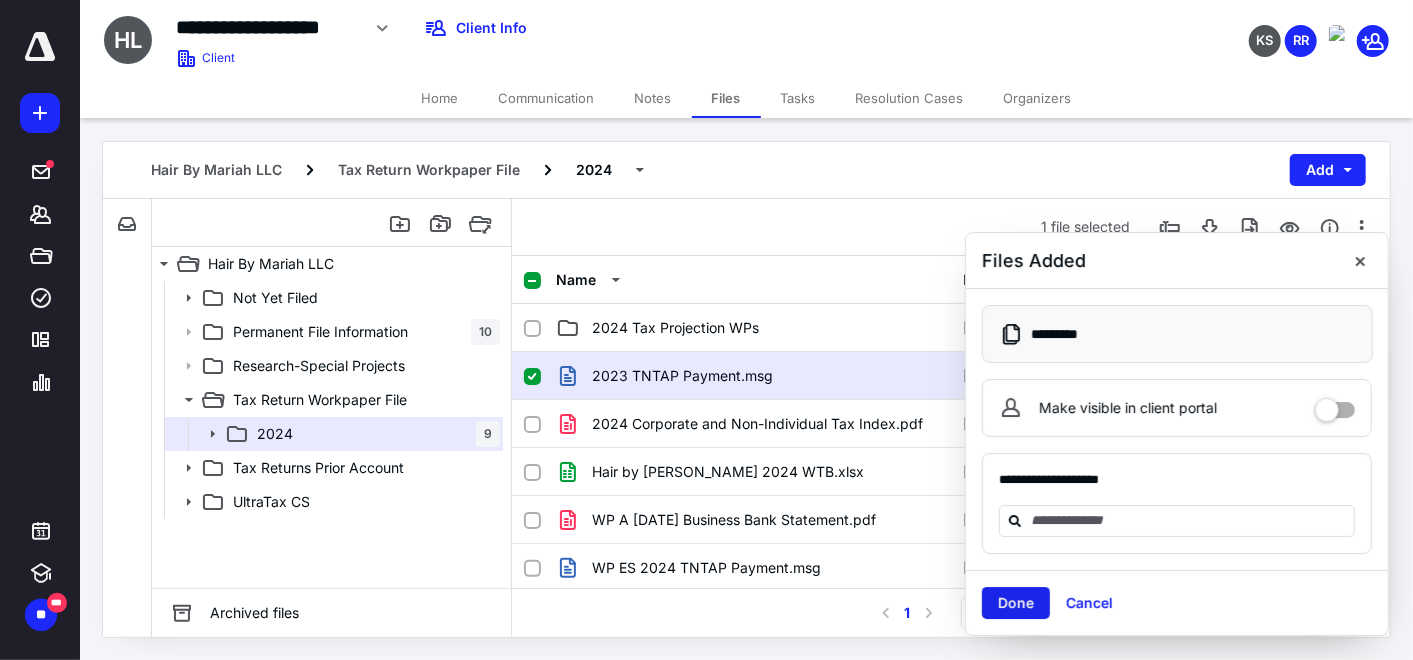 click on "Done" at bounding box center (1016, 603) 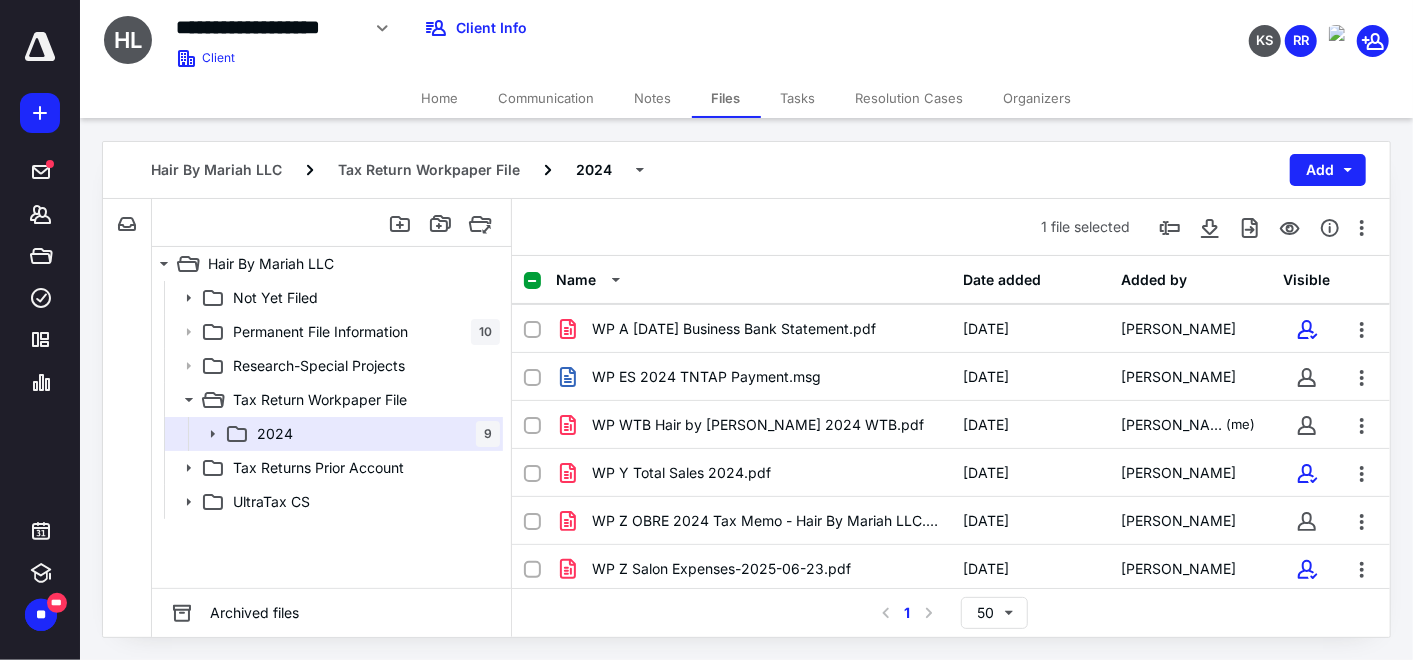 scroll, scrollTop: 0, scrollLeft: 0, axis: both 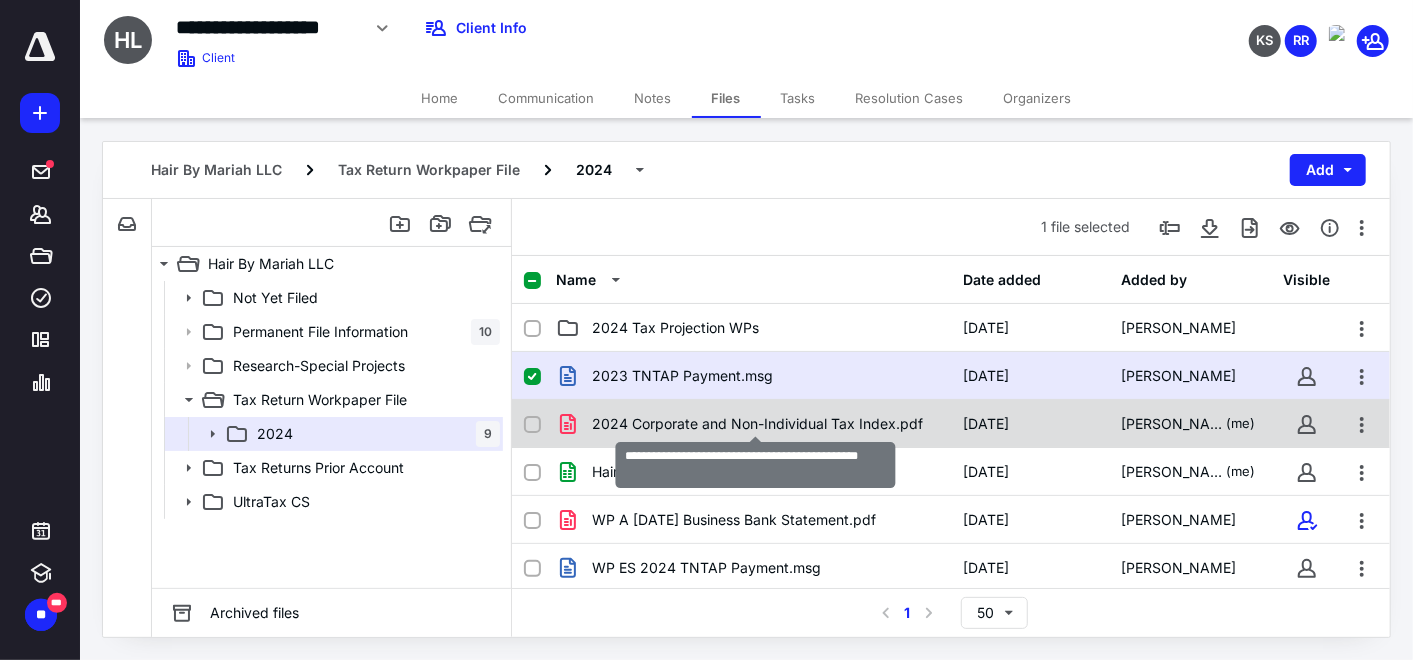 click on "2024 Corporate and Non-Individual Tax Index.pdf" at bounding box center [757, 424] 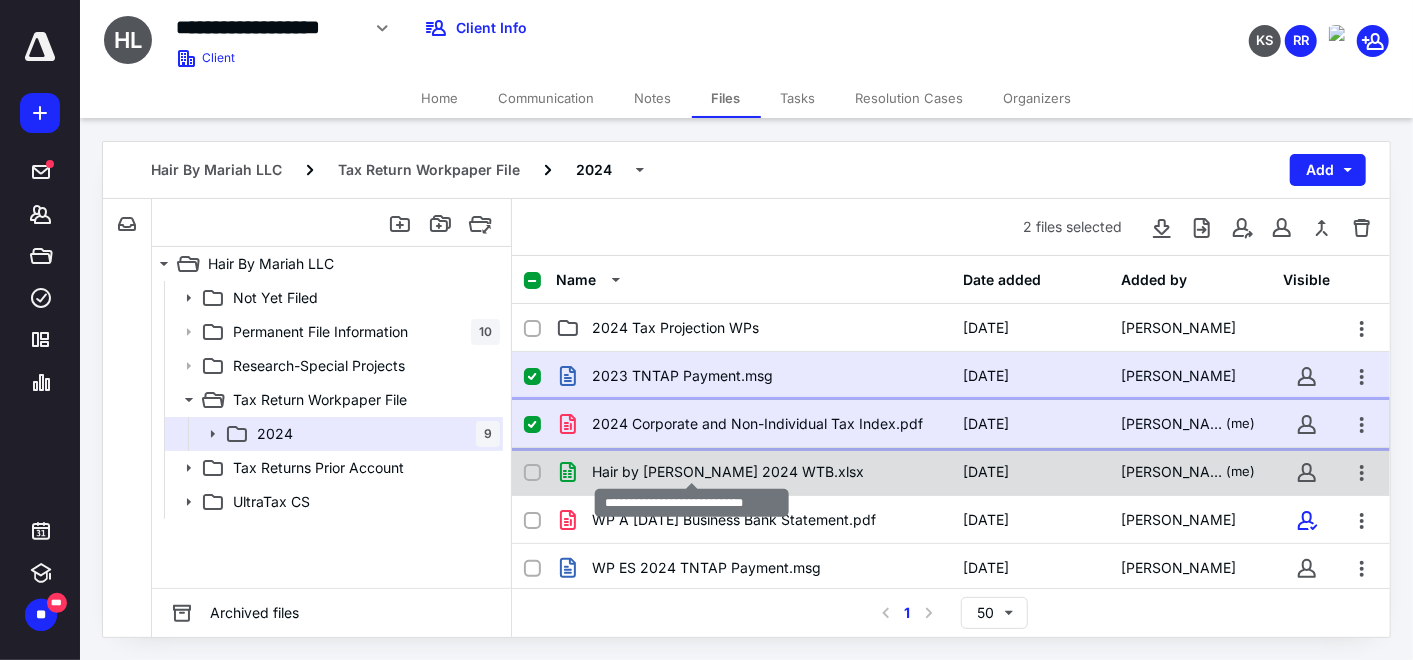 scroll, scrollTop: 111, scrollLeft: 0, axis: vertical 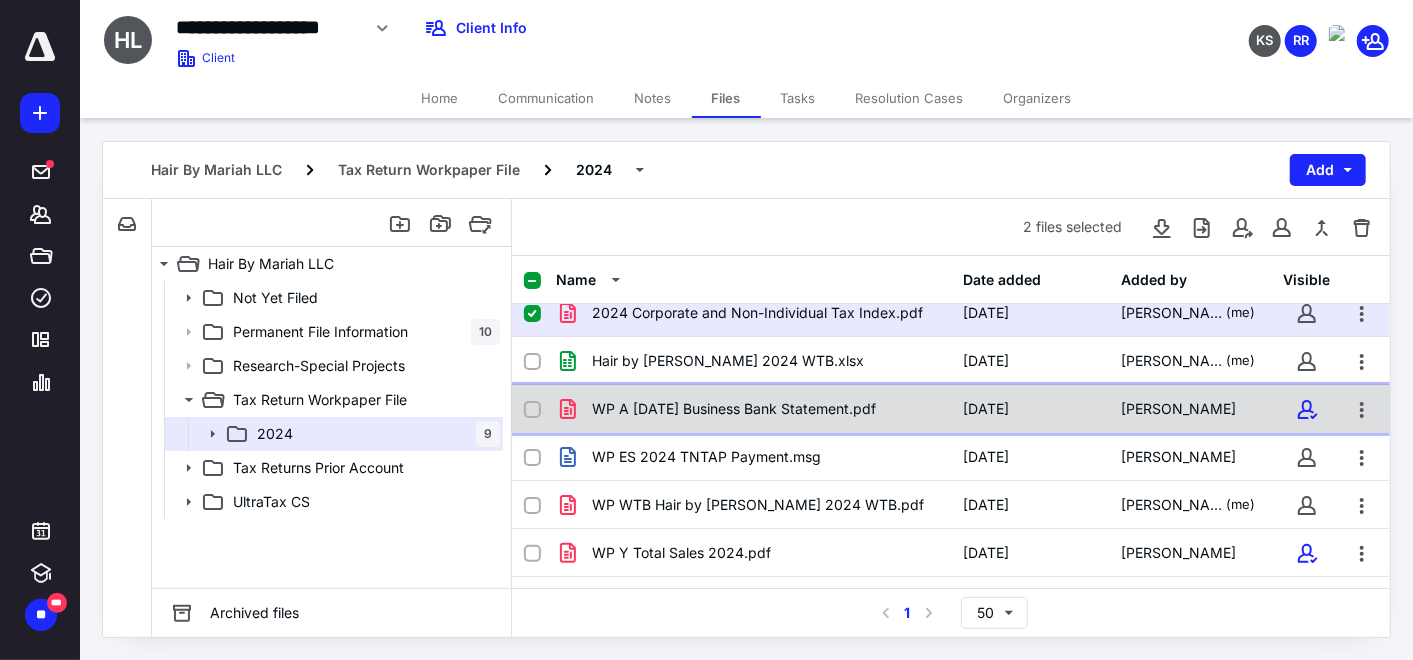 click on "WP A [DATE] Business Bank Statement.pdf" at bounding box center (734, 409) 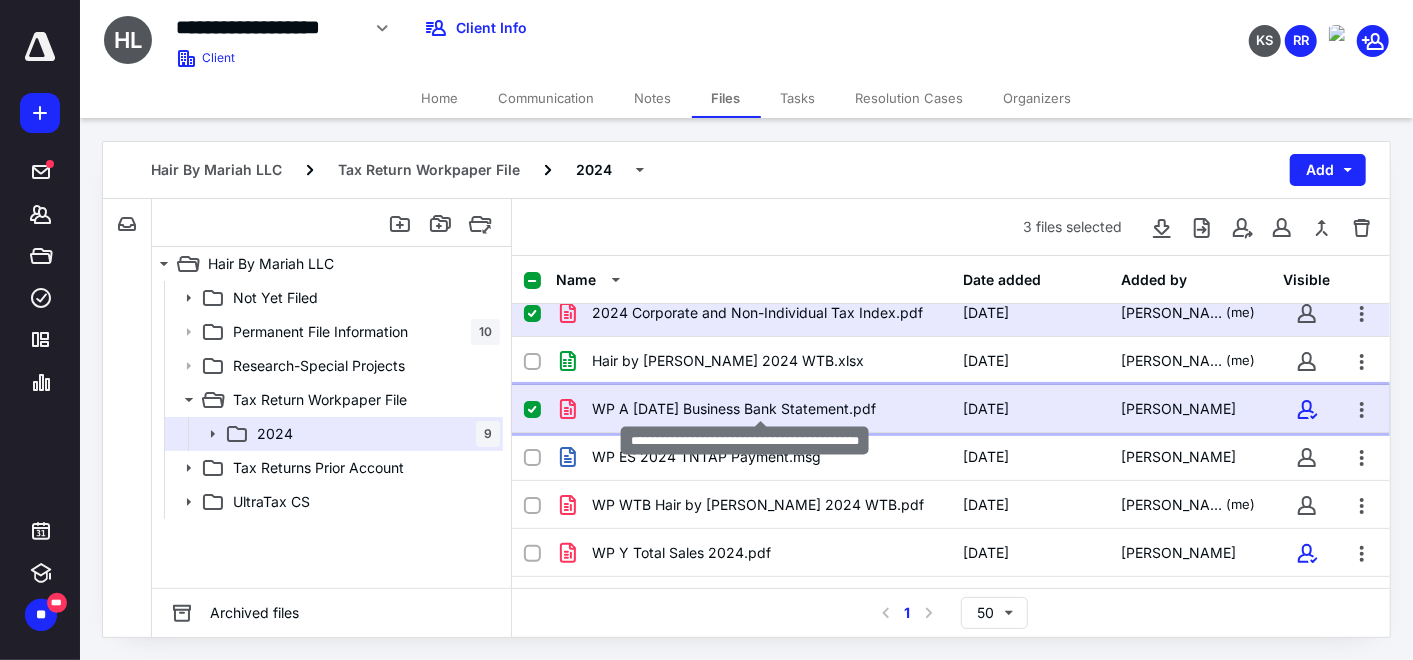 checkbox on "true" 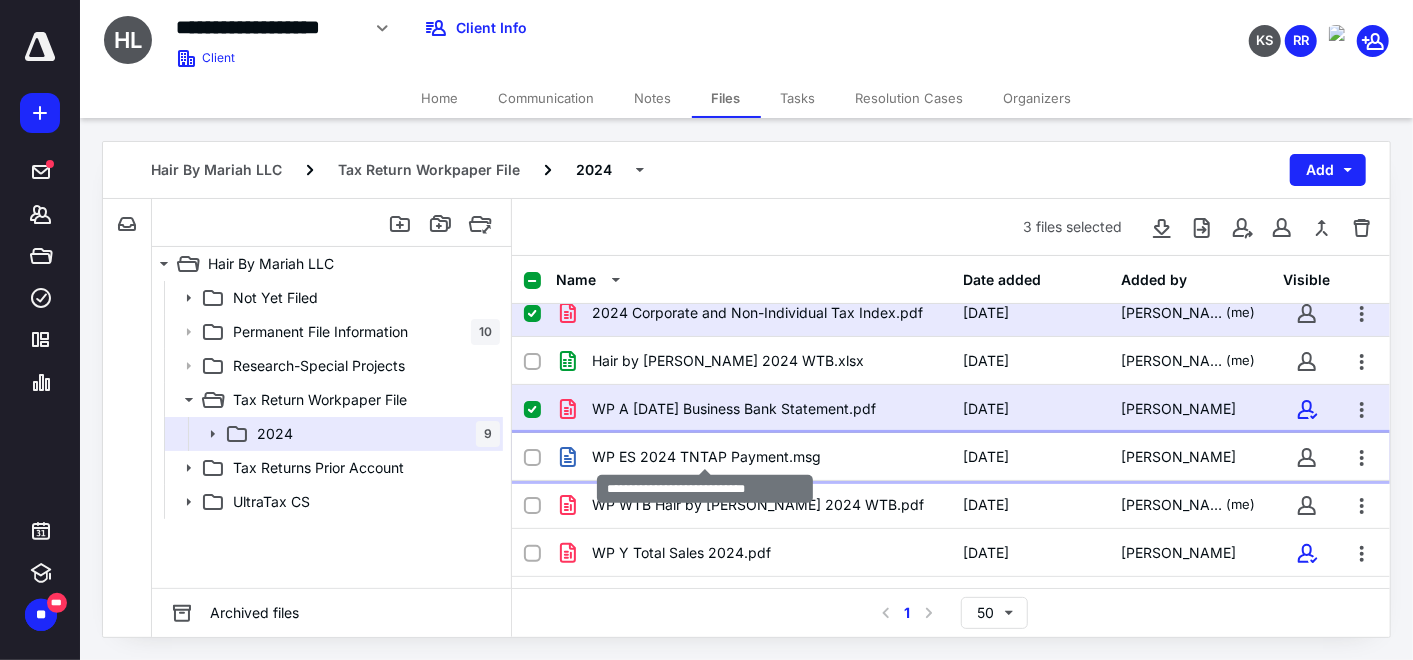 click on "WP ES 2024 TNTAP Payment.msg" at bounding box center (706, 457) 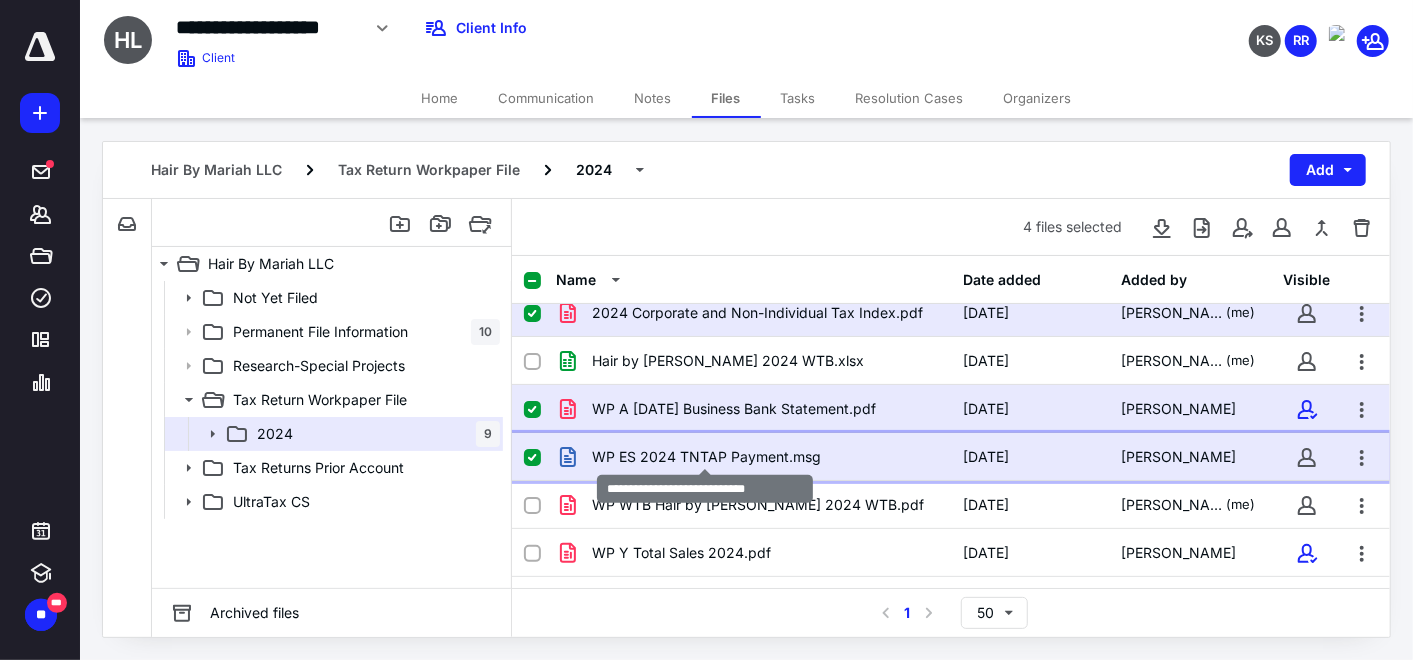 scroll, scrollTop: 191, scrollLeft: 0, axis: vertical 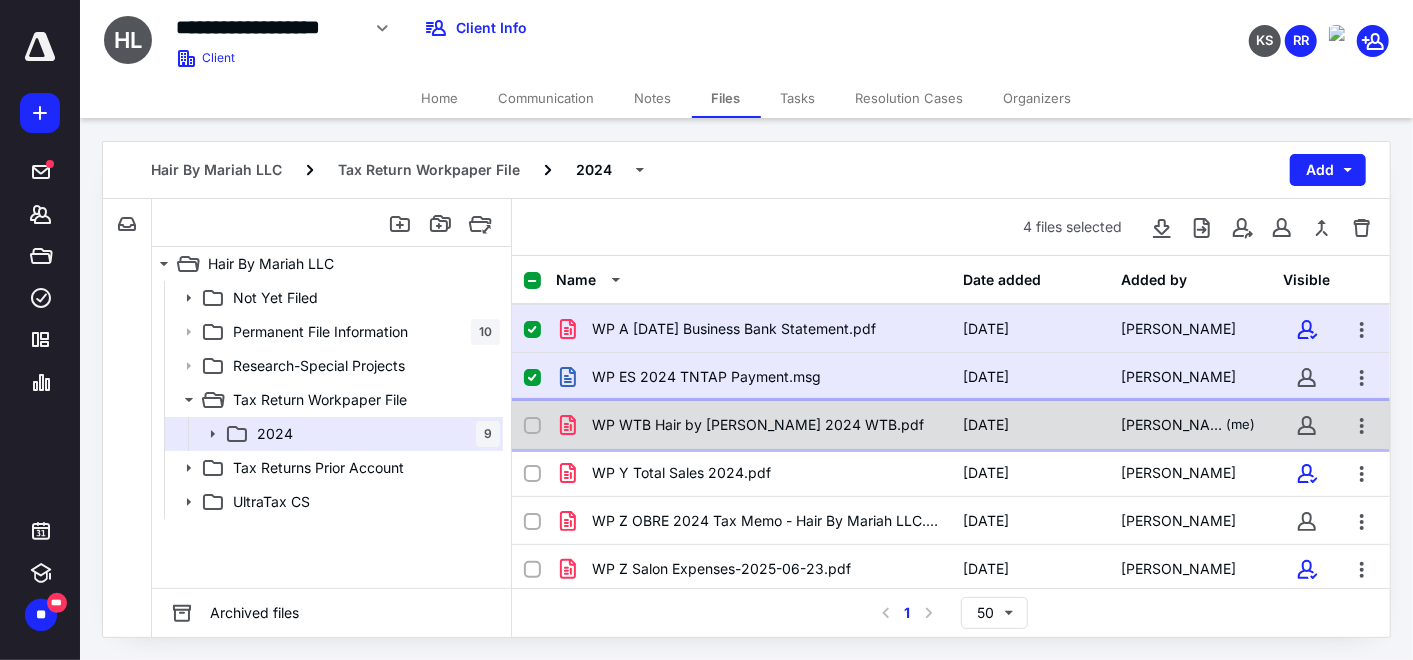 click on "WP WTB Hair by [PERSON_NAME] 2024 WTB.pdf" at bounding box center [758, 425] 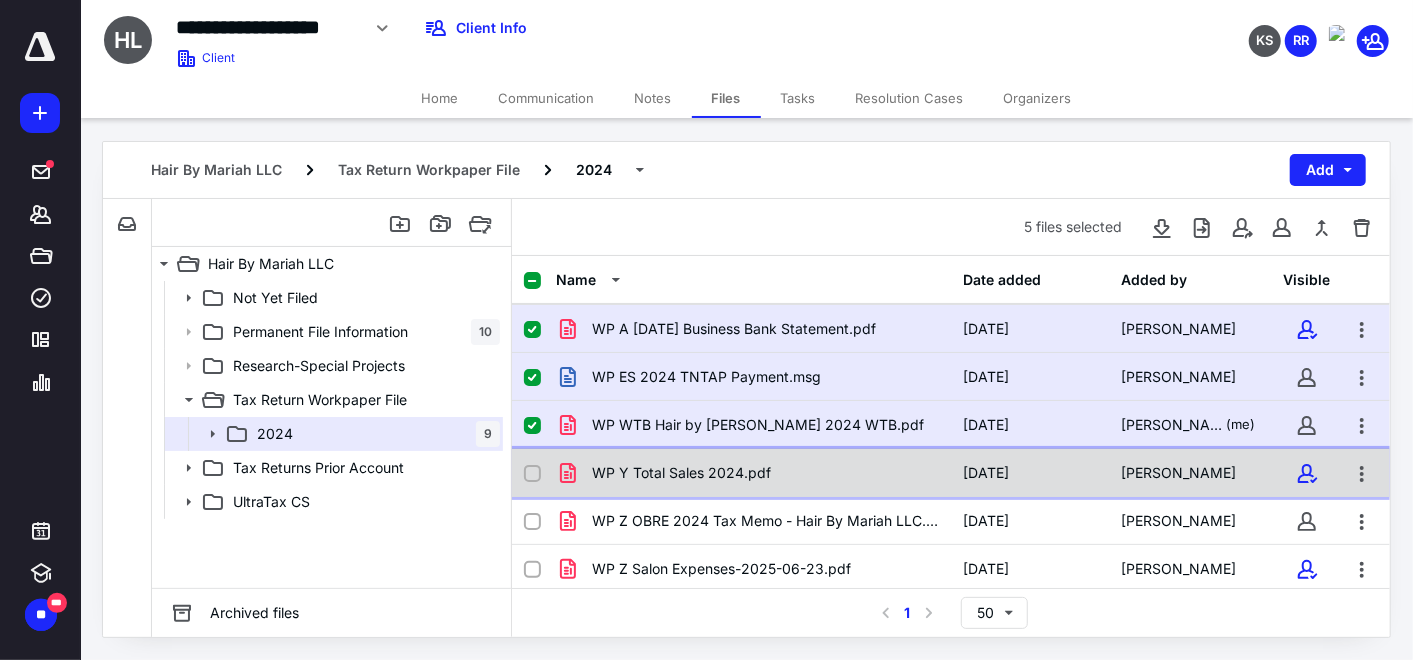 click on "WP Y Total Sales 2024.pdf" at bounding box center [681, 473] 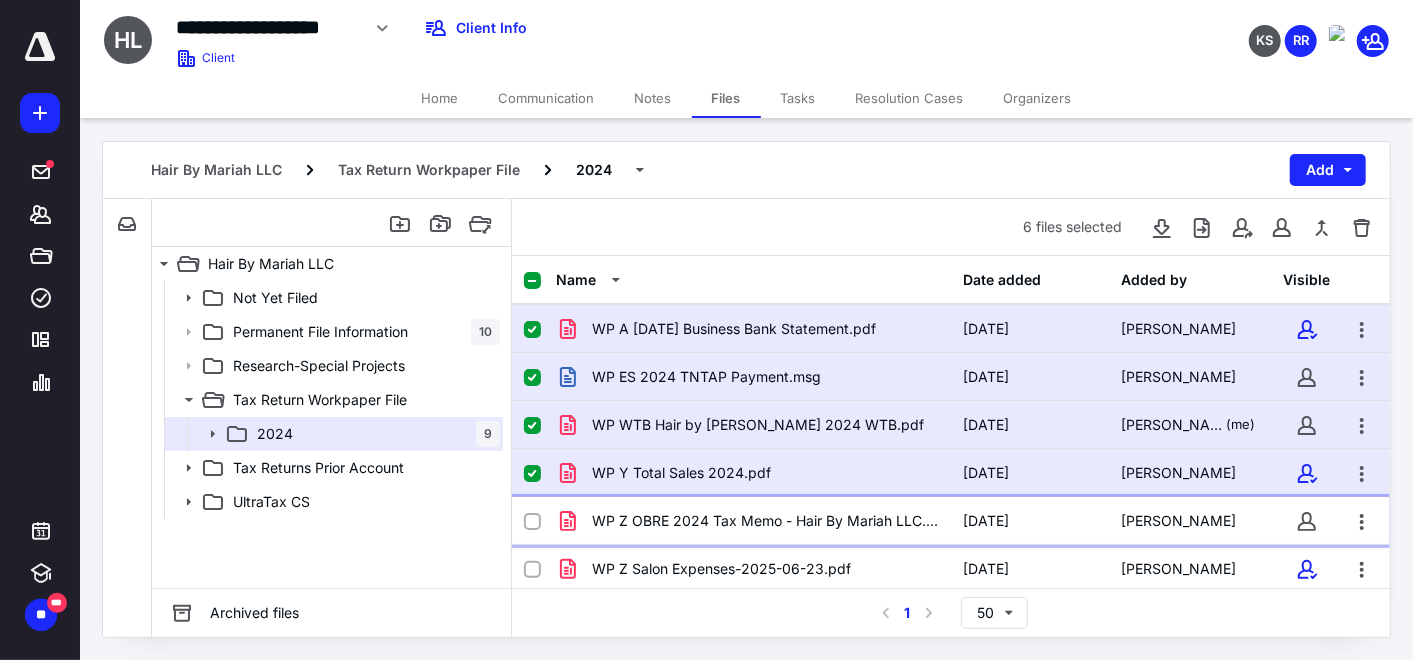 click on "WP Z OBRE 2024 Tax Memo - Hair By Mariah LLC.pdf [DATE] [PERSON_NAME]" at bounding box center [951, 521] 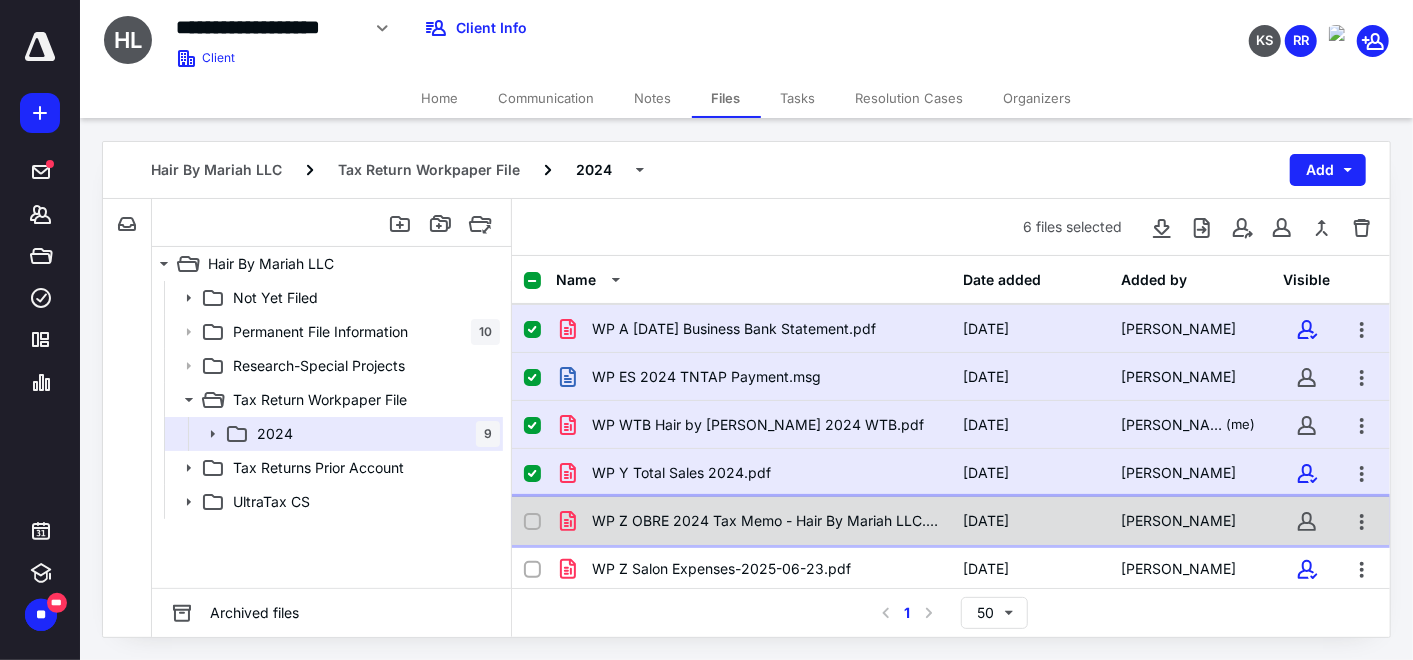 checkbox on "true" 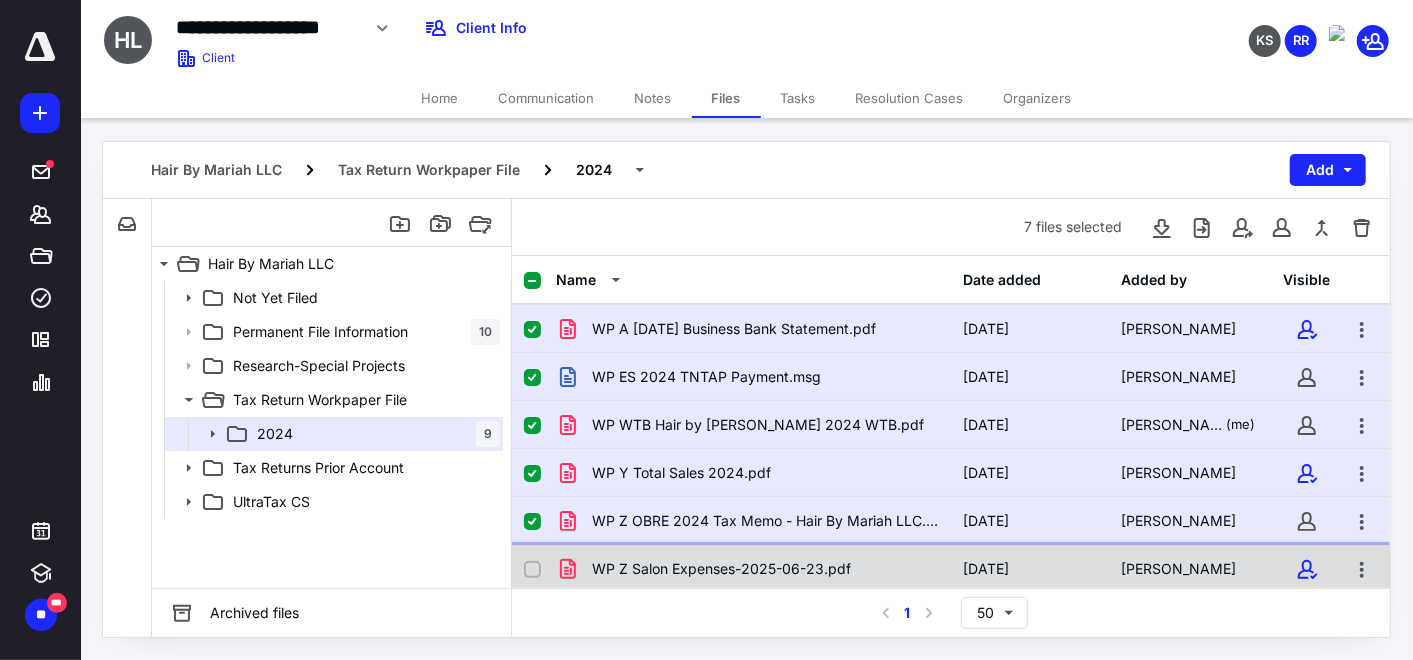 click on "WP Z Salon Expenses-2025-06-23.pdf" at bounding box center [753, 569] 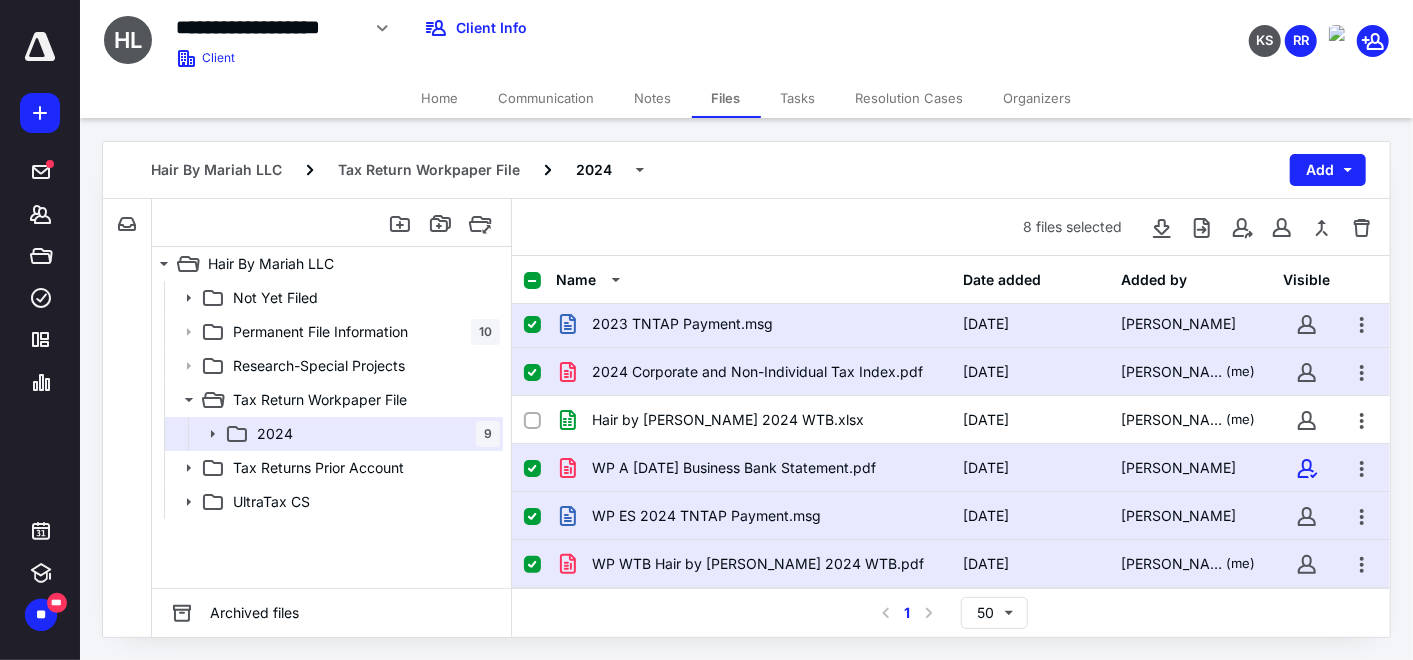 scroll, scrollTop: 0, scrollLeft: 0, axis: both 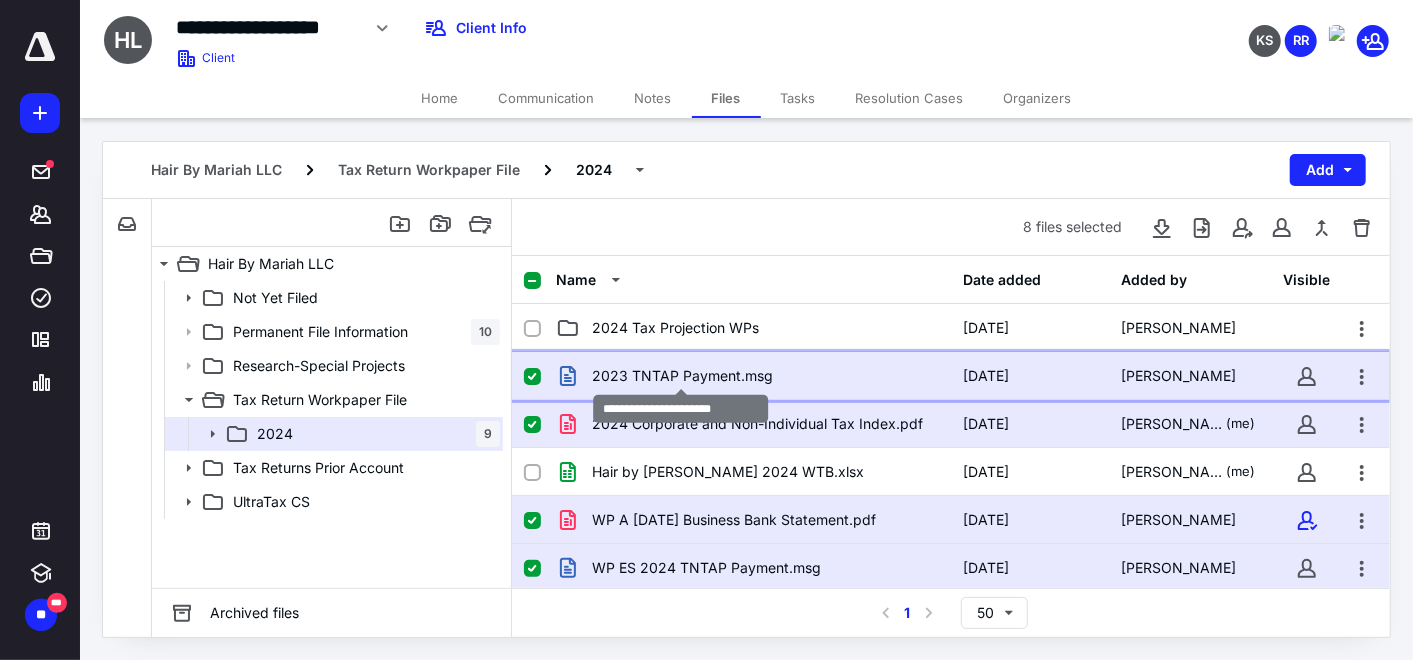 click on "2023 TNTAP Payment.msg" at bounding box center [682, 376] 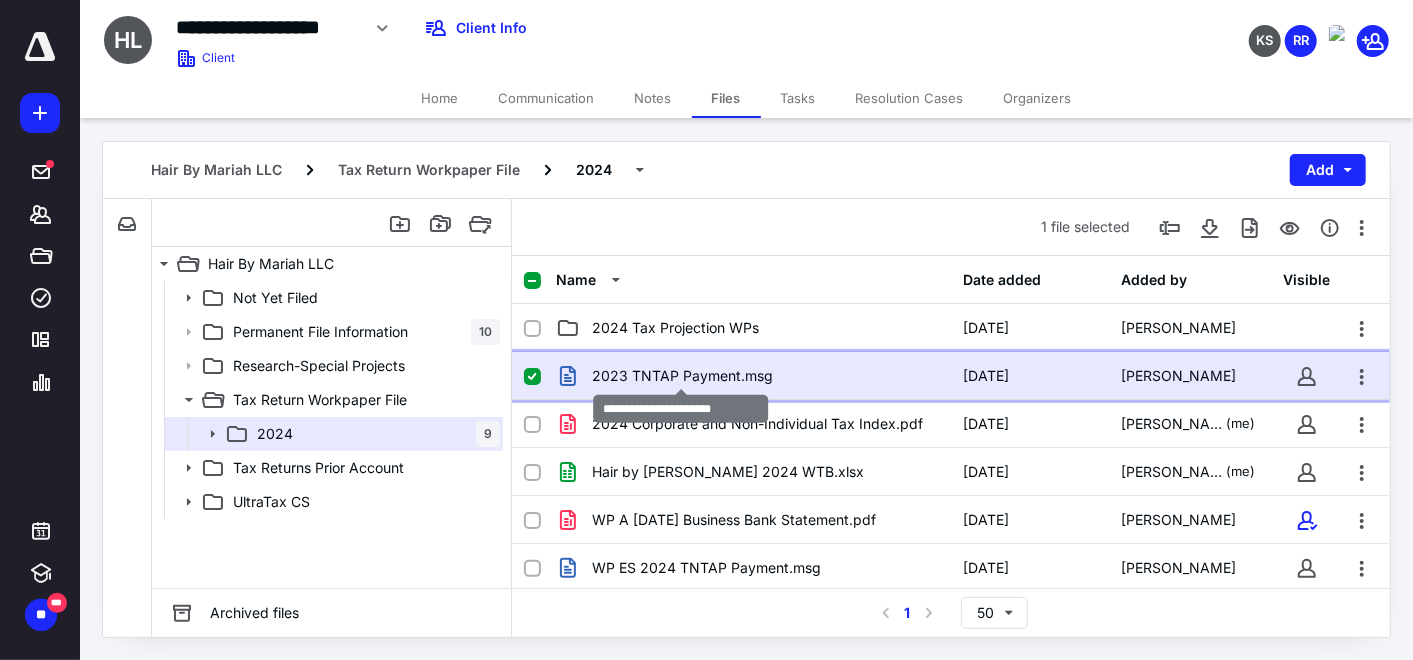 click on "2023 TNTAP Payment.msg" at bounding box center (682, 376) 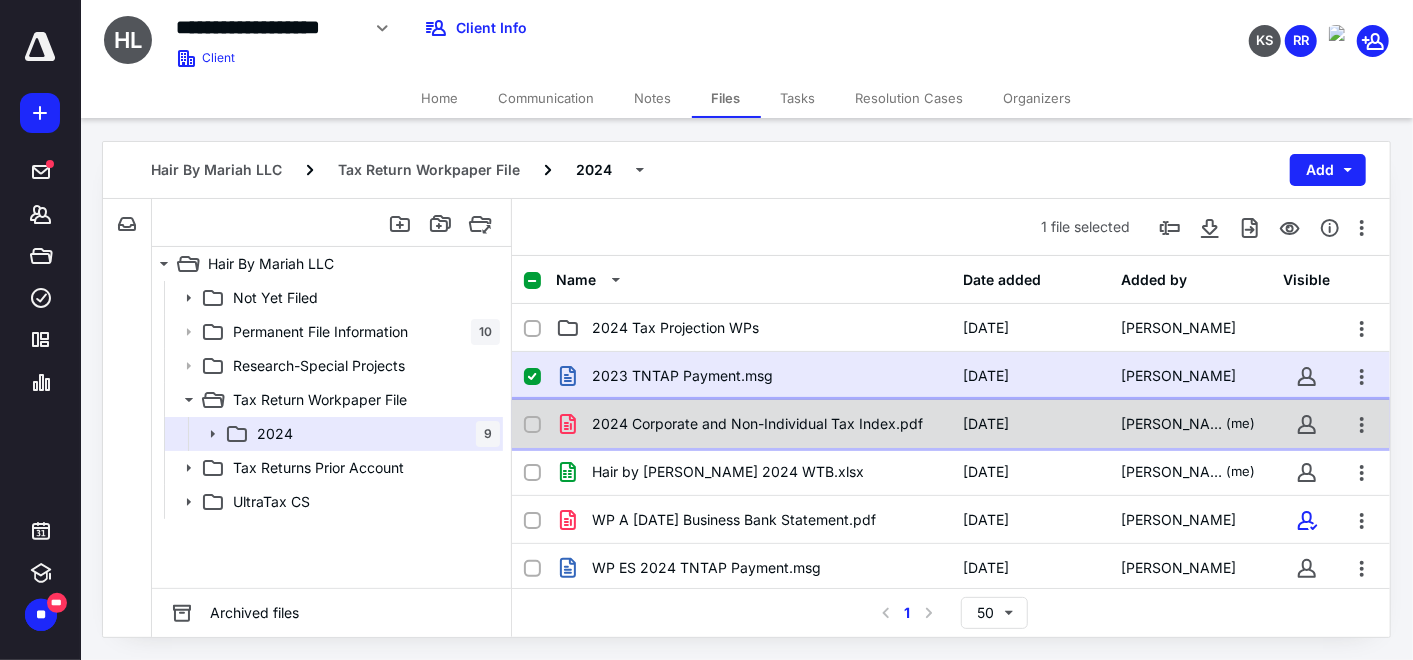 click on "2024 Corporate and Non-Individual Tax Index.pdf" at bounding box center [757, 424] 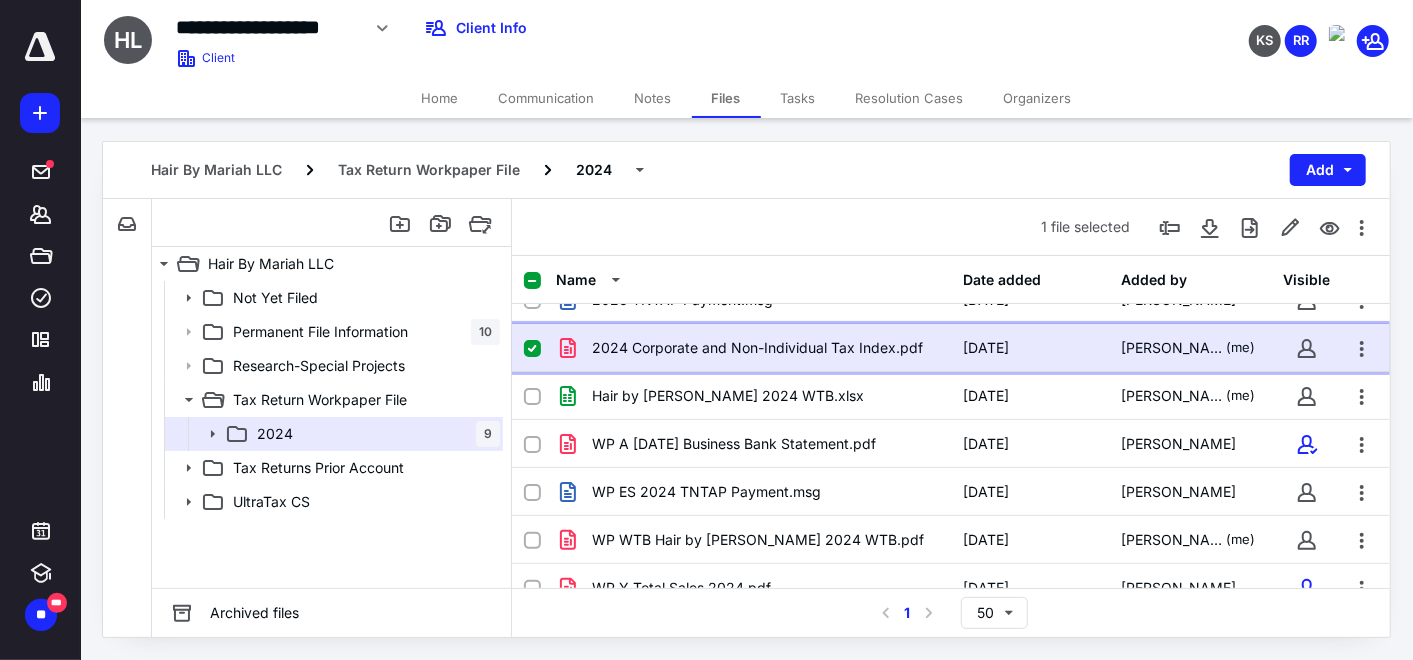 scroll, scrollTop: 111, scrollLeft: 0, axis: vertical 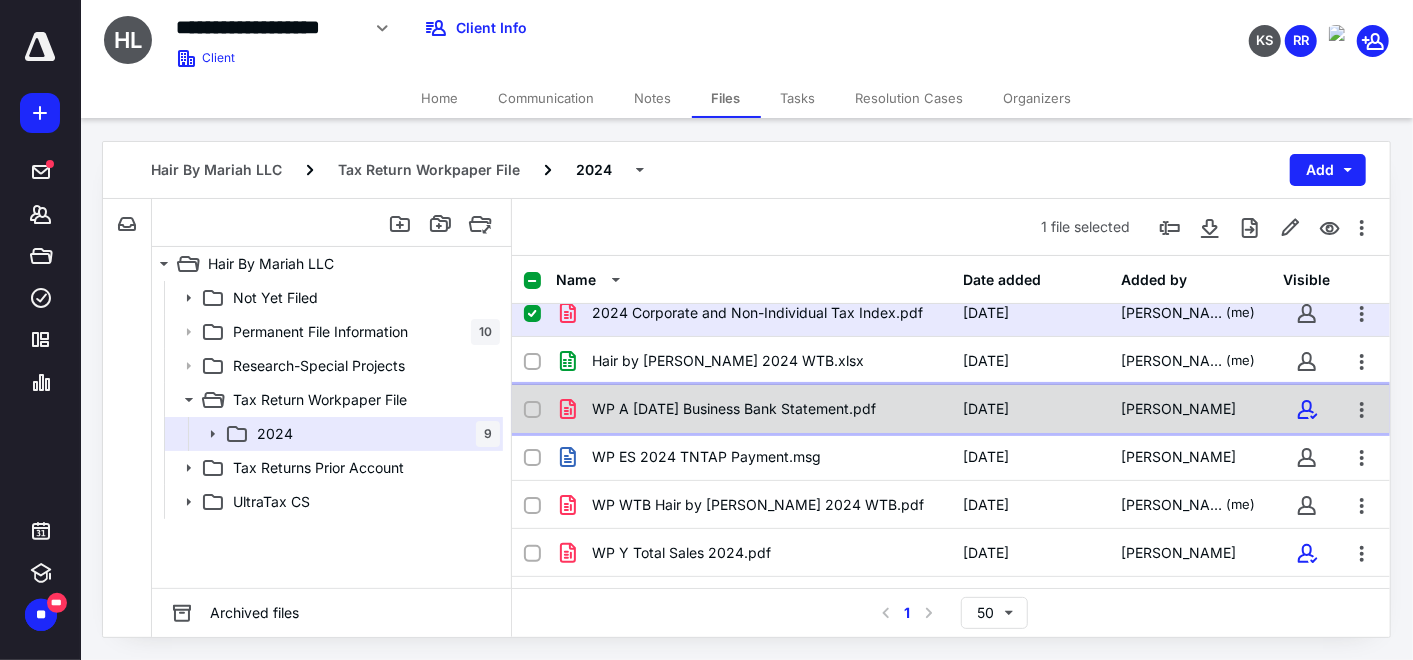click on "WP A [DATE] Business Bank Statement.pdf" at bounding box center (734, 409) 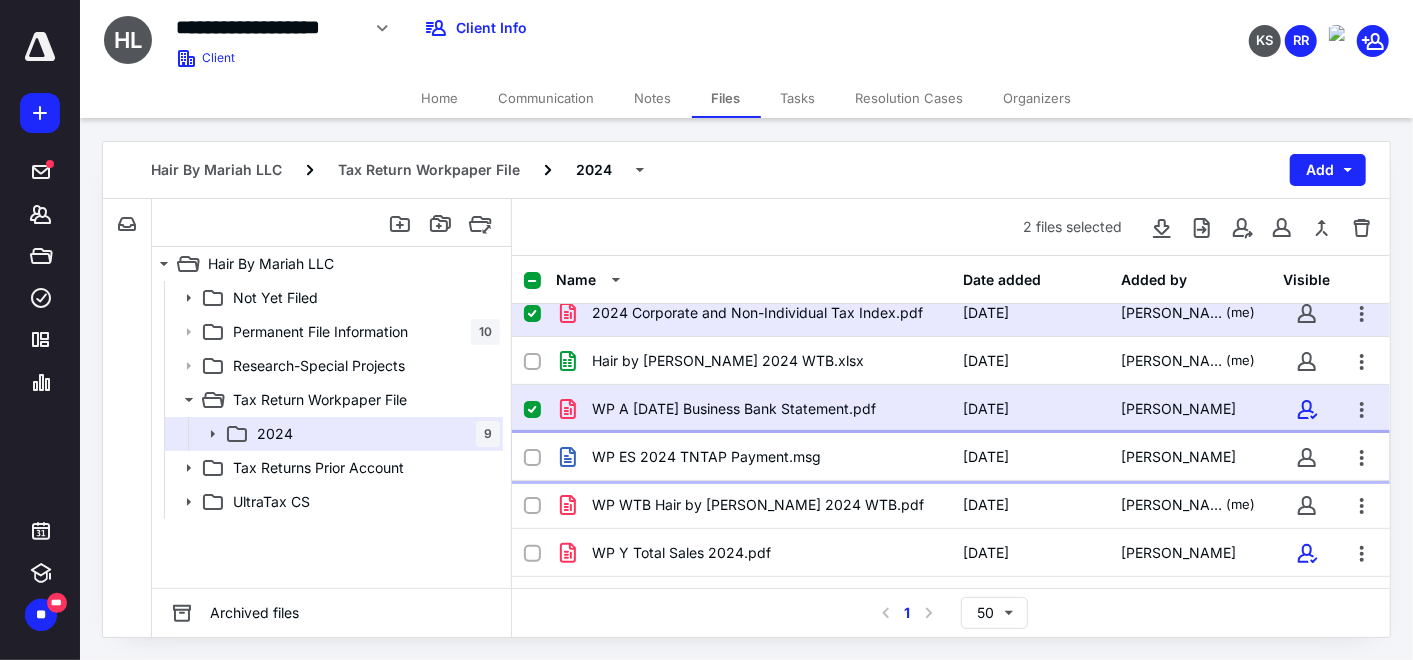 click on "WP ES 2024 TNTAP Payment.msg" at bounding box center [706, 457] 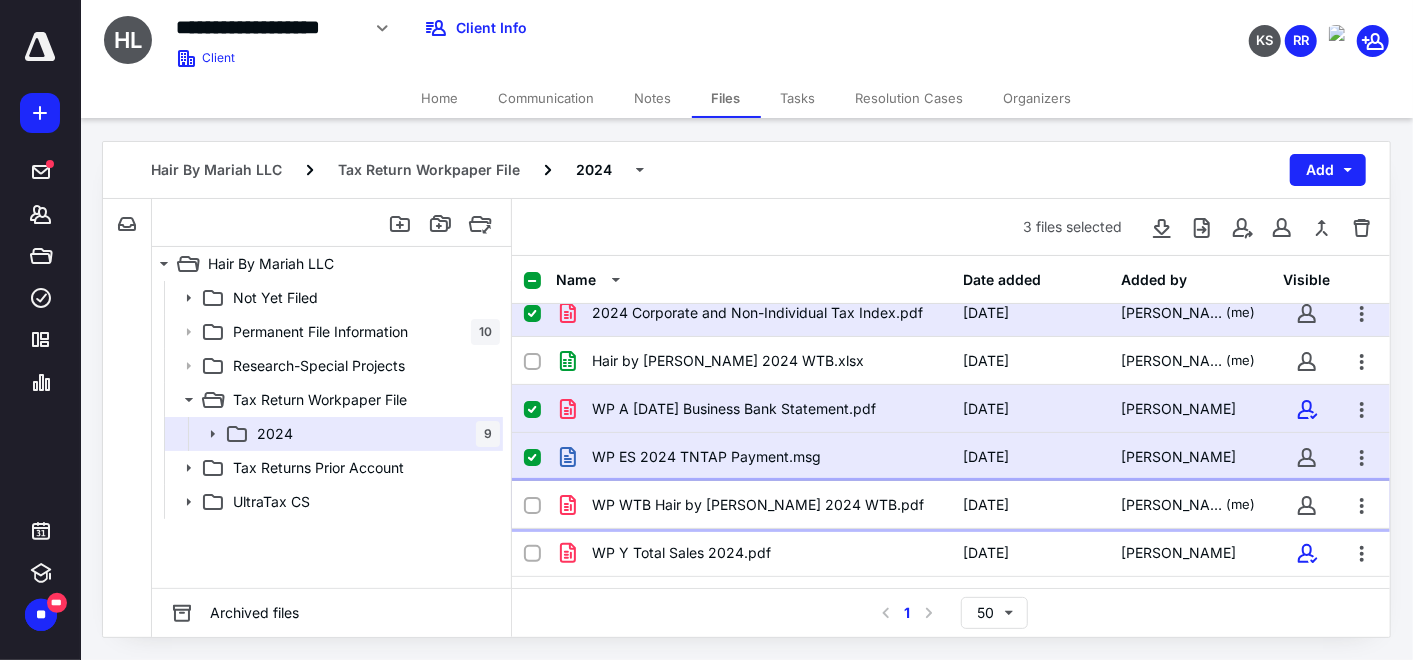 click on "WP WTB Hair by [PERSON_NAME] 2024 WTB.pdf" at bounding box center (758, 505) 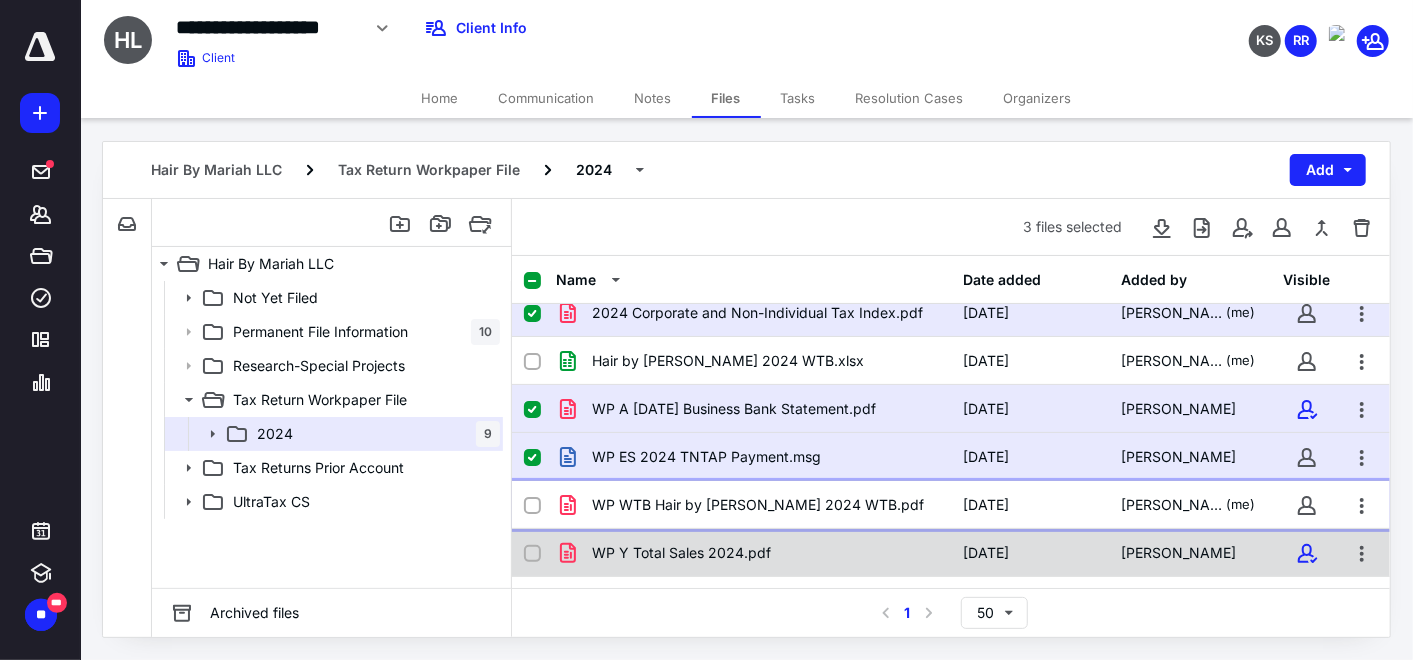 checkbox on "true" 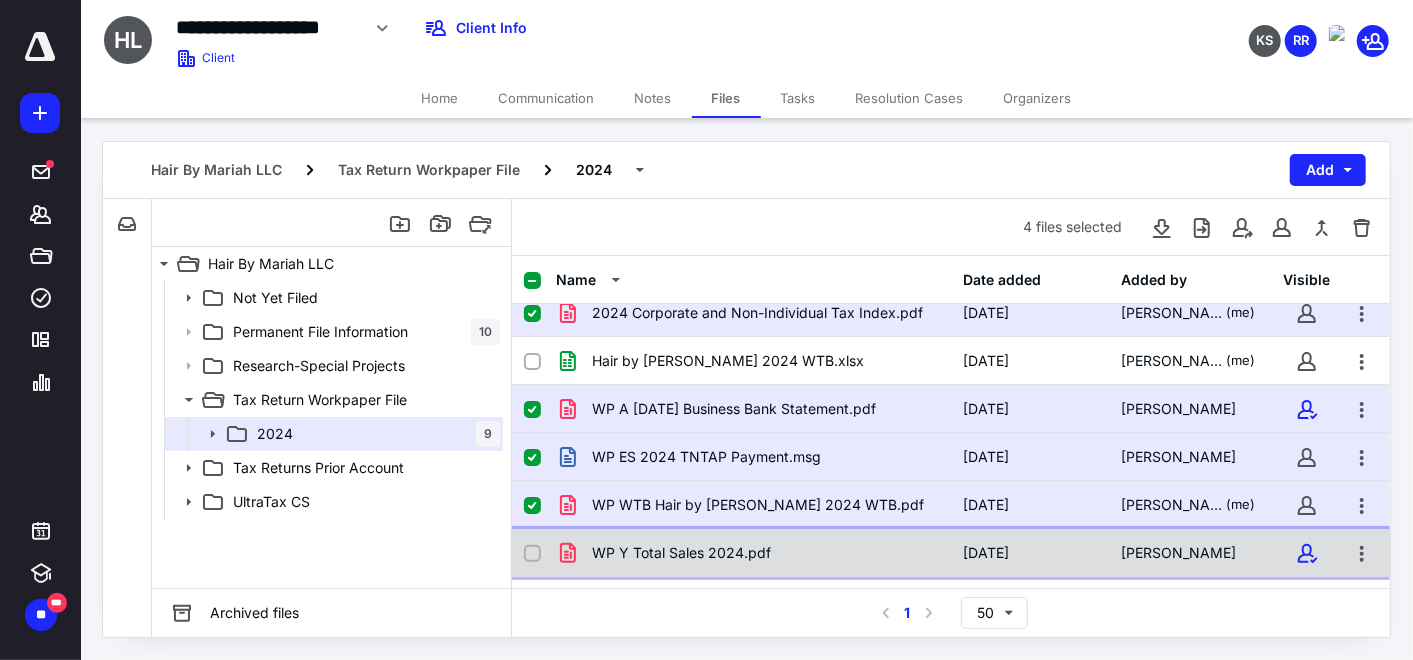 click on "WP Y Total Sales 2024.pdf" at bounding box center [681, 553] 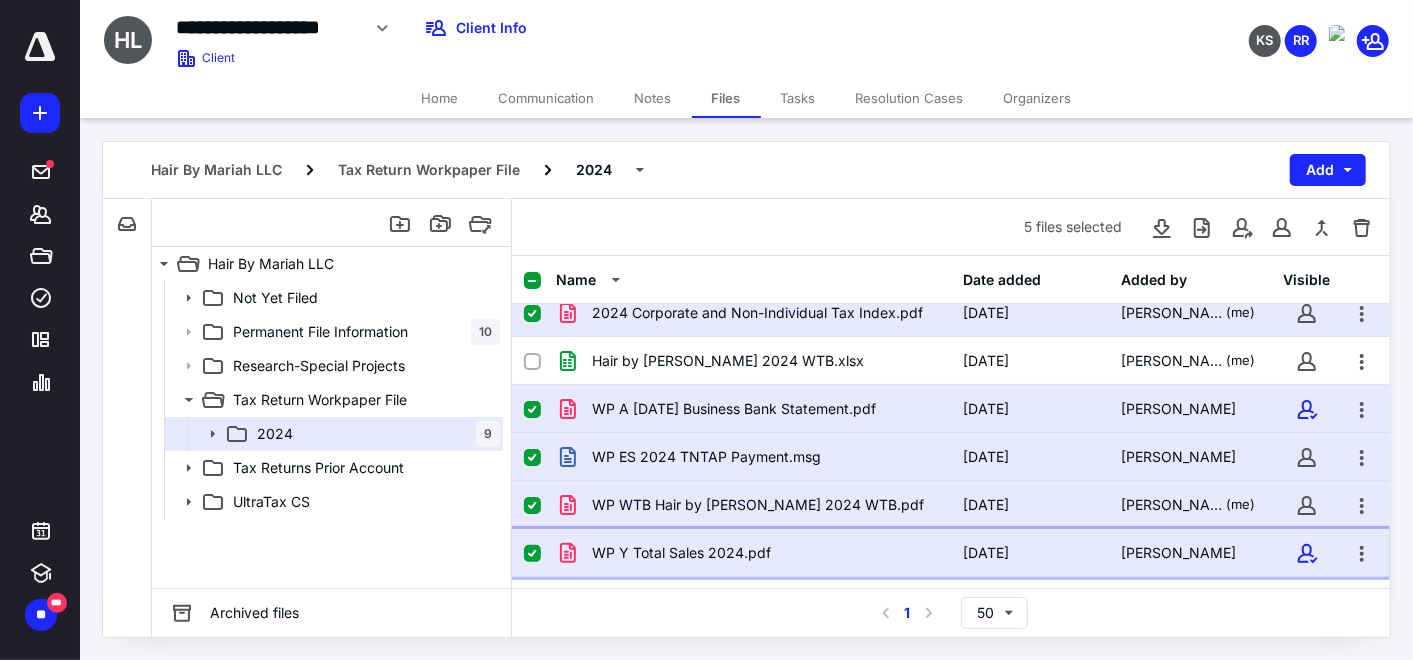 scroll, scrollTop: 191, scrollLeft: 0, axis: vertical 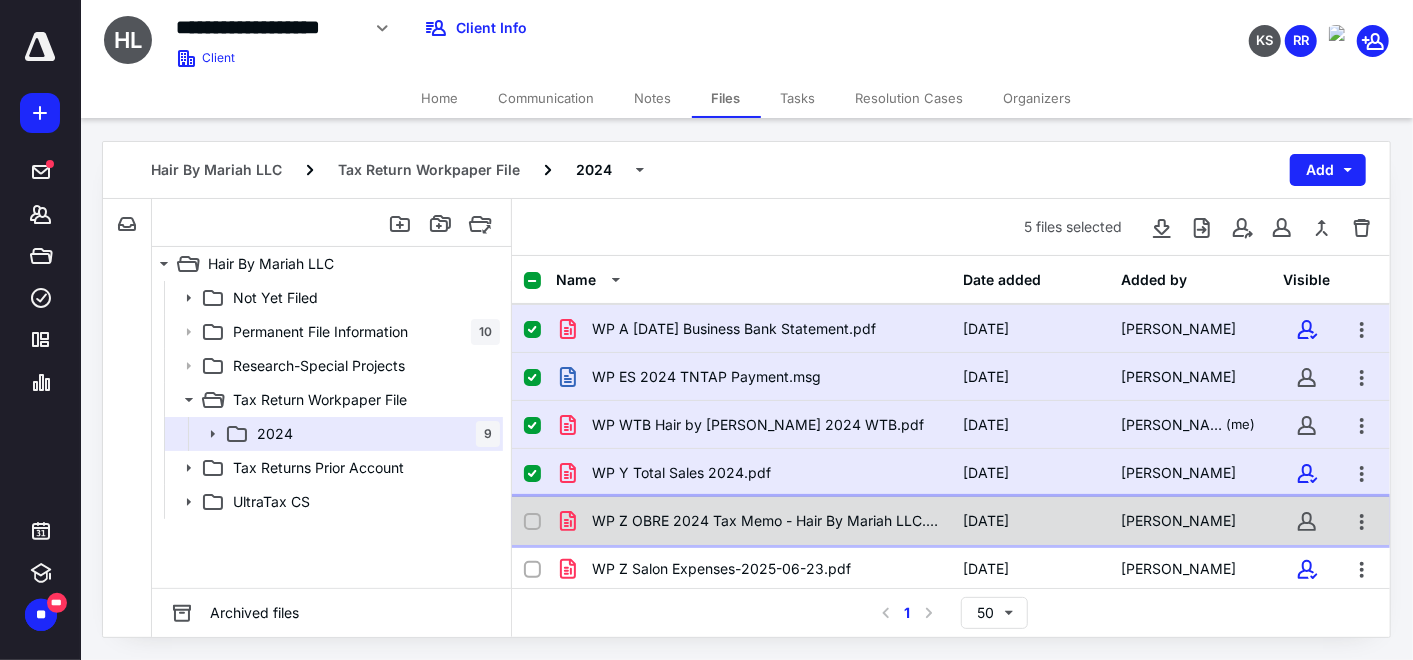 click on "WP Z OBRE 2024 Tax Memo - Hair By Mariah LLC.pdf [DATE] [PERSON_NAME]" at bounding box center (951, 521) 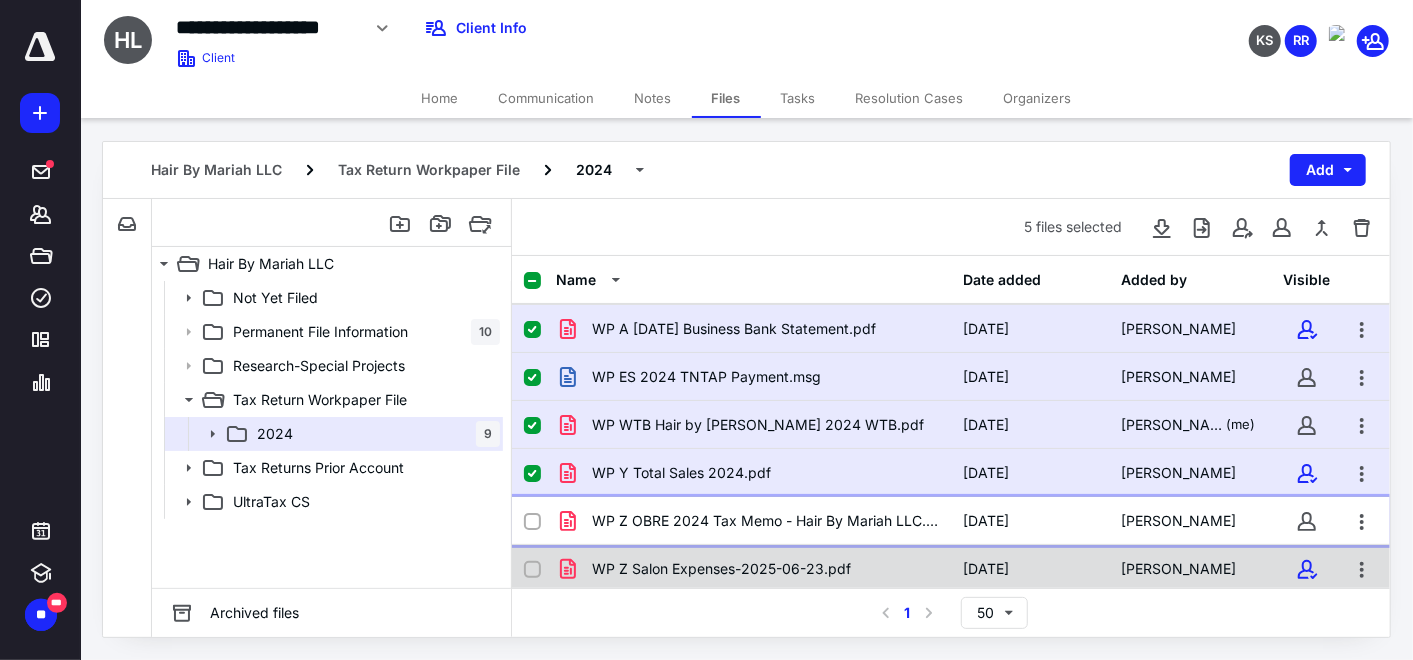 checkbox on "true" 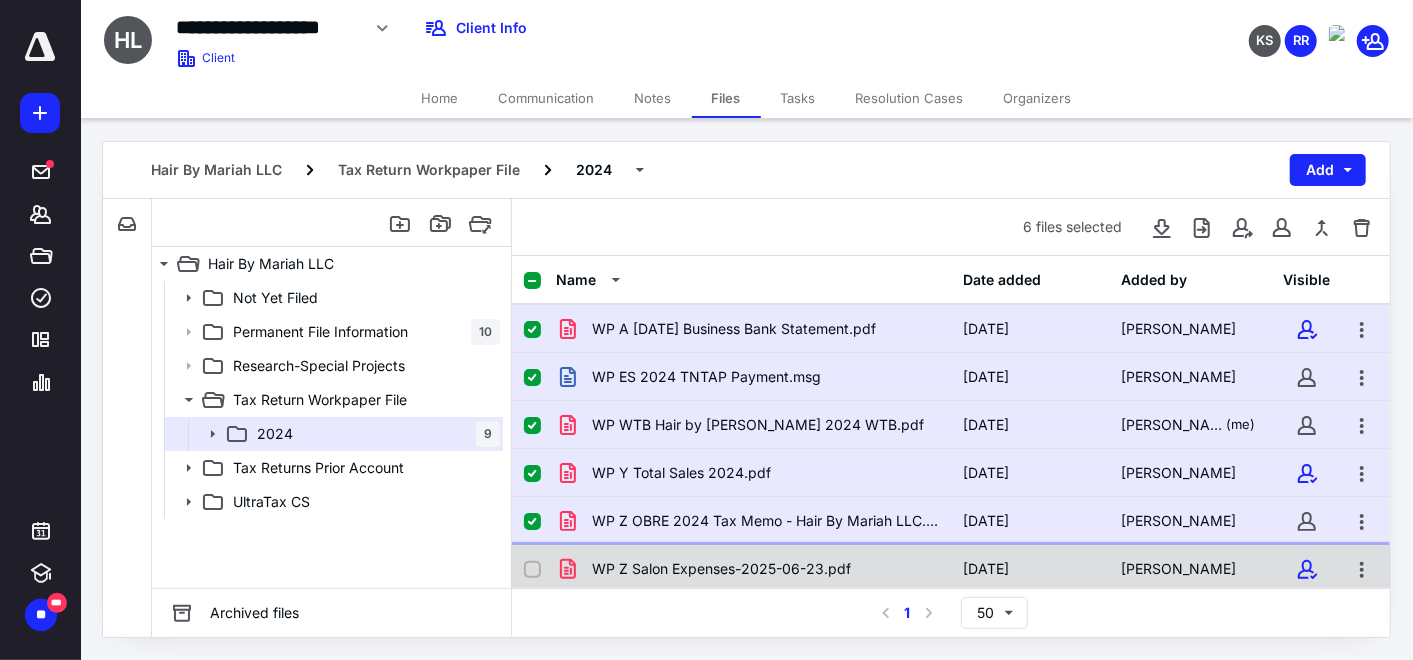 click on "WP Z Salon Expenses-2025-06-23.pdf [DATE] [PERSON_NAME]" at bounding box center (951, 569) 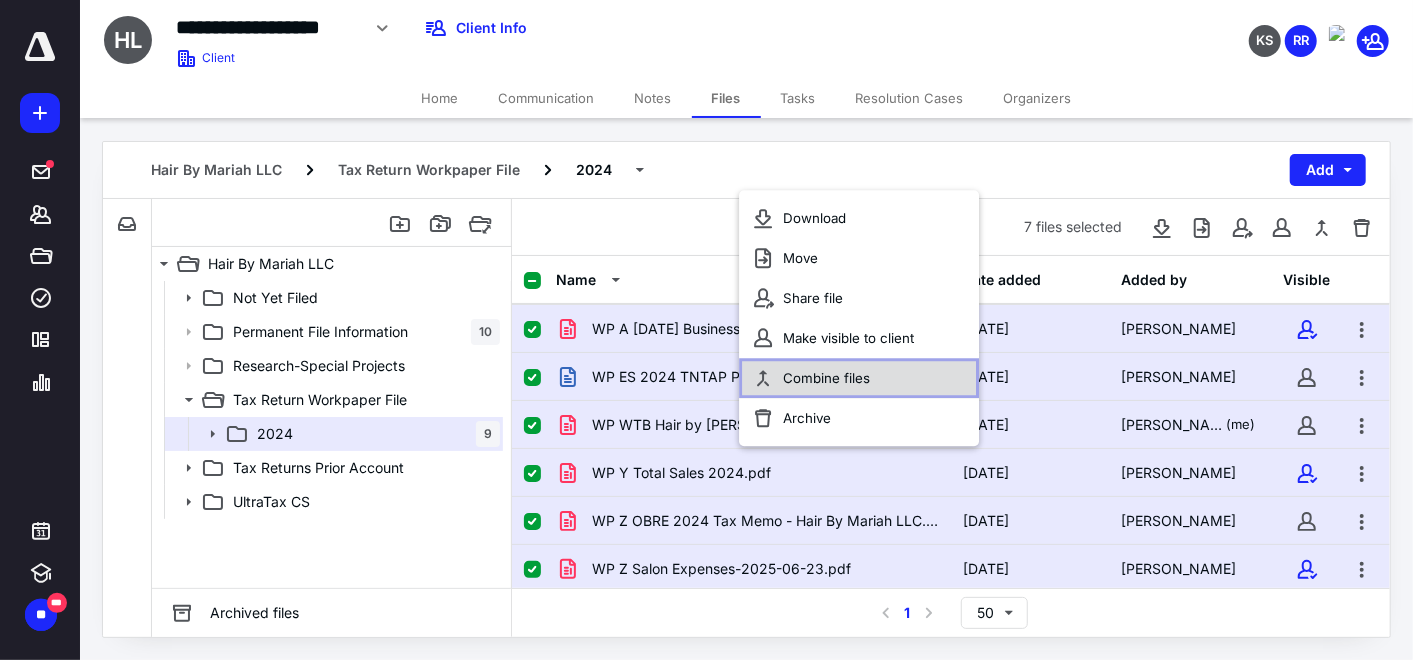 click on "Combine files" at bounding box center (826, 378) 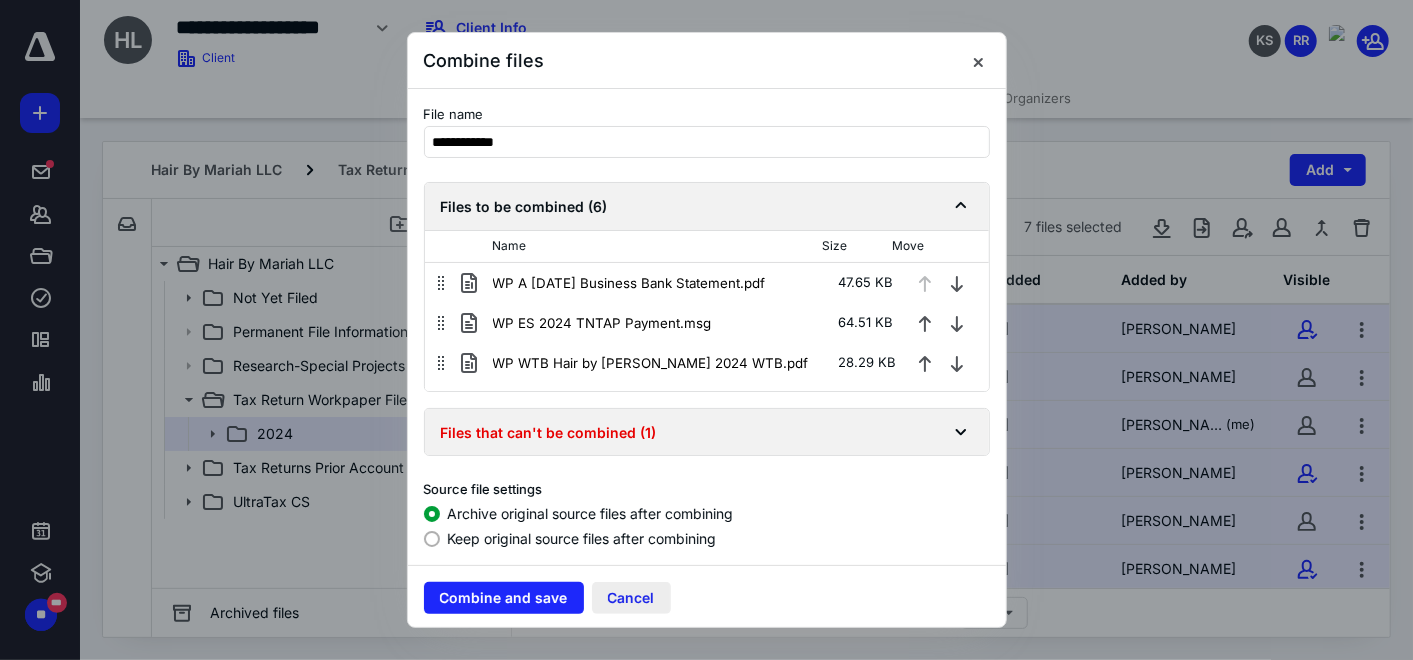 click on "Cancel" at bounding box center (631, 598) 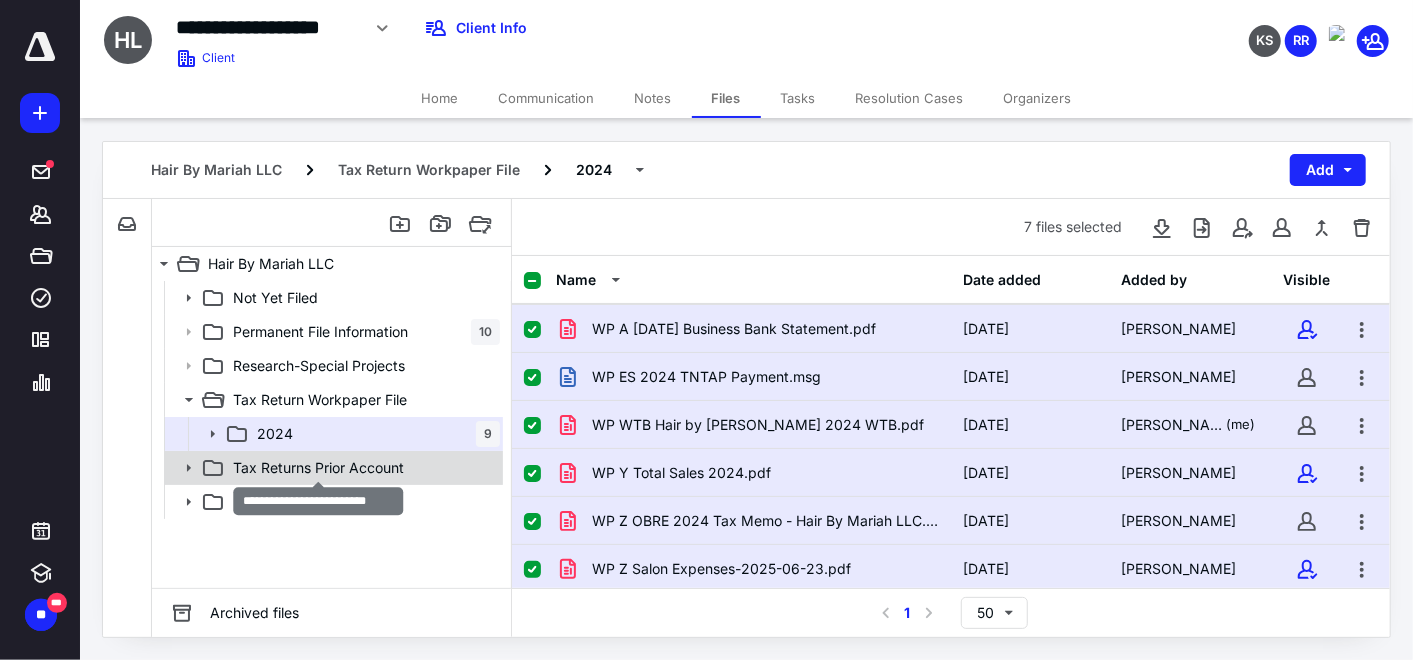 click on "Tax Returns Prior Account" at bounding box center [318, 468] 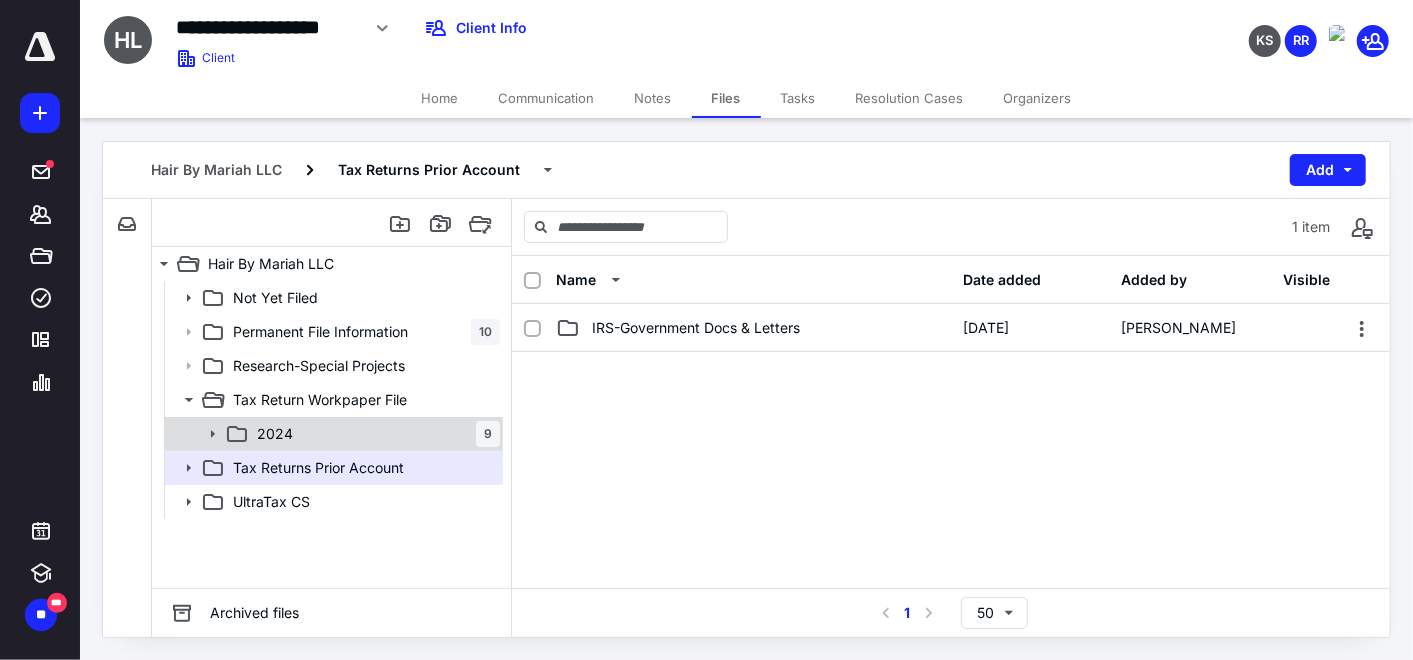 click on "2024 9" at bounding box center (374, 434) 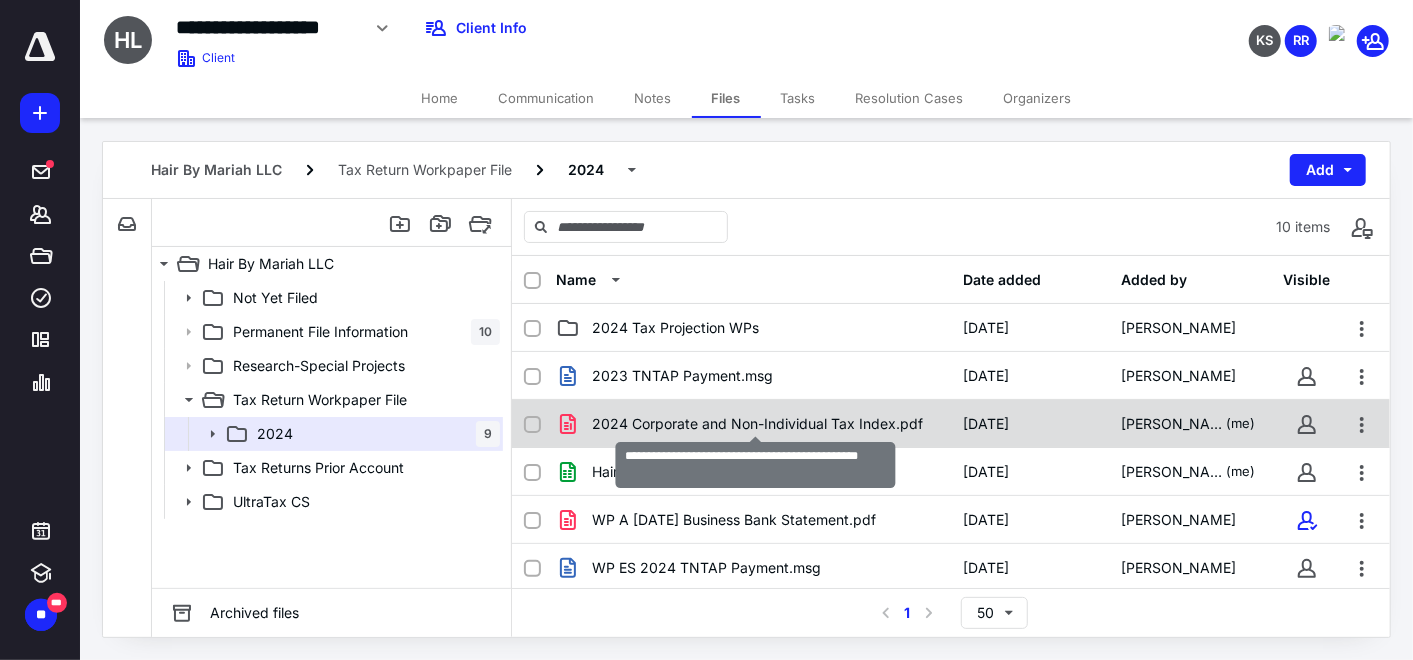 click on "2024 Corporate and Non-Individual Tax Index.pdf" at bounding box center (757, 424) 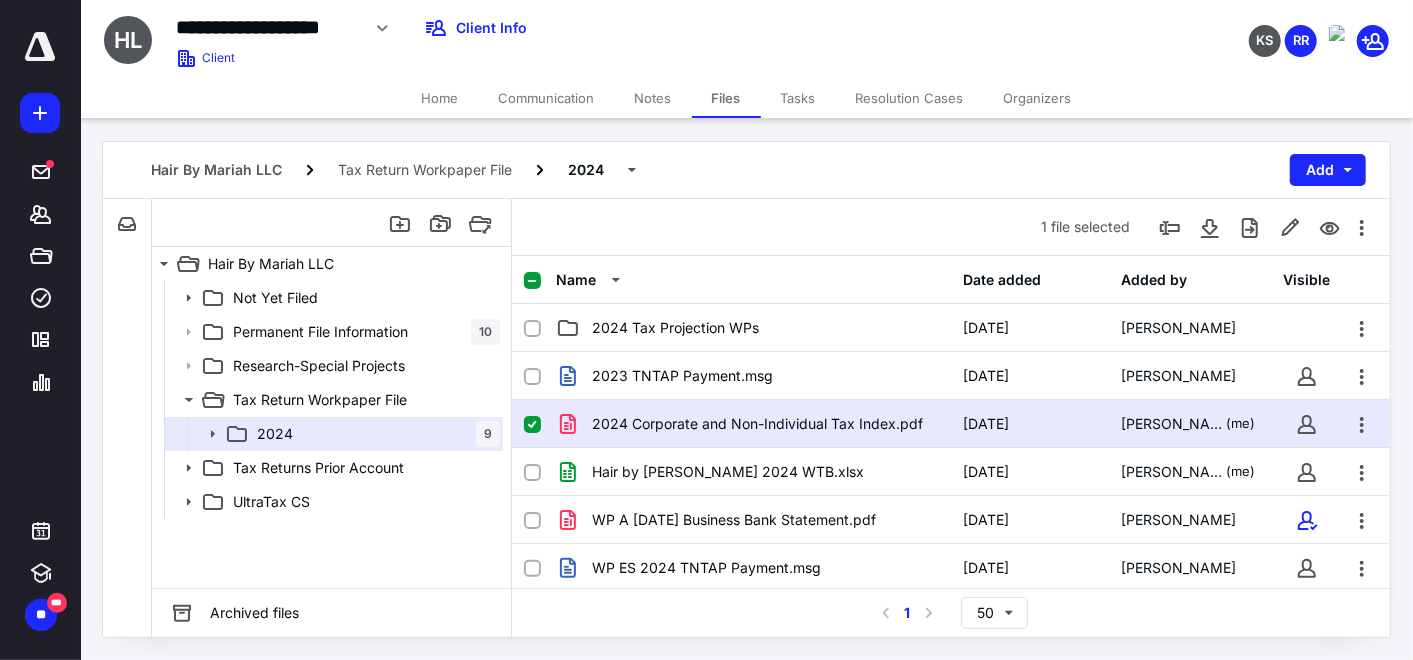 scroll, scrollTop: 111, scrollLeft: 0, axis: vertical 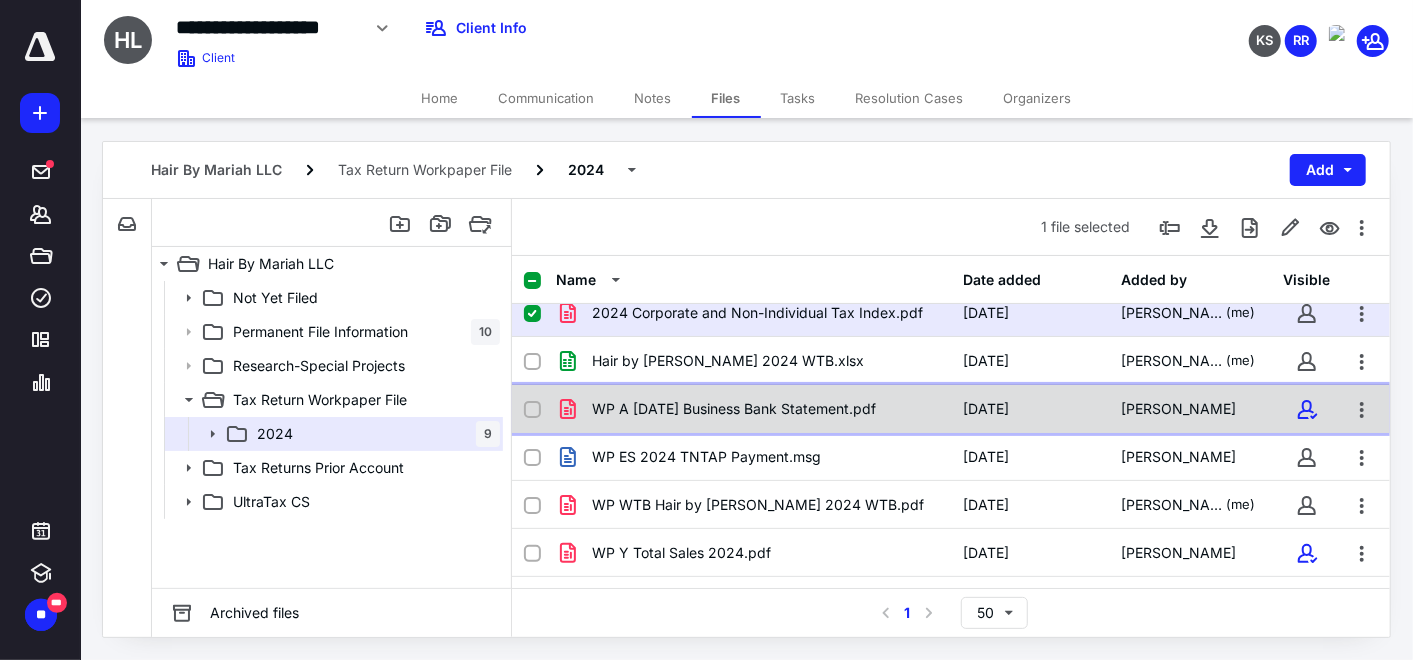 click on "WP A [DATE] Business Bank Statement.pdf" at bounding box center (734, 409) 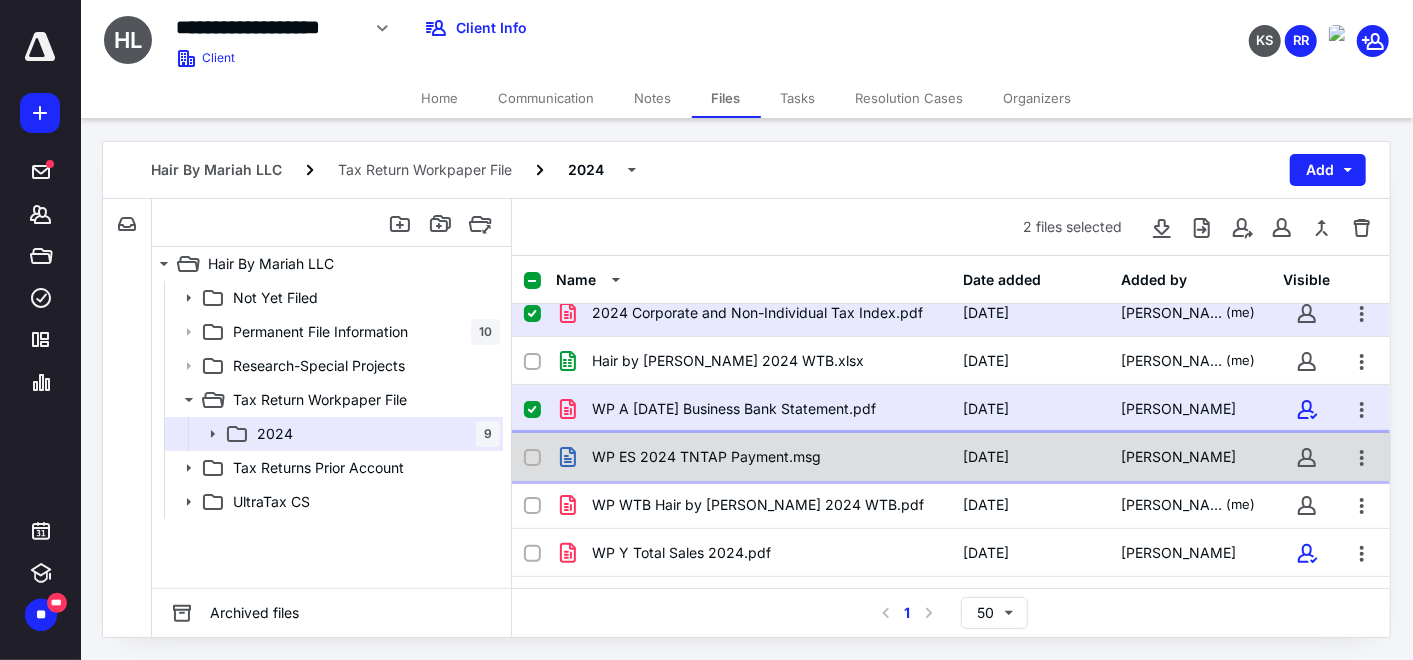 click on "WP ES 2024 TNTAP Payment.msg" at bounding box center [706, 457] 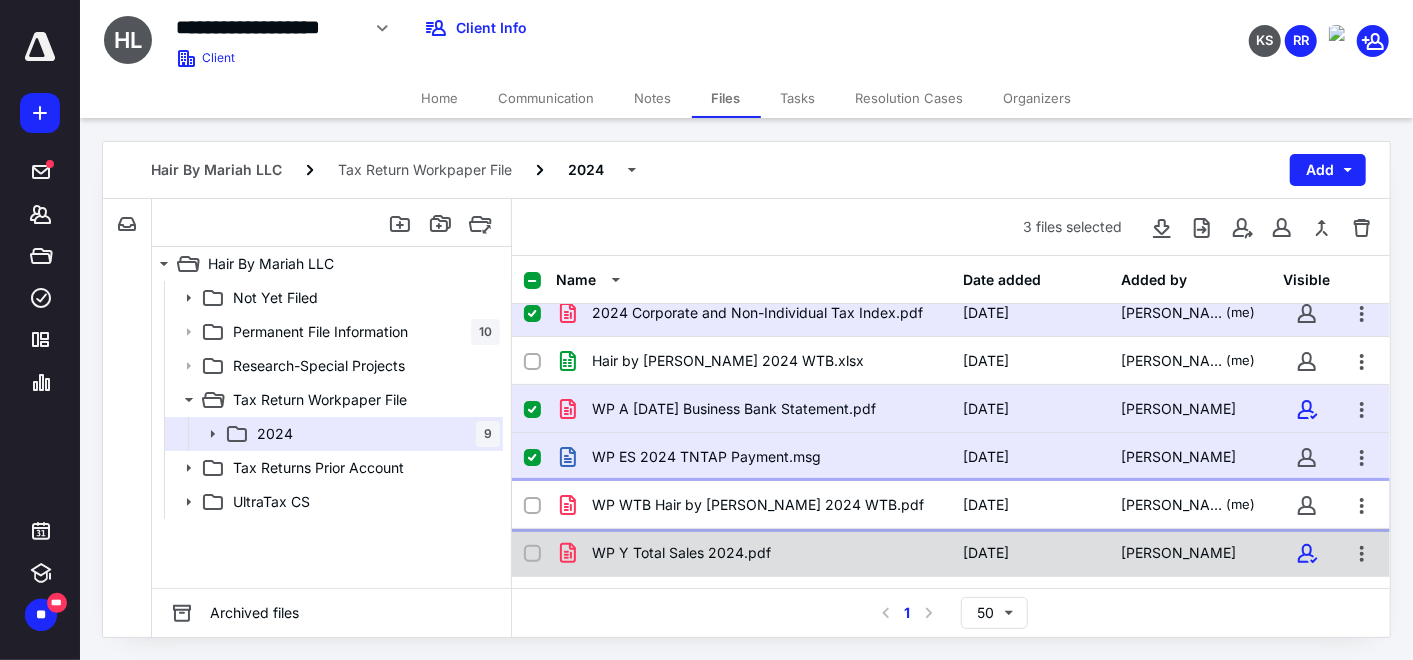 click on "WP WTB Hair by [PERSON_NAME] 2024 WTB.pdf [DATE] [PERSON_NAME]  (me)" at bounding box center (951, 505) 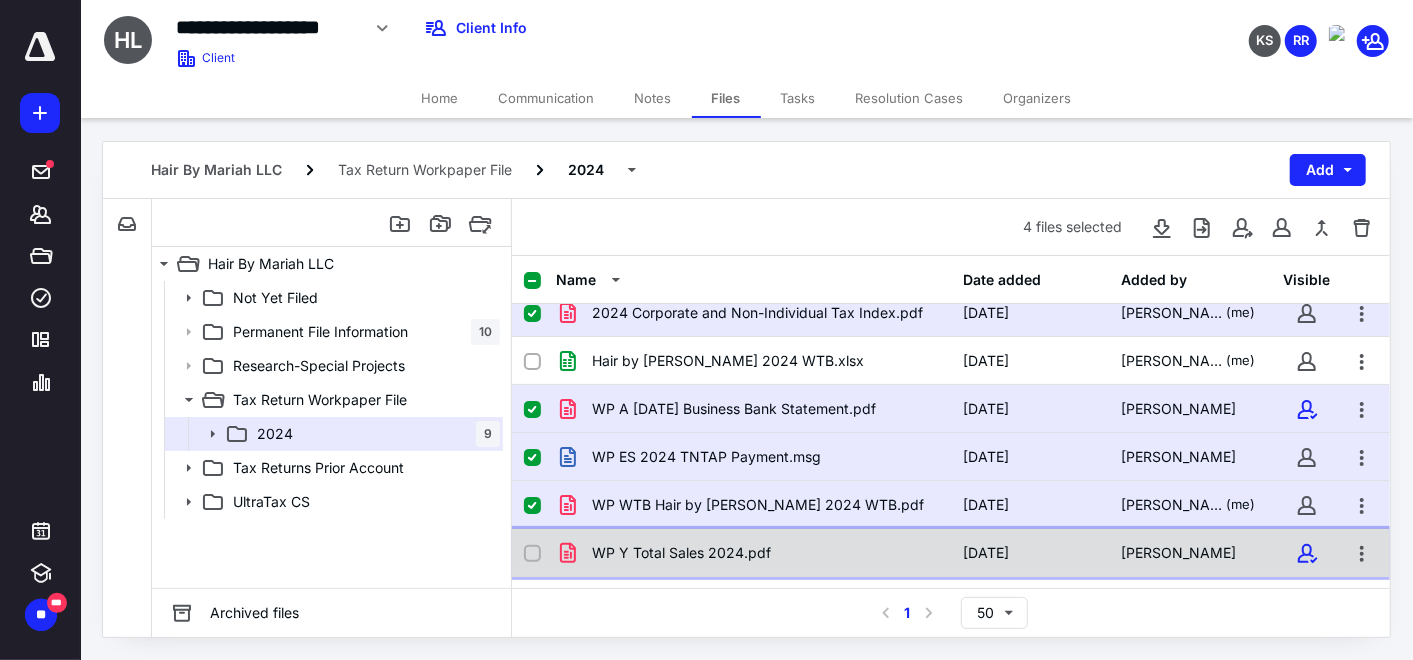 click on "WP Y Total Sales 2024.pdf" at bounding box center [681, 553] 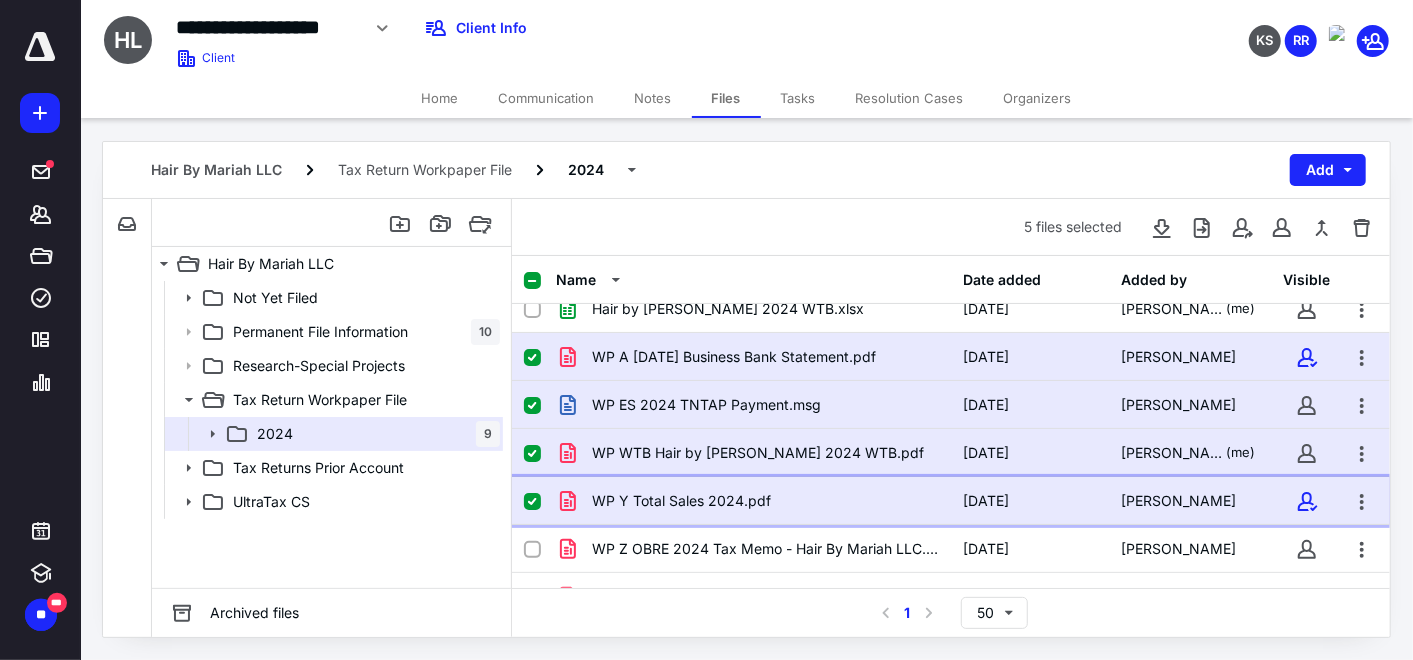 scroll, scrollTop: 191, scrollLeft: 0, axis: vertical 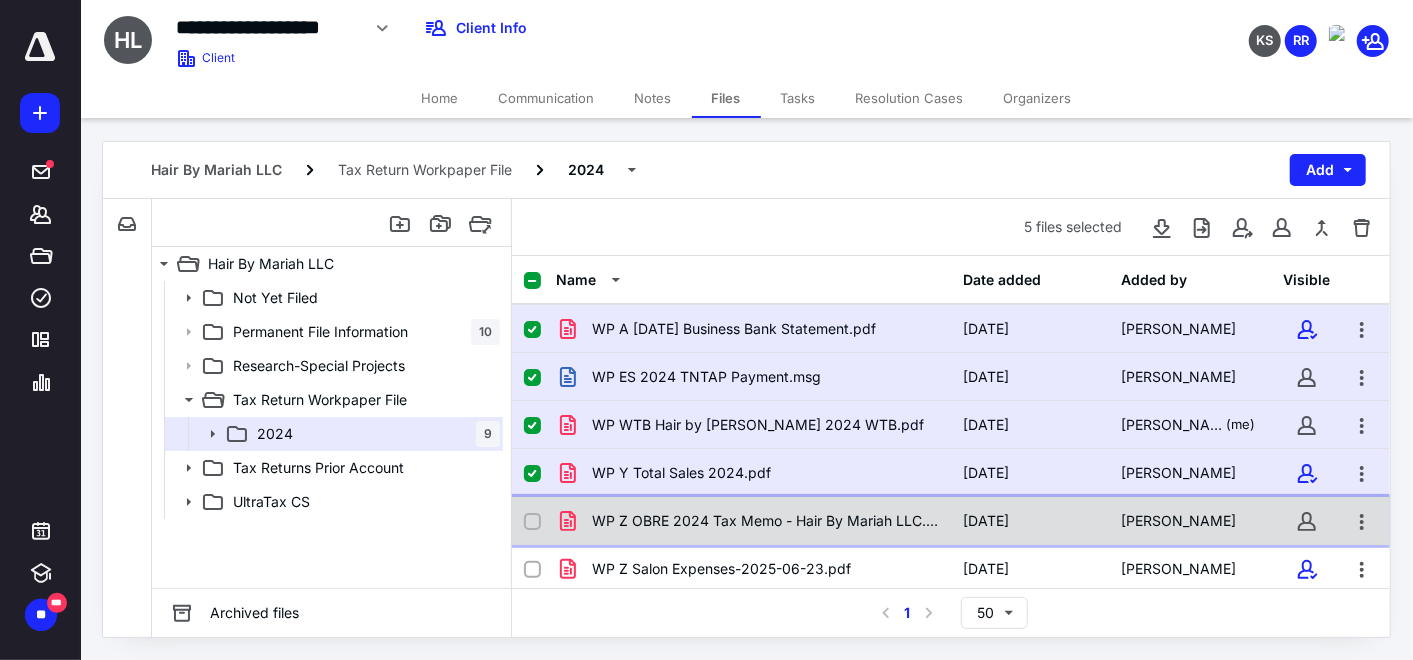 click on "WP Z OBRE 2024 Tax Memo - Hair By Mariah LLC.pdf" at bounding box center [765, 521] 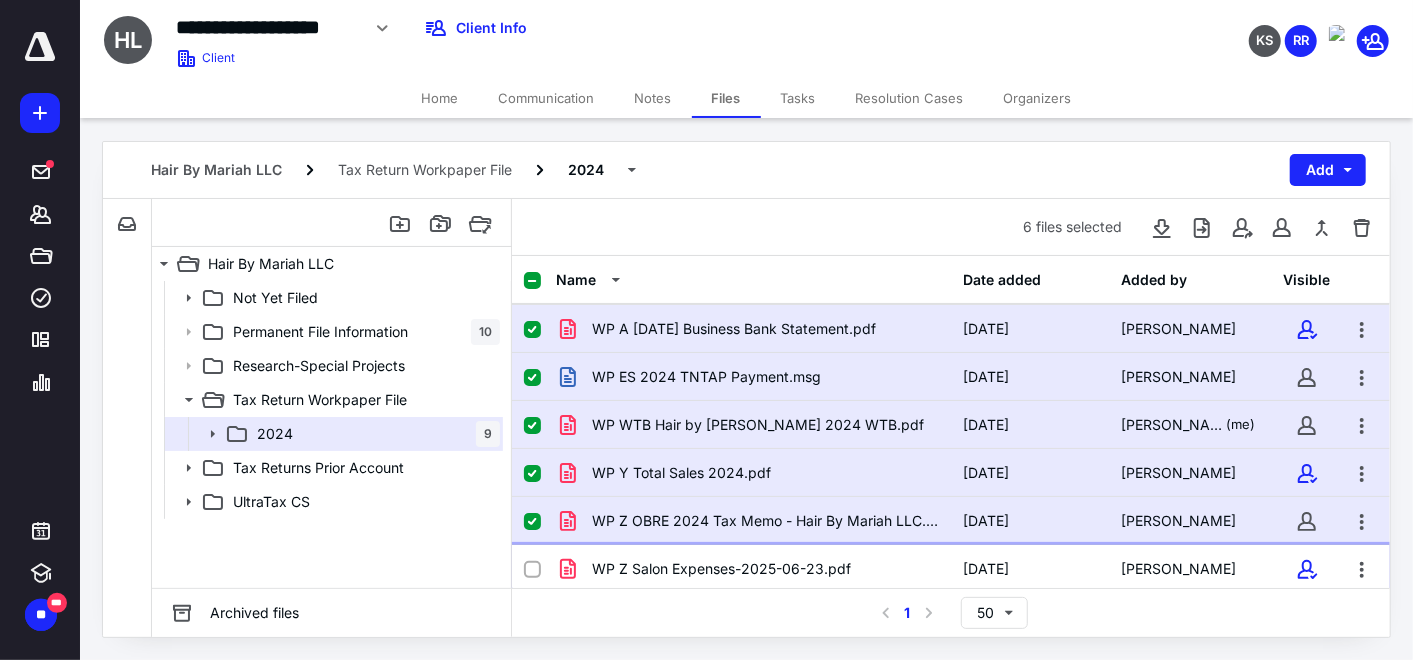 click on "WP Z Salon Expenses-2025-06-23.pdf [DATE] [PERSON_NAME]" at bounding box center [951, 569] 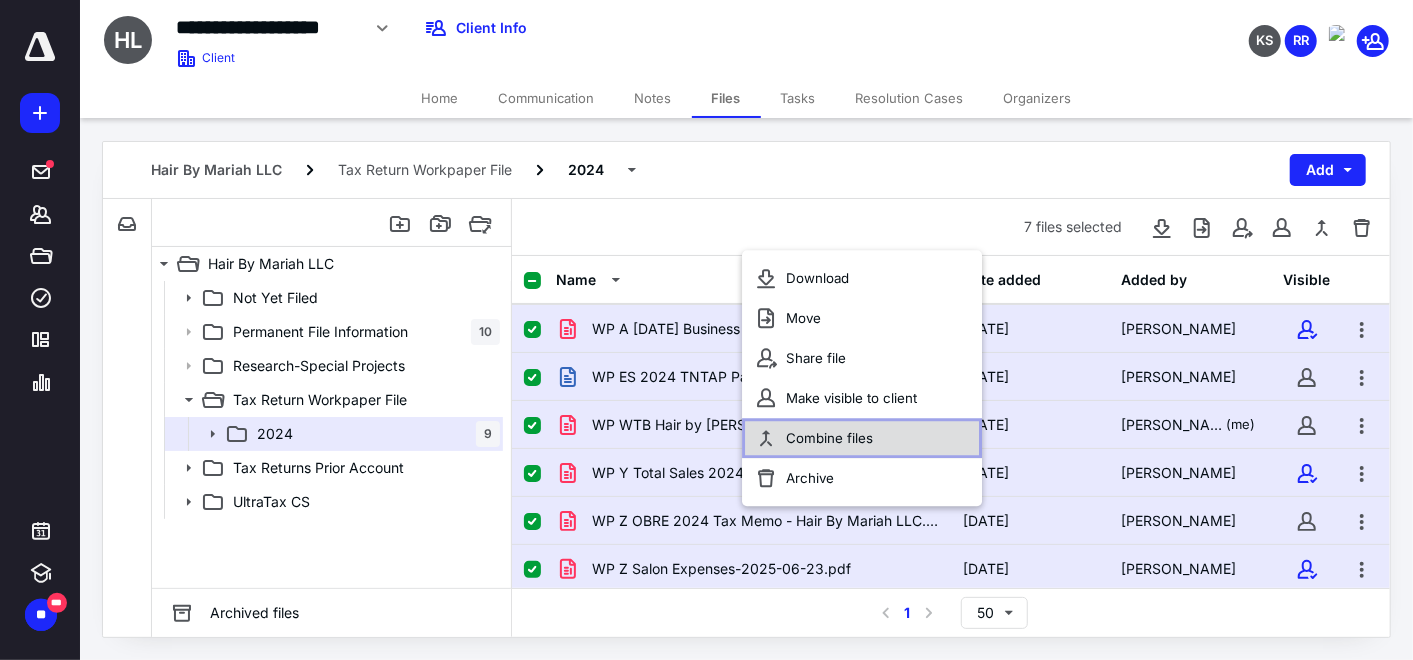 click on "Combine files" at bounding box center (829, 438) 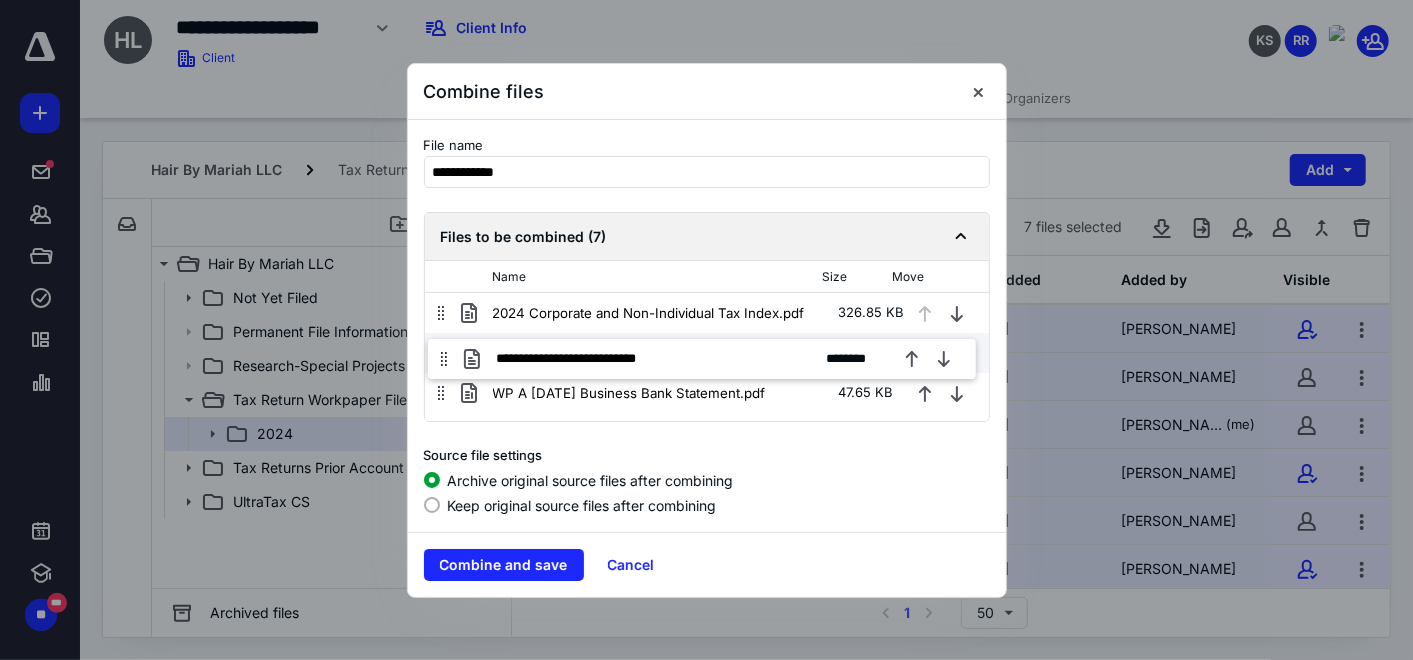 drag, startPoint x: 436, startPoint y: 380, endPoint x: 440, endPoint y: 339, distance: 41.19466 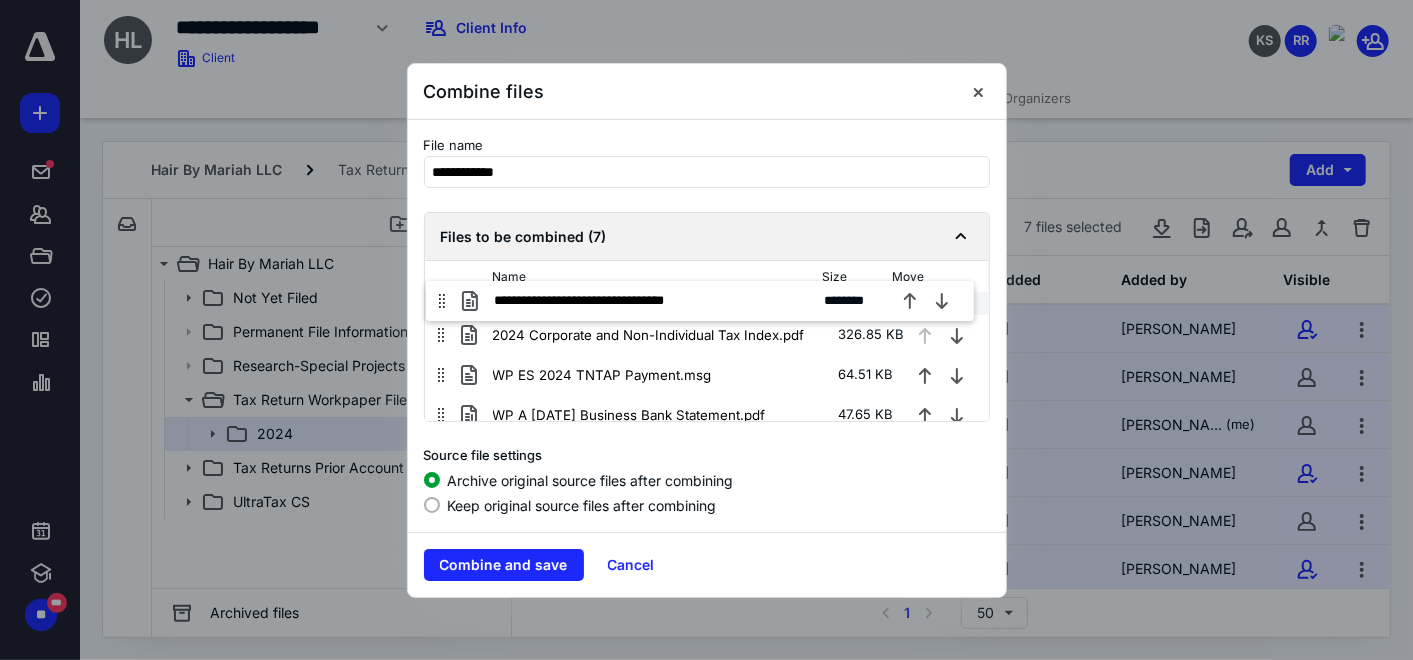 scroll, scrollTop: 0, scrollLeft: 0, axis: both 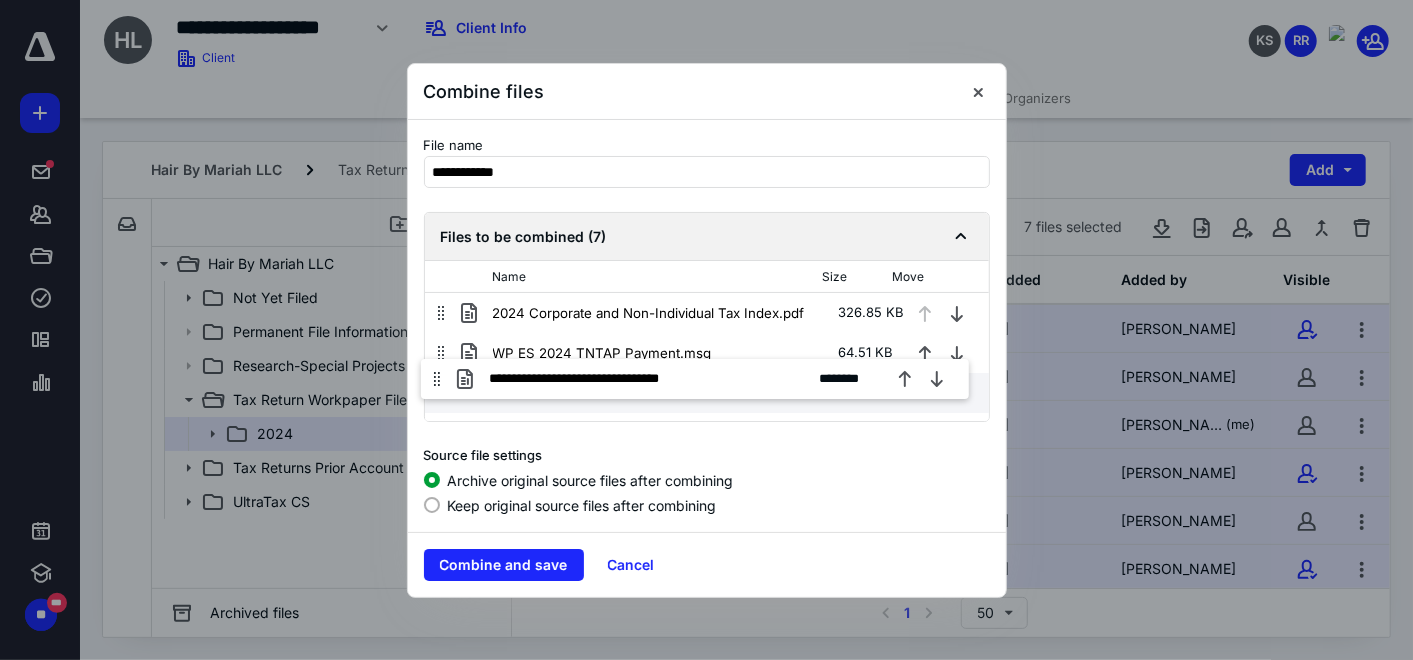 drag, startPoint x: 443, startPoint y: 325, endPoint x: 440, endPoint y: 377, distance: 52.086468 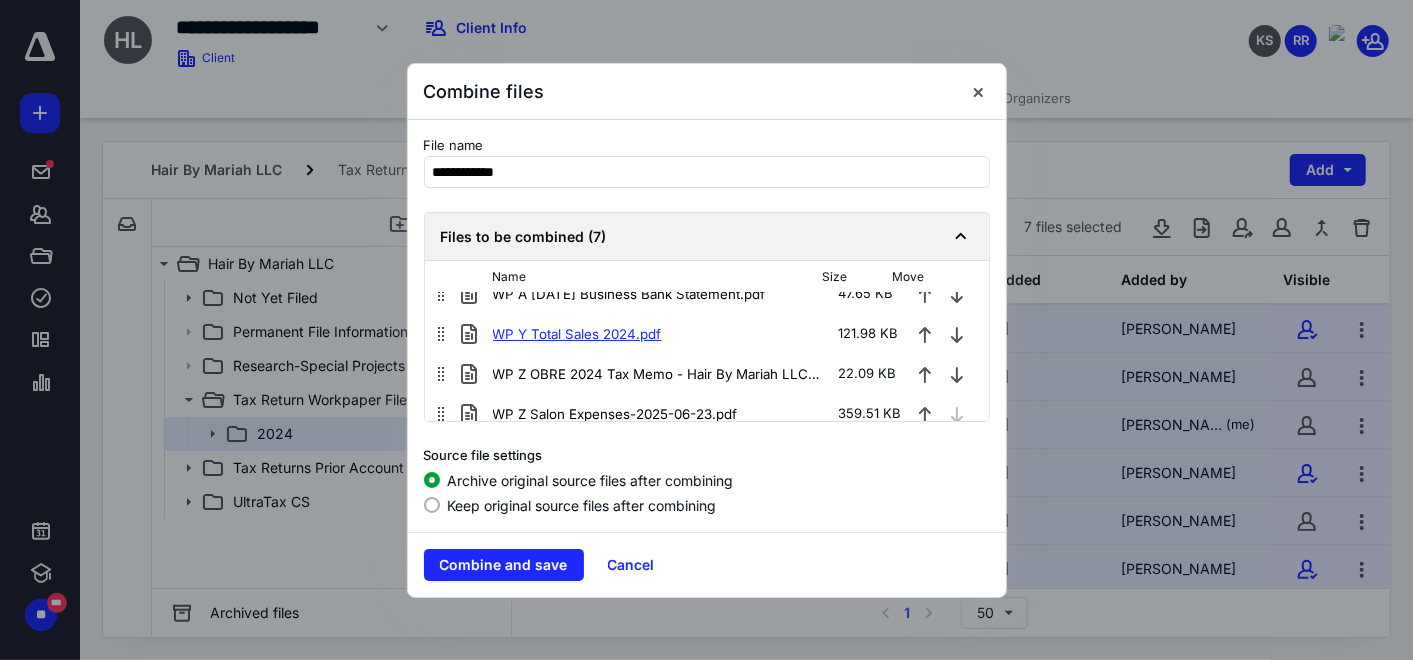 scroll, scrollTop: 151, scrollLeft: 0, axis: vertical 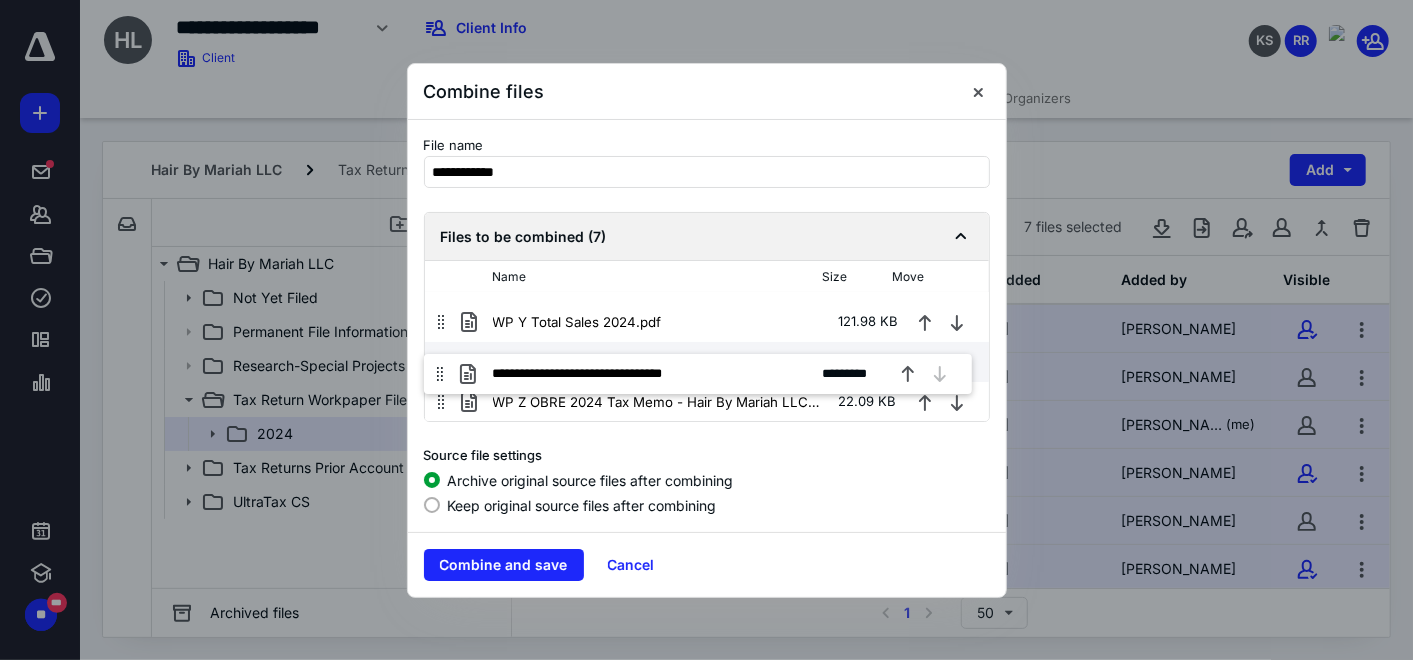 drag, startPoint x: 445, startPoint y: 395, endPoint x: 444, endPoint y: 354, distance: 41.01219 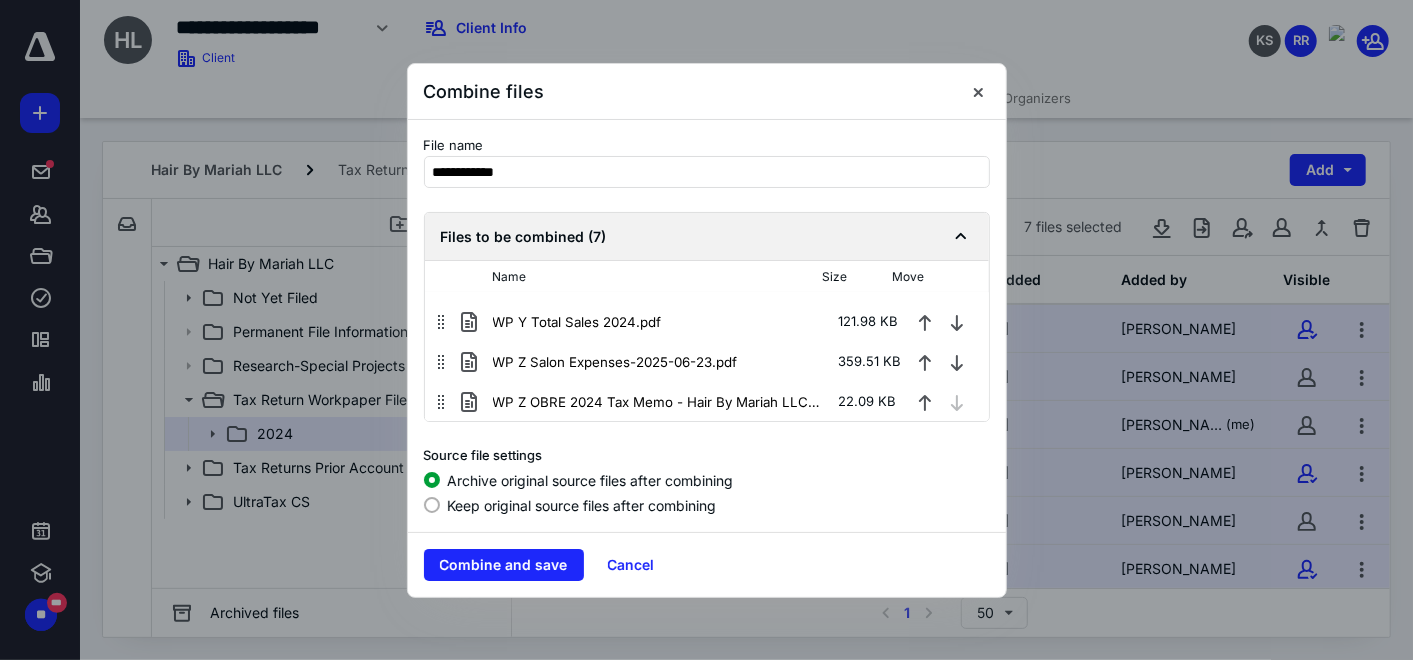 click on "Keep original source files after combining" at bounding box center [582, 505] 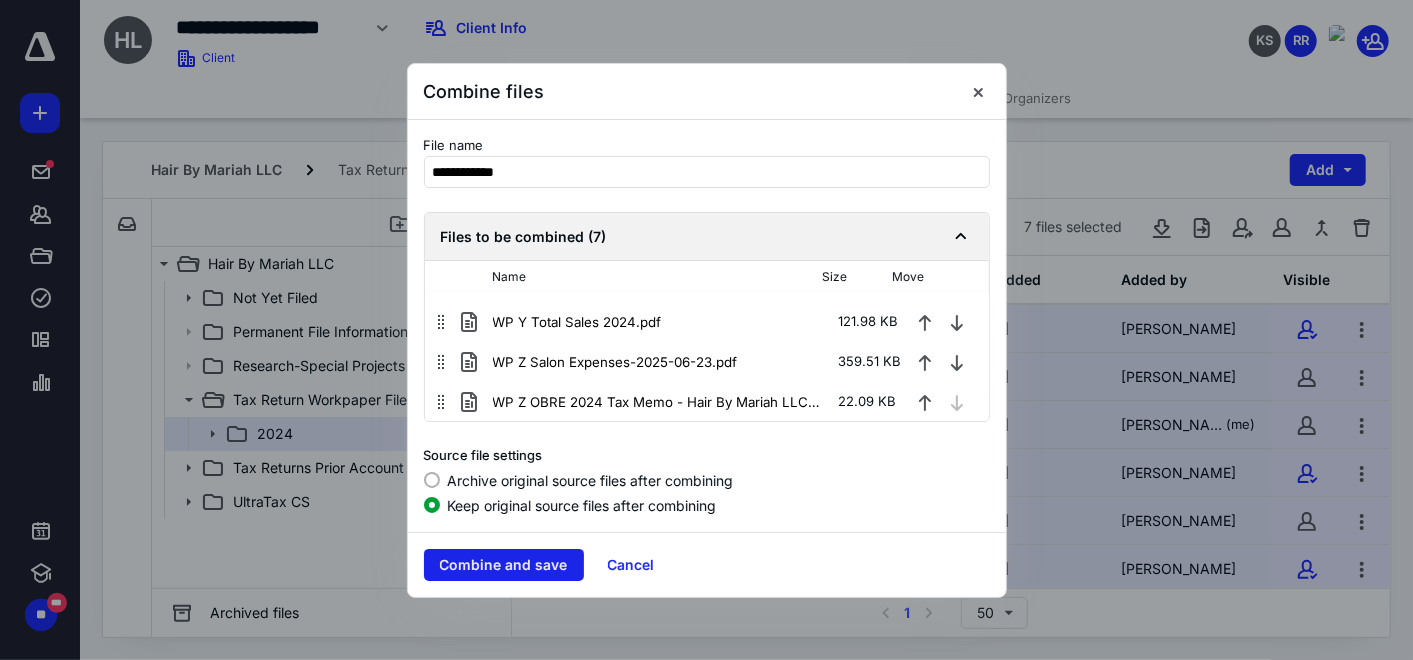 click on "Combine and save" at bounding box center [504, 565] 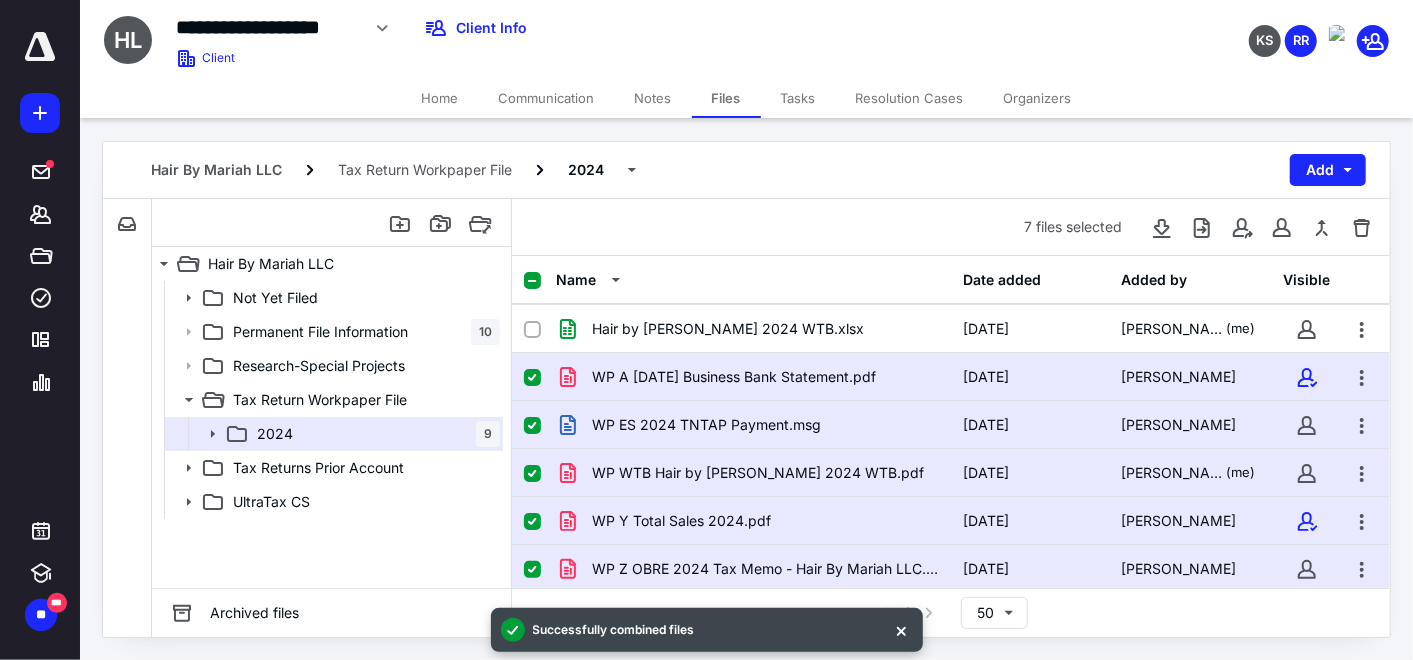 scroll, scrollTop: 239, scrollLeft: 0, axis: vertical 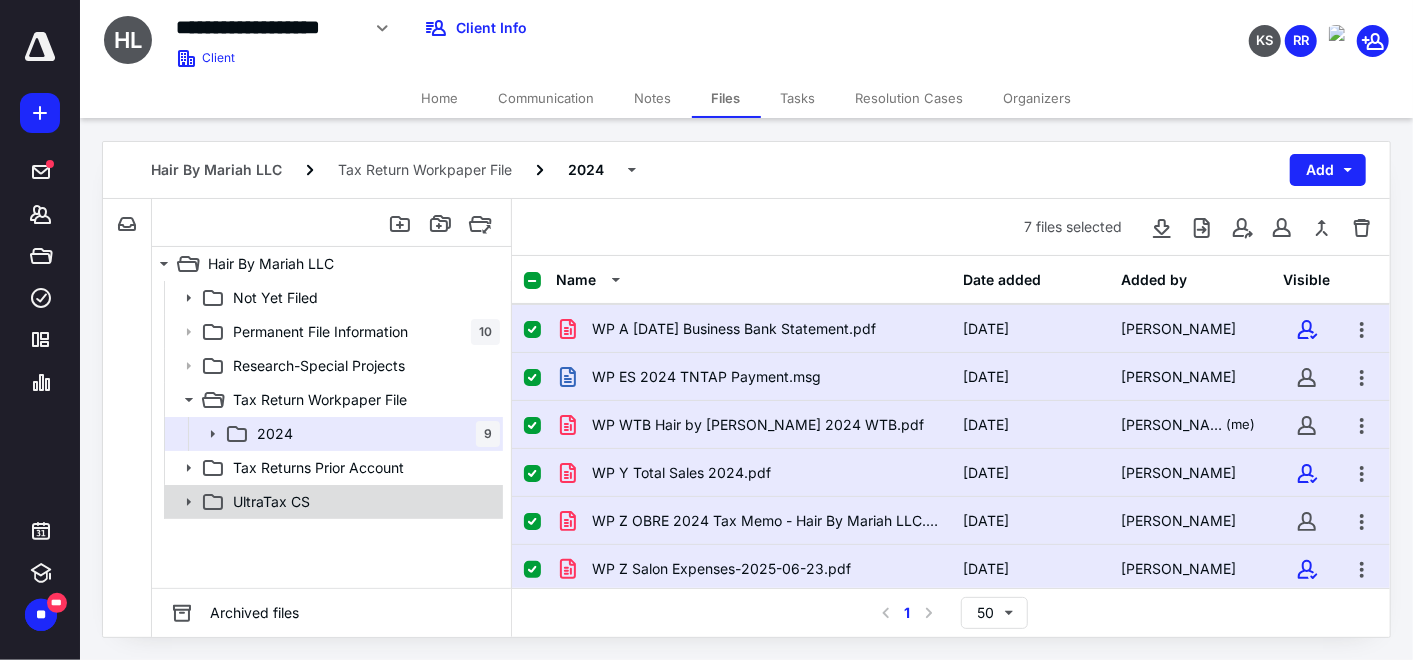 click on "UltraTax CS" at bounding box center (362, 502) 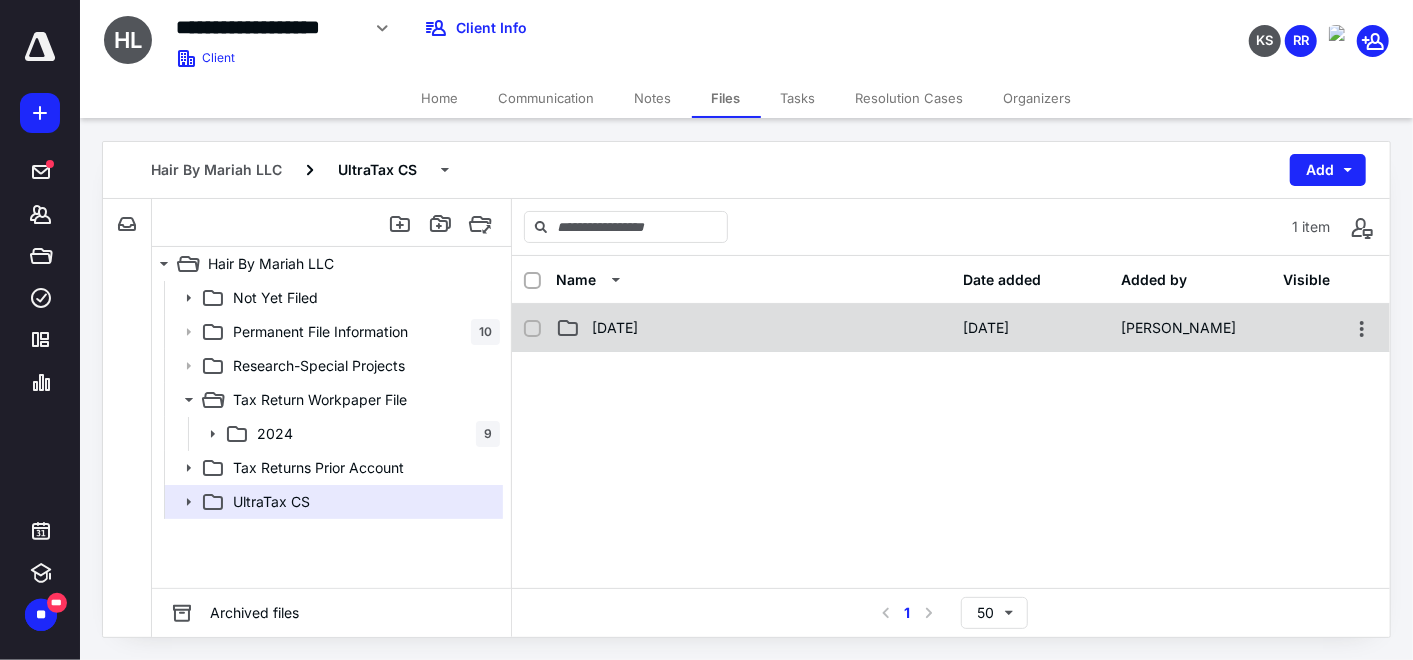 click on "[DATE]" at bounding box center (753, 328) 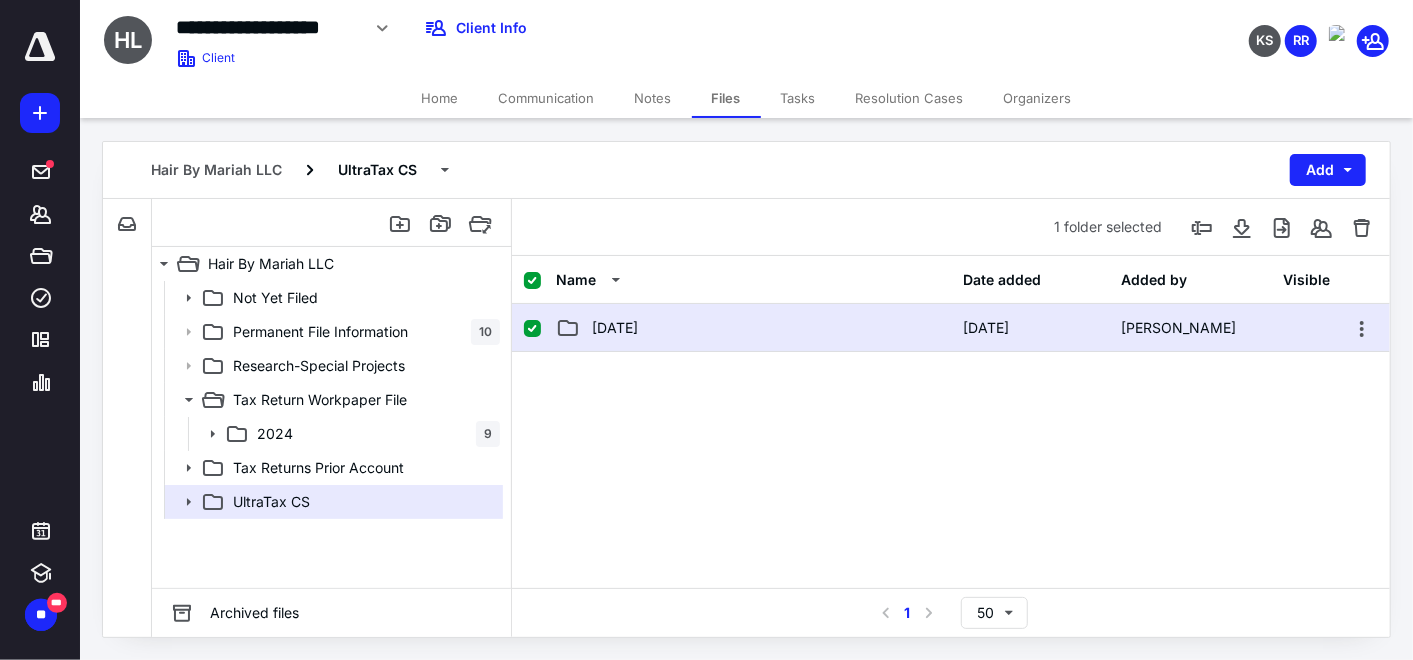 click on "[DATE]" at bounding box center (753, 328) 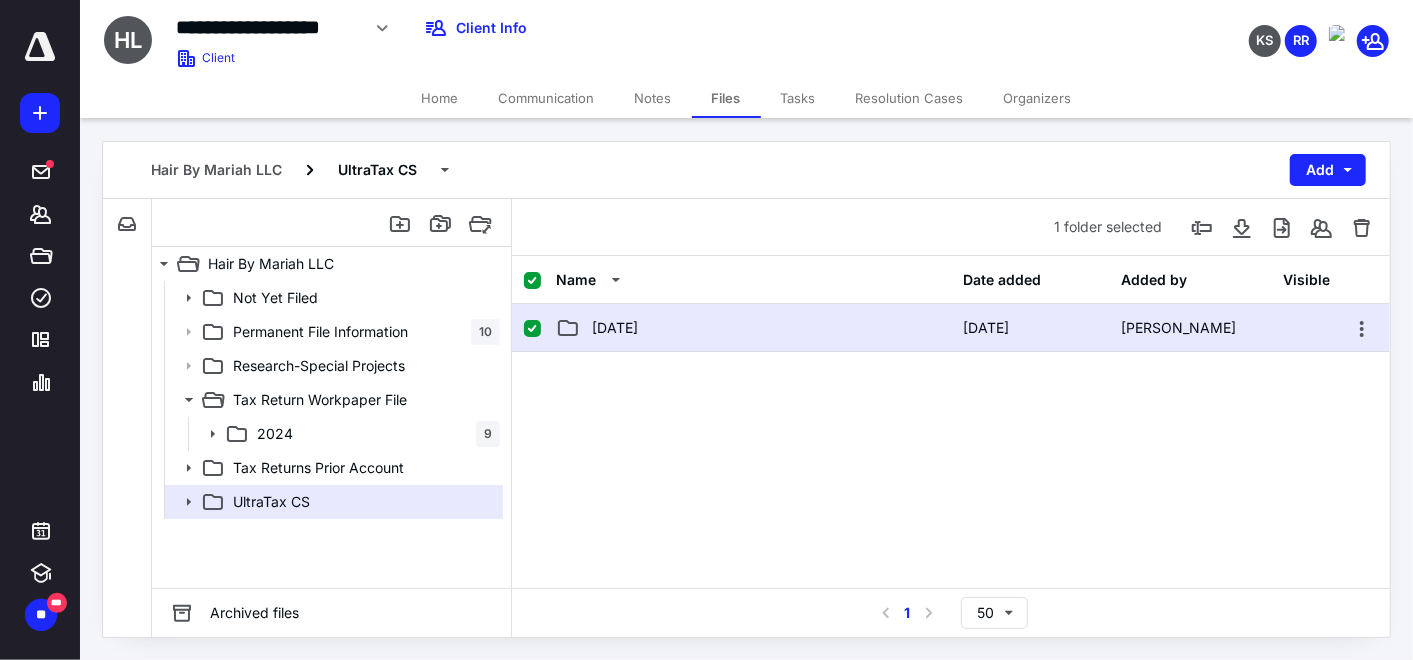 checkbox on "false" 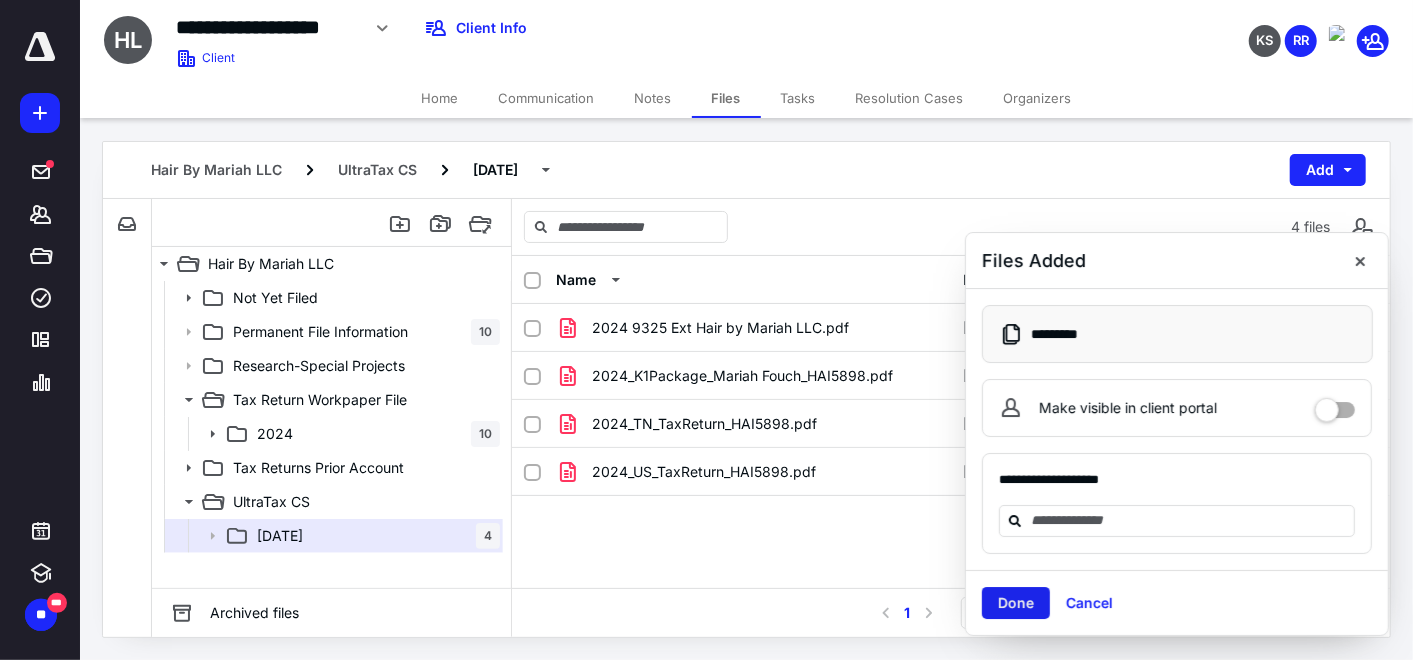 click on "Done" at bounding box center (1016, 603) 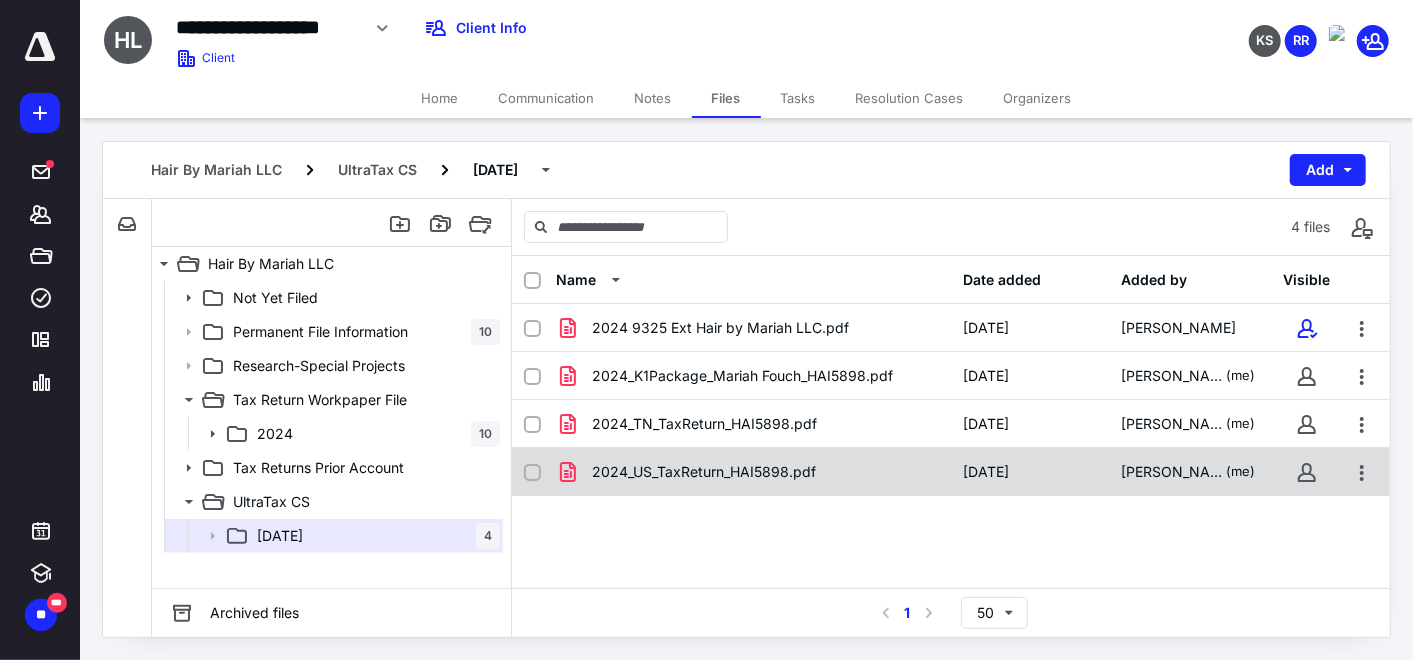 click on "2024_US_TaxReturn_HAI5898.pdf" at bounding box center [704, 472] 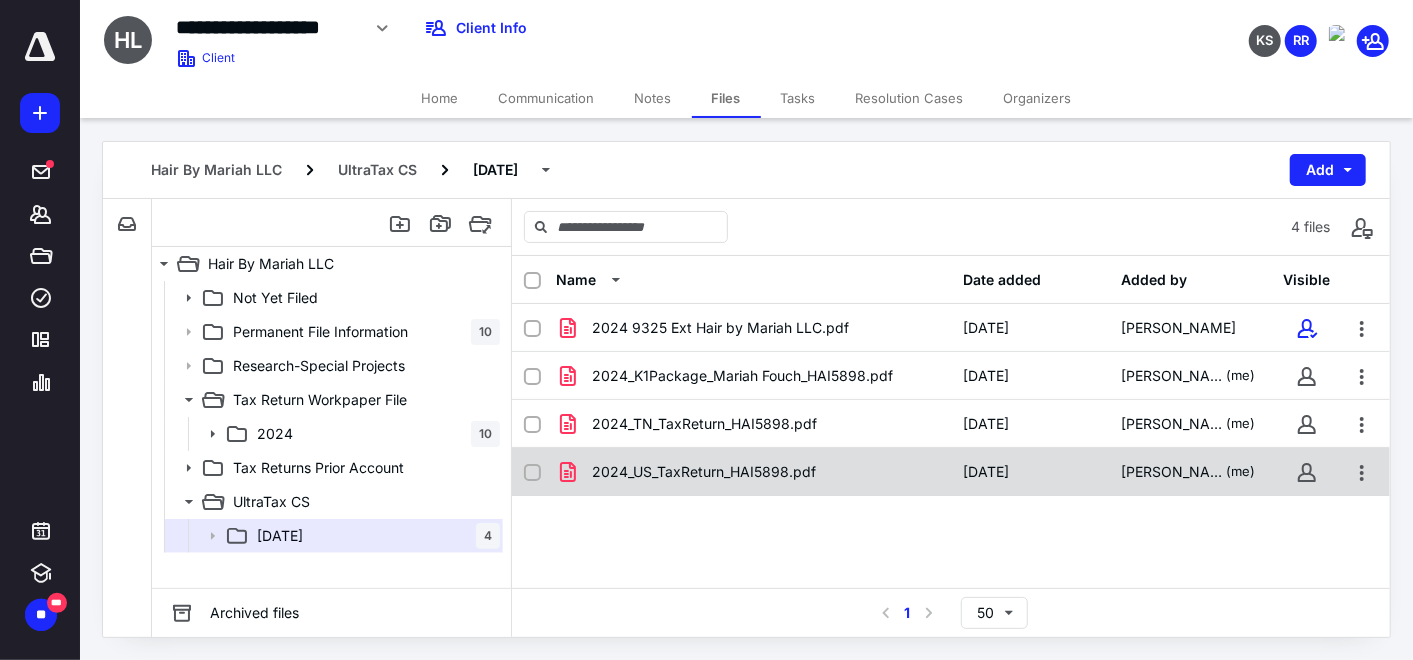 checkbox on "true" 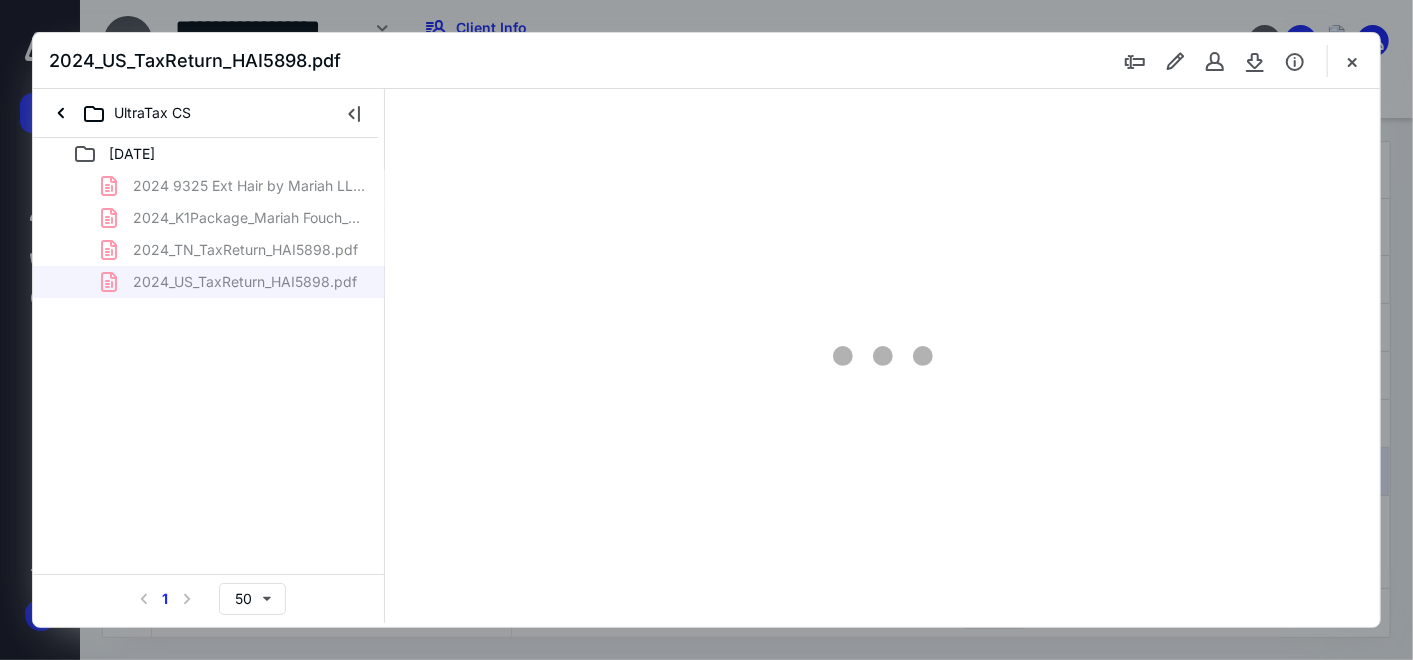 scroll, scrollTop: 0, scrollLeft: 0, axis: both 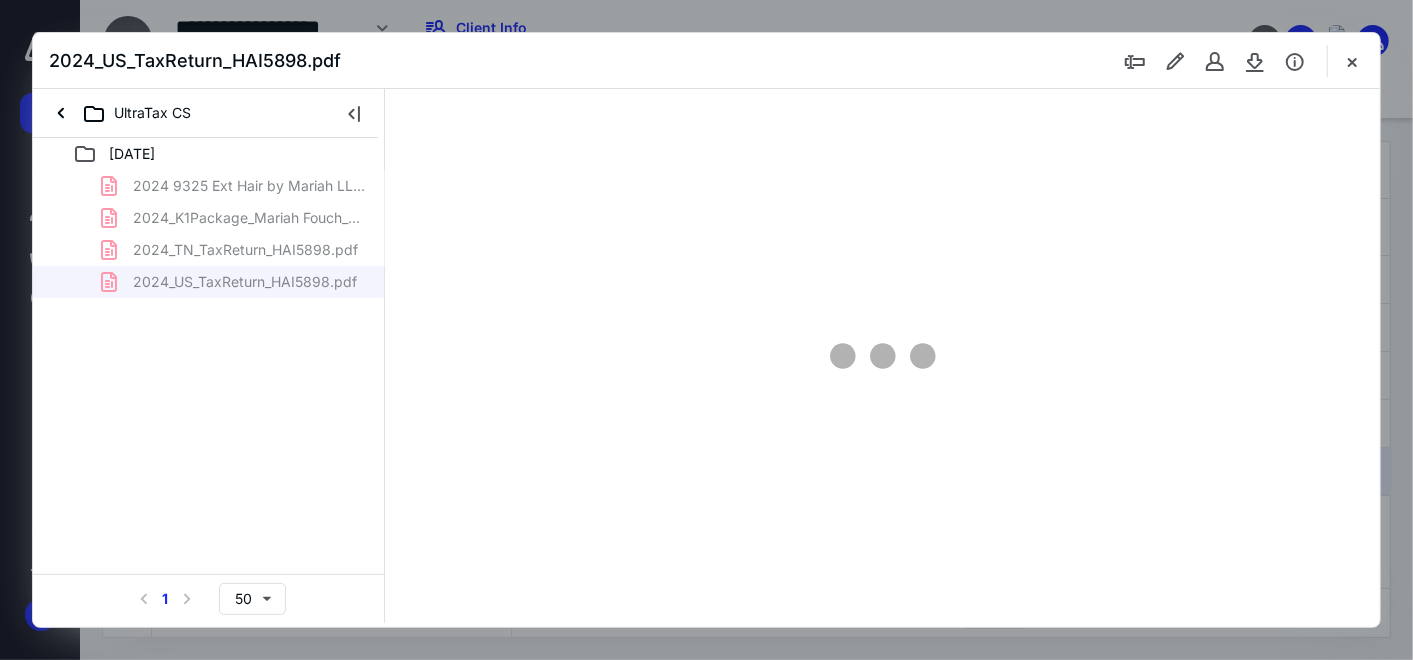 type on "151" 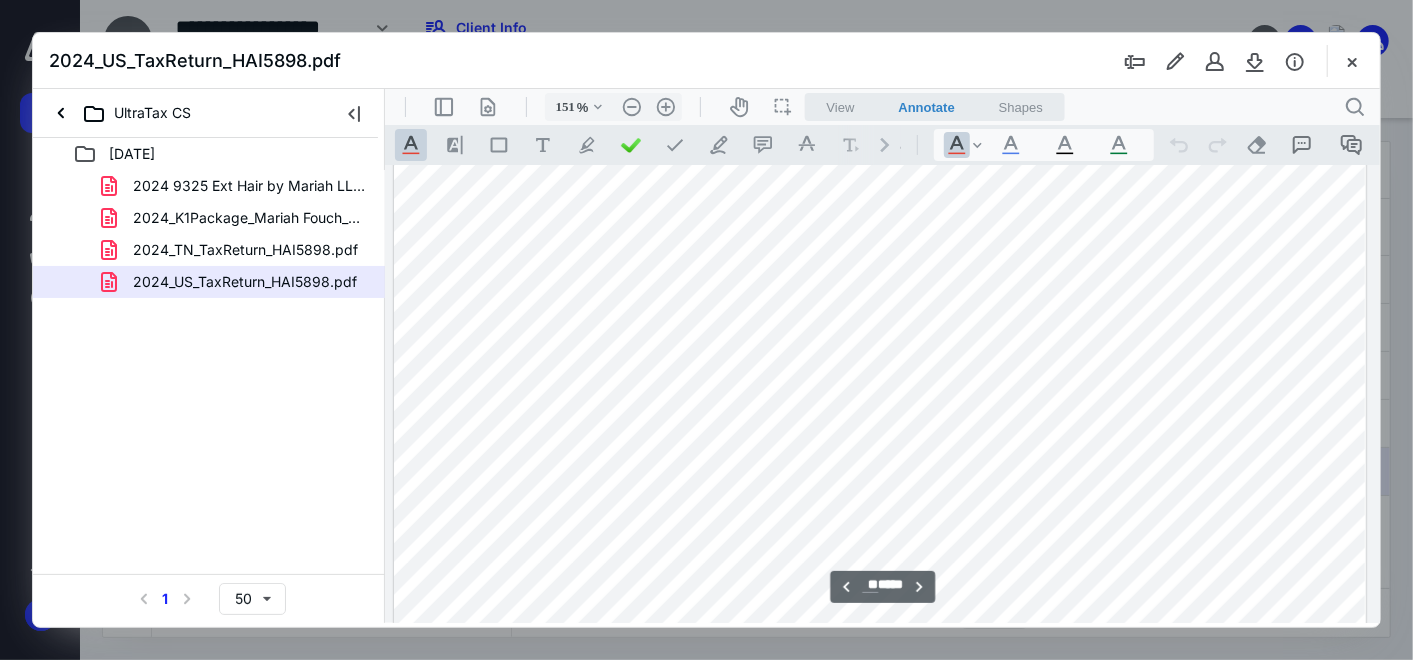 scroll, scrollTop: 17748, scrollLeft: 131, axis: both 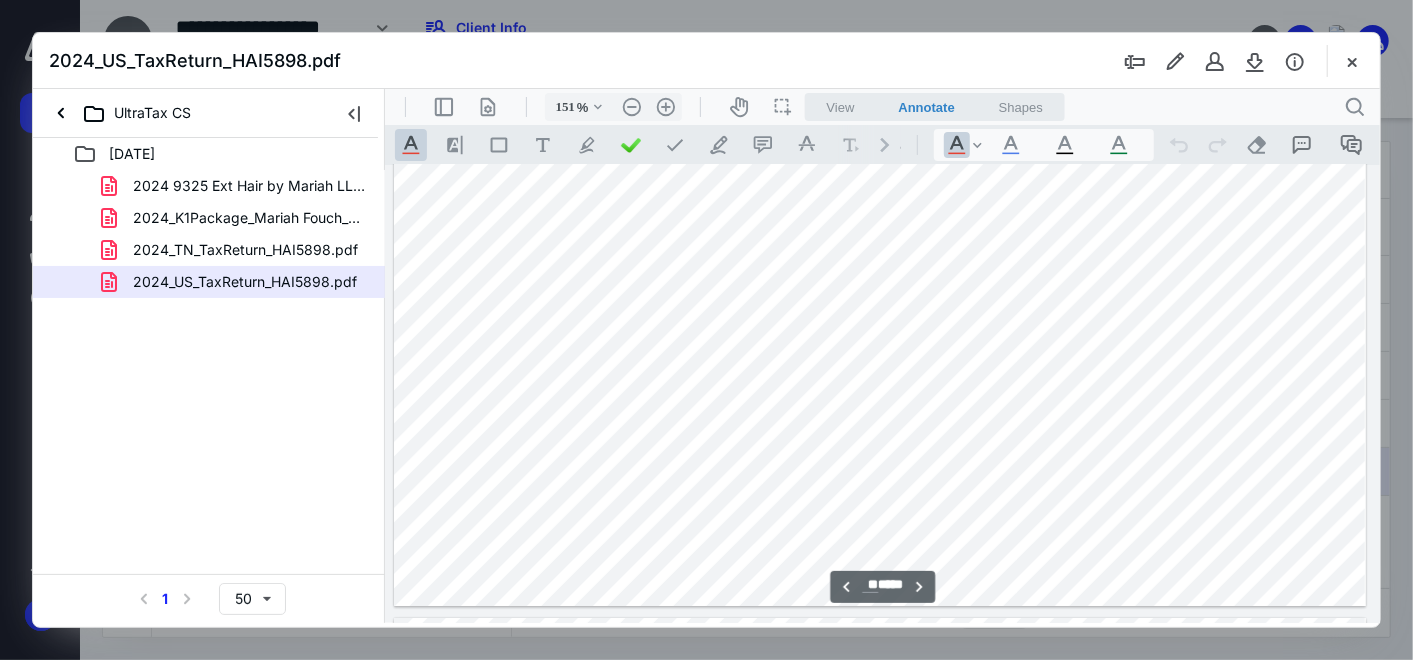 type on "**" 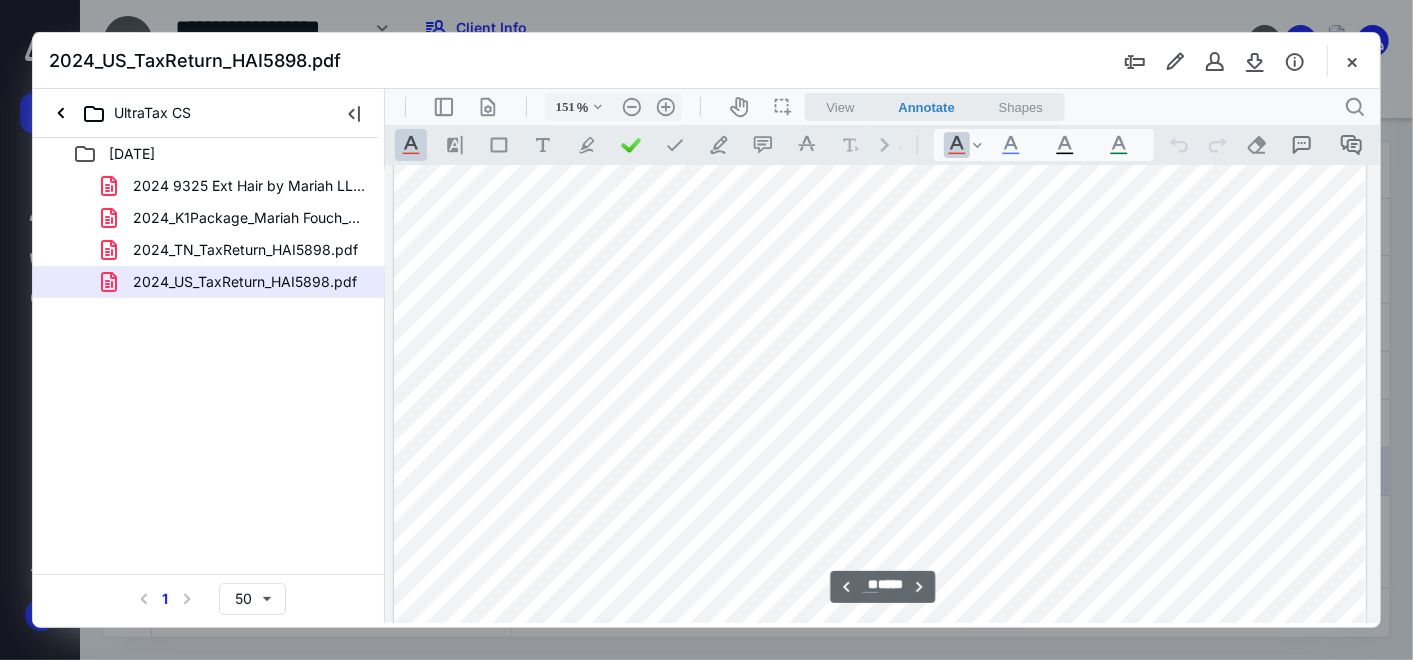 scroll, scrollTop: 21860, scrollLeft: 131, axis: both 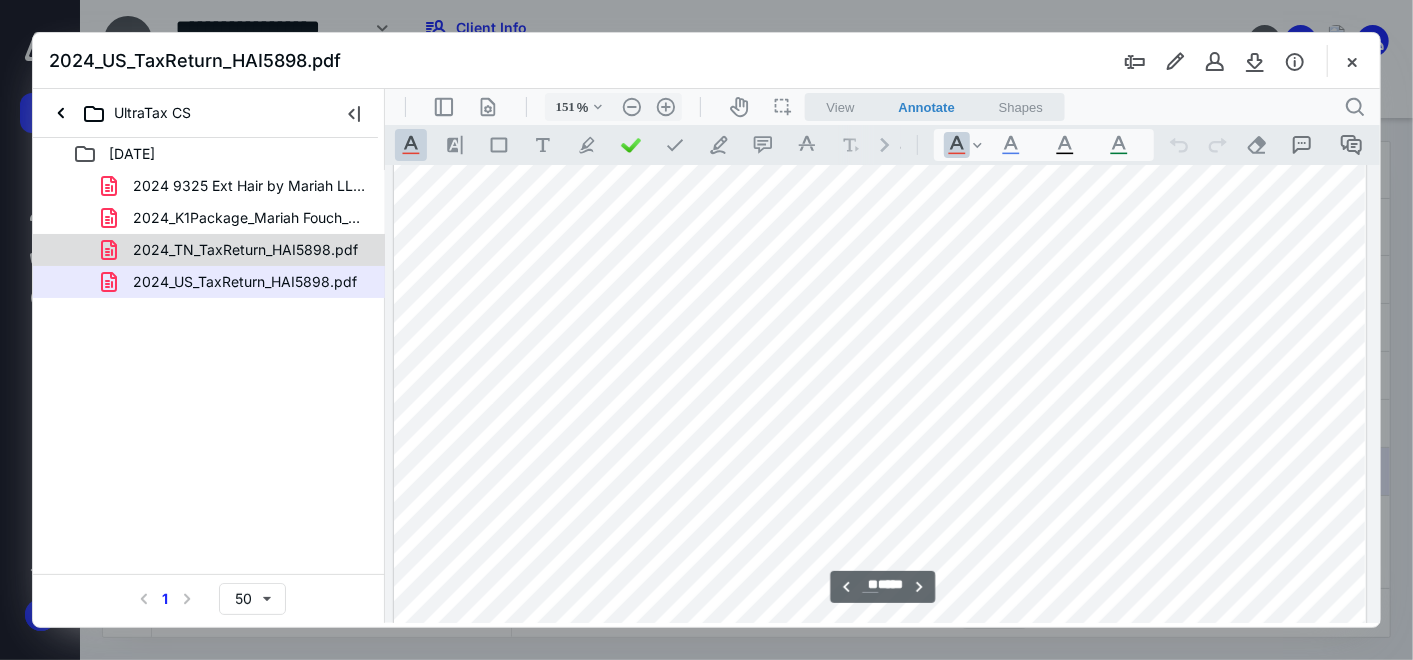 click on "2024_TN_TaxReturn_HAI5898.pdf" at bounding box center [245, 250] 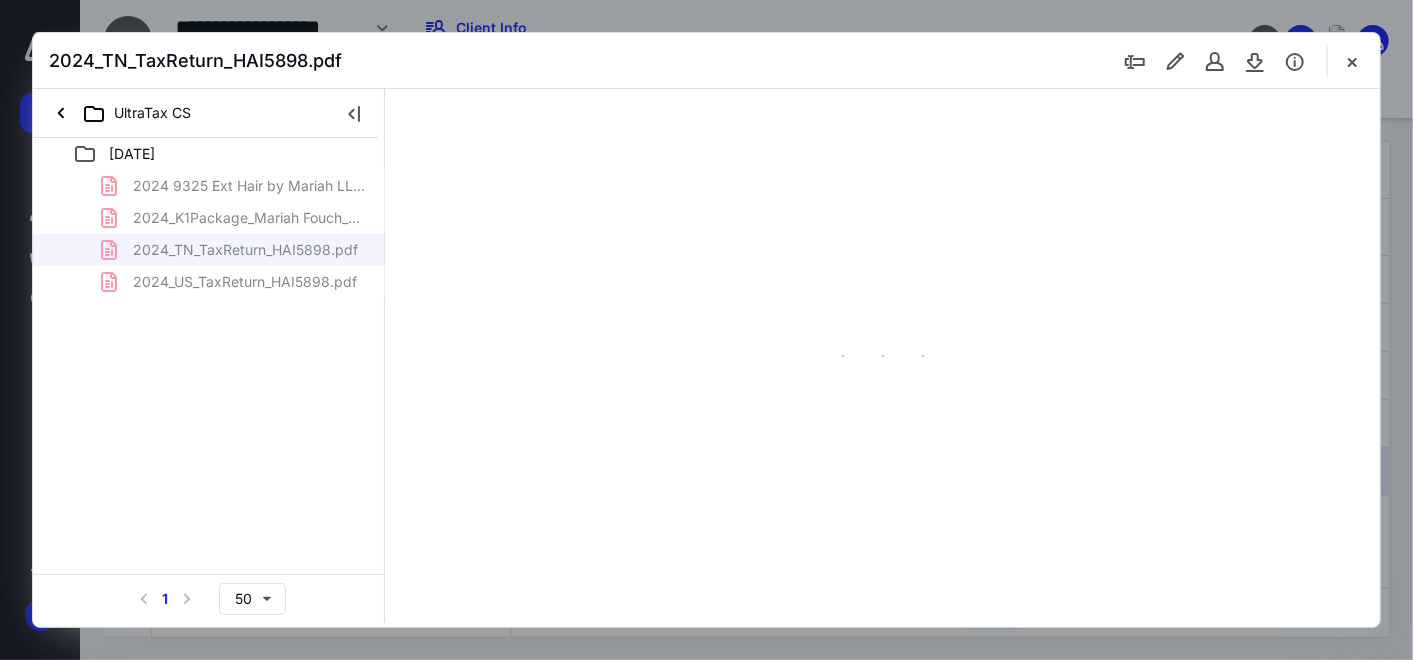 type on "151" 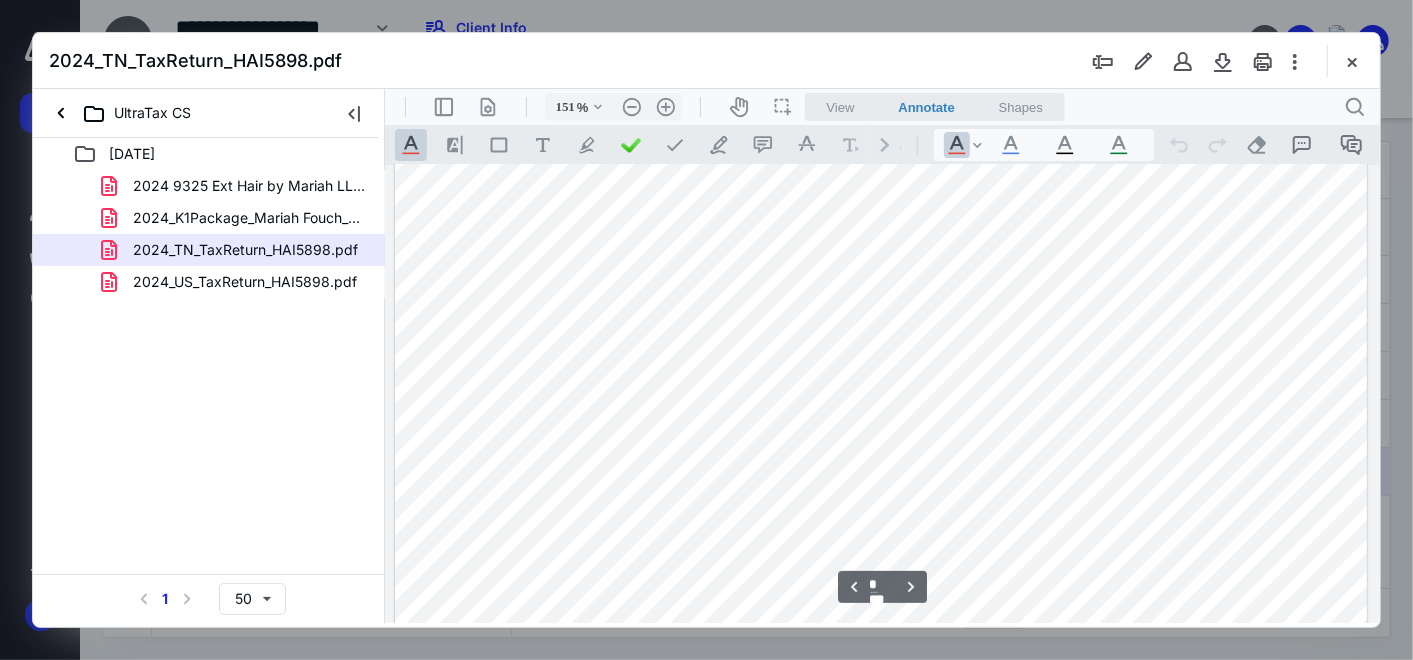 scroll, scrollTop: 4193, scrollLeft: 0, axis: vertical 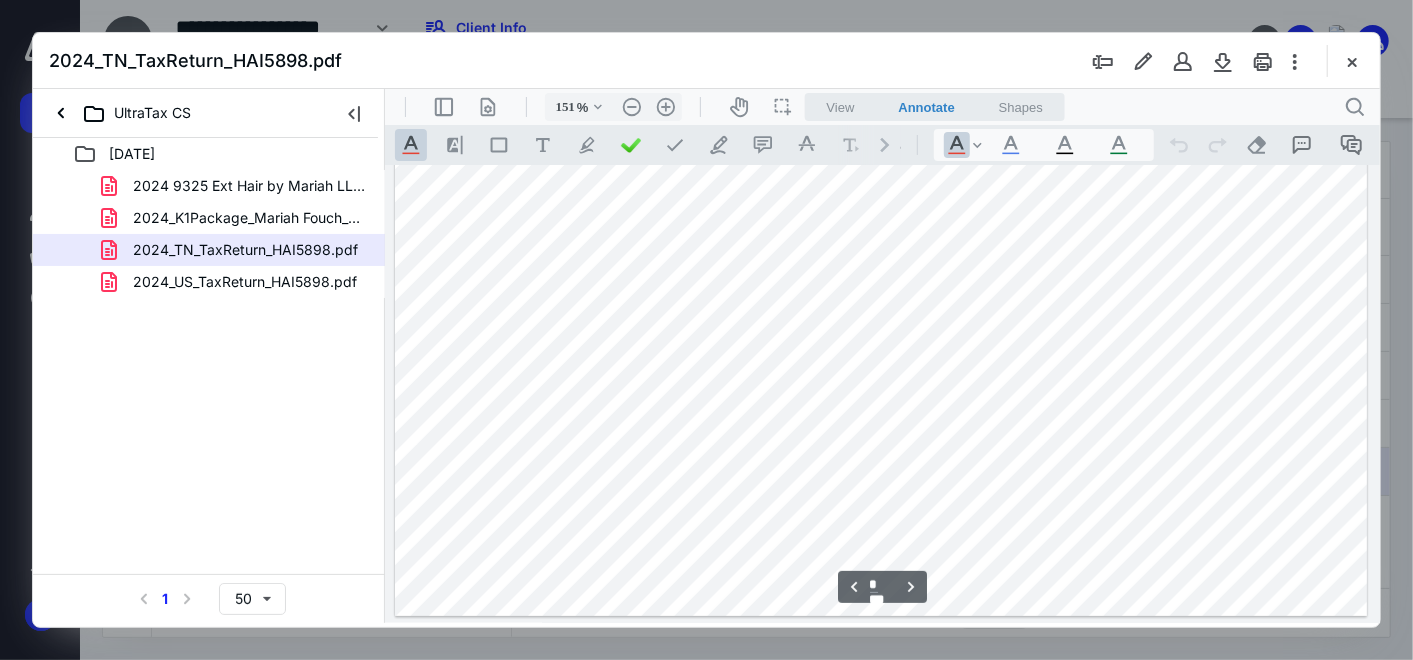 type on "*" 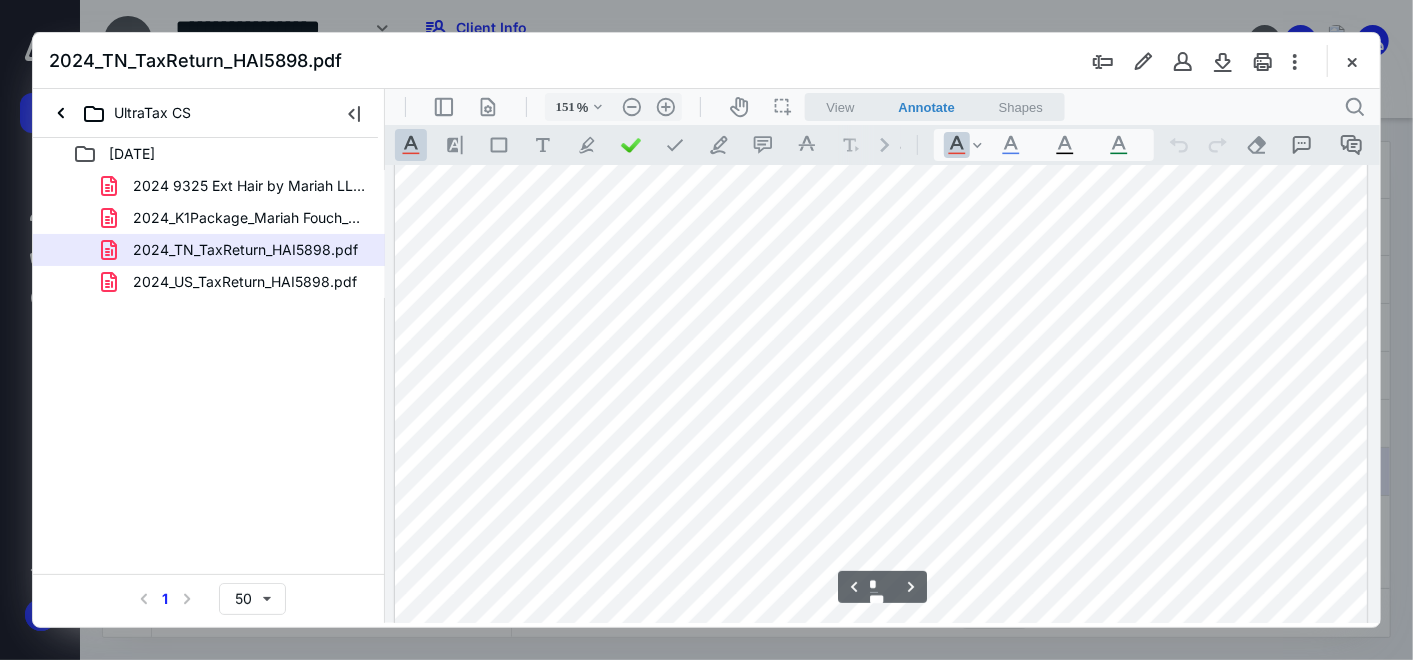 scroll, scrollTop: 5415, scrollLeft: 0, axis: vertical 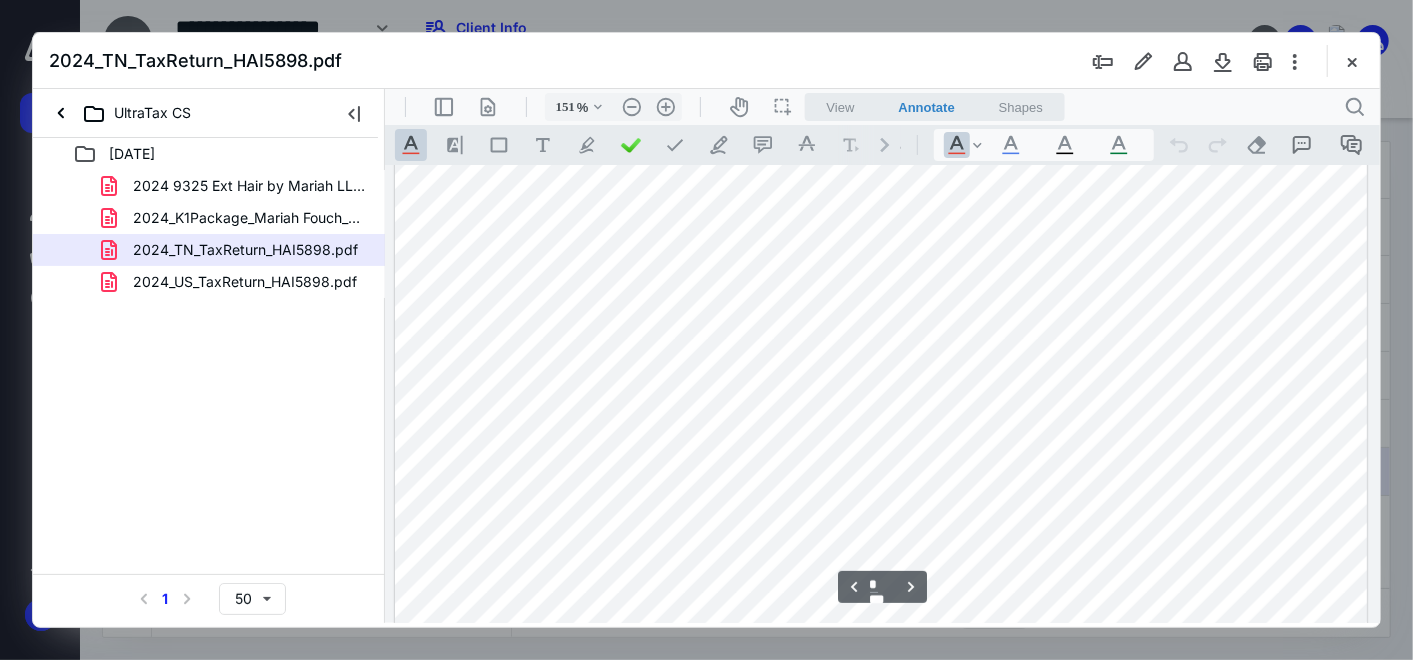 click on "2024_K1Package_Mariah Fouch_HAI5898.pdf" at bounding box center [249, 218] 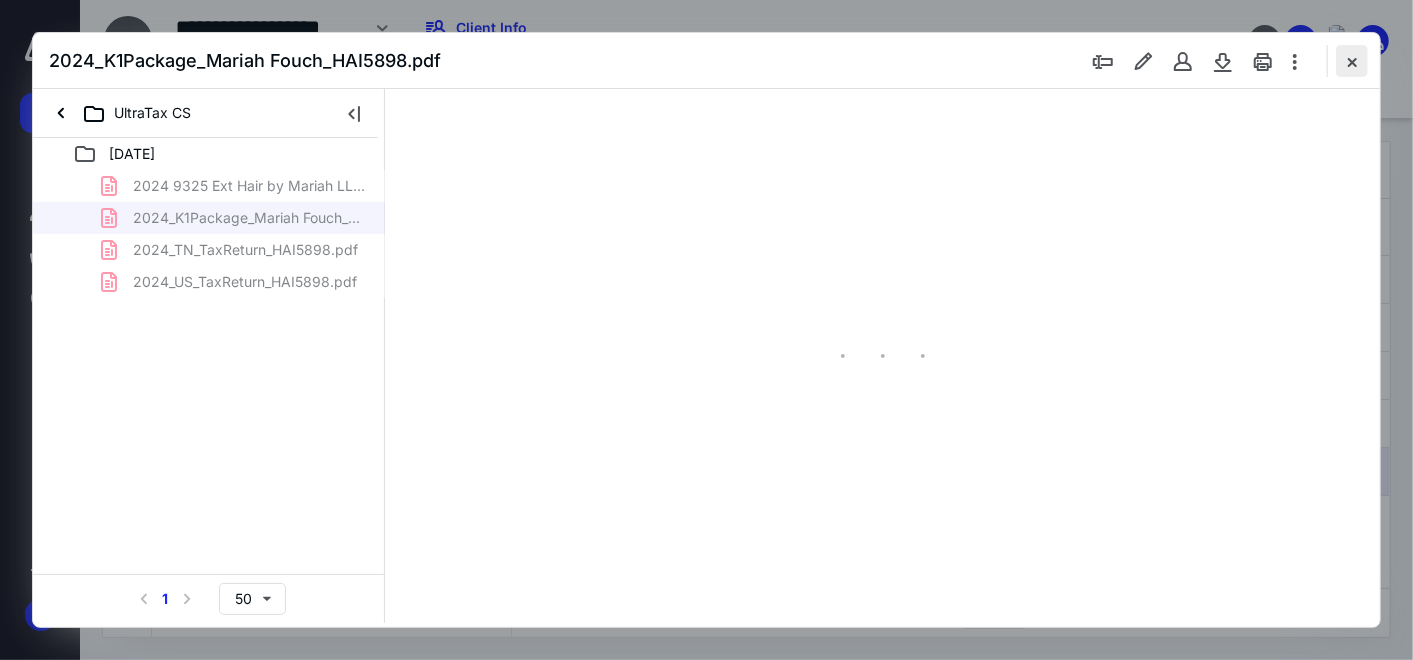 type on "151" 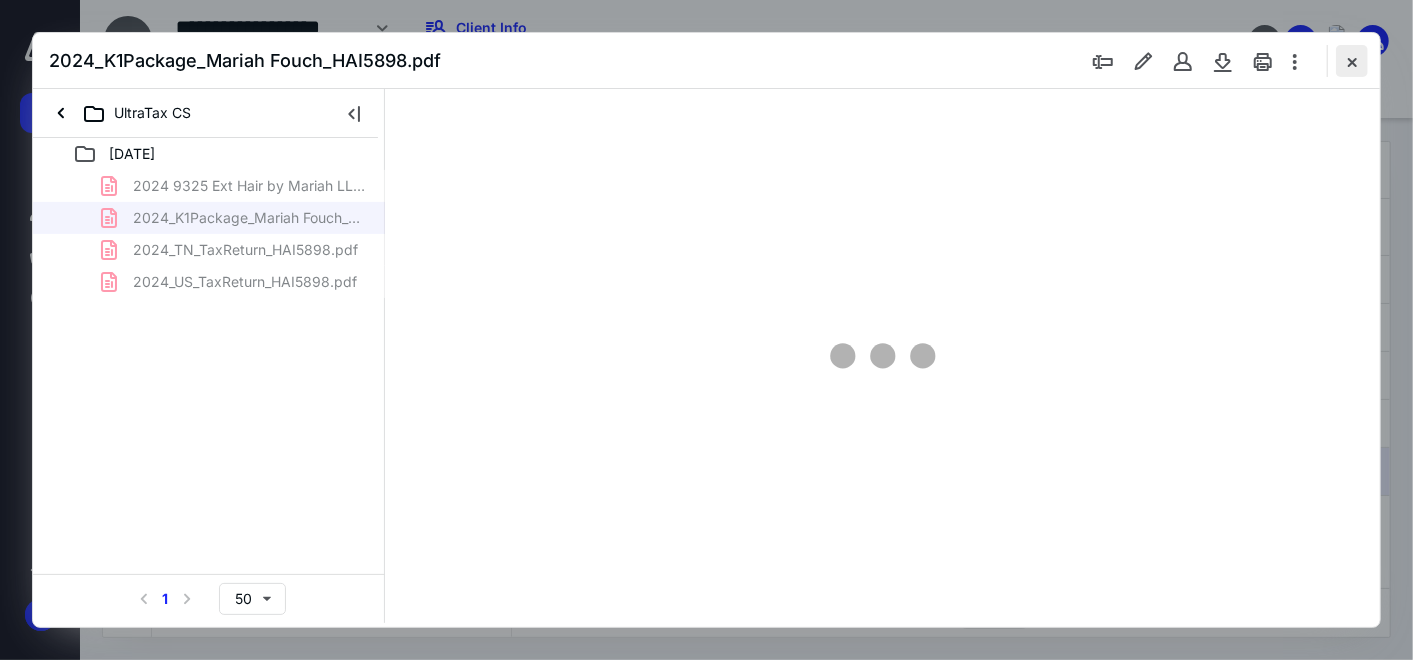 scroll, scrollTop: 82, scrollLeft: 131, axis: both 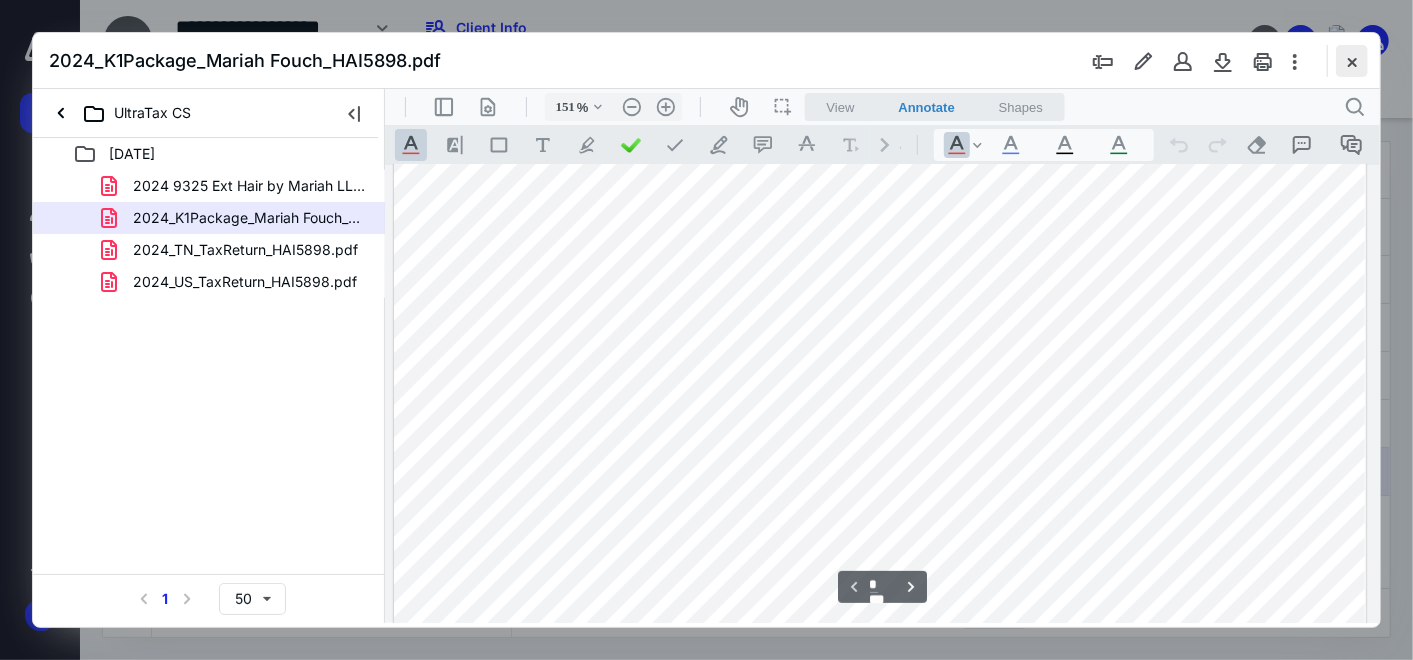 click at bounding box center [1352, 61] 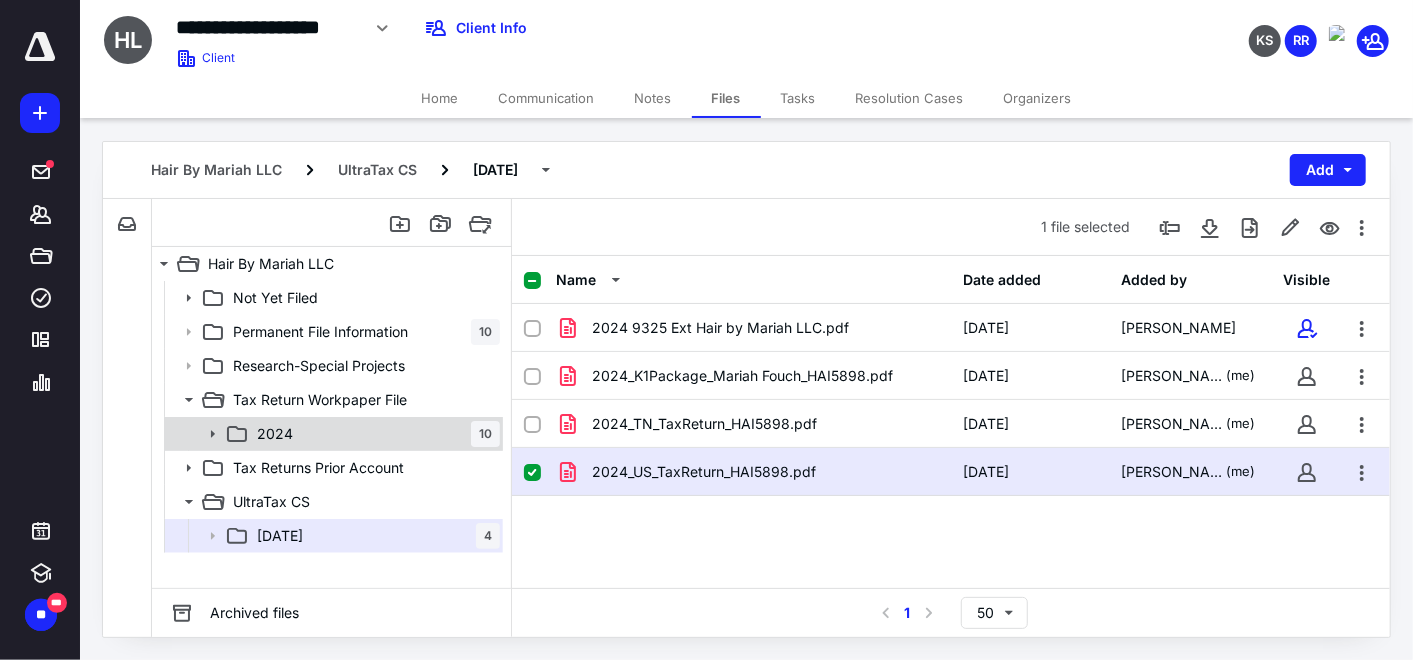click 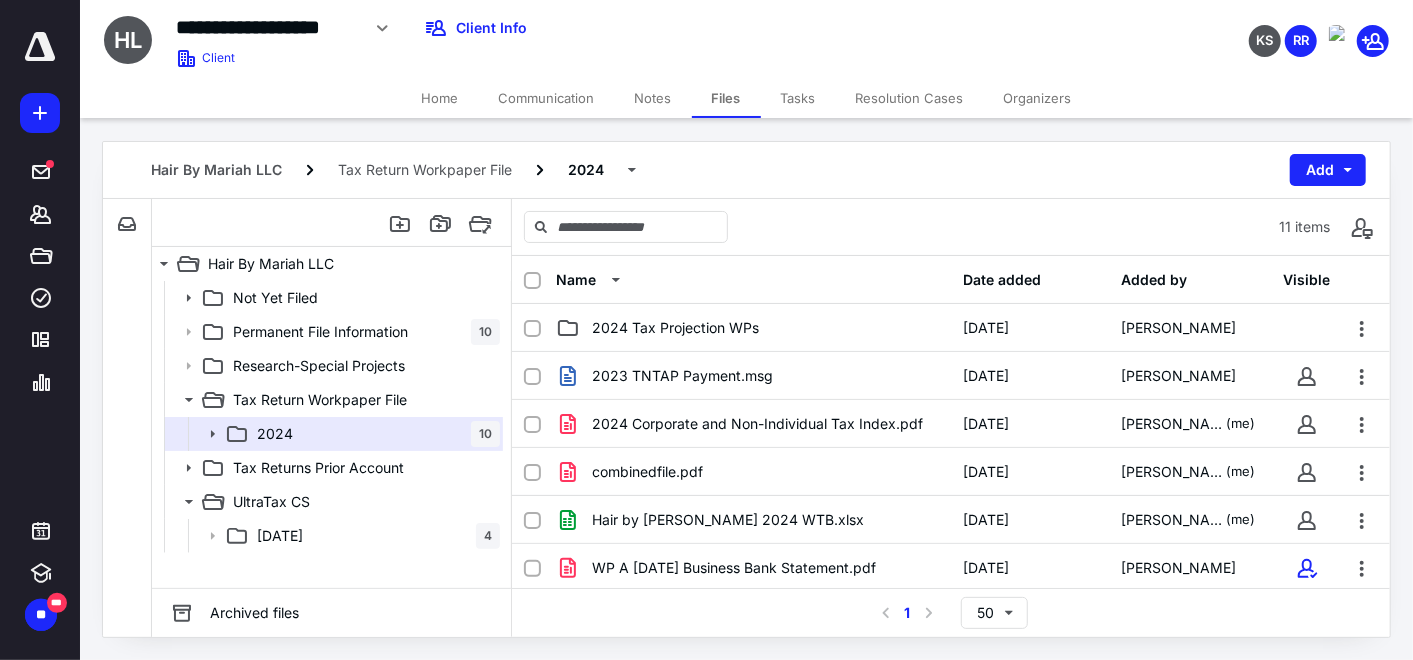 click on "combinedfile.pdf" at bounding box center [753, 472] 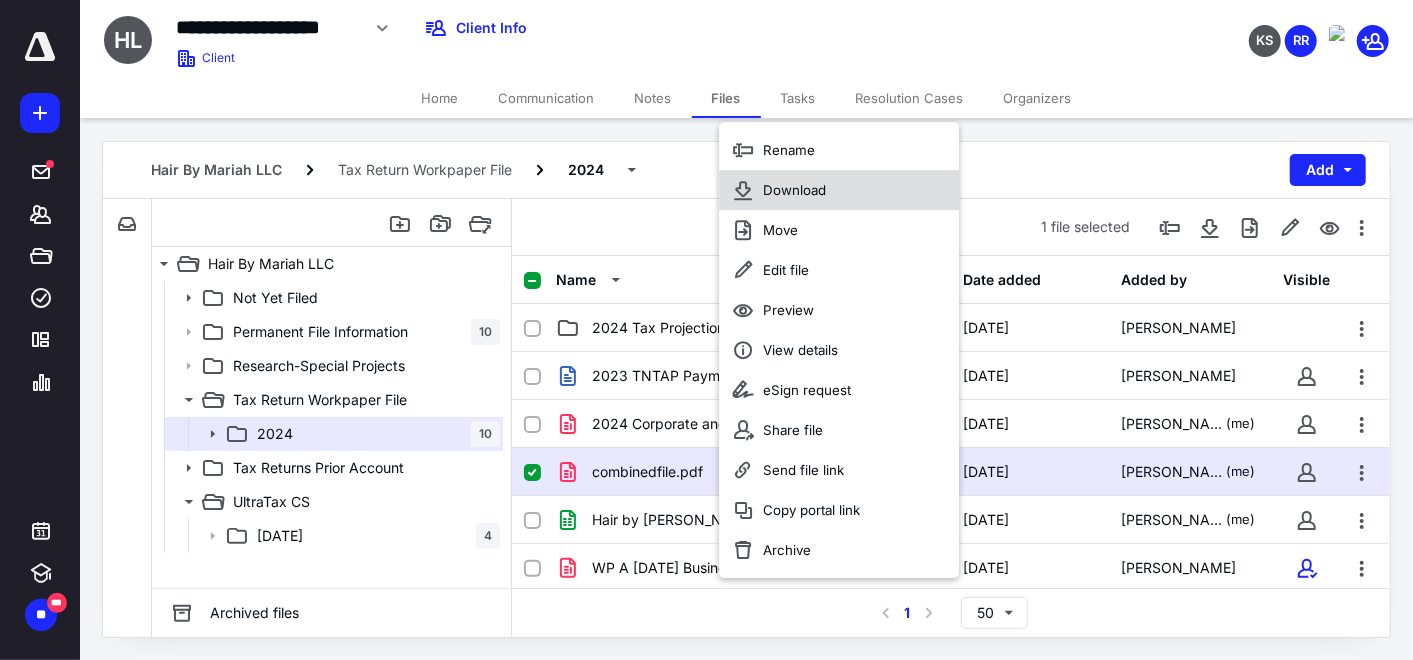 click on "Download" at bounding box center (839, 190) 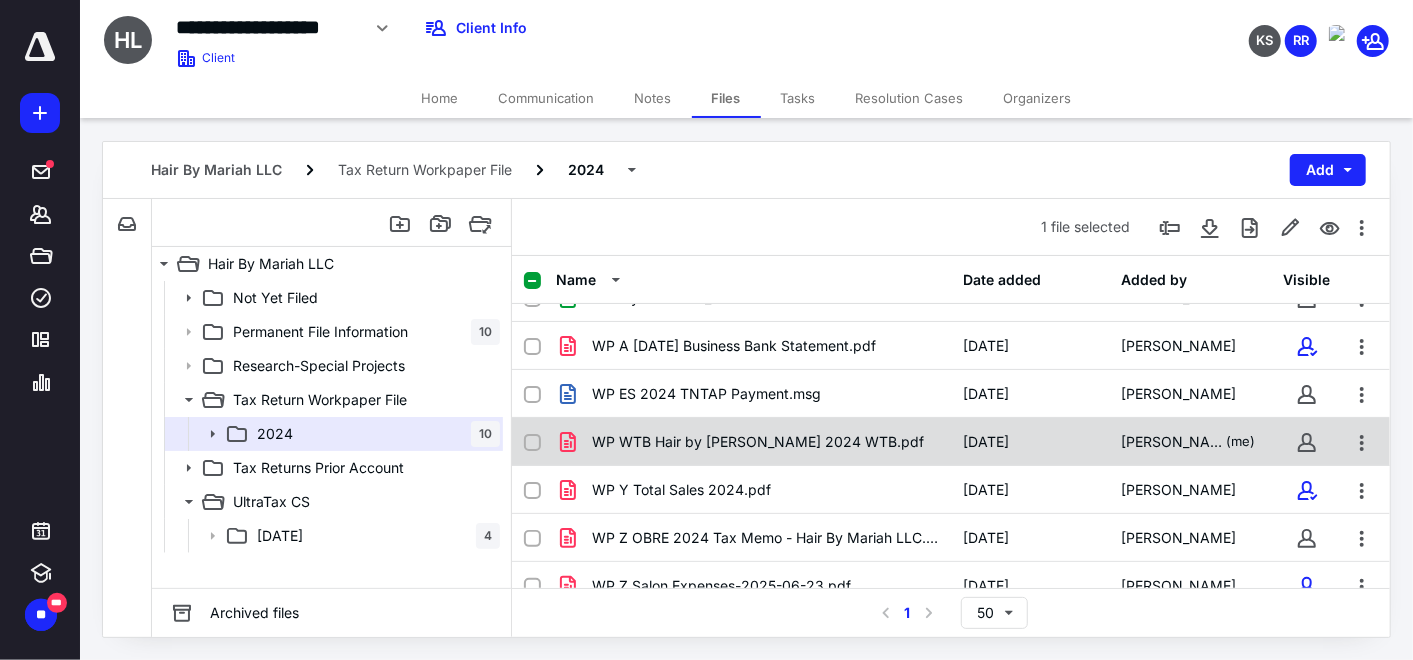 scroll, scrollTop: 240, scrollLeft: 0, axis: vertical 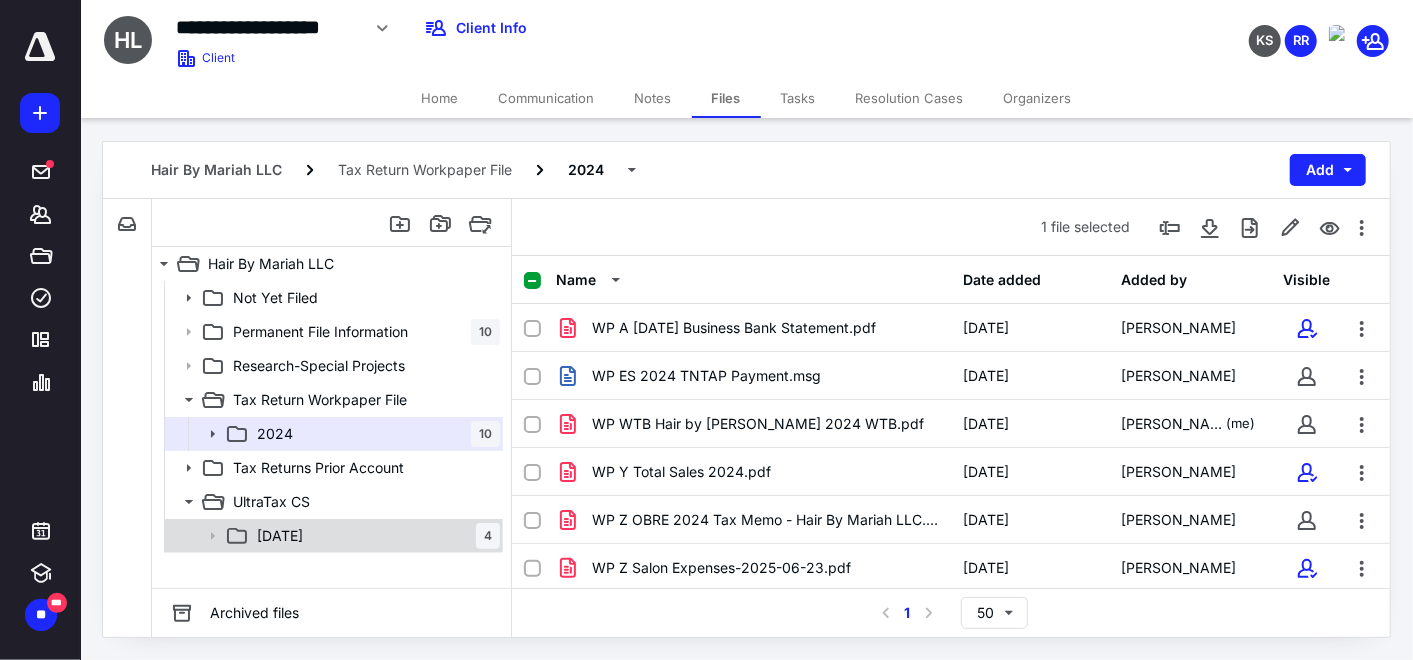 drag, startPoint x: 333, startPoint y: 540, endPoint x: 405, endPoint y: 534, distance: 72.249565 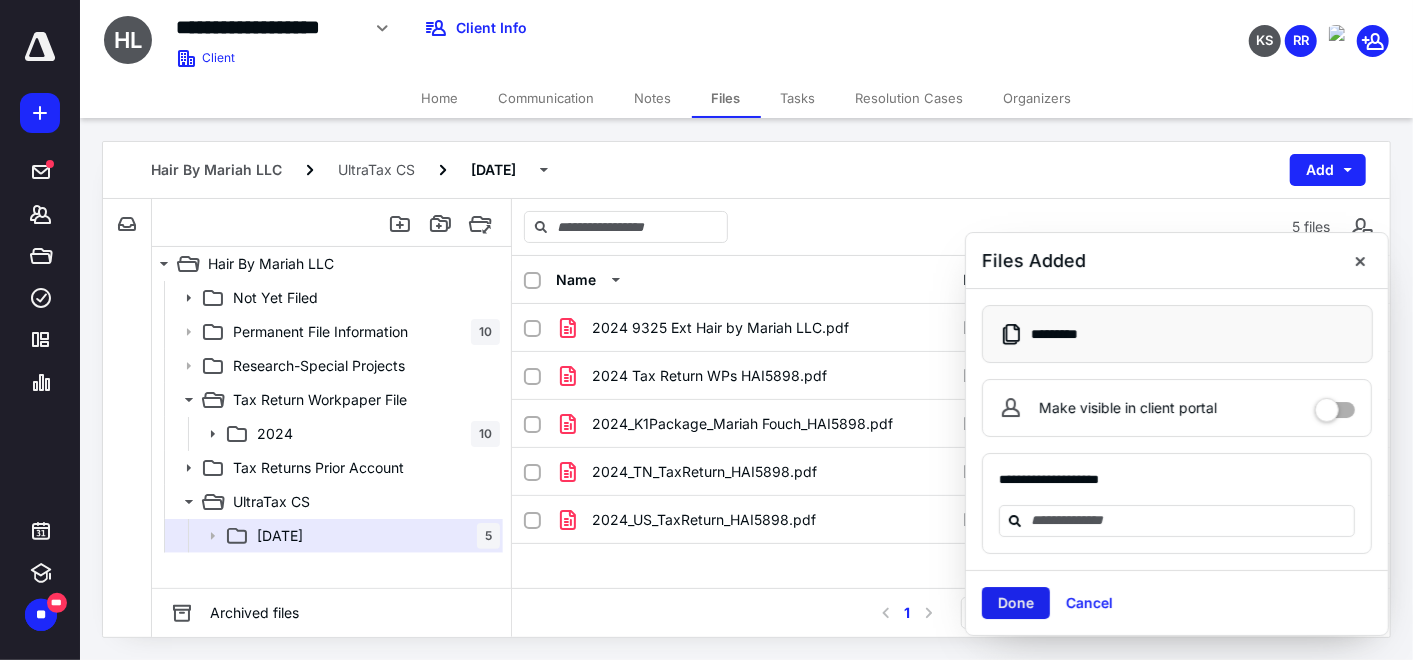 click on "Done" at bounding box center [1016, 603] 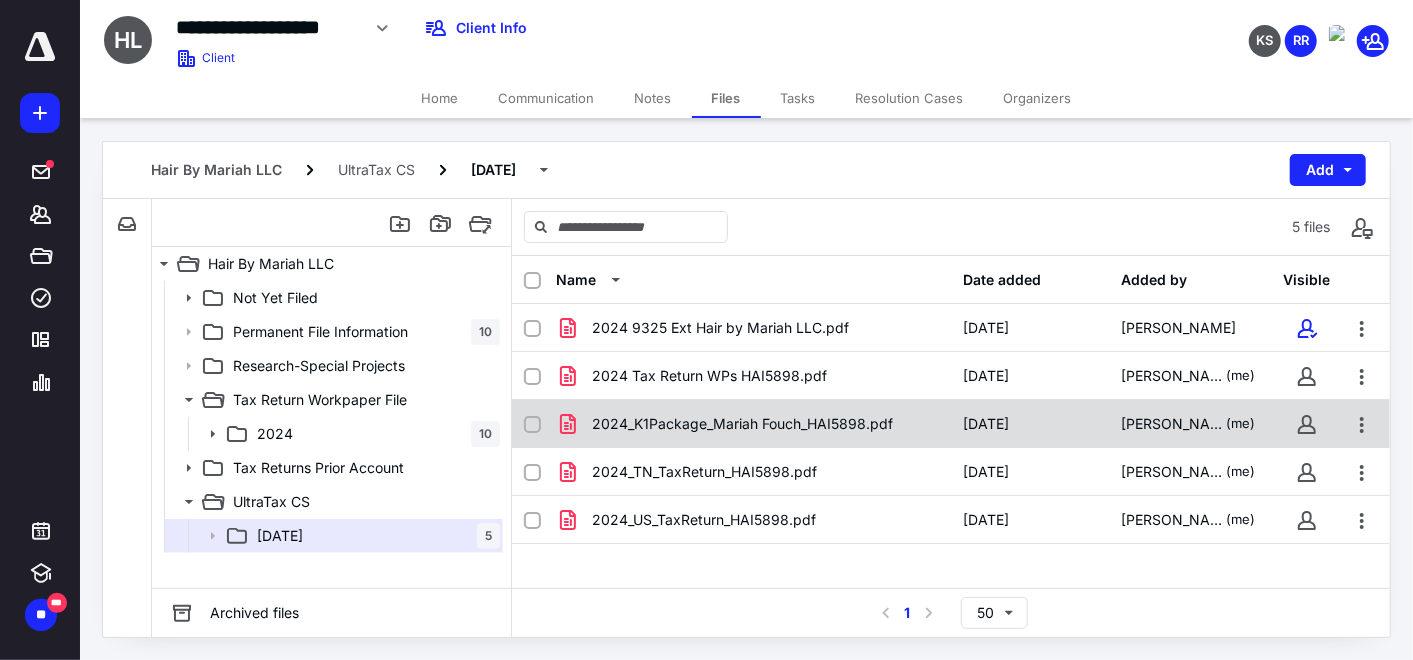 click on "2024_K1Package_Mariah Fouch_HAI5898.pdf" at bounding box center (742, 424) 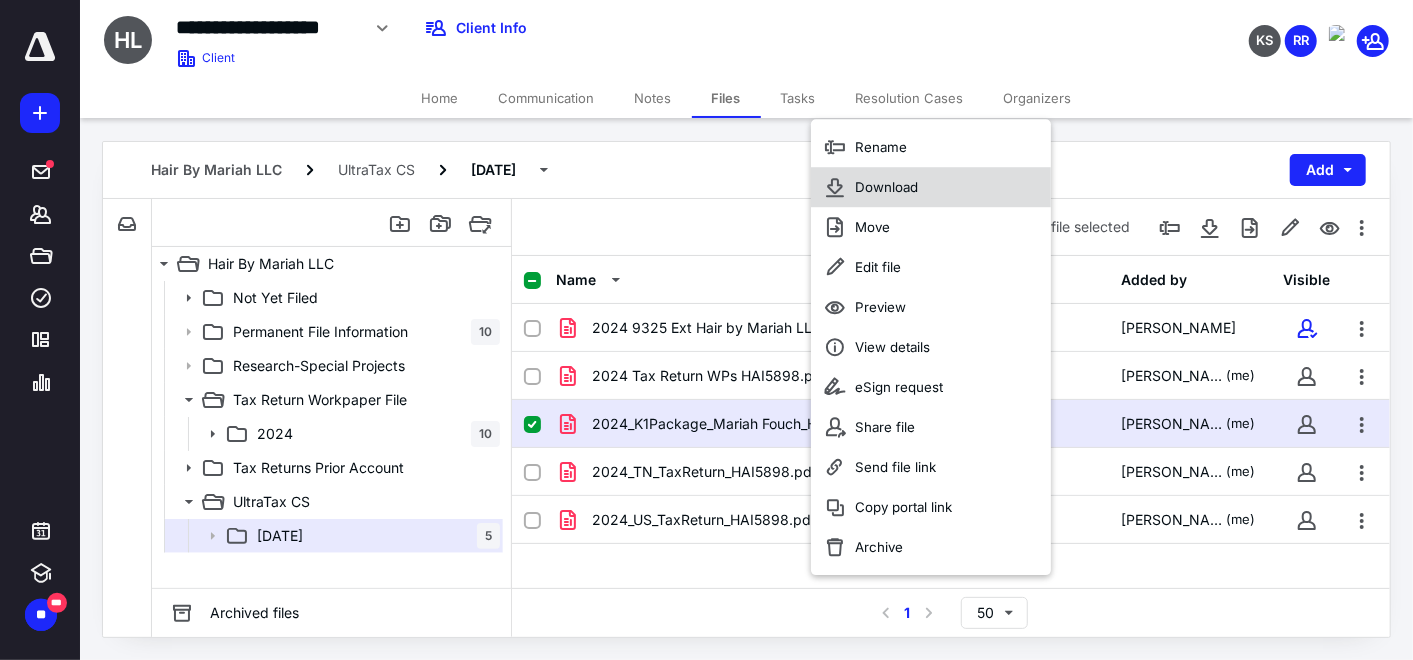 click on "Download" at bounding box center [886, 187] 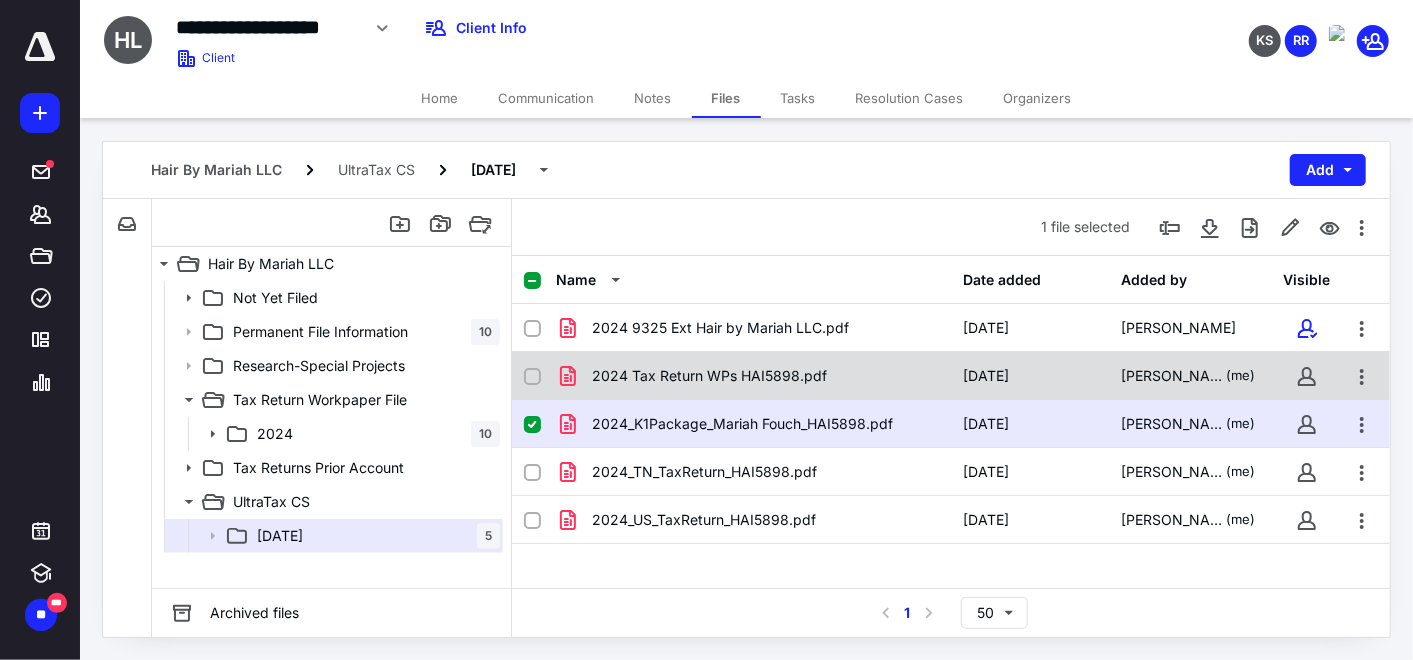 click on "2024 Tax Return WPs HAI5898.pdf" at bounding box center [709, 376] 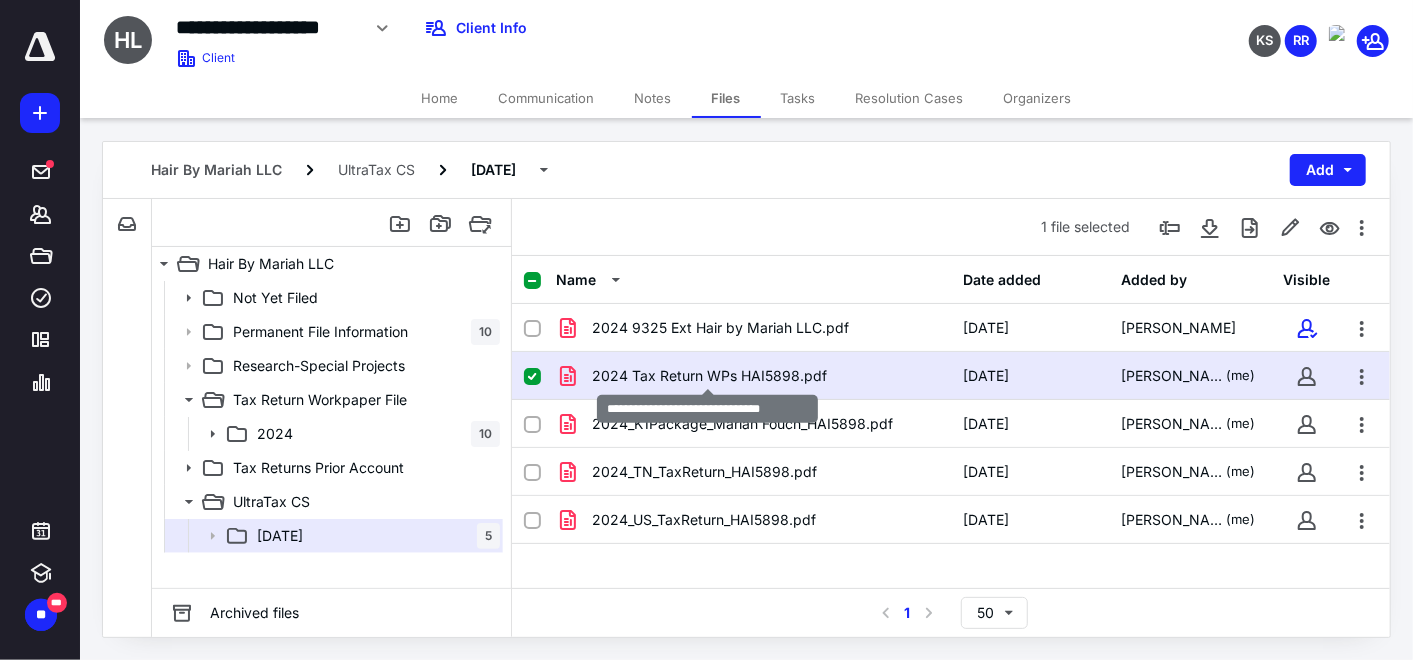 click on "2024 Tax Return WPs HAI5898.pdf" at bounding box center [709, 376] 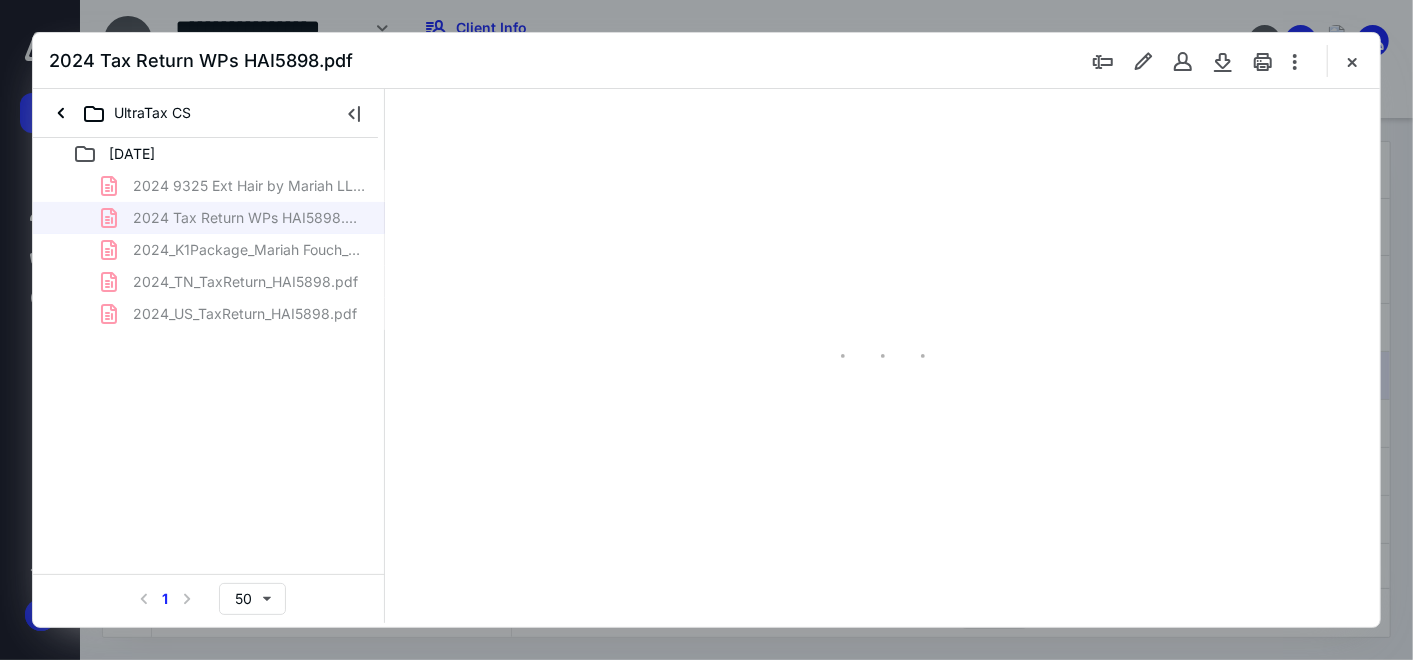 scroll, scrollTop: 0, scrollLeft: 0, axis: both 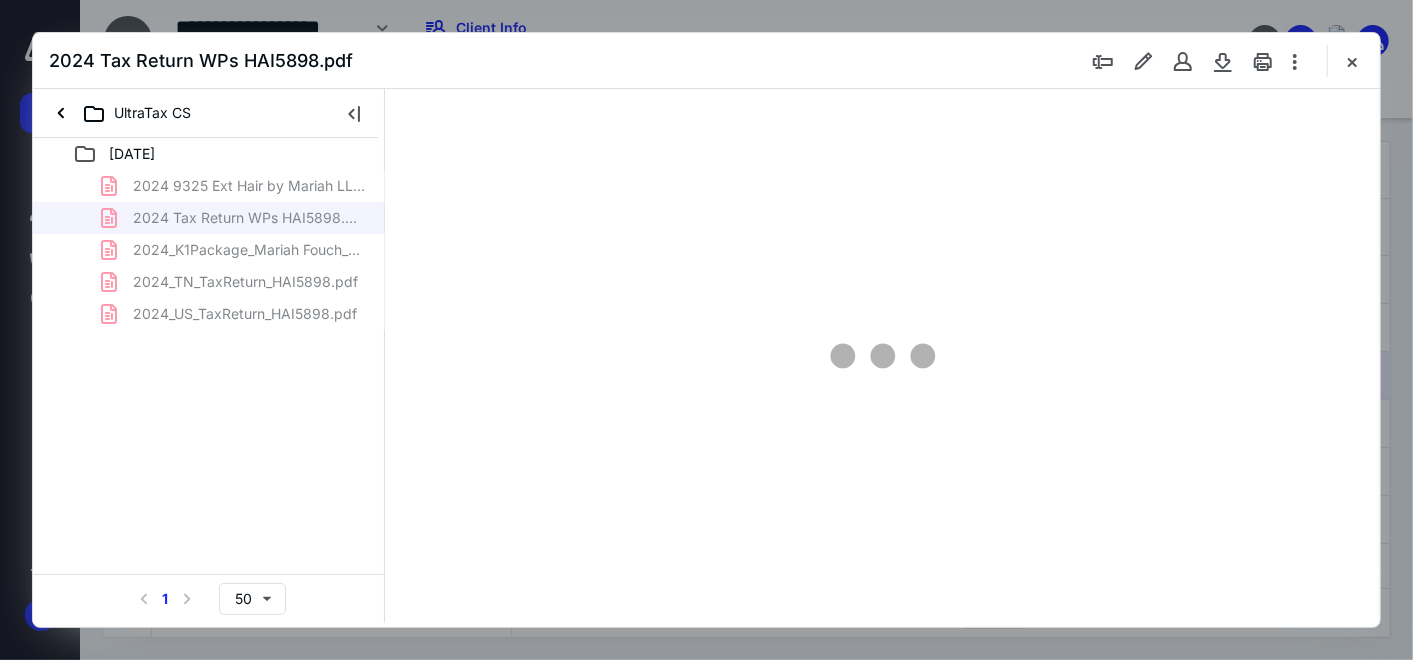 type on "159" 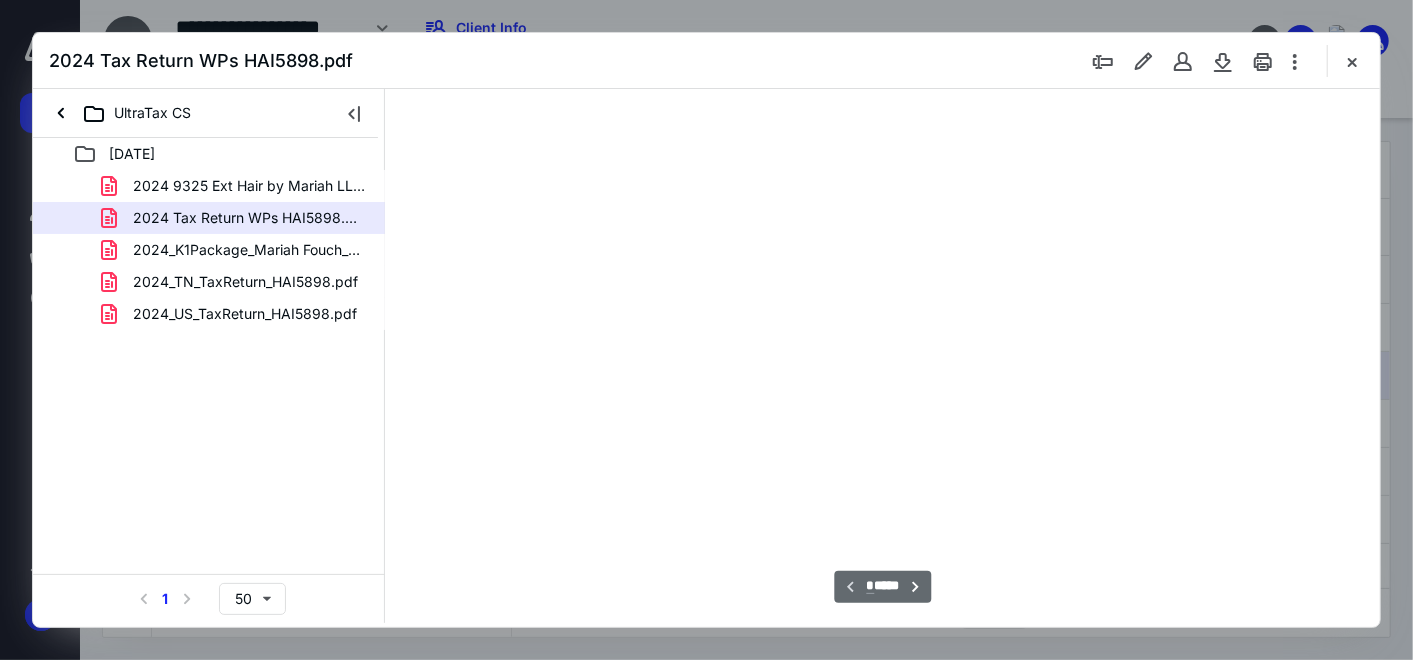 scroll, scrollTop: 82, scrollLeft: 0, axis: vertical 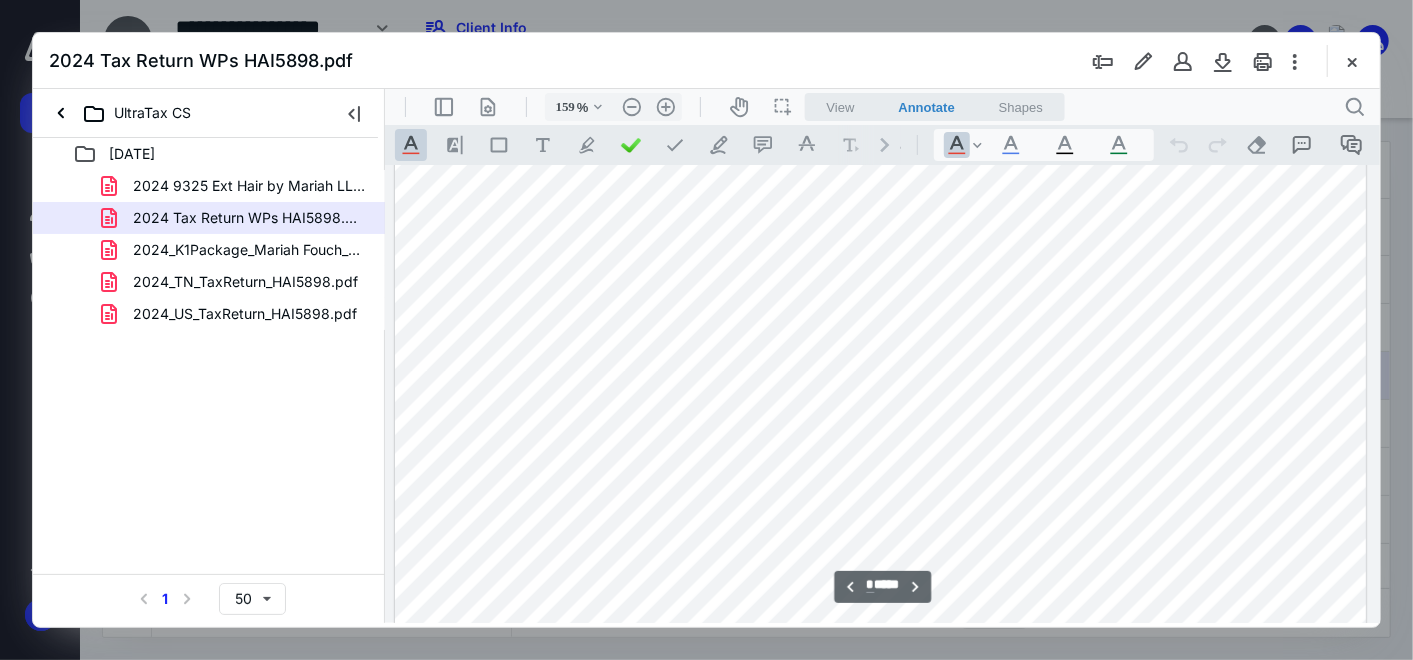 type on "*" 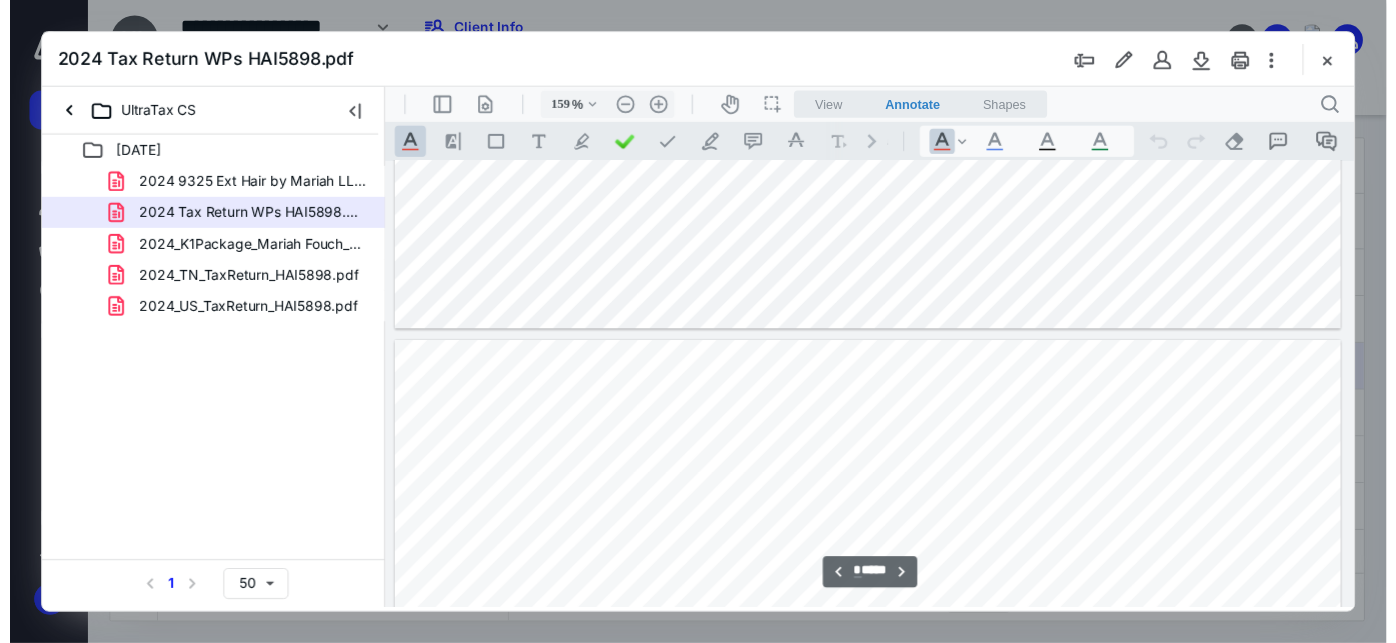 scroll, scrollTop: 6526, scrollLeft: 0, axis: vertical 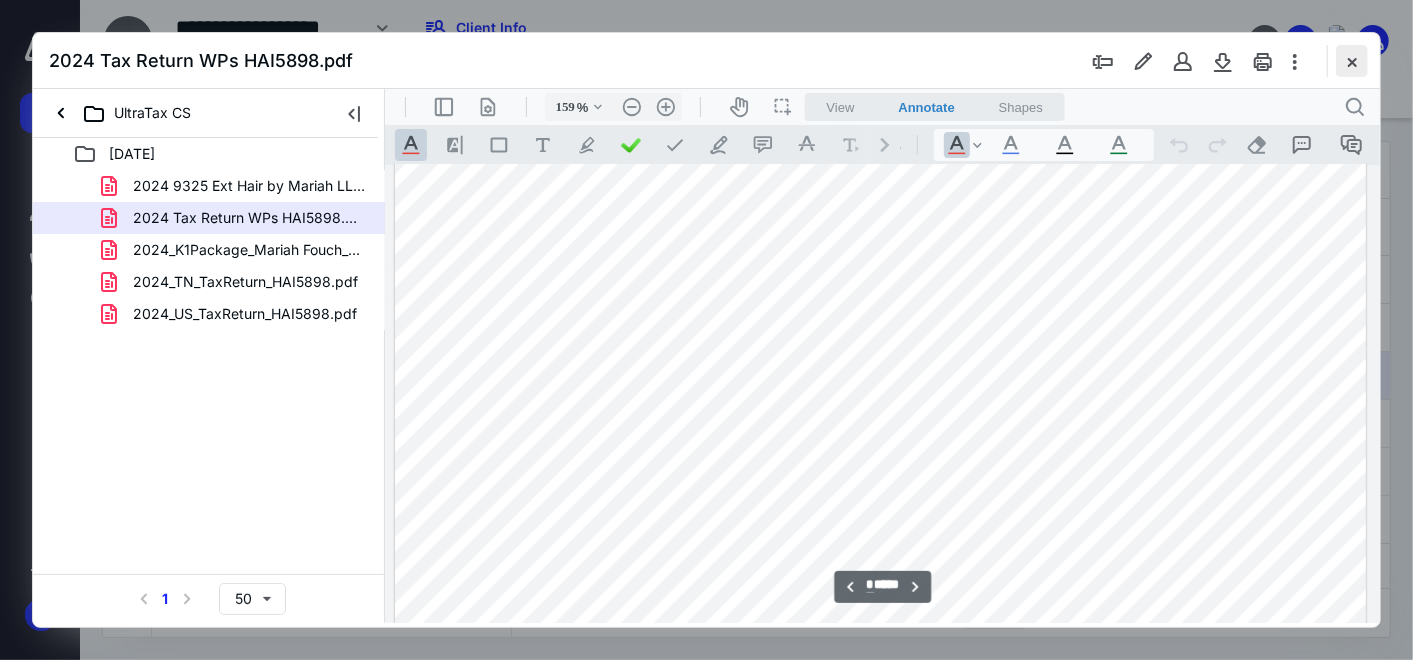 click at bounding box center (1352, 61) 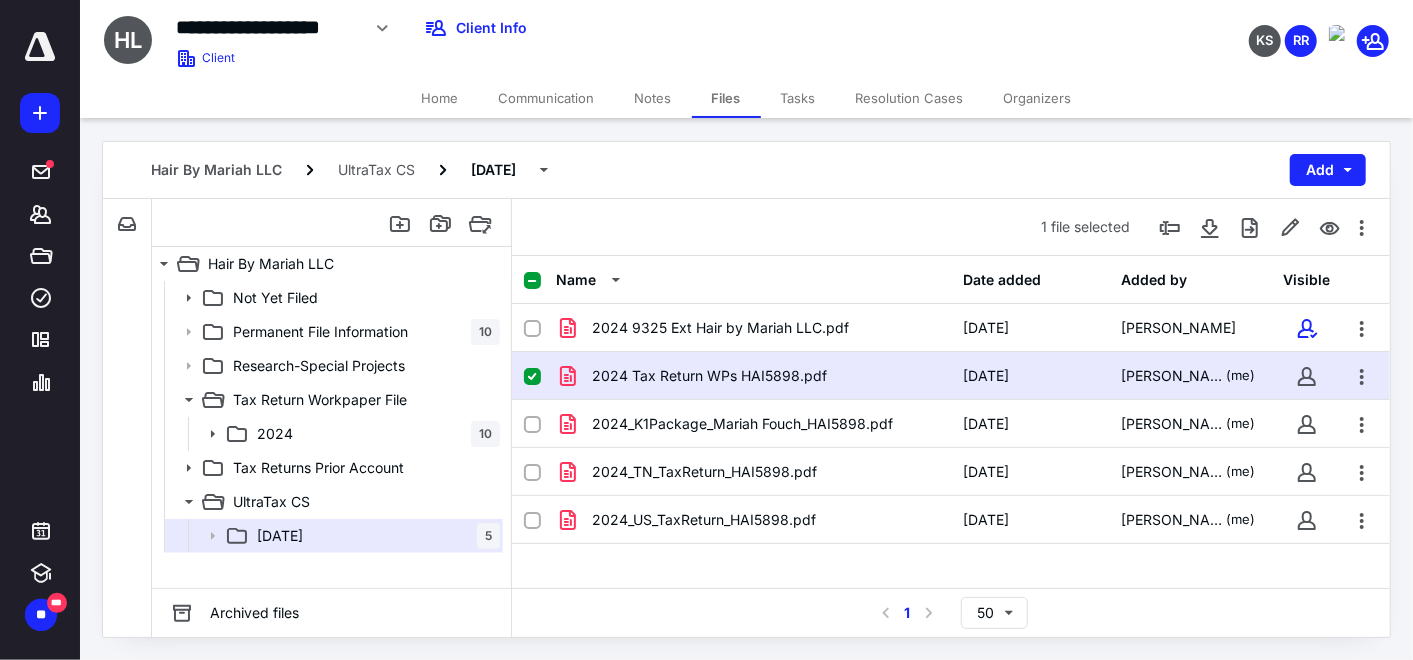 click on "Tasks" at bounding box center [798, 98] 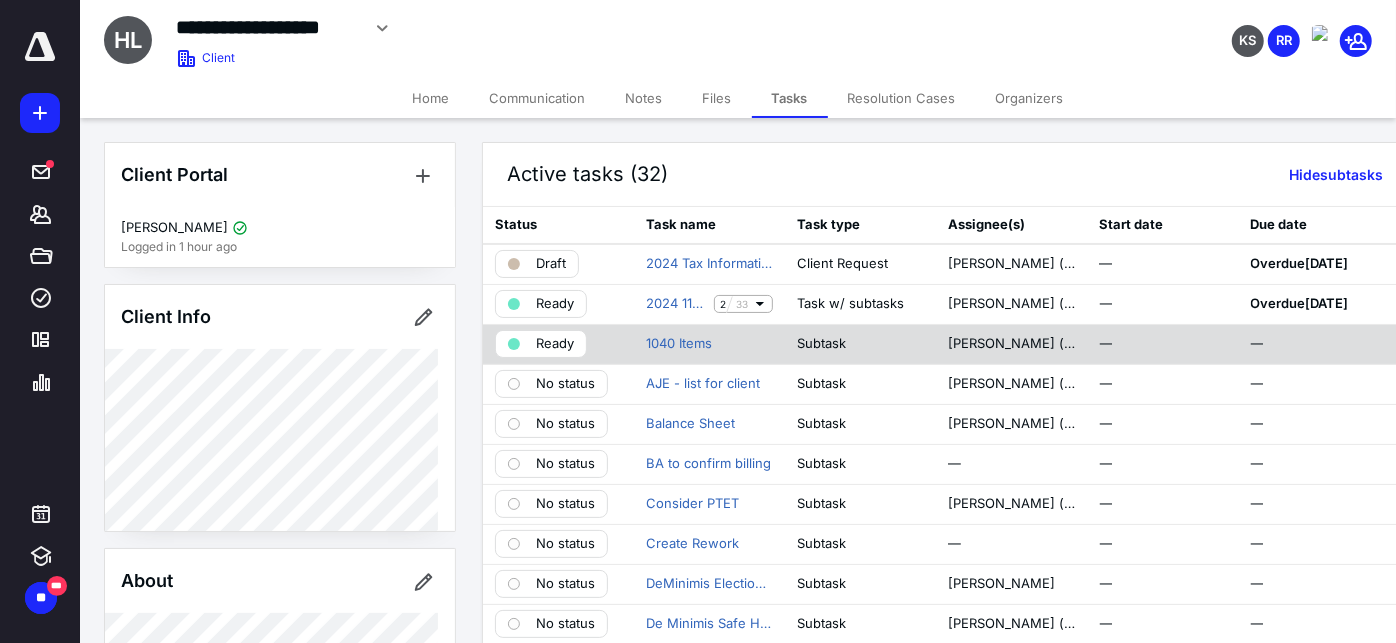 click on "Ready" at bounding box center [555, 344] 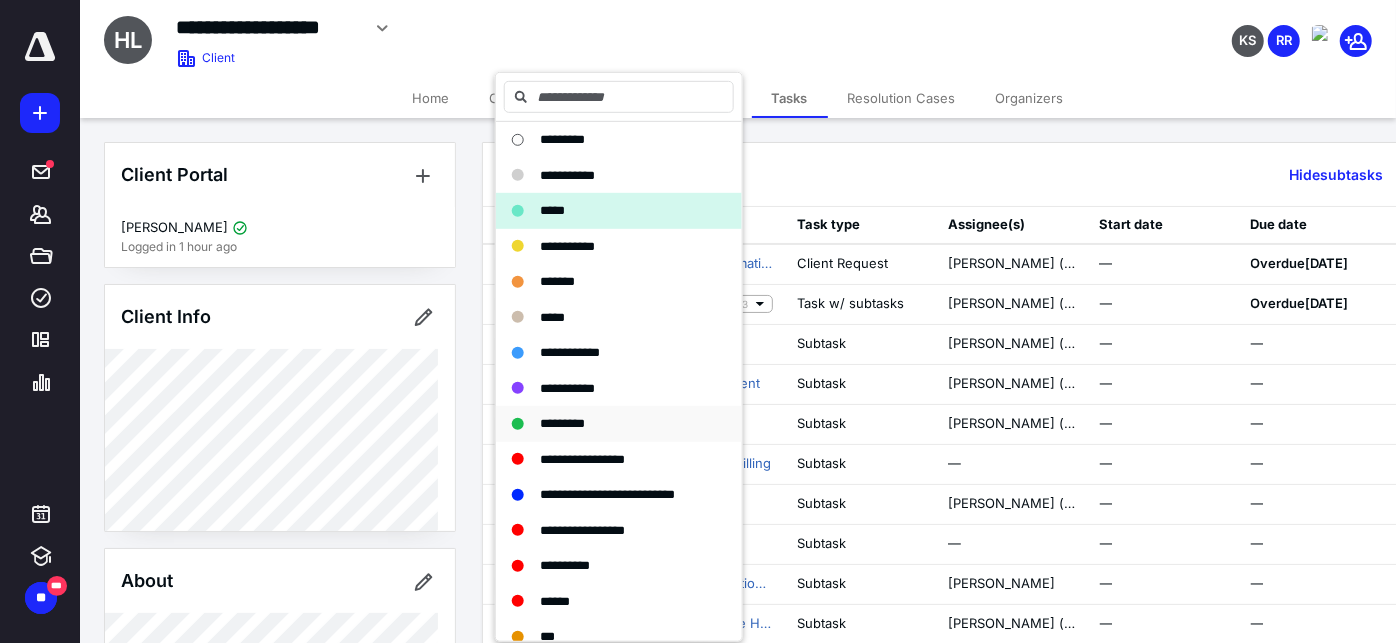 click on "*********" at bounding box center (562, 423) 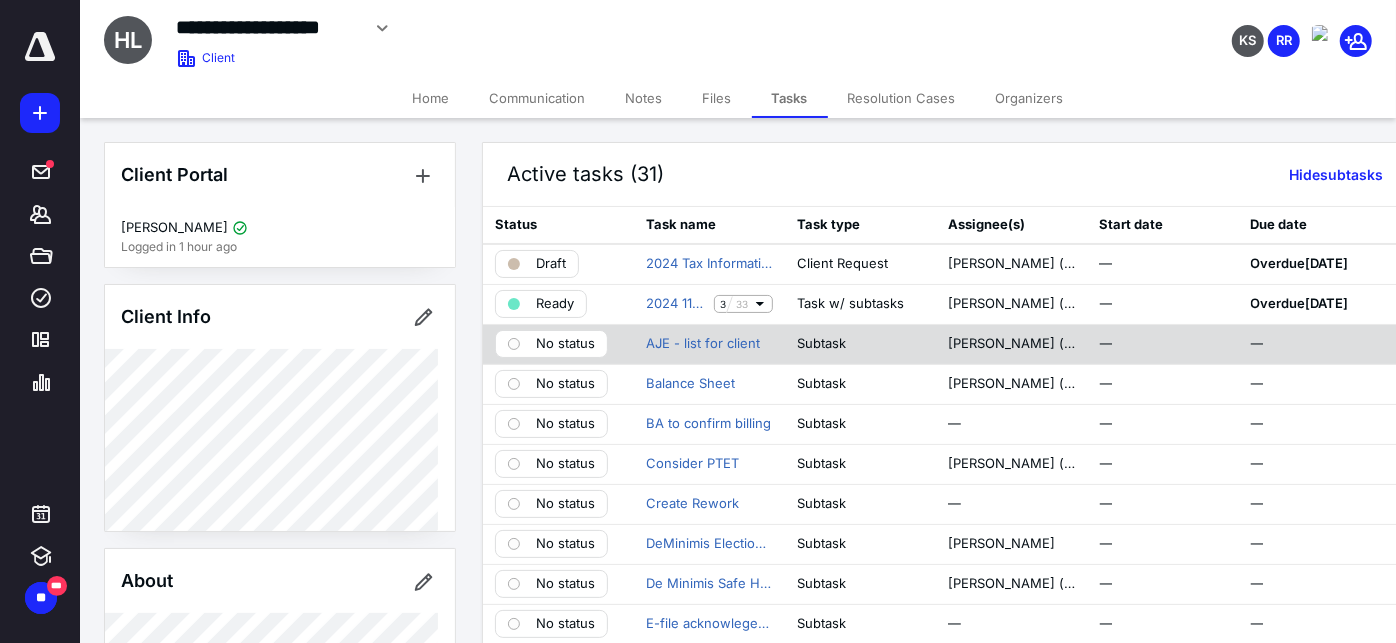 click on "No status" at bounding box center (565, 344) 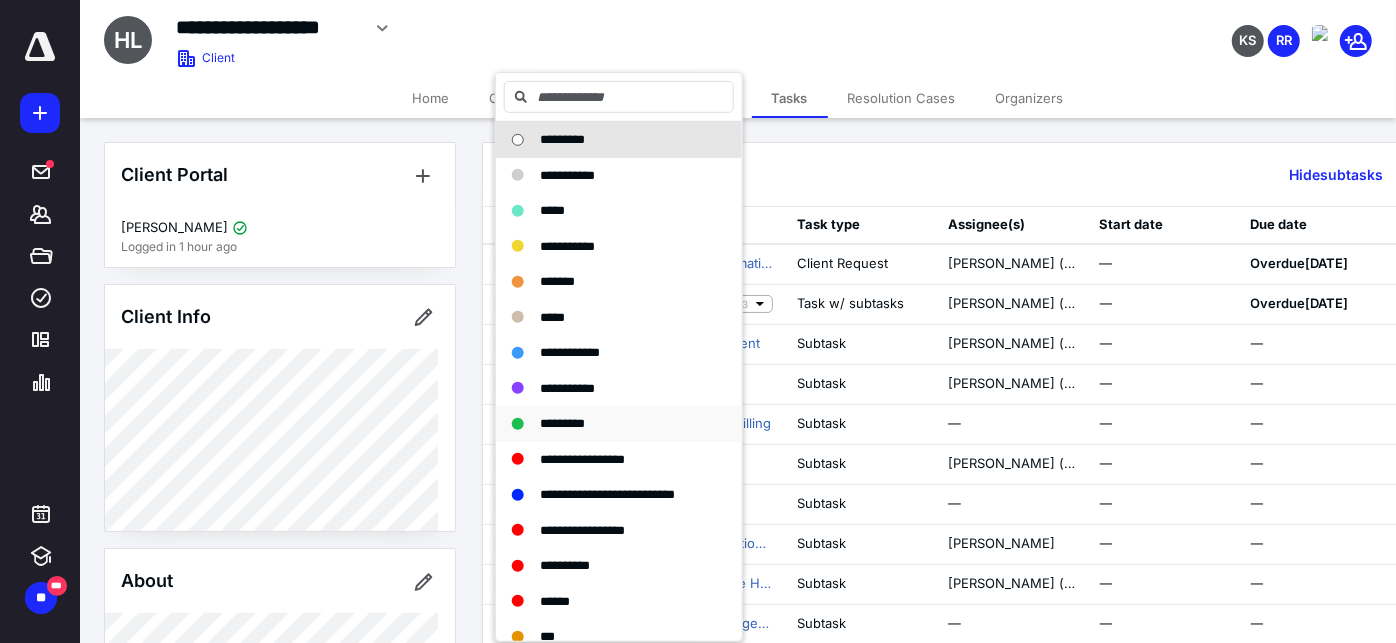 click on "*********" at bounding box center (562, 423) 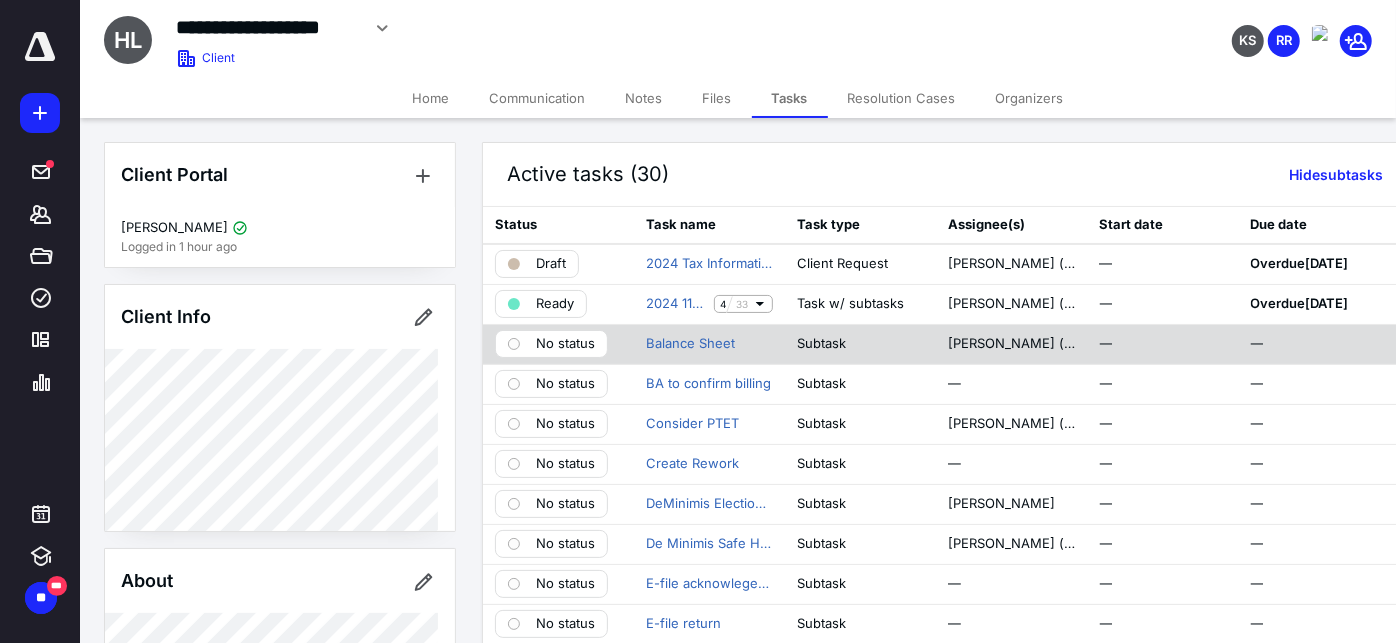 click on "No status" at bounding box center (565, 344) 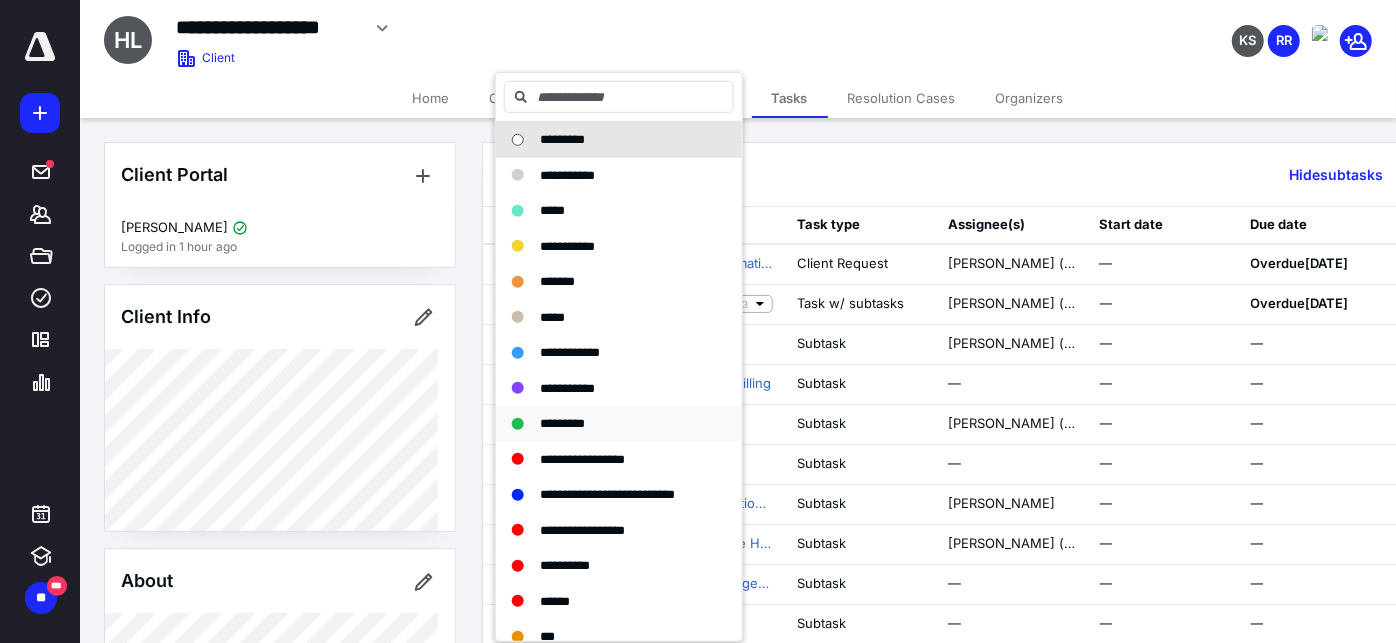 click on "*********" at bounding box center (619, 424) 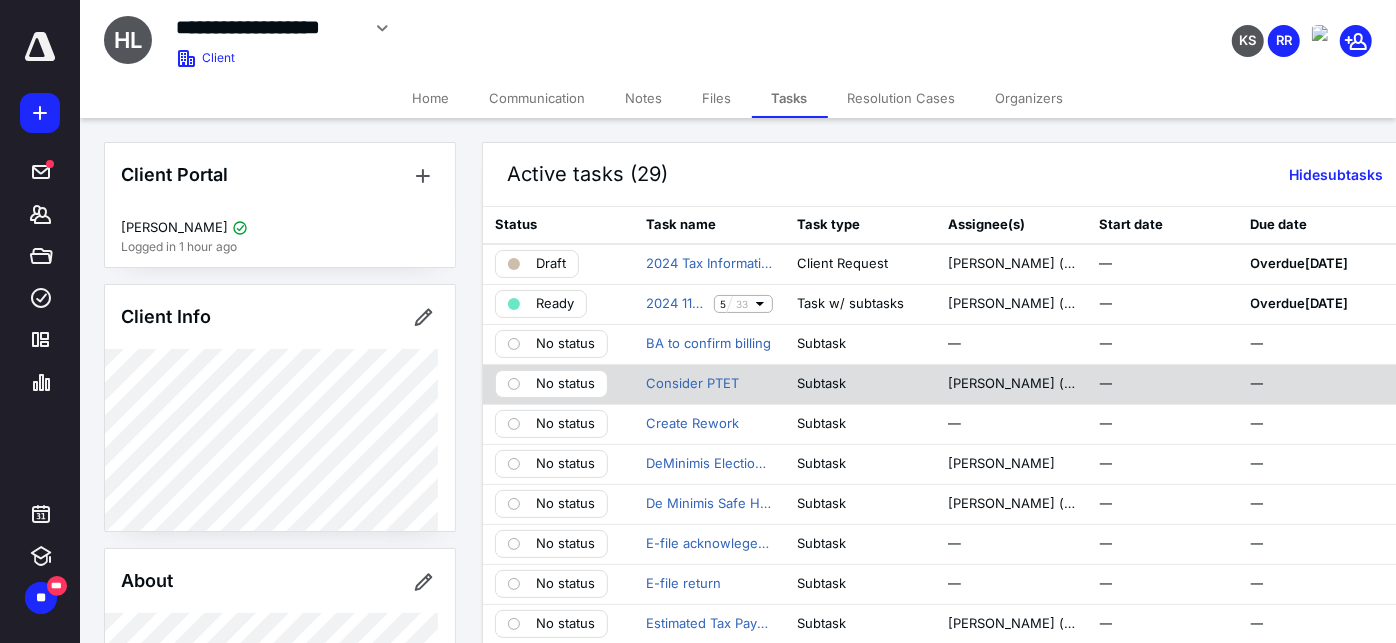 click on "No status" at bounding box center [565, 384] 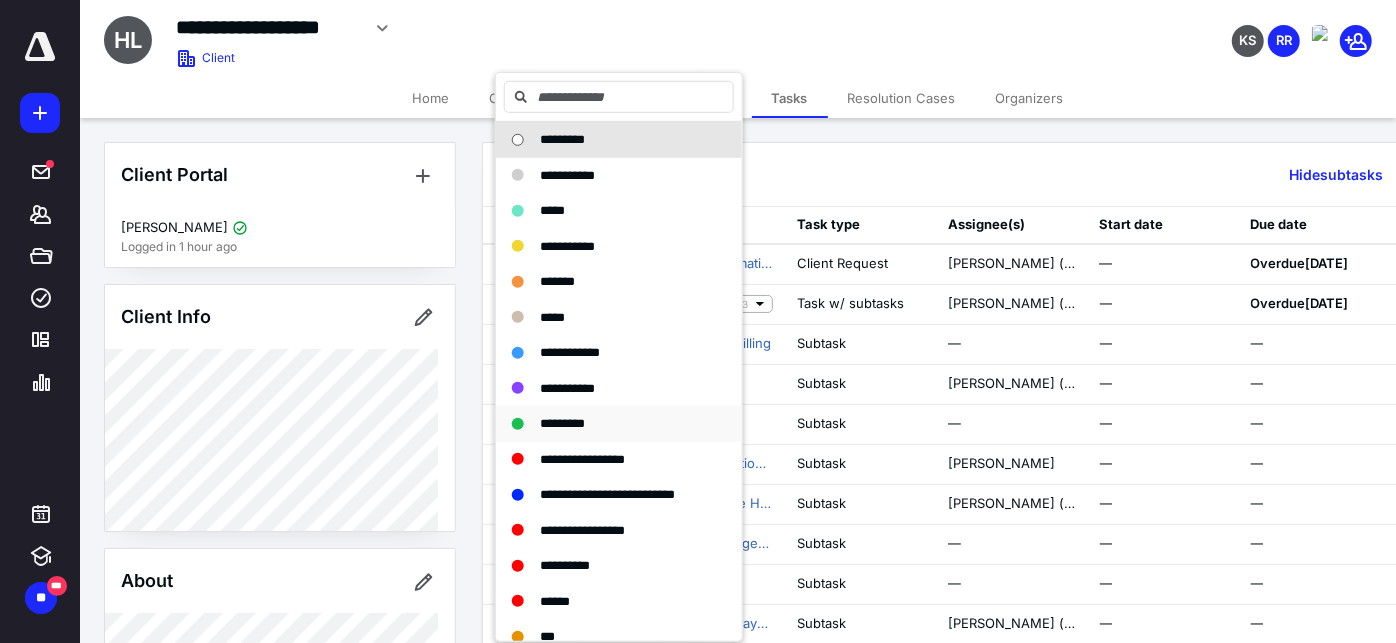 click on "*********" at bounding box center [562, 423] 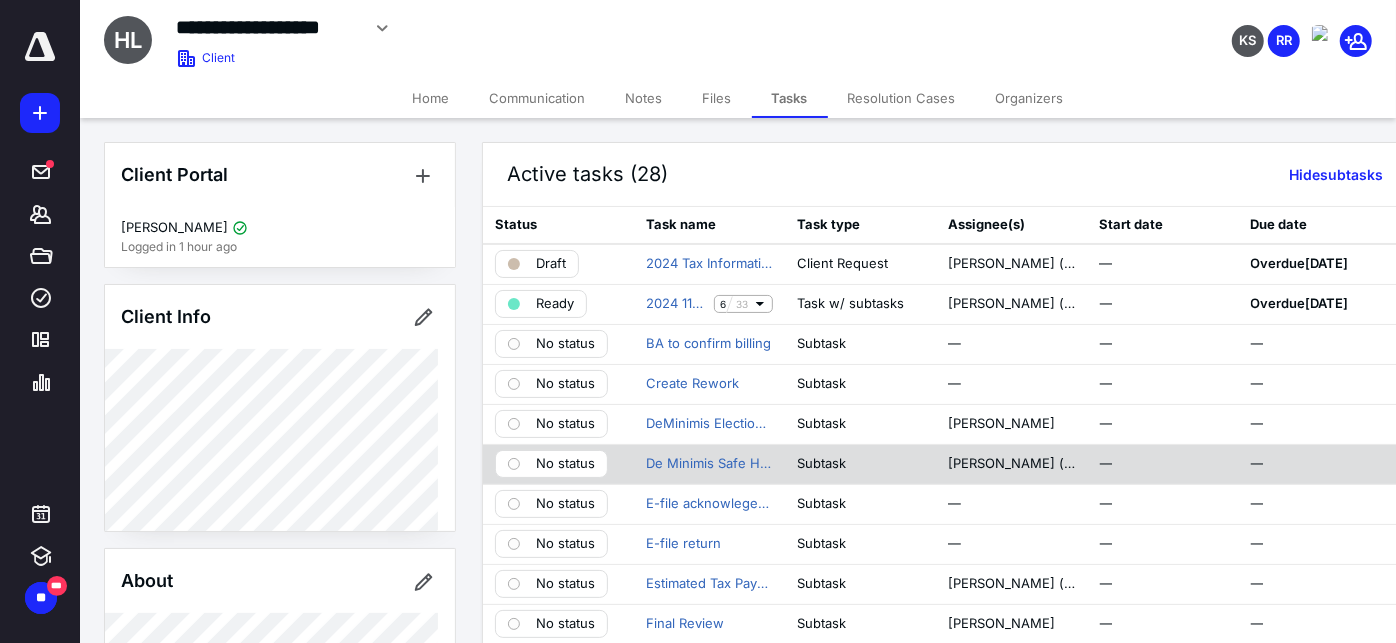 click on "No status" at bounding box center (565, 464) 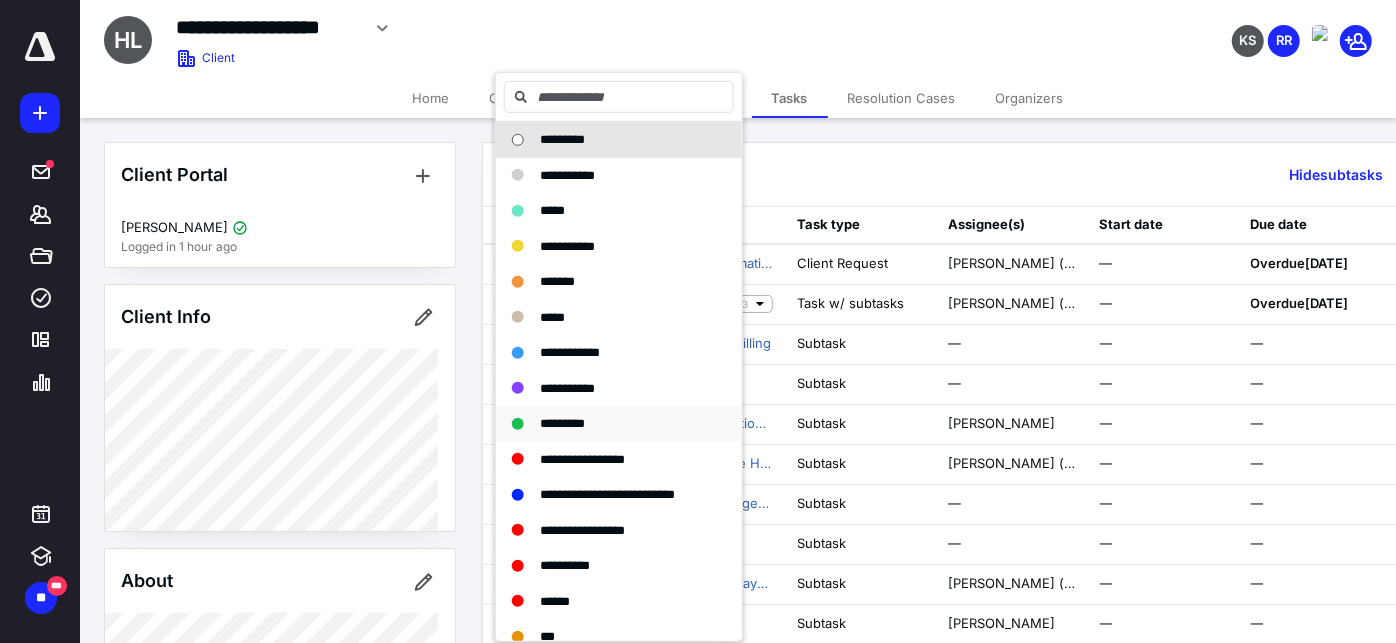 click on "*********" at bounding box center (562, 423) 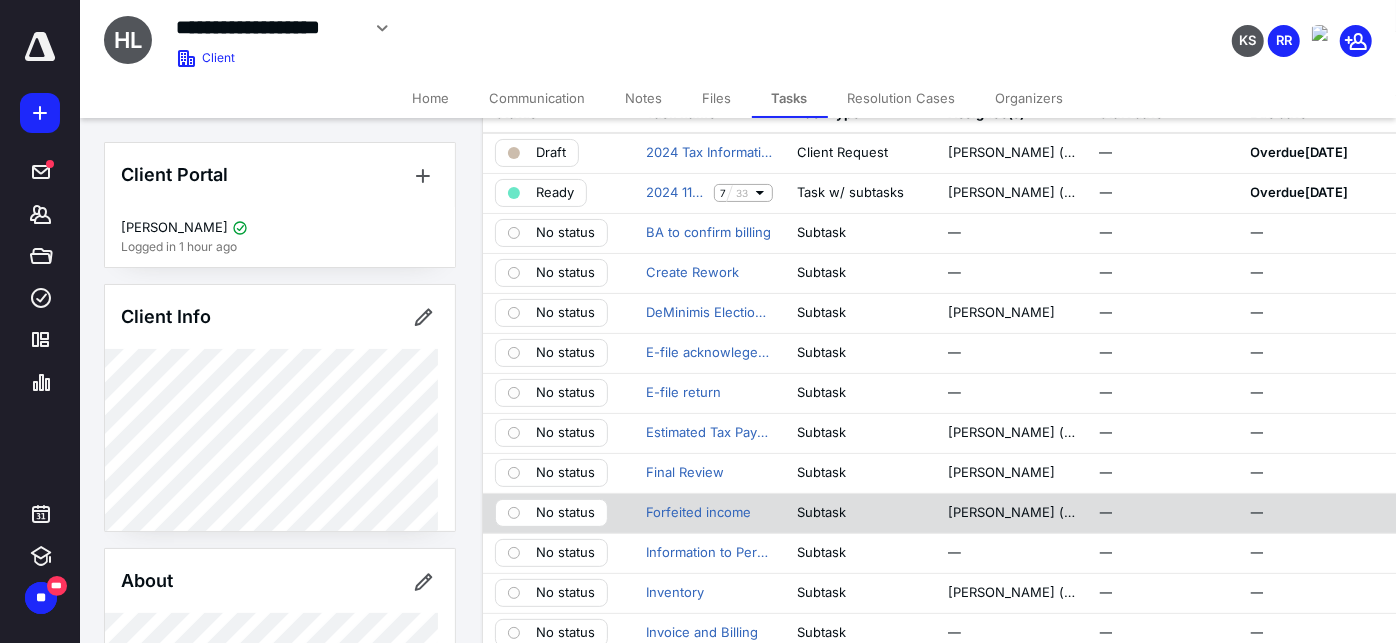 scroll, scrollTop: 222, scrollLeft: 0, axis: vertical 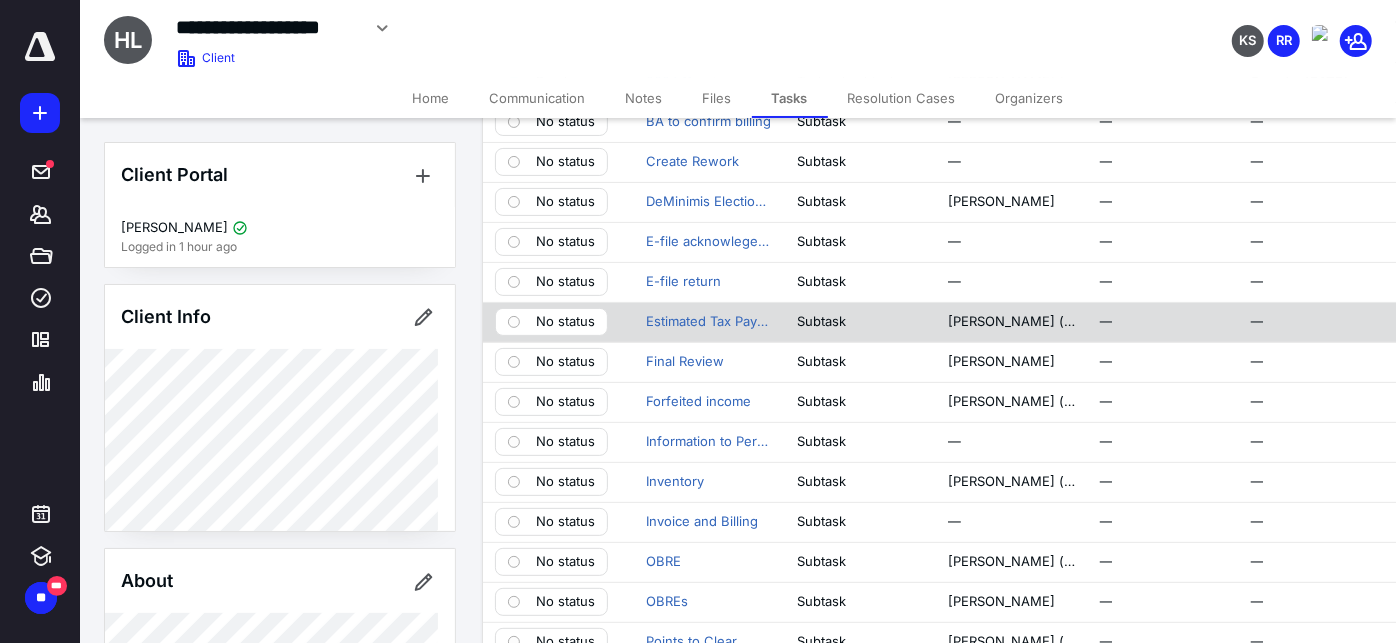 click on "No status" at bounding box center [565, 322] 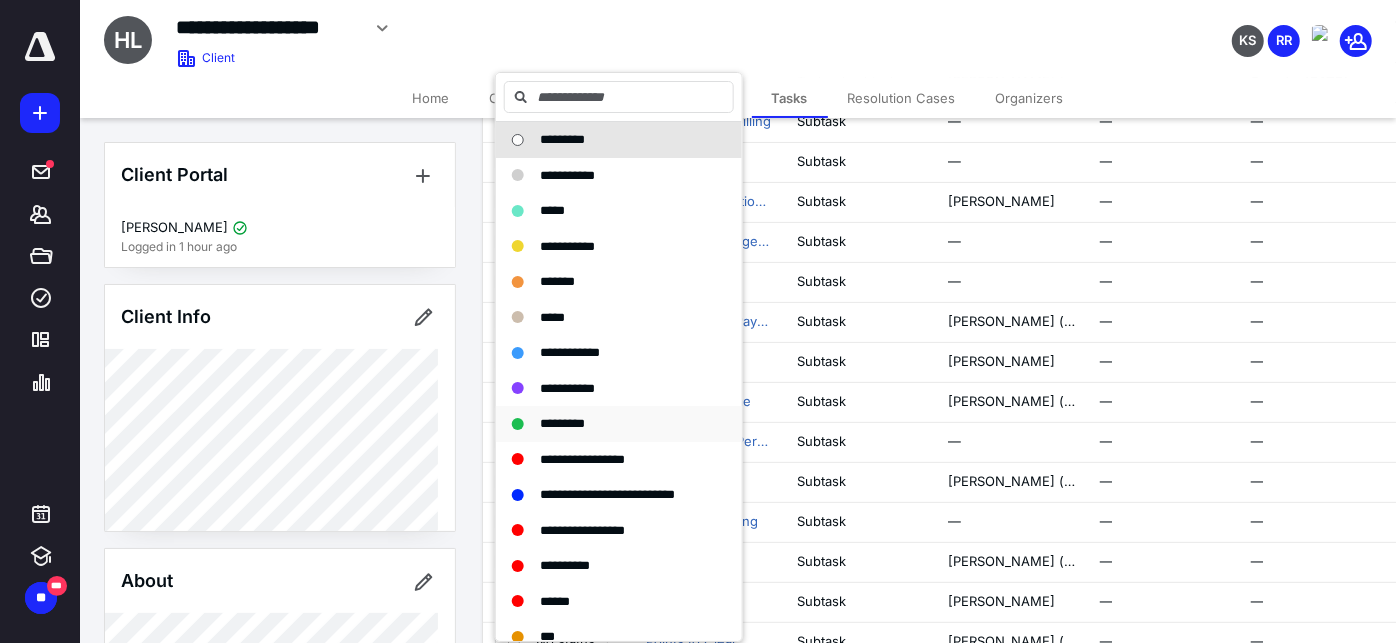 click on "*********" at bounding box center (562, 423) 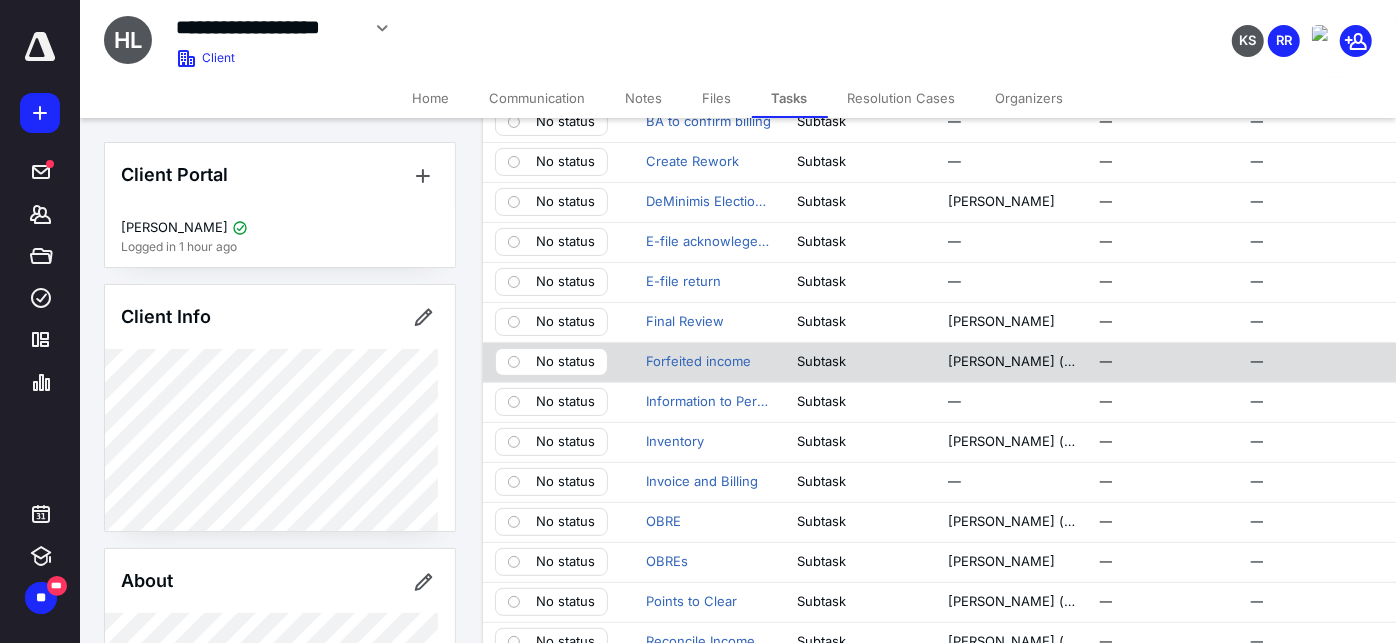 click on "No status" at bounding box center [565, 362] 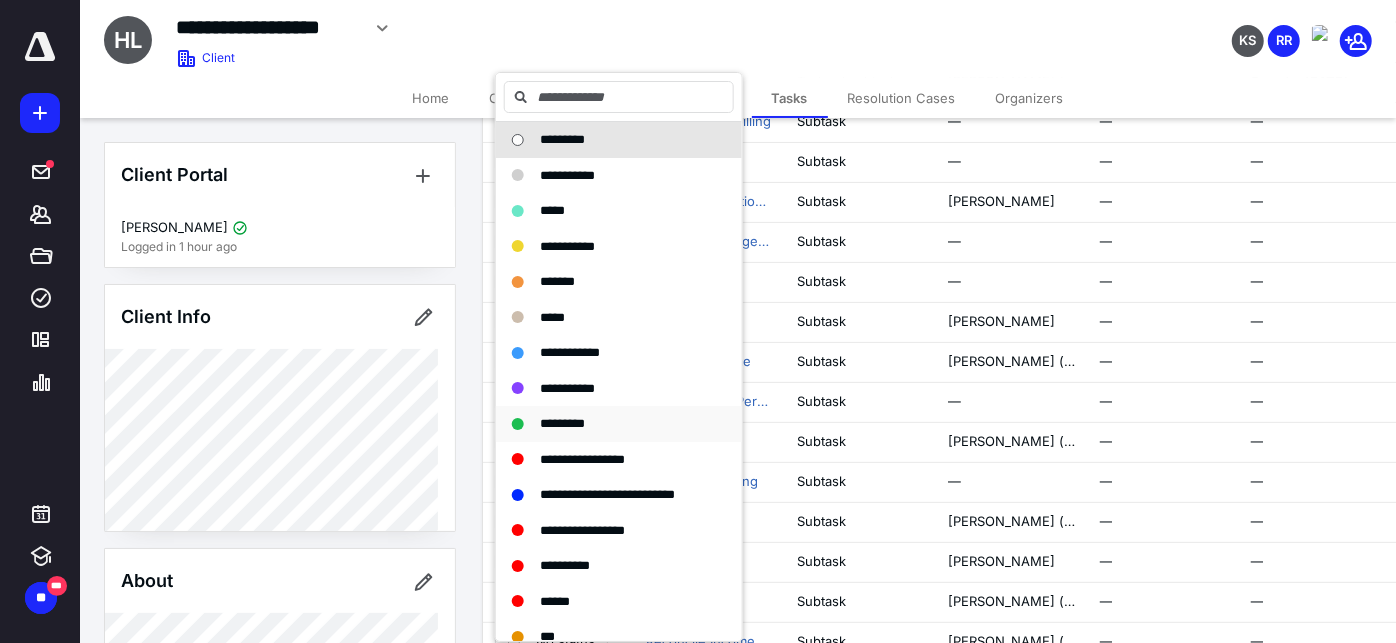 click on "*********" at bounding box center (562, 423) 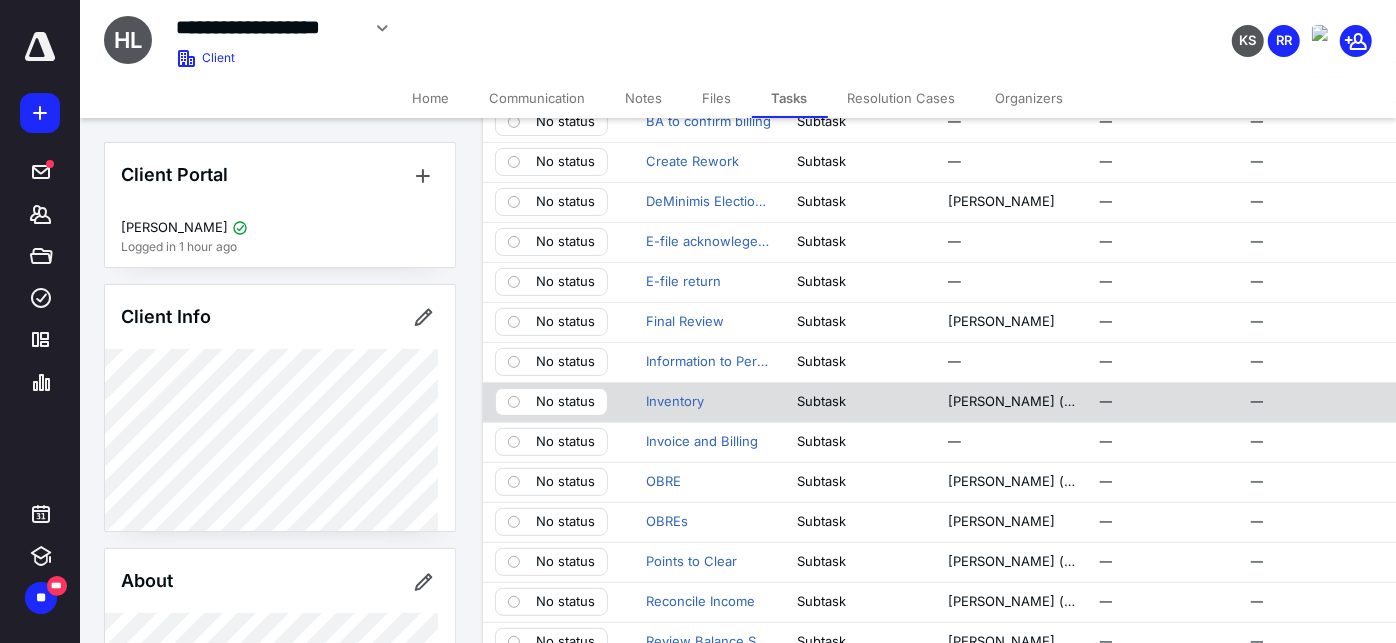 click on "No status" at bounding box center [565, 402] 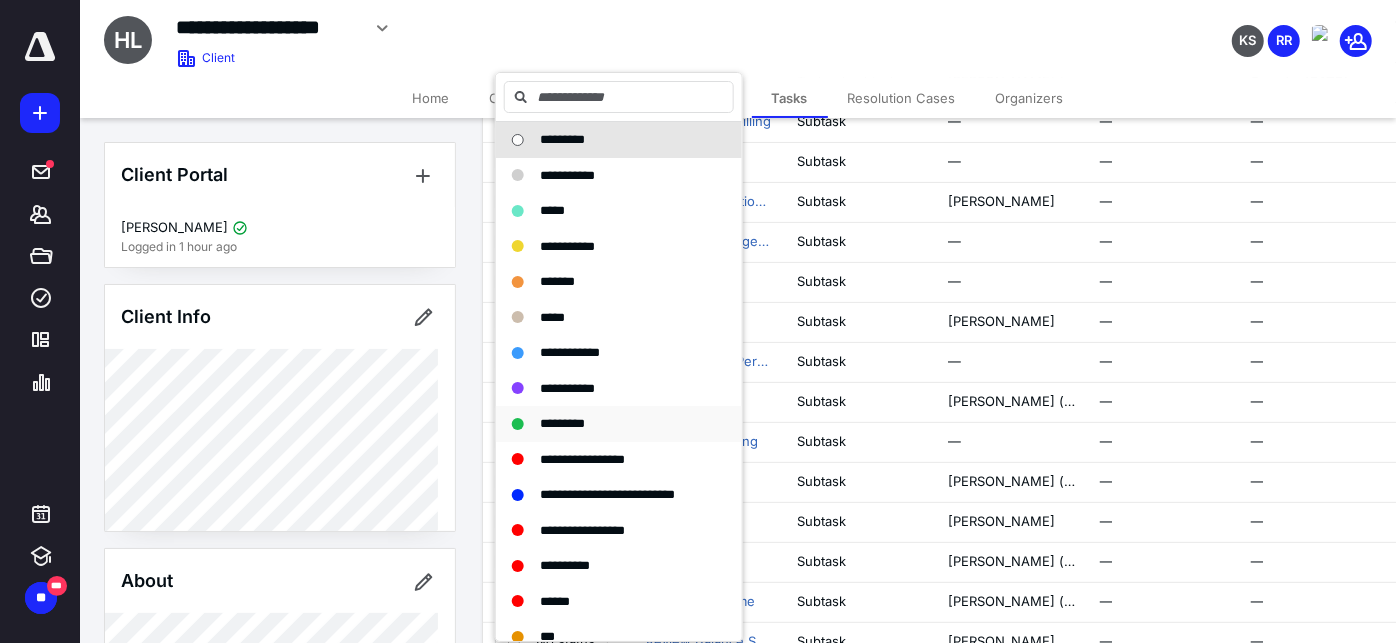 click on "*********" at bounding box center (562, 423) 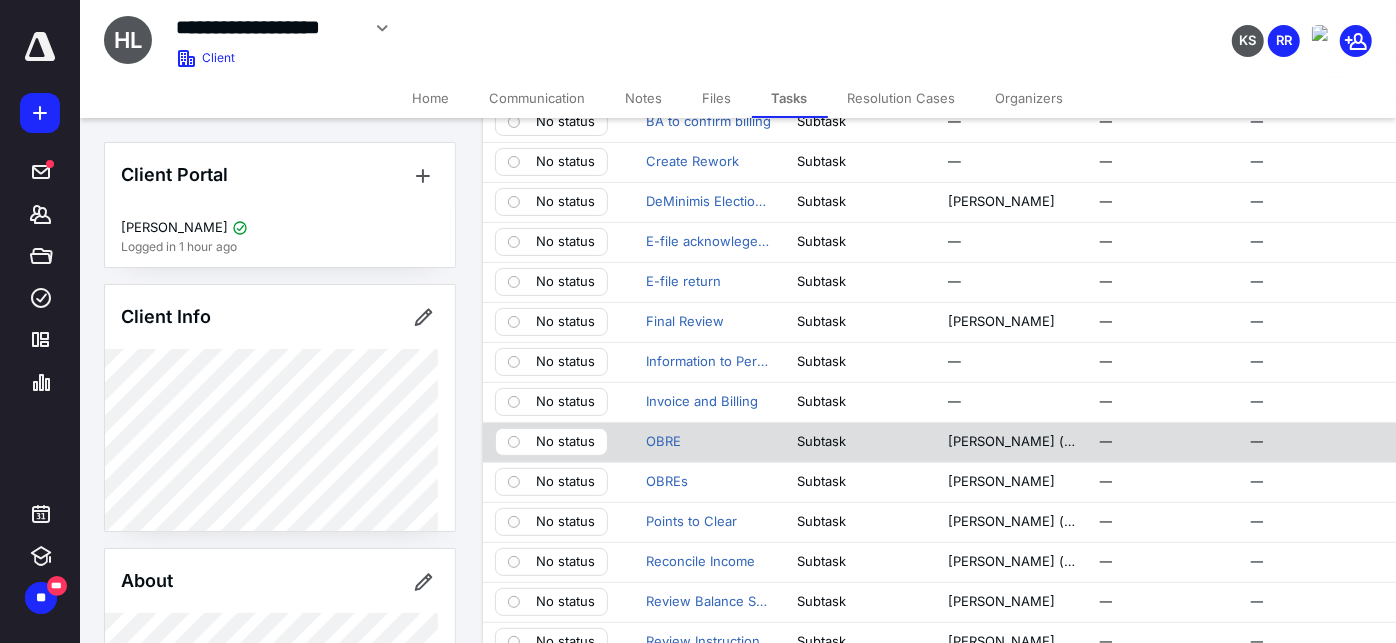 click on "No status" at bounding box center [565, 442] 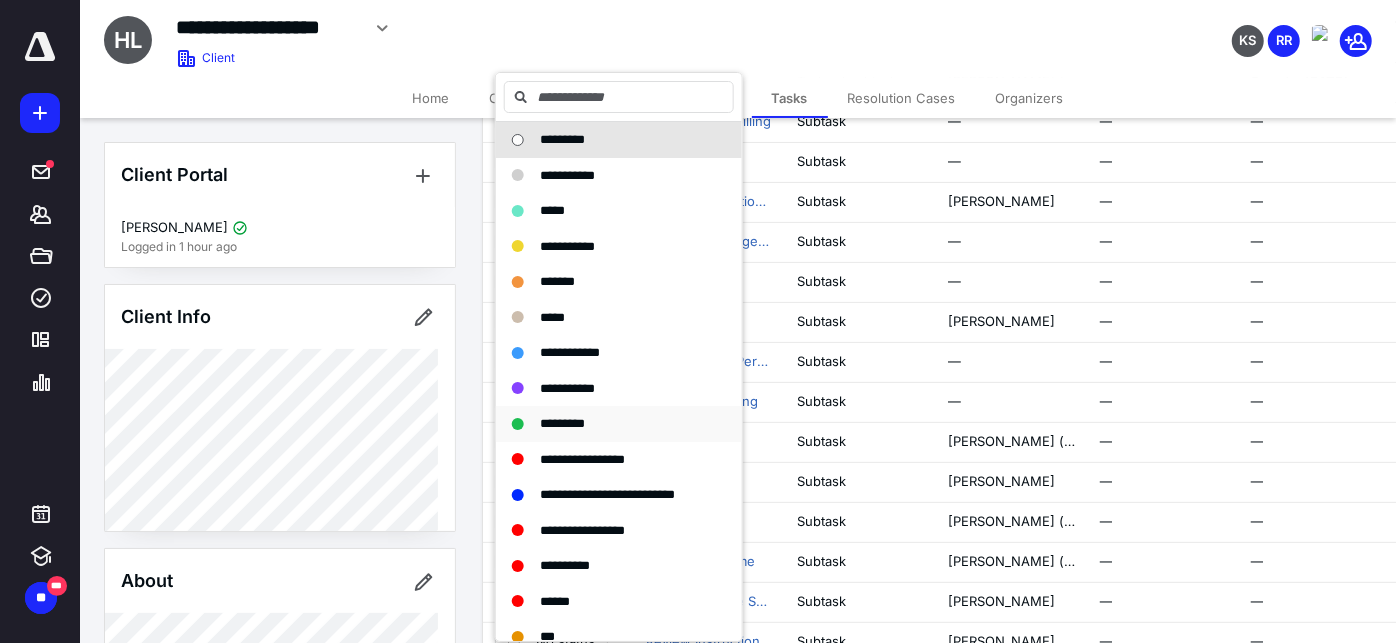 click on "*********" at bounding box center (562, 423) 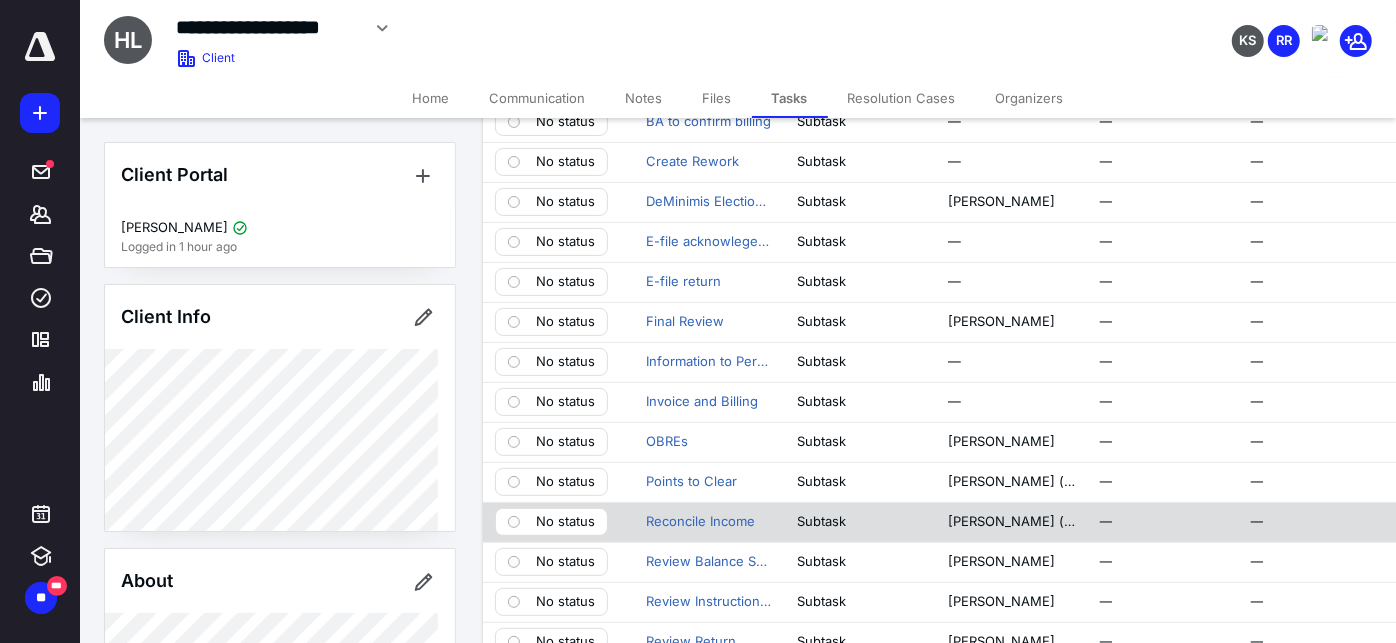 click on "No status" at bounding box center [565, 522] 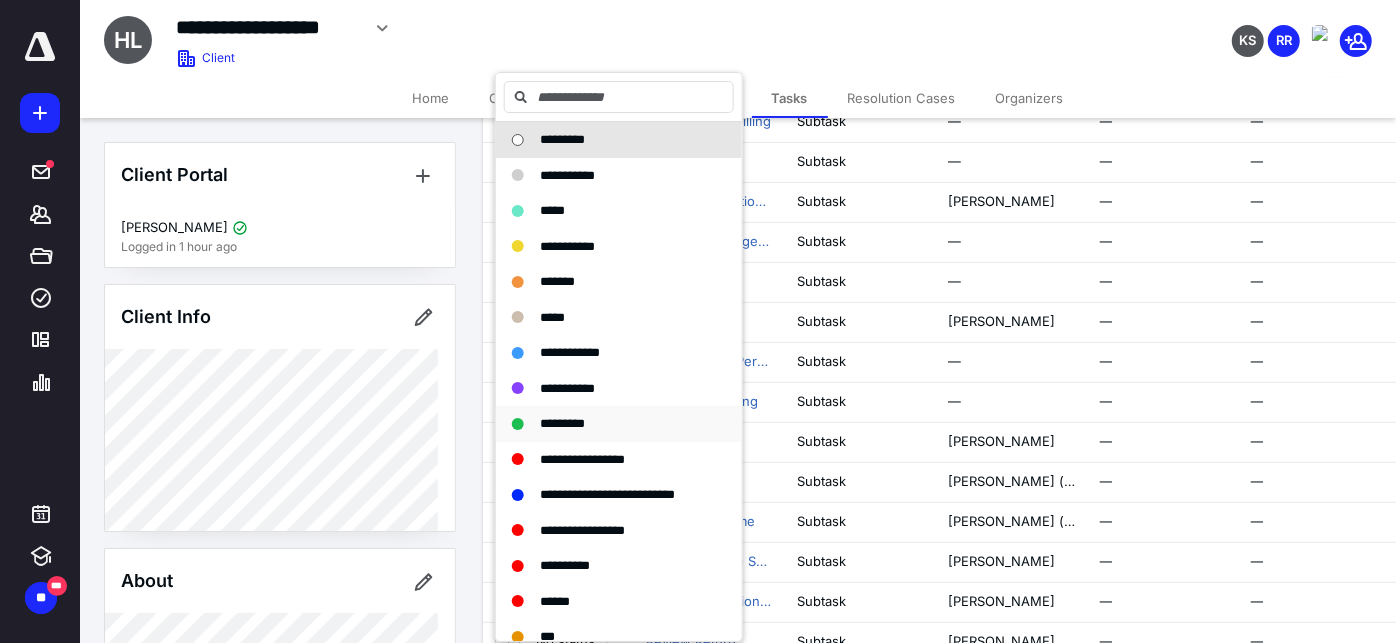 click on "*********" at bounding box center [562, 423] 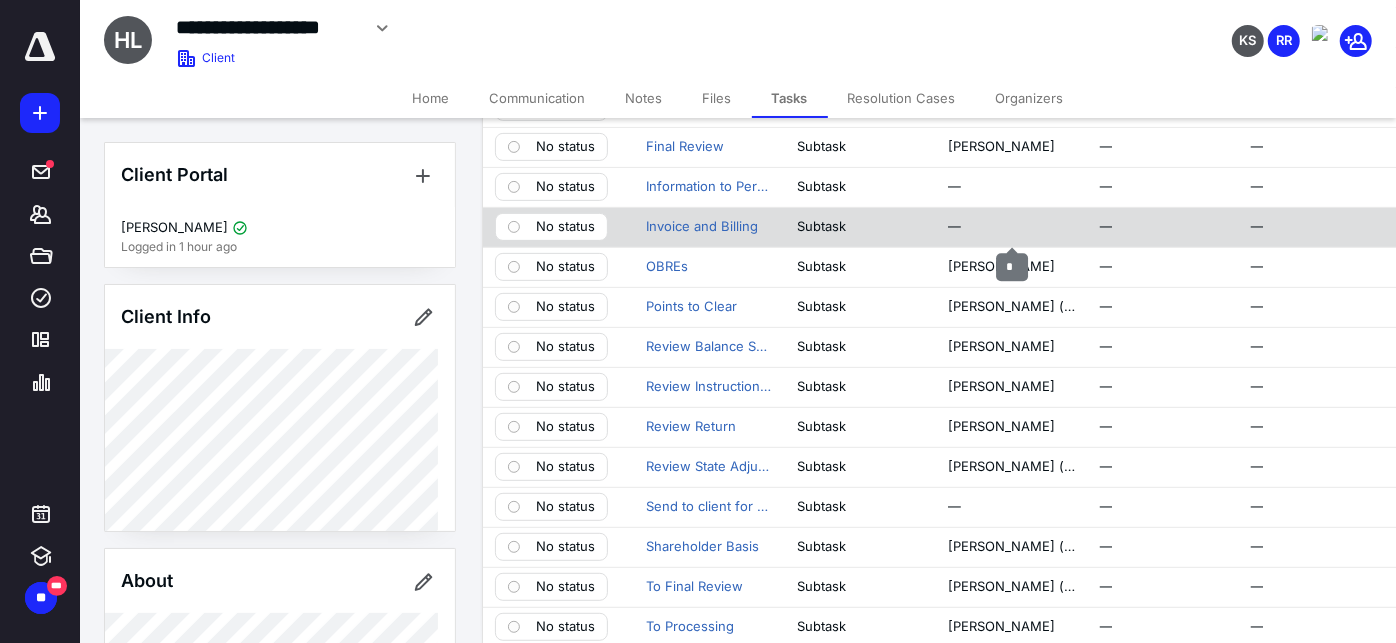 scroll, scrollTop: 444, scrollLeft: 0, axis: vertical 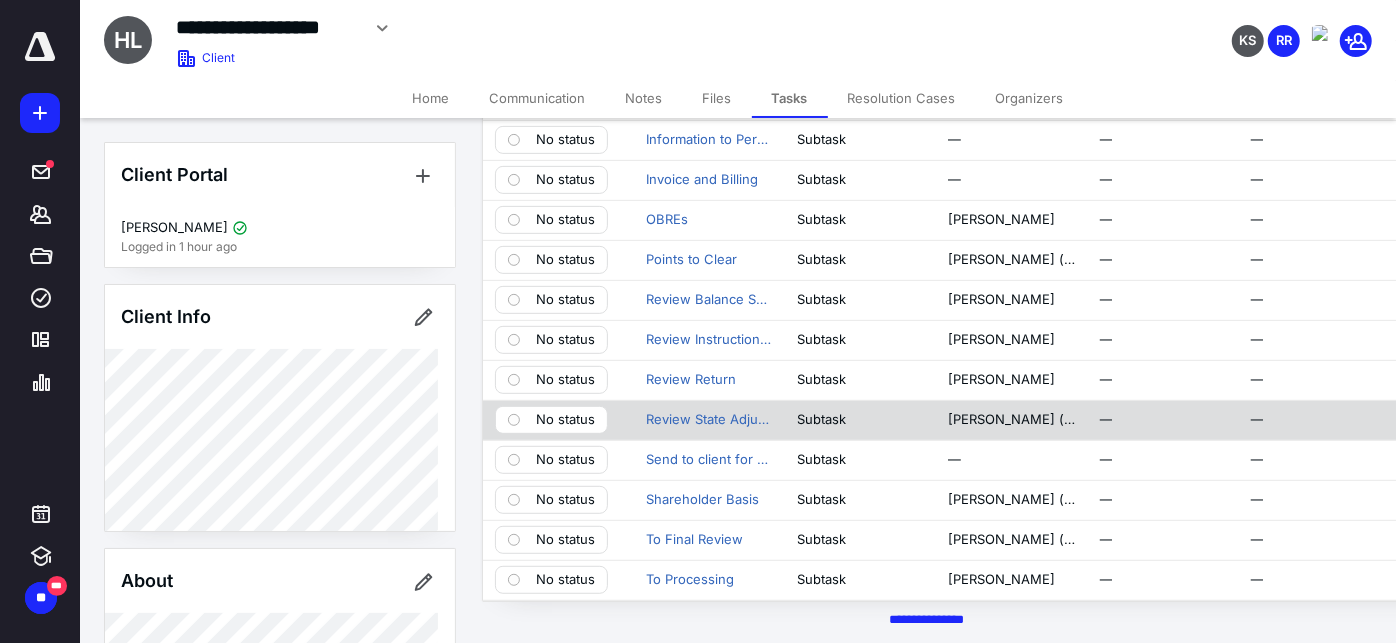 click on "No status" at bounding box center [565, 420] 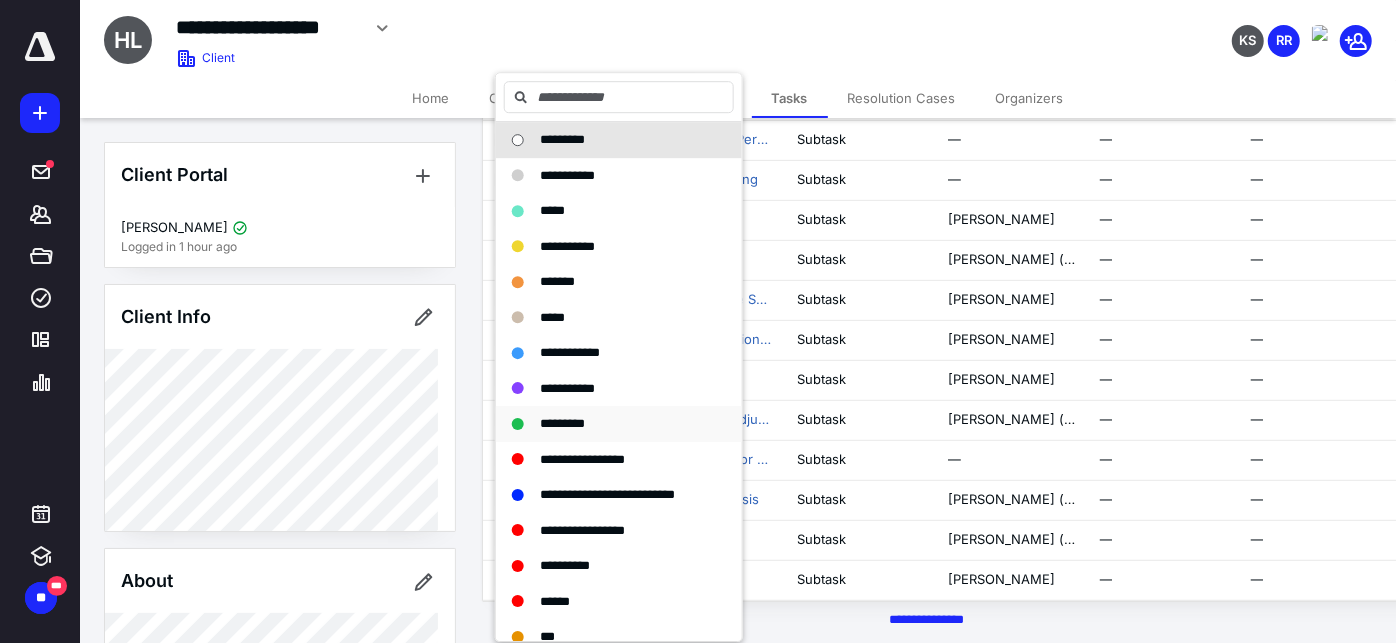 click on "*********" at bounding box center [562, 423] 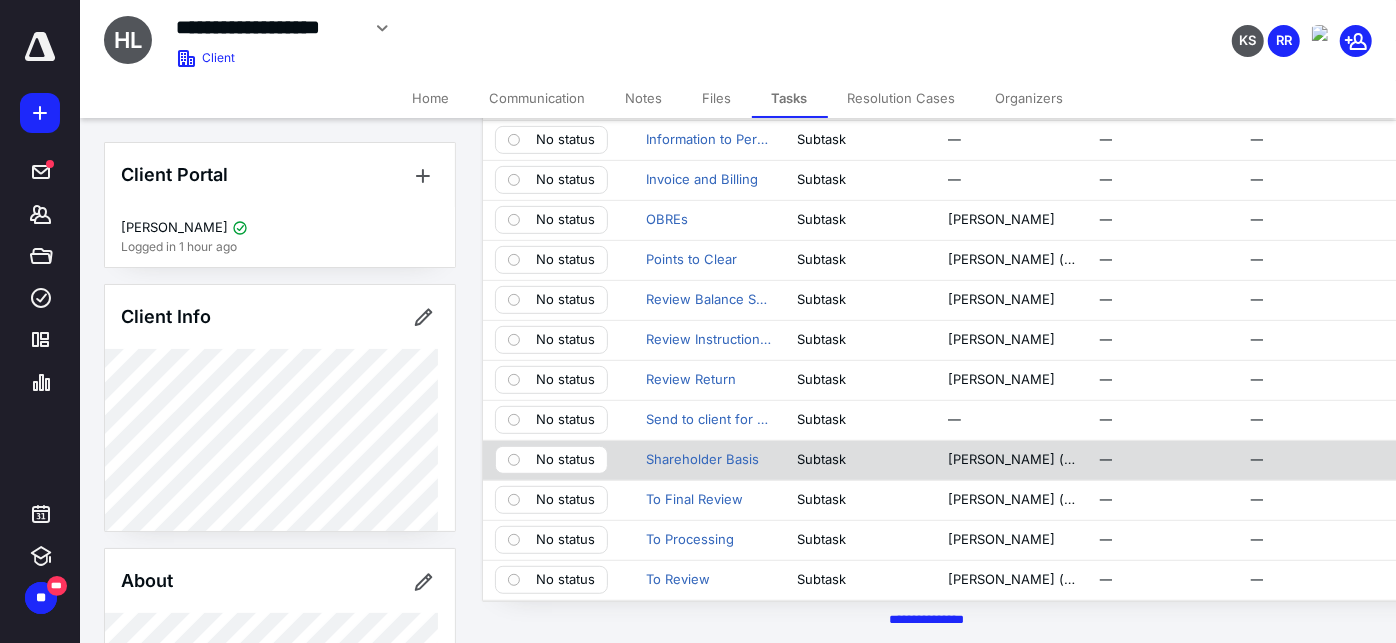 click on "No status" at bounding box center (565, 460) 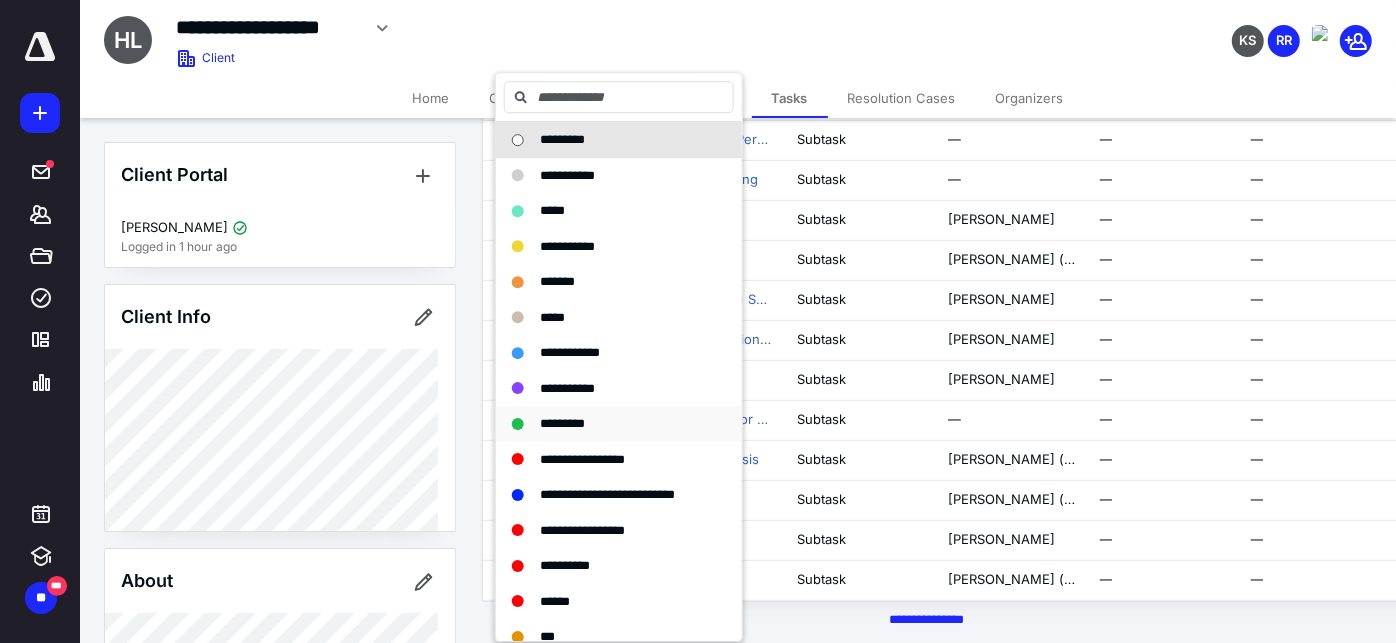 click on "*********" at bounding box center (562, 423) 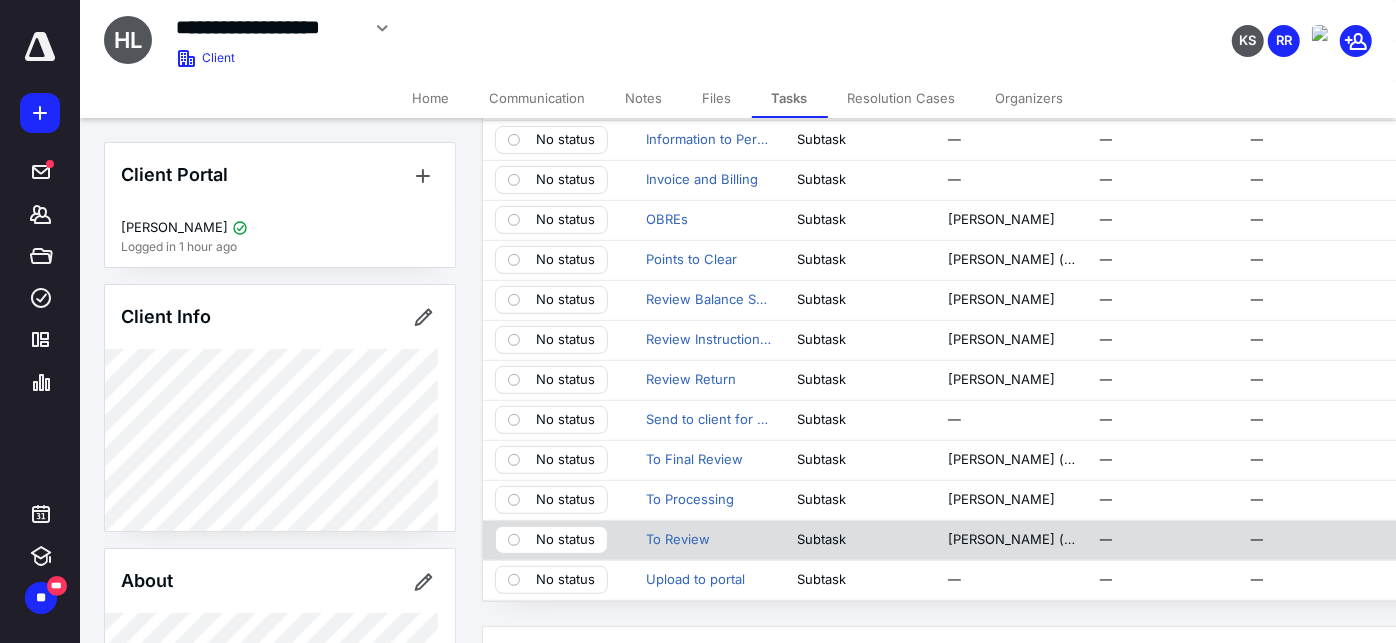 click on "No status" at bounding box center (551, 540) 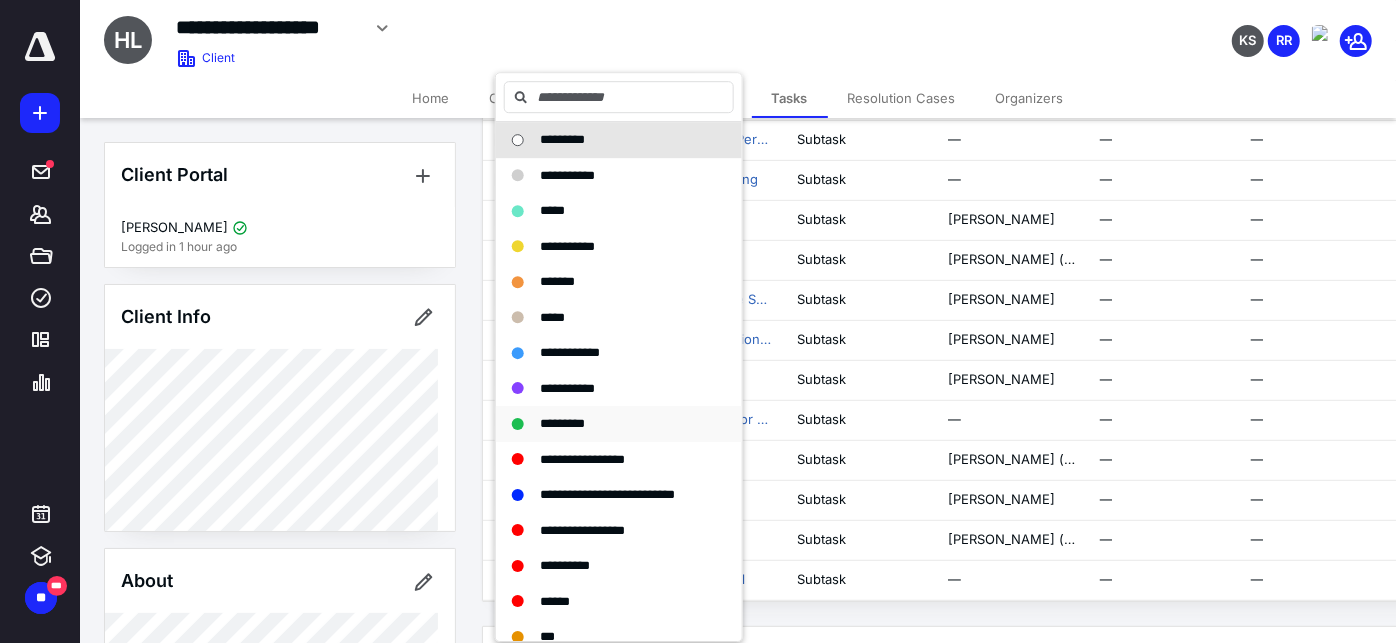 click on "*********" at bounding box center (607, 424) 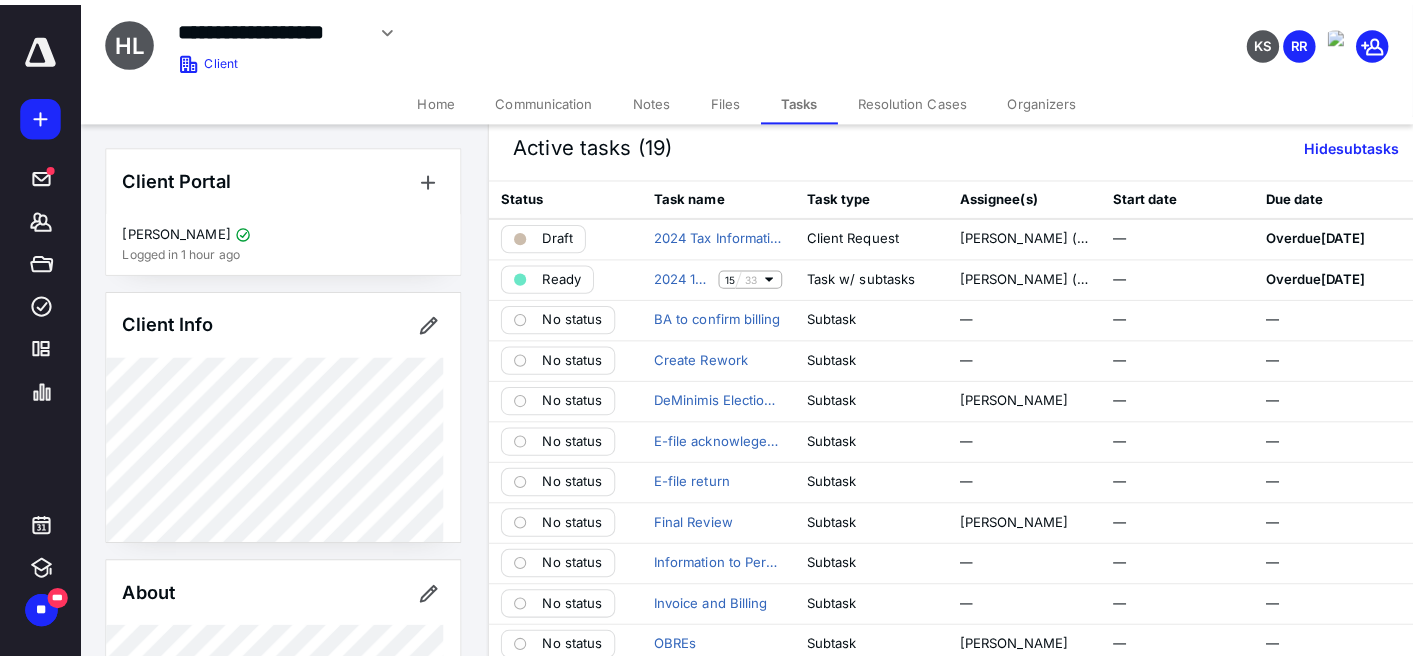 scroll, scrollTop: 0, scrollLeft: 0, axis: both 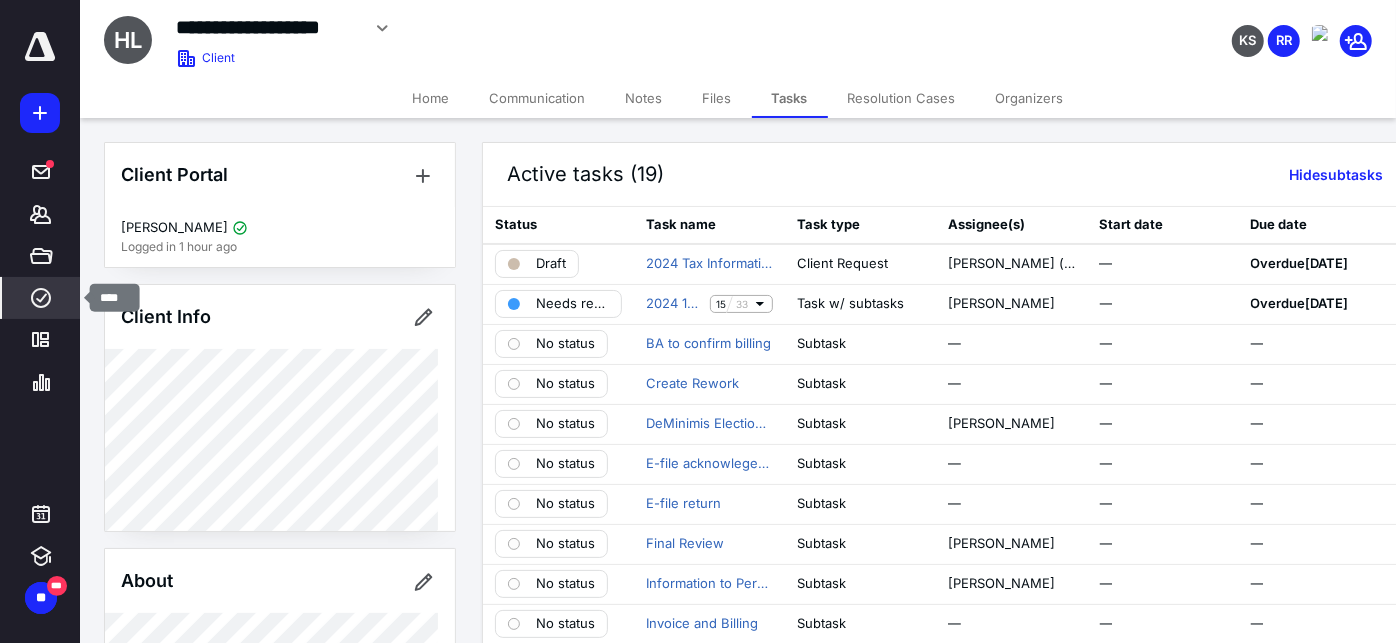 click on "****" at bounding box center [41, 298] 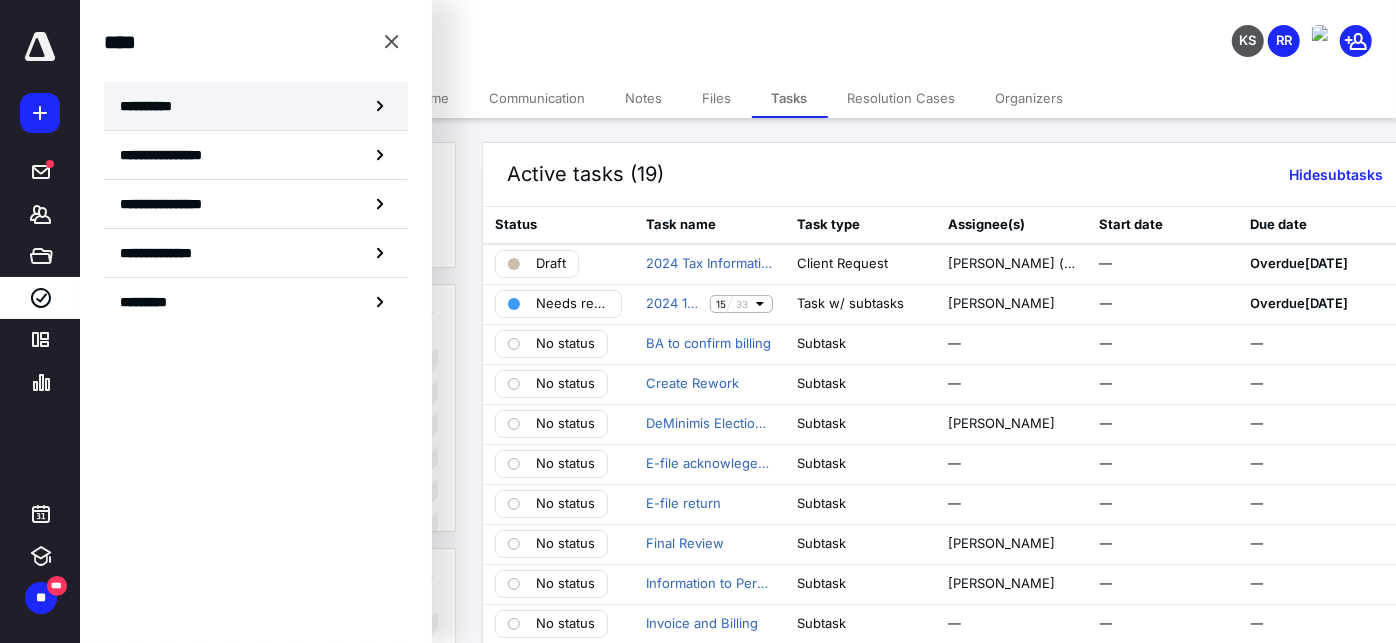 click on "**********" at bounding box center [256, 106] 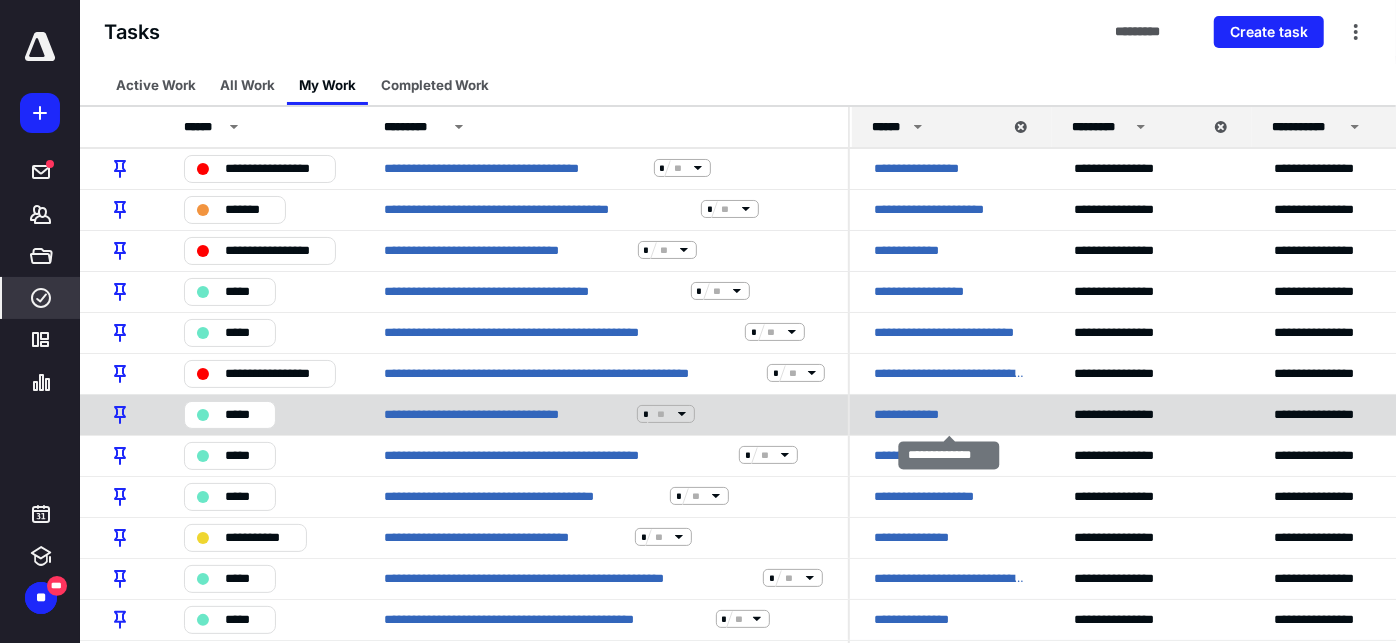 click on "**********" at bounding box center [917, 414] 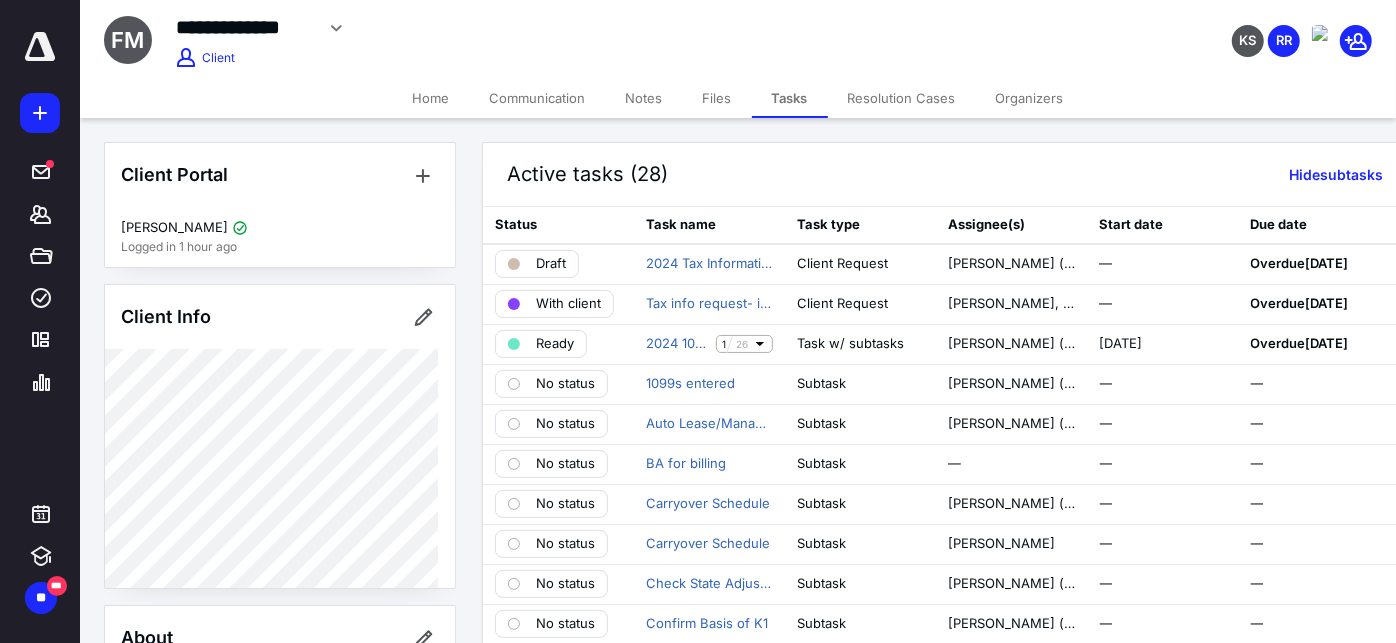 click on "Files" at bounding box center [717, 98] 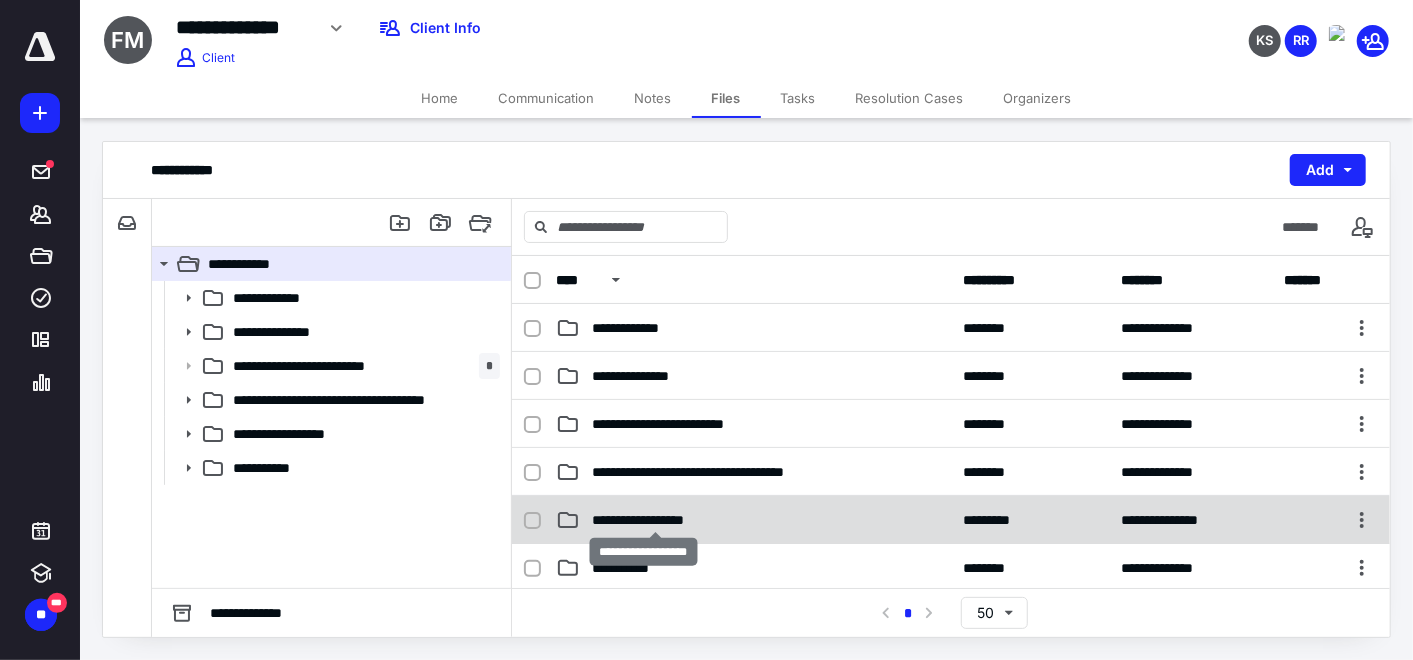 click on "**********" at bounding box center (656, 520) 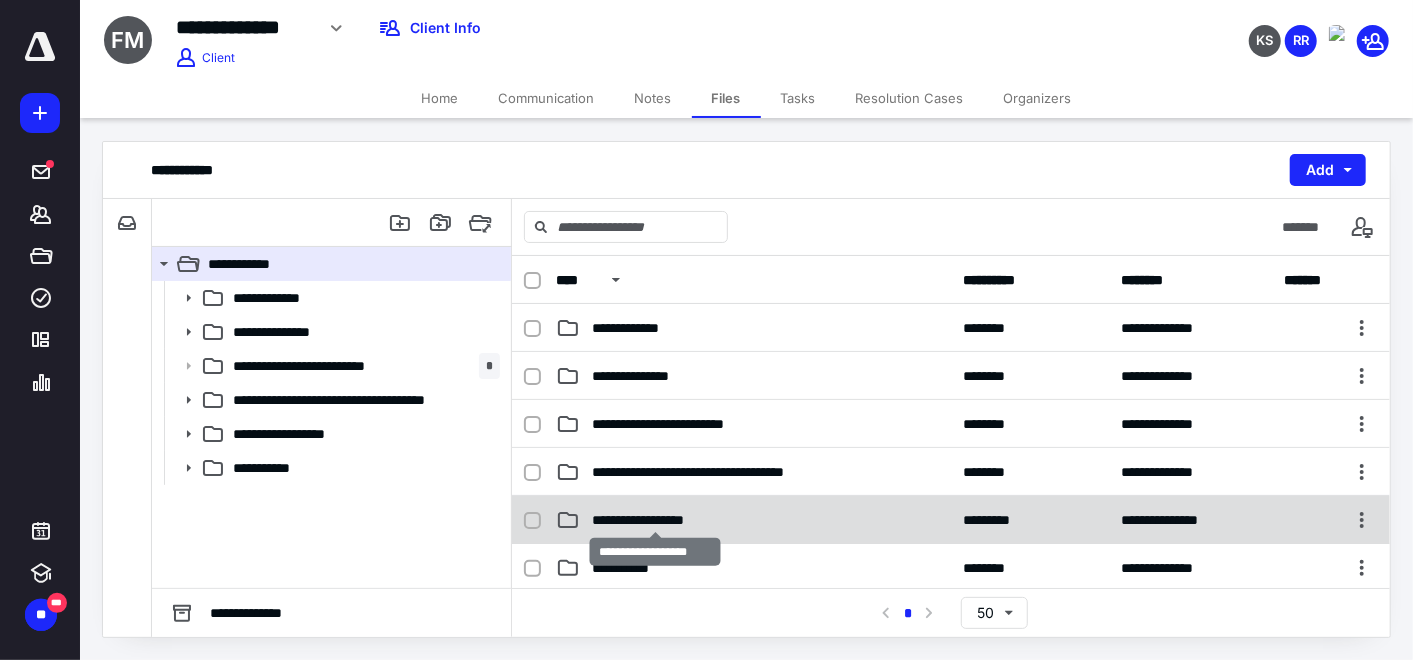 checkbox on "true" 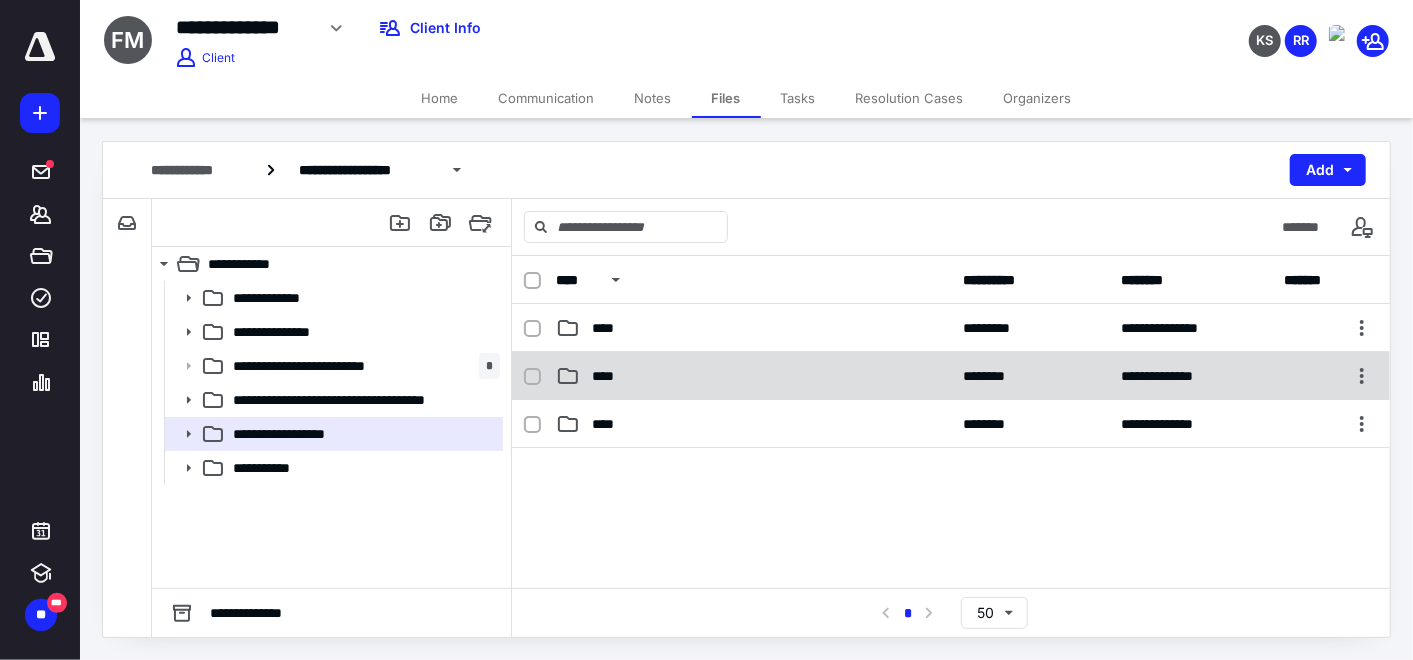 click on "****" at bounding box center [753, 376] 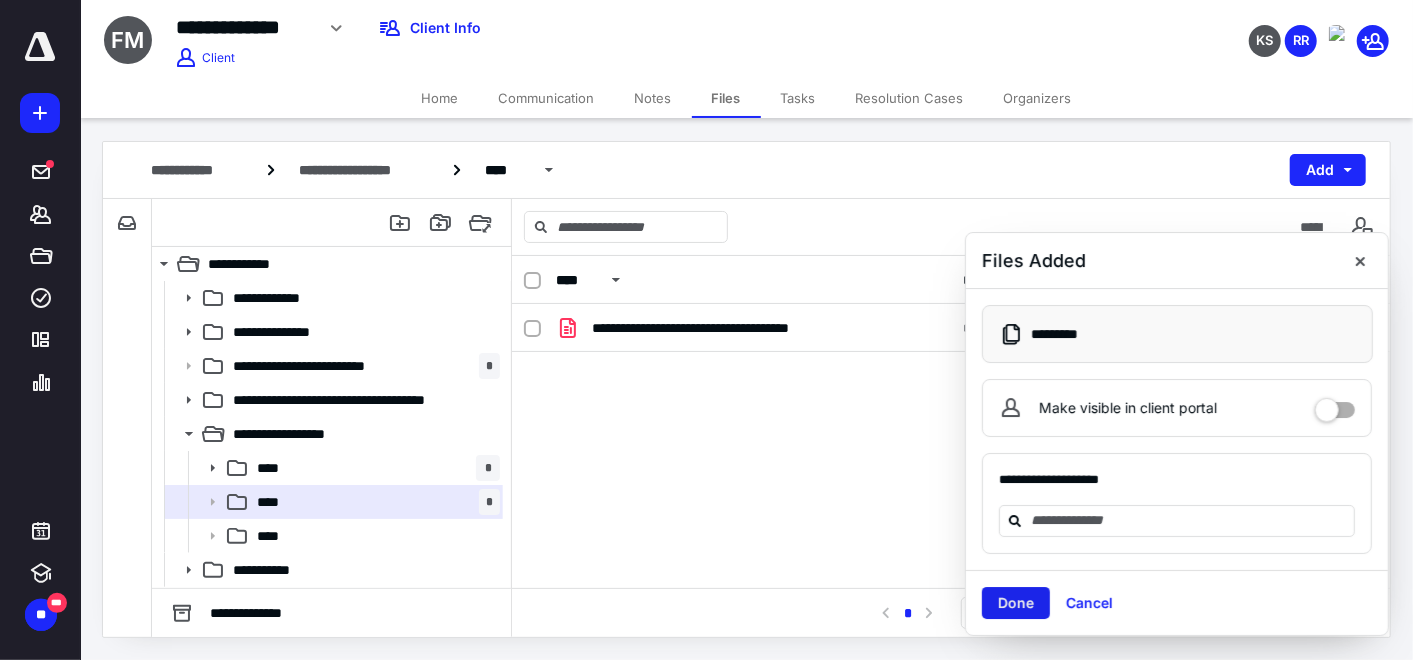 click on "Done" at bounding box center [1016, 603] 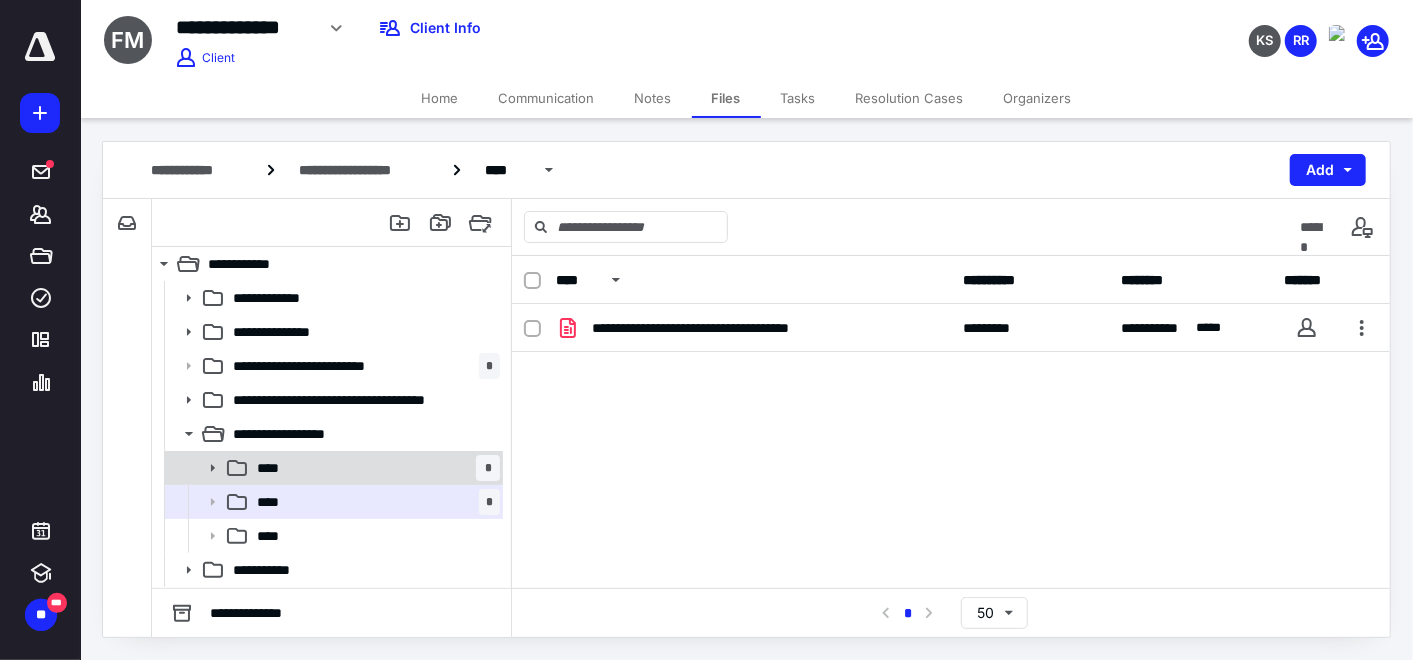 click on "**** *" at bounding box center (374, 468) 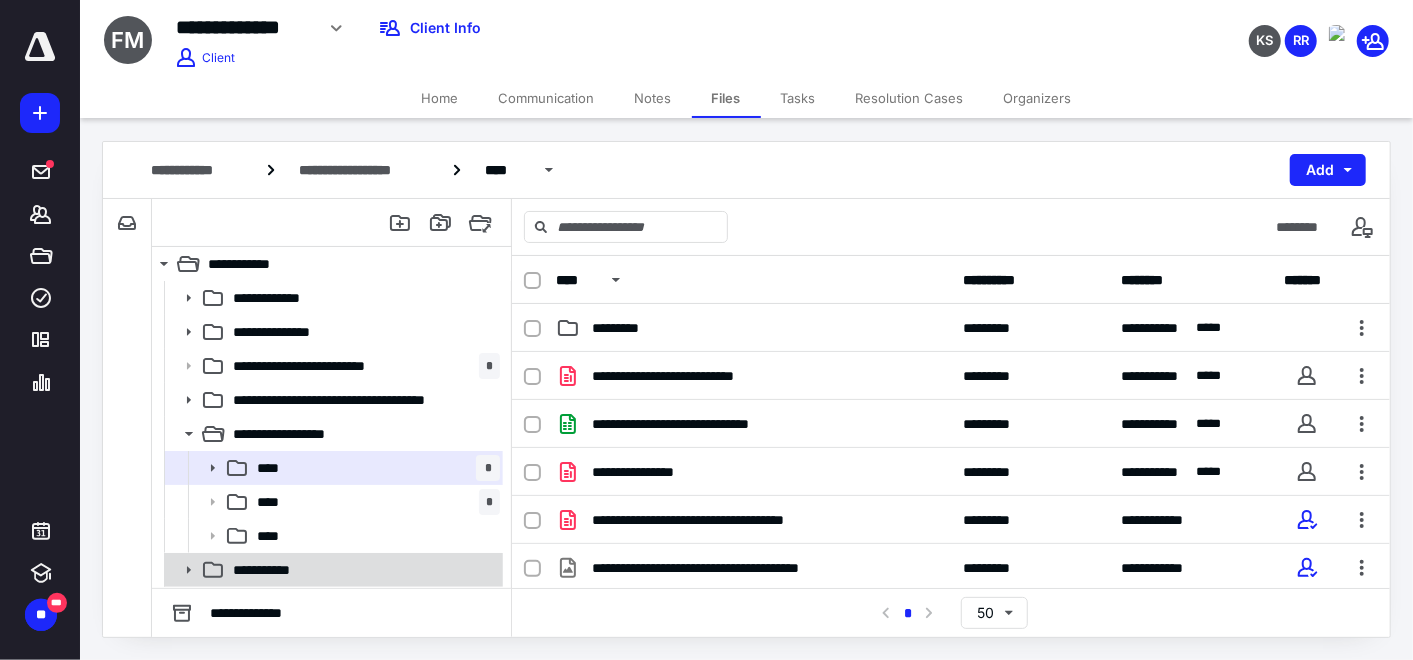 click 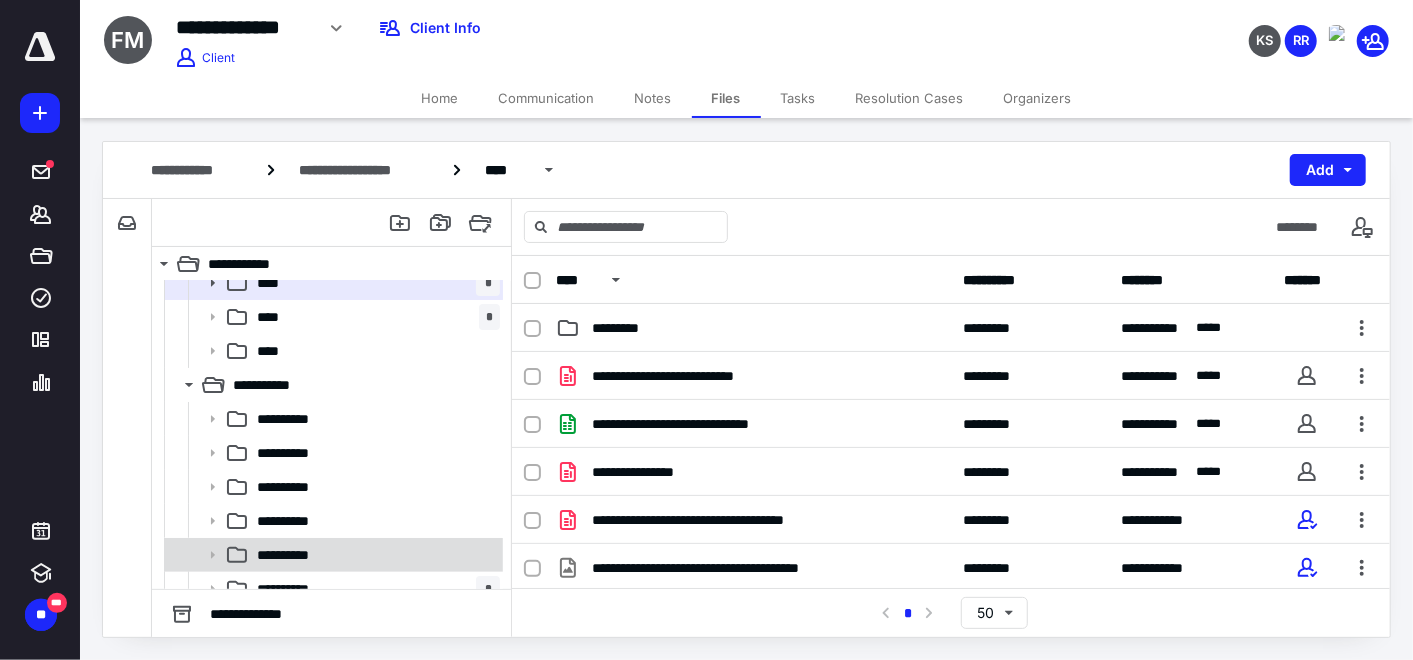 scroll, scrollTop: 235, scrollLeft: 0, axis: vertical 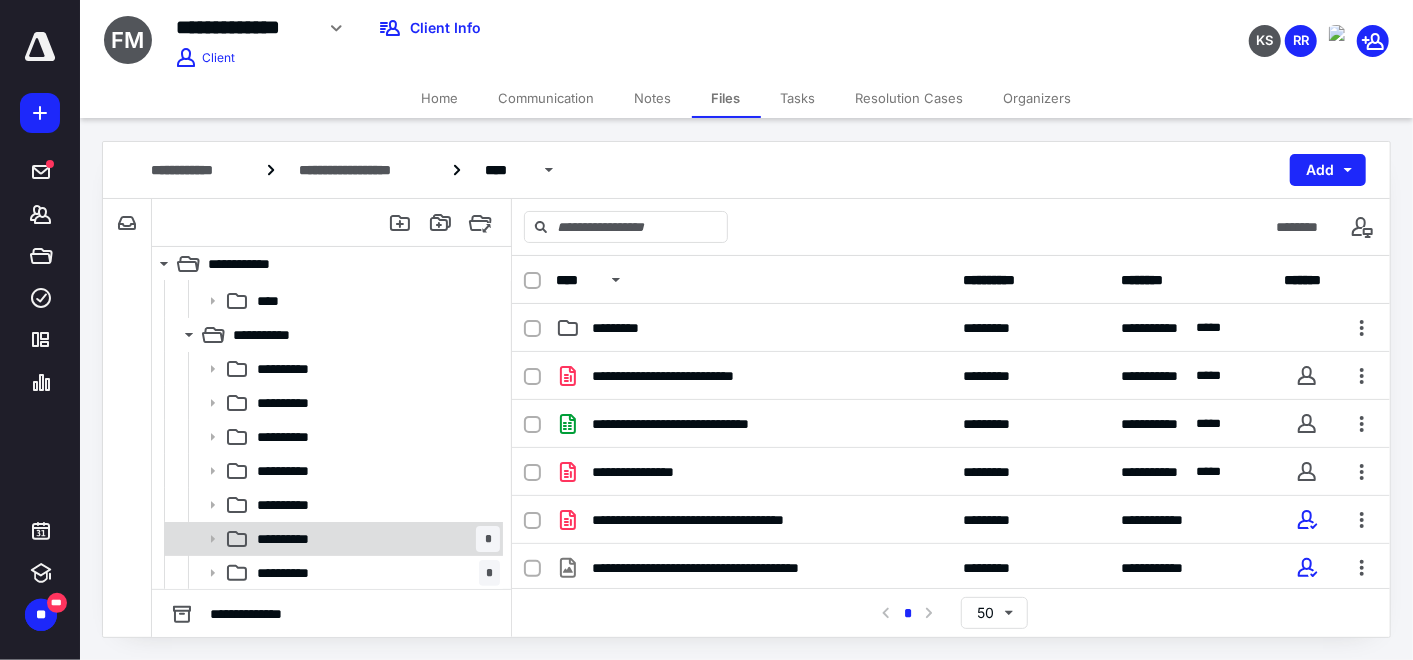 click on "**********" at bounding box center [295, 539] 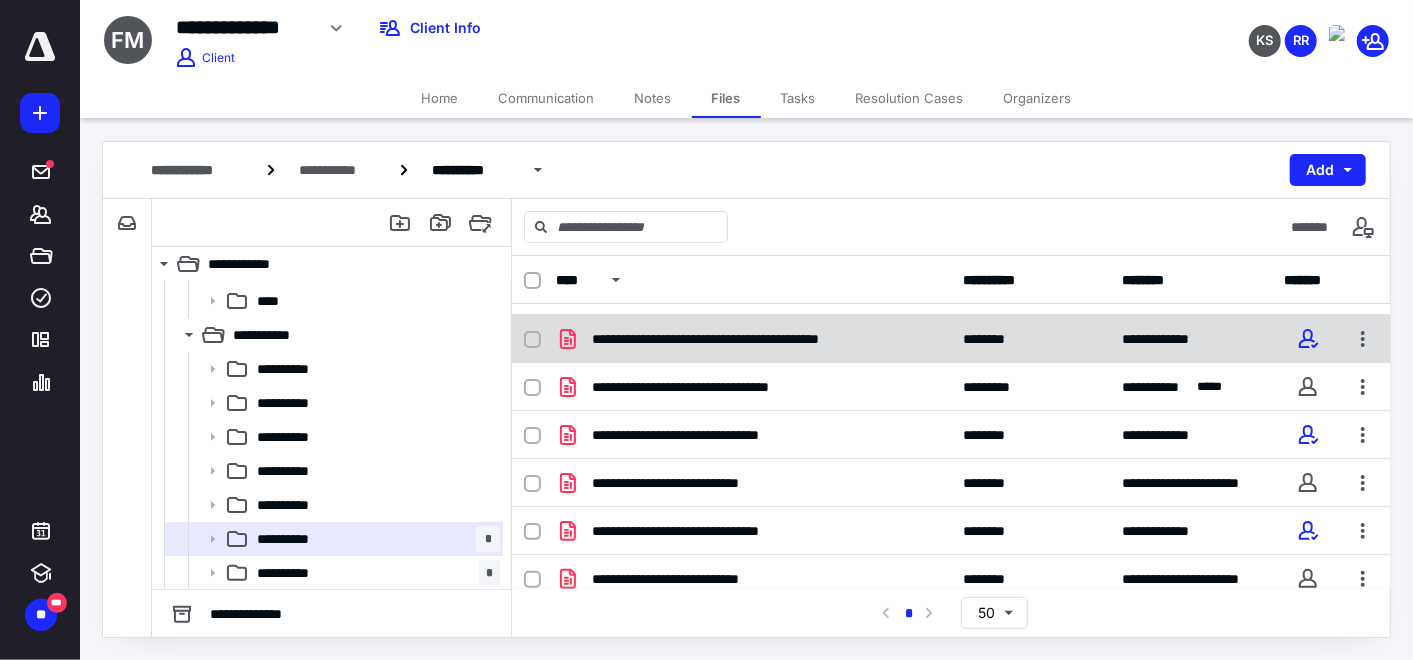 scroll, scrollTop: 144, scrollLeft: 0, axis: vertical 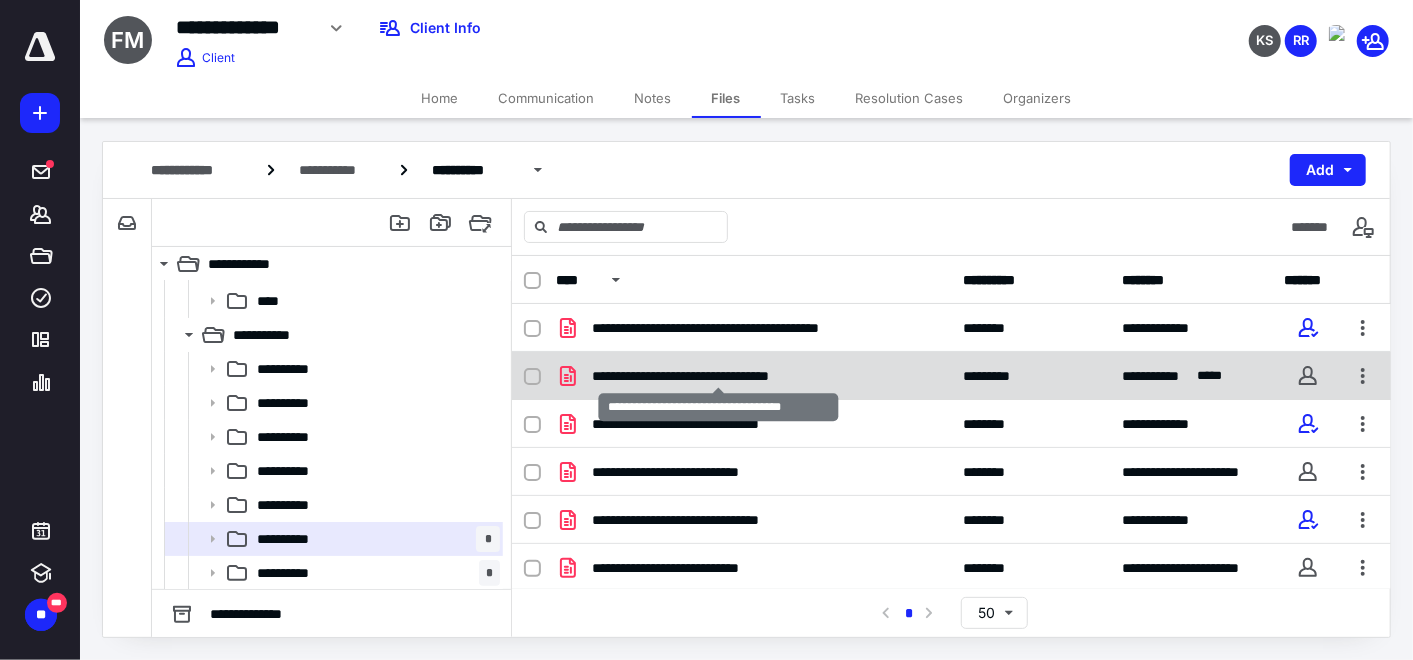 click on "**********" at bounding box center (719, 376) 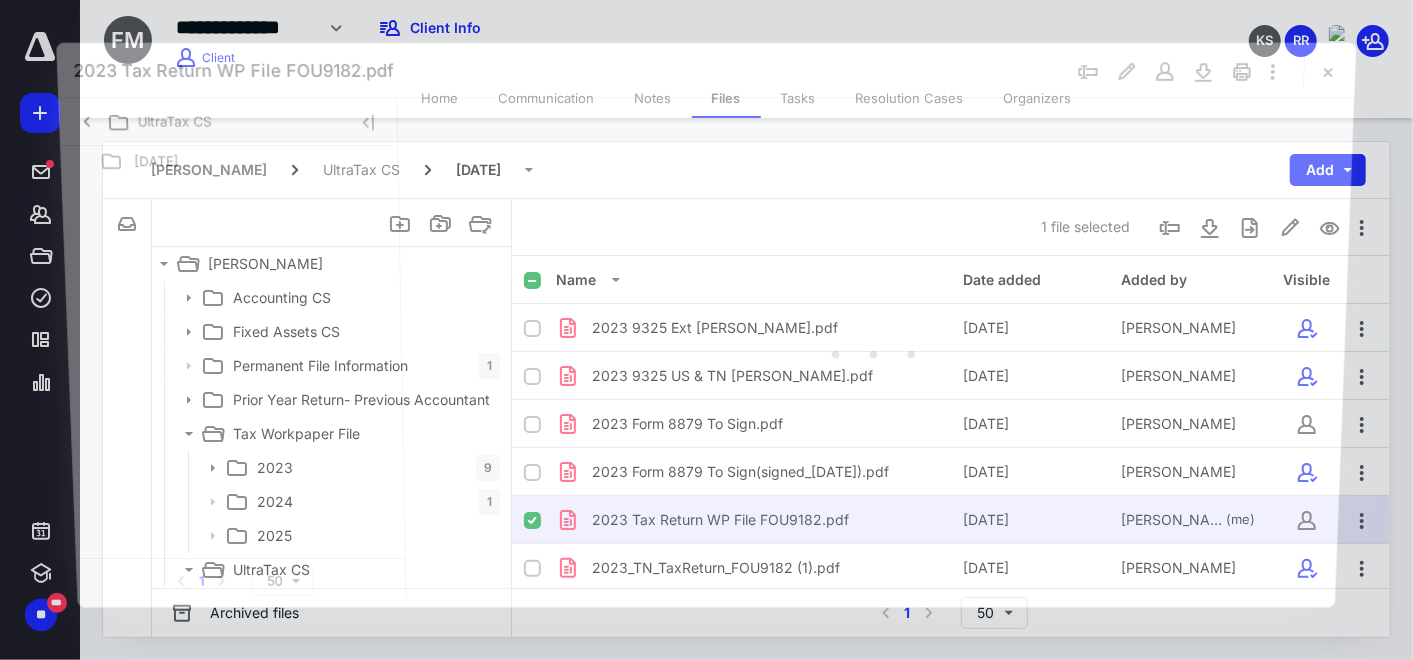 scroll, scrollTop: 235, scrollLeft: 0, axis: vertical 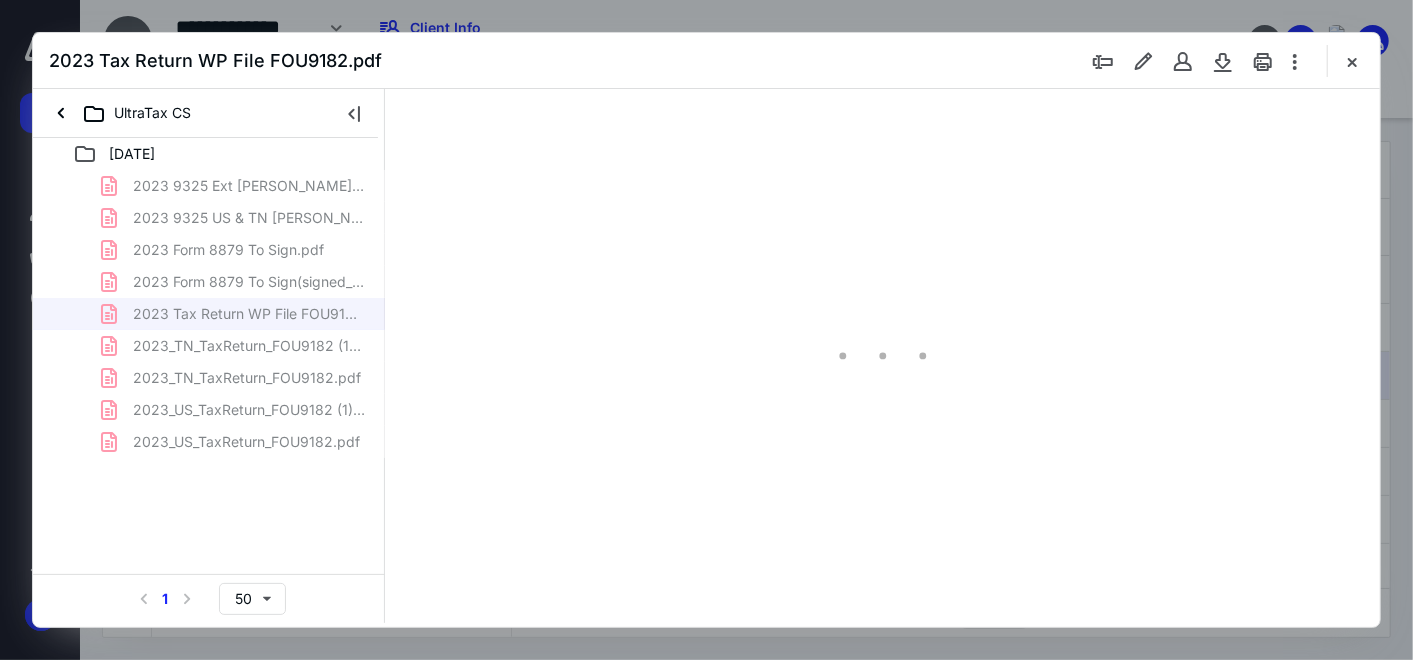 type on "159" 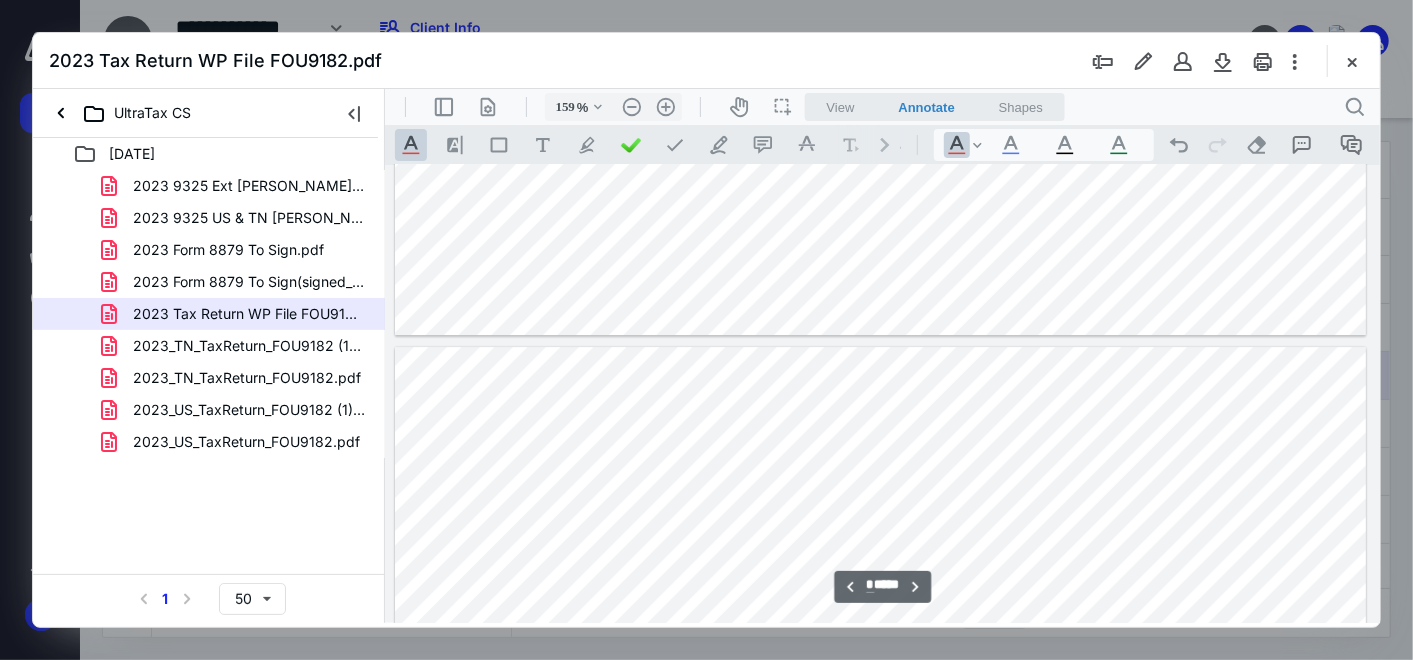 scroll, scrollTop: 3637, scrollLeft: 0, axis: vertical 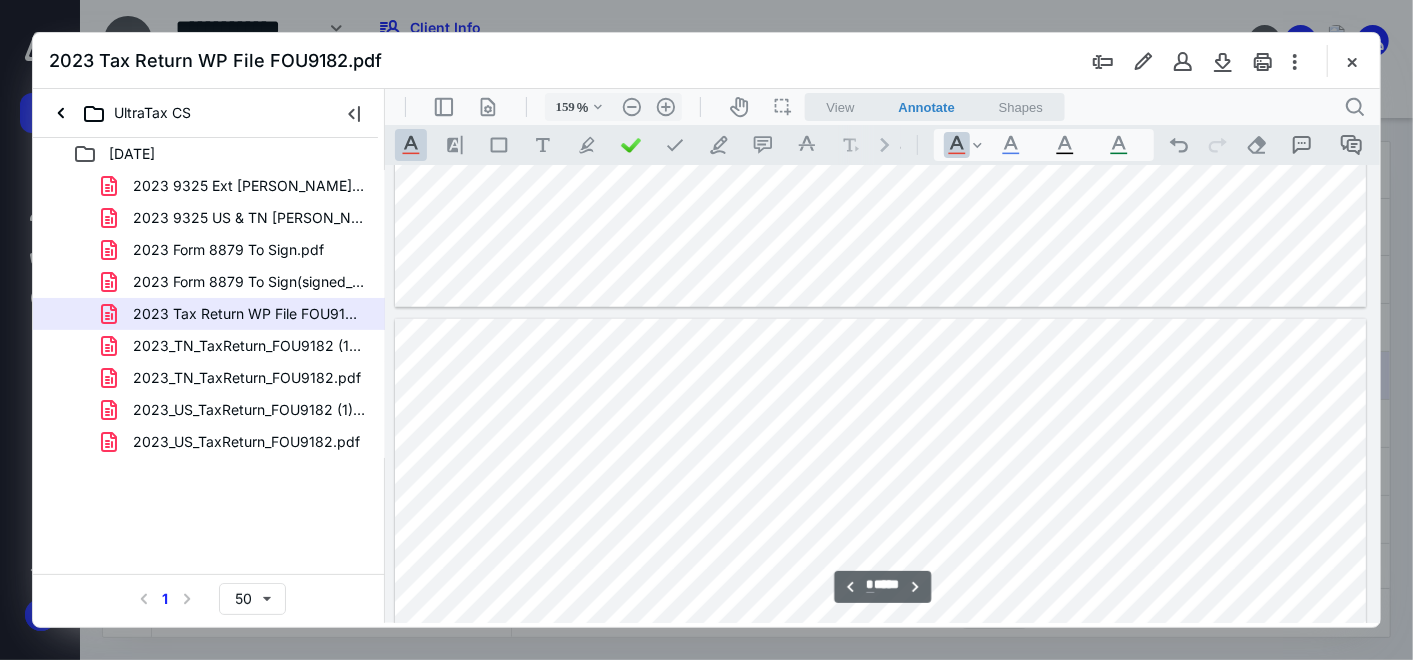 type on "*" 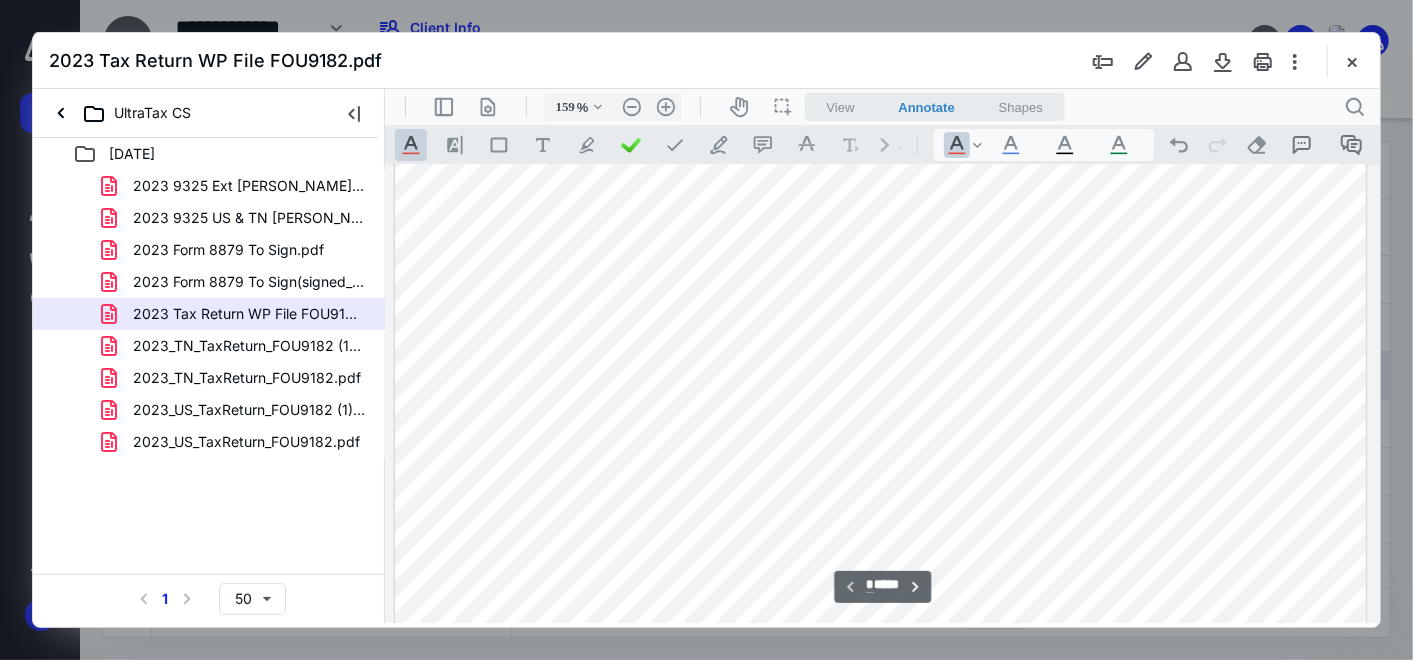 scroll, scrollTop: 0, scrollLeft: 0, axis: both 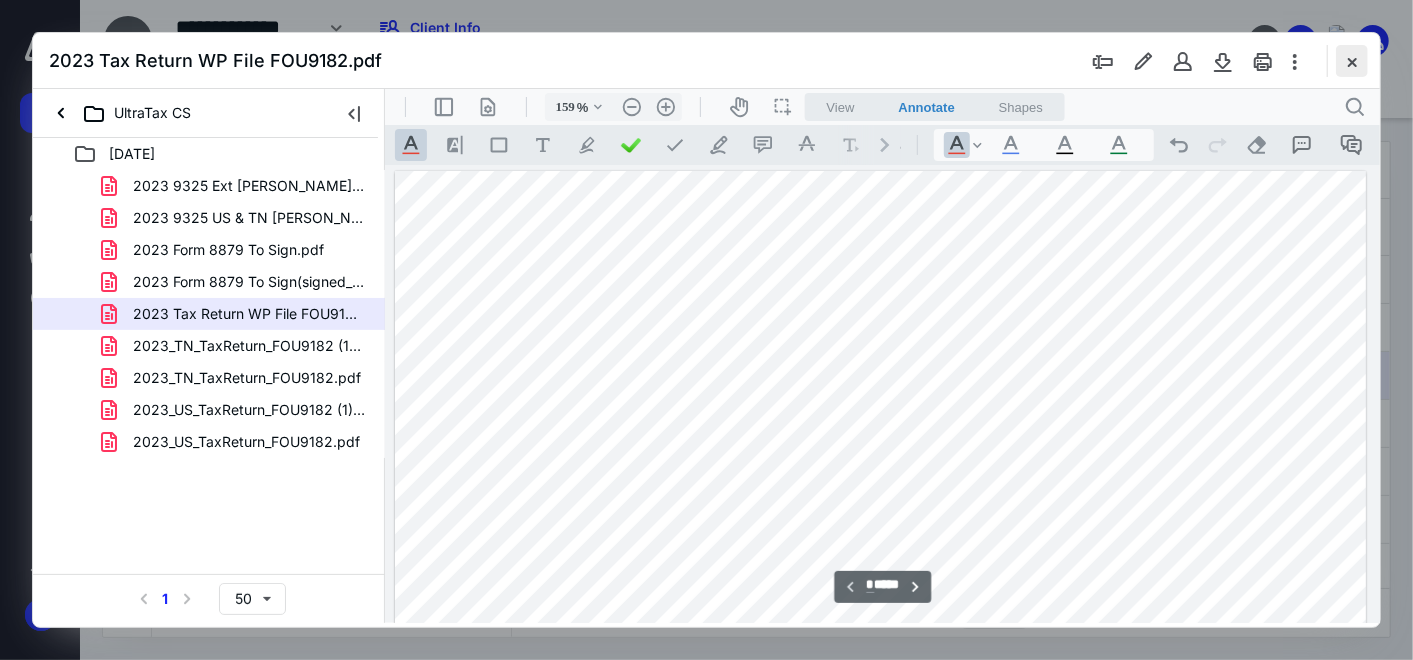 click at bounding box center [1352, 61] 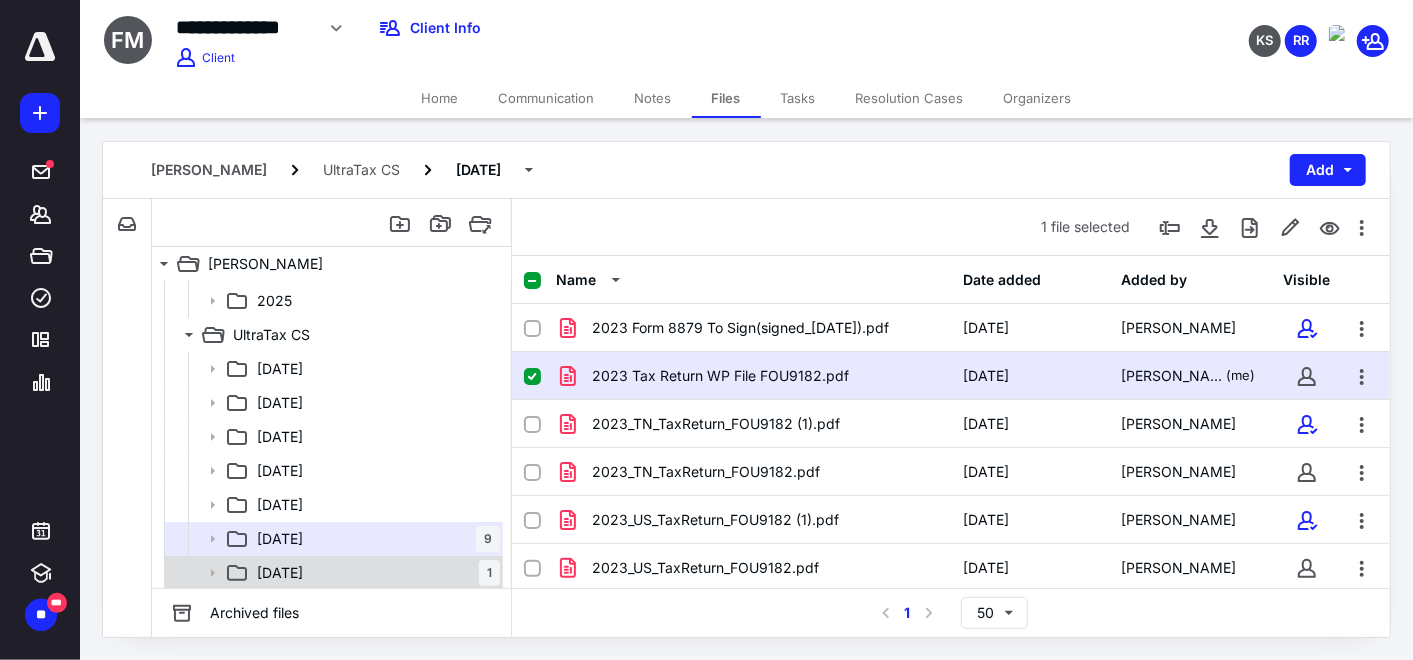 click on "[DATE] 1" at bounding box center [374, 573] 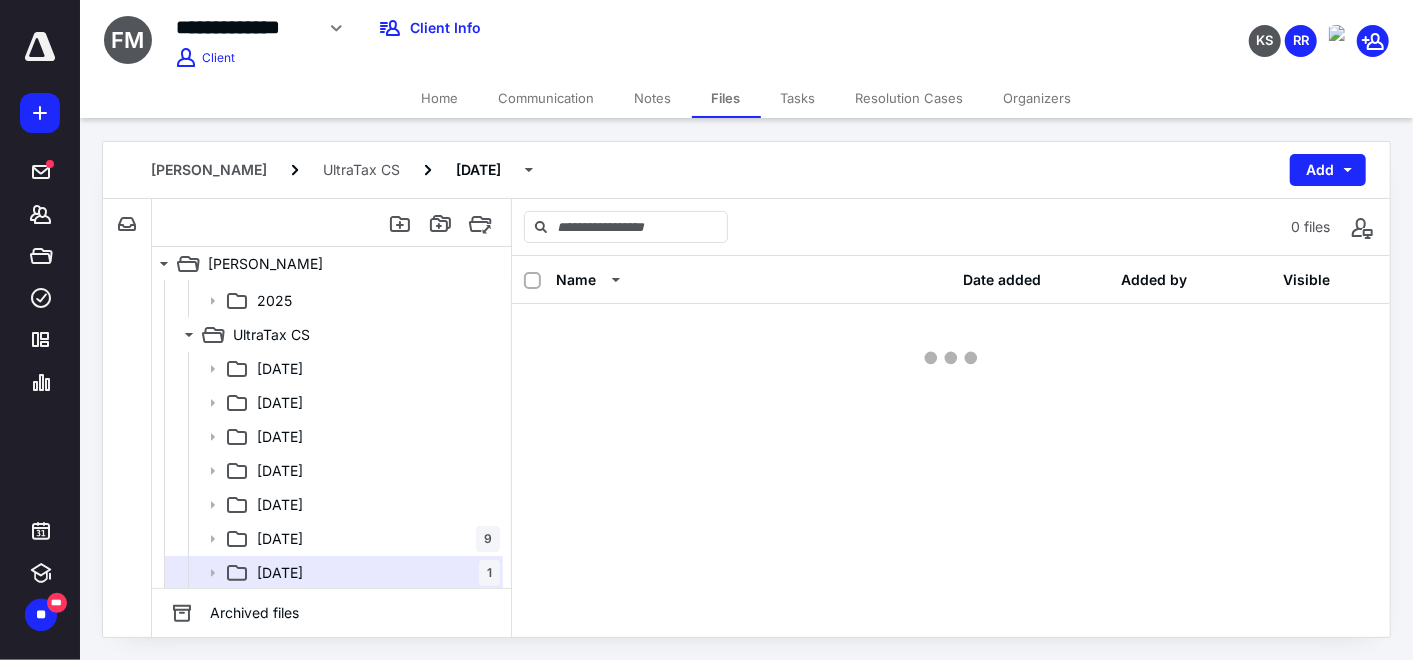 scroll, scrollTop: 0, scrollLeft: 0, axis: both 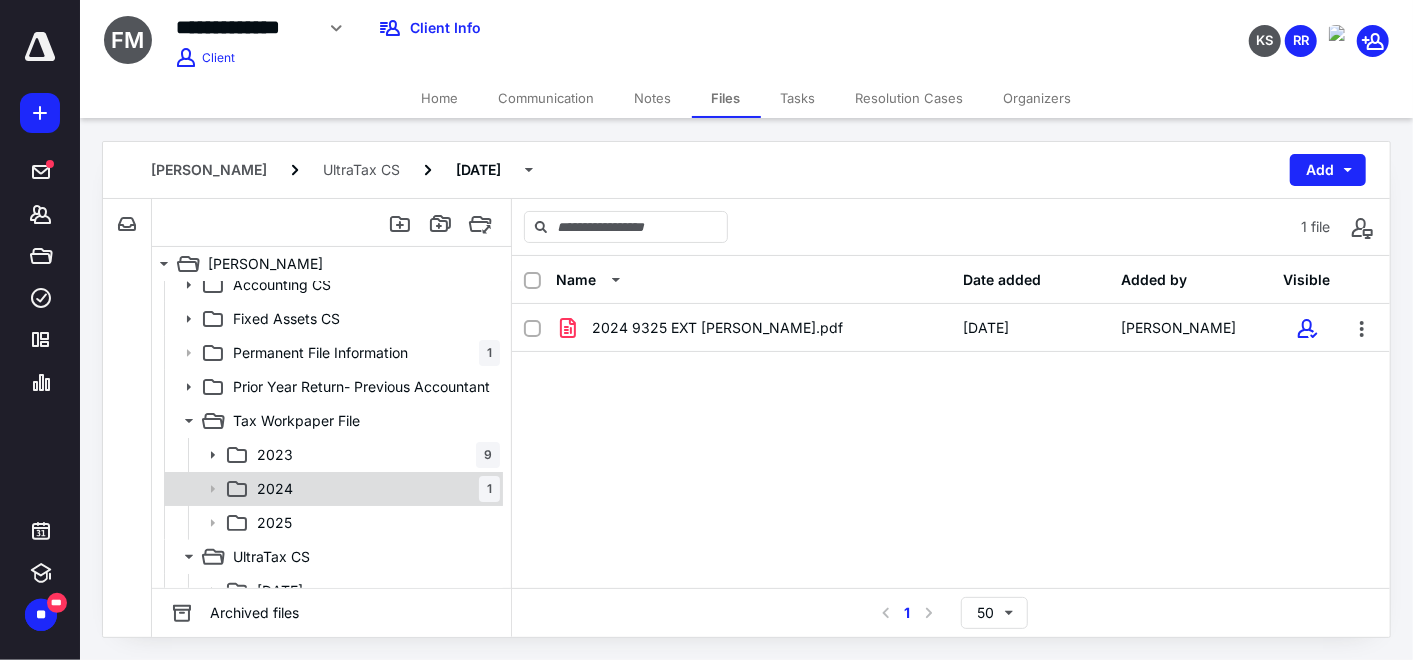 click on "2024 1" at bounding box center [332, 489] 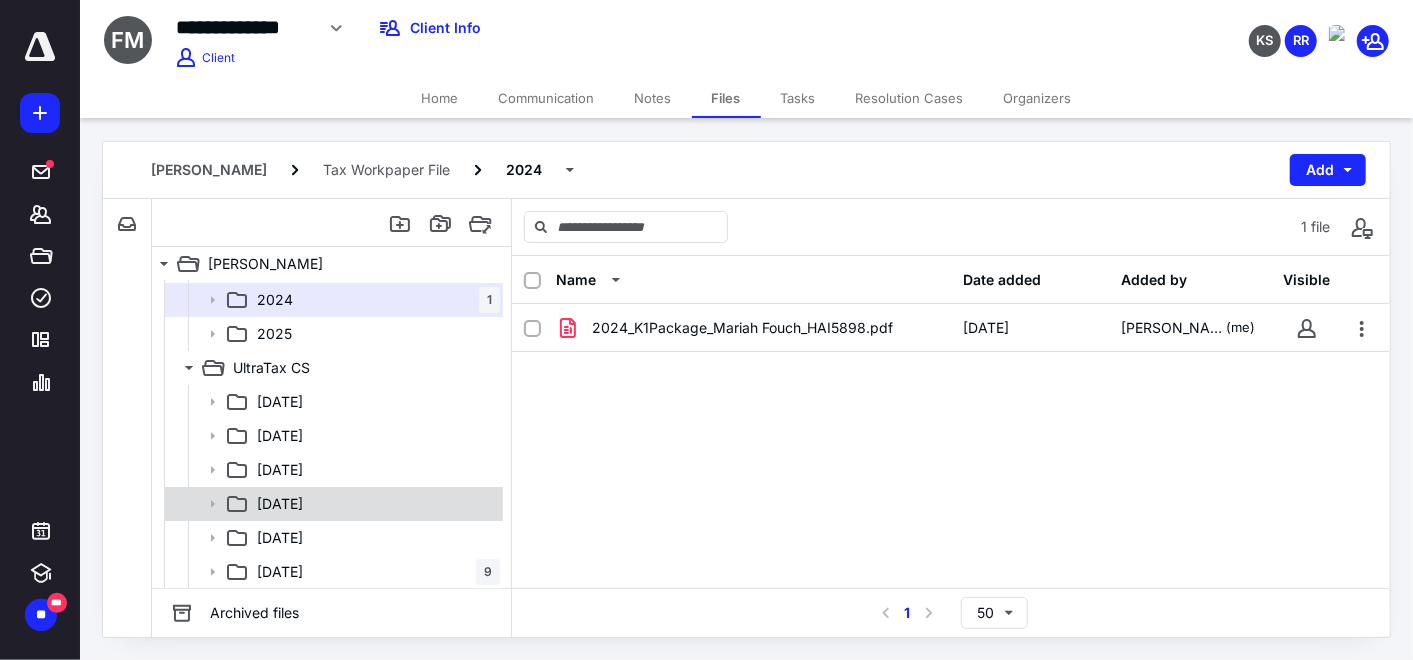 scroll, scrollTop: 235, scrollLeft: 0, axis: vertical 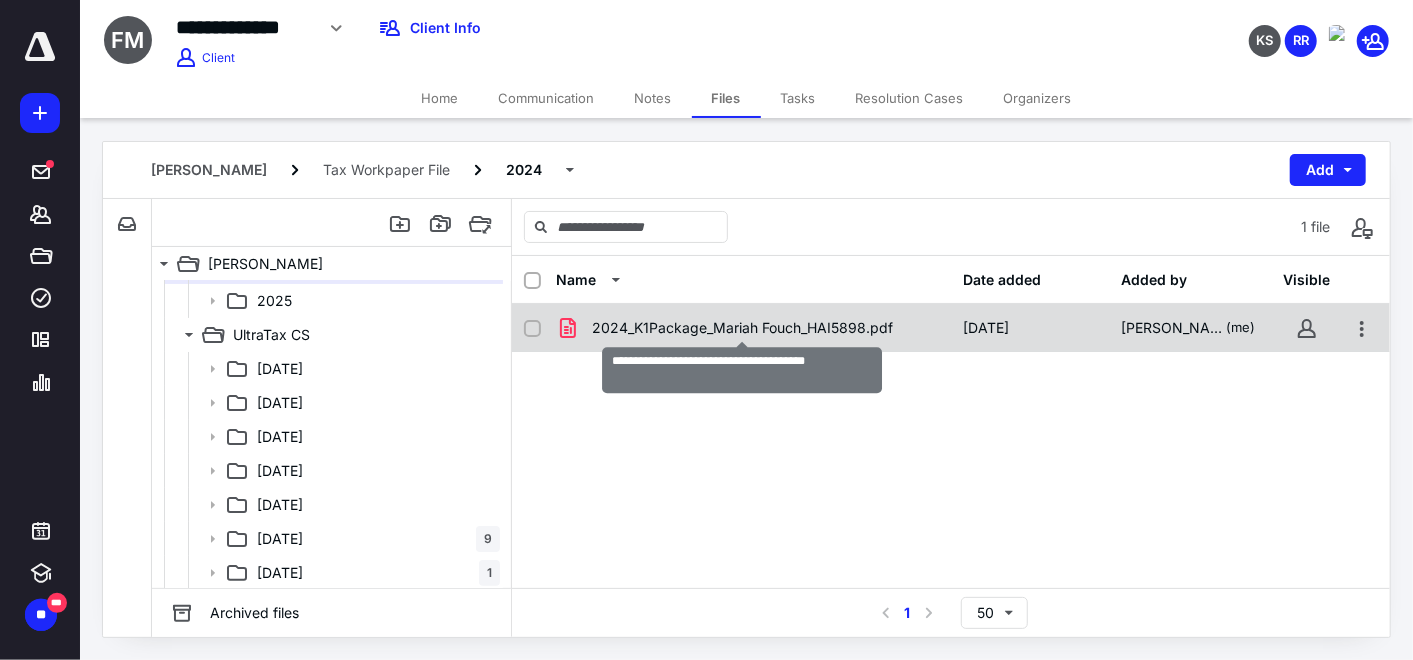 click on "2024_K1Package_Mariah Fouch_HAI5898.pdf" at bounding box center (742, 328) 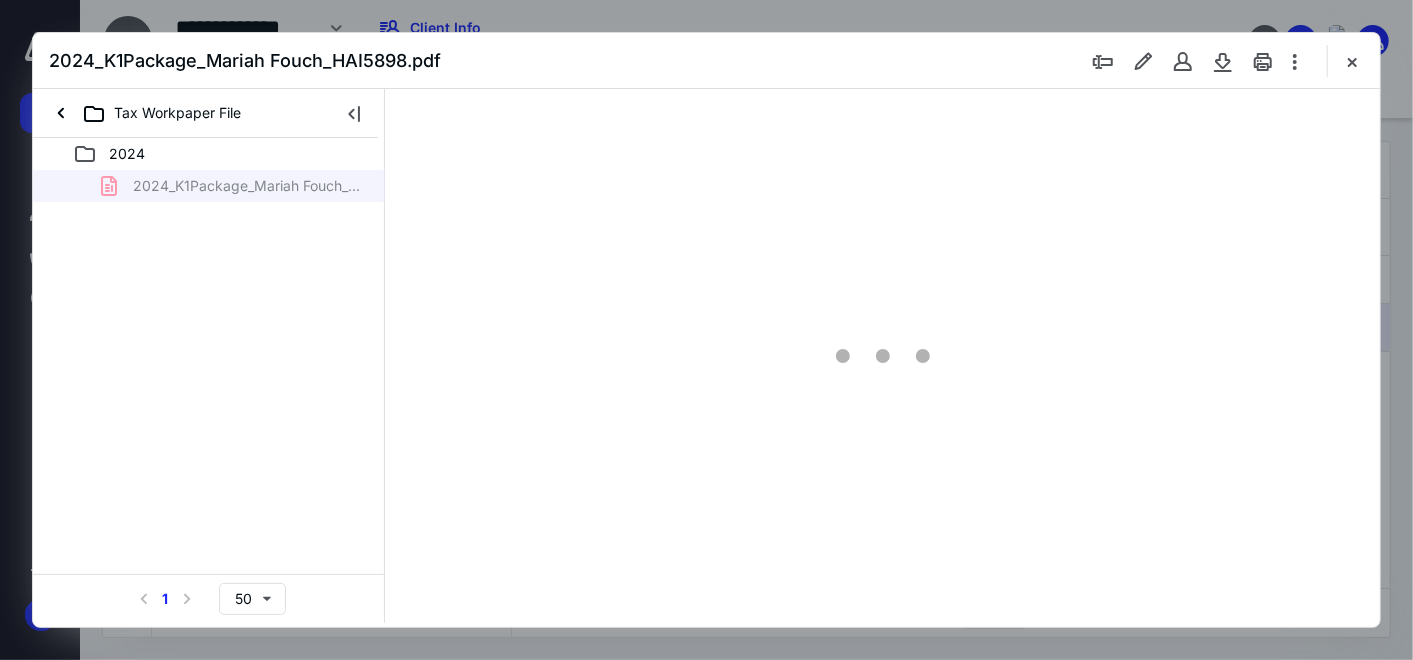 scroll, scrollTop: 0, scrollLeft: 0, axis: both 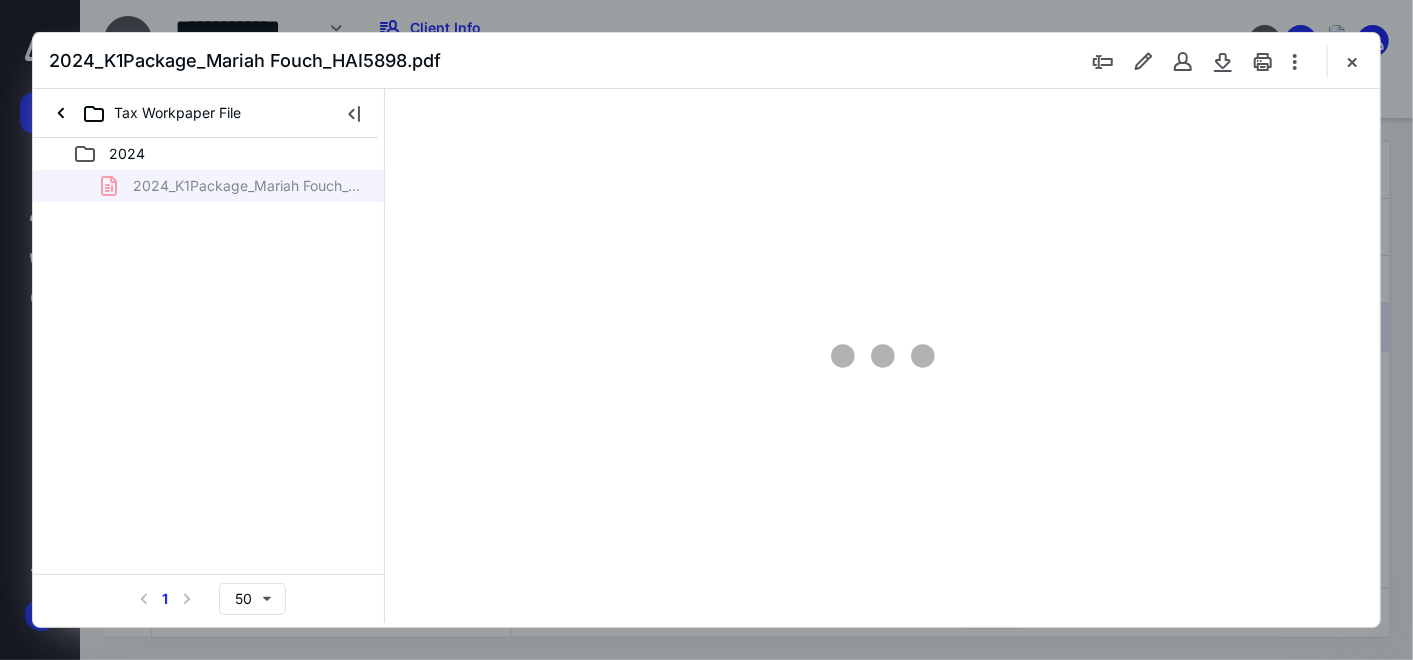 type on "151" 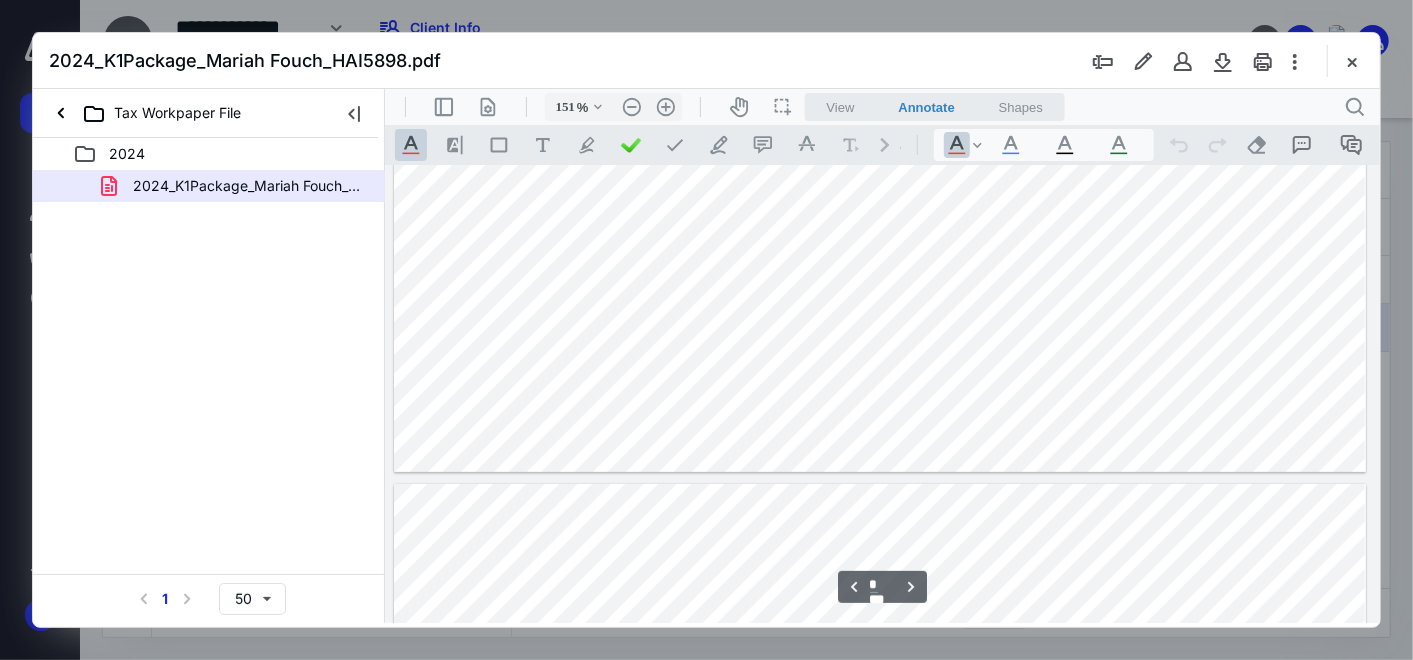 type on "*" 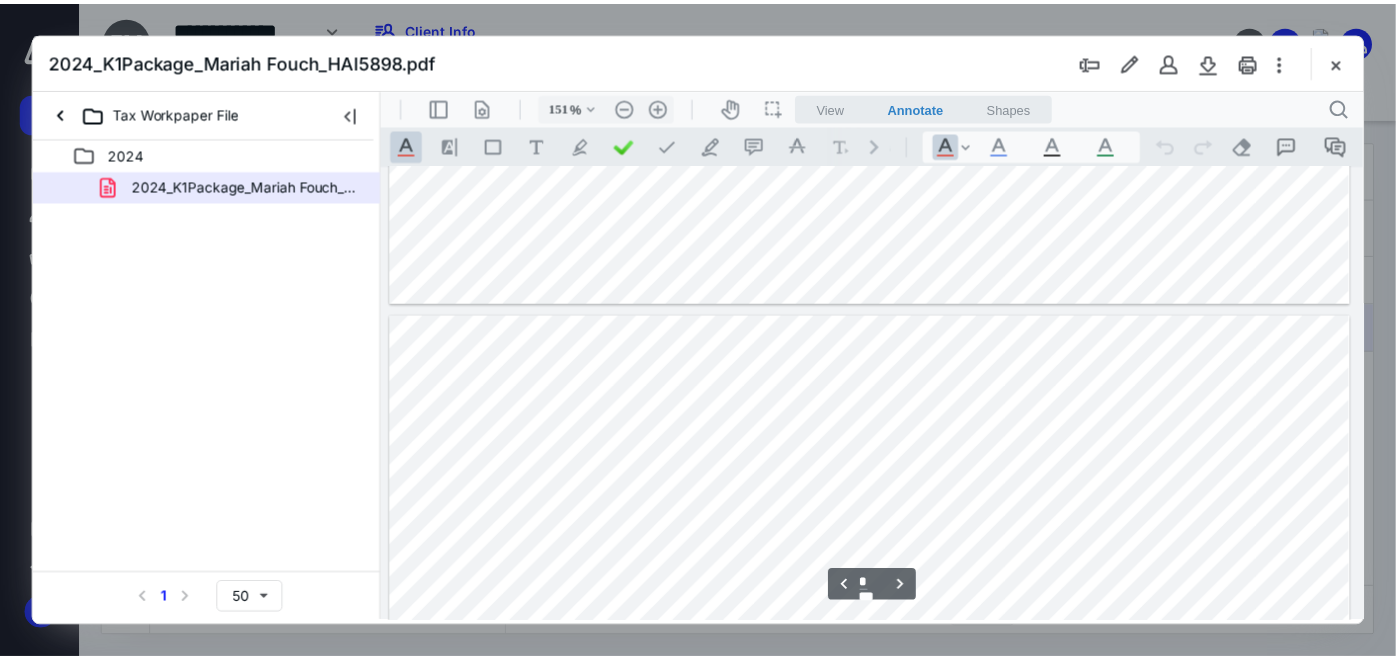 scroll, scrollTop: 5082, scrollLeft: 131, axis: both 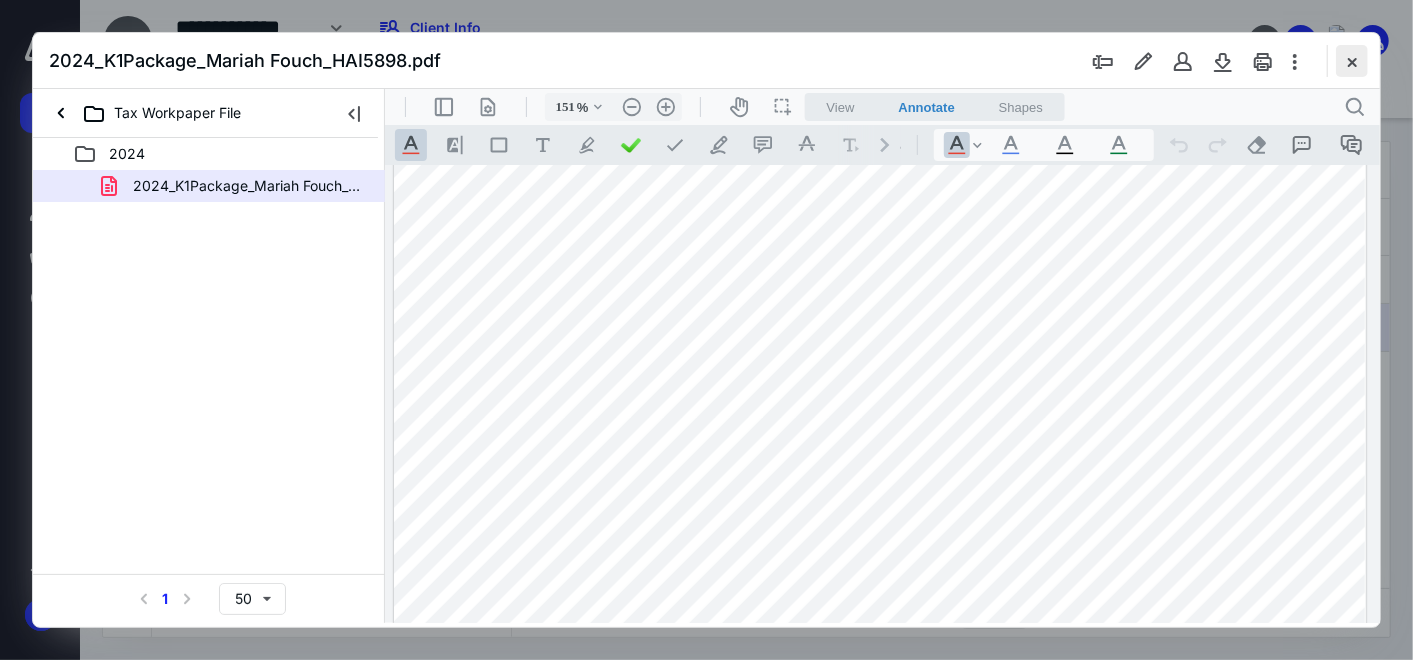 drag, startPoint x: 1360, startPoint y: 59, endPoint x: 998, endPoint y: 192, distance: 385.65918 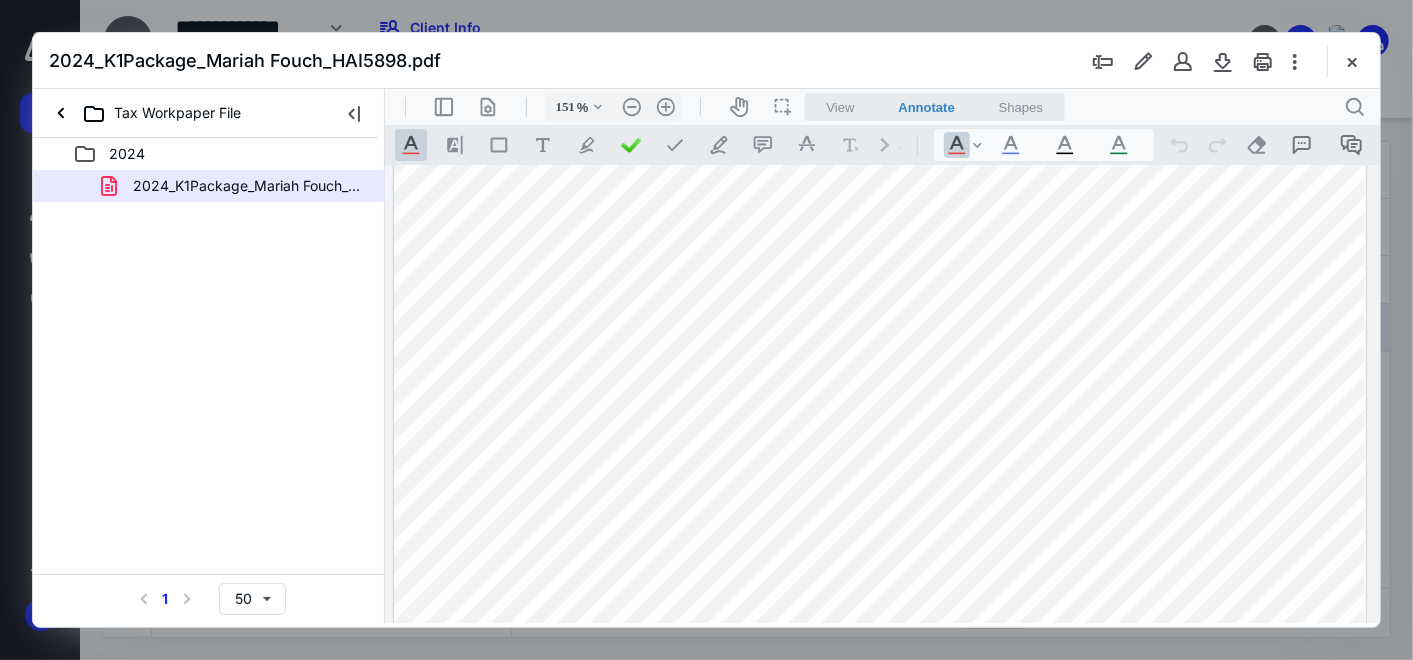 click at bounding box center [1352, 61] 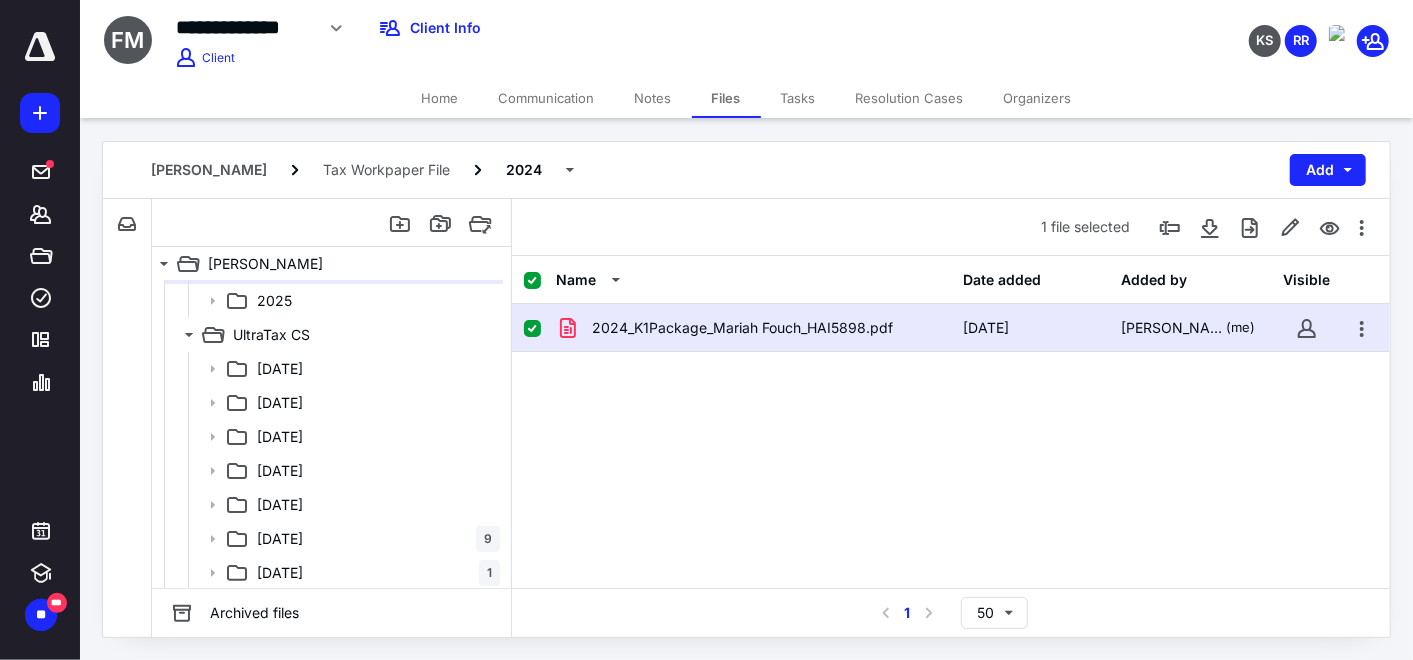click on "Home" at bounding box center [440, 98] 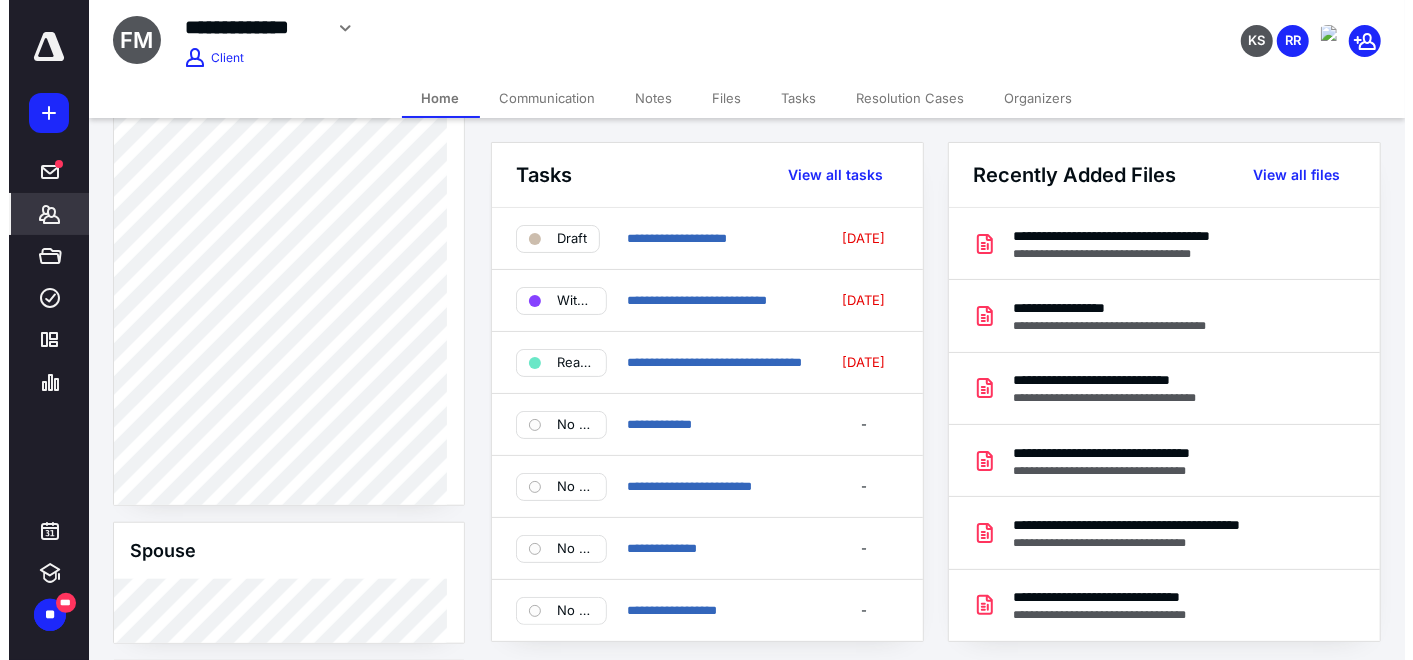 scroll, scrollTop: 1288, scrollLeft: 0, axis: vertical 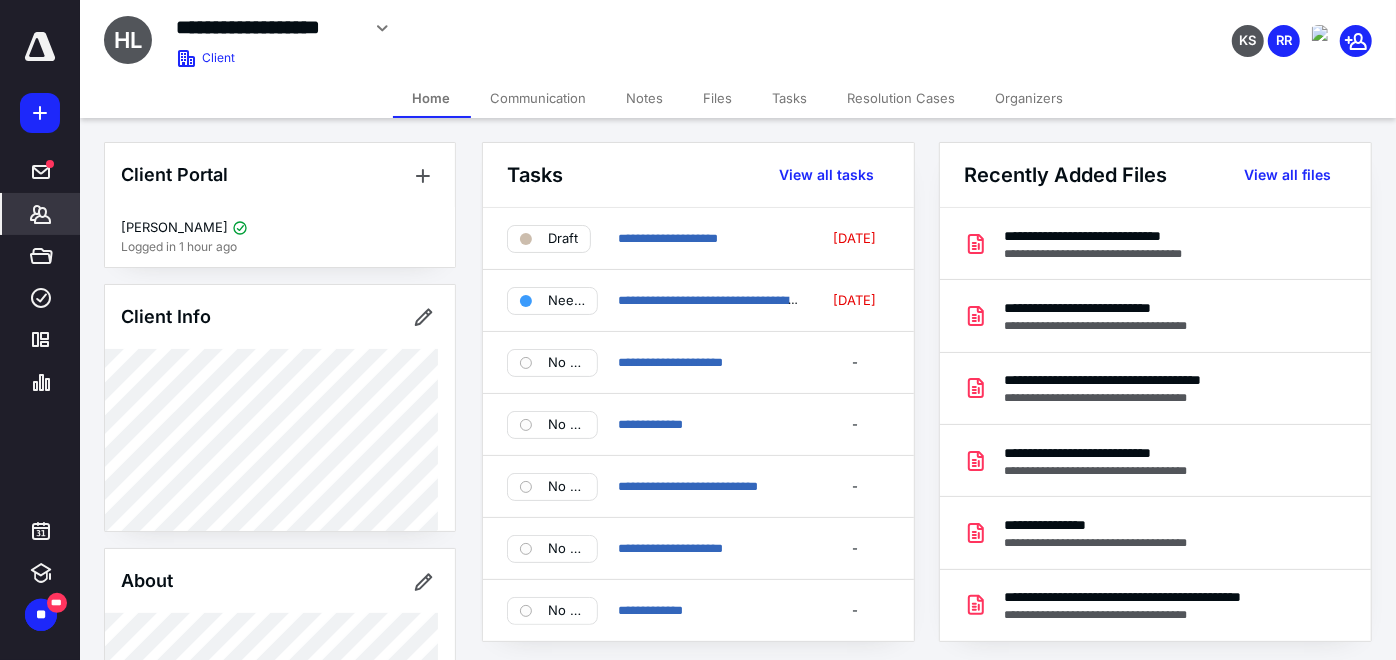 click on "Files" at bounding box center [718, 98] 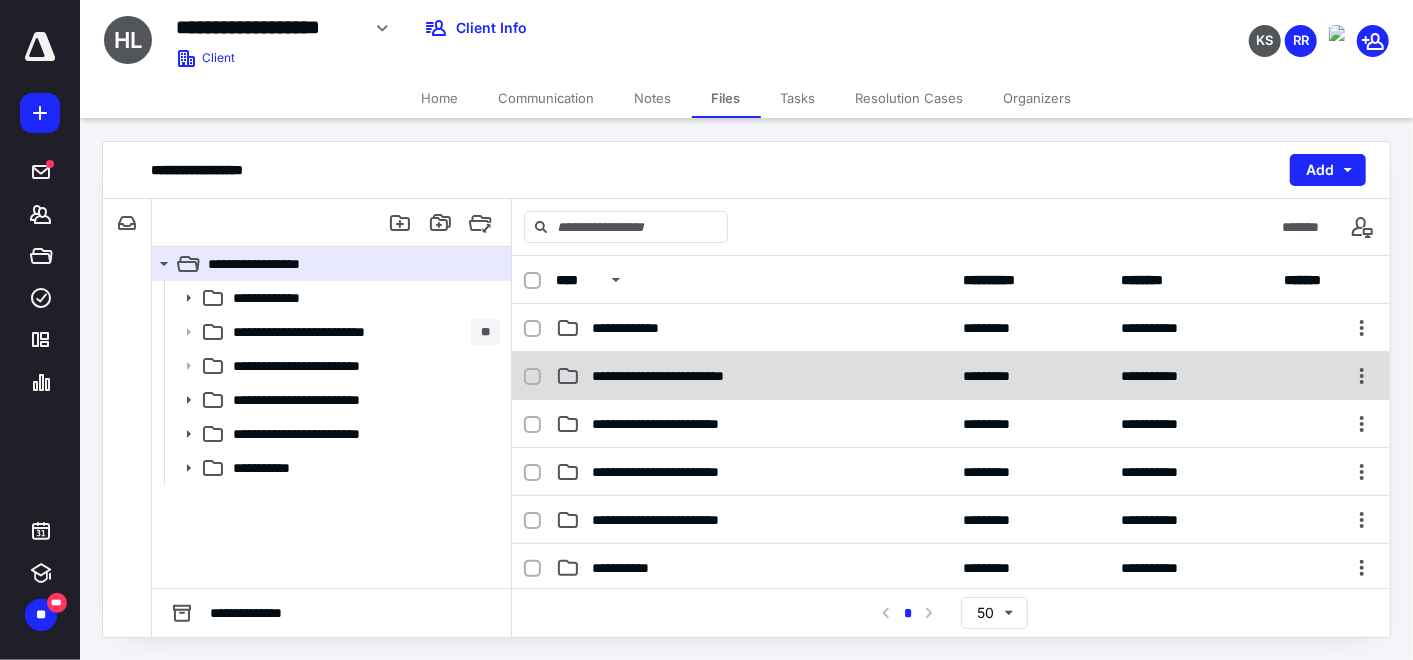 click on "**********" at bounding box center (681, 376) 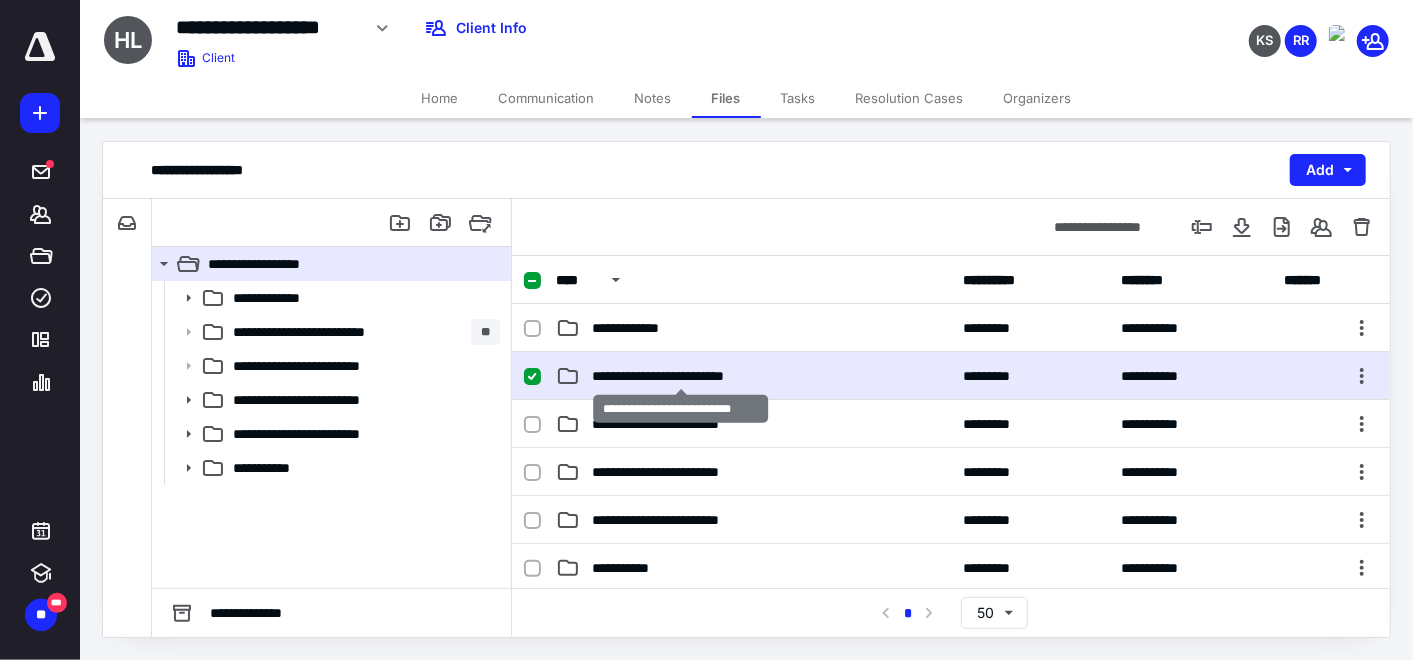 click on "**********" at bounding box center (681, 376) 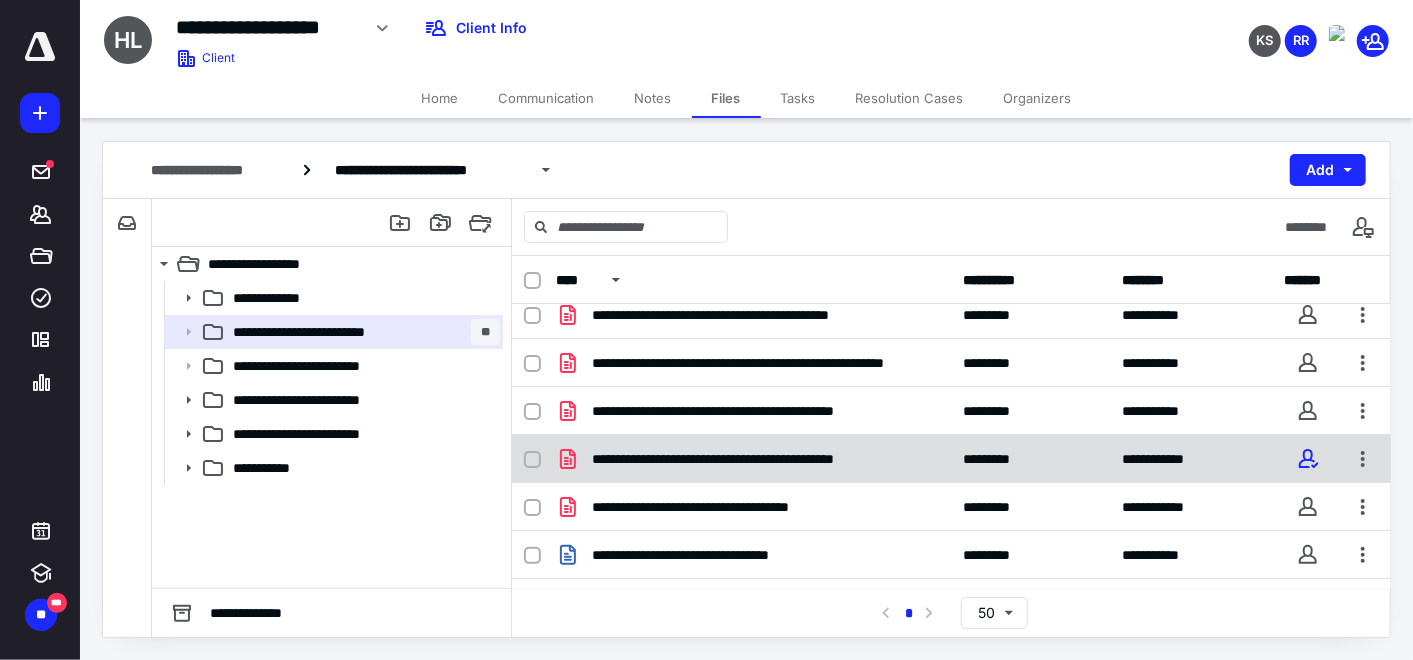 scroll, scrollTop: 191, scrollLeft: 0, axis: vertical 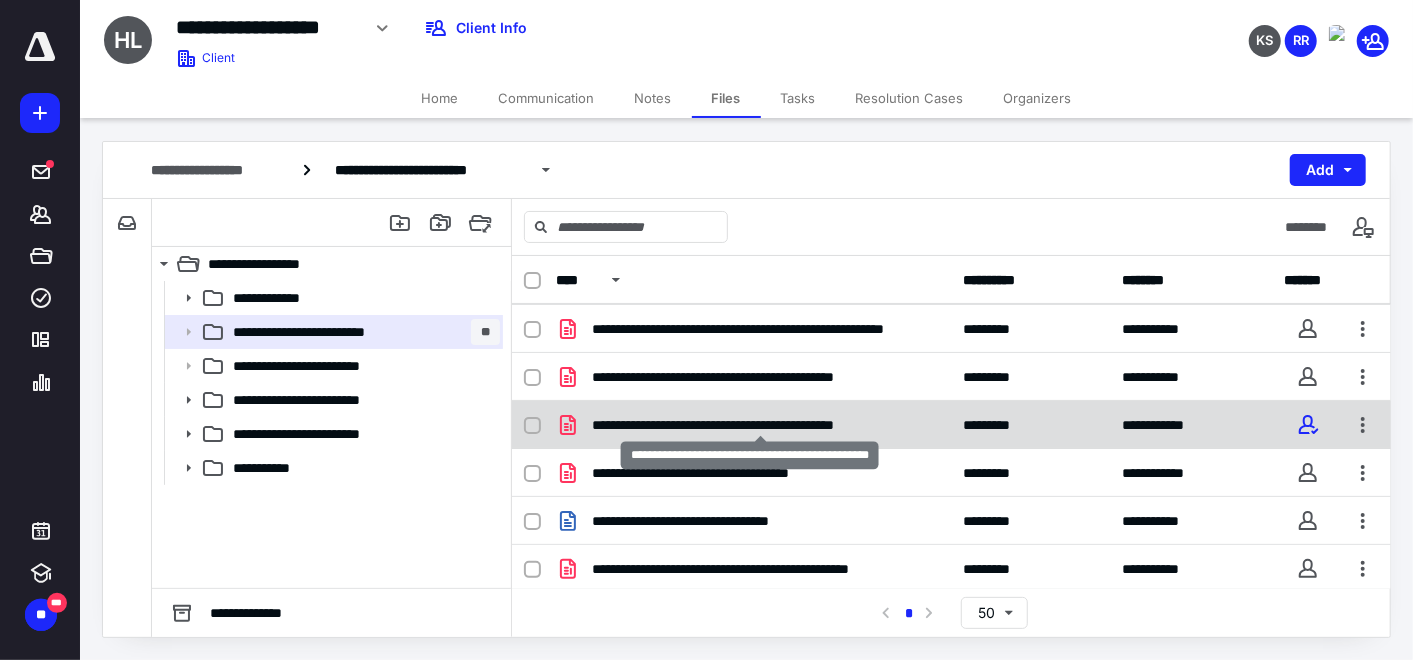 click on "**********" at bounding box center (761, 425) 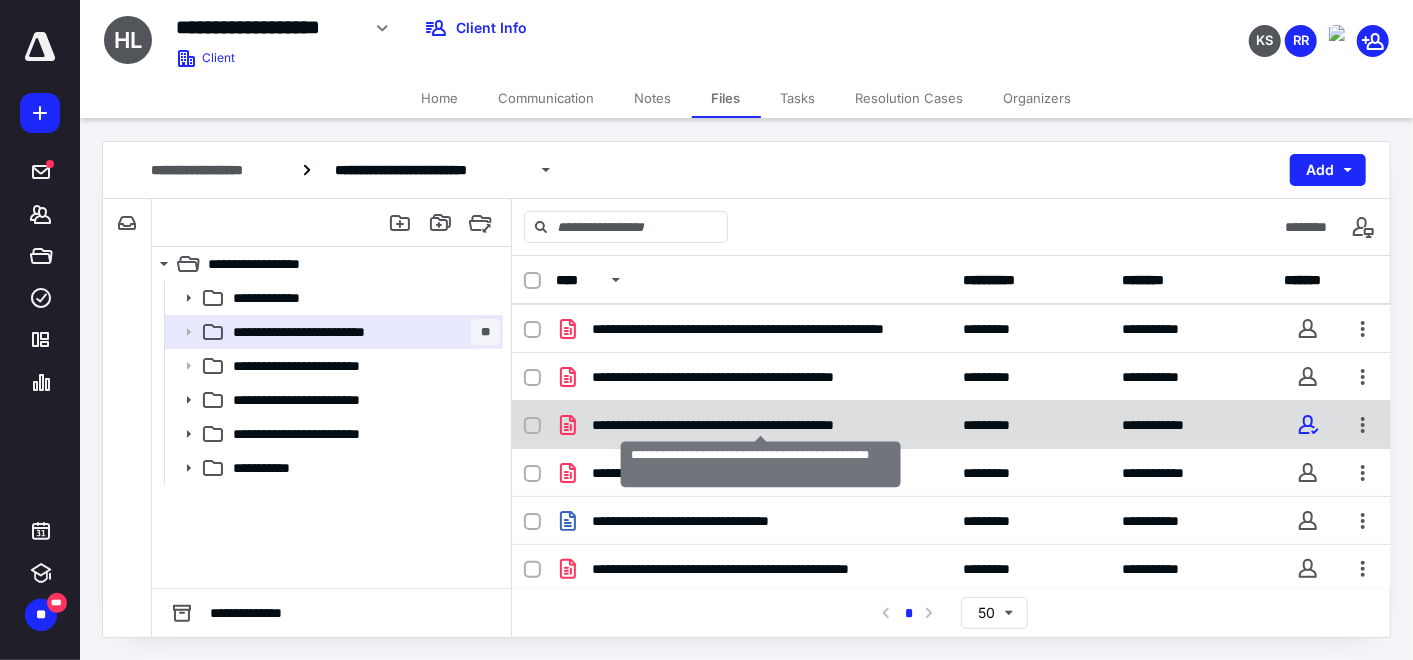 checkbox on "true" 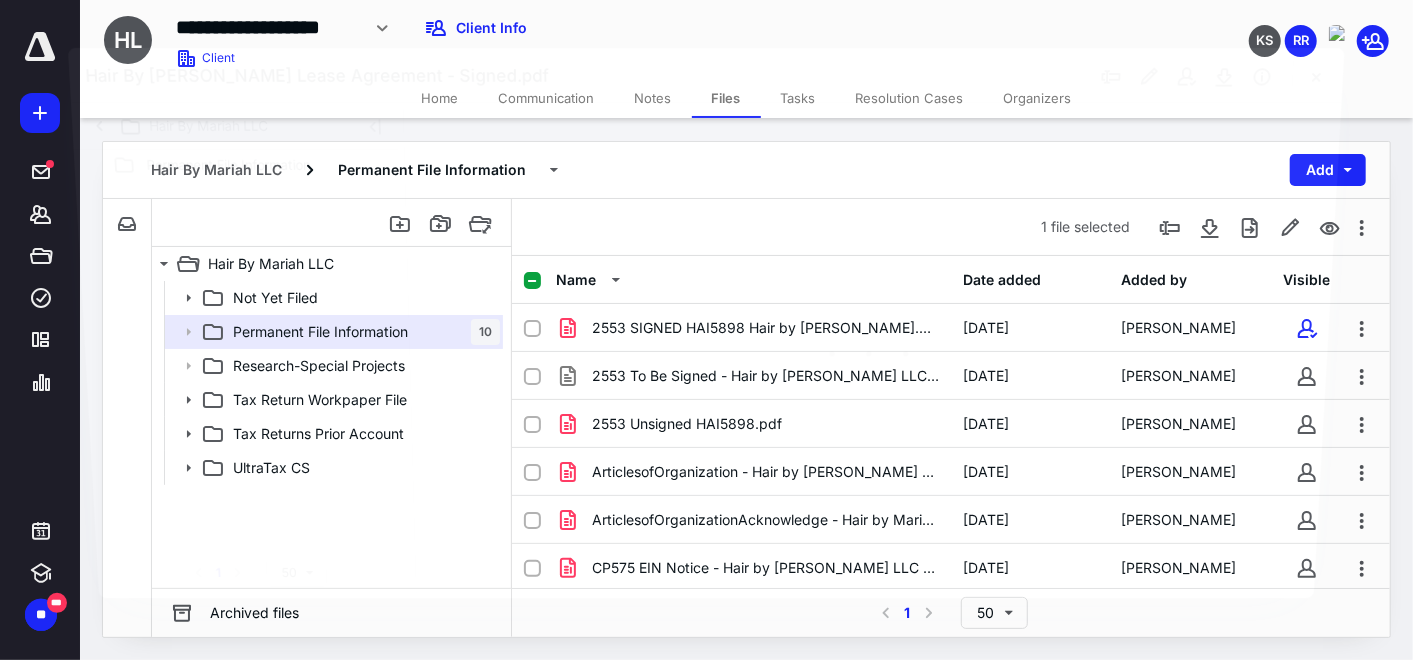 scroll, scrollTop: 191, scrollLeft: 0, axis: vertical 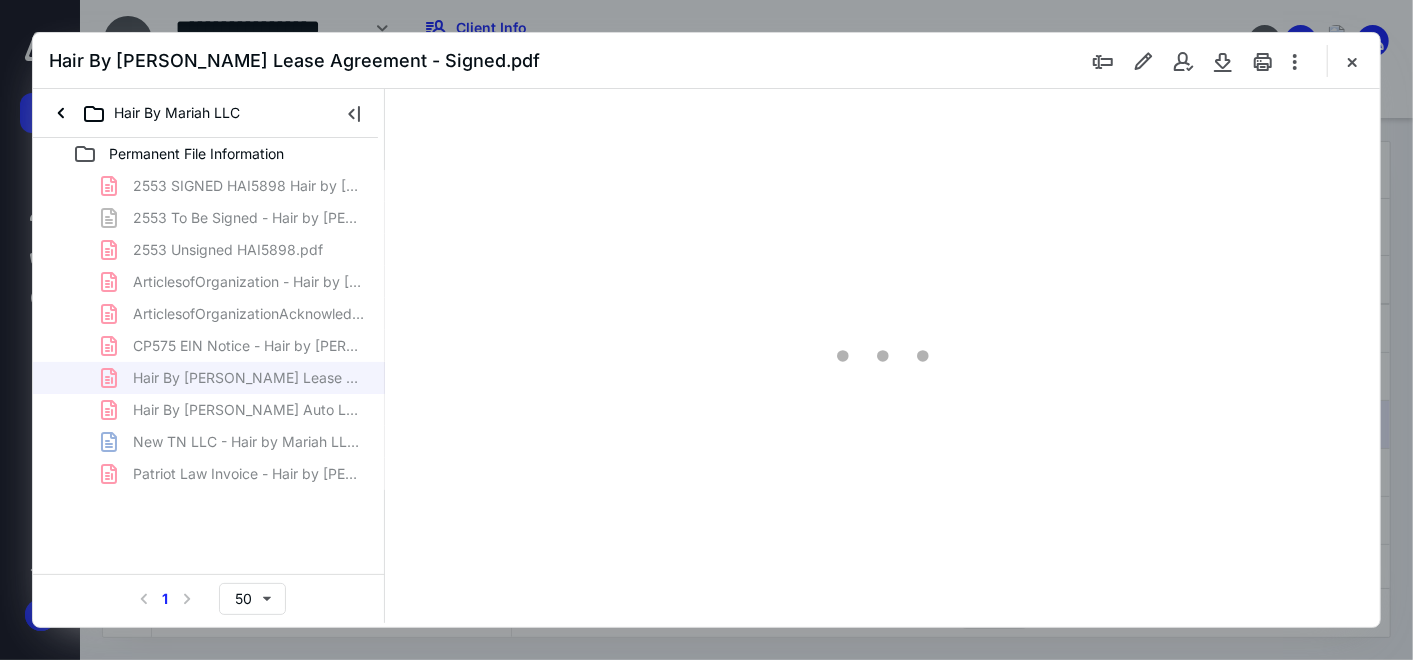type on "159" 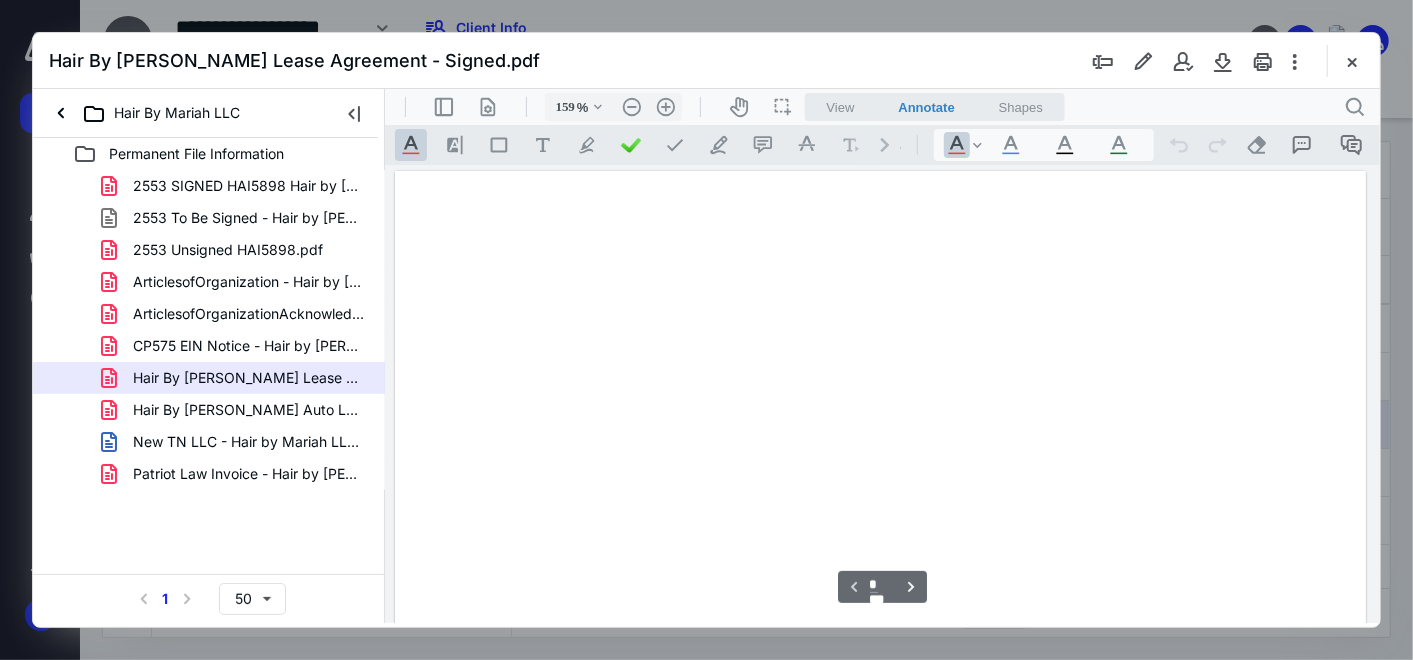 scroll, scrollTop: 82, scrollLeft: 0, axis: vertical 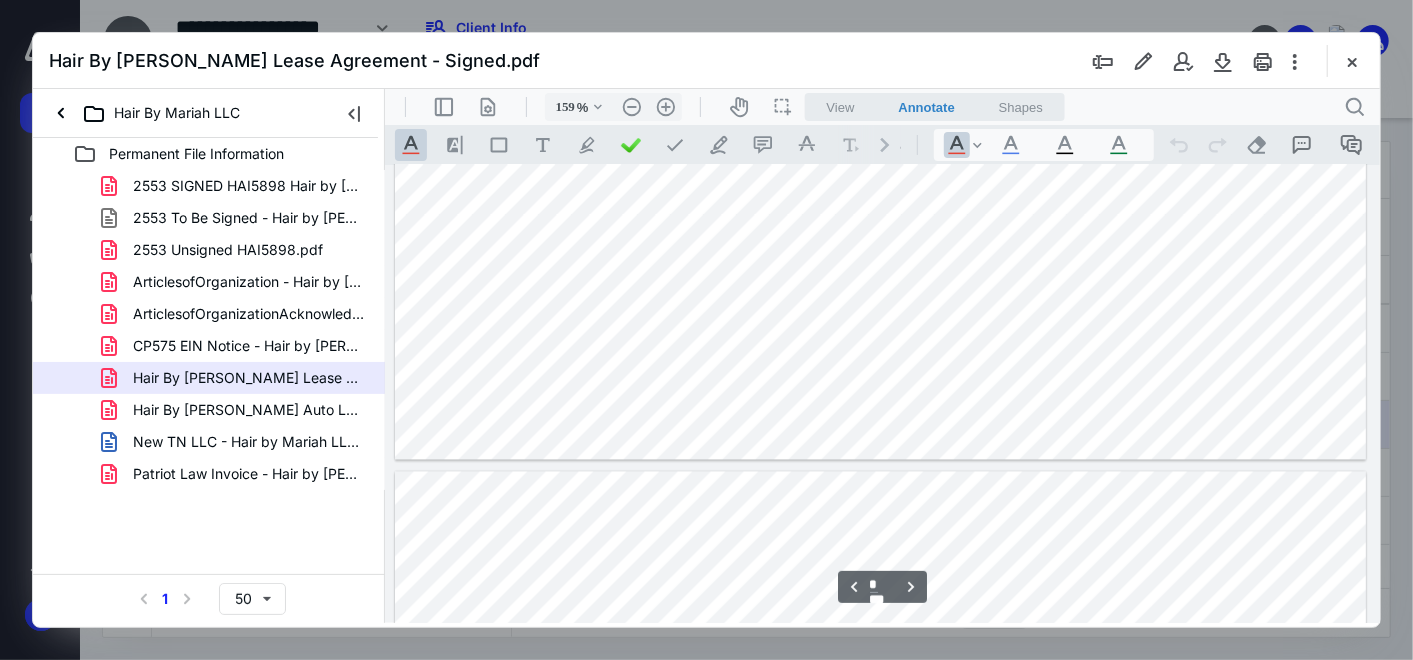 type on "*" 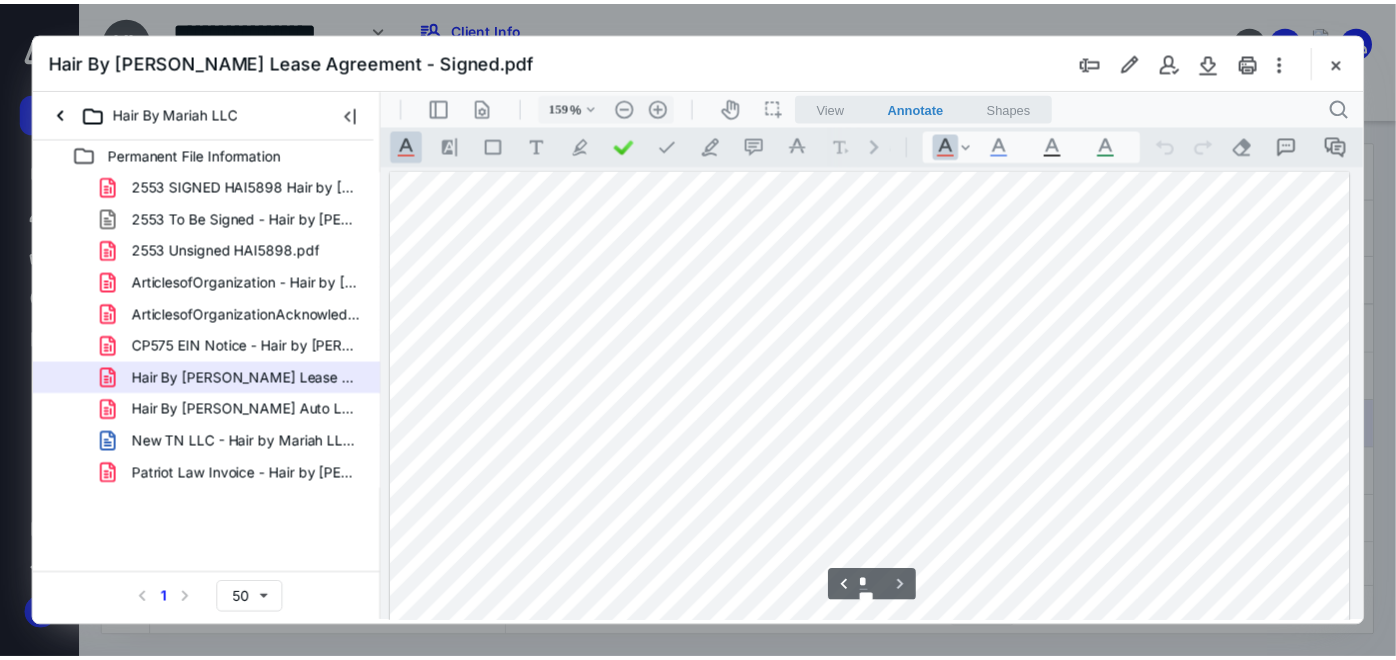 scroll, scrollTop: 2570, scrollLeft: 0, axis: vertical 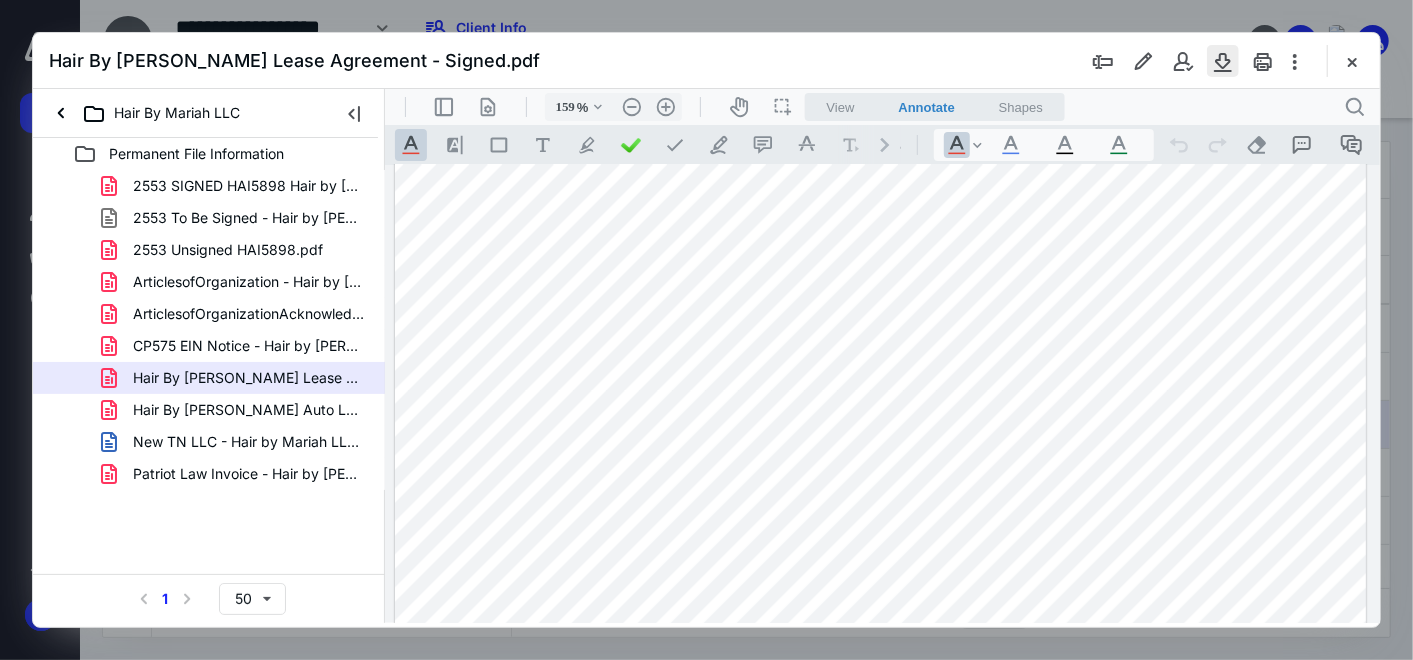 click at bounding box center [1223, 61] 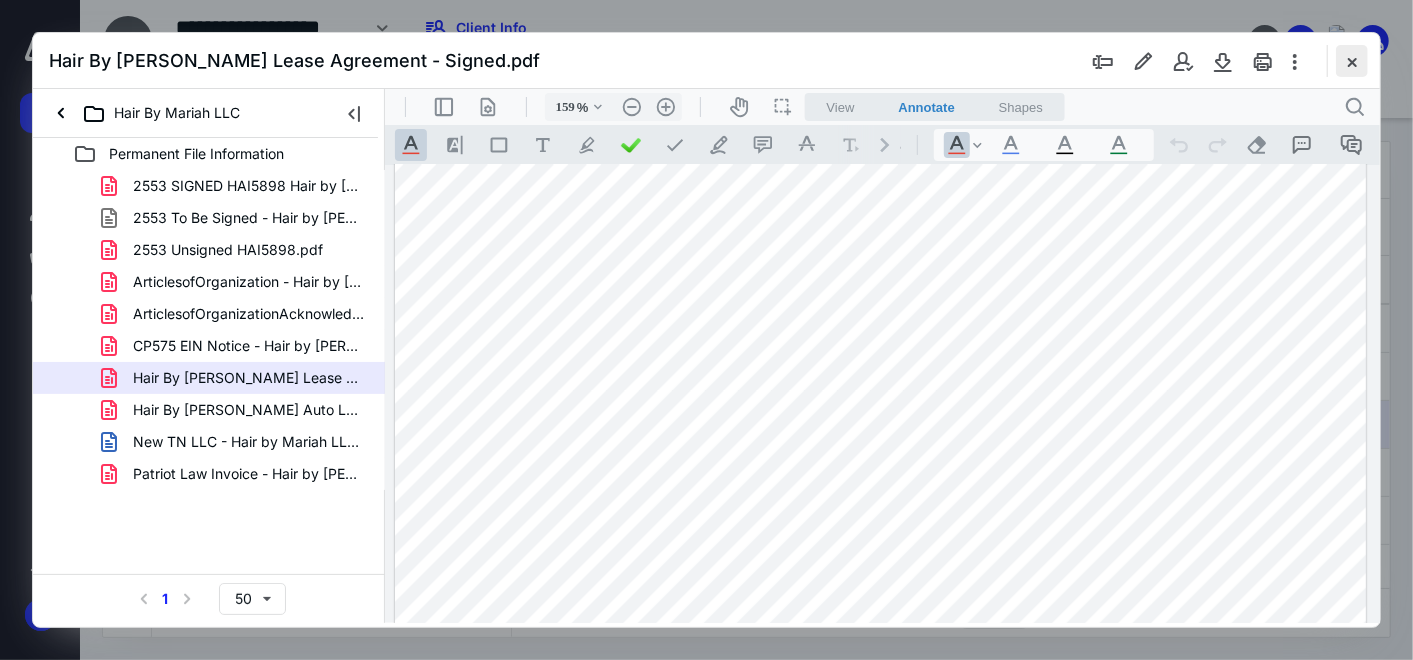 click at bounding box center [1352, 61] 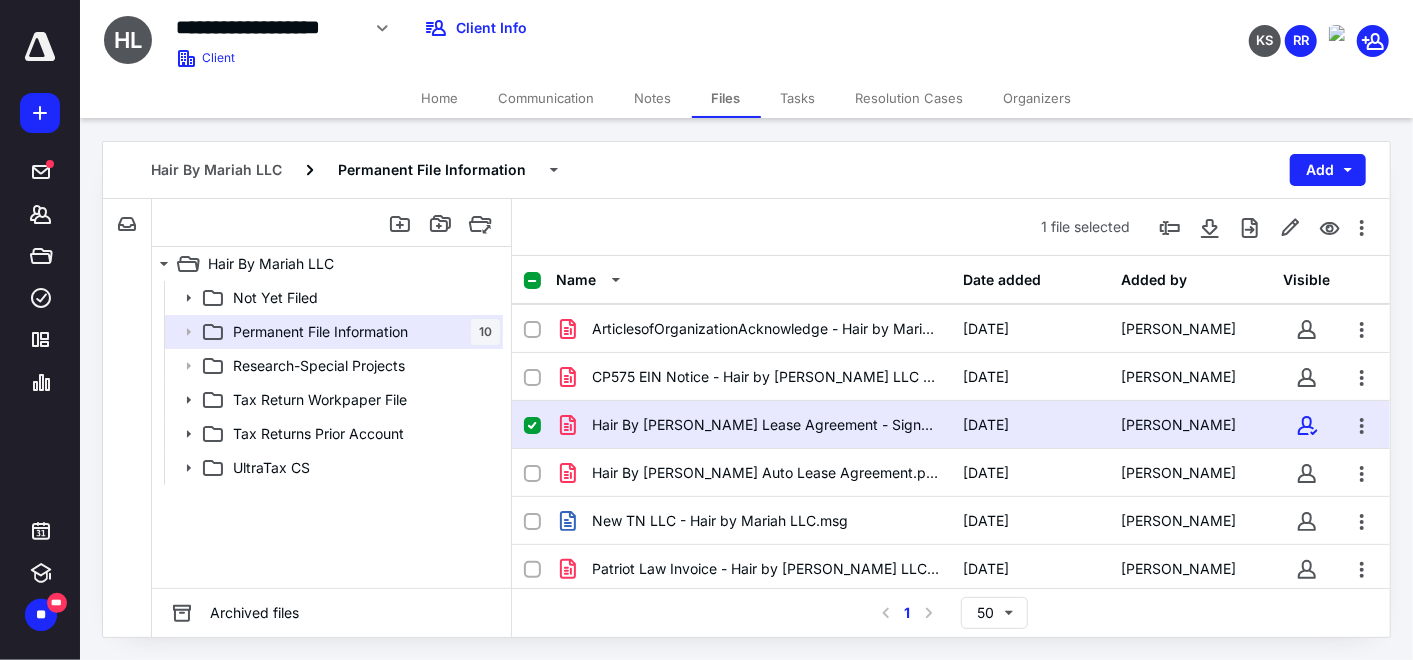 click on "Home" at bounding box center [440, 98] 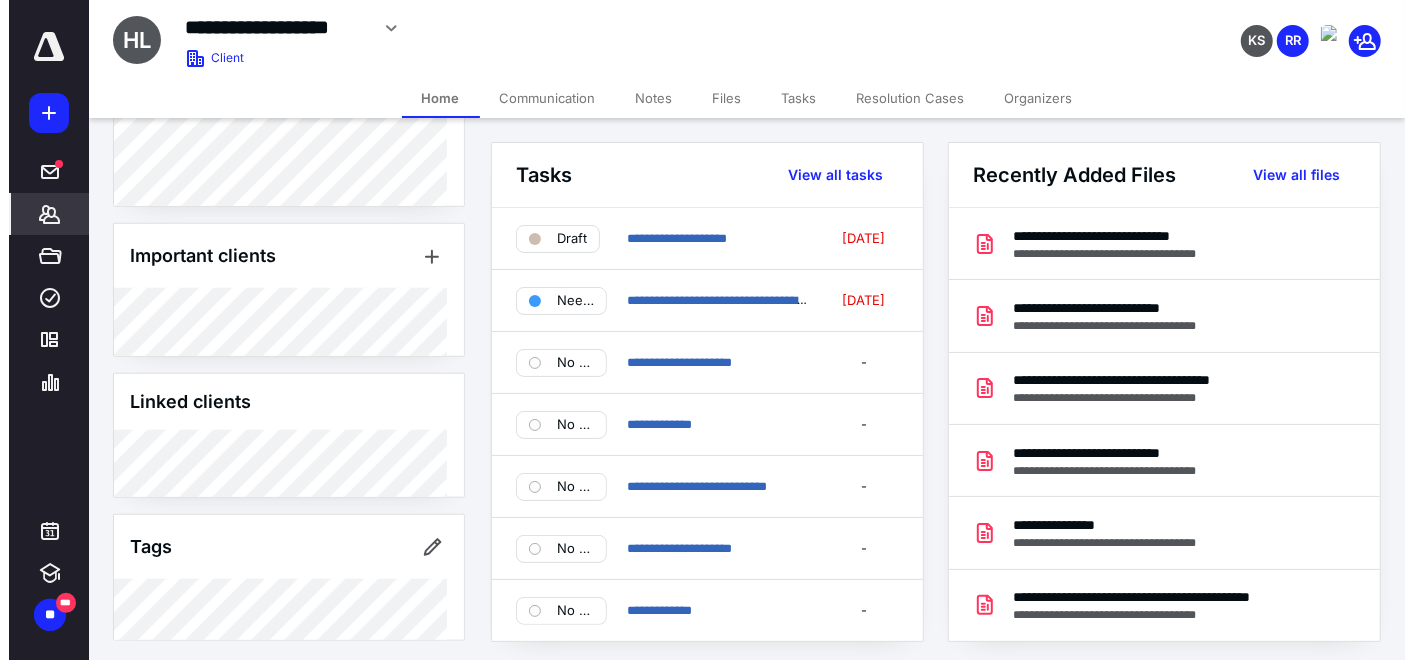 scroll, scrollTop: 1001, scrollLeft: 0, axis: vertical 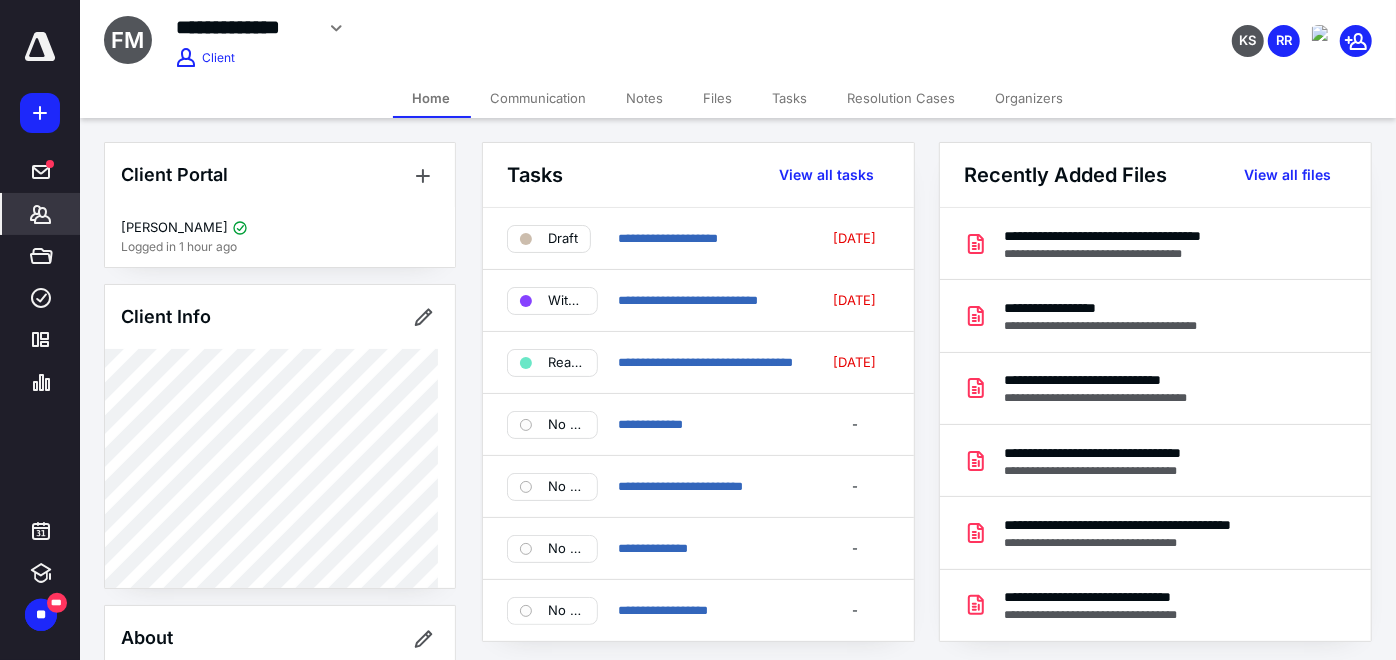 click on "Files" at bounding box center (718, 98) 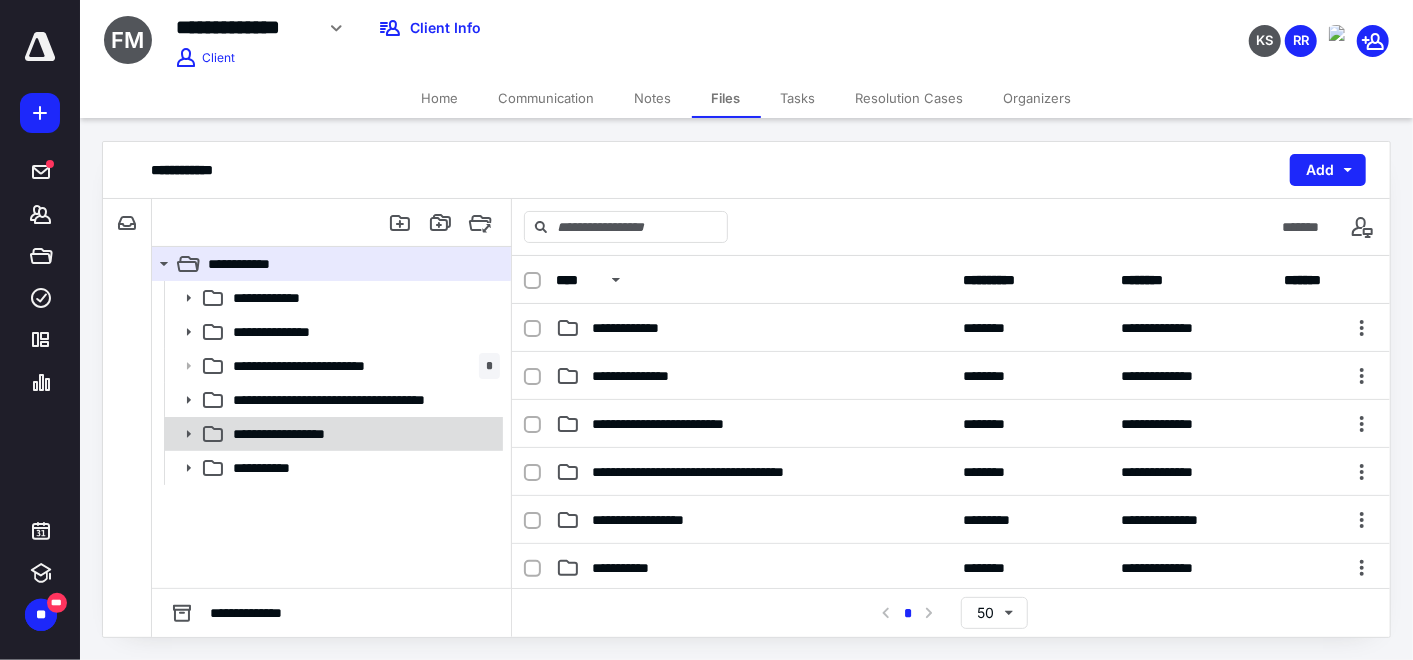 click on "**********" at bounding box center [362, 434] 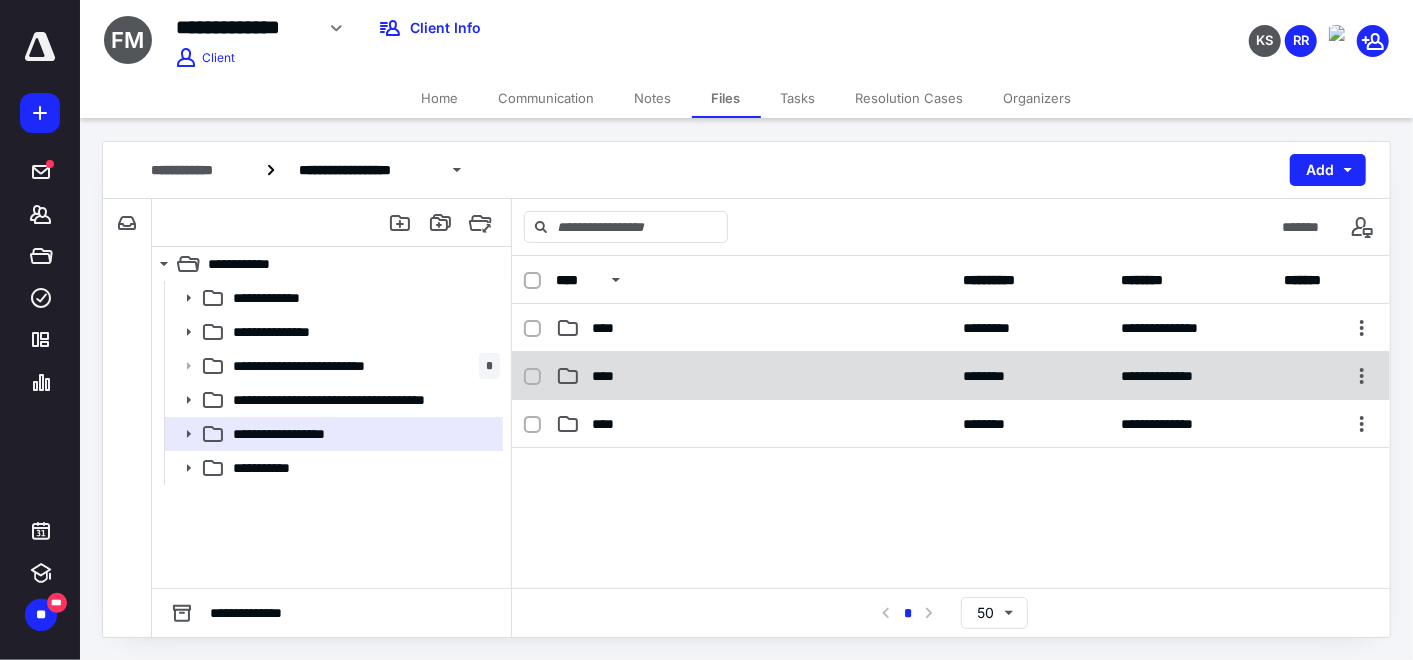 click on "****" at bounding box center [753, 376] 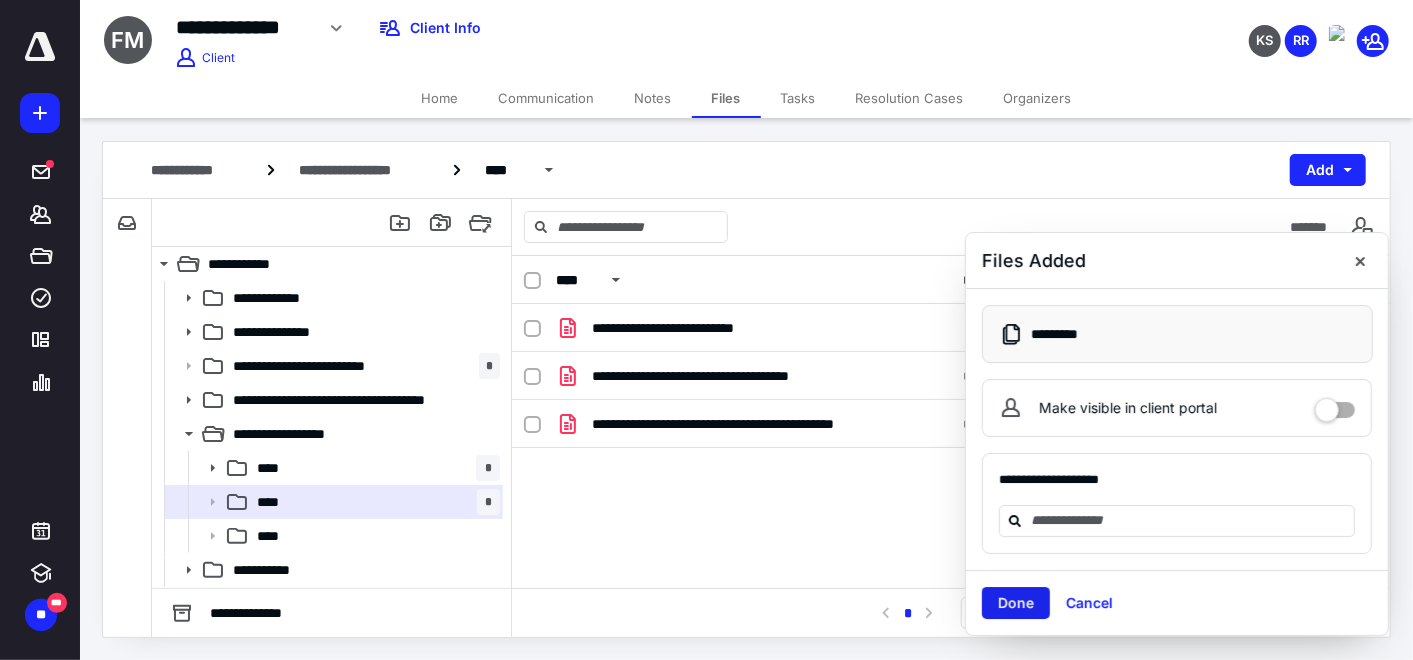 click on "Done" at bounding box center [1016, 603] 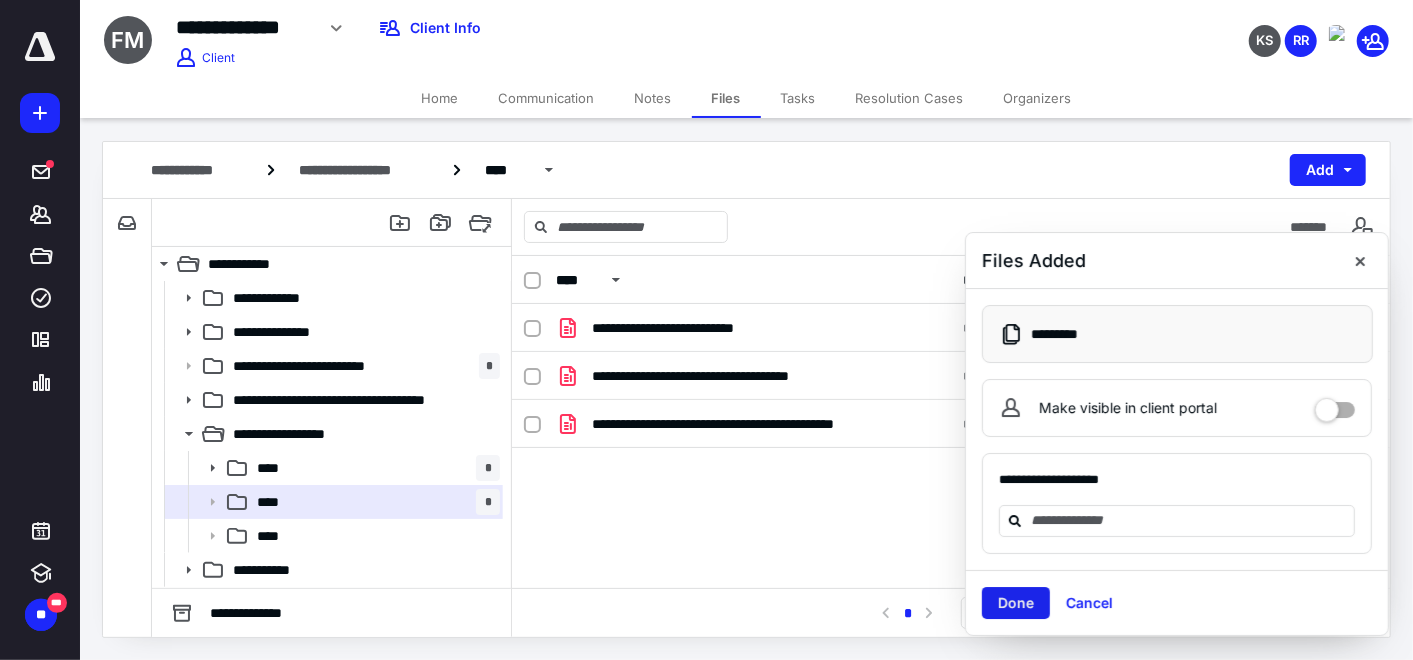 click on "Done" at bounding box center [1016, 603] 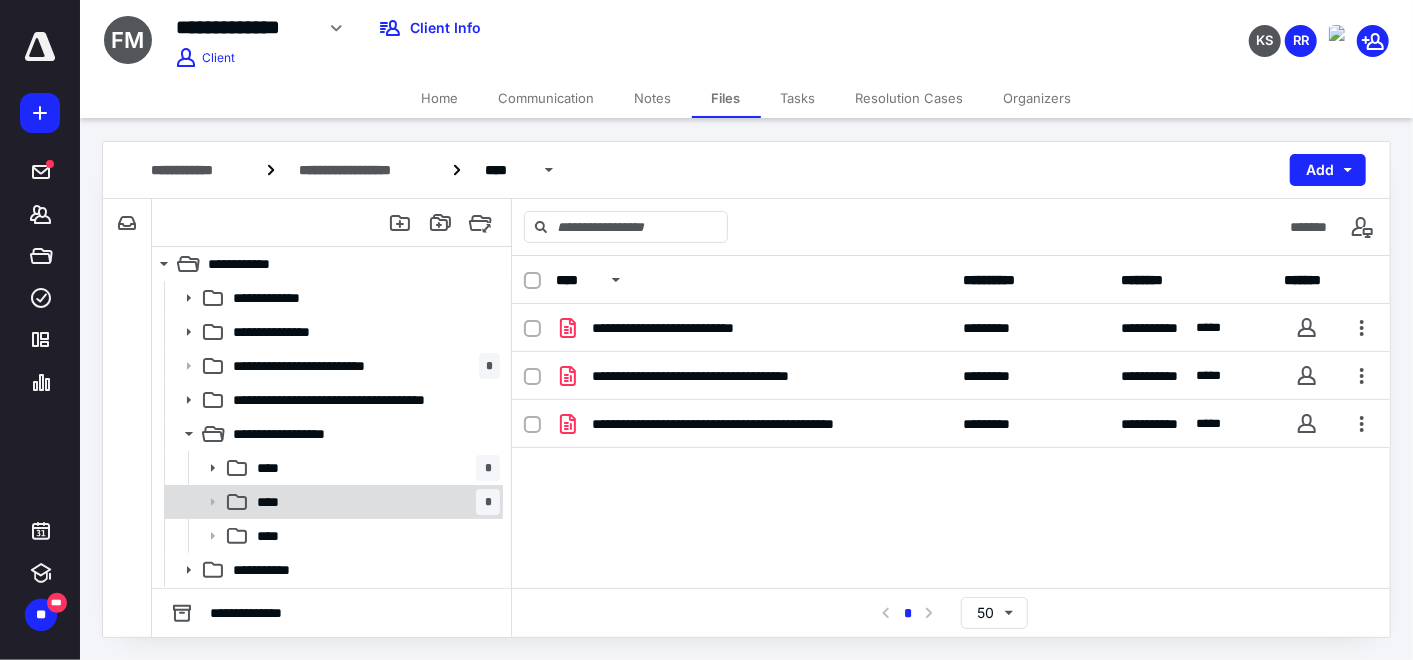 click on "**** *" at bounding box center [374, 468] 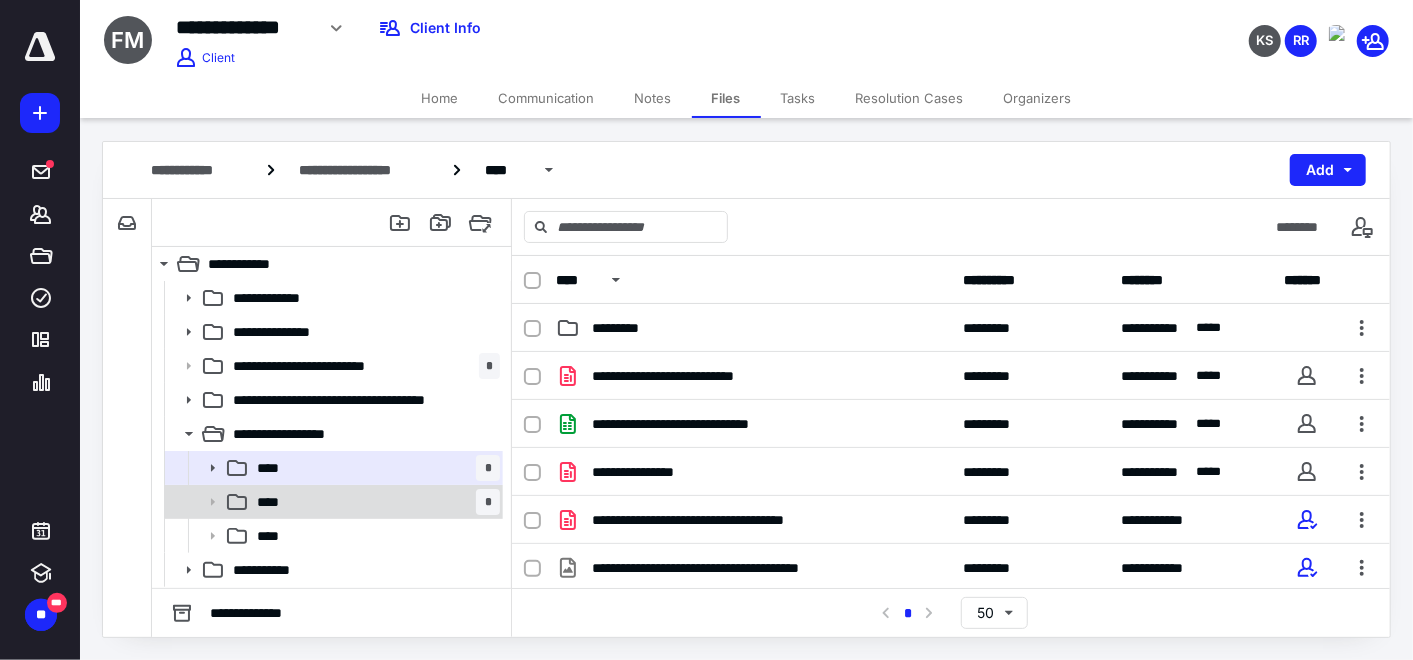 click on "**** *" at bounding box center [374, 502] 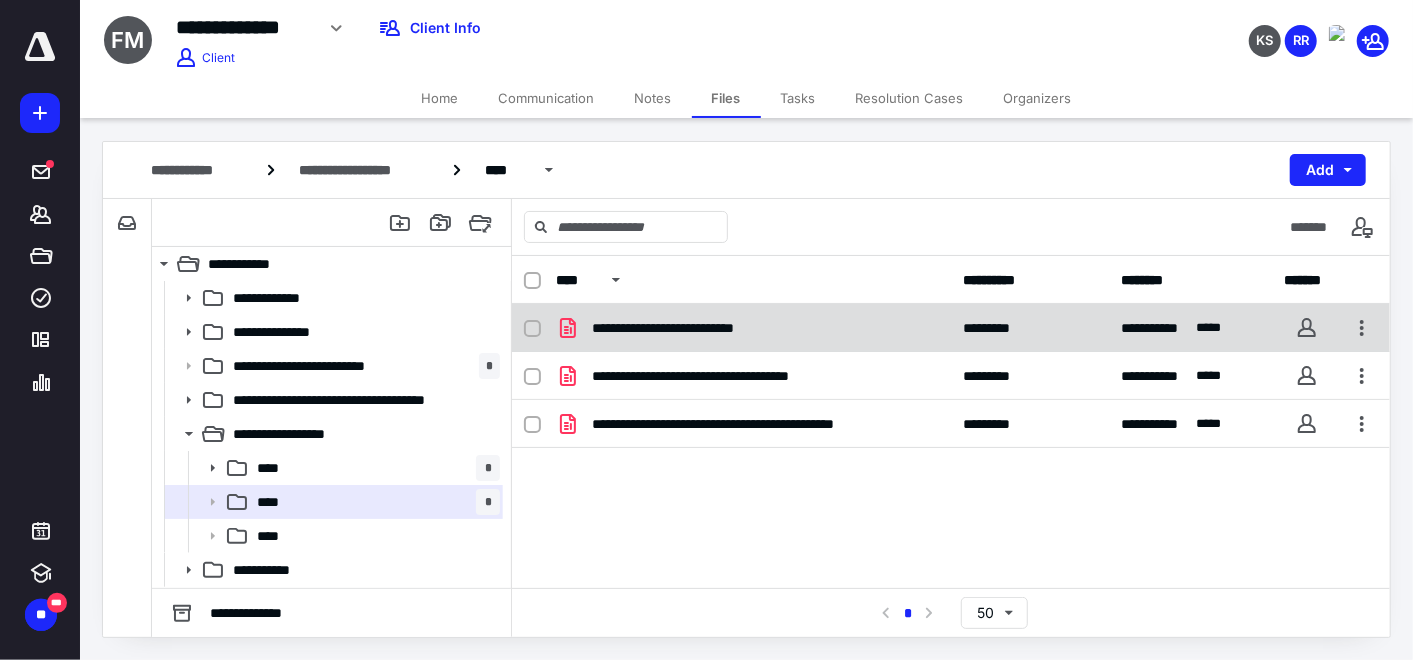 click on "**********" at bounding box center [693, 328] 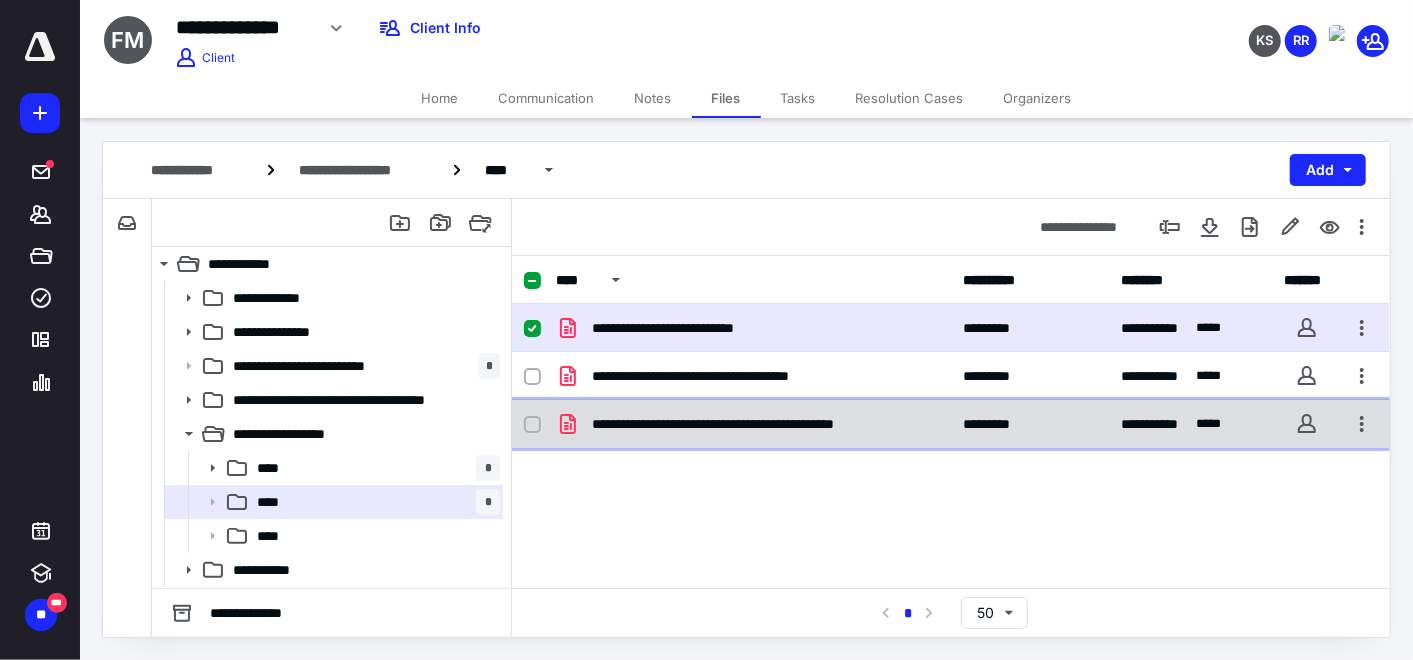 click on "**********" at bounding box center (761, 424) 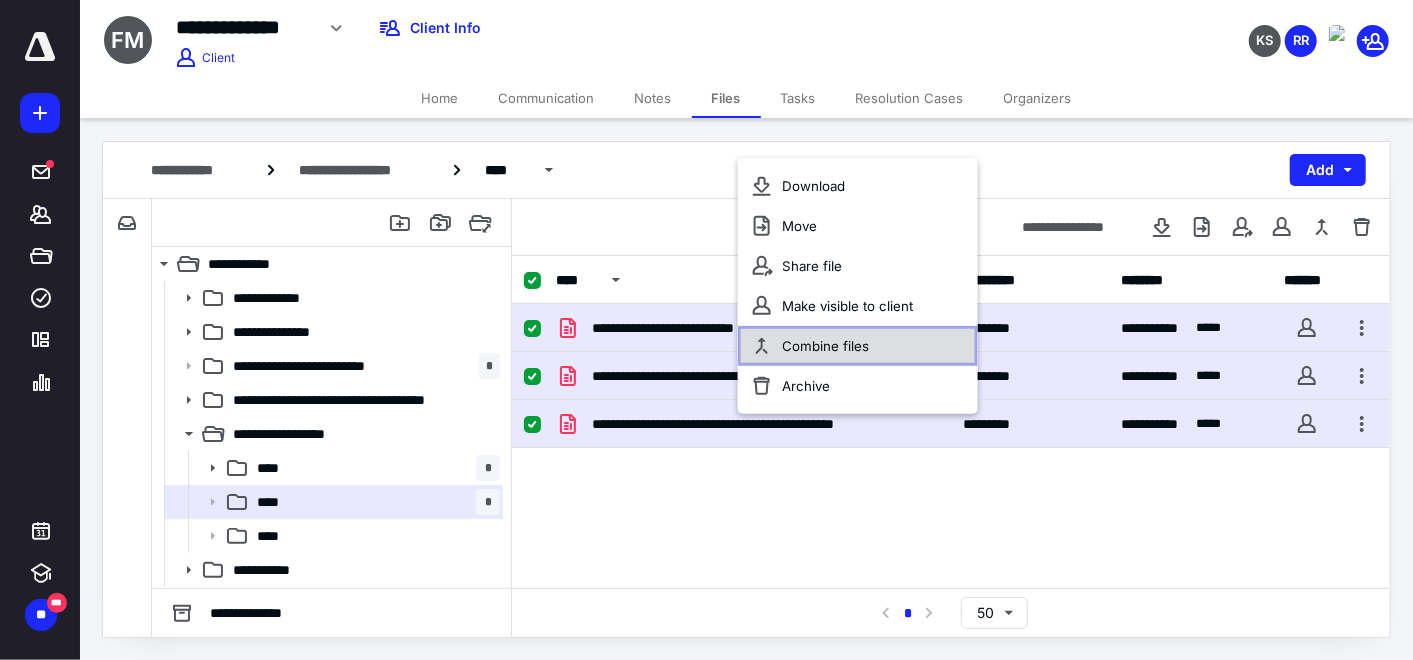 click on "Combine files" at bounding box center [825, 346] 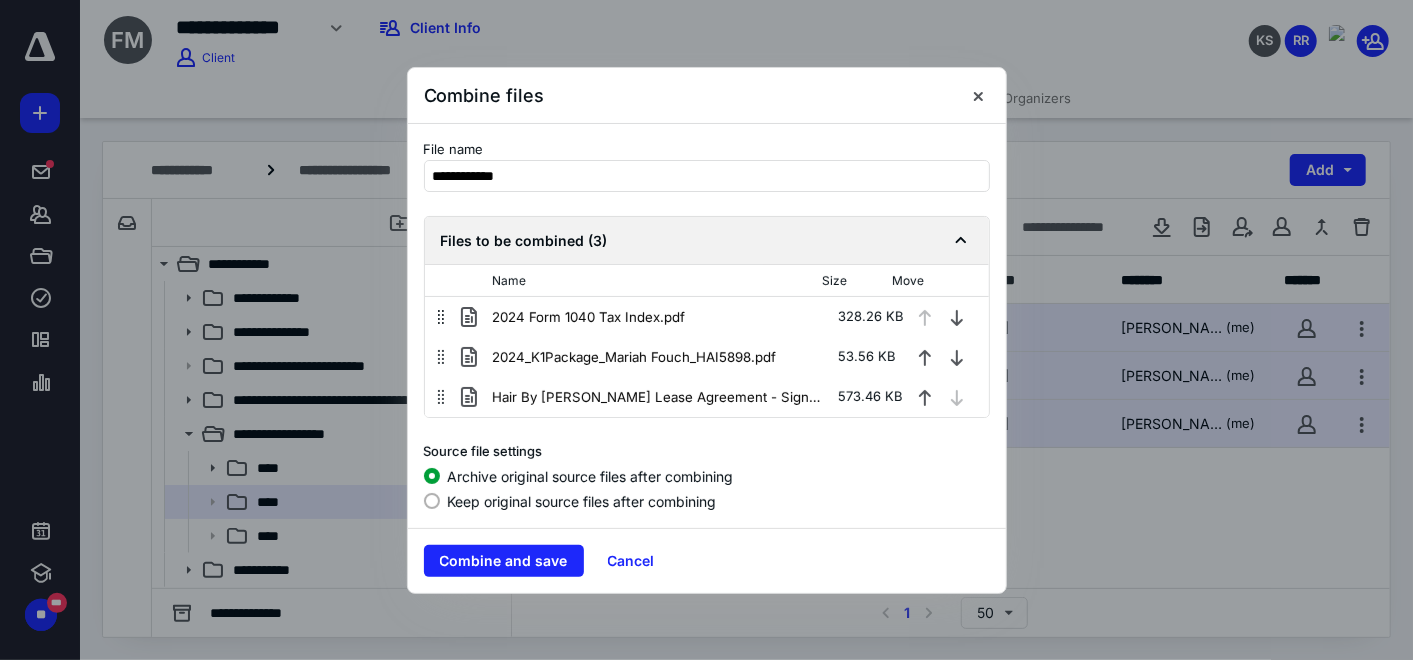 click on "Keep original source files after combining" at bounding box center (582, 501) 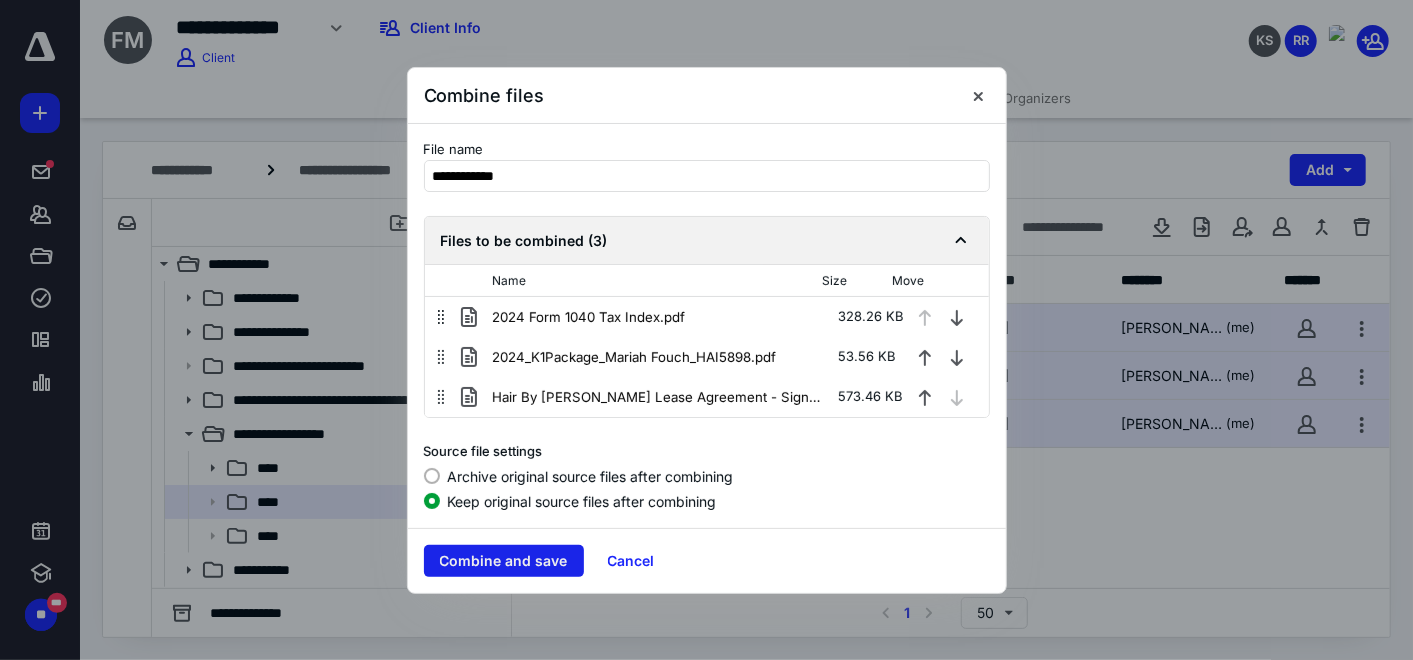 click on "Combine and save" at bounding box center (504, 561) 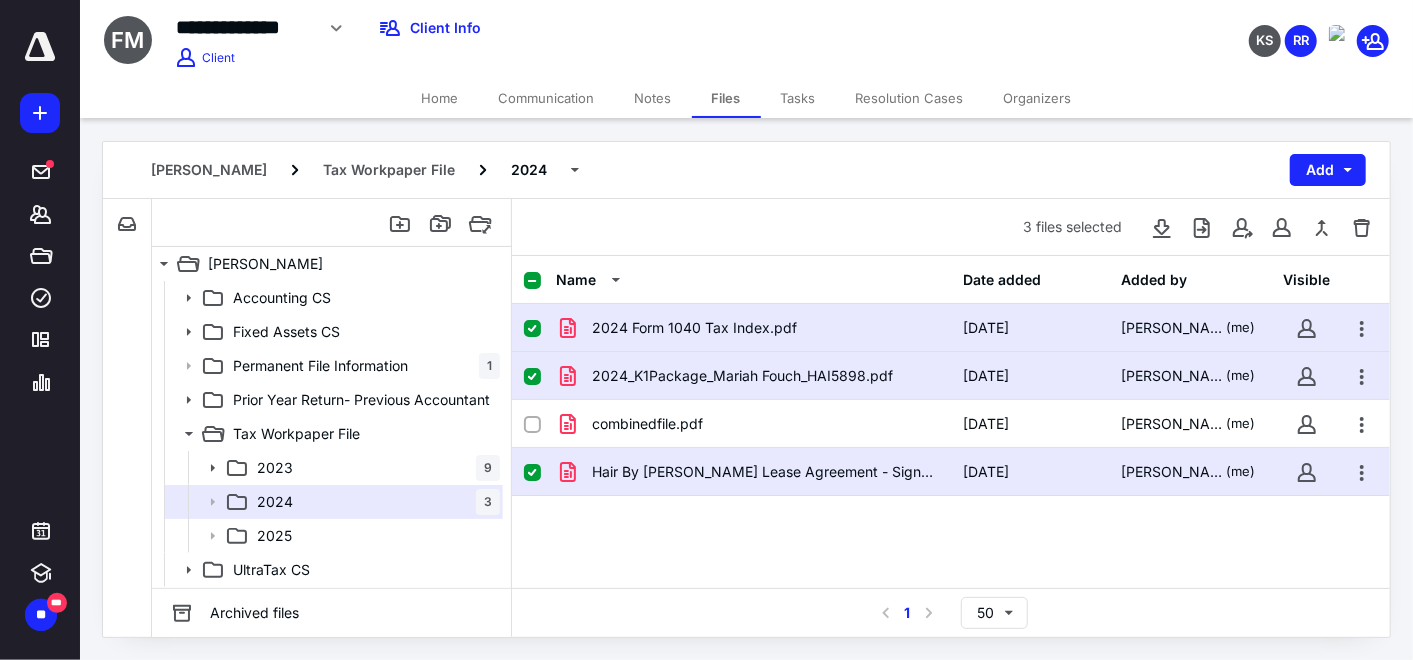 drag, startPoint x: 374, startPoint y: 564, endPoint x: 572, endPoint y: 562, distance: 198.0101 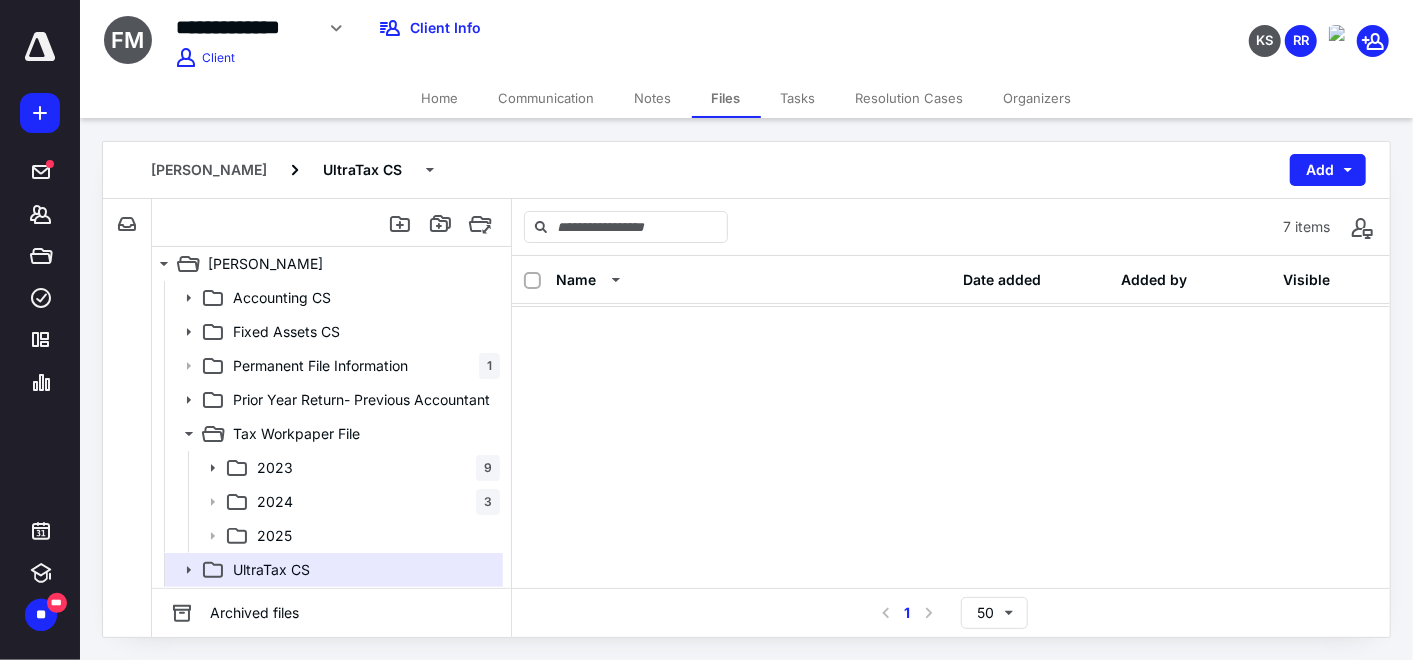 scroll, scrollTop: 222, scrollLeft: 0, axis: vertical 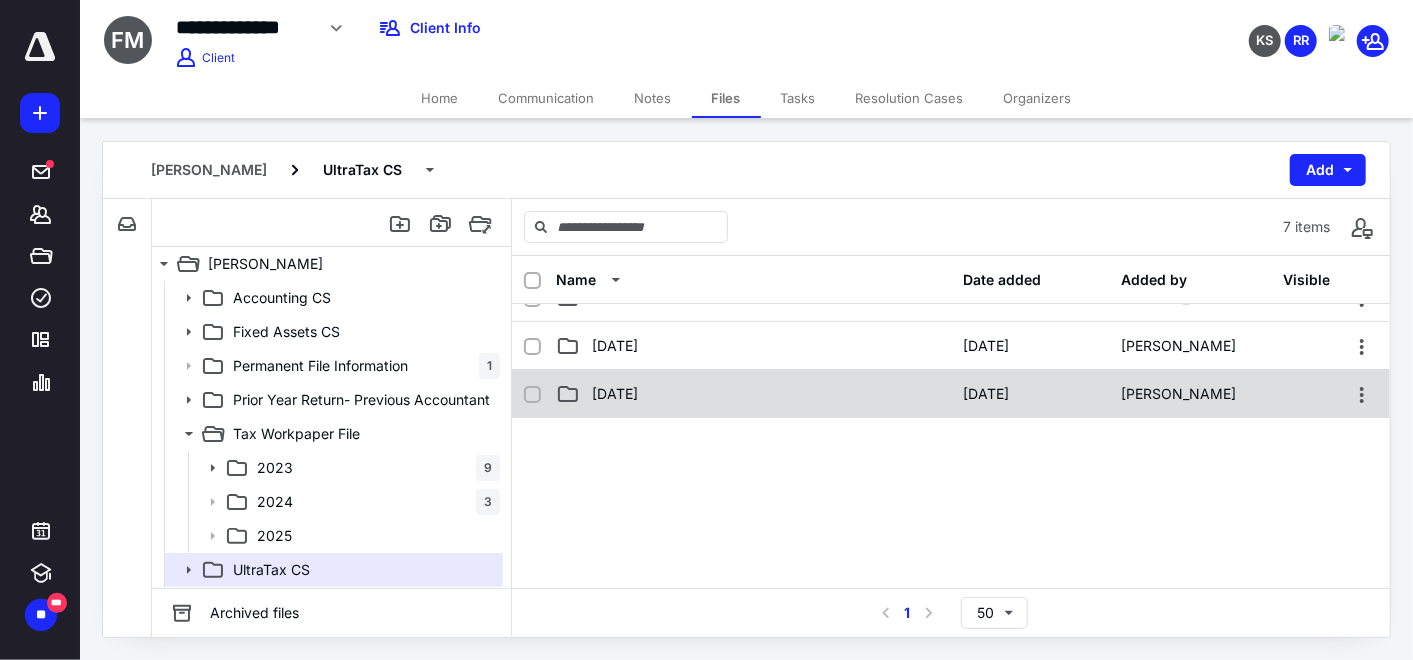 click on "[DATE]" at bounding box center (615, 394) 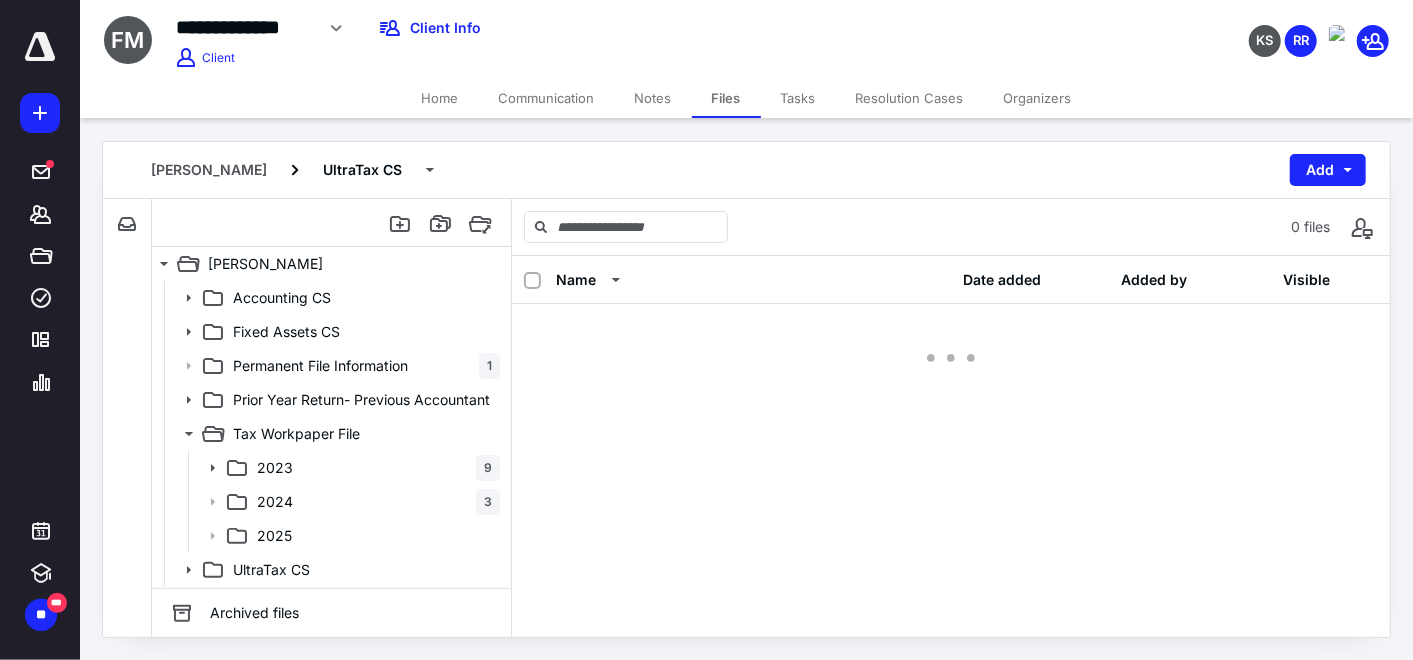 scroll, scrollTop: 0, scrollLeft: 0, axis: both 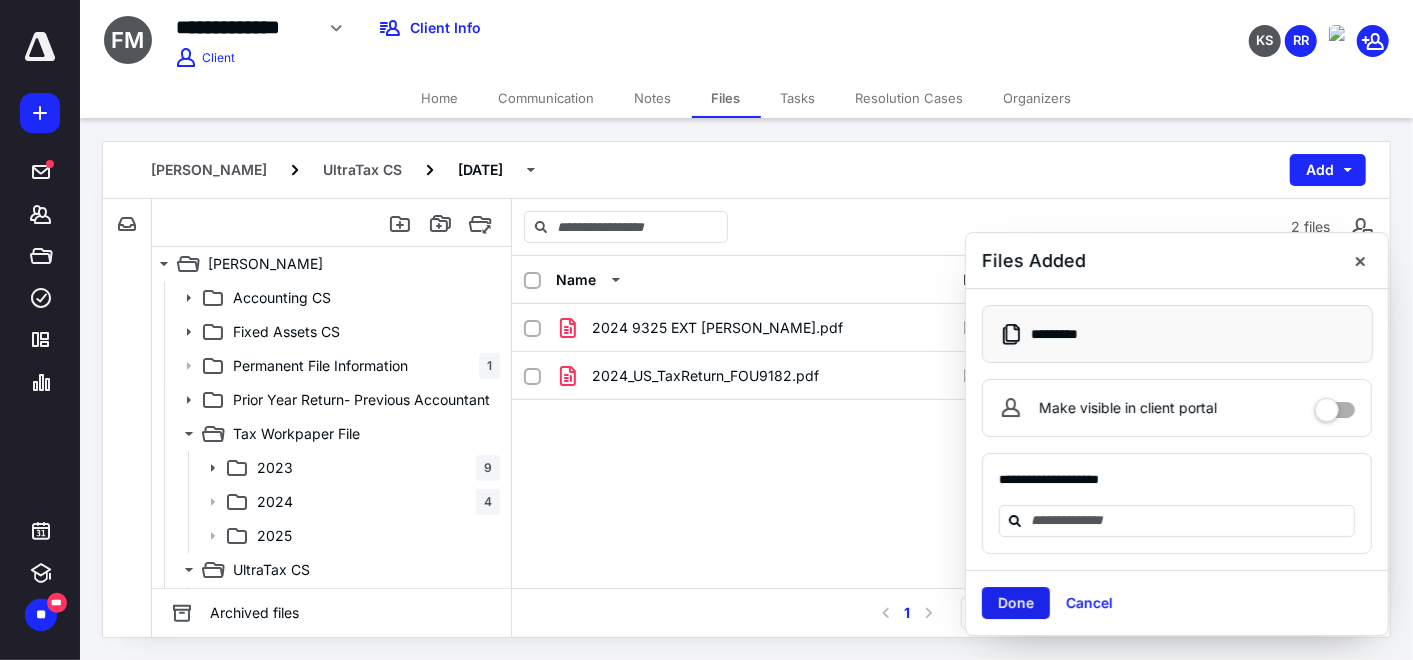 click on "Done" at bounding box center (1016, 603) 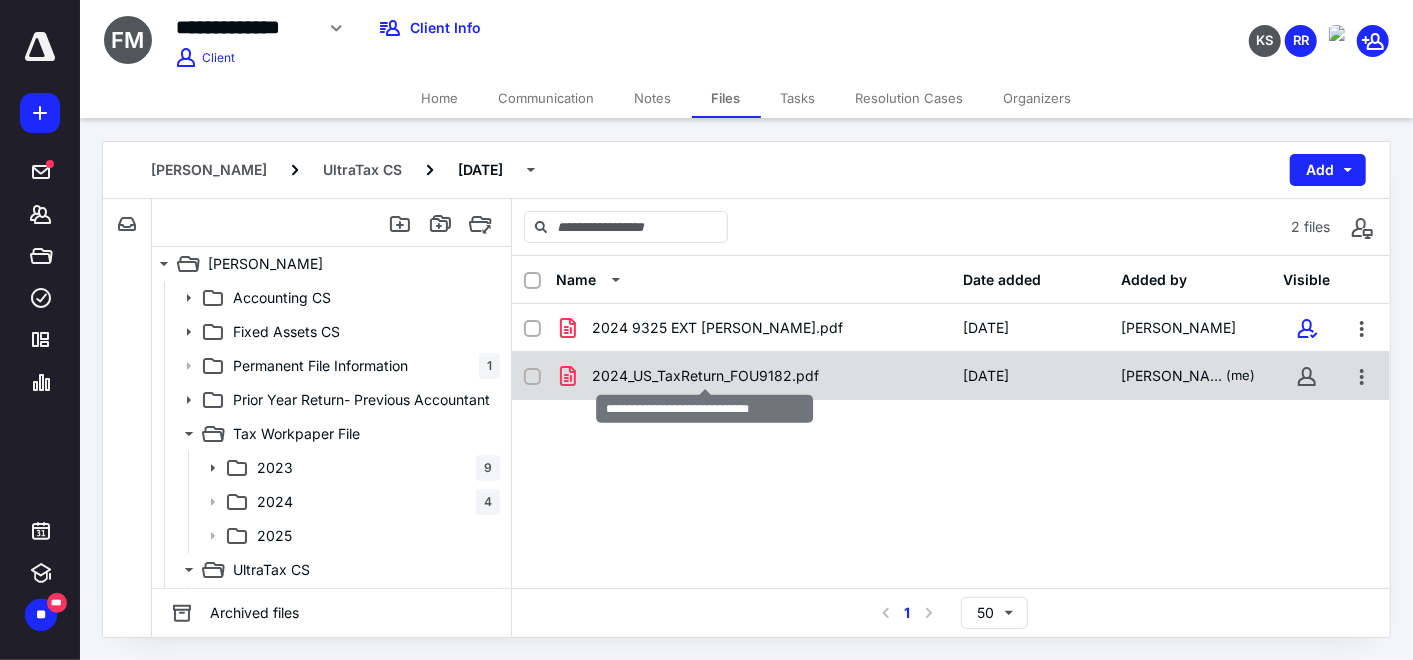 click on "2024_US_TaxReturn_FOU9182.pdf" at bounding box center [705, 376] 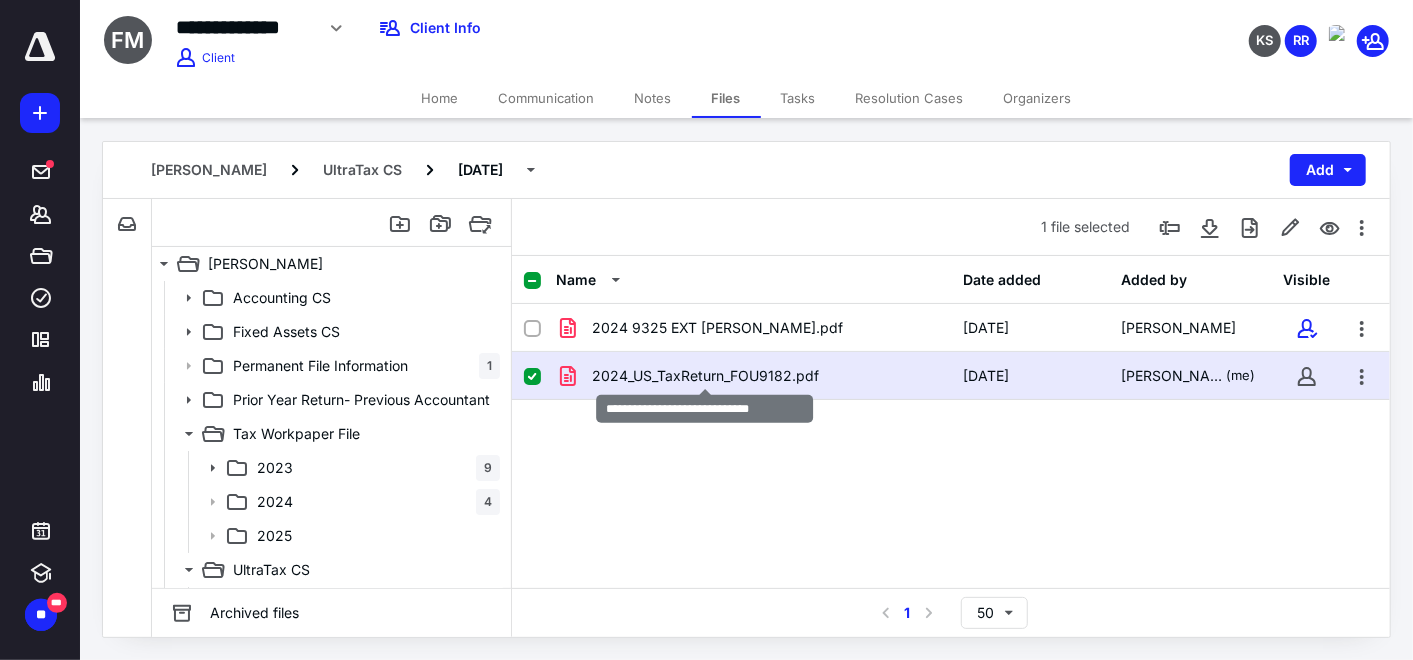 click on "2024_US_TaxReturn_FOU9182.pdf" at bounding box center (705, 376) 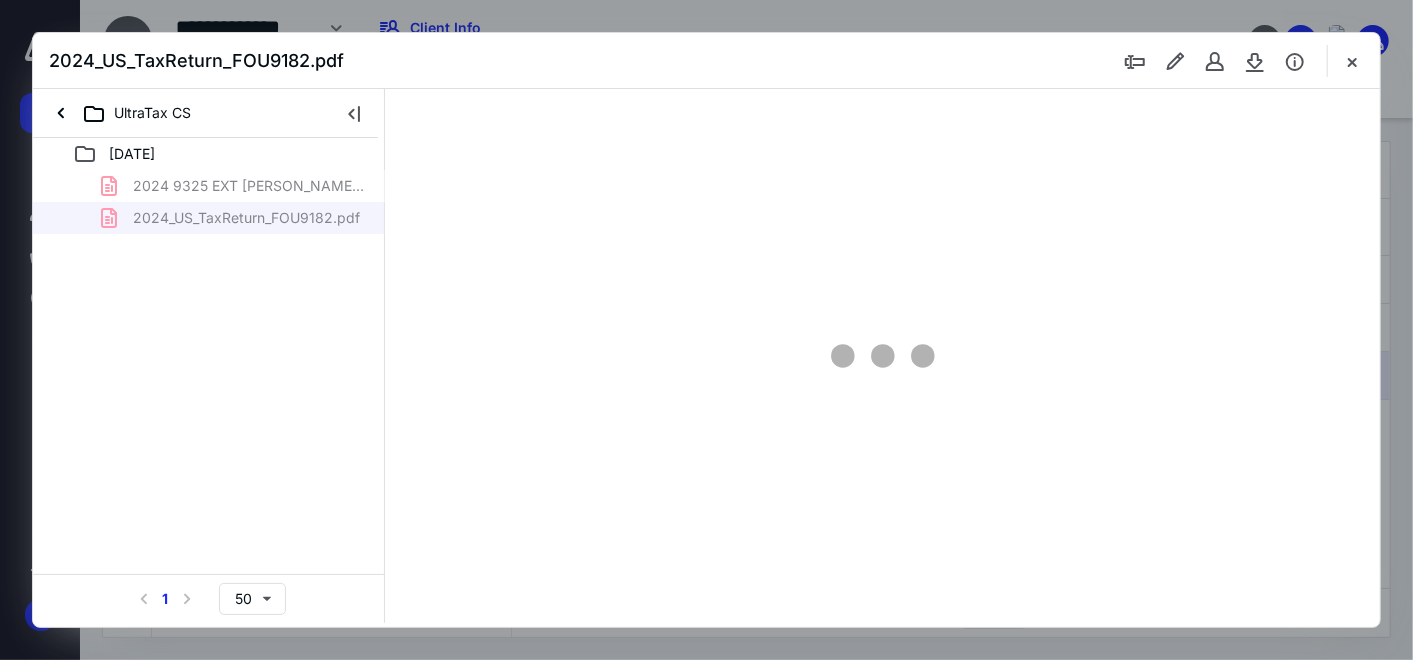scroll, scrollTop: 0, scrollLeft: 0, axis: both 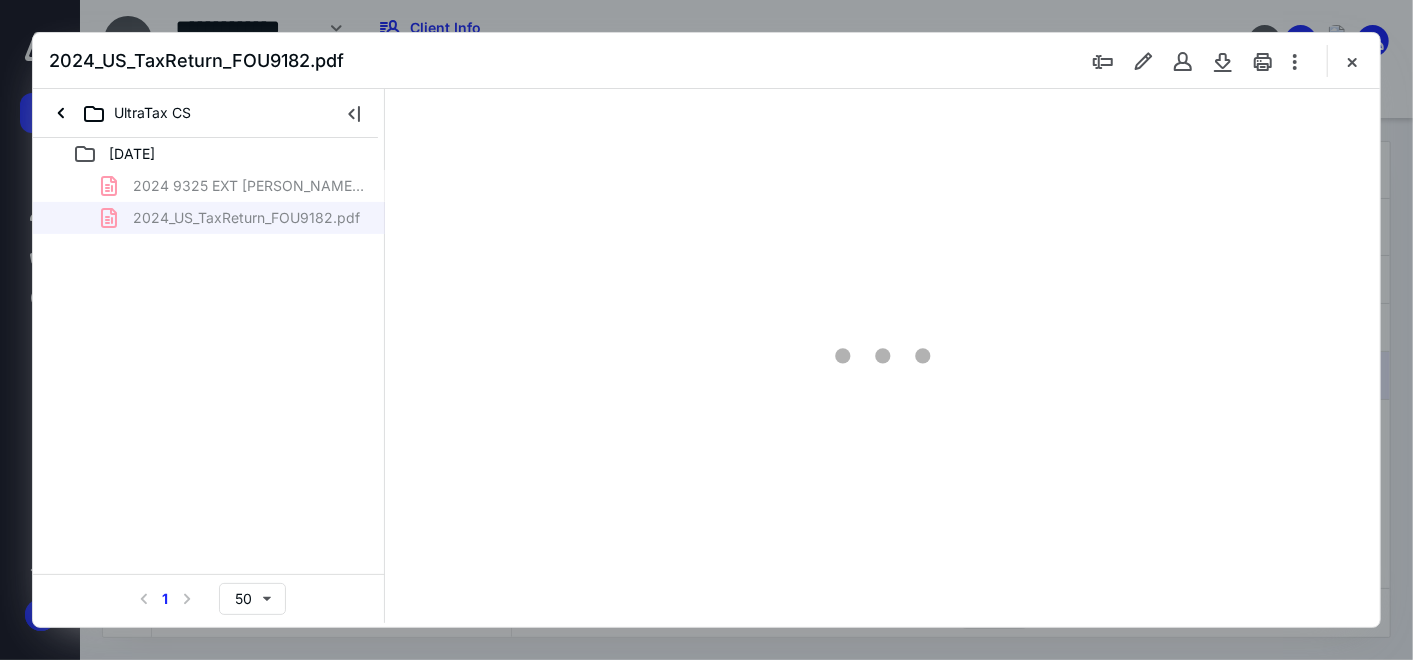 type on "151" 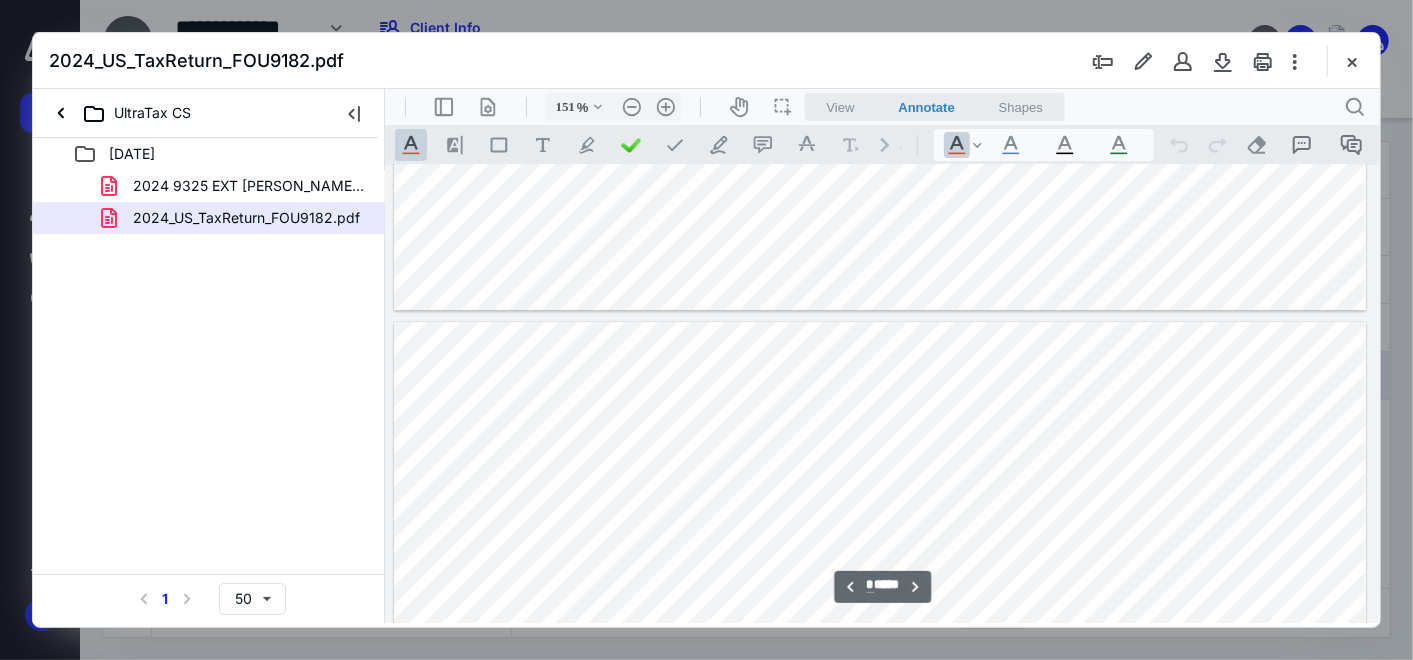 type on "*" 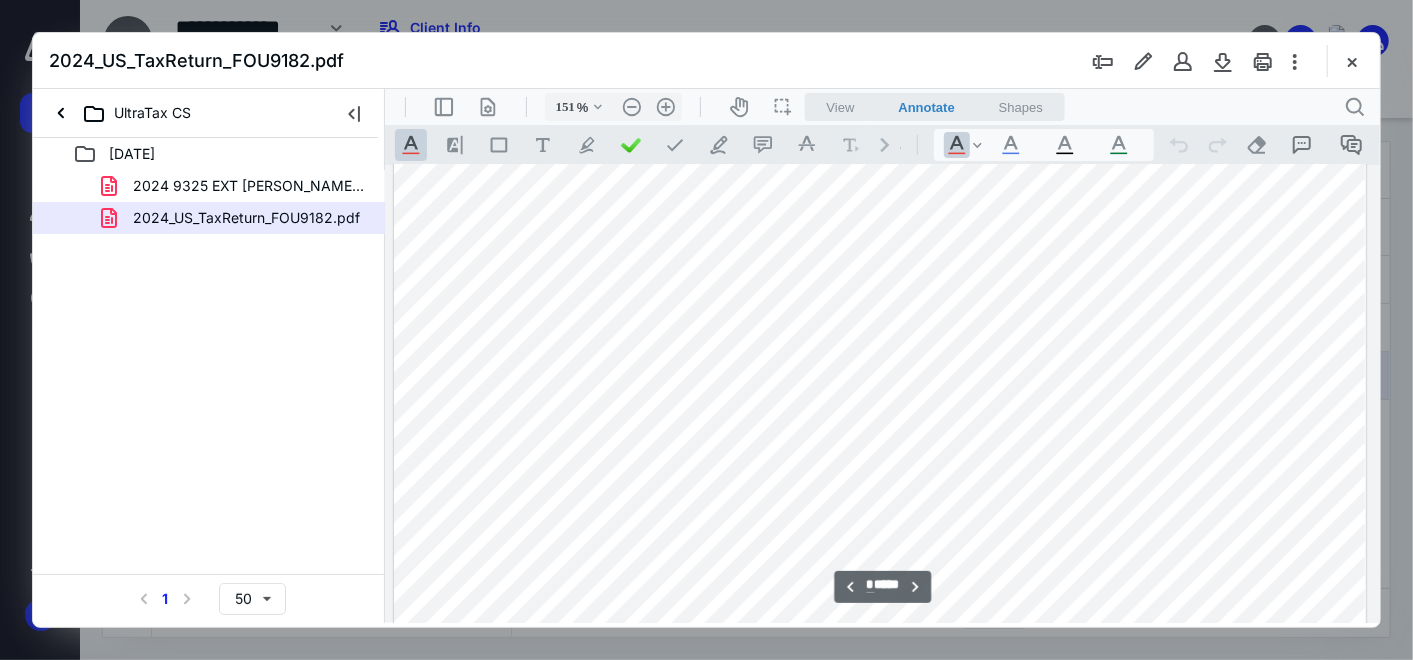 scroll, scrollTop: 4082, scrollLeft: 131, axis: both 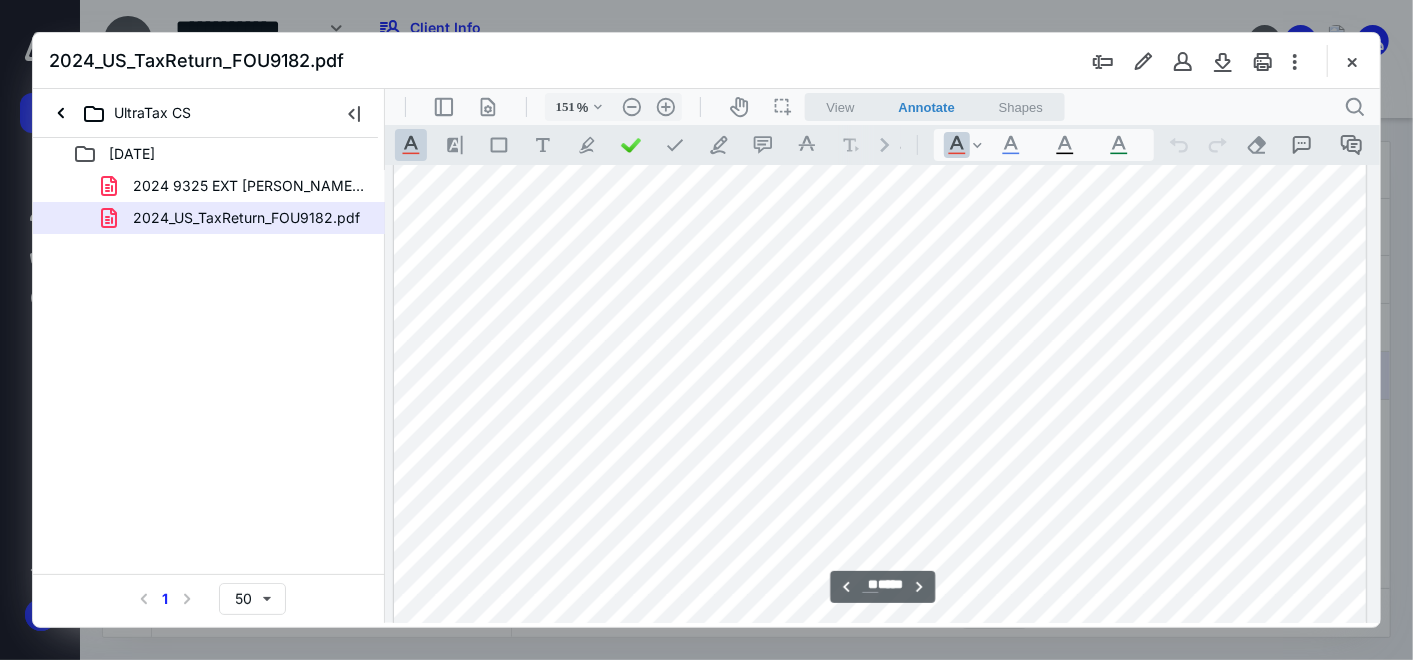 type on "**" 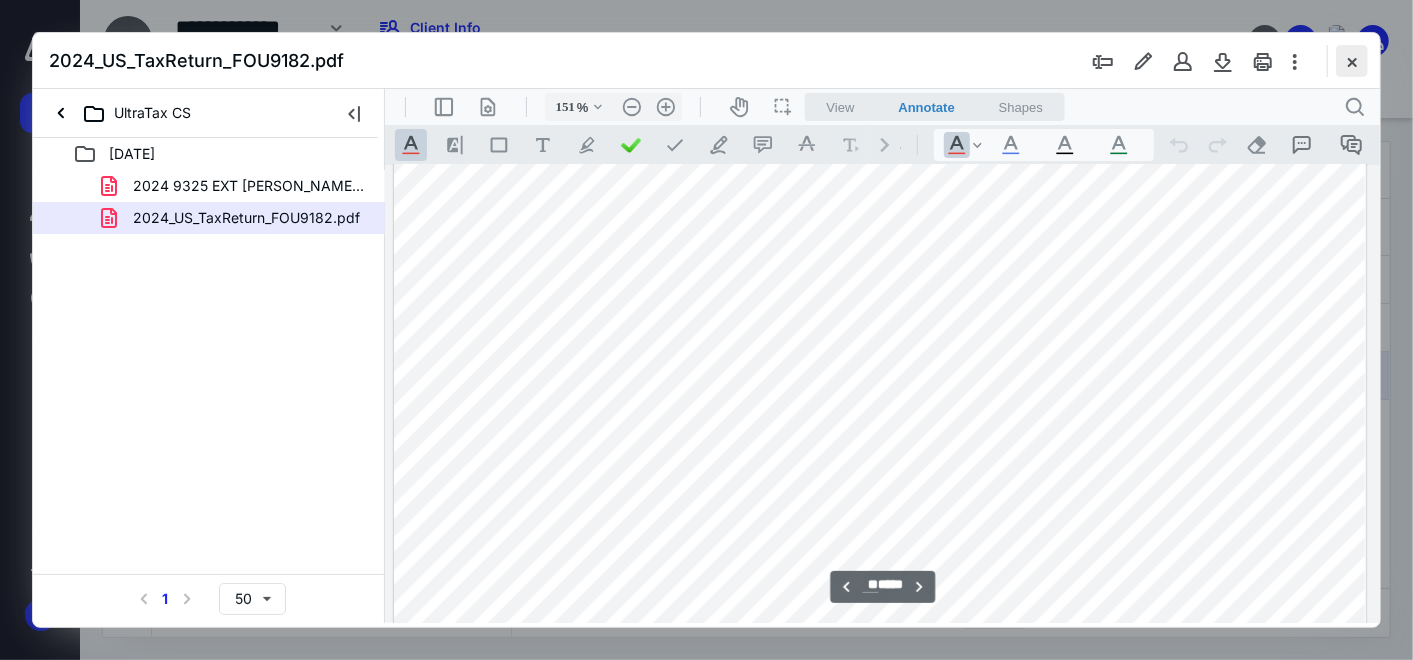click at bounding box center (1352, 61) 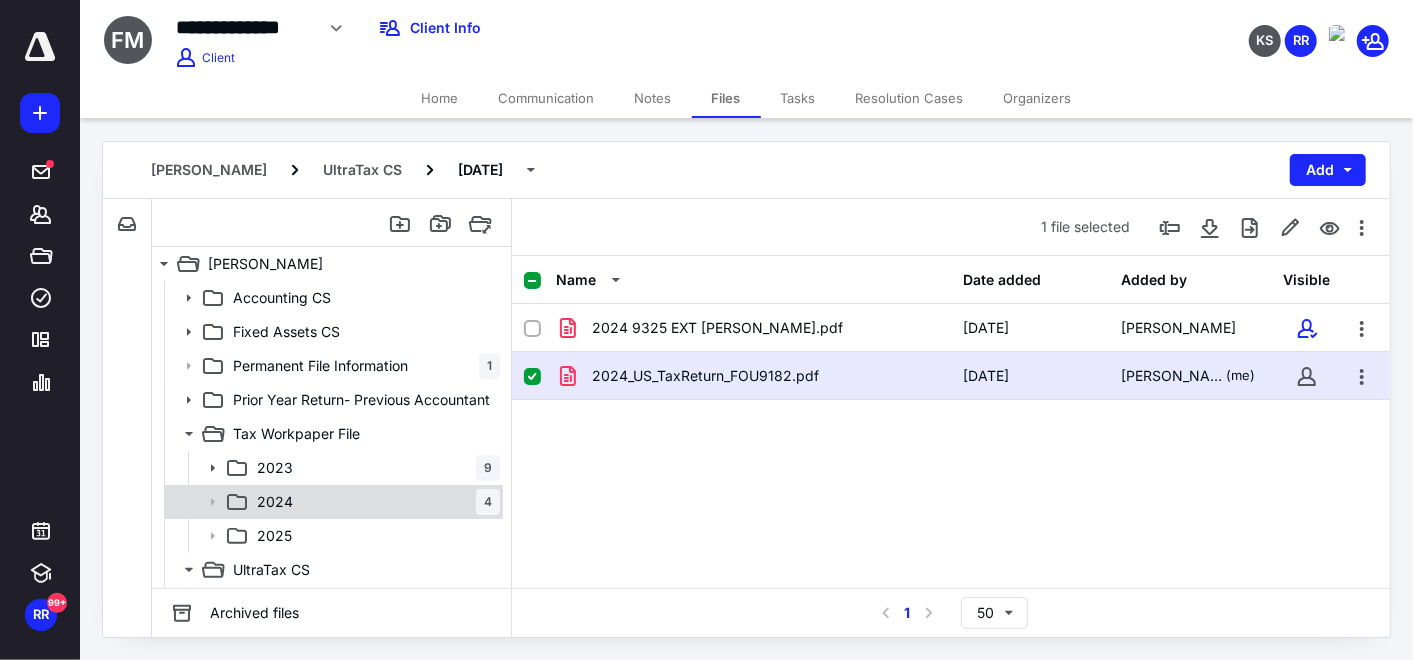 click on "2024 4" at bounding box center [374, 502] 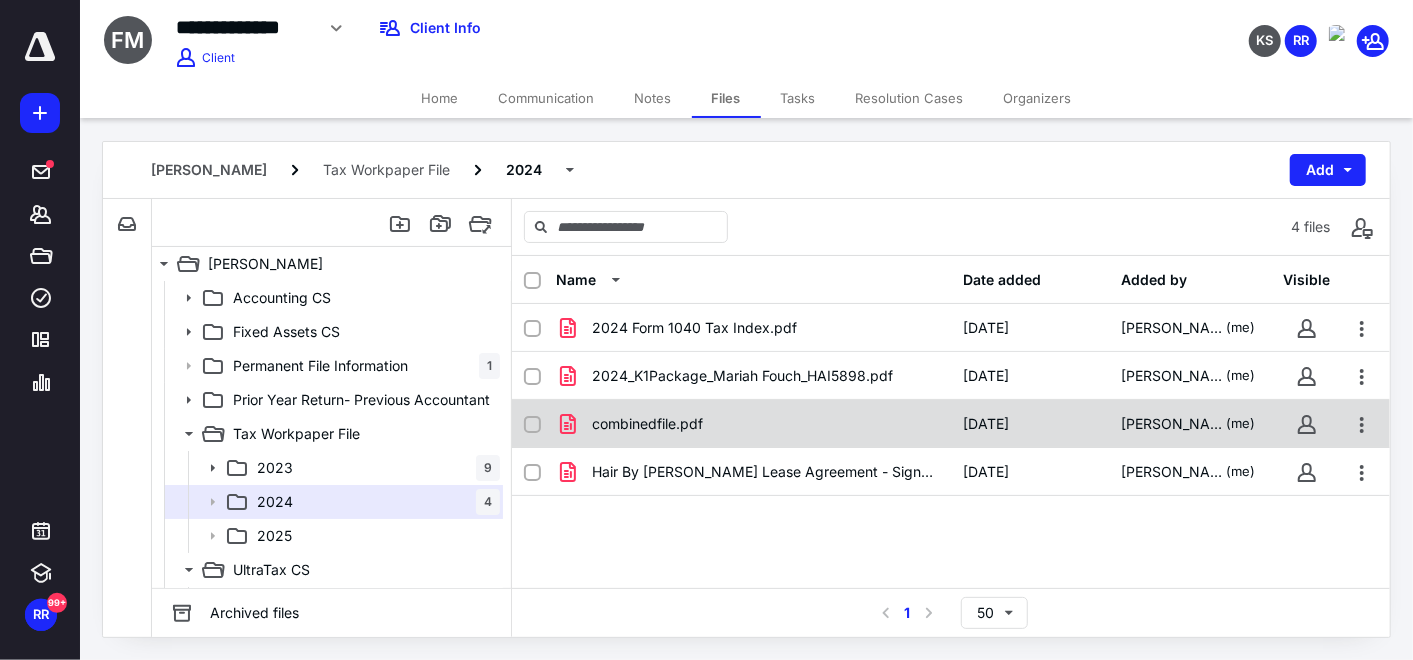 click on "combinedfile.pdf" at bounding box center [647, 424] 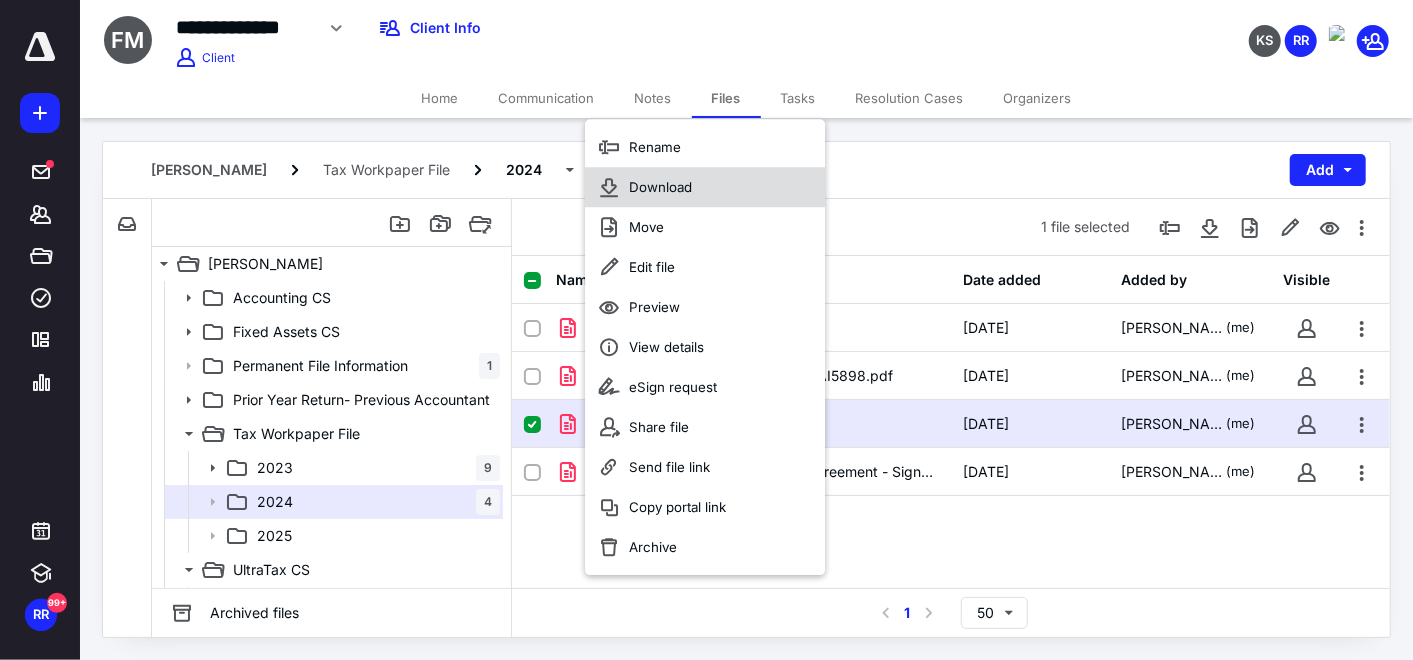 click on "Download" at bounding box center (705, 187) 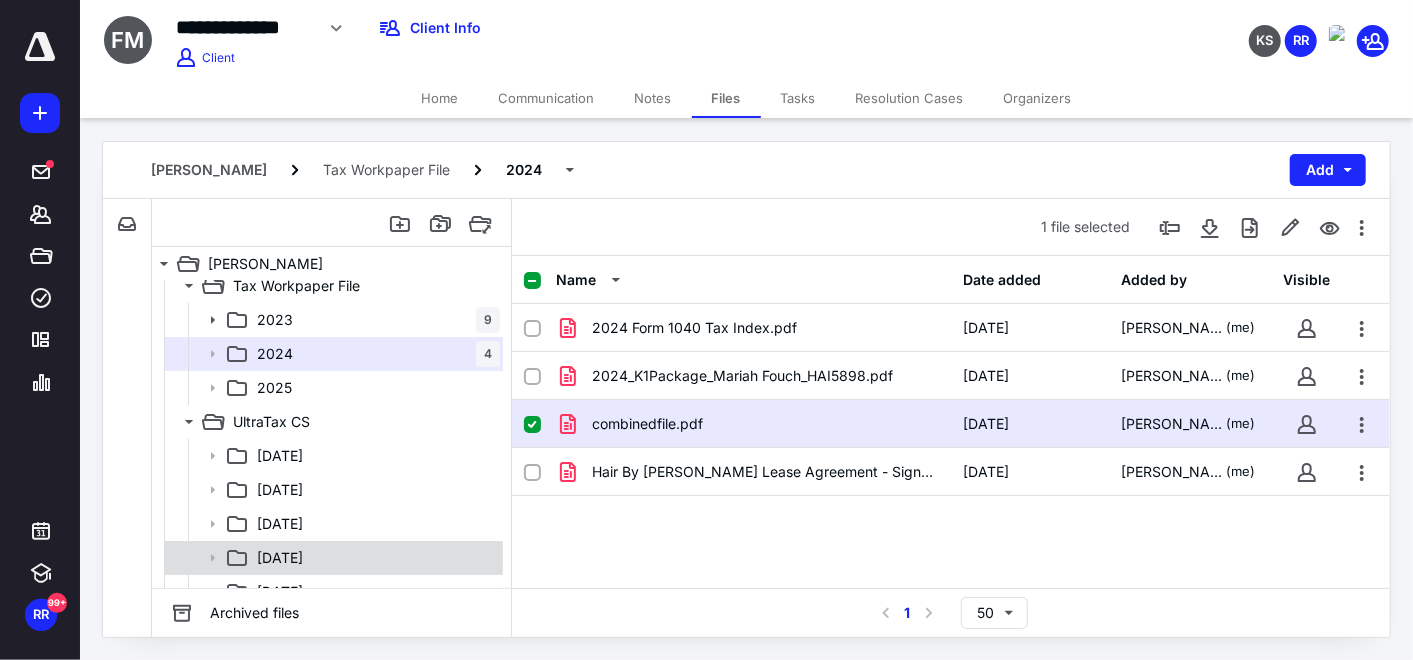 scroll, scrollTop: 235, scrollLeft: 0, axis: vertical 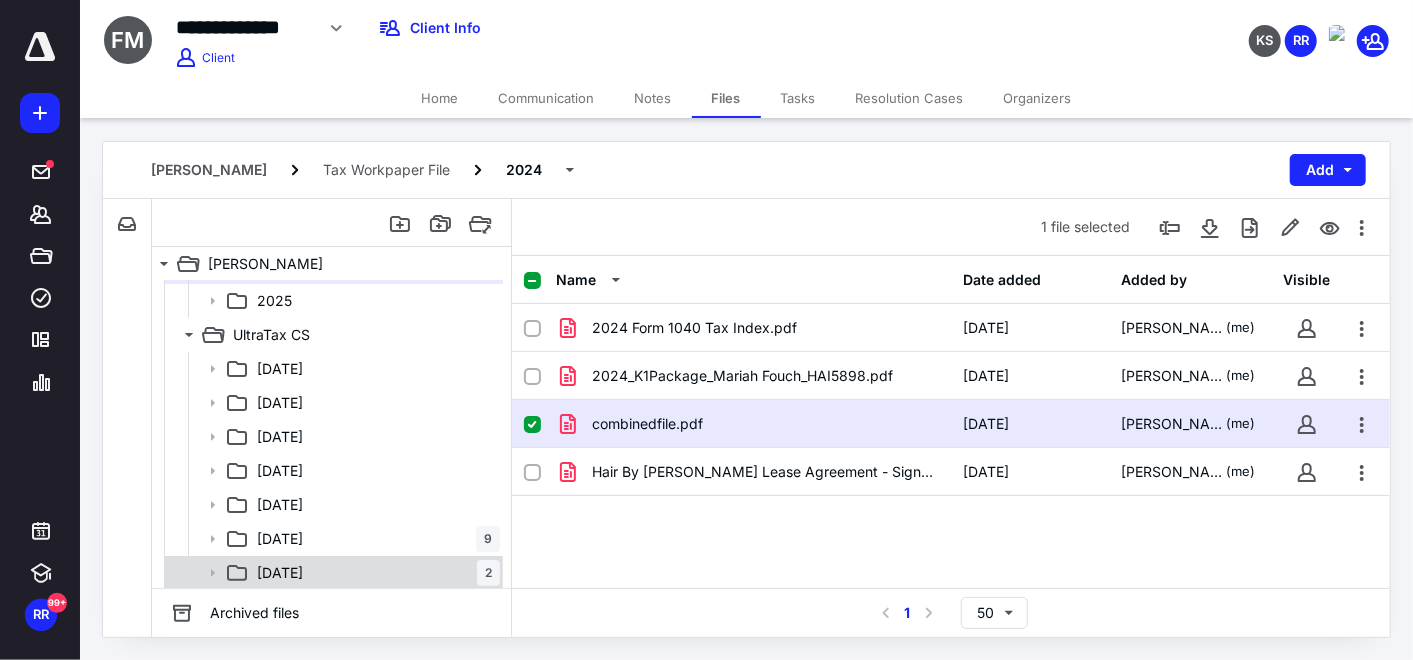 click on "2024-12-31 2" at bounding box center (374, 573) 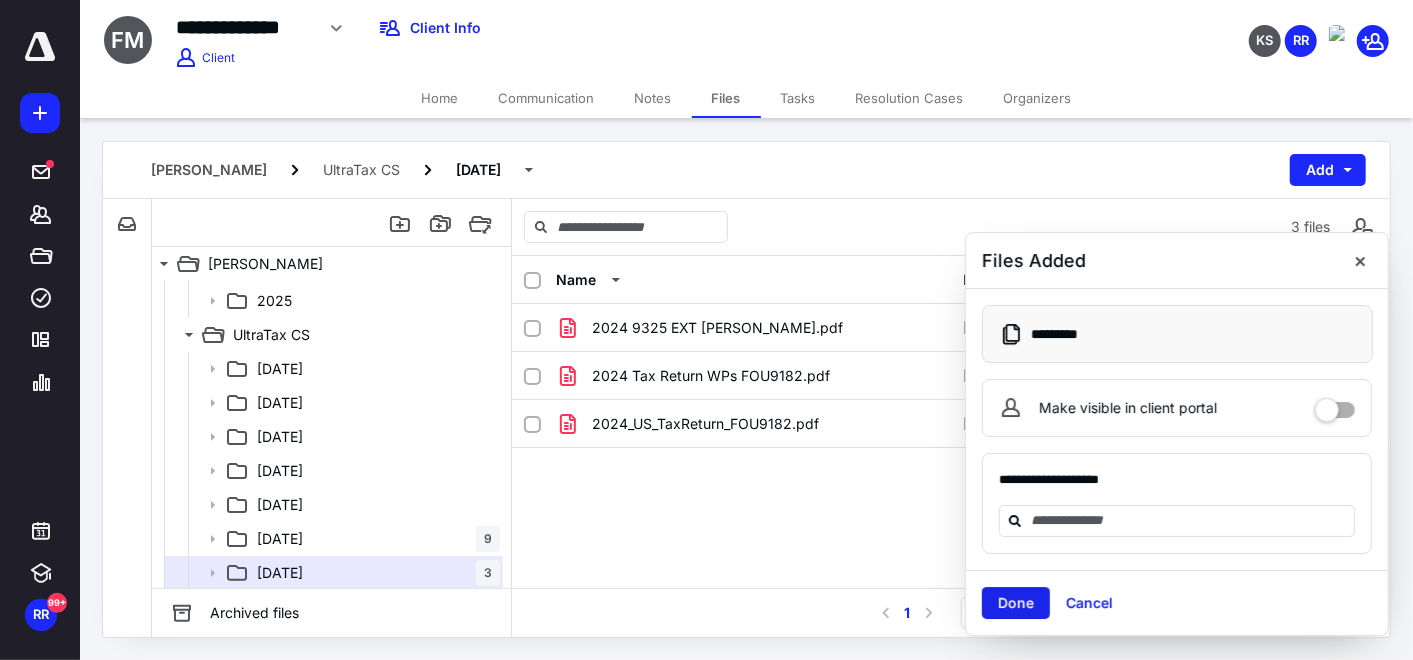 click on "Done" at bounding box center (1016, 603) 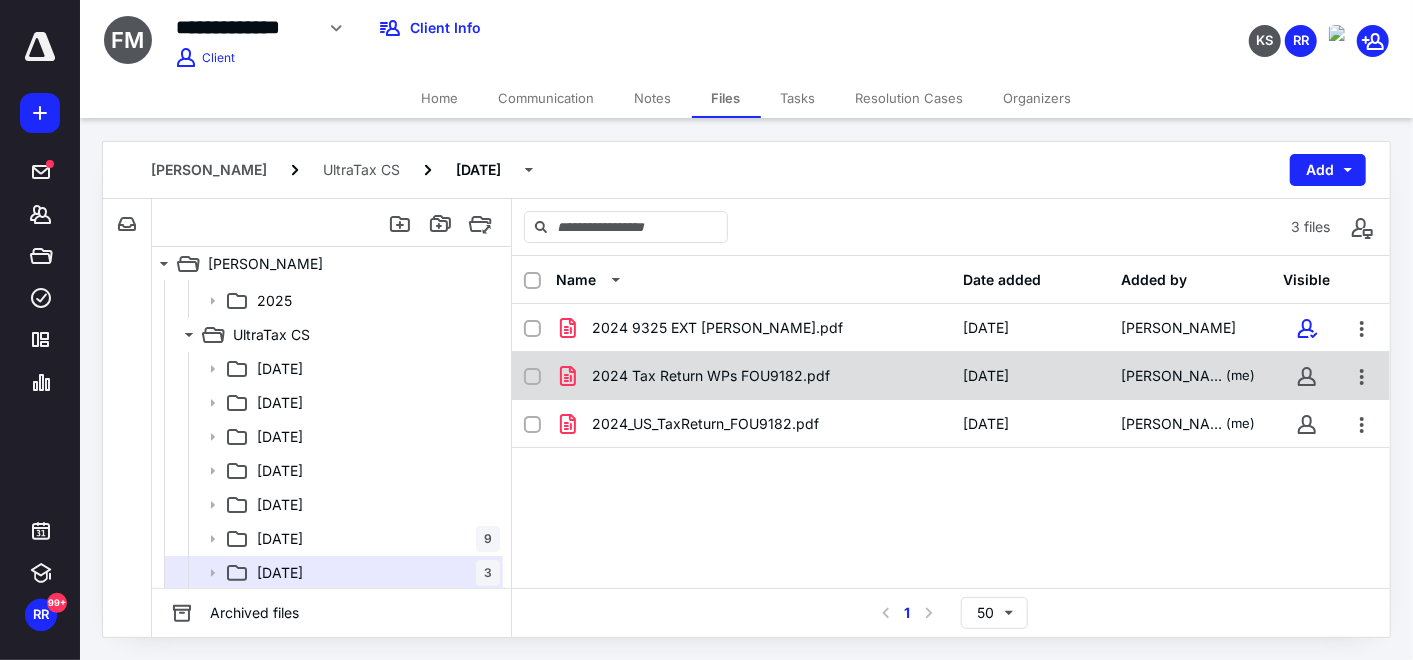 click on "2024 Tax Return WPs FOU9182.pdf" at bounding box center [711, 376] 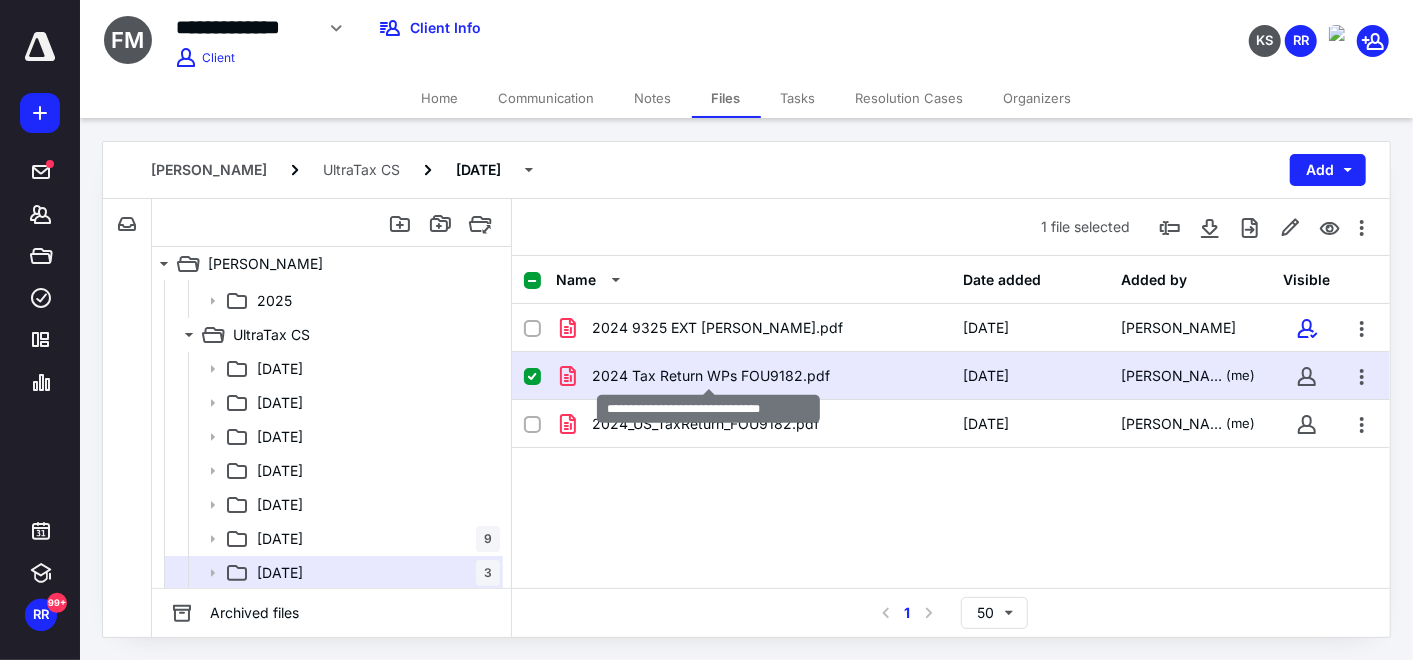 click on "2024 Tax Return WPs FOU9182.pdf" at bounding box center (711, 376) 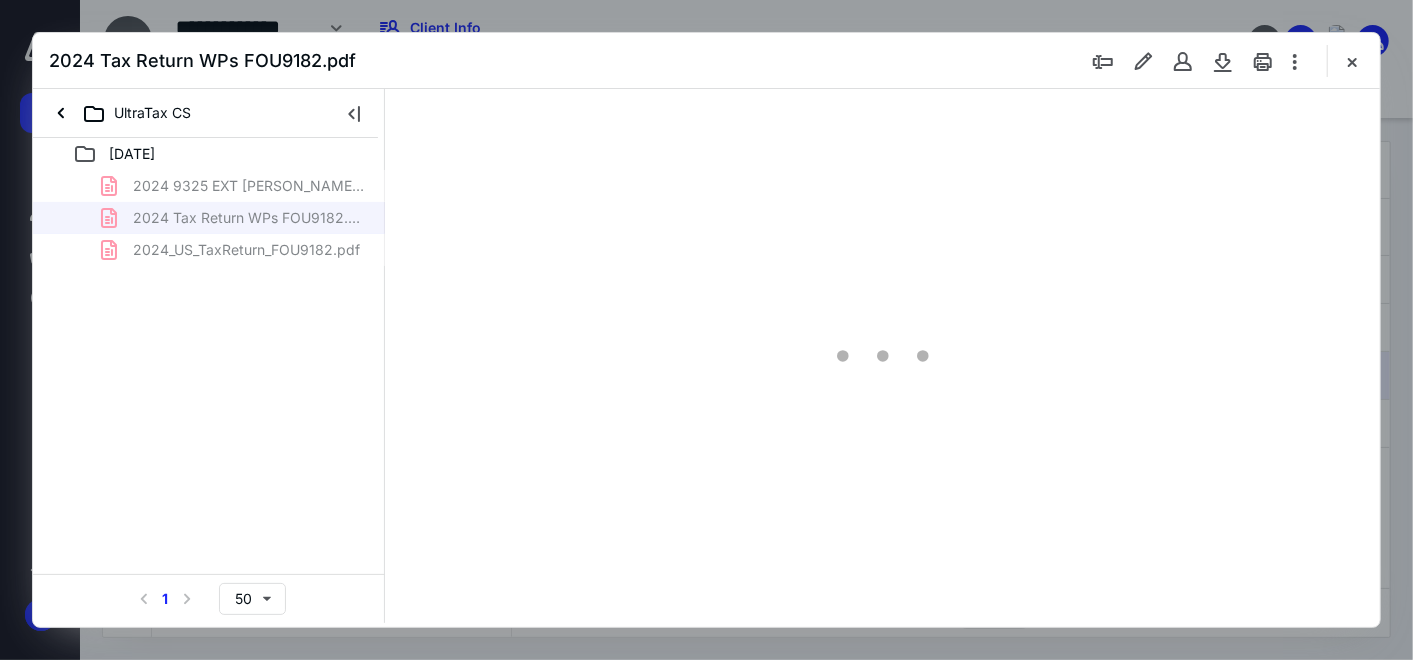 scroll, scrollTop: 0, scrollLeft: 0, axis: both 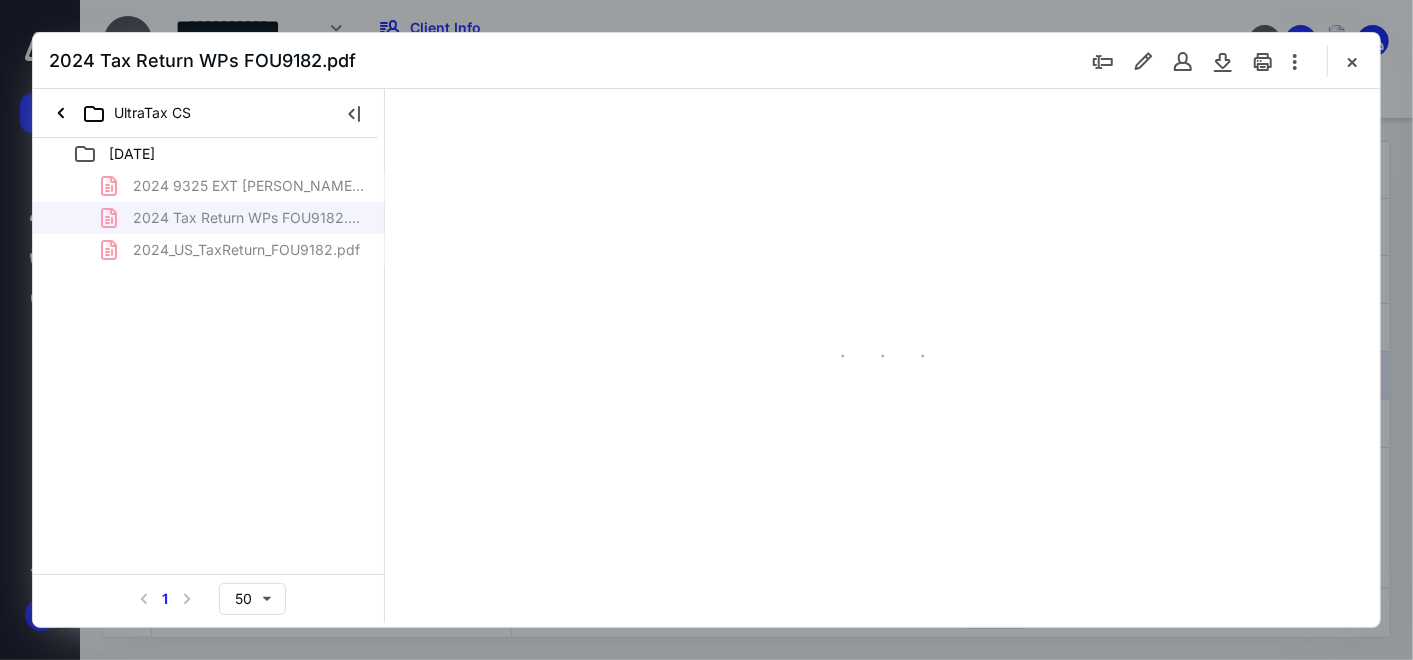 type on "159" 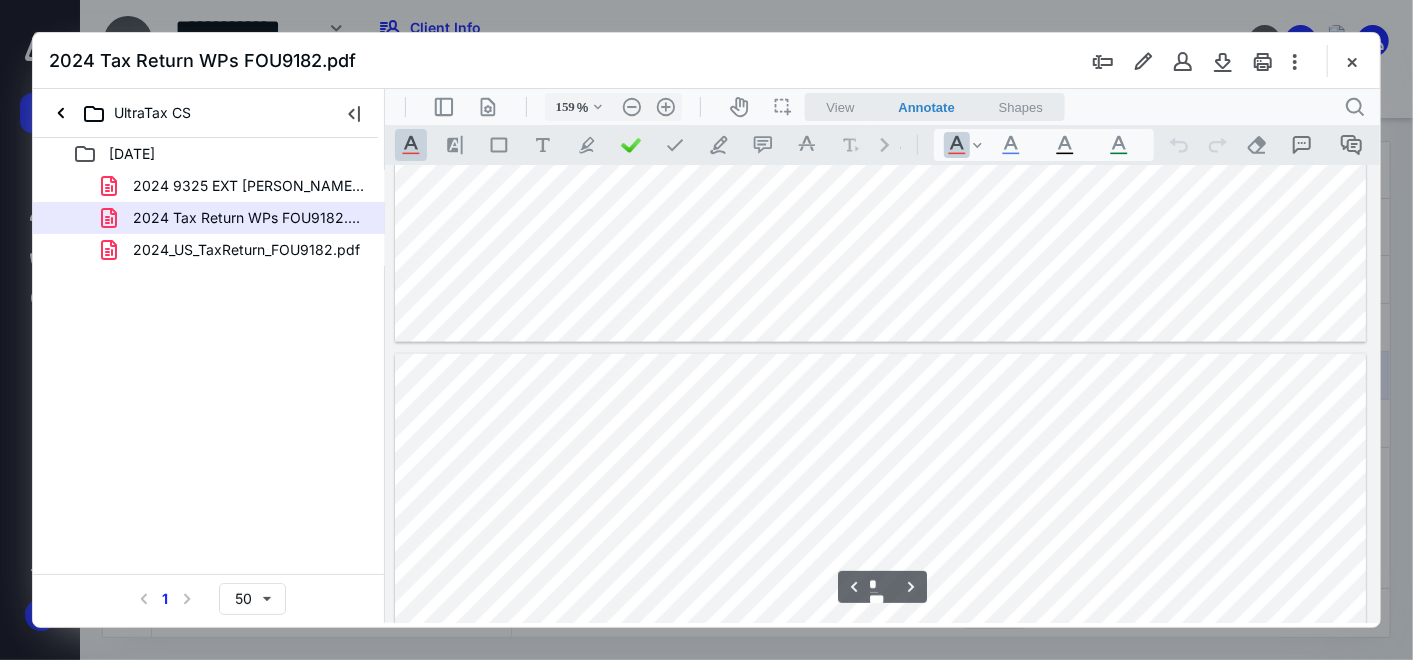 type on "*" 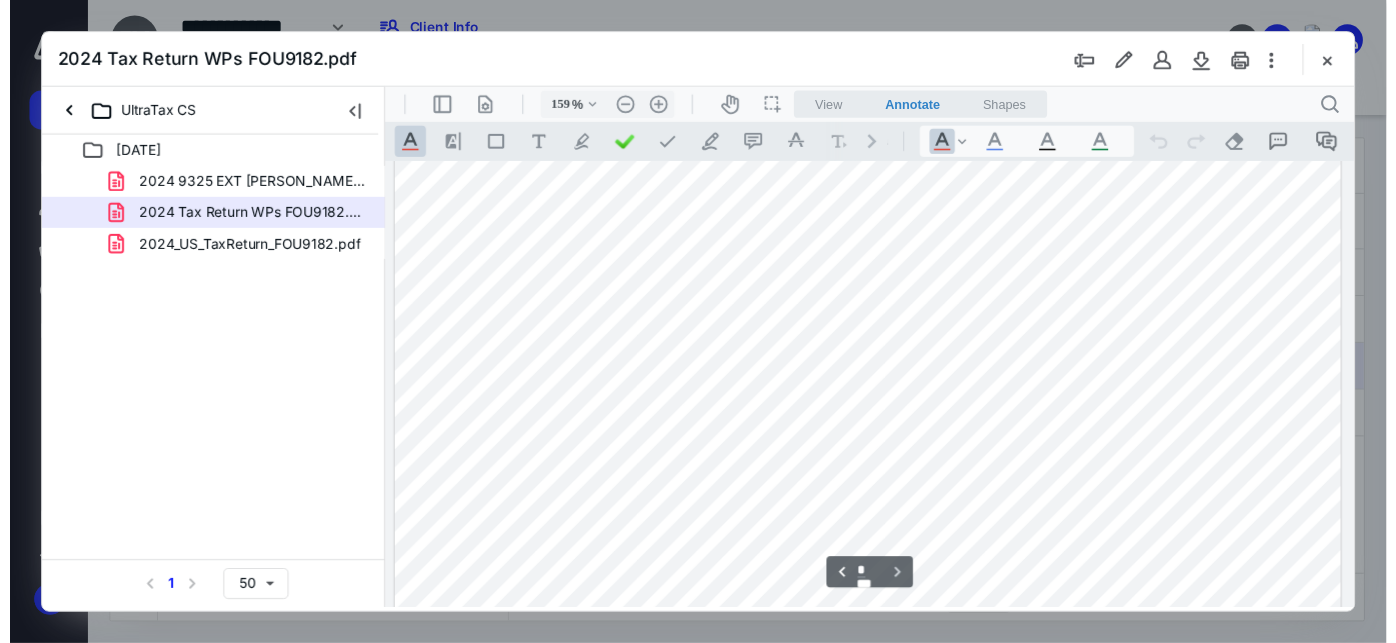 scroll, scrollTop: 10184, scrollLeft: 0, axis: vertical 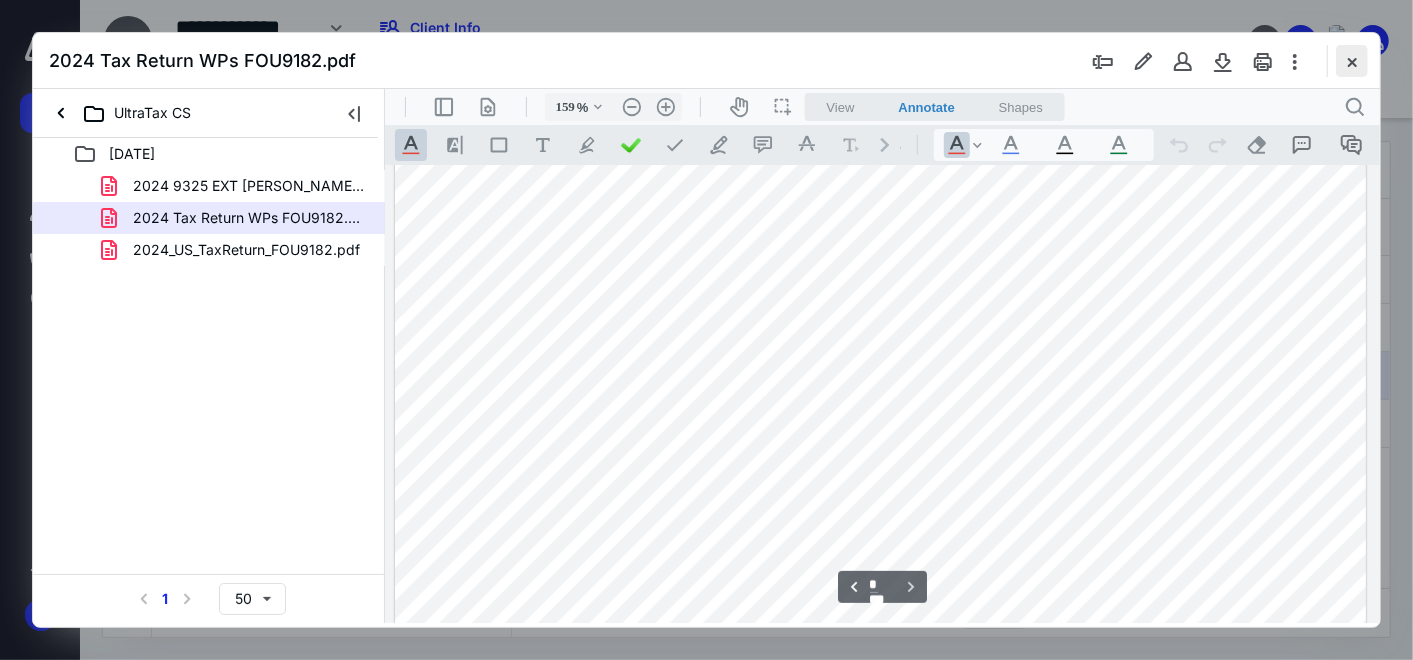 click at bounding box center [1352, 61] 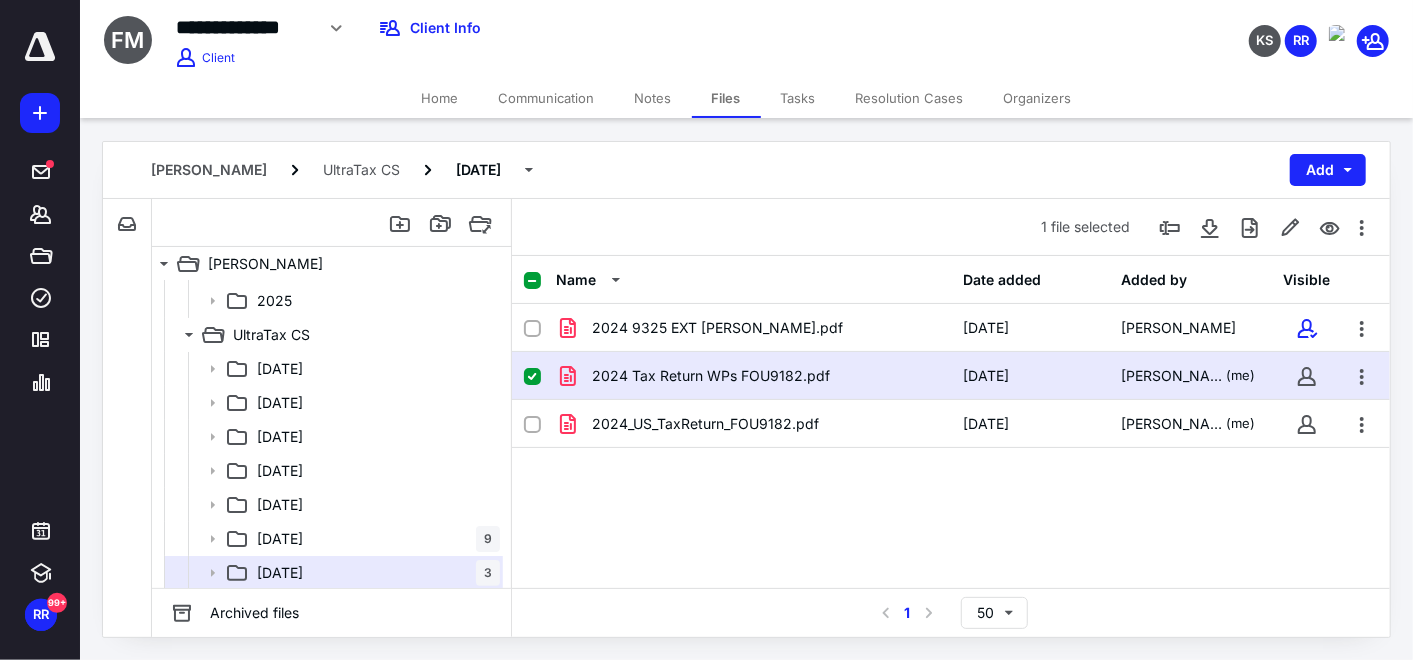 click on "Tasks" at bounding box center [798, 98] 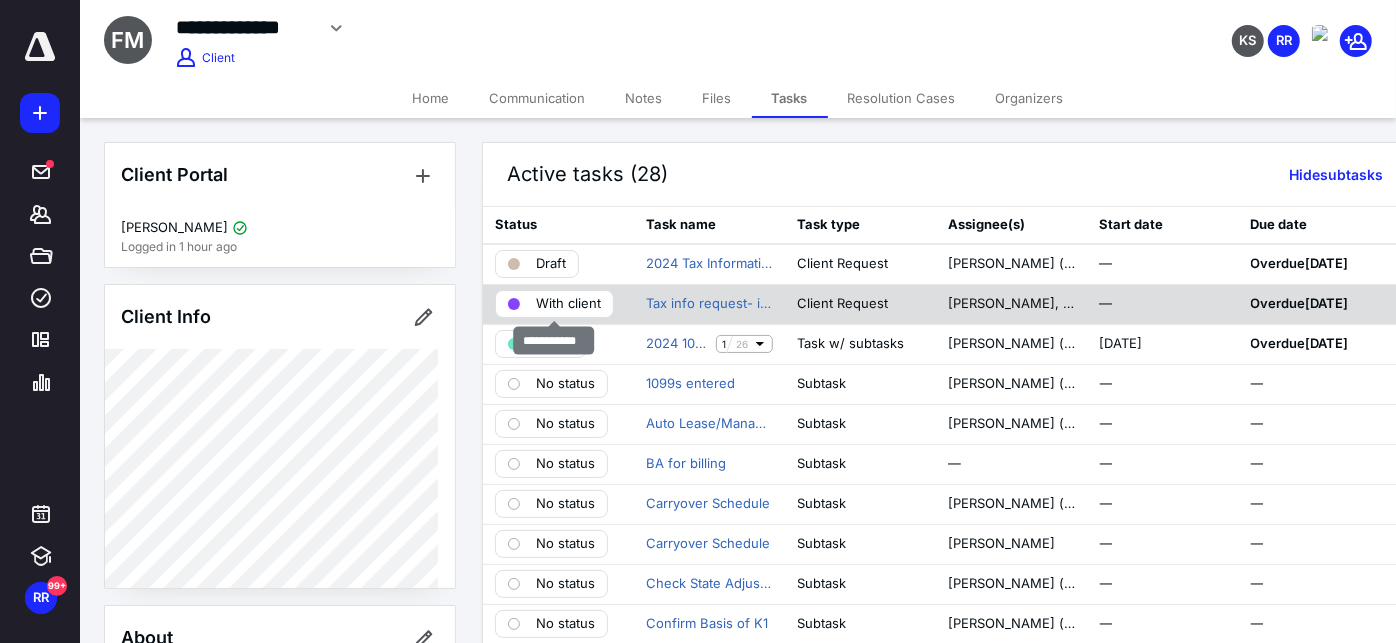 click on "With client" at bounding box center (568, 304) 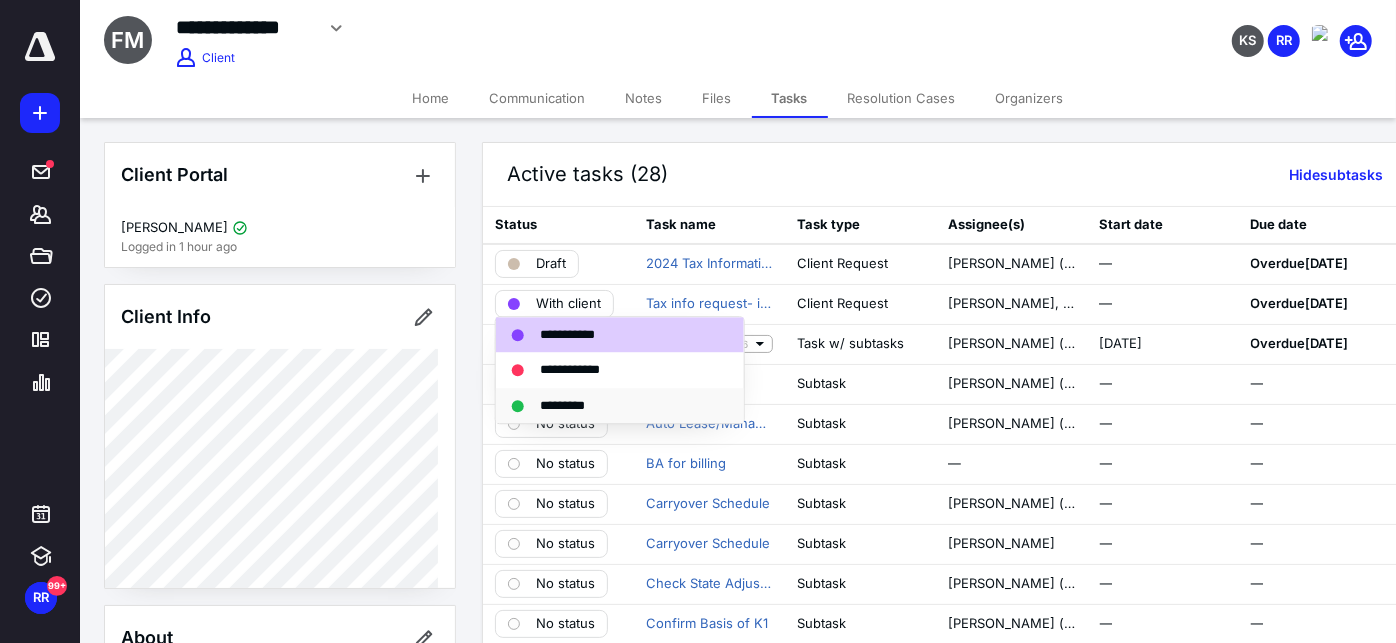 click on "*********" at bounding box center (573, 405) 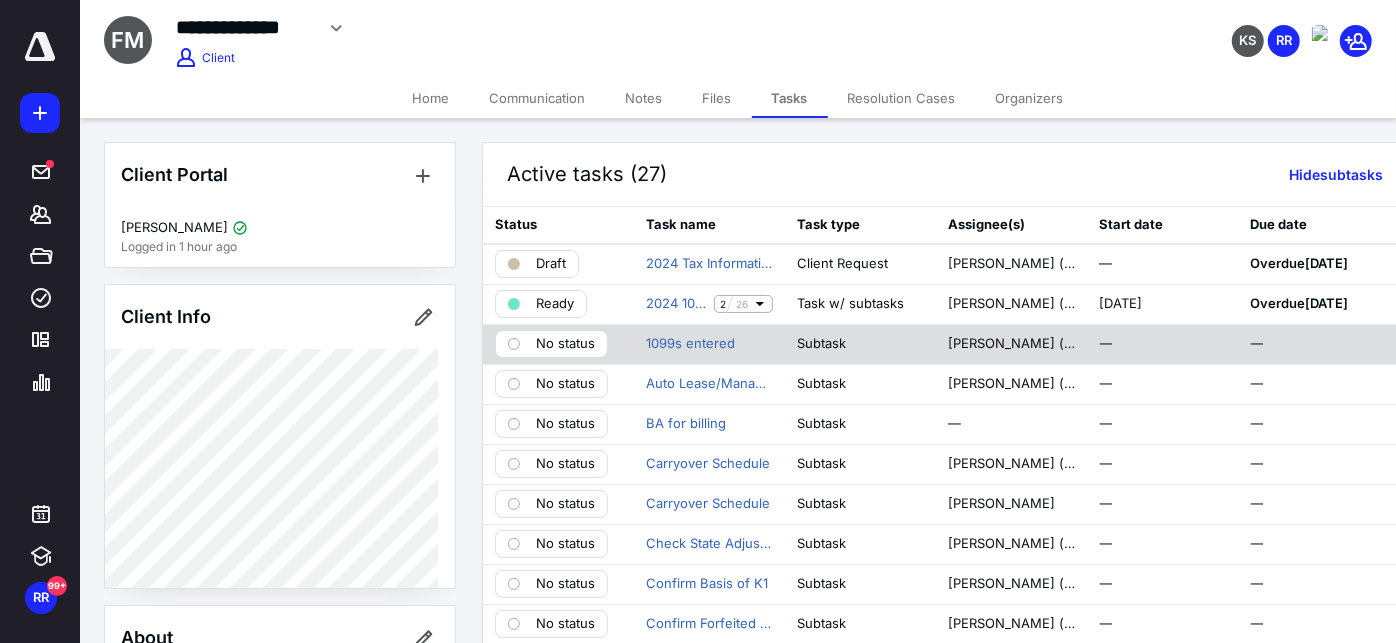 click on "No status" at bounding box center [565, 344] 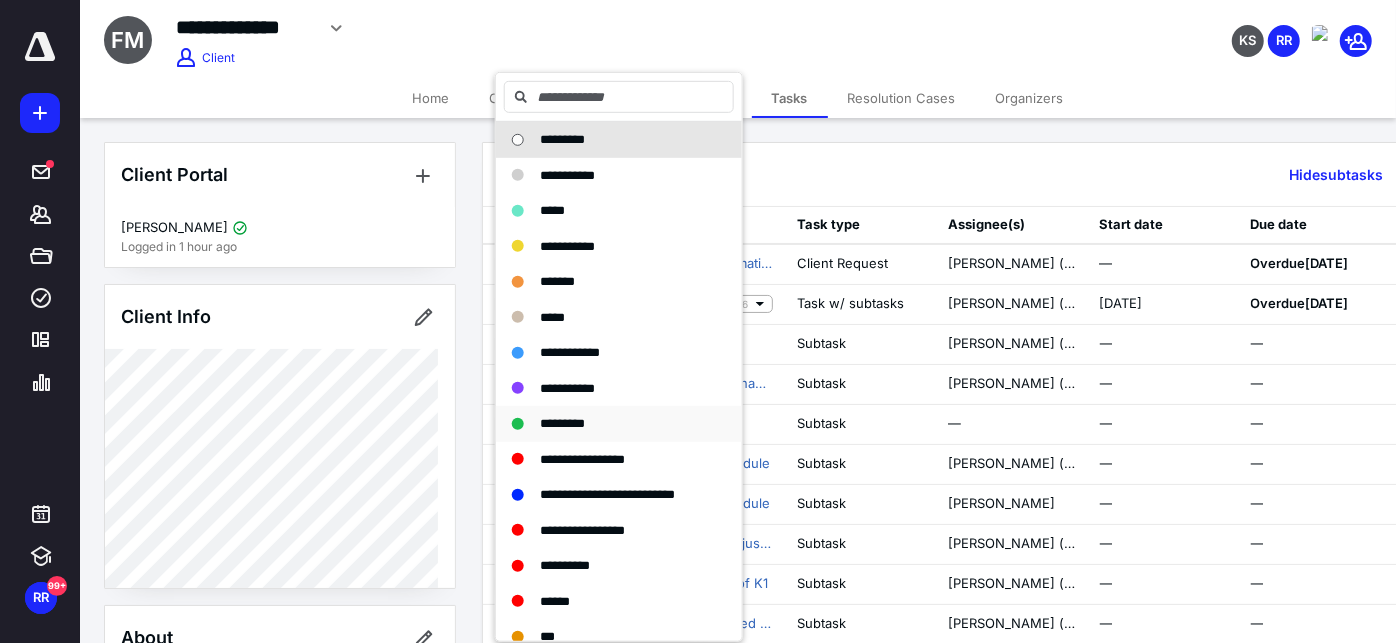 click on "*********" at bounding box center [562, 423] 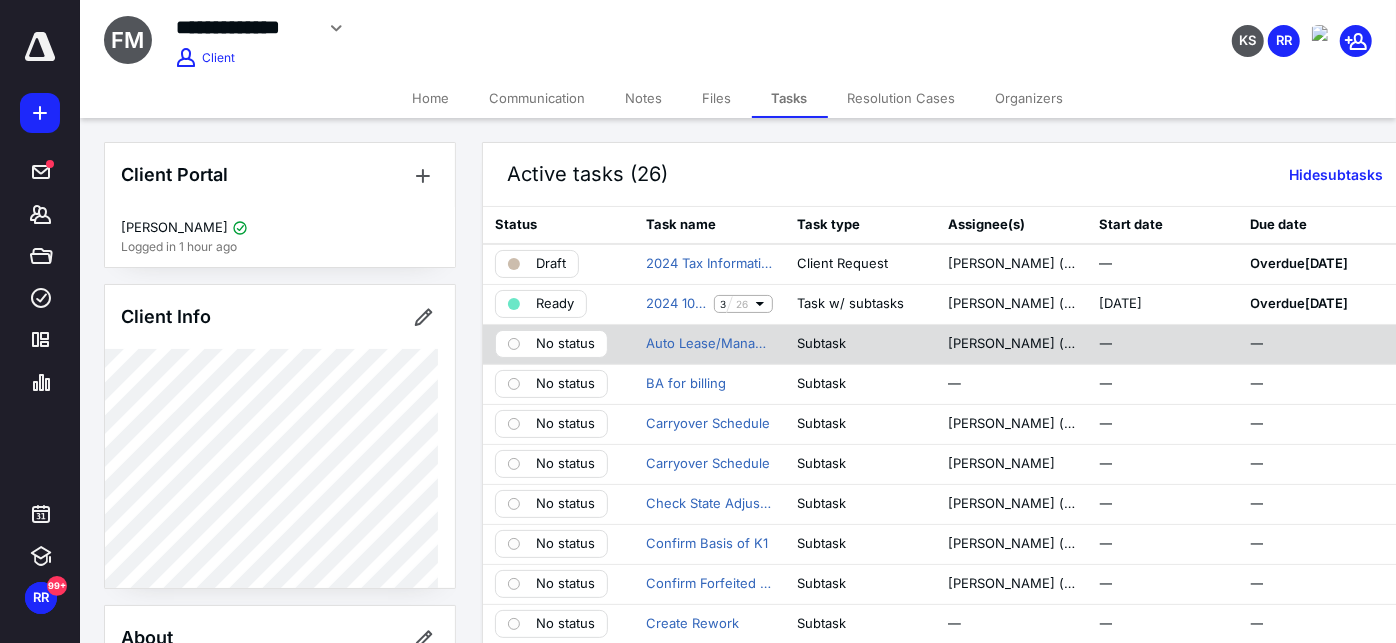 click on "No status" at bounding box center [565, 344] 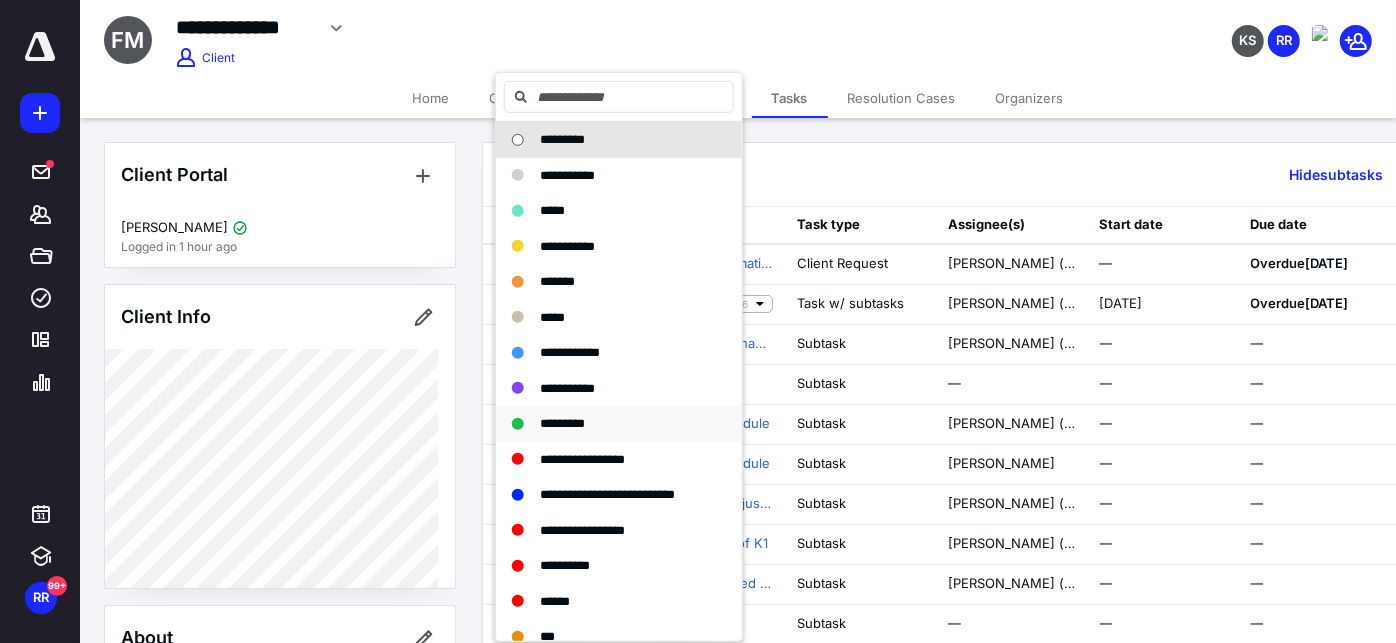 click on "*********" at bounding box center [562, 423] 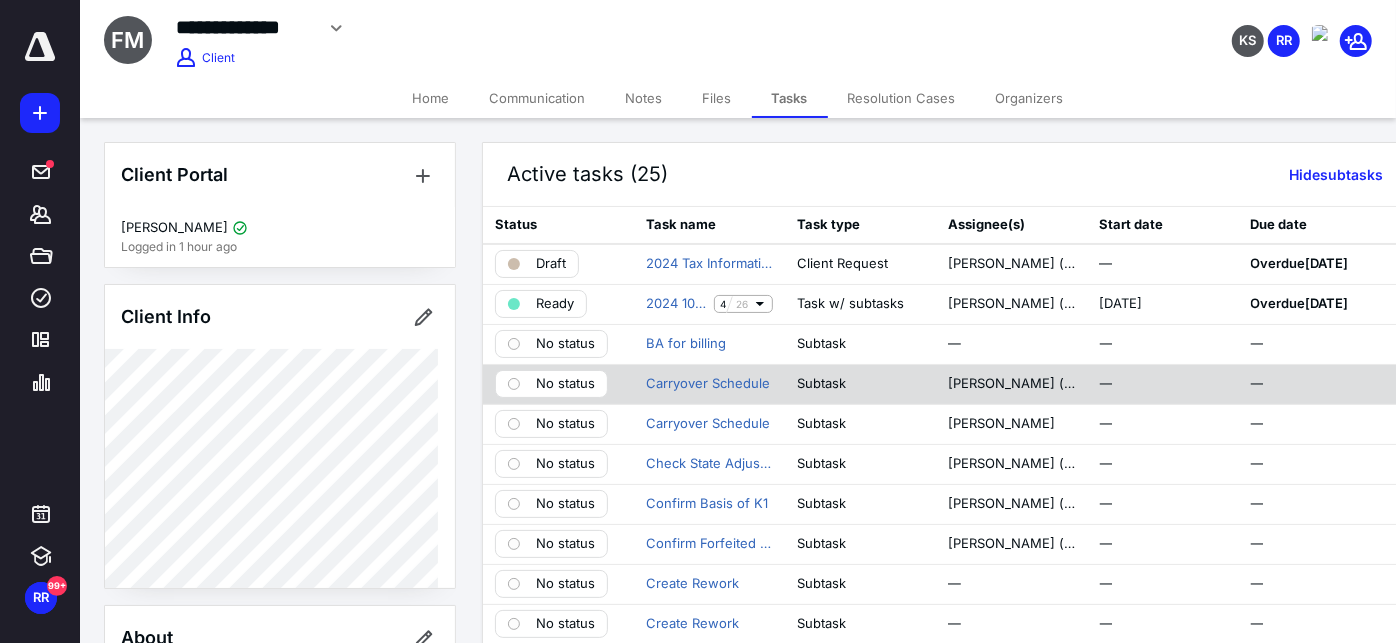 click on "No status" at bounding box center (565, 384) 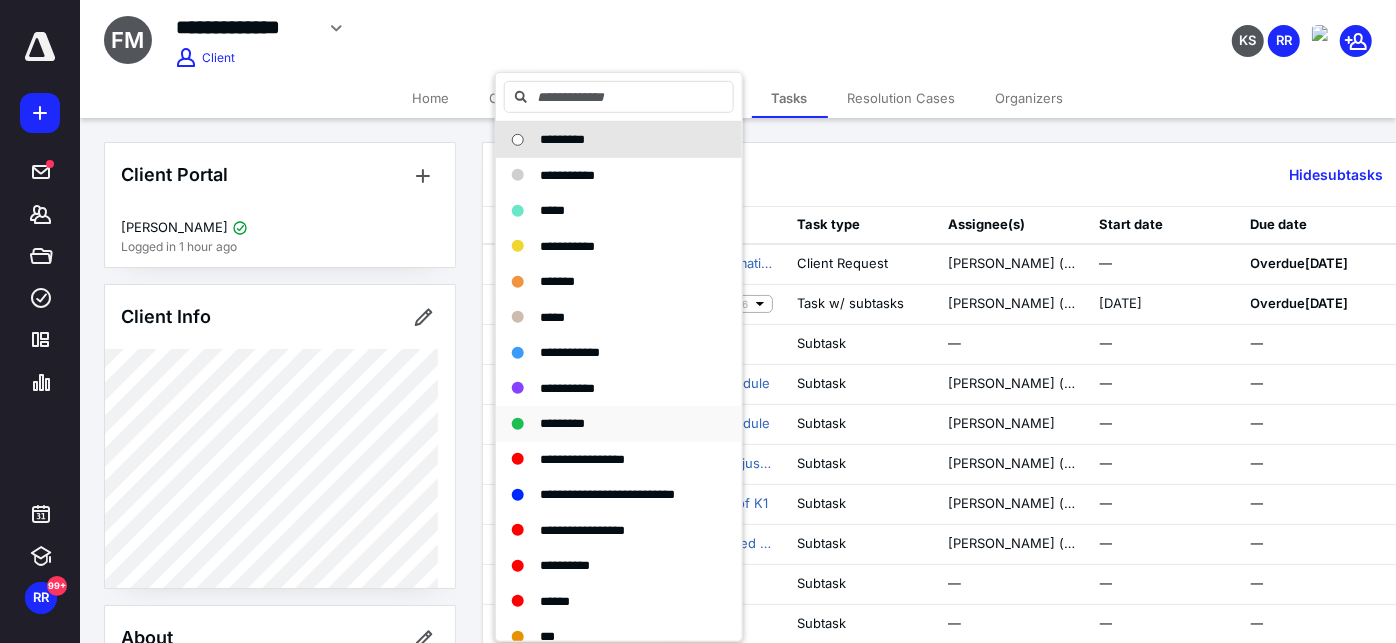 click on "*********" at bounding box center [562, 423] 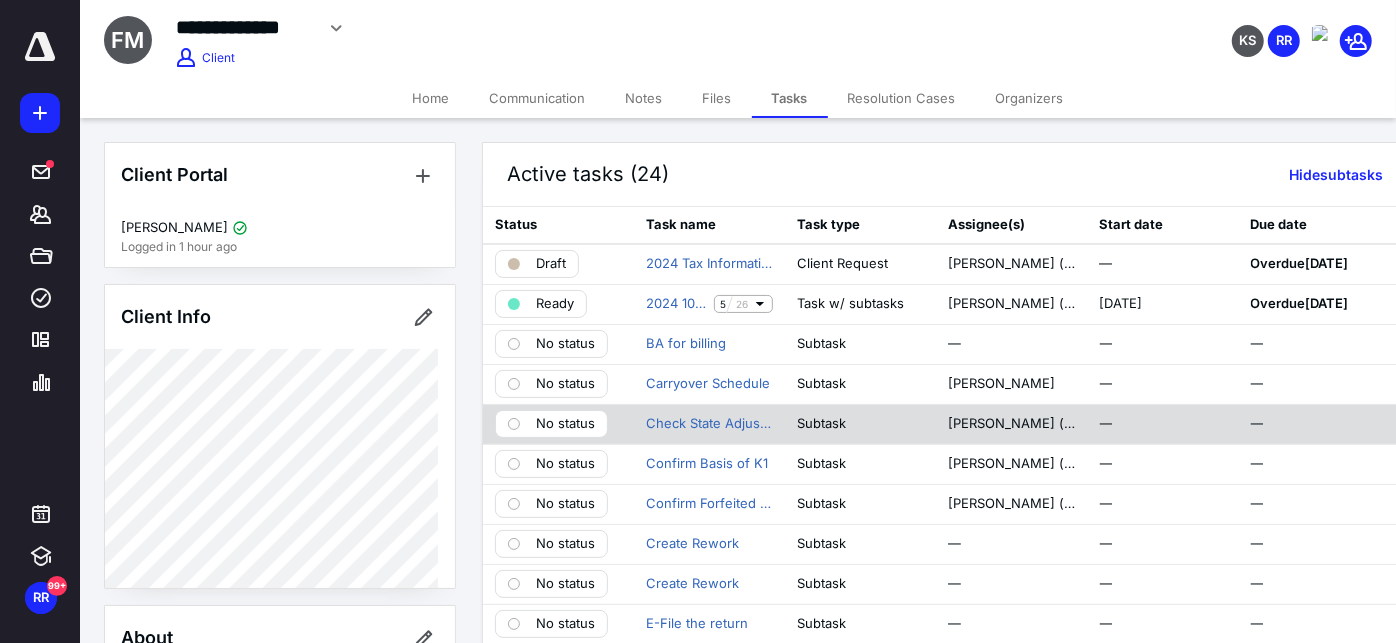 click on "No status" at bounding box center [565, 424] 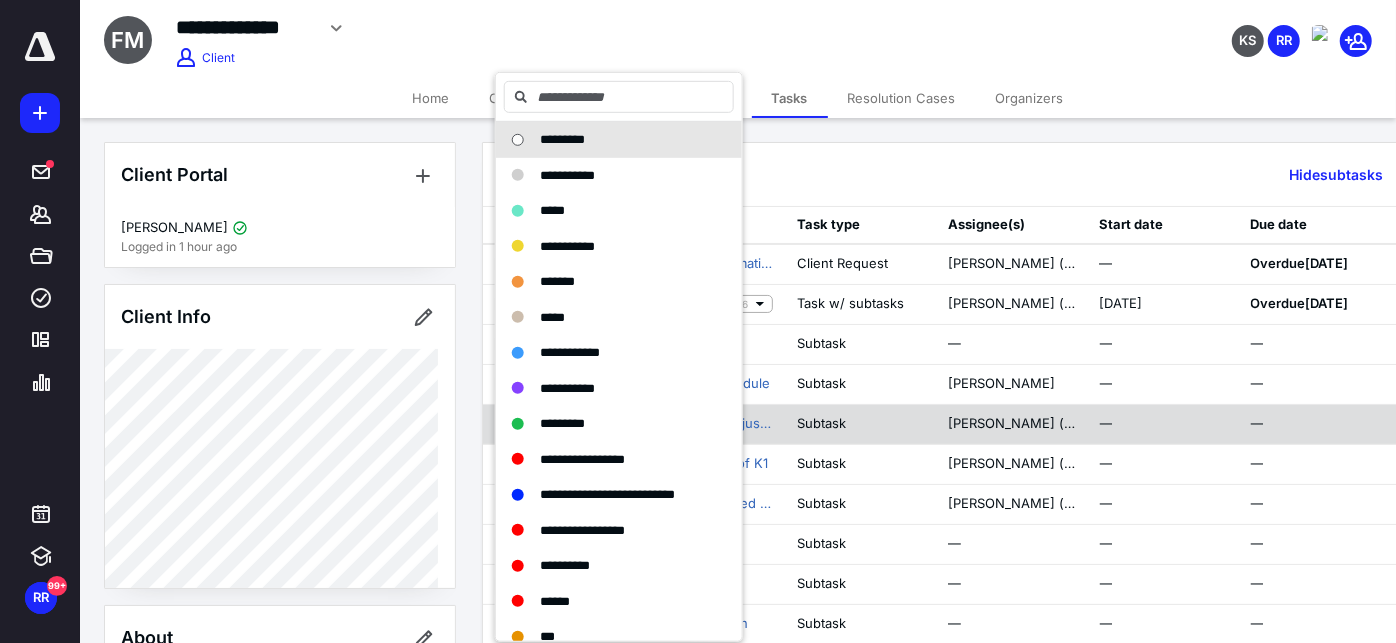 click on "*********" at bounding box center [562, 423] 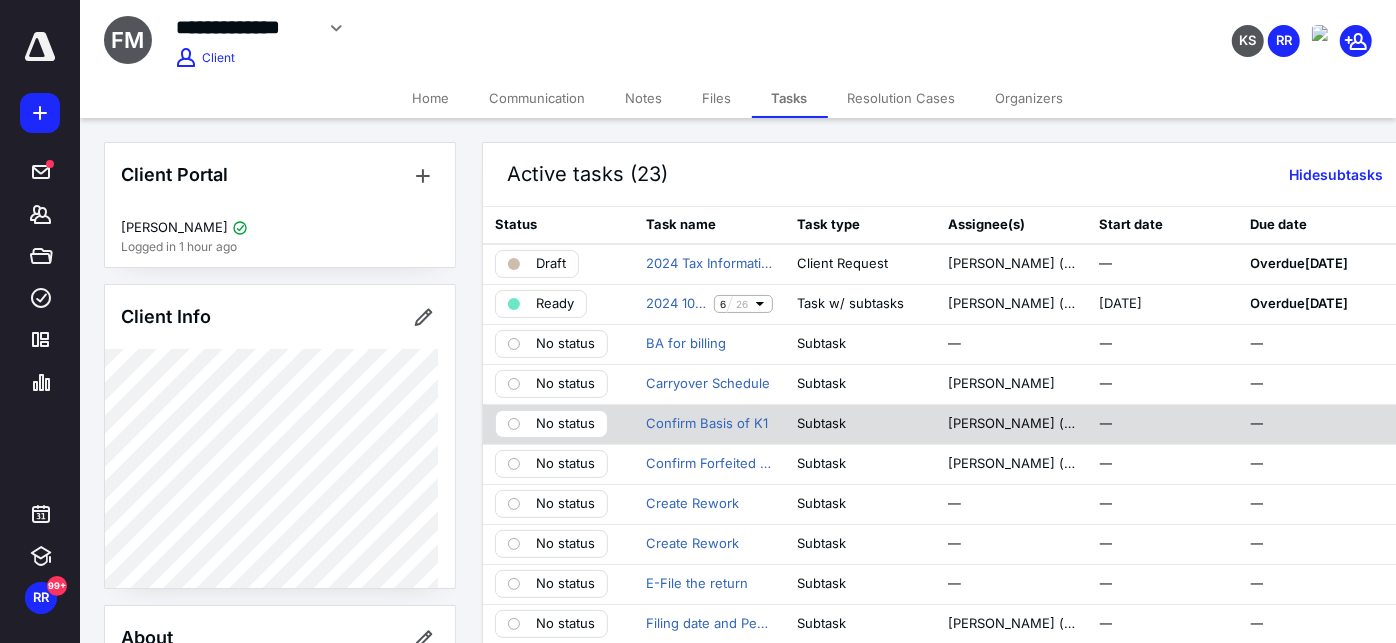 click on "No status" at bounding box center [565, 424] 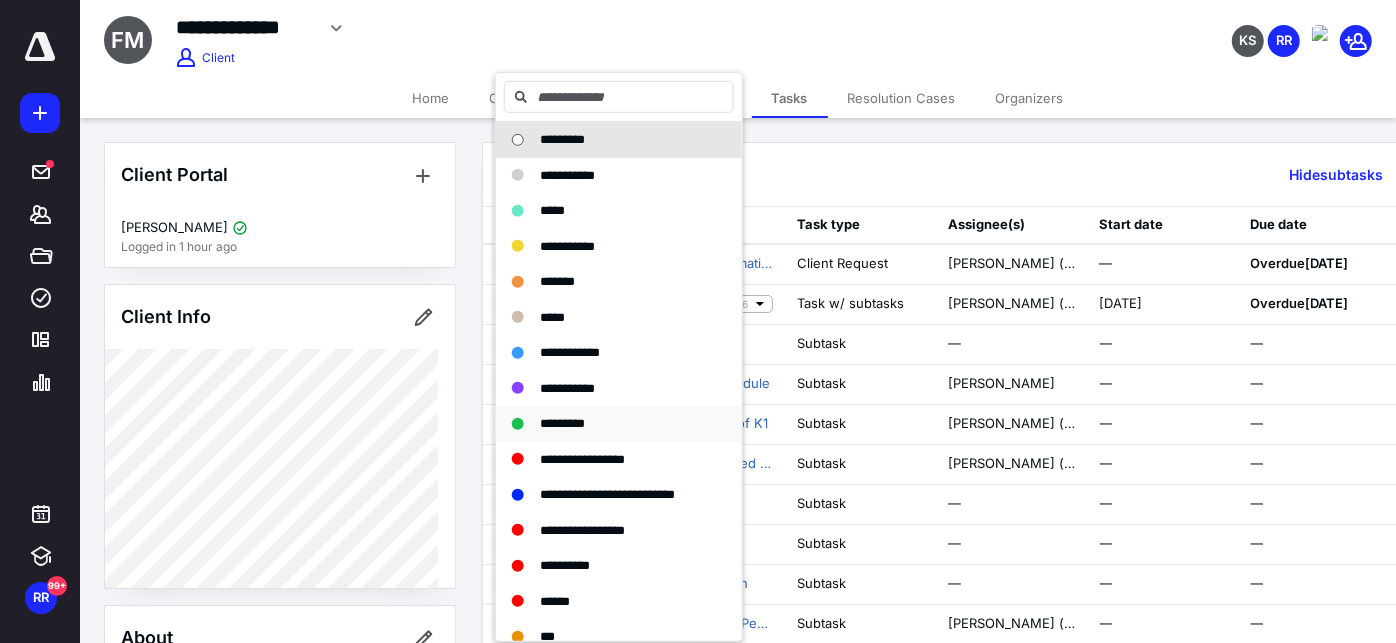 click on "*********" at bounding box center (562, 423) 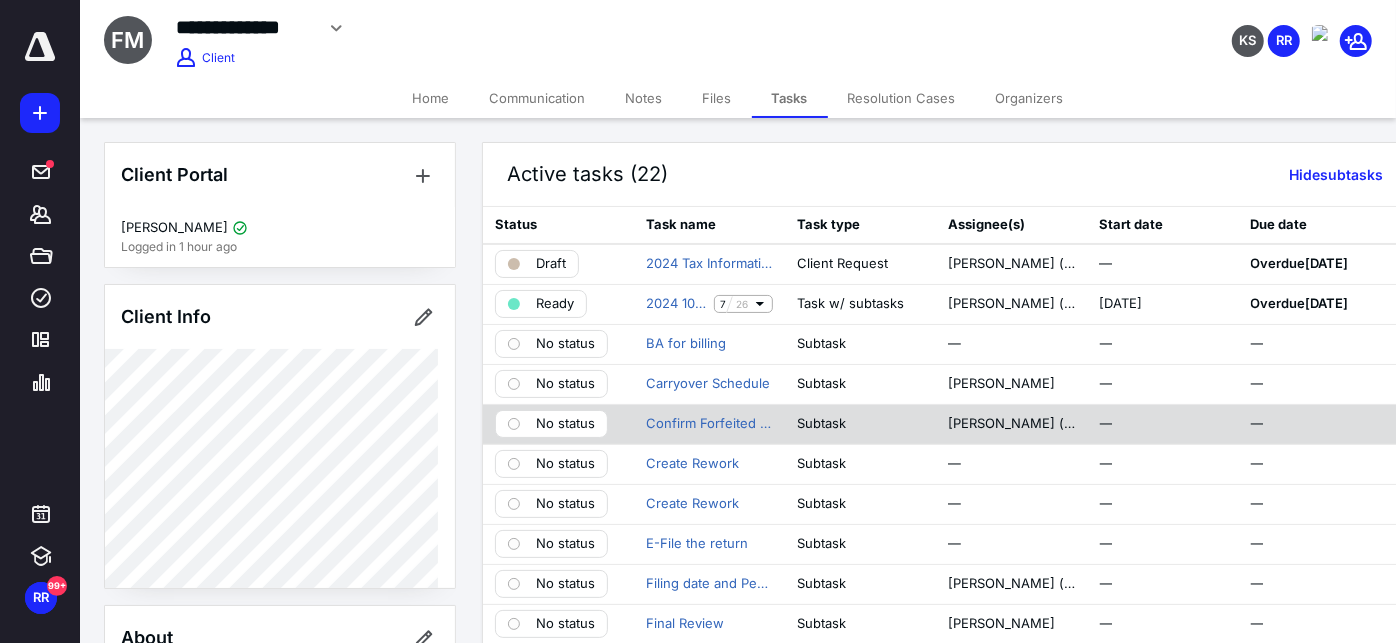 click on "No status" at bounding box center [565, 424] 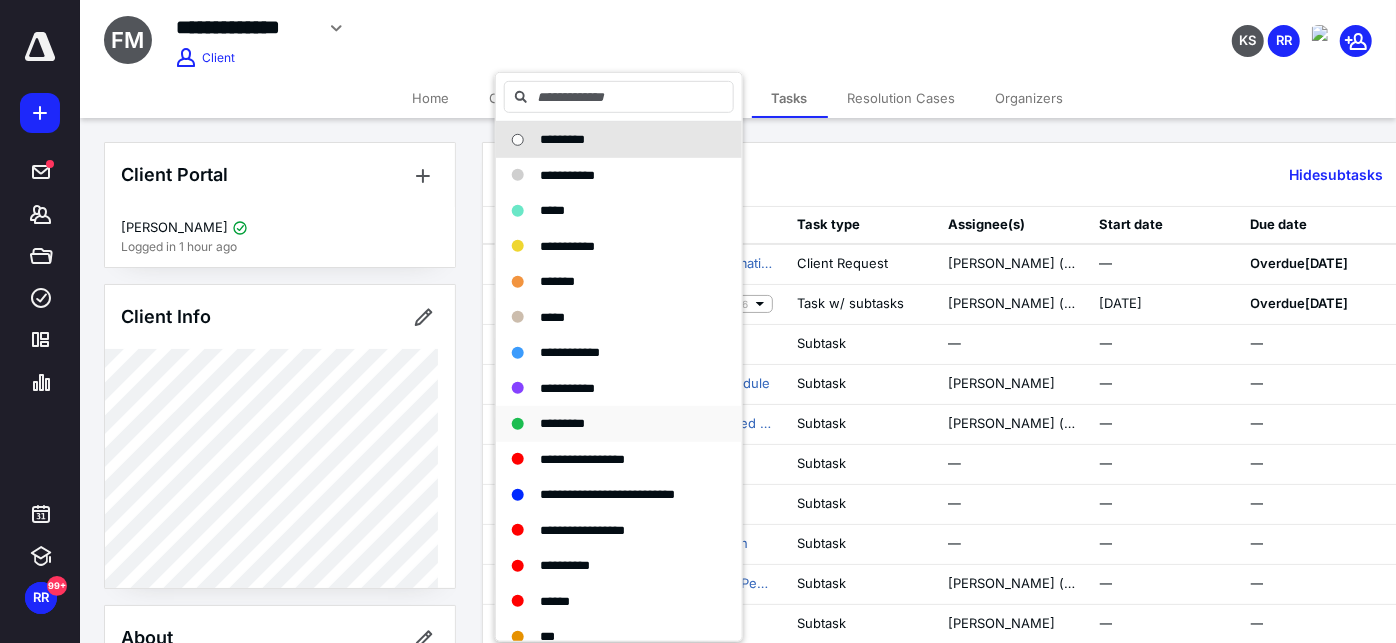 click on "*********" at bounding box center [562, 423] 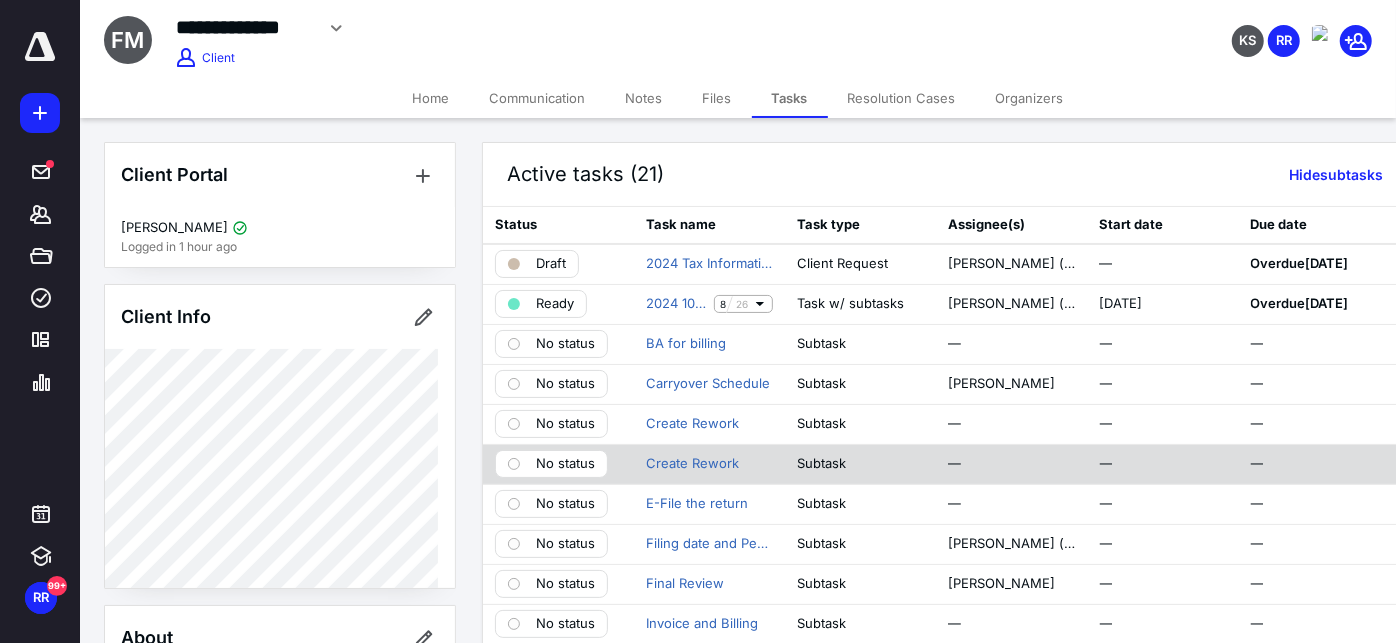 scroll, scrollTop: 111, scrollLeft: 0, axis: vertical 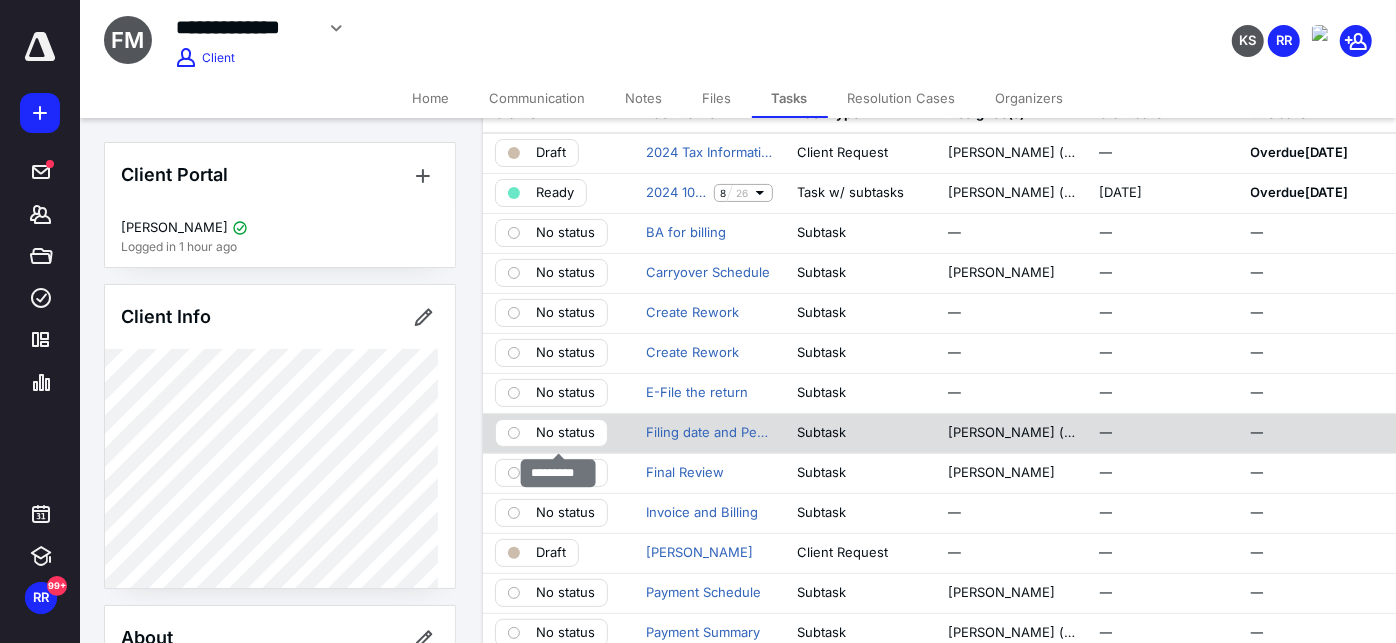 click on "No status" at bounding box center (565, 433) 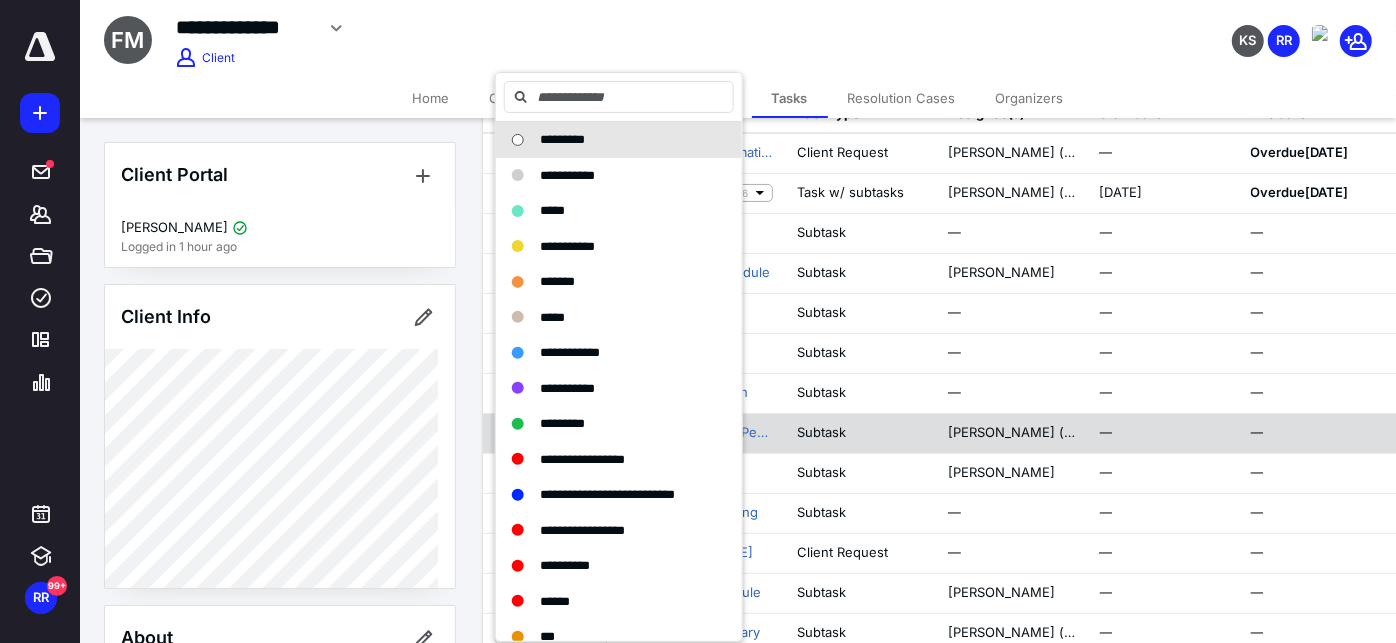 click on "*********" at bounding box center [562, 423] 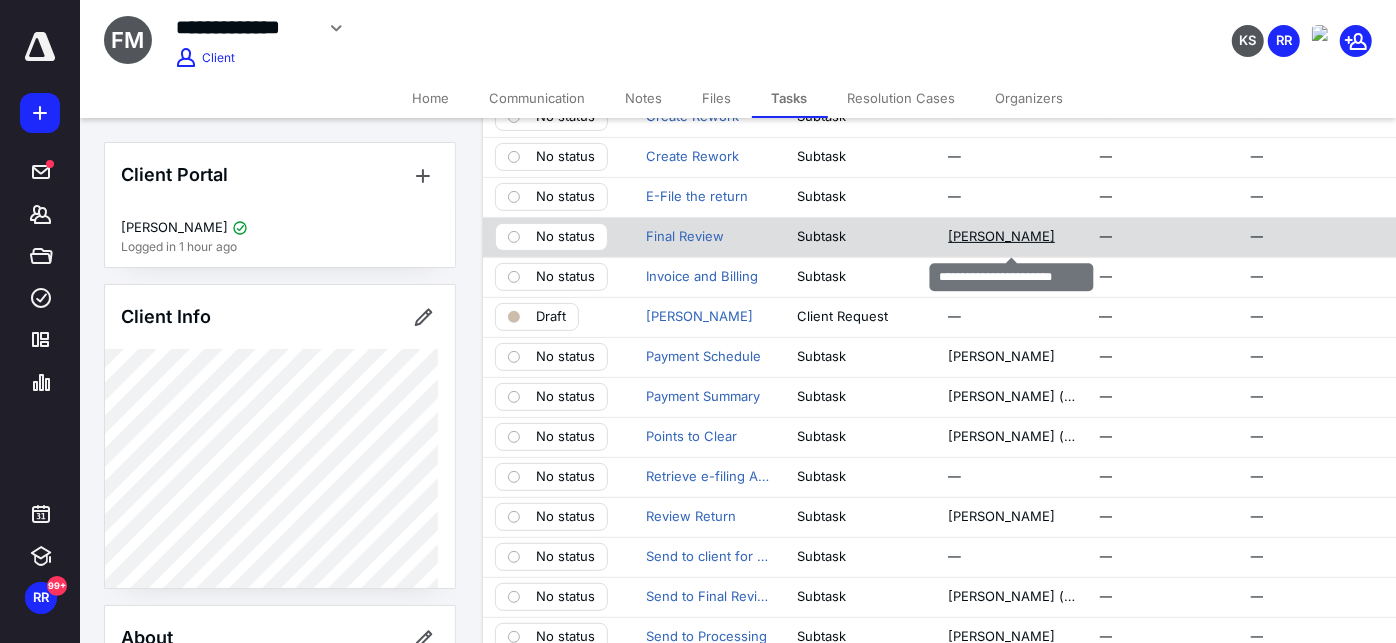scroll, scrollTop: 333, scrollLeft: 0, axis: vertical 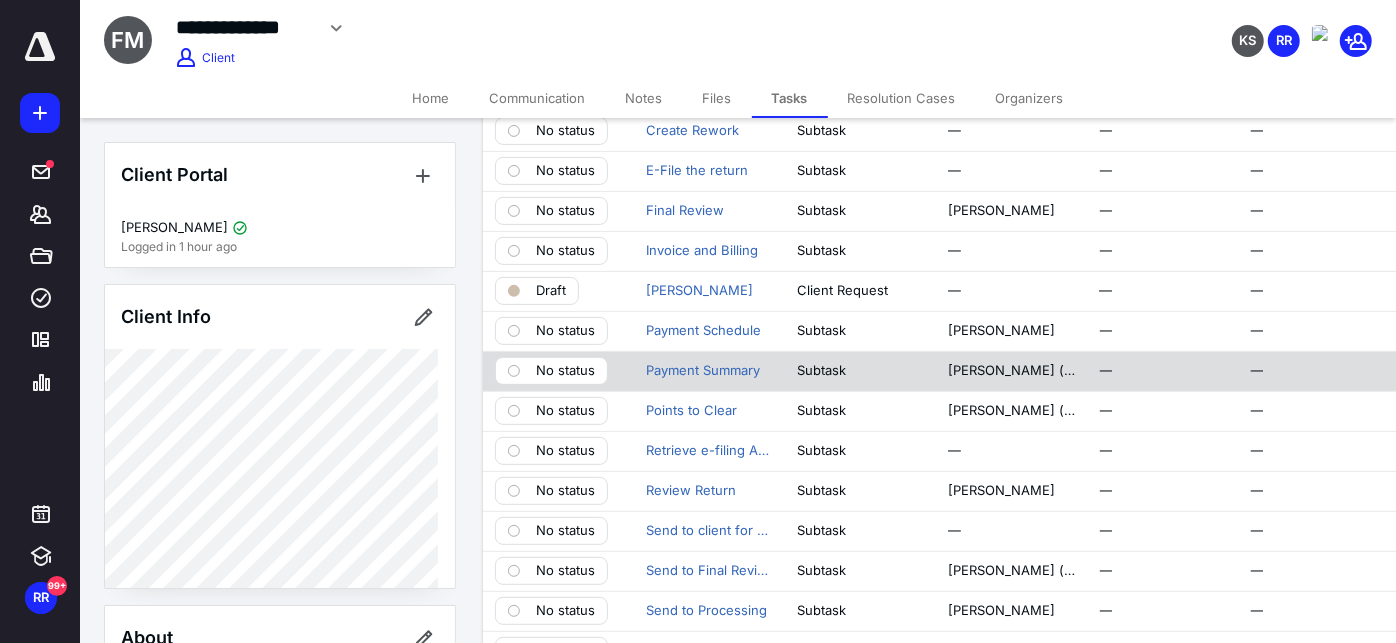 click on "No status" at bounding box center (565, 371) 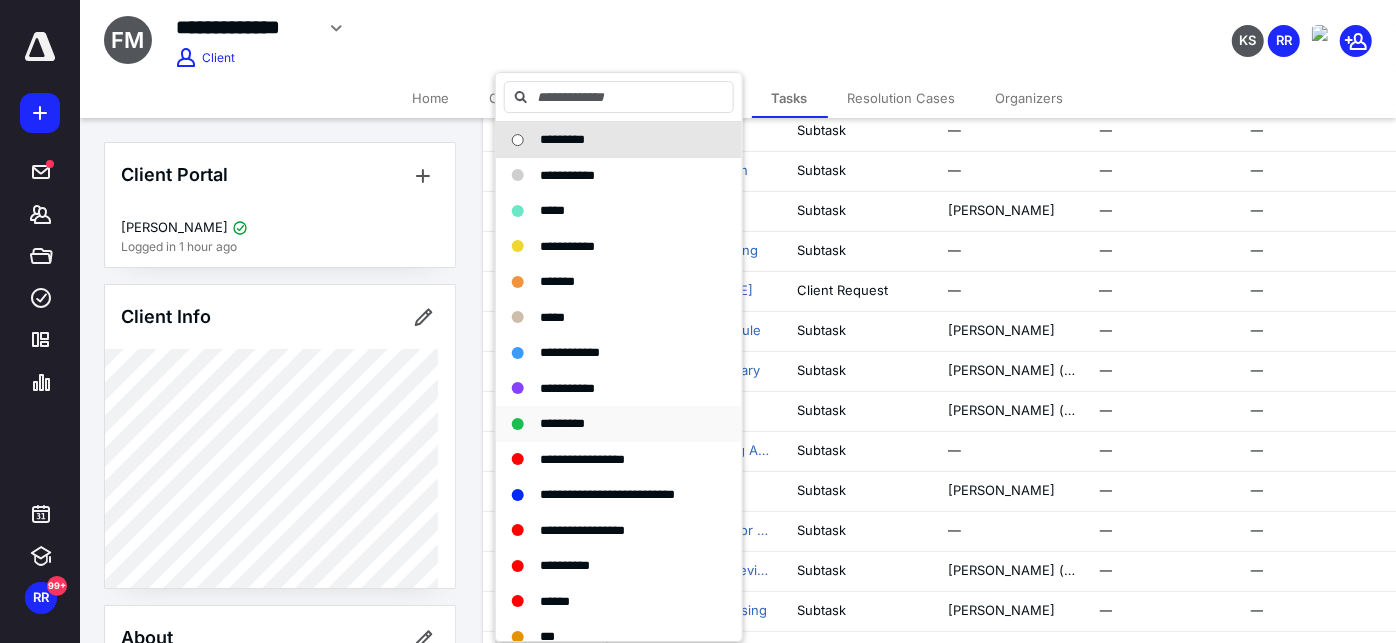 click on "*********" at bounding box center [562, 423] 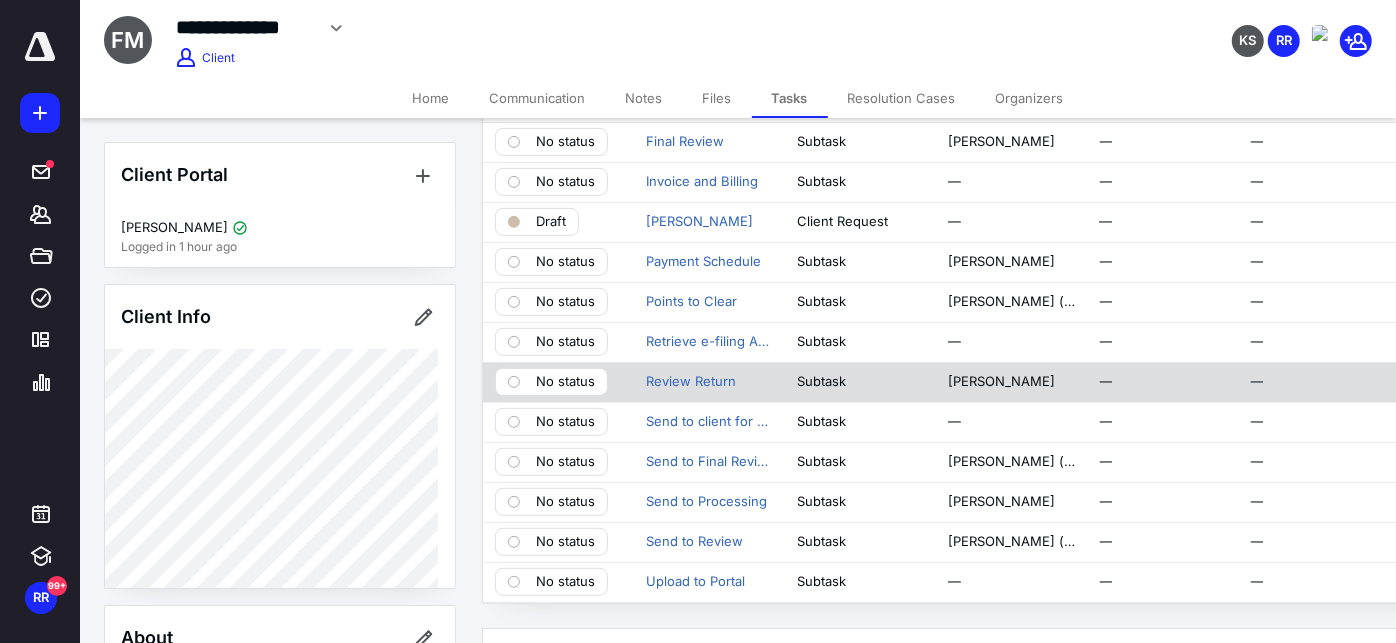 scroll, scrollTop: 444, scrollLeft: 0, axis: vertical 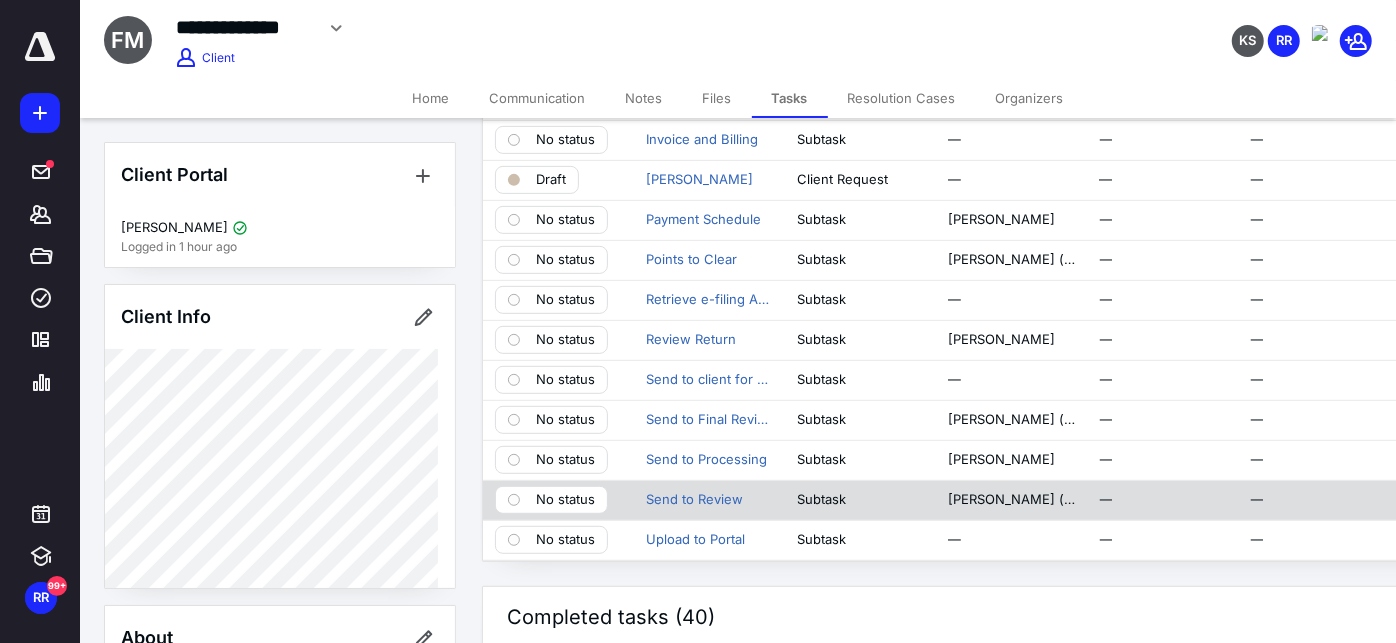 click on "No status" at bounding box center (565, 500) 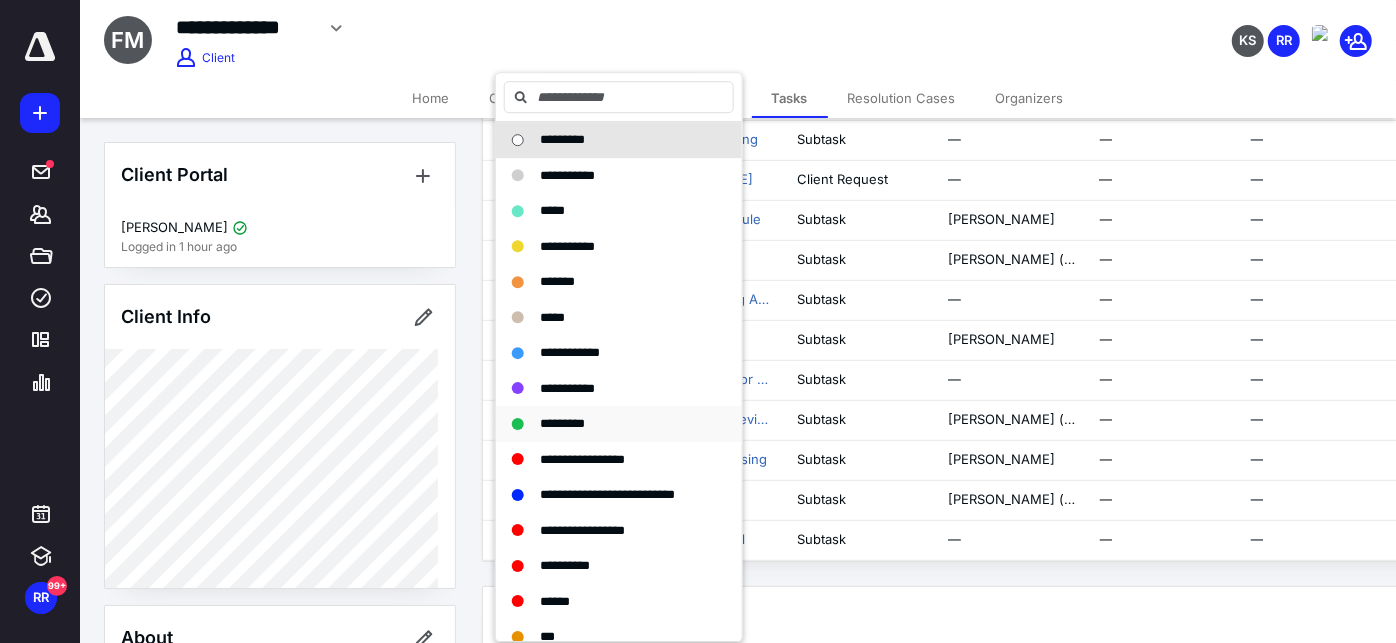 click on "*********" at bounding box center (562, 423) 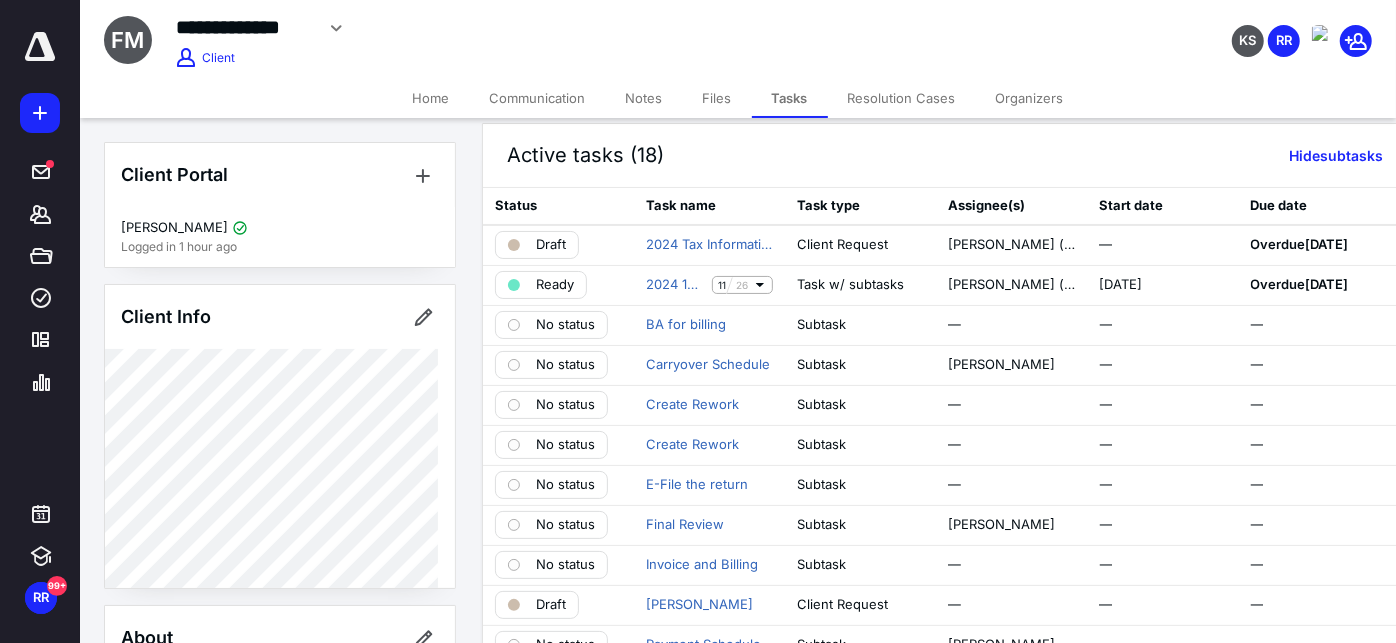 scroll, scrollTop: 0, scrollLeft: 0, axis: both 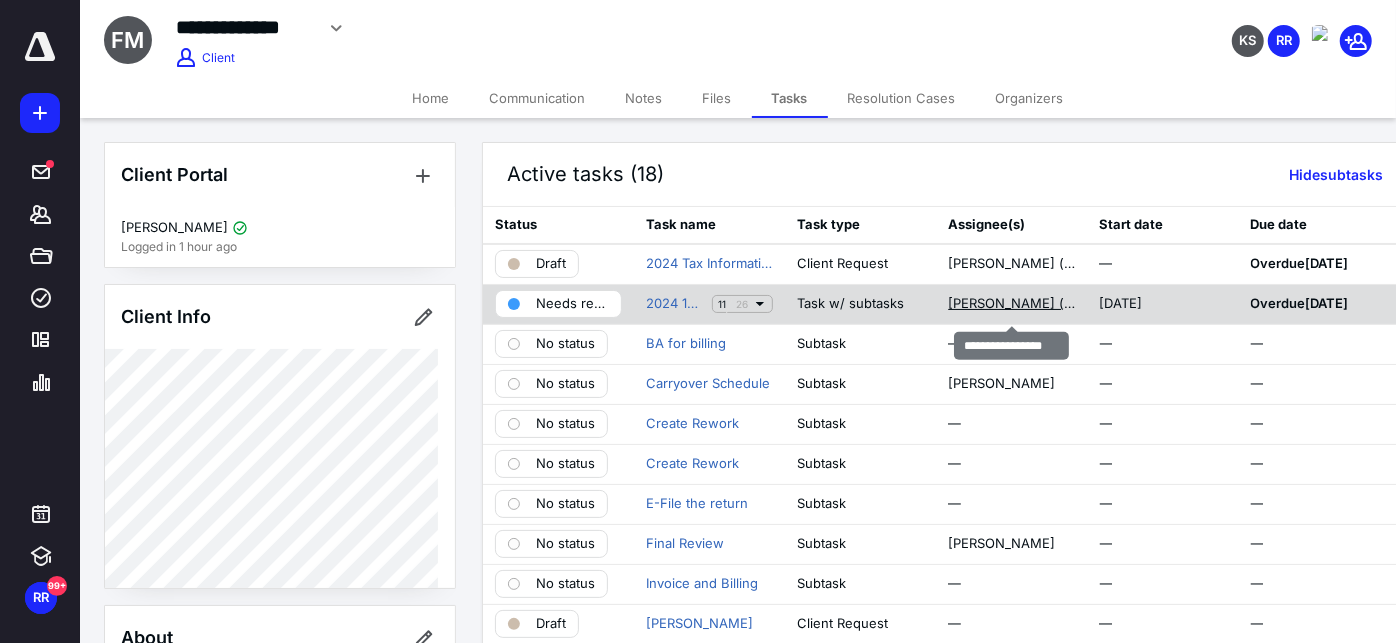 click on "[PERSON_NAME] (me)" at bounding box center [1011, 304] 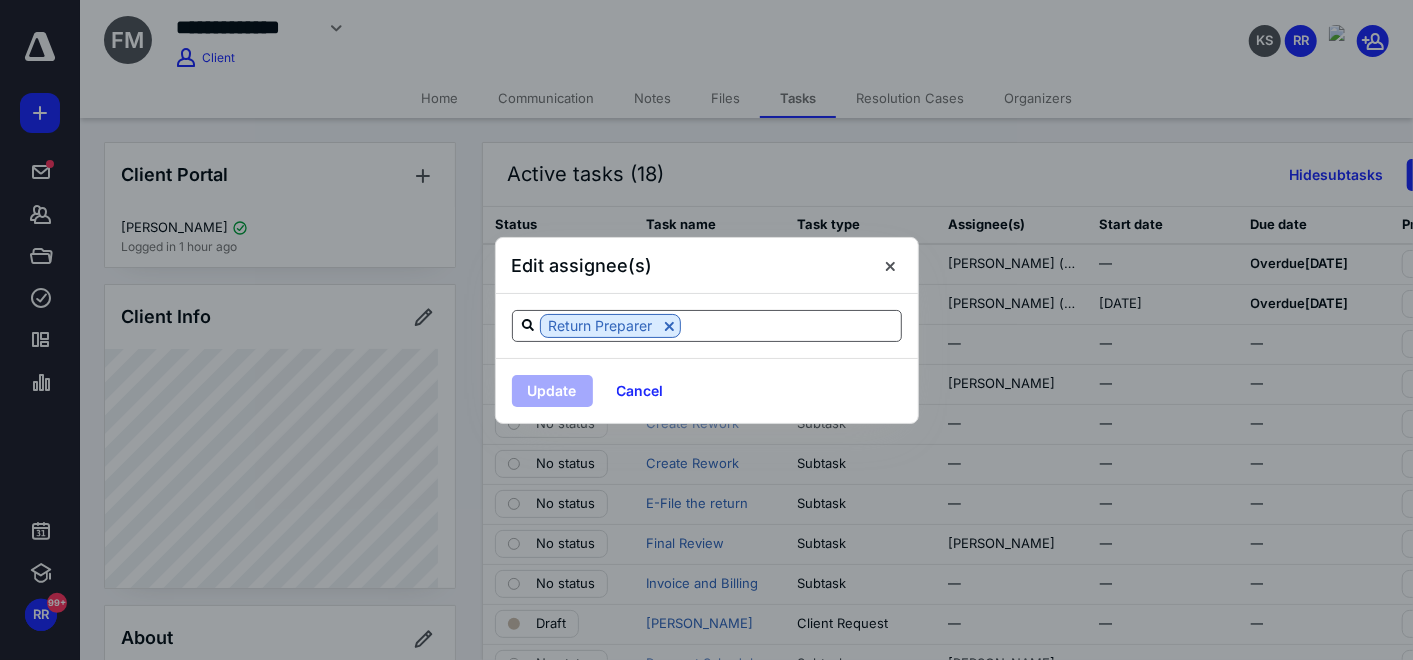 click at bounding box center [791, 325] 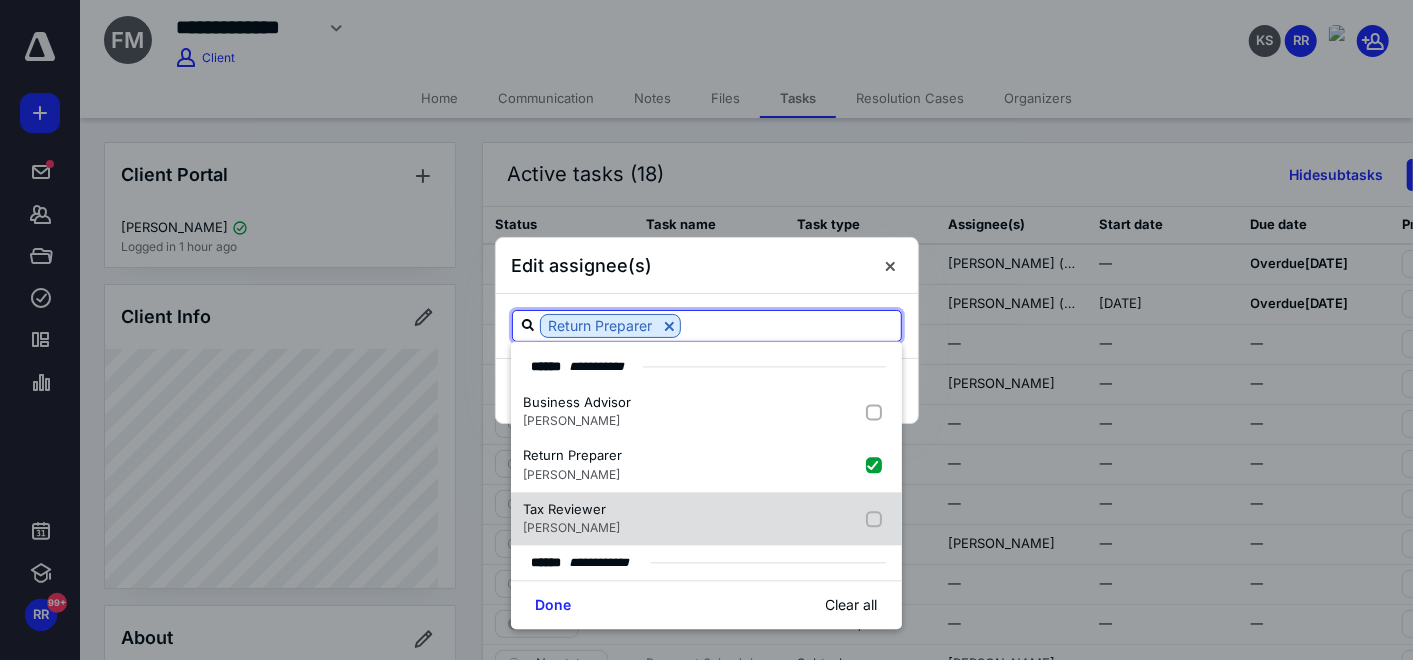 click at bounding box center [878, 519] 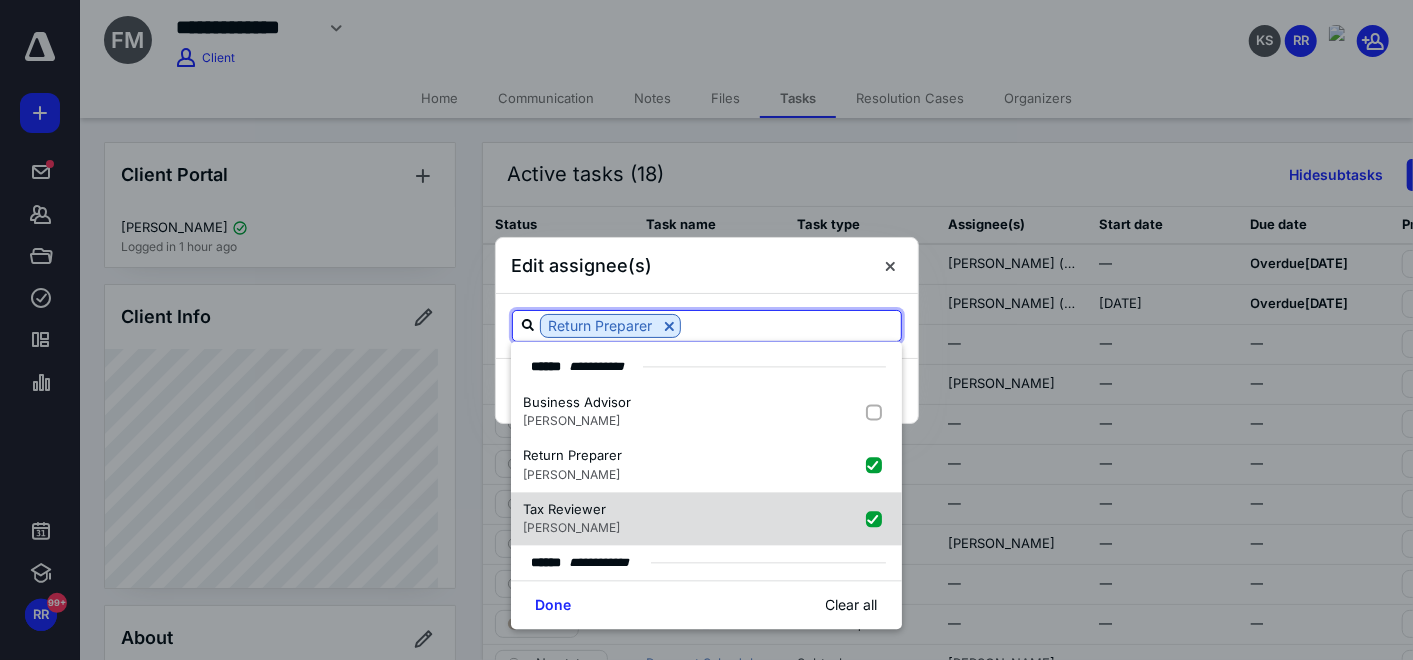 checkbox on "true" 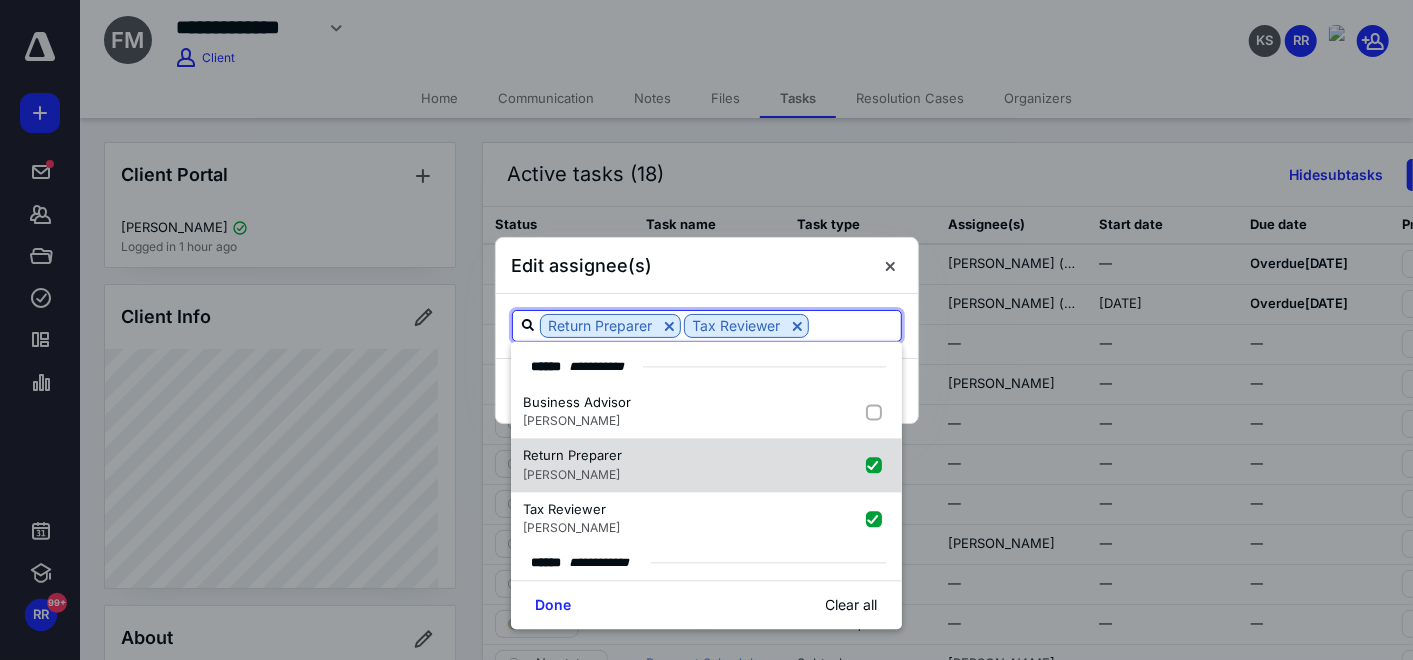 click at bounding box center (878, 466) 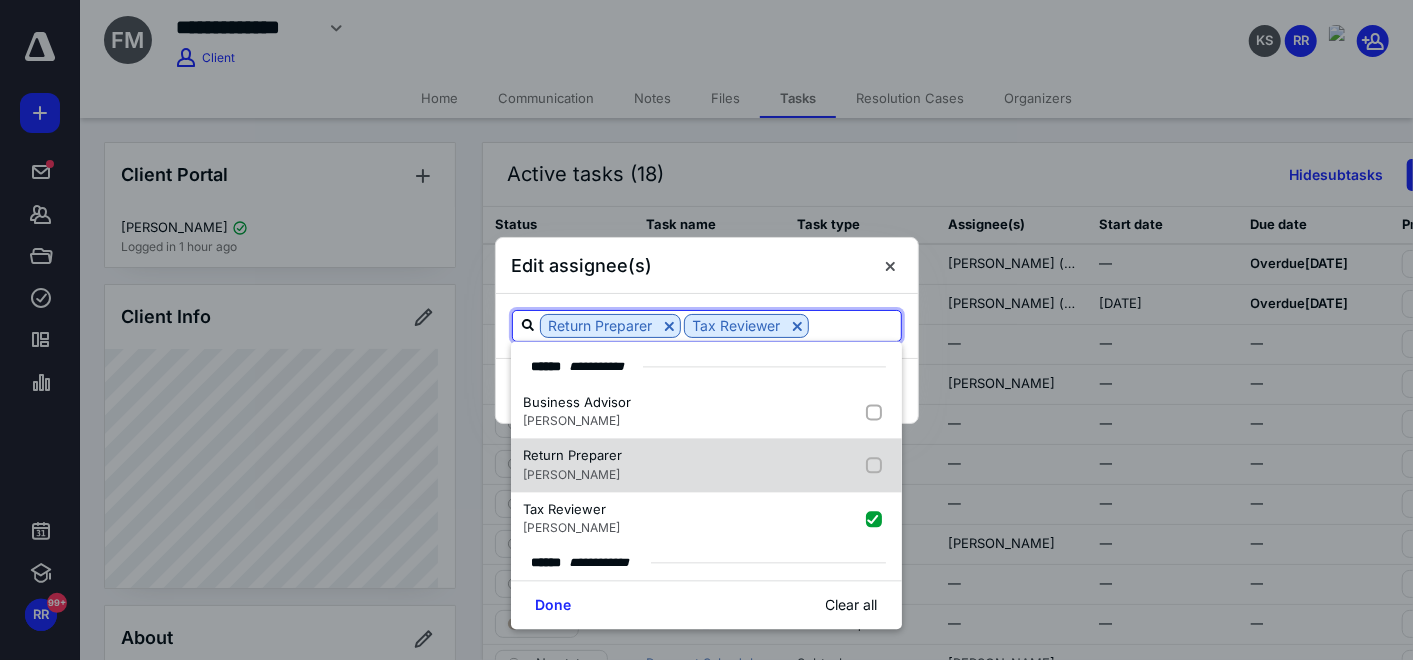 checkbox on "false" 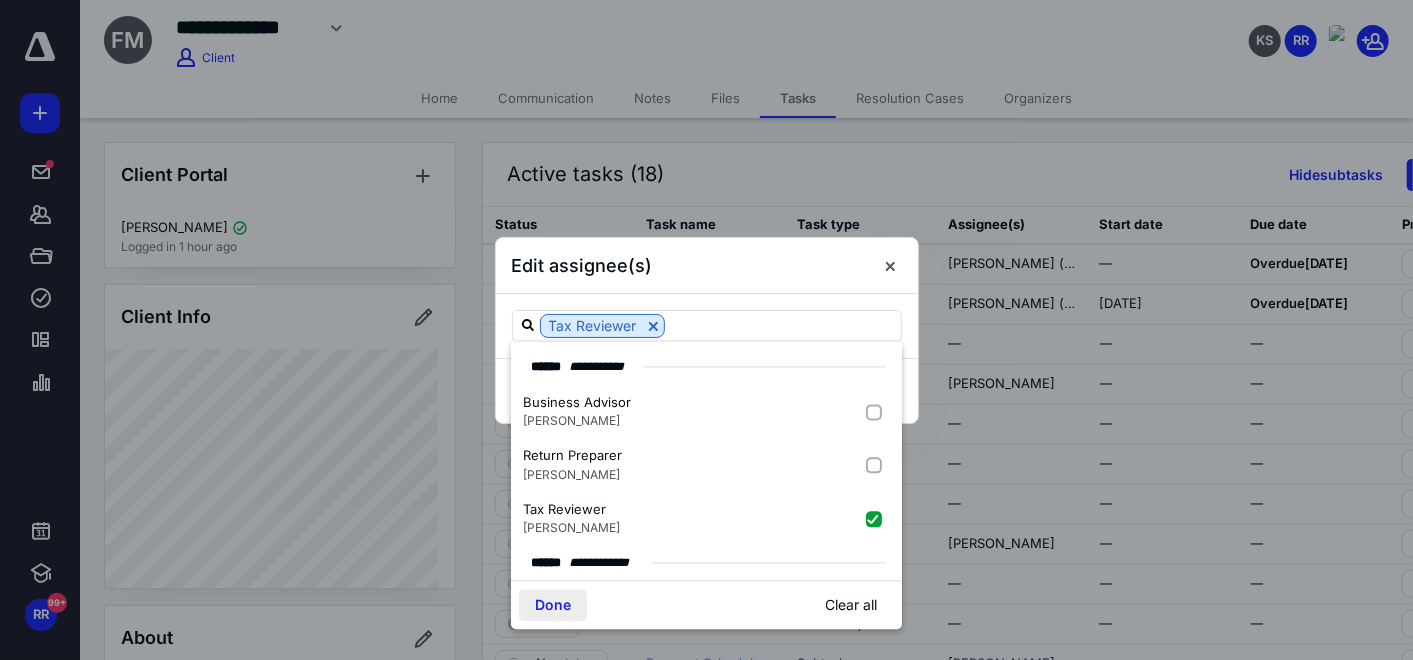 click on "Done" at bounding box center (553, 605) 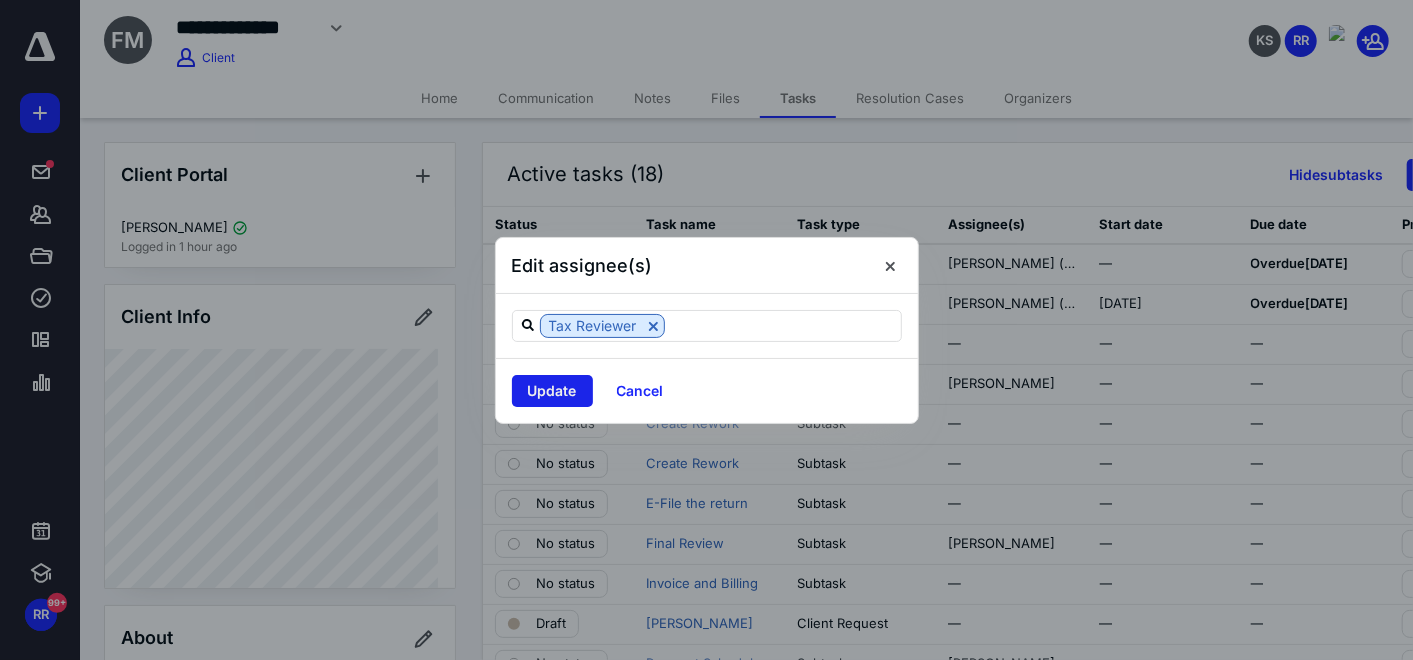 click on "Update" at bounding box center [552, 391] 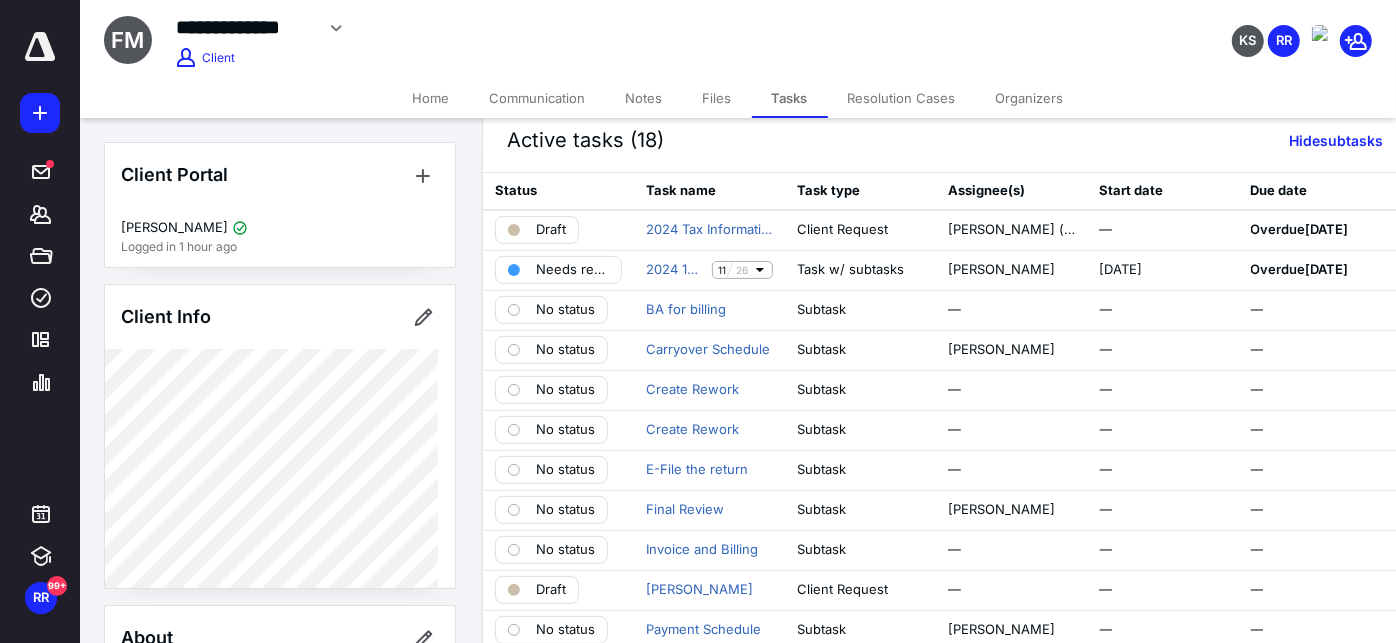 scroll, scrollTop: 0, scrollLeft: 0, axis: both 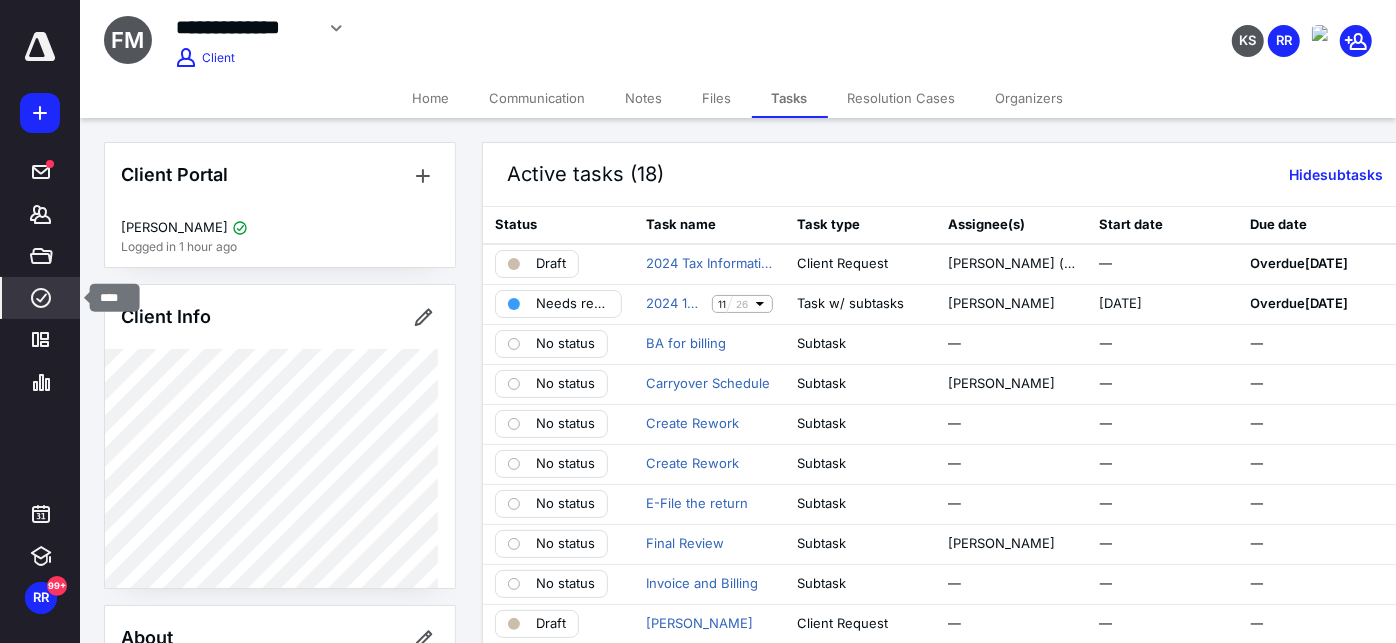 click 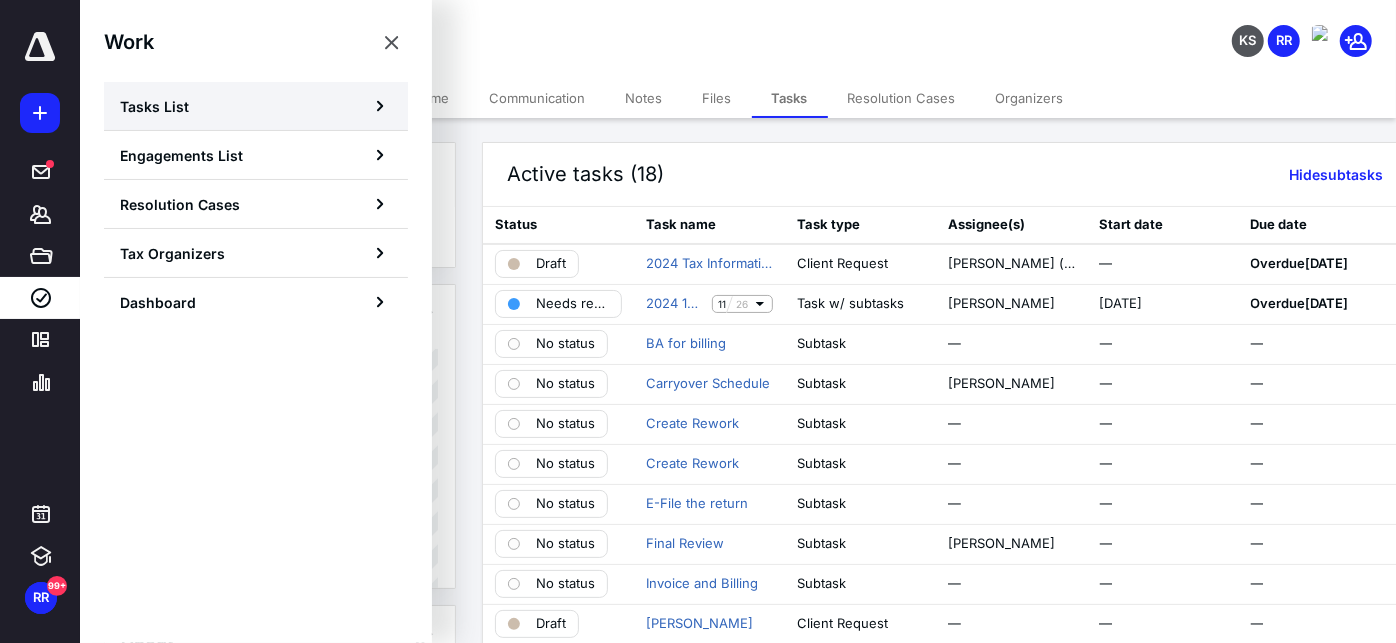 click on "Tasks List" at bounding box center [256, 106] 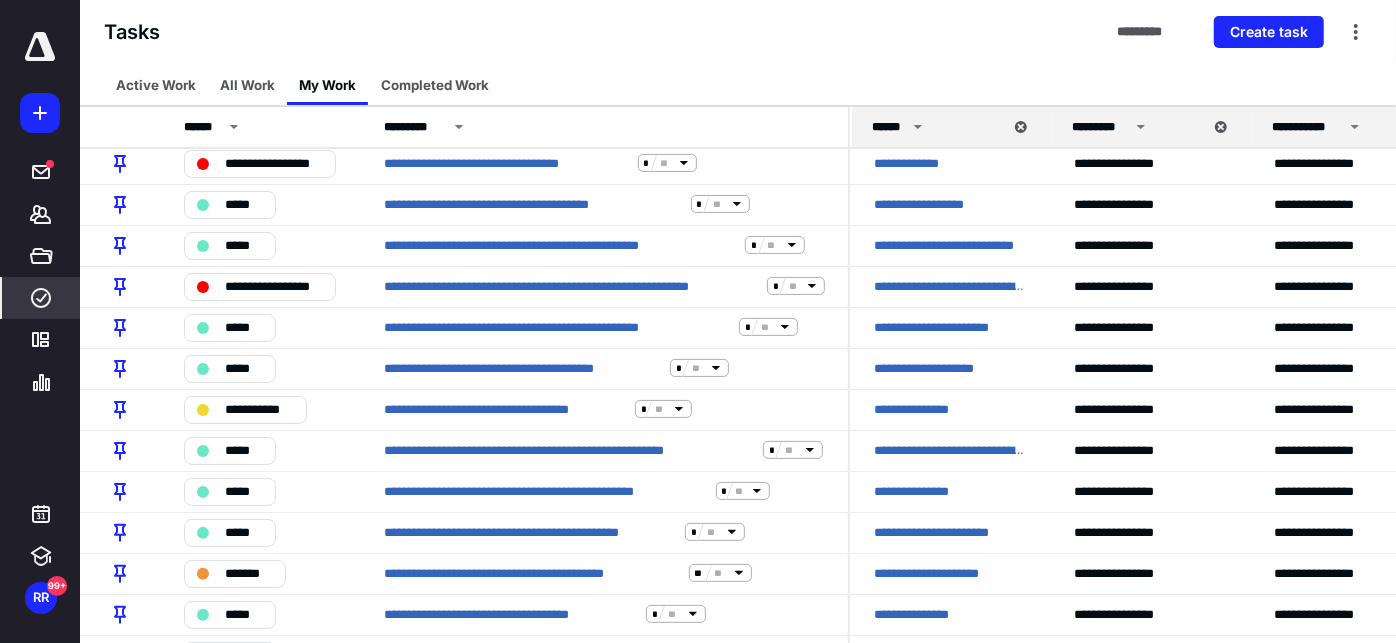 scroll, scrollTop: 0, scrollLeft: 0, axis: both 